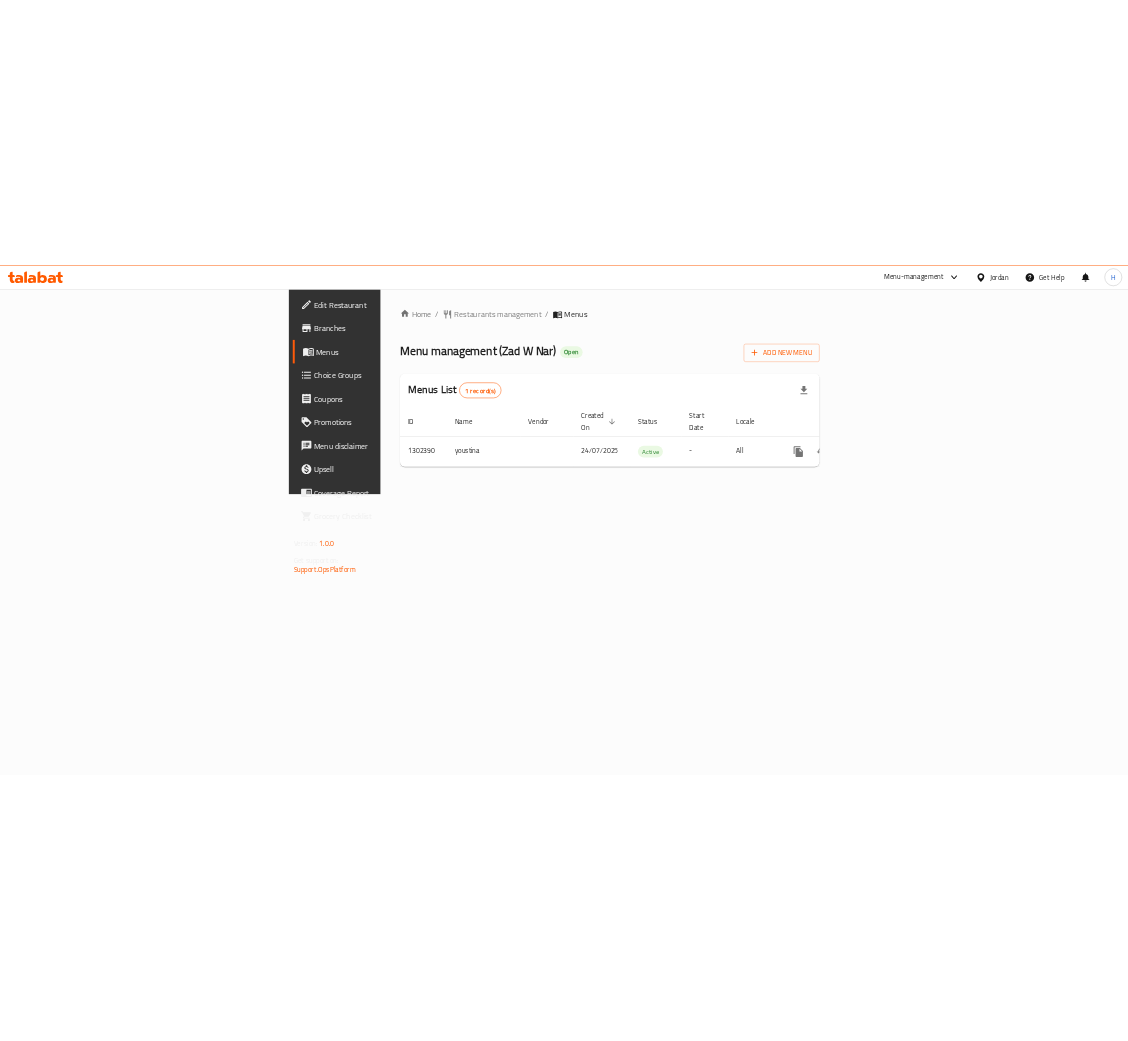 scroll, scrollTop: 0, scrollLeft: 0, axis: both 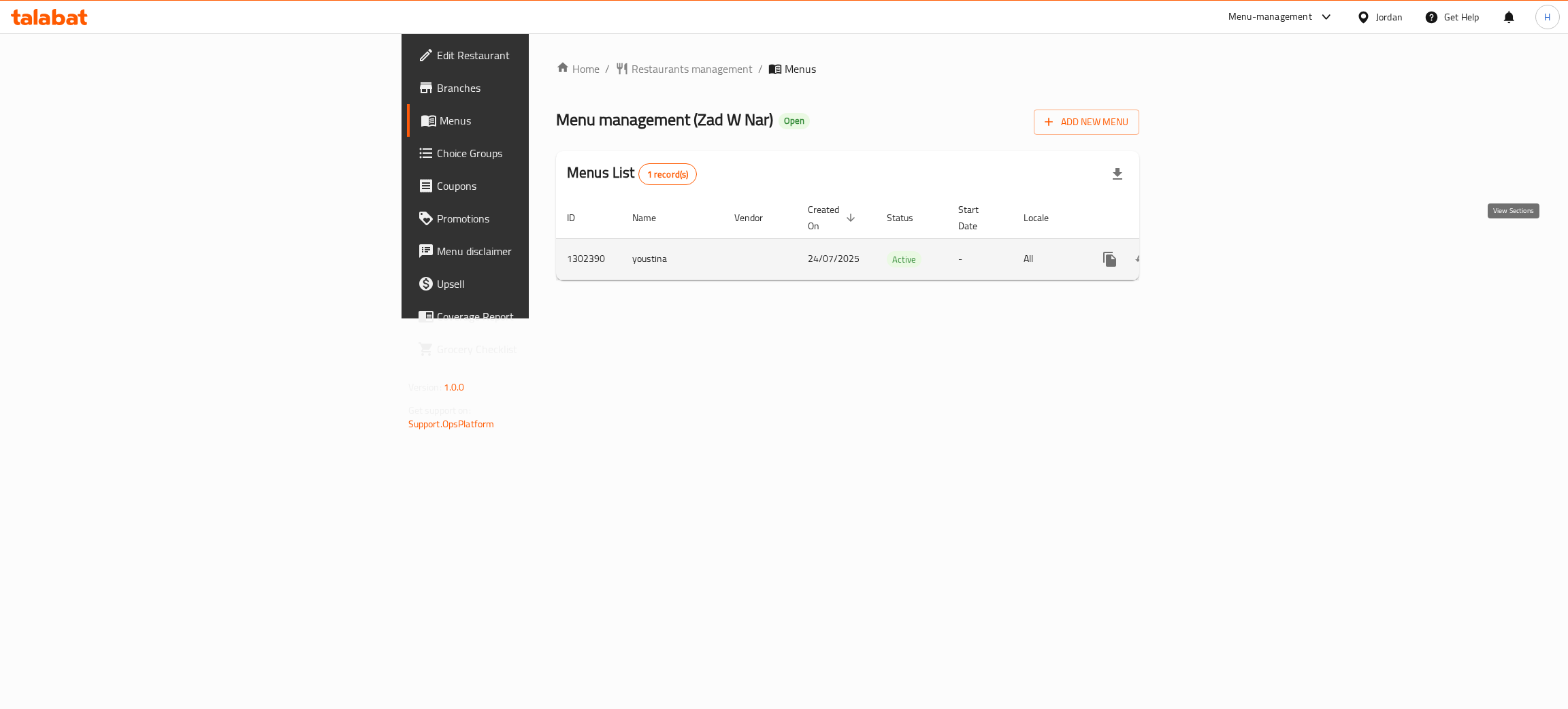 click 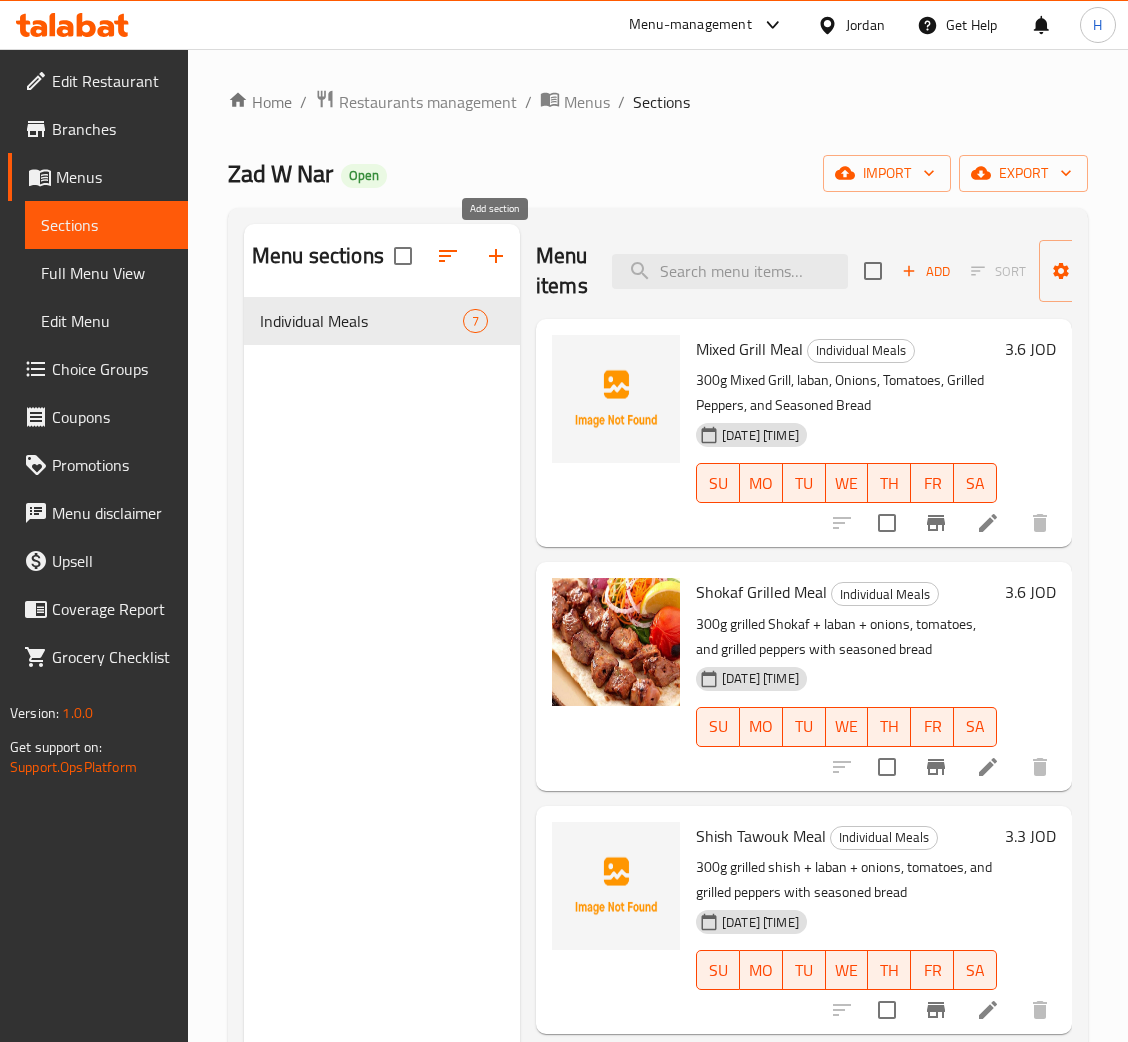 click 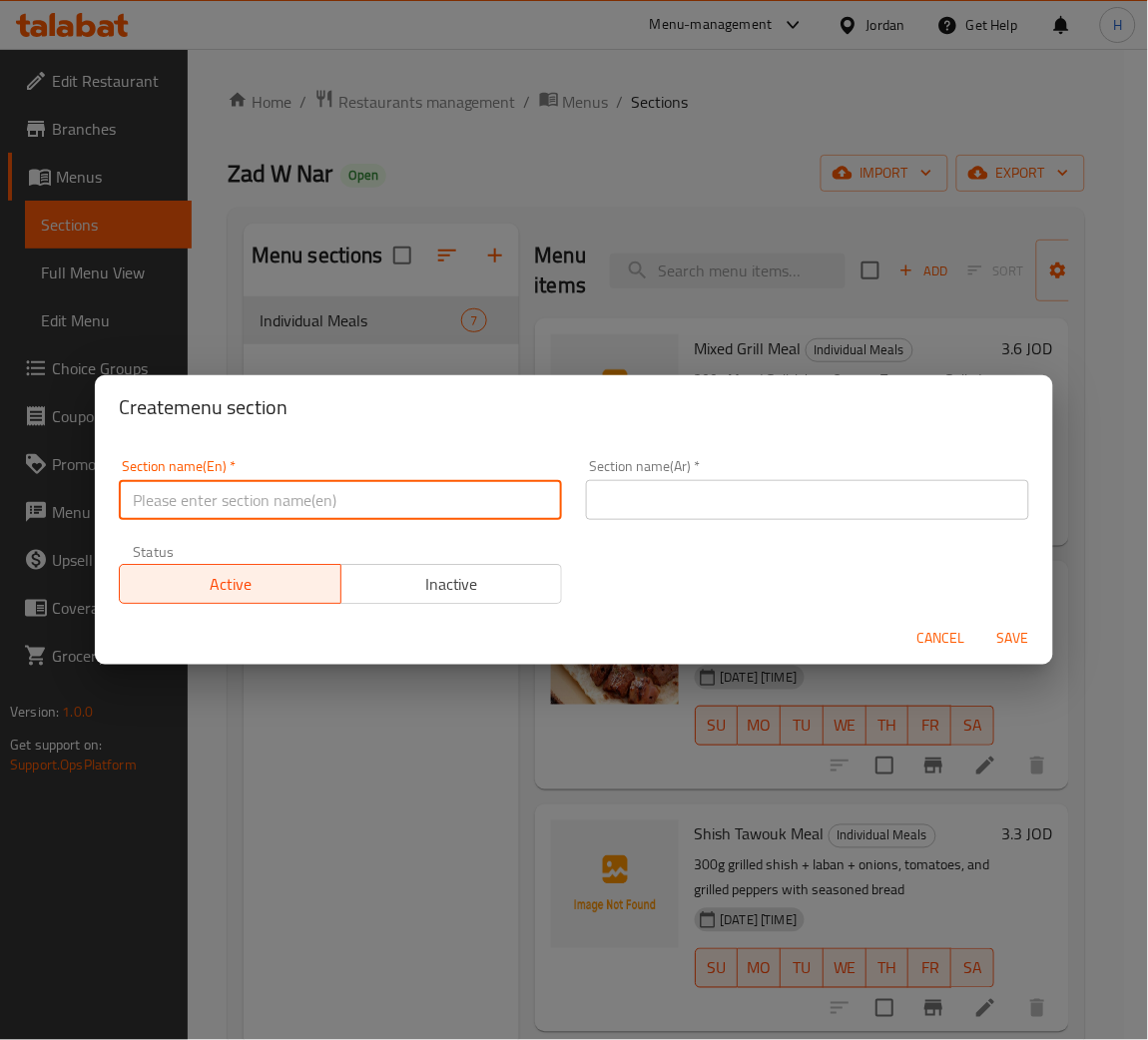 click at bounding box center [340, 500] 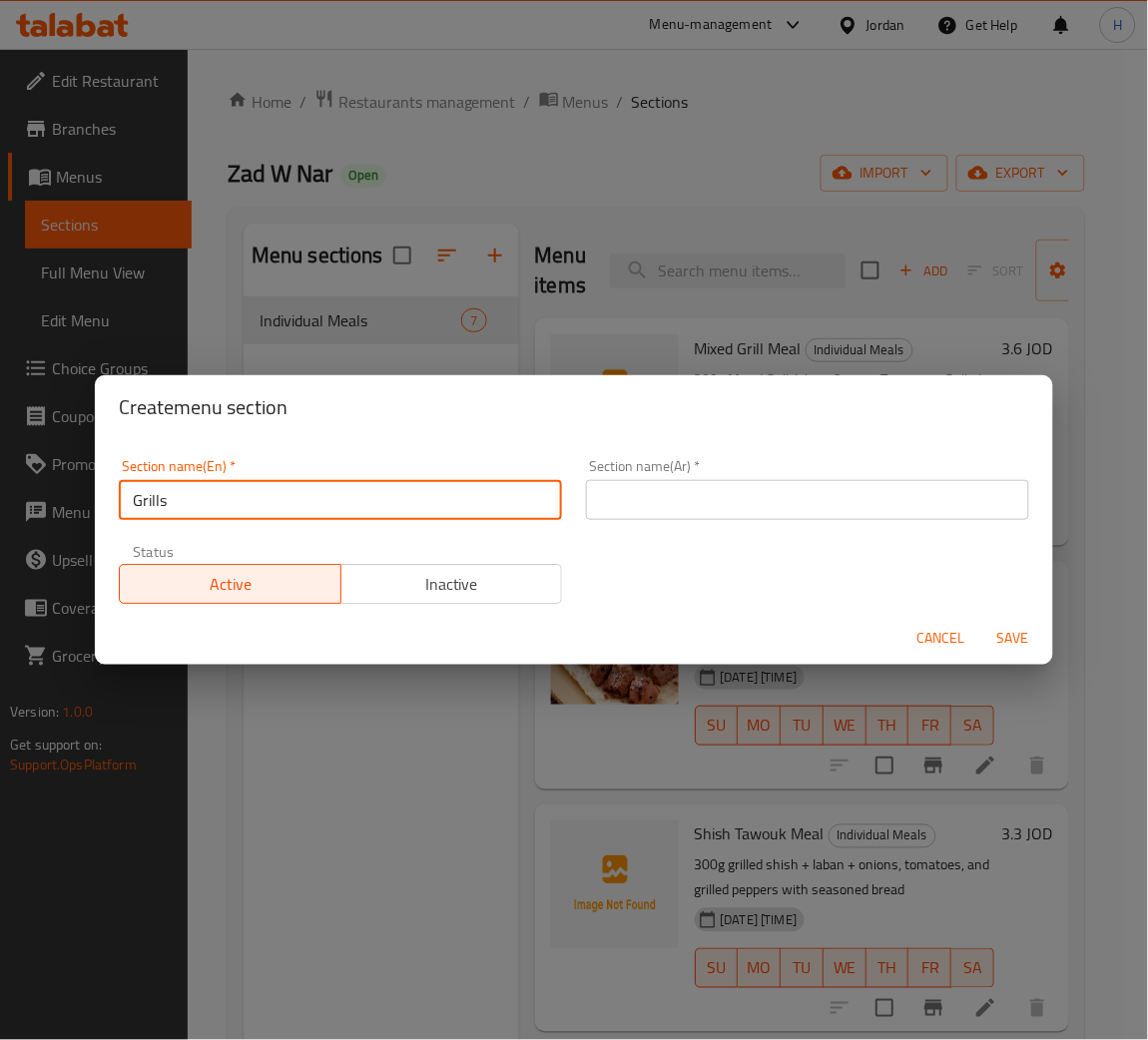 type on "Grills" 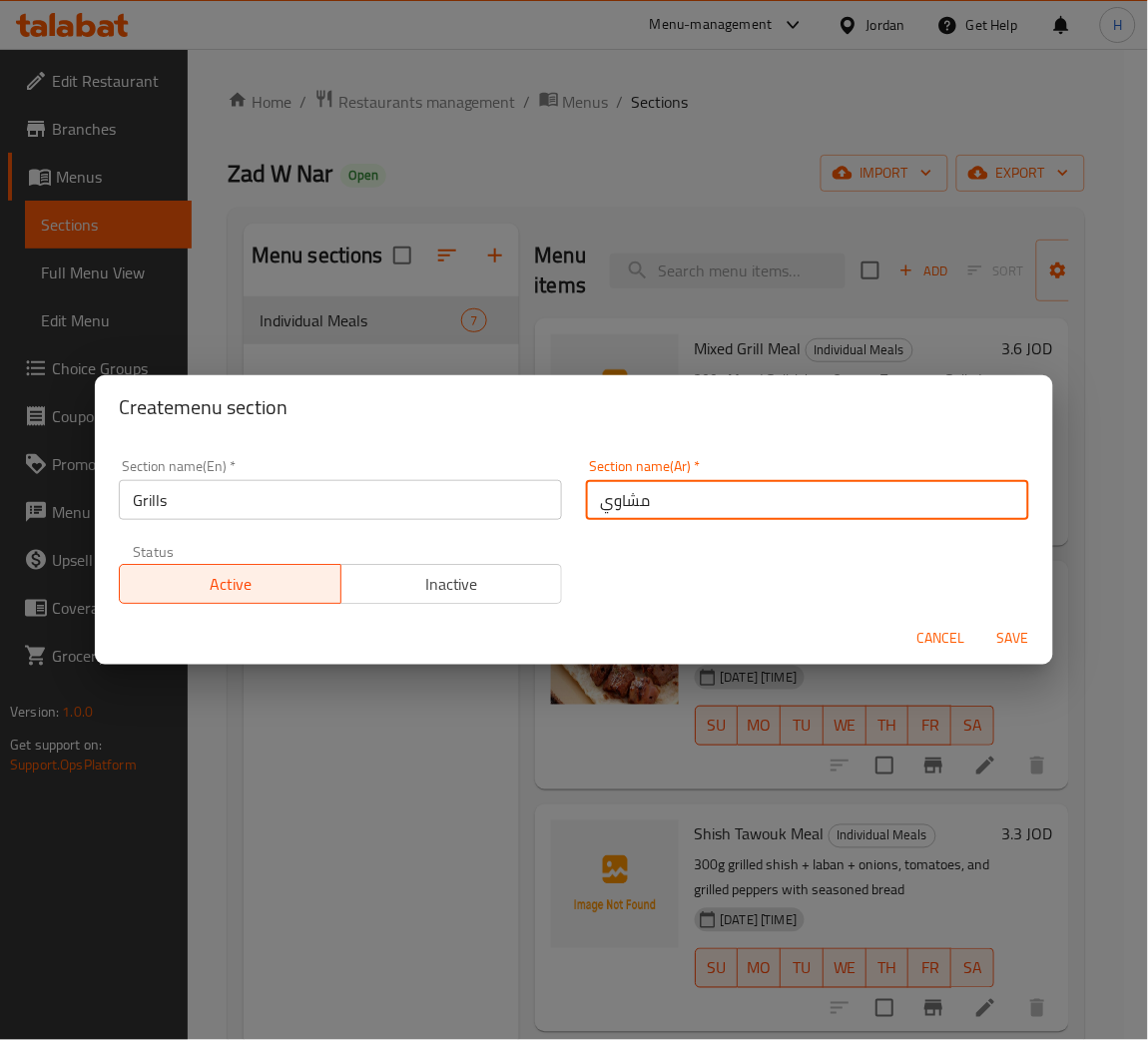 type on "مشاوي" 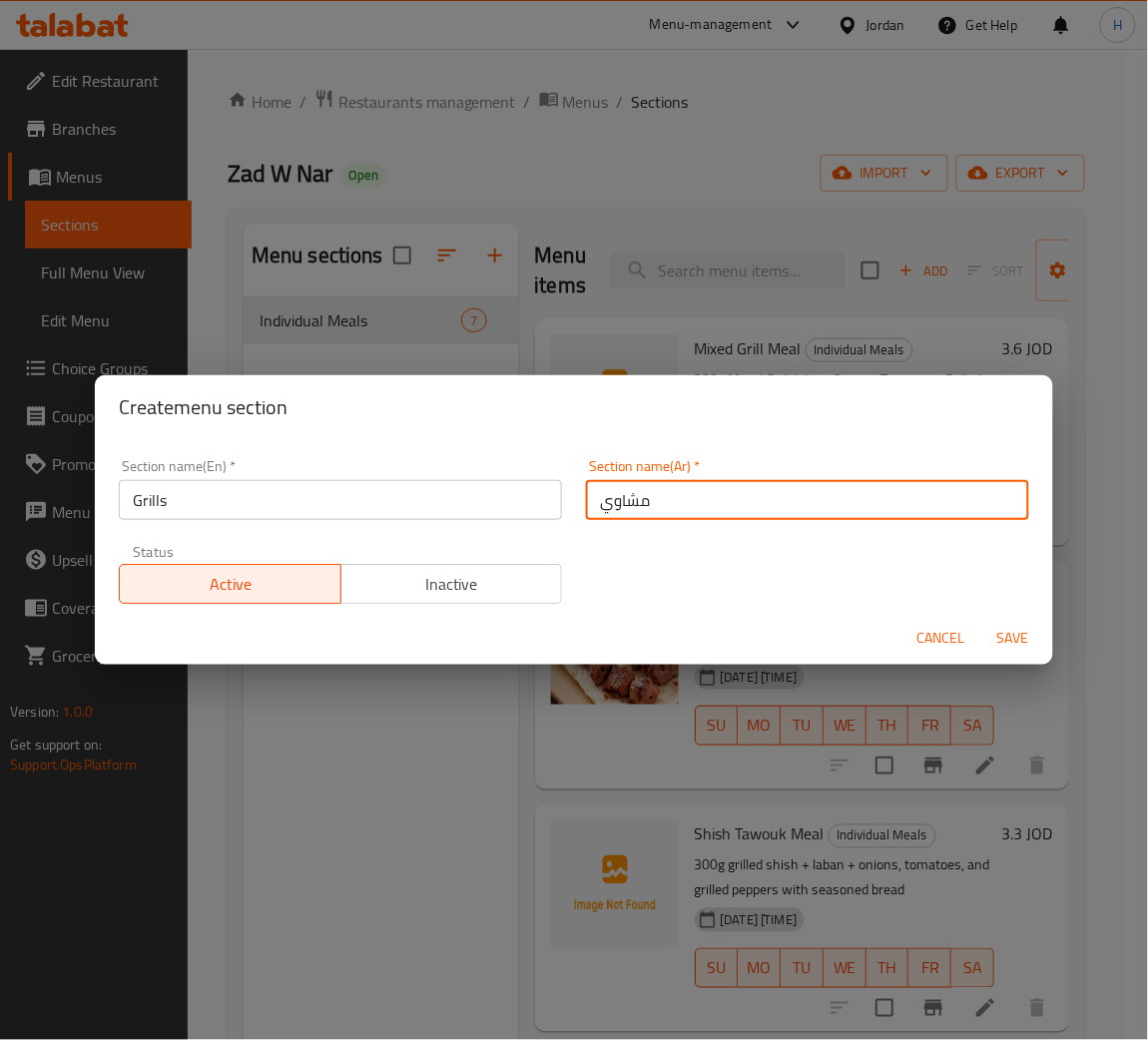 type on "0" 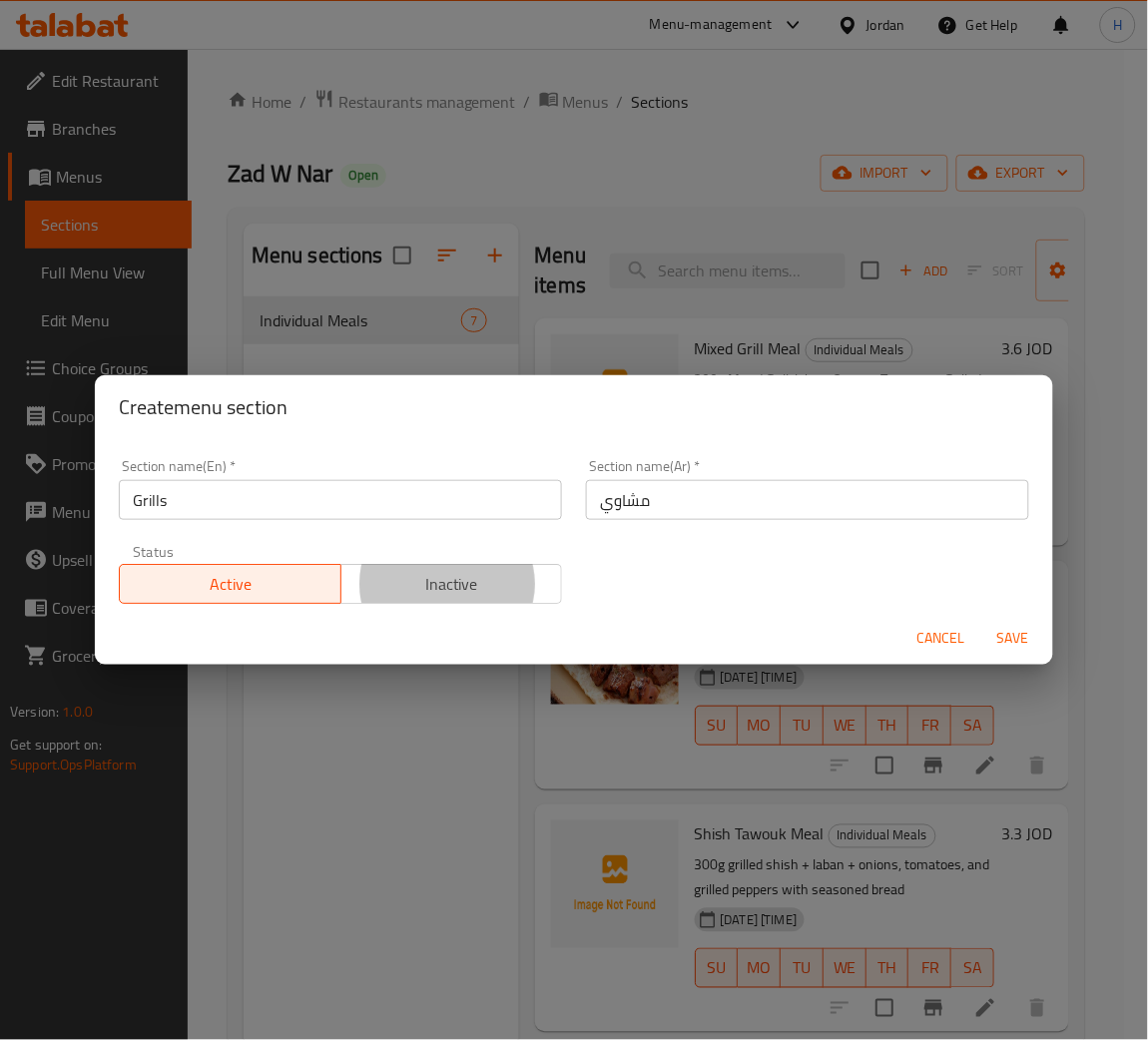 type on "1" 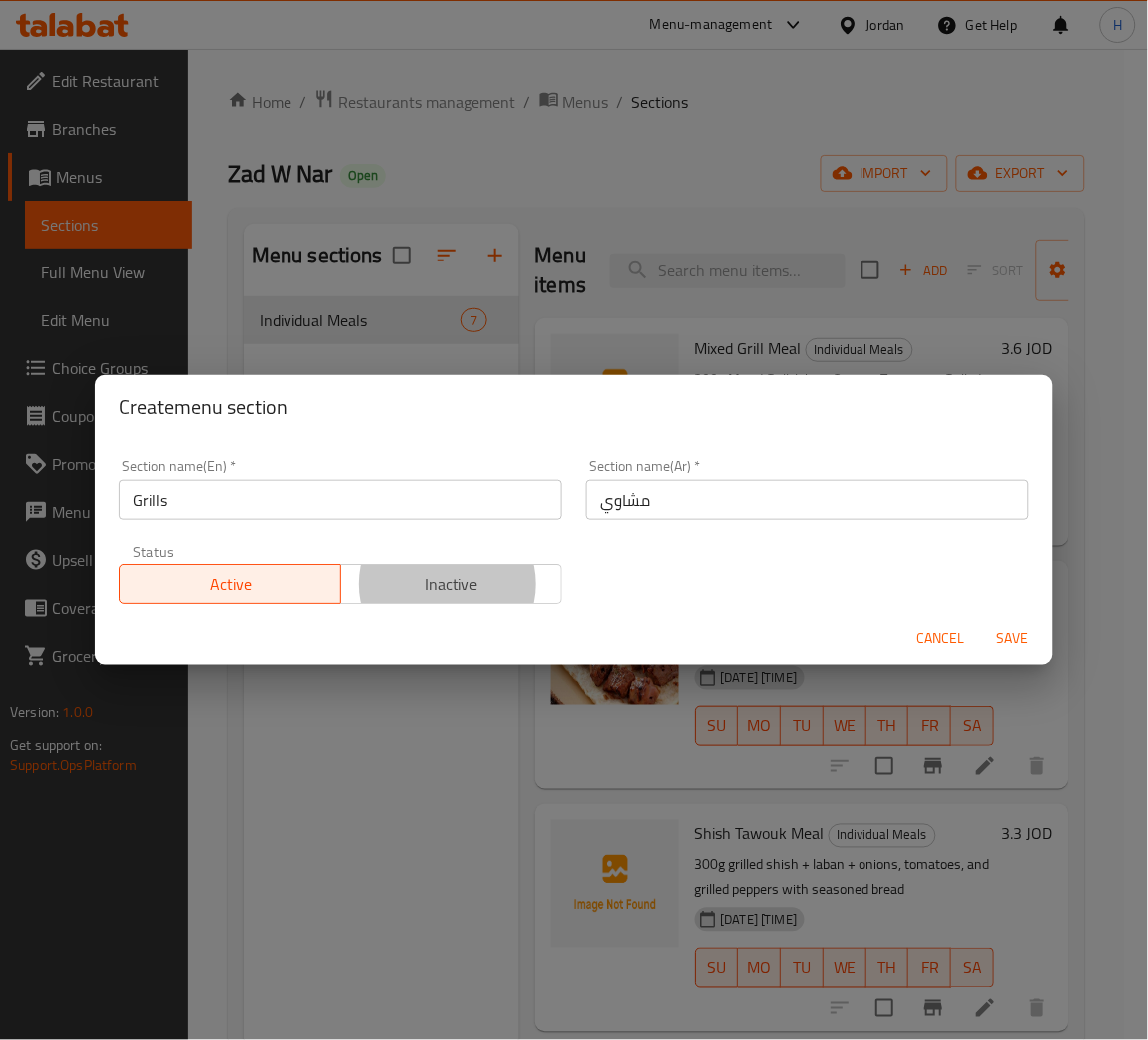 type 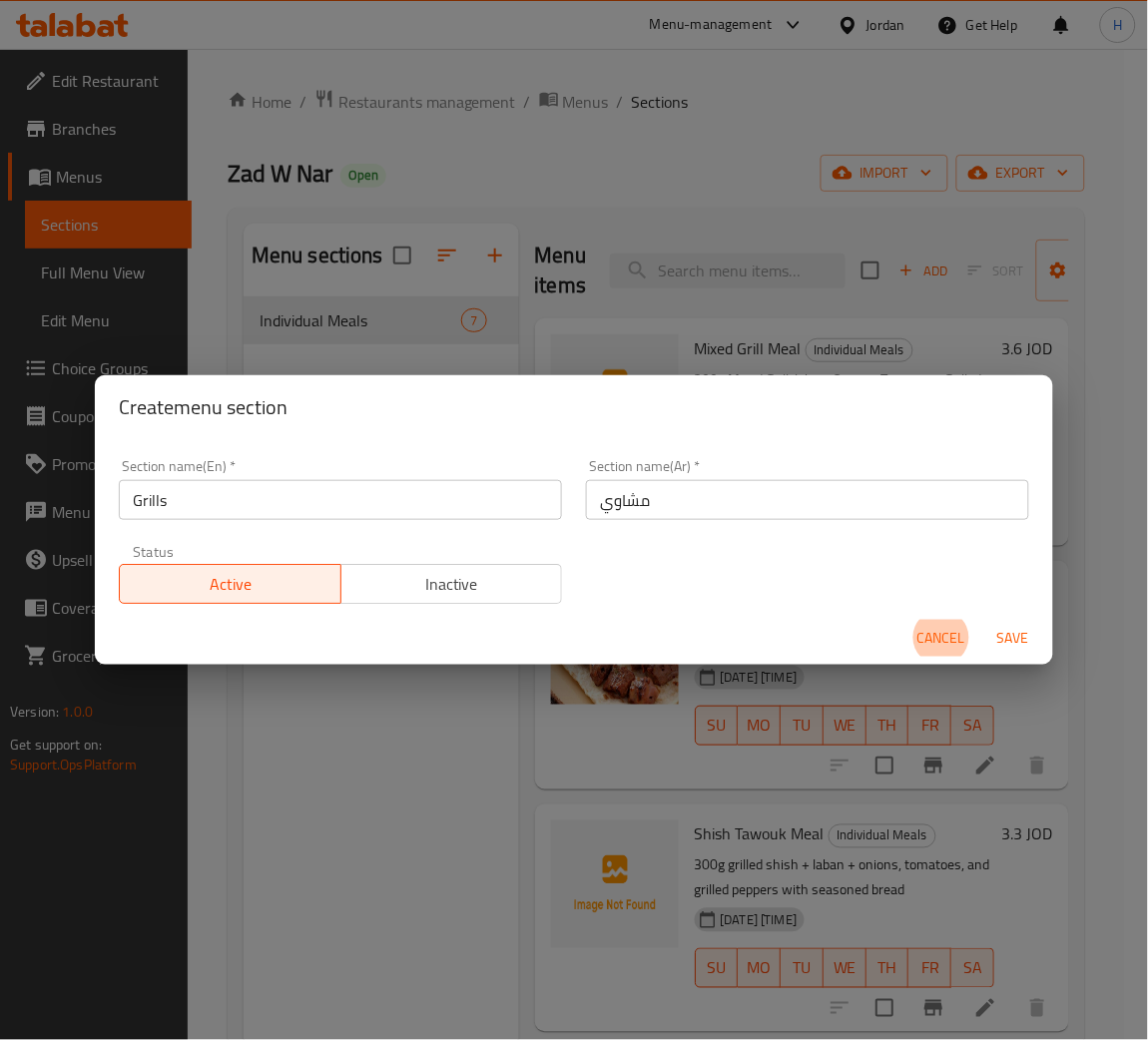 type 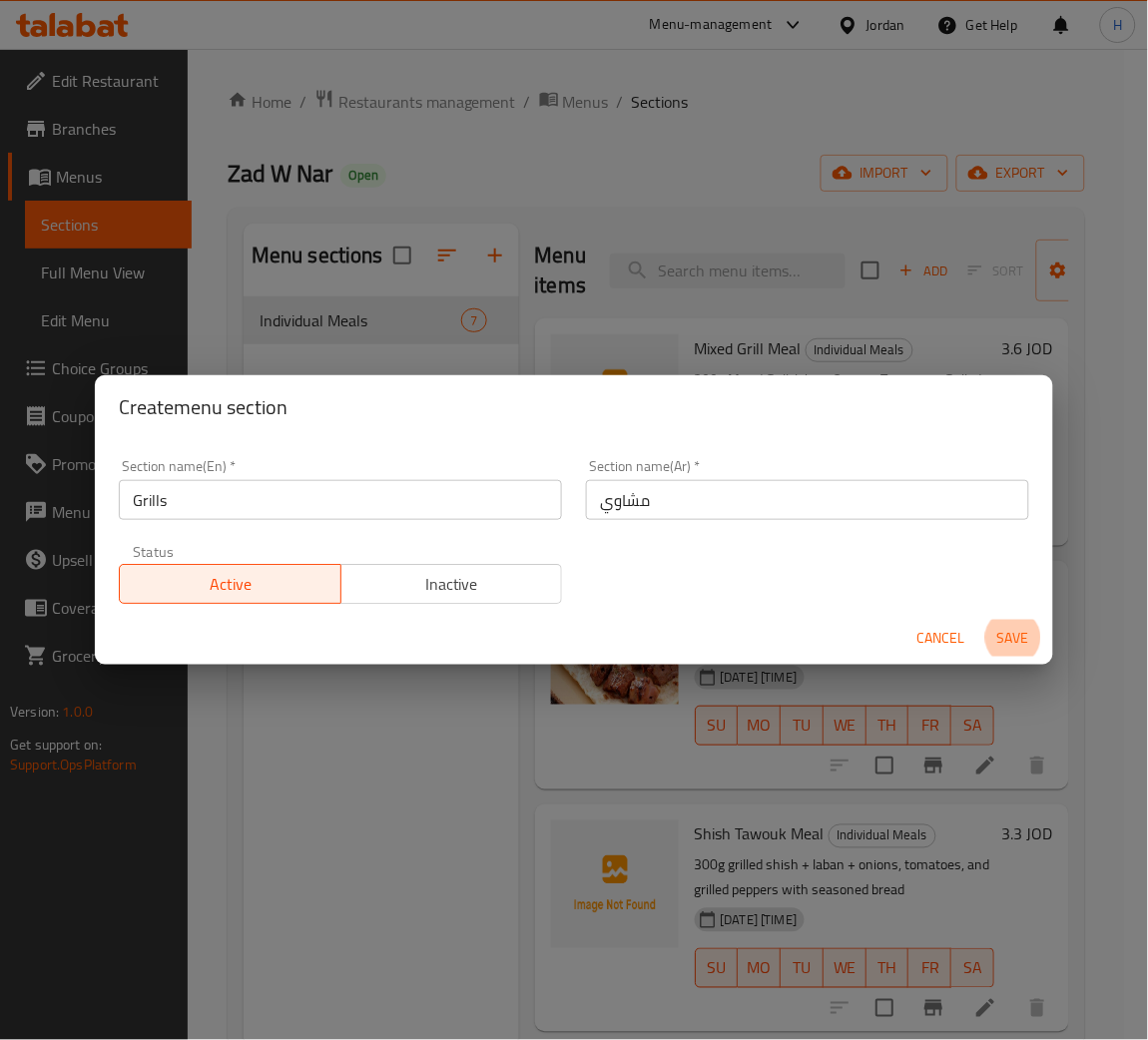 click on "Save" at bounding box center (1013, 638) 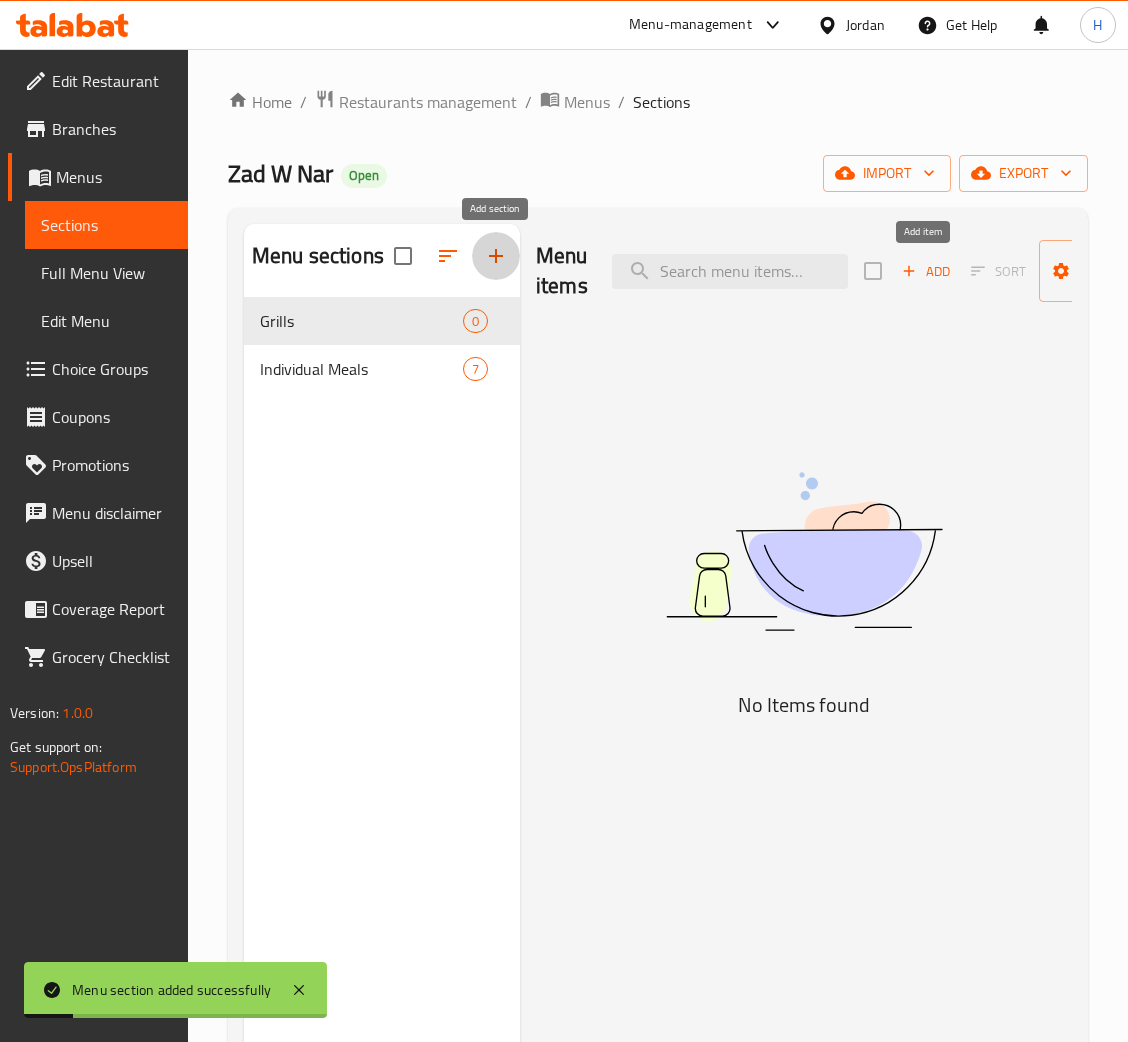 click on "Add" at bounding box center [926, 271] 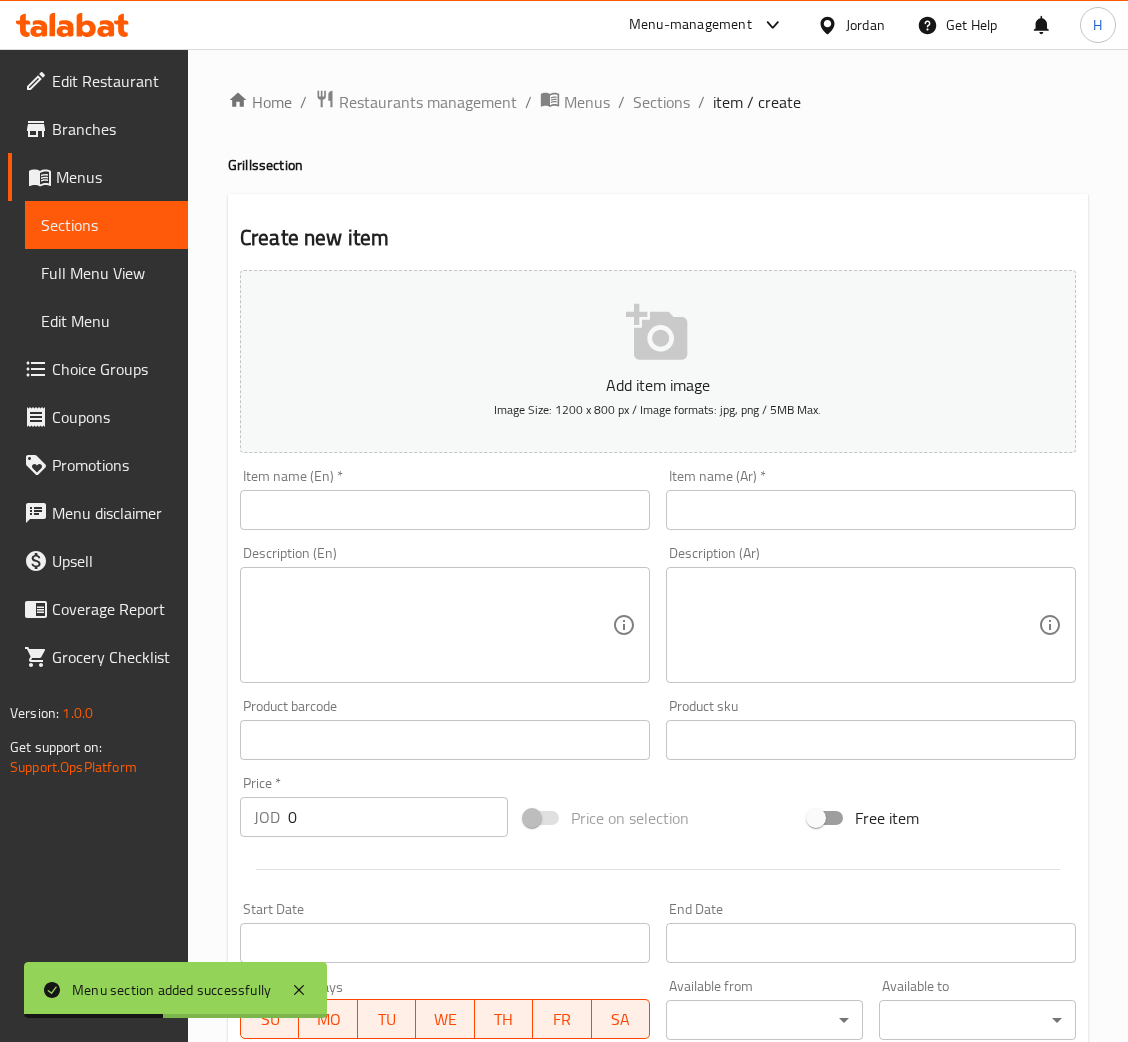 click on "Item name (Ar)   * Item name (Ar)  *" at bounding box center (871, 499) 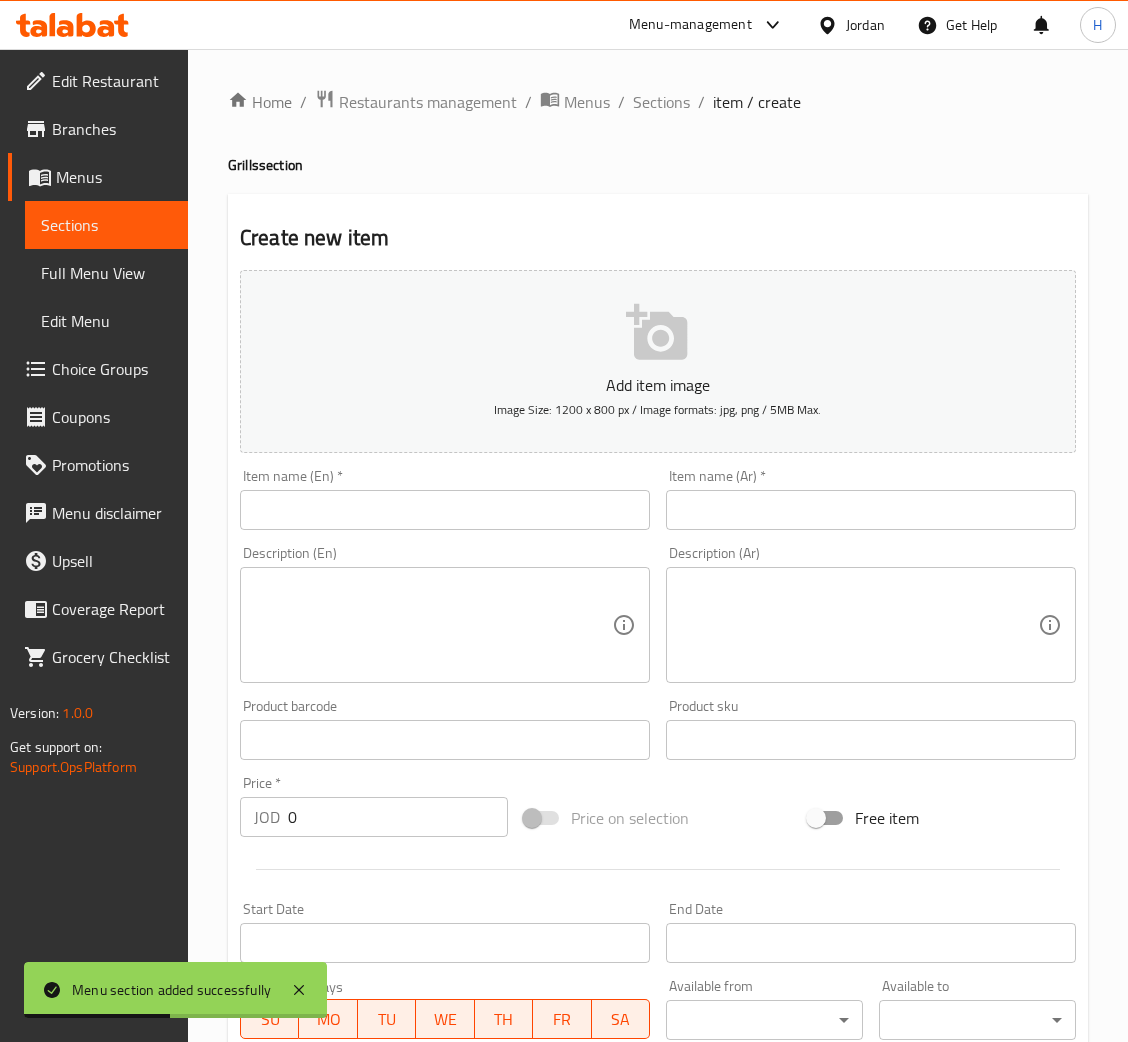 click at bounding box center [871, 510] 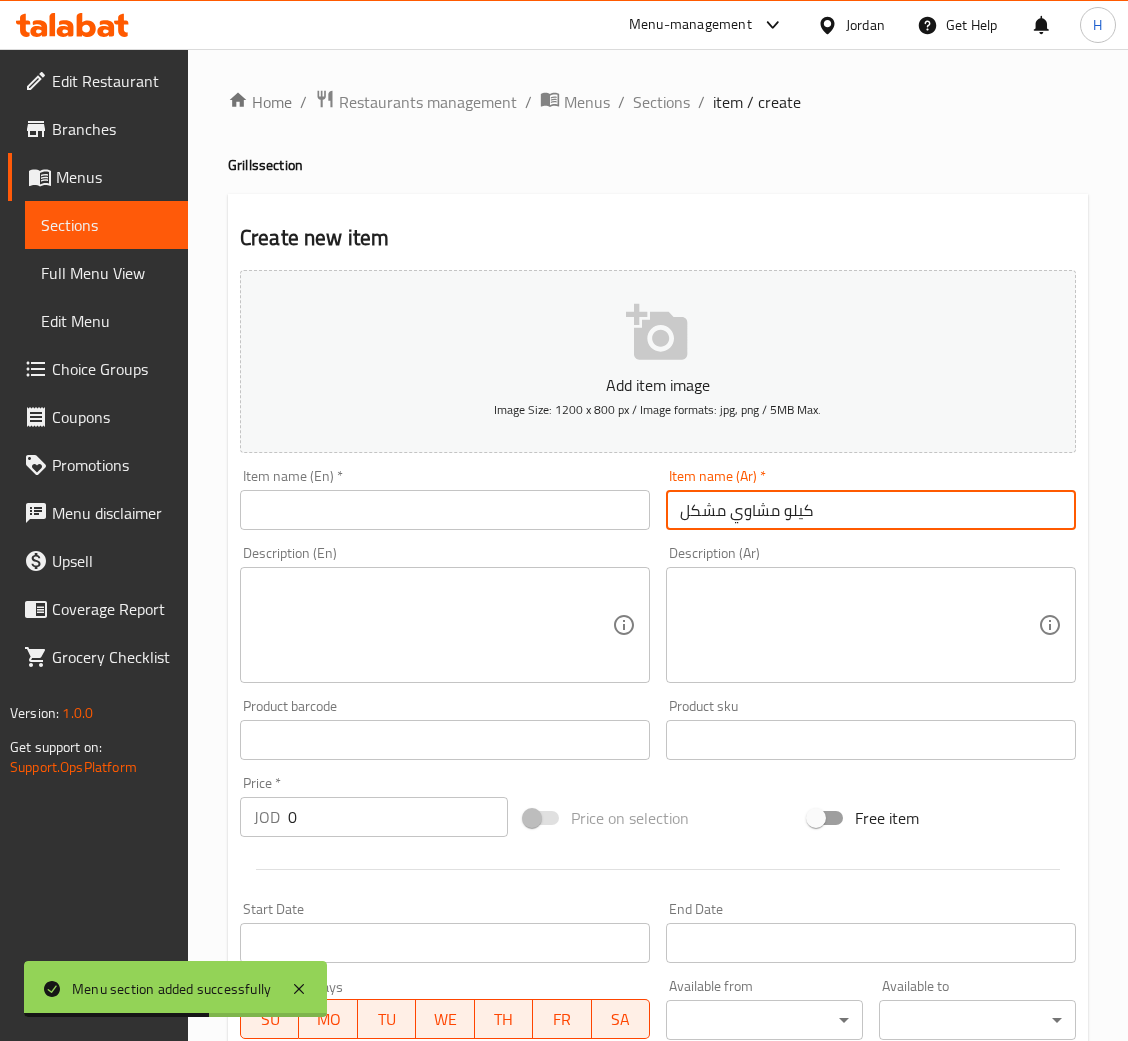 type on "كيلو مشاوي مشكل" 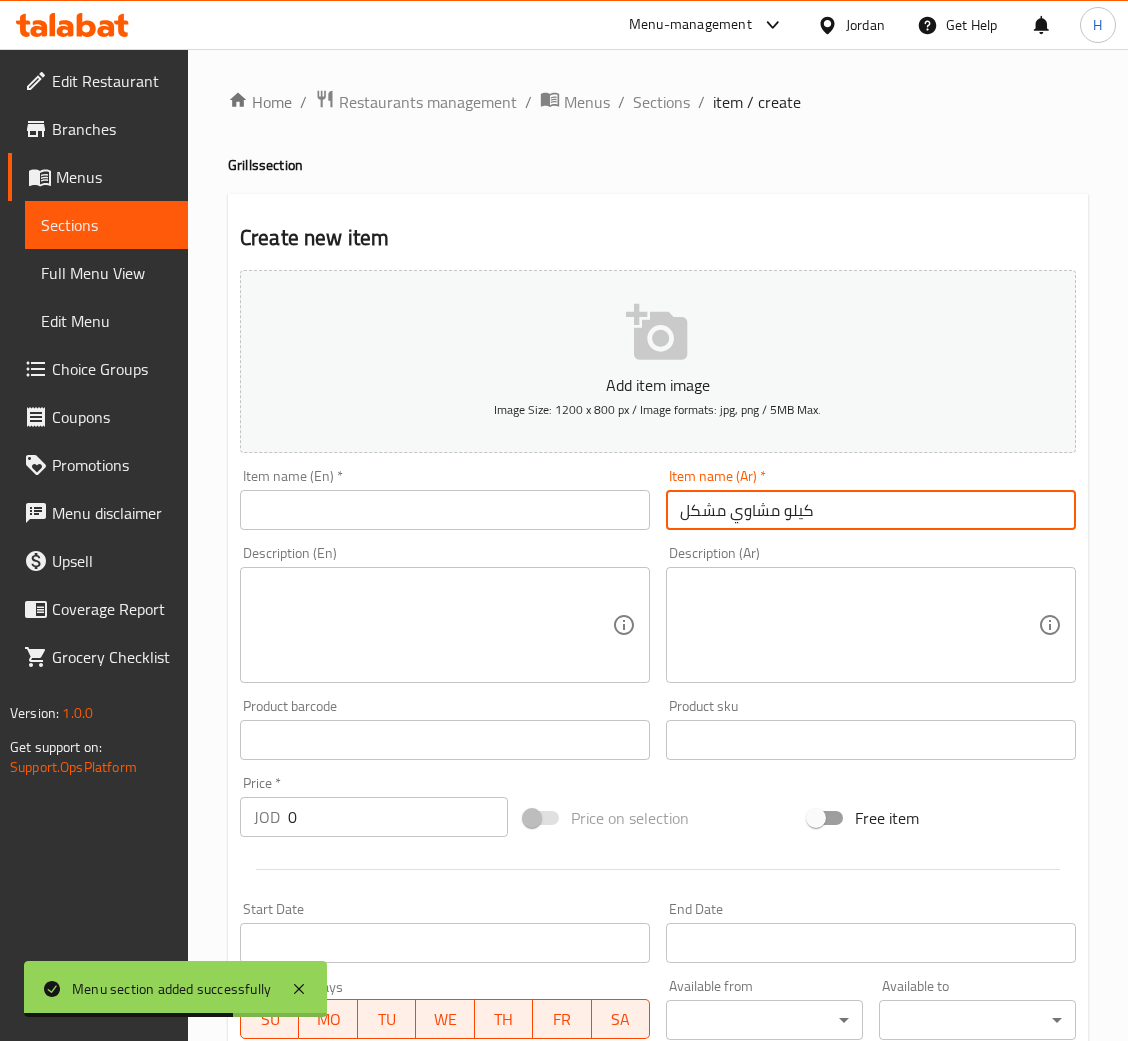 drag, startPoint x: 458, startPoint y: 500, endPoint x: 980, endPoint y: 460, distance: 523.53033 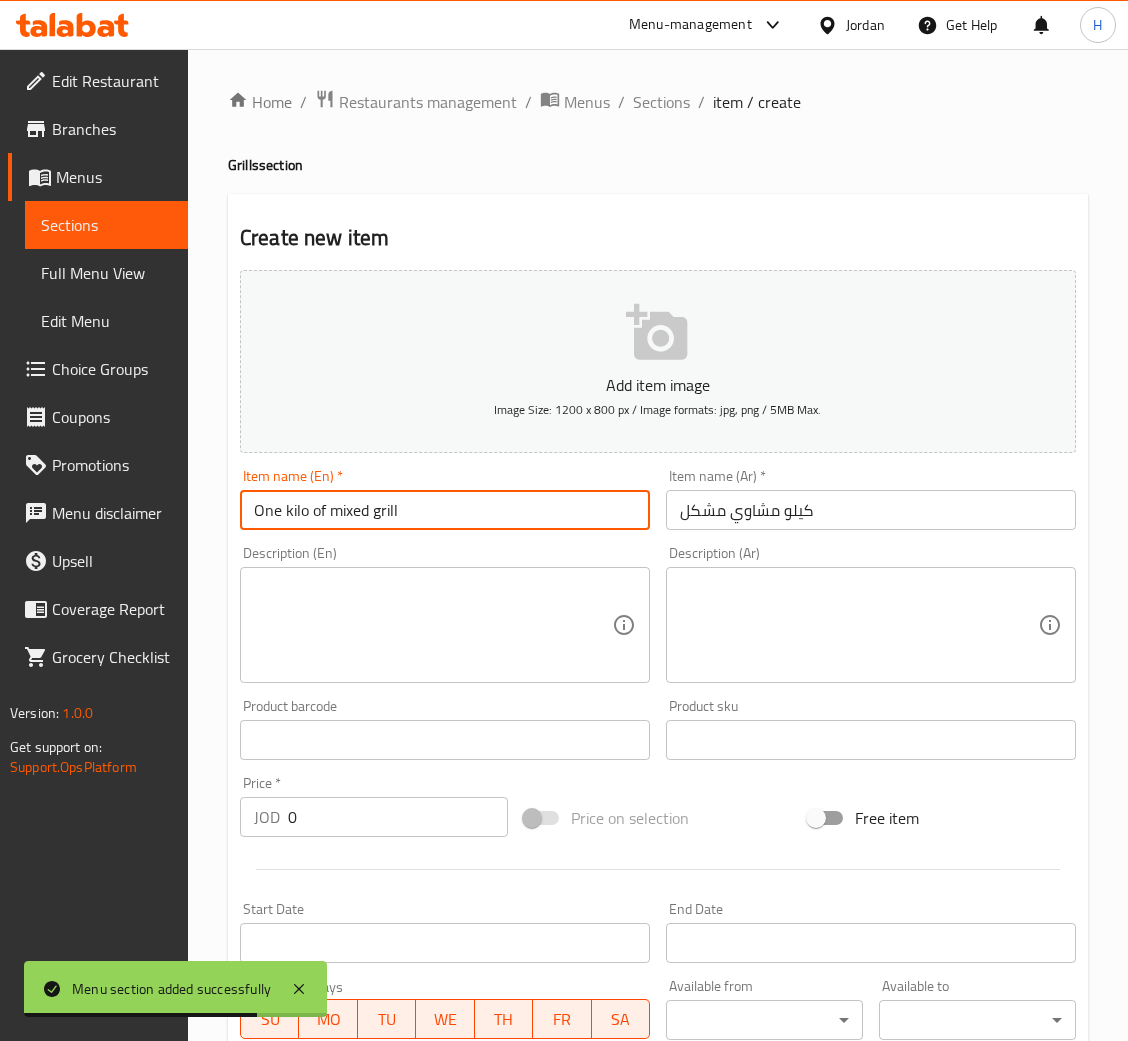 type on "One kilo of mixed grill" 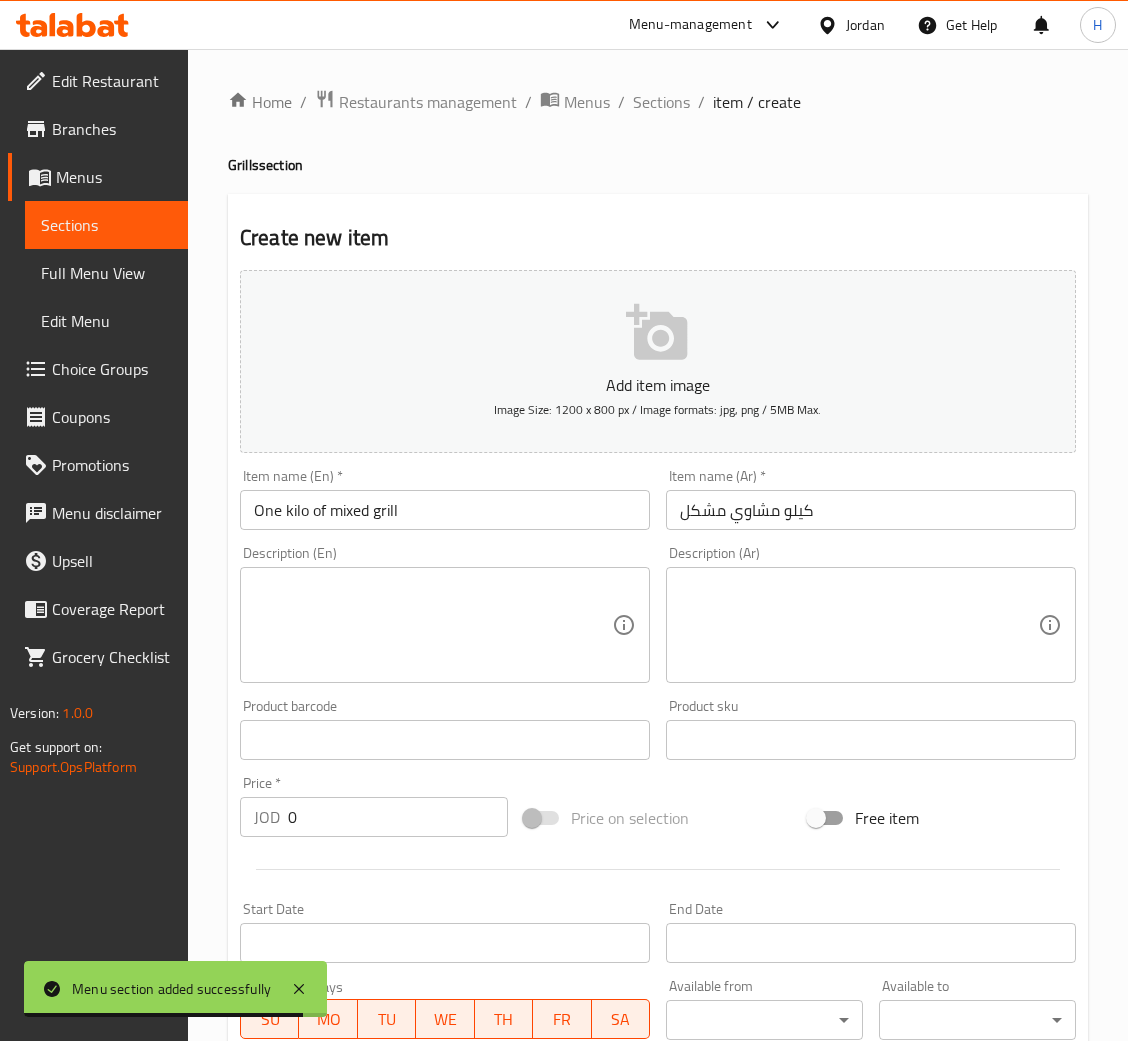 click at bounding box center [859, 625] 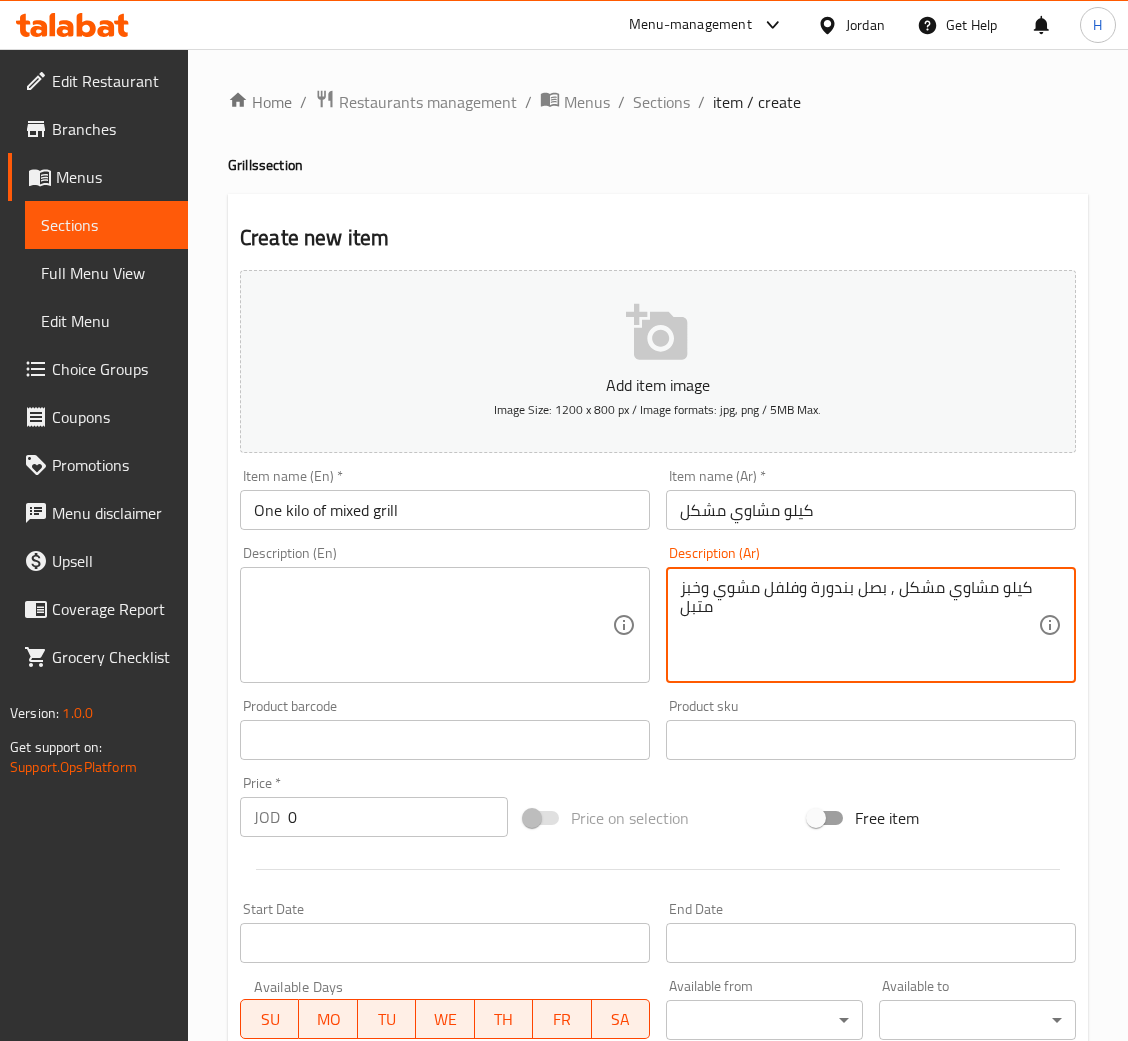 type on "كيلو مشاوي مشكل , بصل بندورة وفلفل مشوي وخبز متبل" 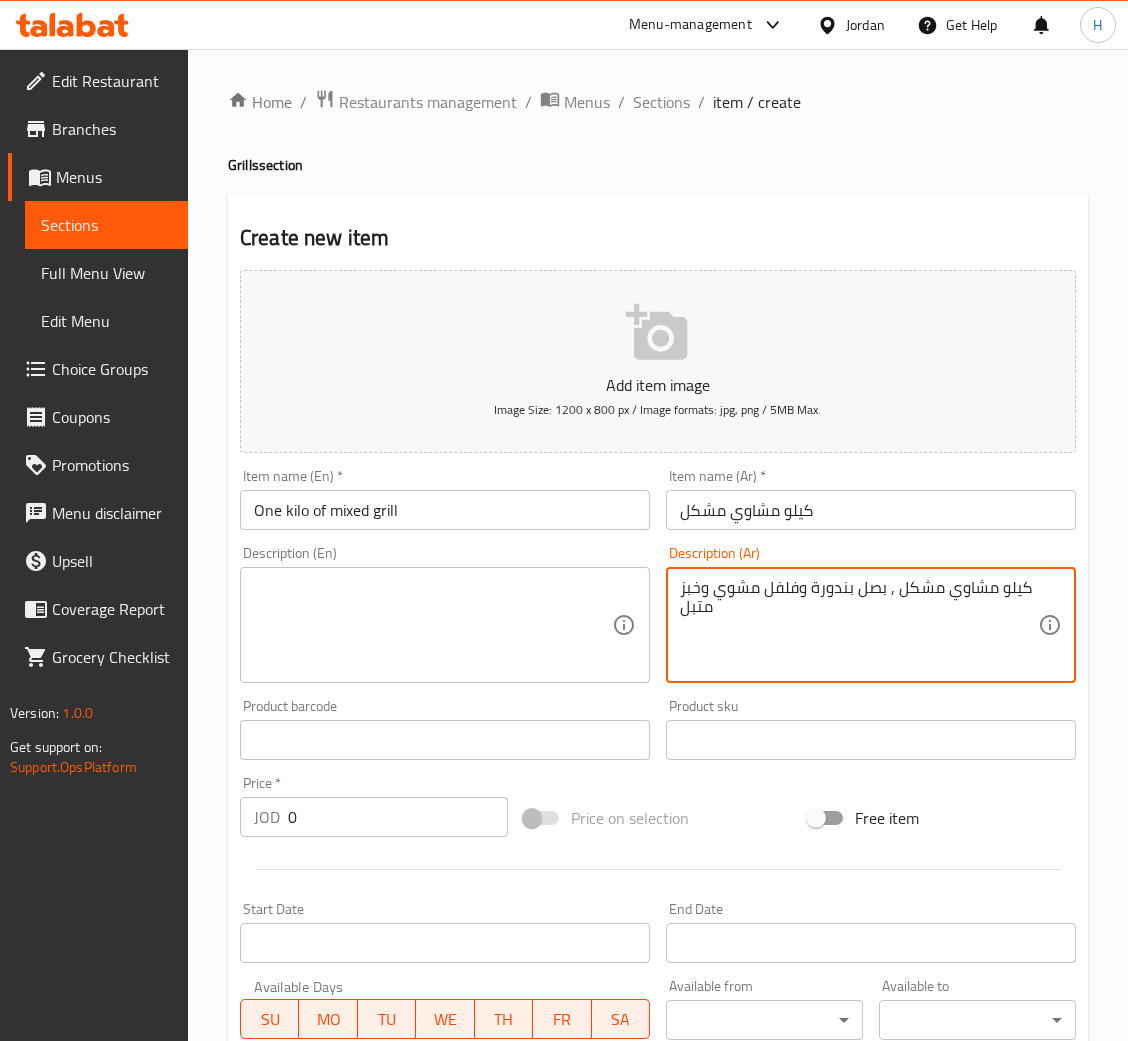 click at bounding box center (433, 625) 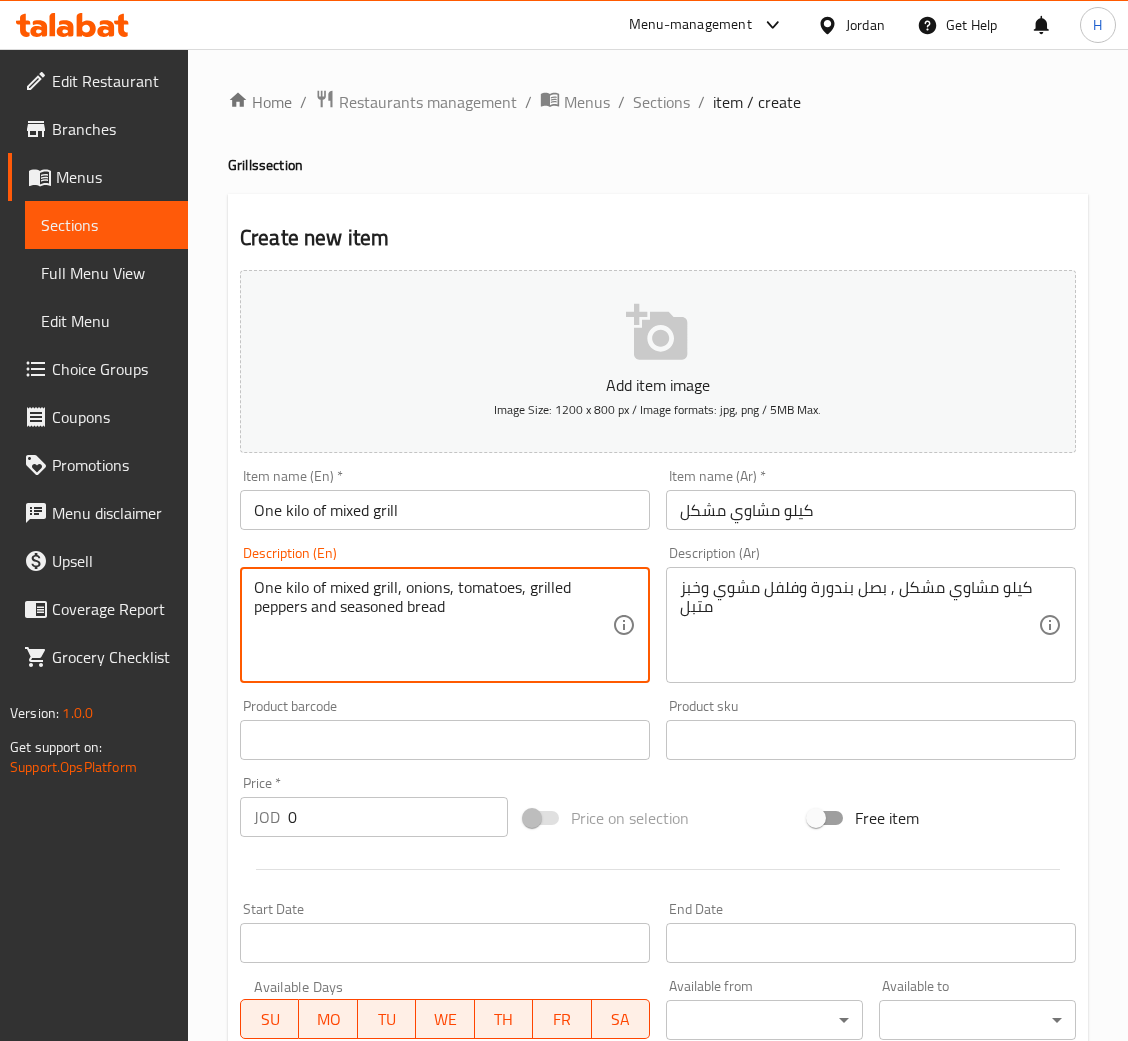 type on "One kilo of mixed grill, onions, tomatoes, grilled peppers and seasoned bread" 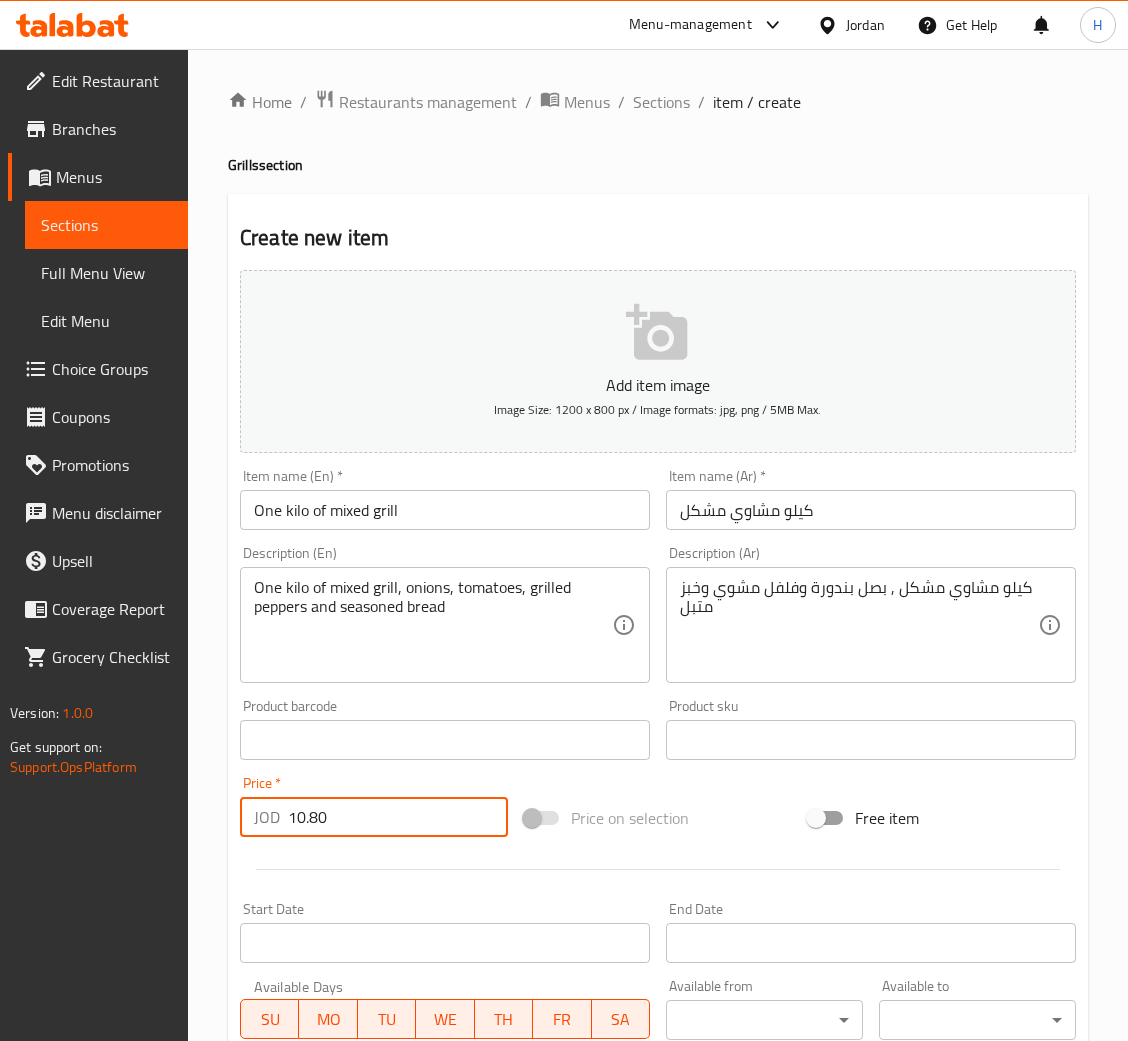 type on "10.80" 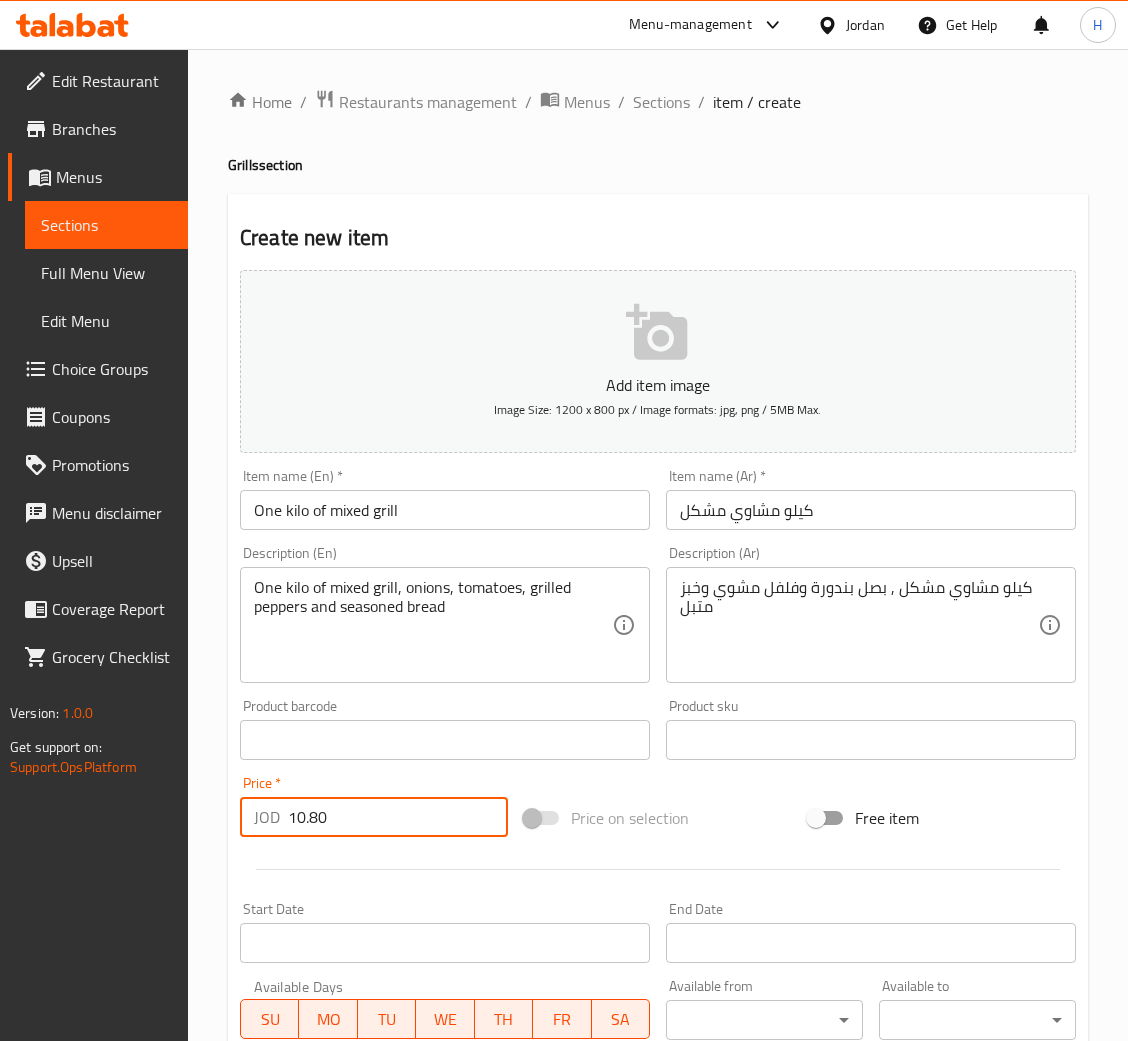 click on "Create" at bounding box center [338, 1326] 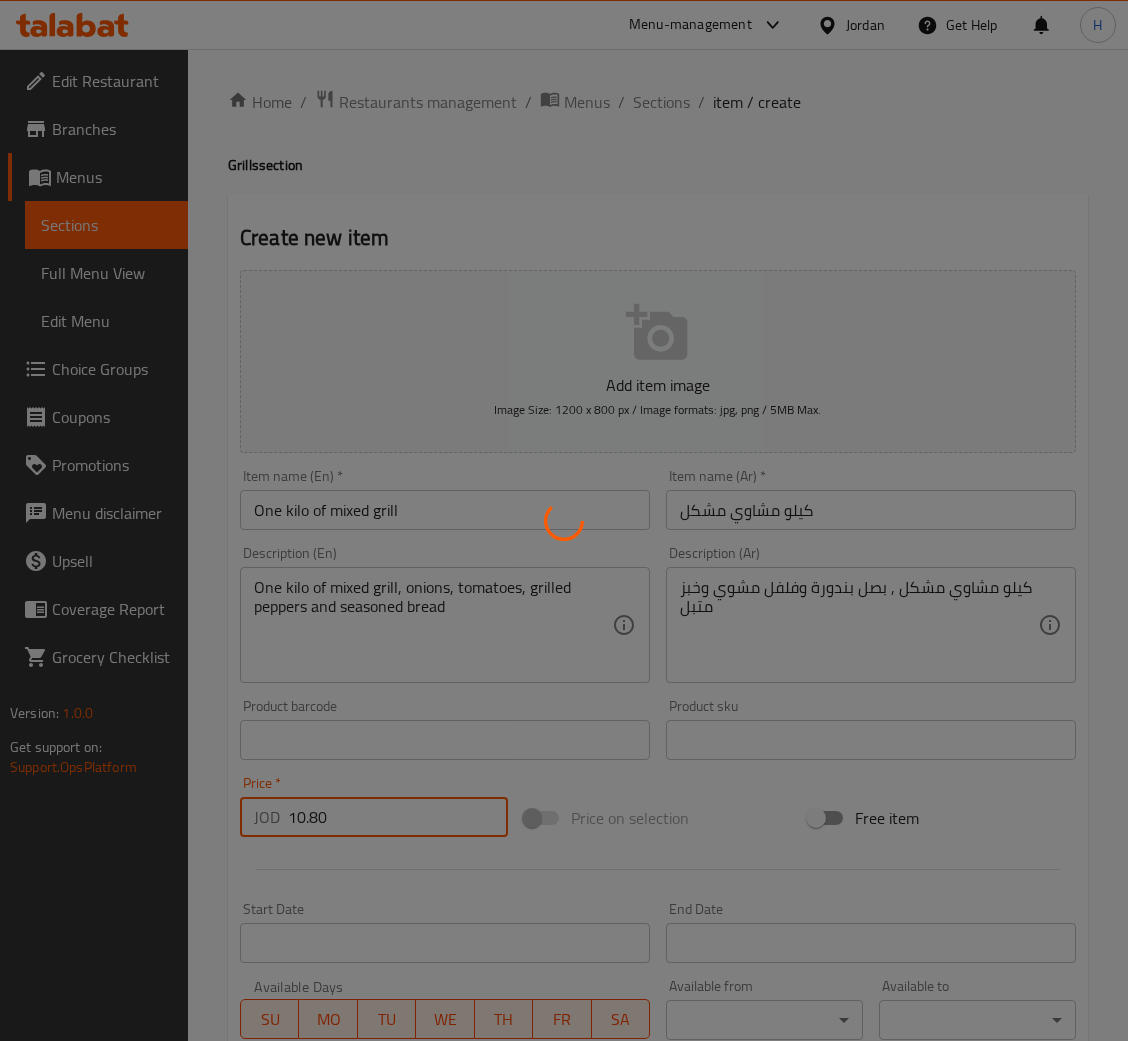 type 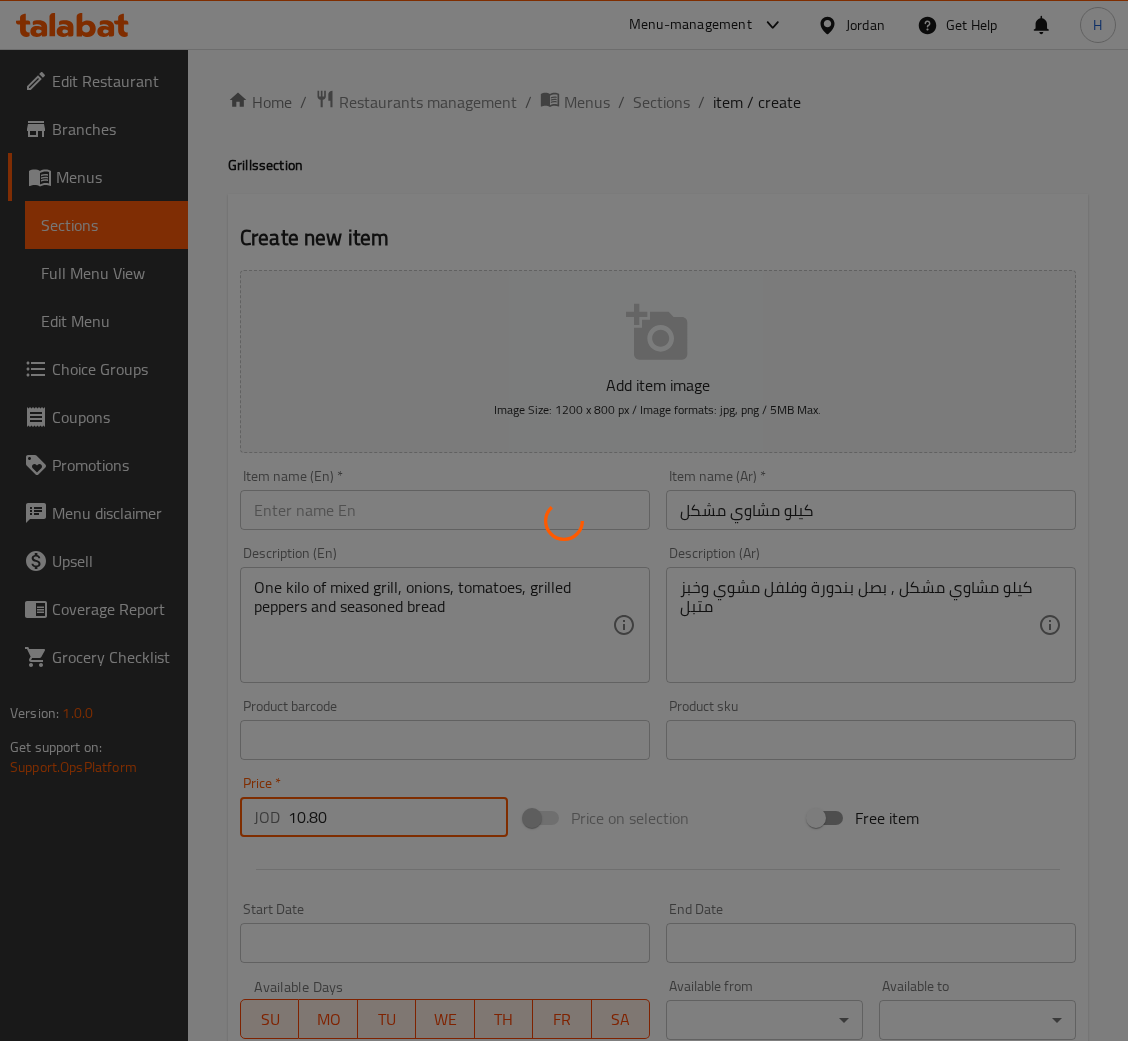 type 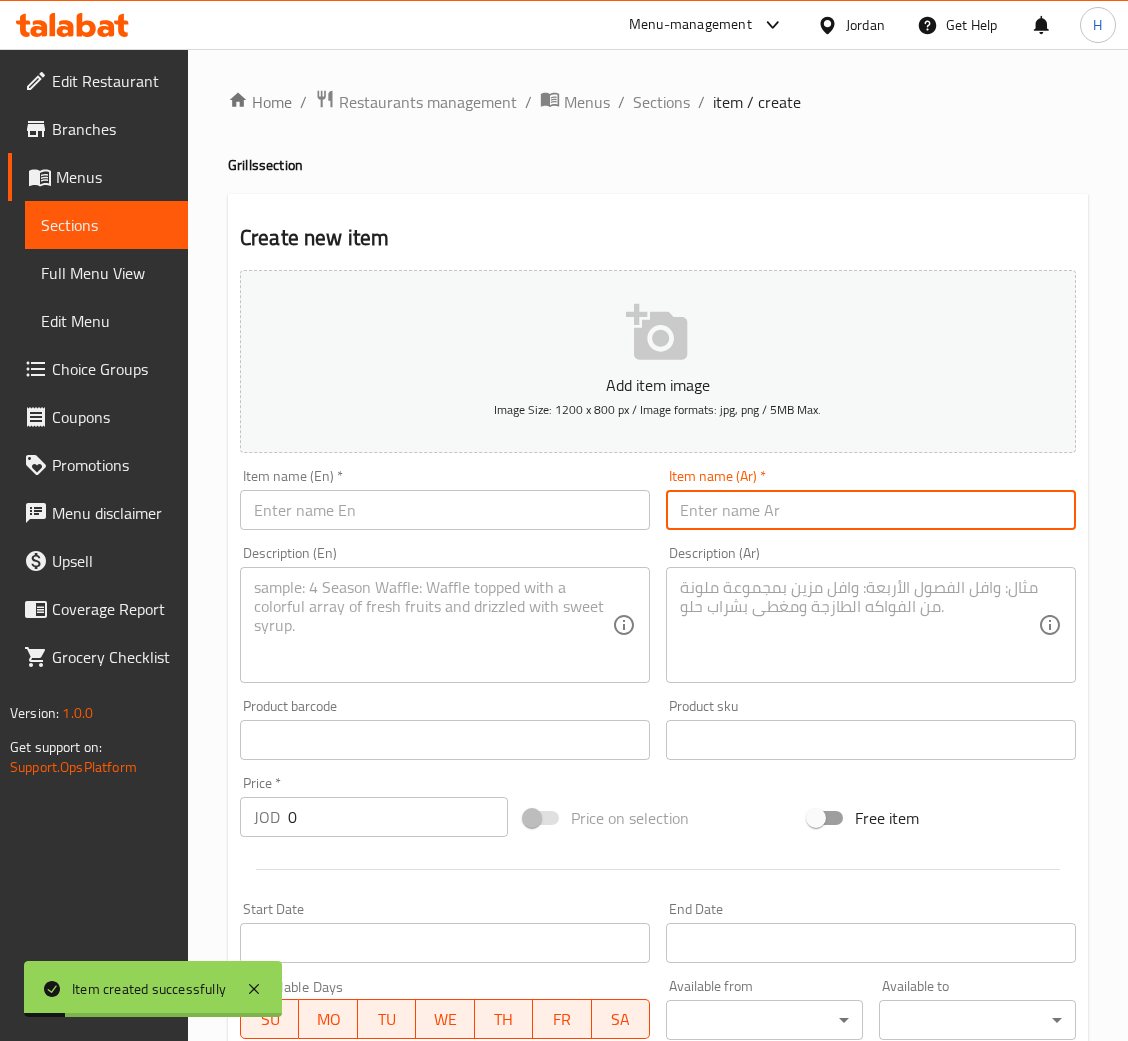 click at bounding box center [871, 510] 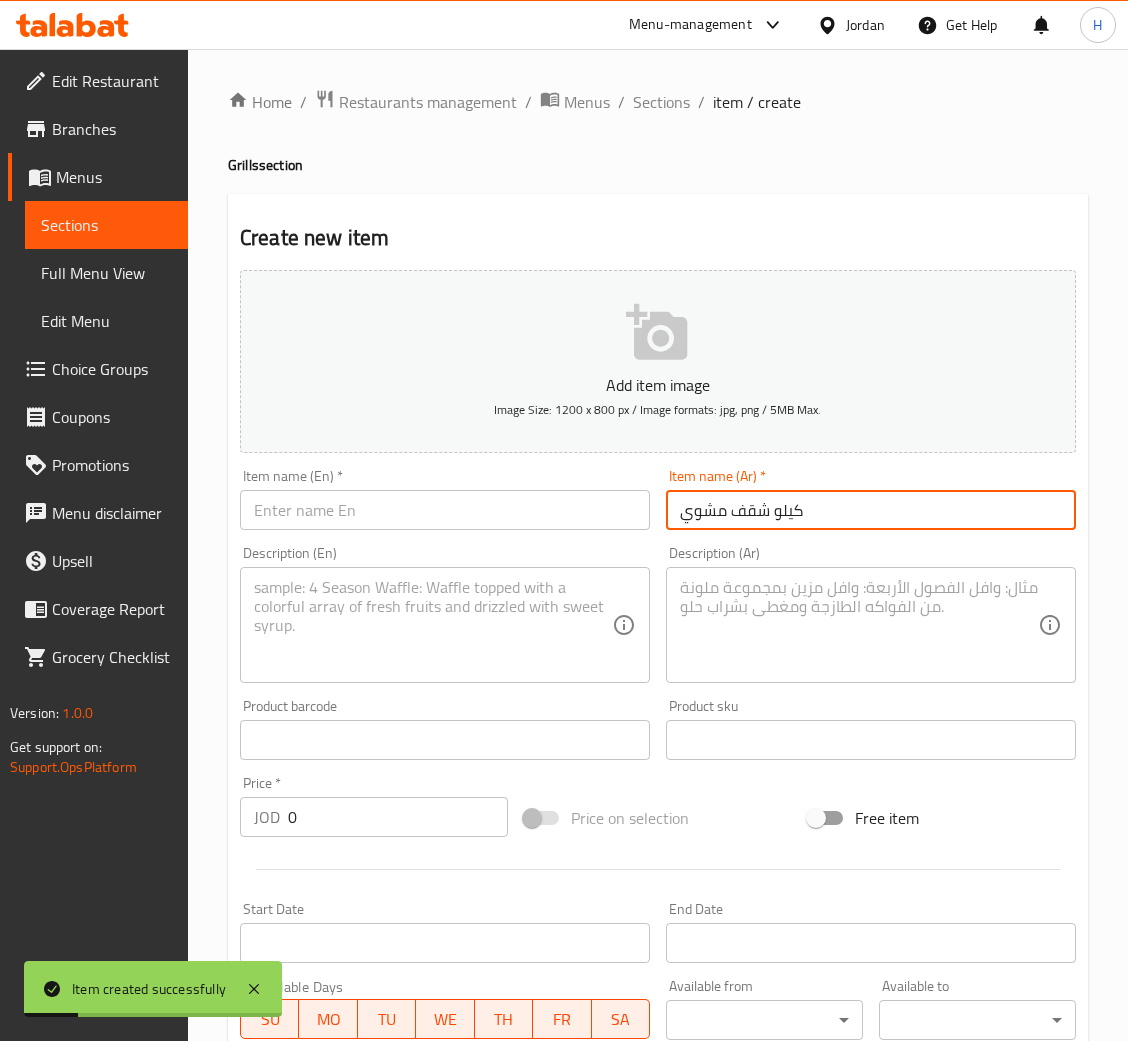 type on "كيلو شقف مشوي" 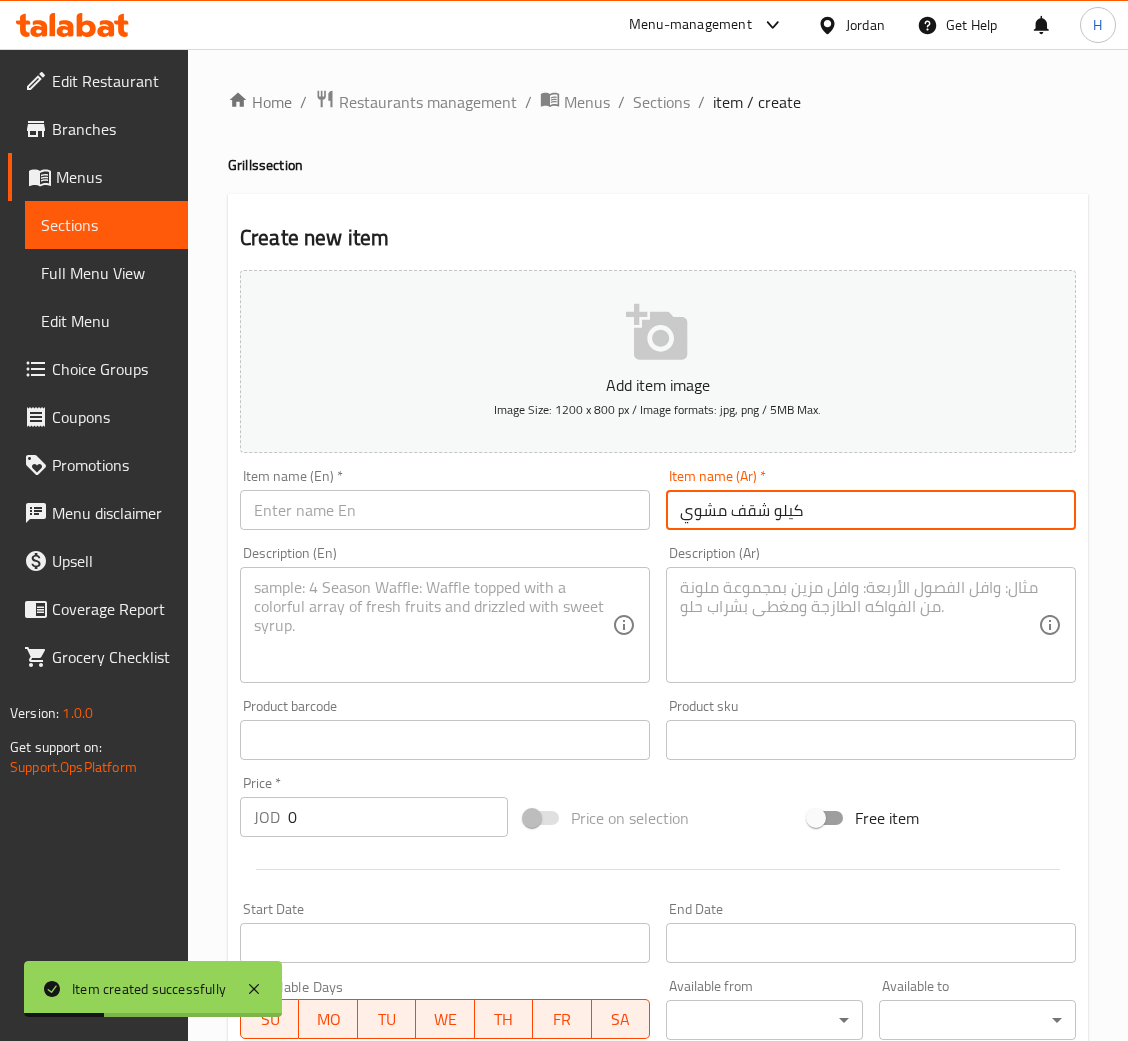 drag, startPoint x: 515, startPoint y: 492, endPoint x: 551, endPoint y: 486, distance: 36.496574 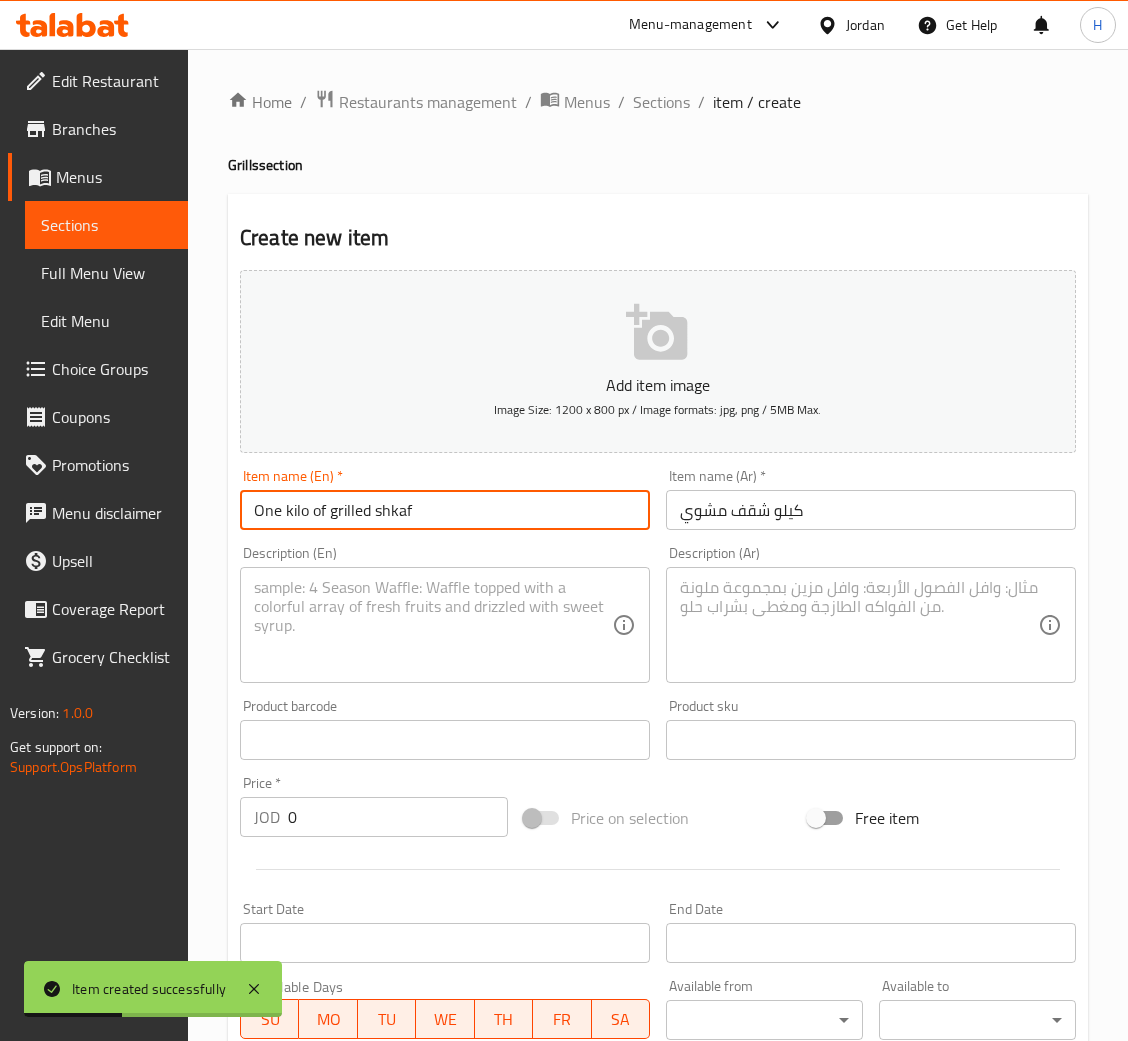 type on "One kilo of grilled shkaf" 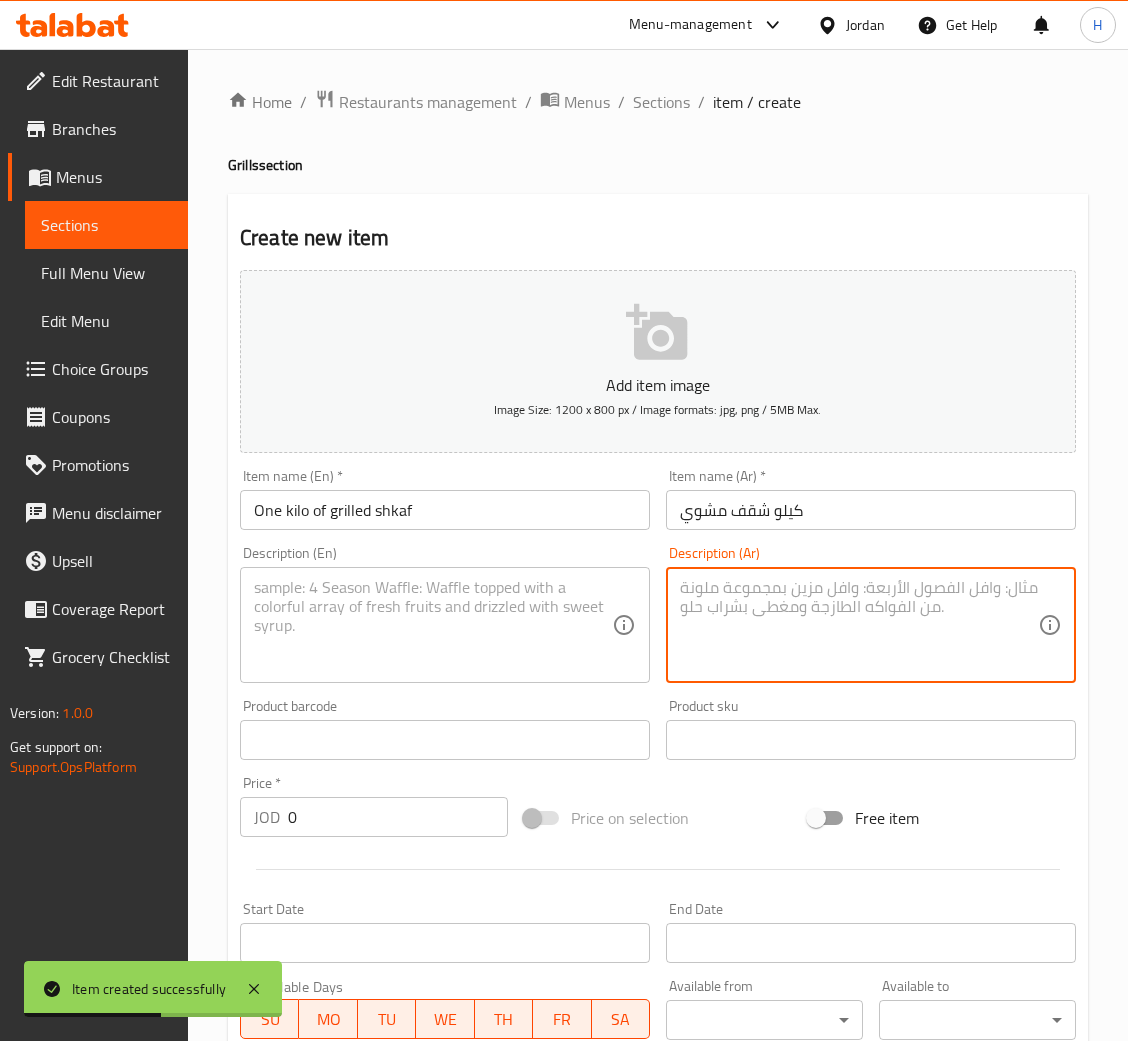 click at bounding box center [859, 625] 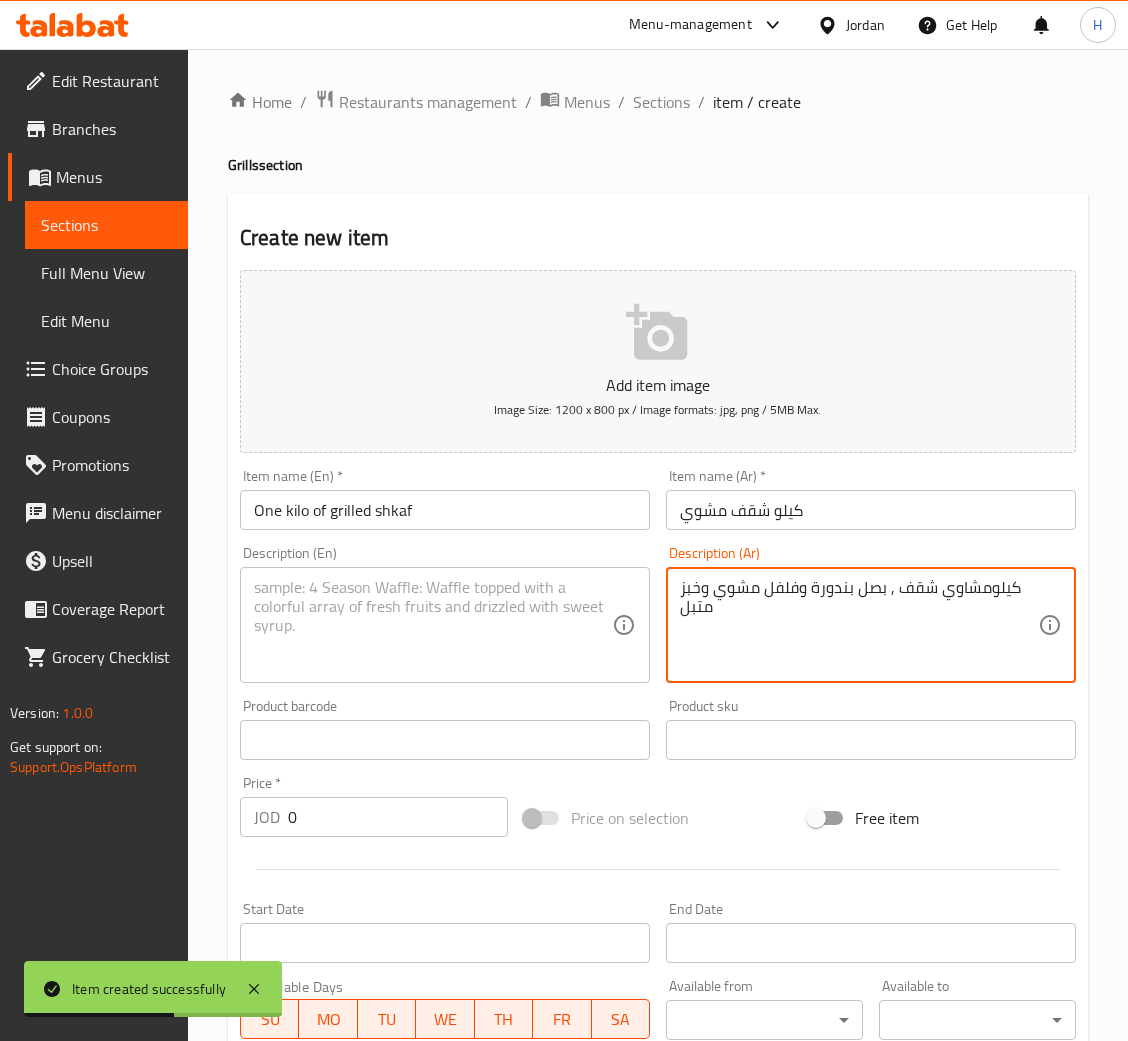 type on "كيلومشاوي شقف , بصل بندورة وفلفل مشوي وخبز متبل" 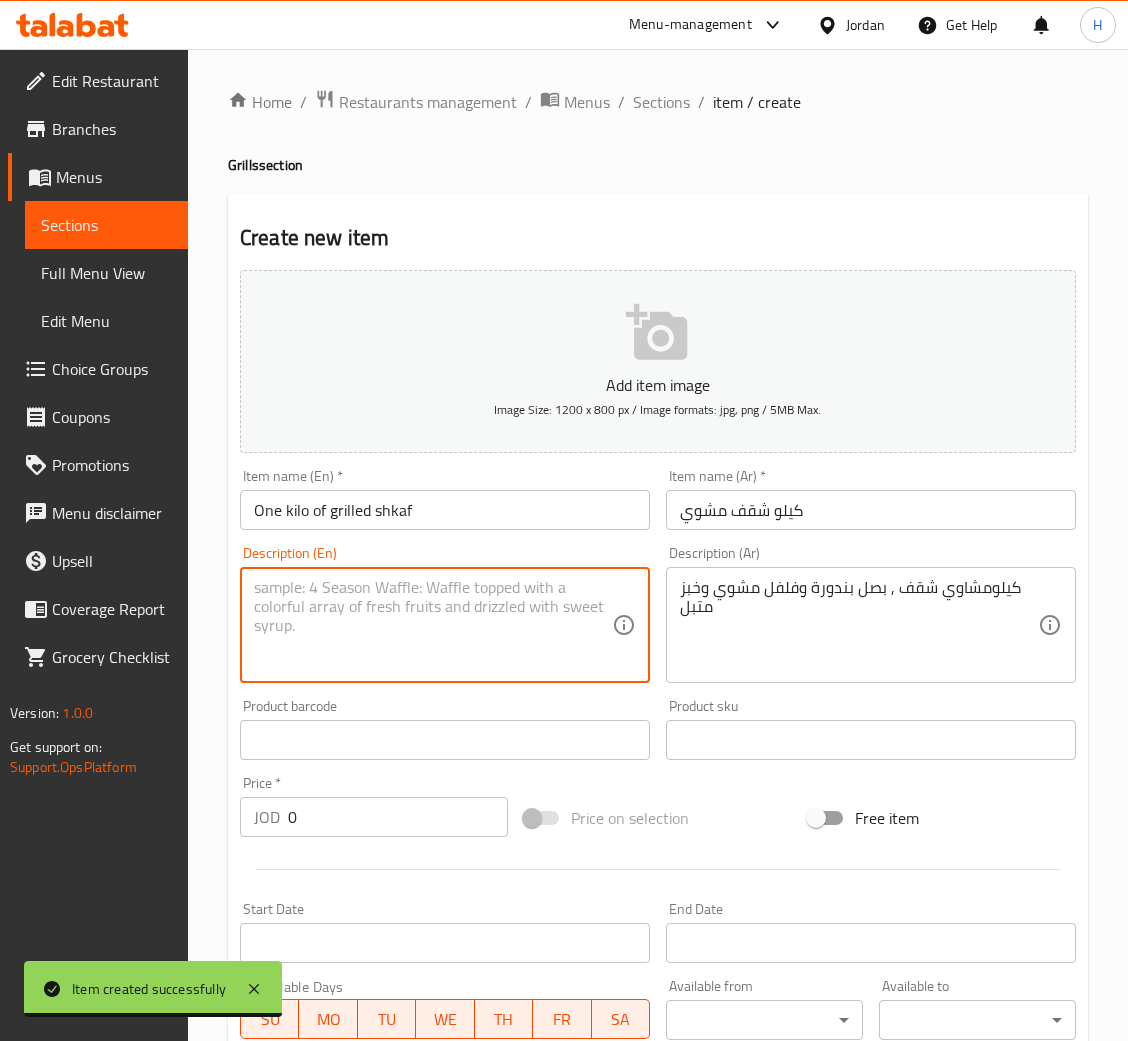 click at bounding box center [433, 625] 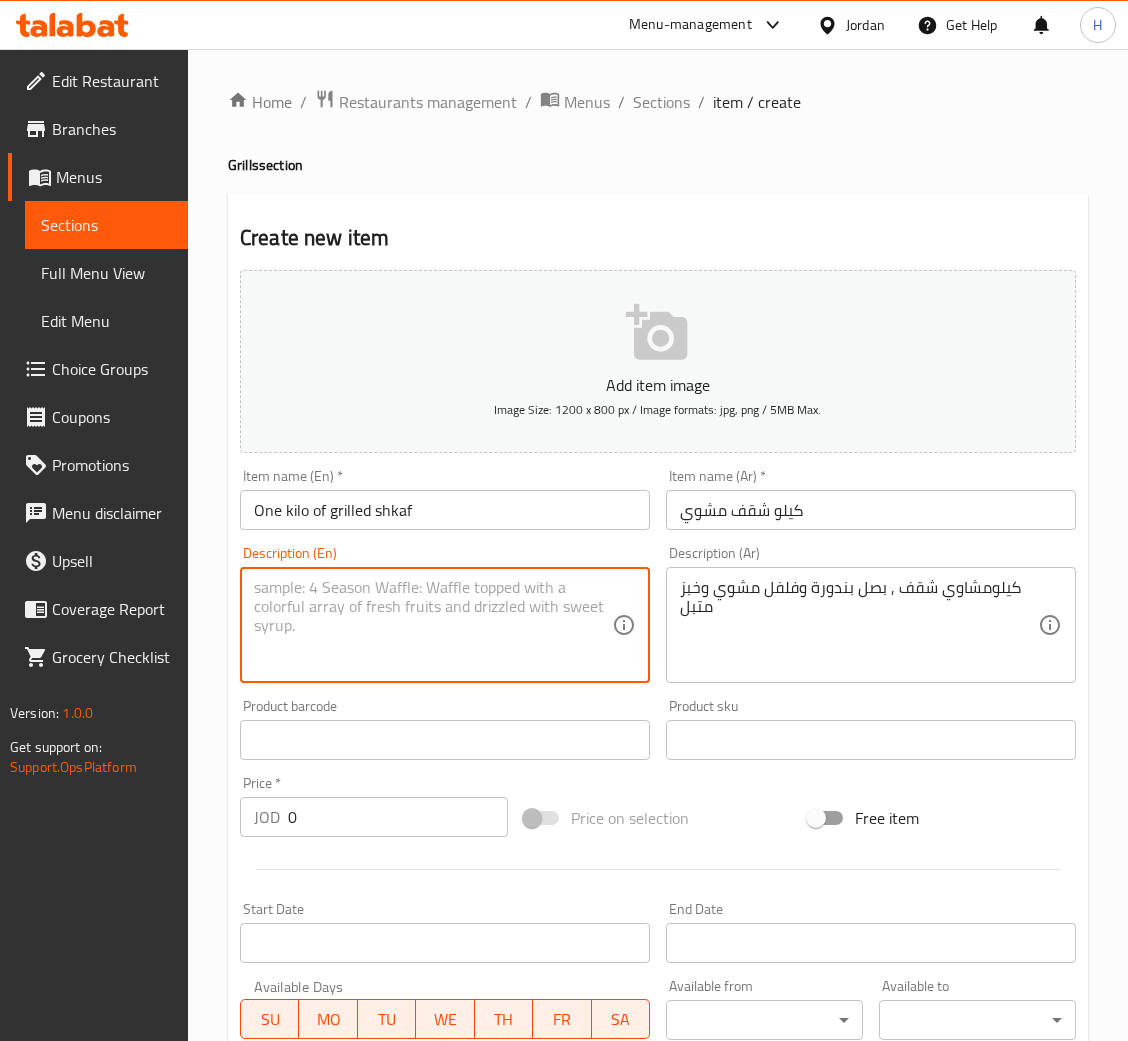 paste on "Kilo grilled shkaf, onions, tomatoes, grilled peppers and spiced bread" 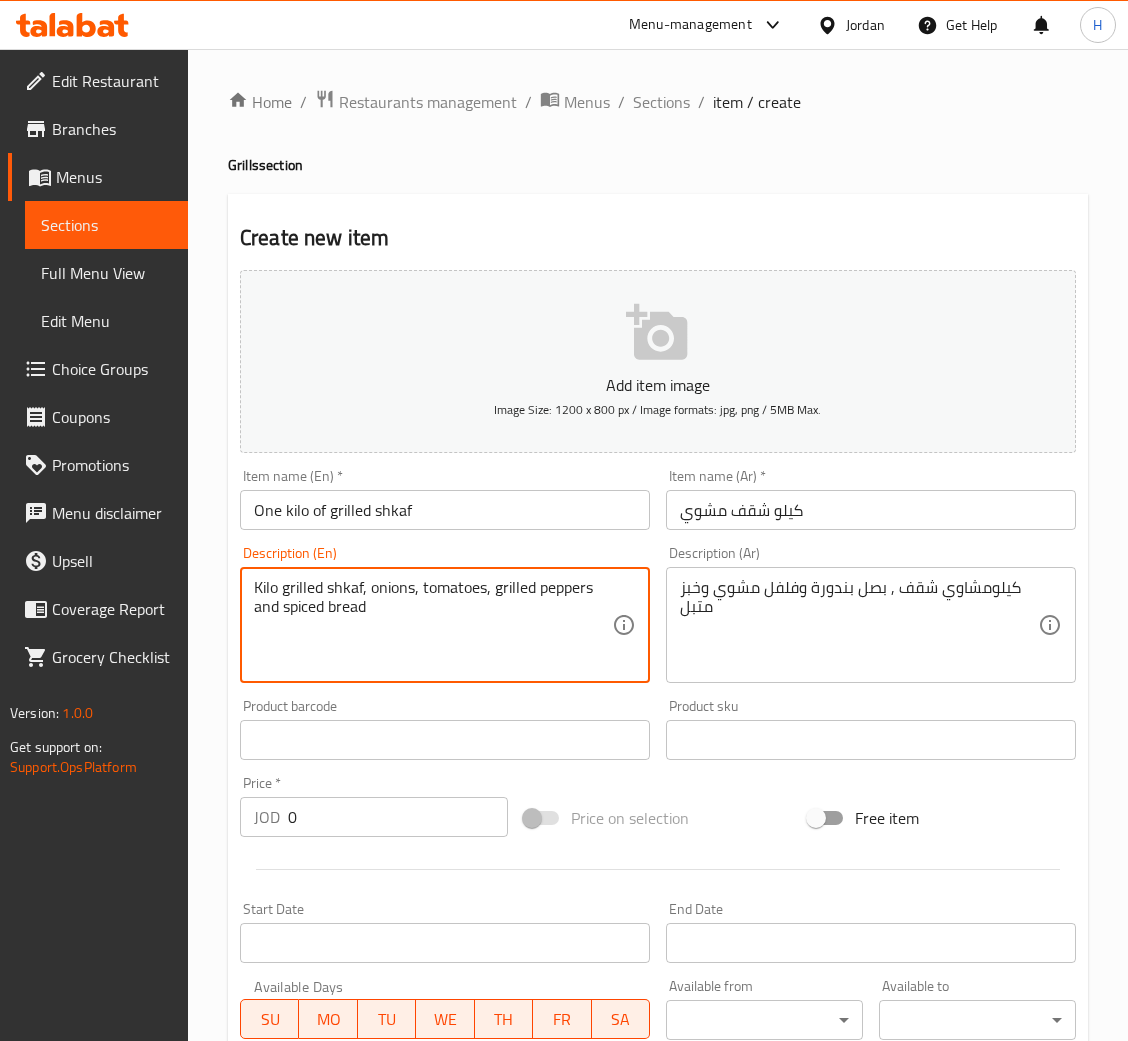 type on "Kilo grilled shkaf, onions, tomatoes, grilled peppers and spiced bread" 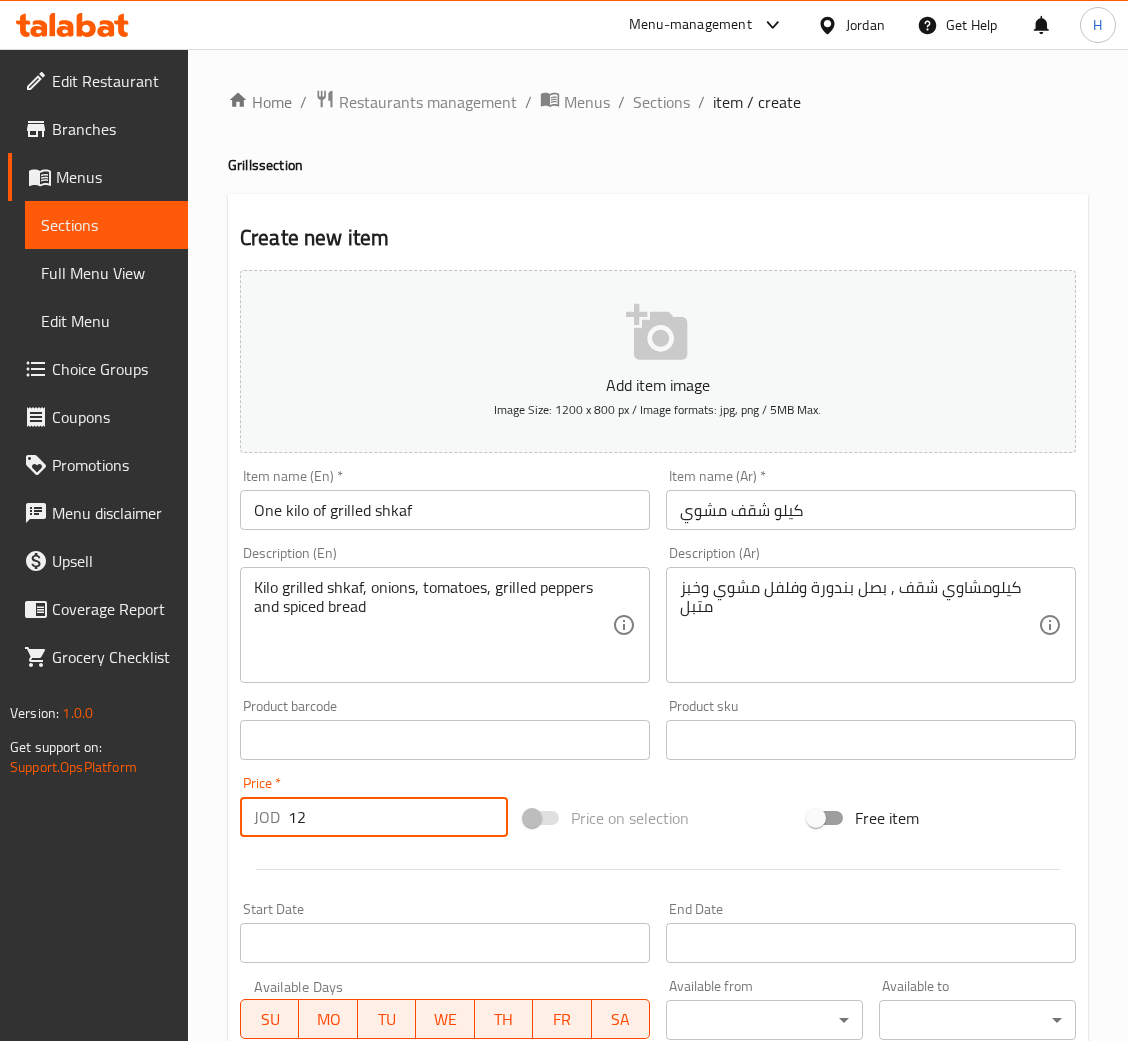 type on "12" 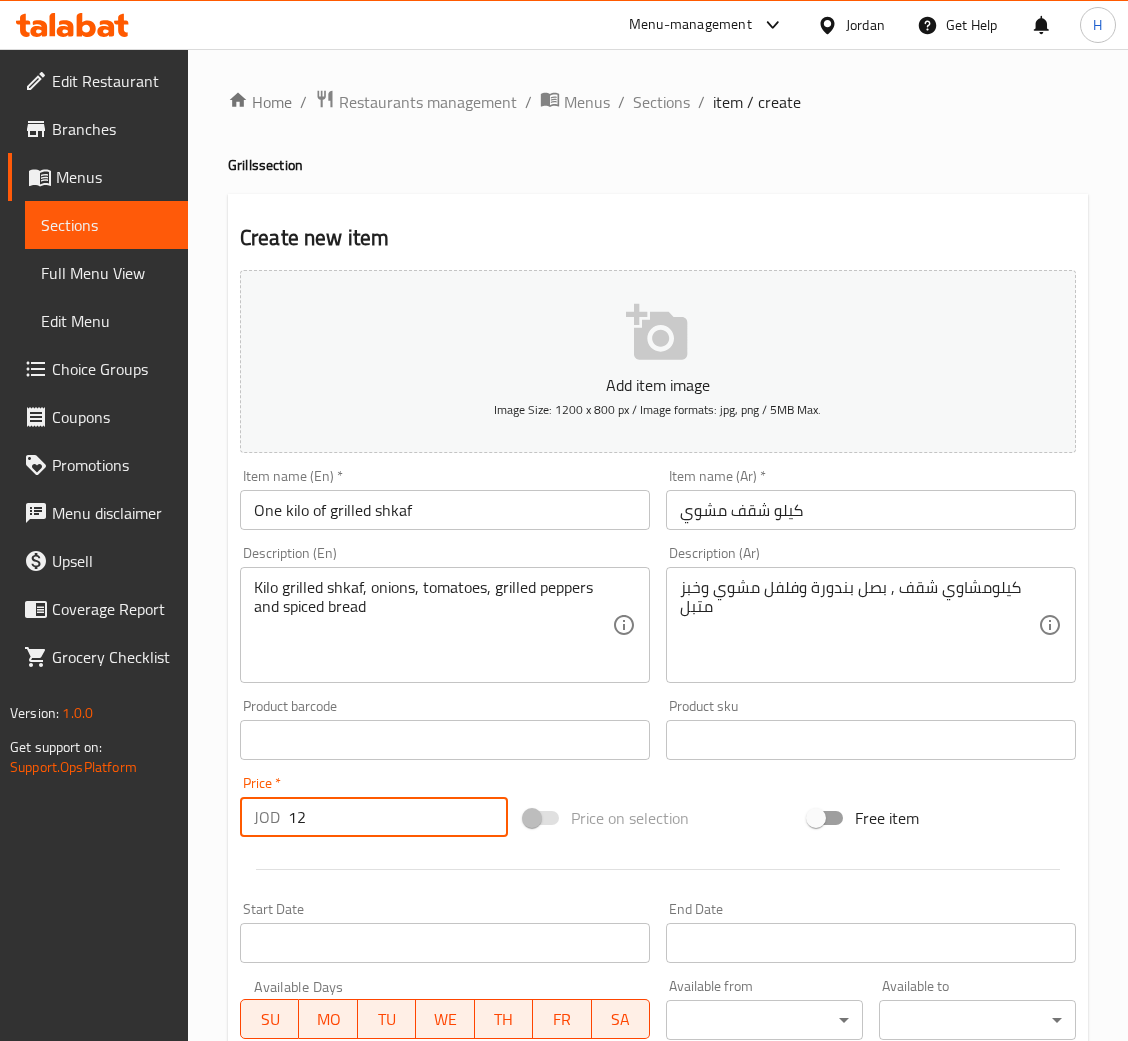 click on "Create" at bounding box center (338, 1326) 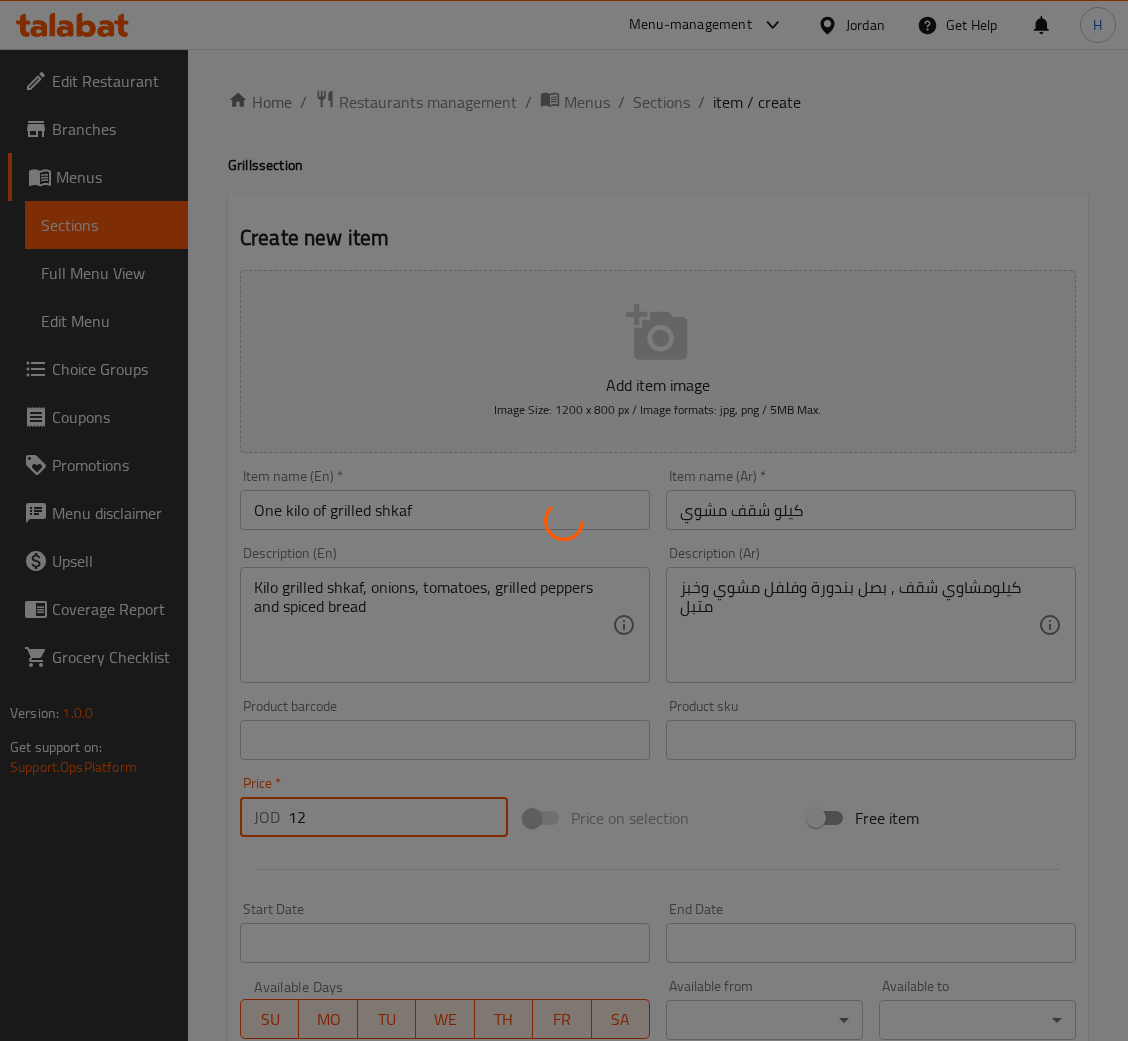 type 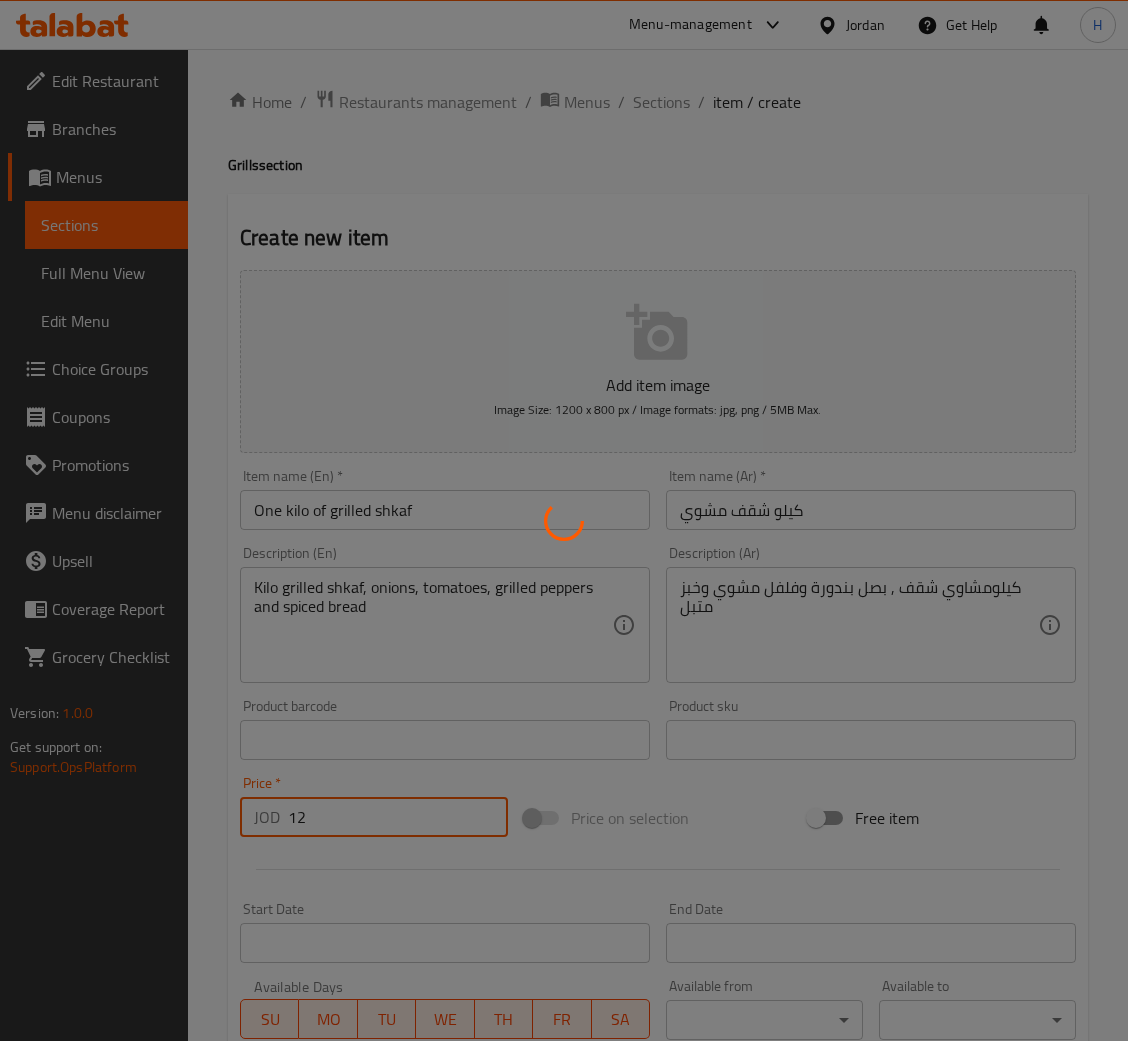 type 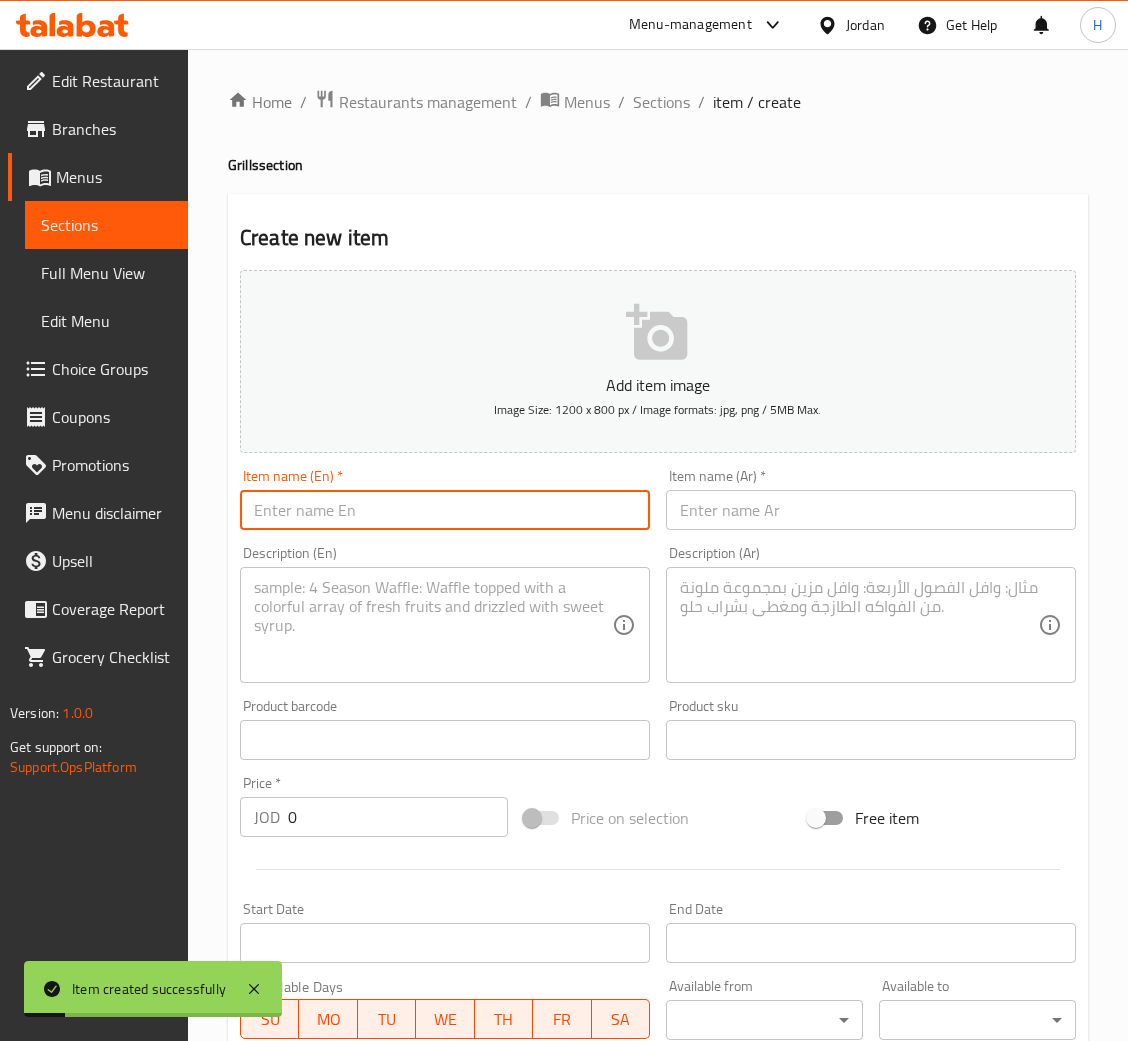 drag, startPoint x: 398, startPoint y: 495, endPoint x: 507, endPoint y: 498, distance: 109.041275 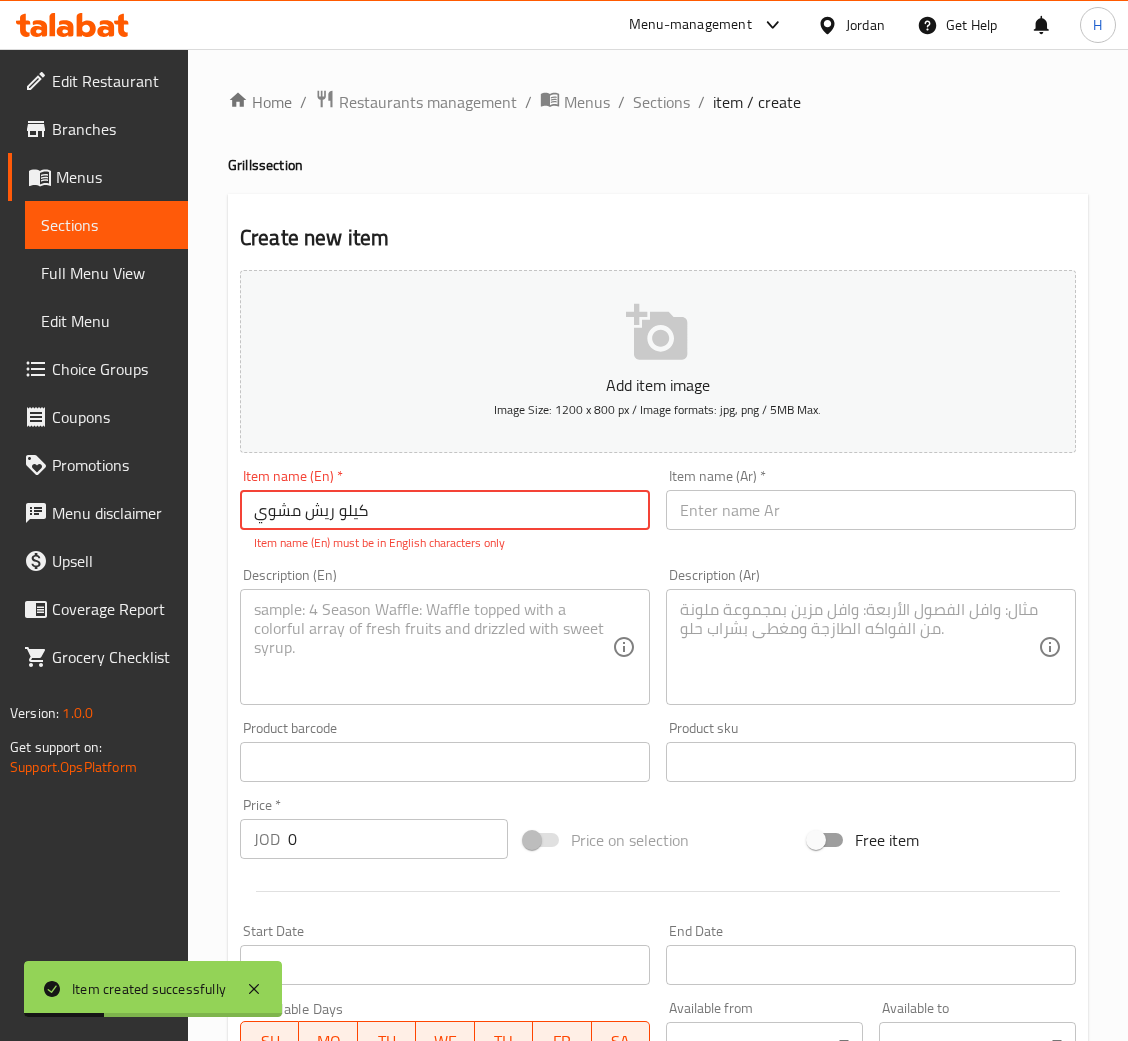 type on "كيلو ريش مشوي" 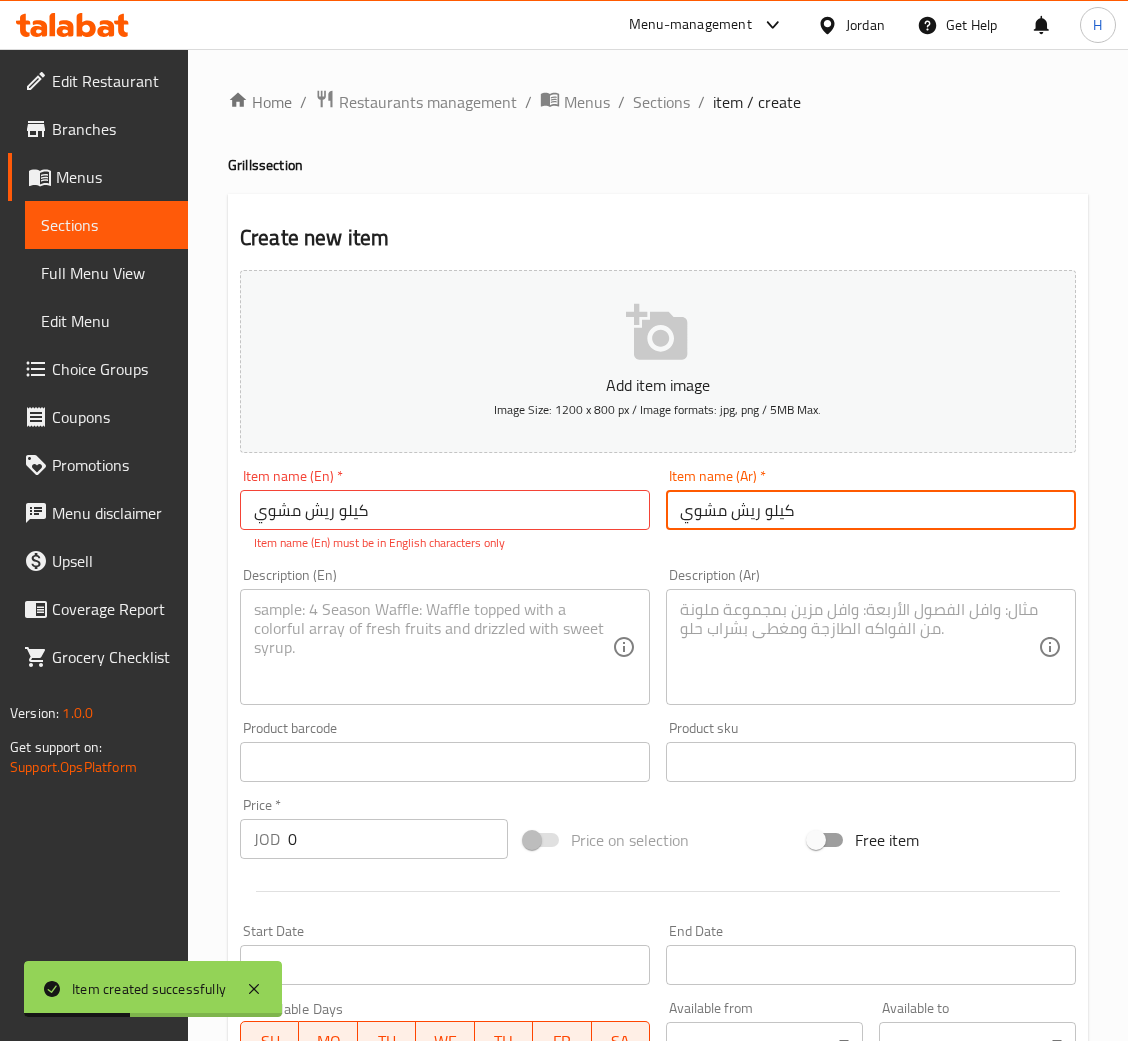 type on "كيلو ريش مشوي" 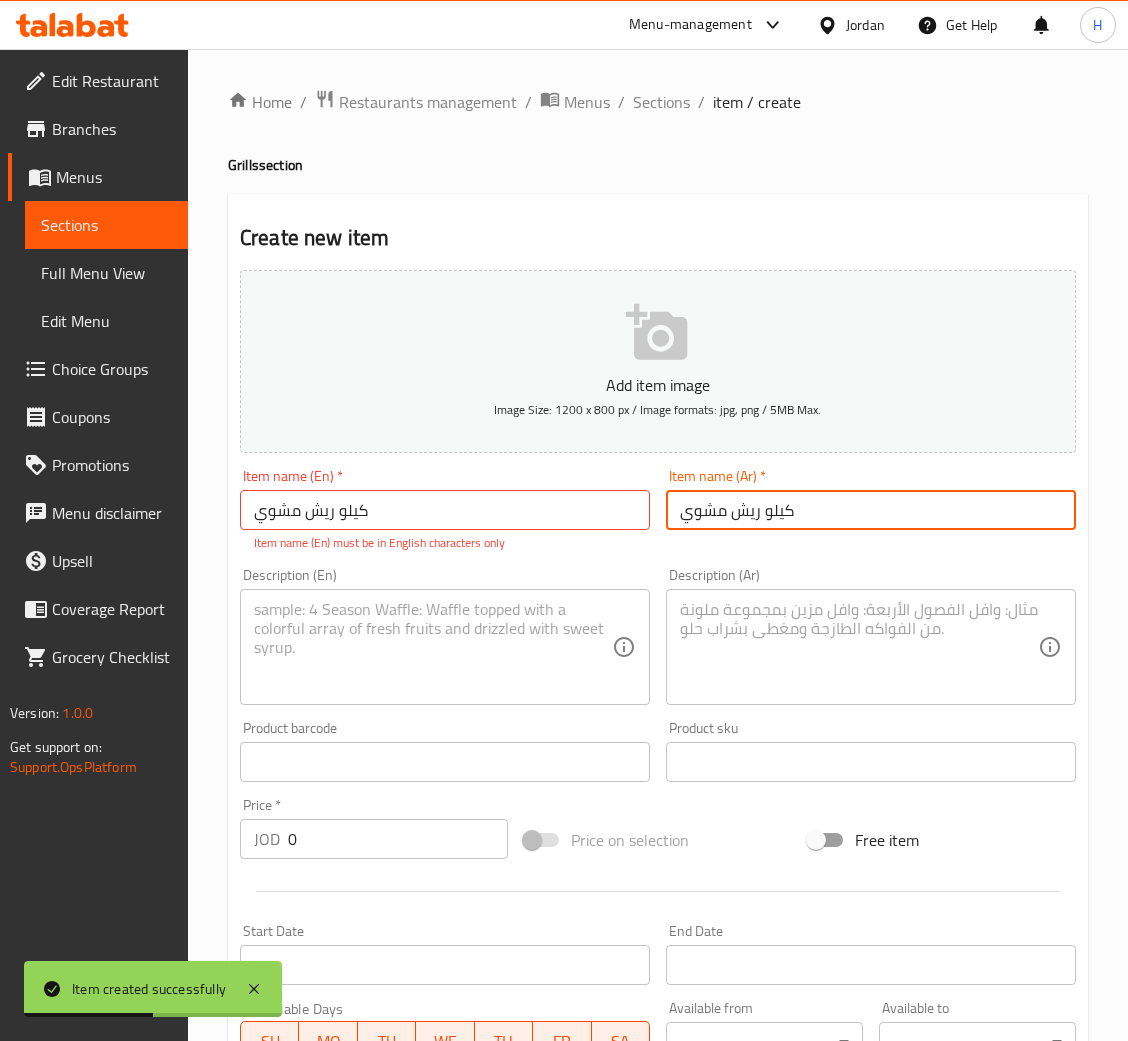 click on "Item name (En)   * كيلو ريش مشوي Item name (En)  * Item name (En) must be in English characters only" at bounding box center (445, 510) 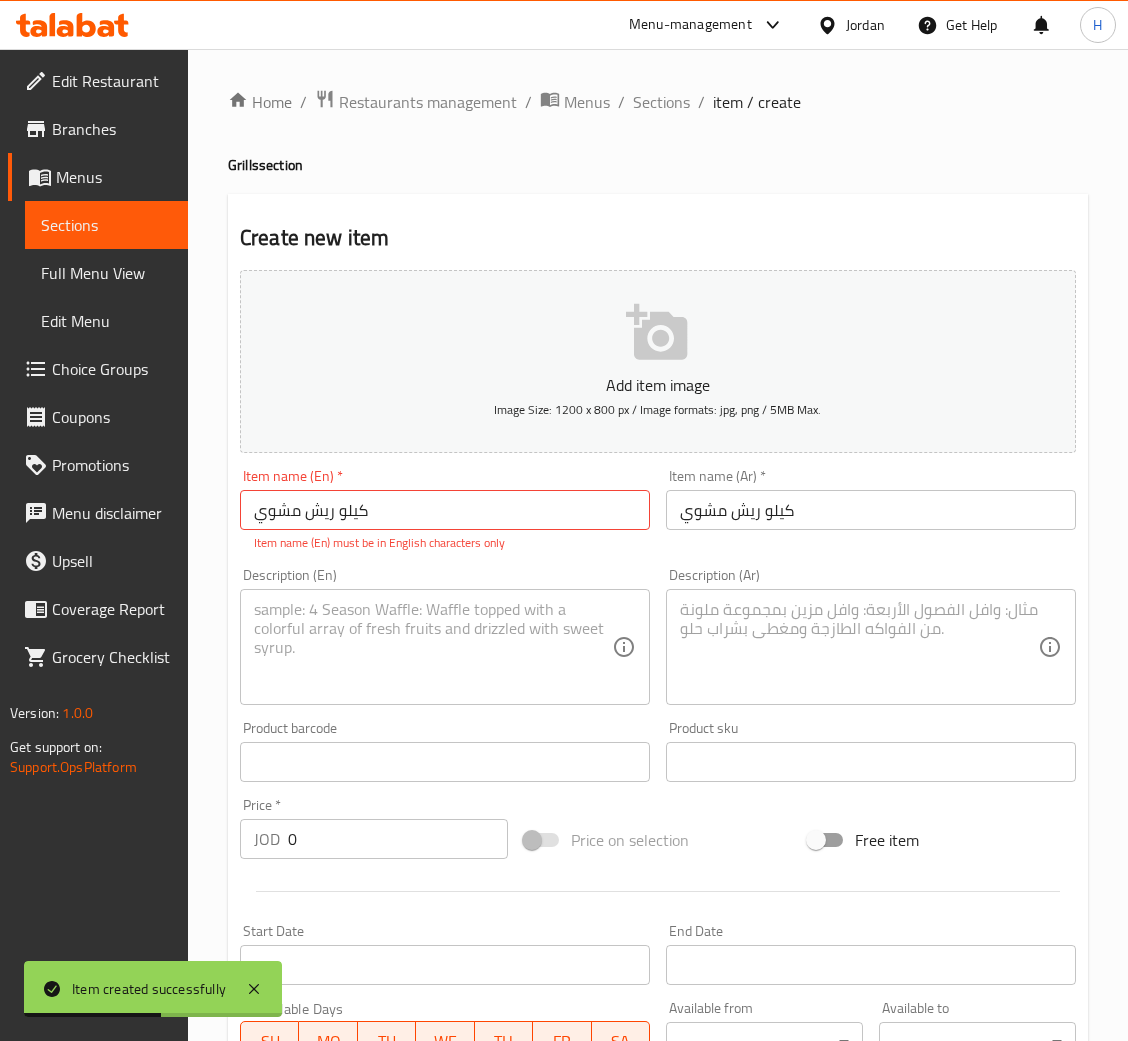 click on "Item name (En)   * كيلو ريش مشوي Item name (En)  * Item name (En) must be in English characters only" at bounding box center [445, 510] 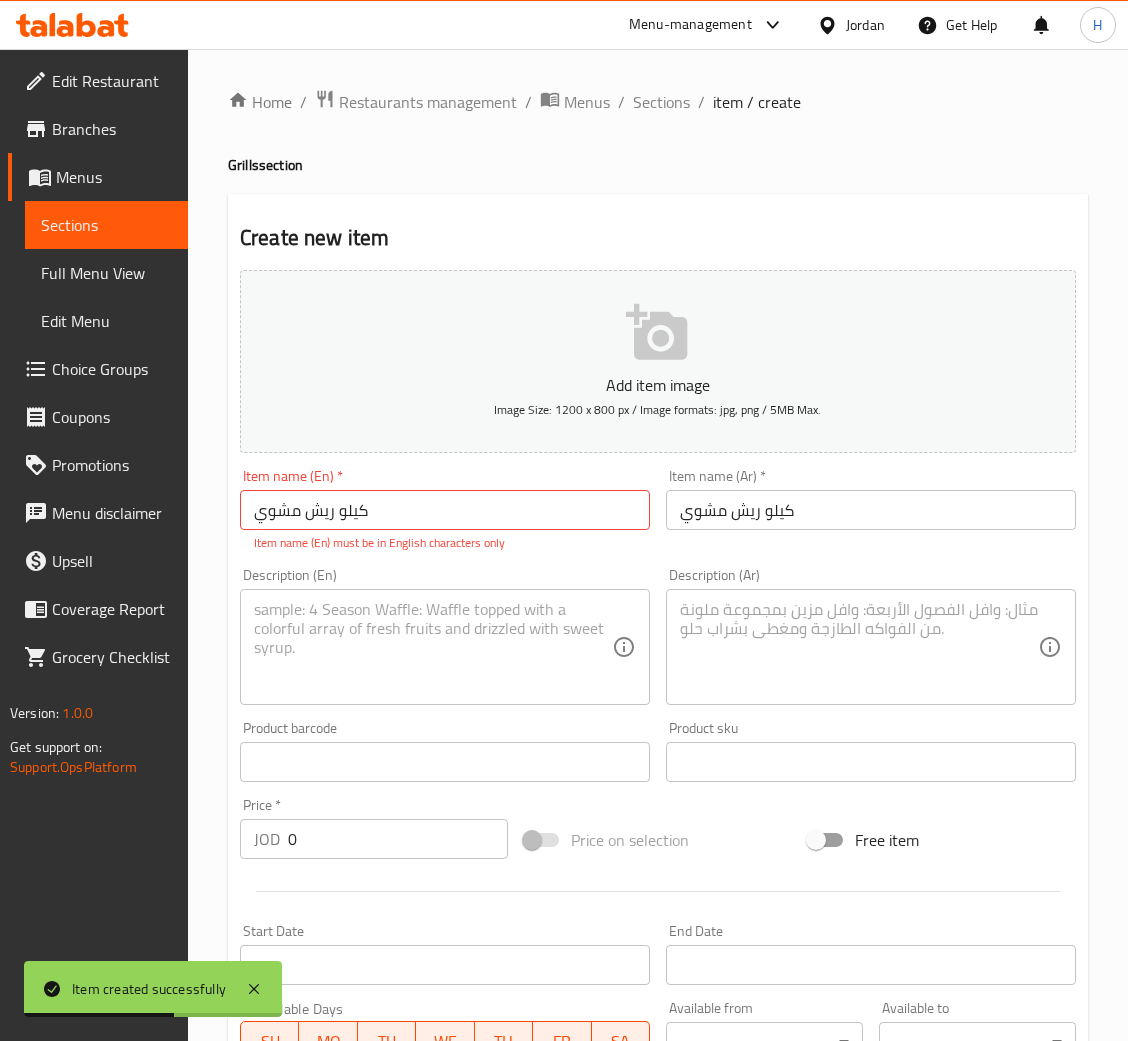 click on "كيلو ريش مشوي" at bounding box center (445, 510) 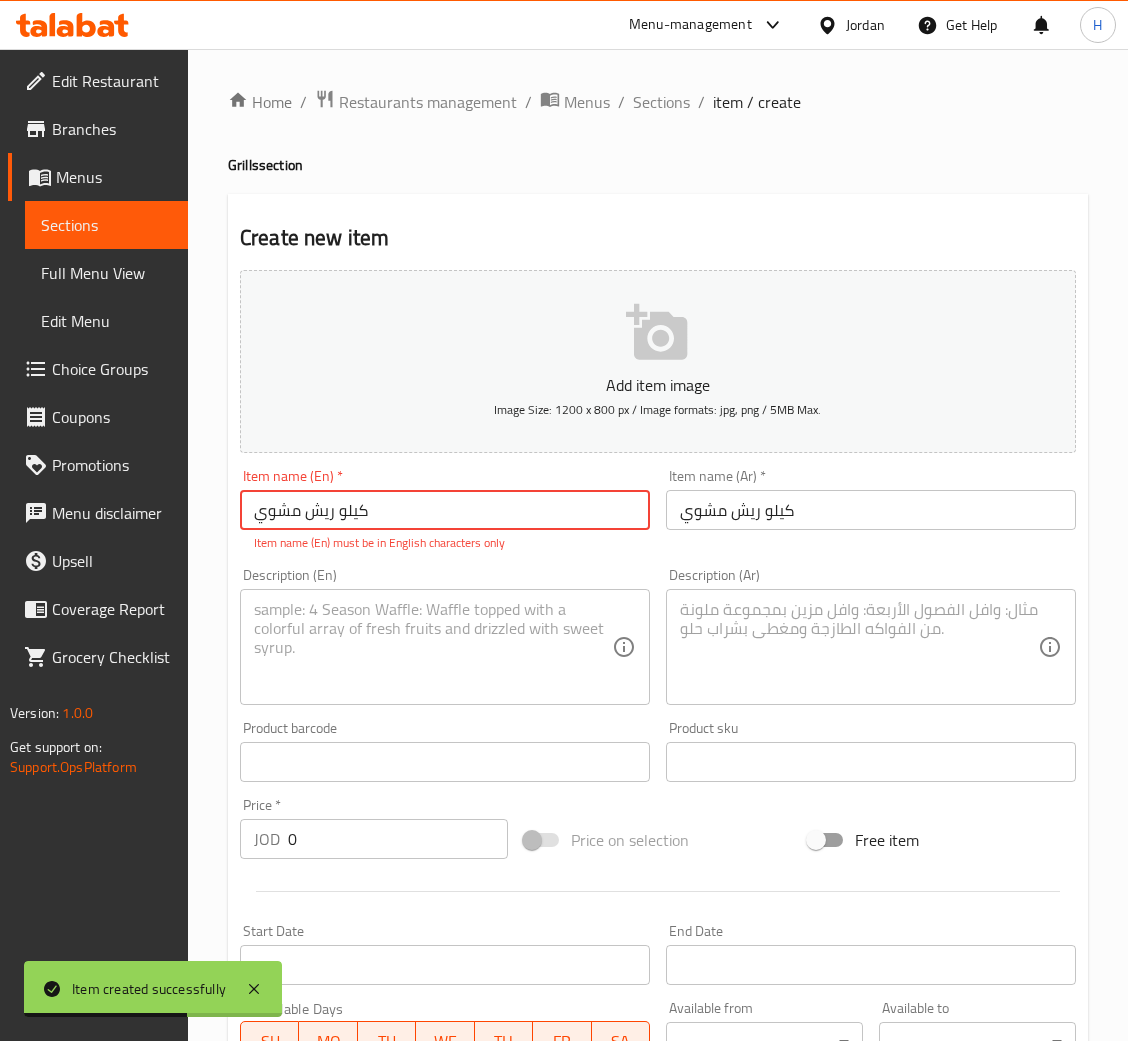 paste on "One kilo of grilled ribs" 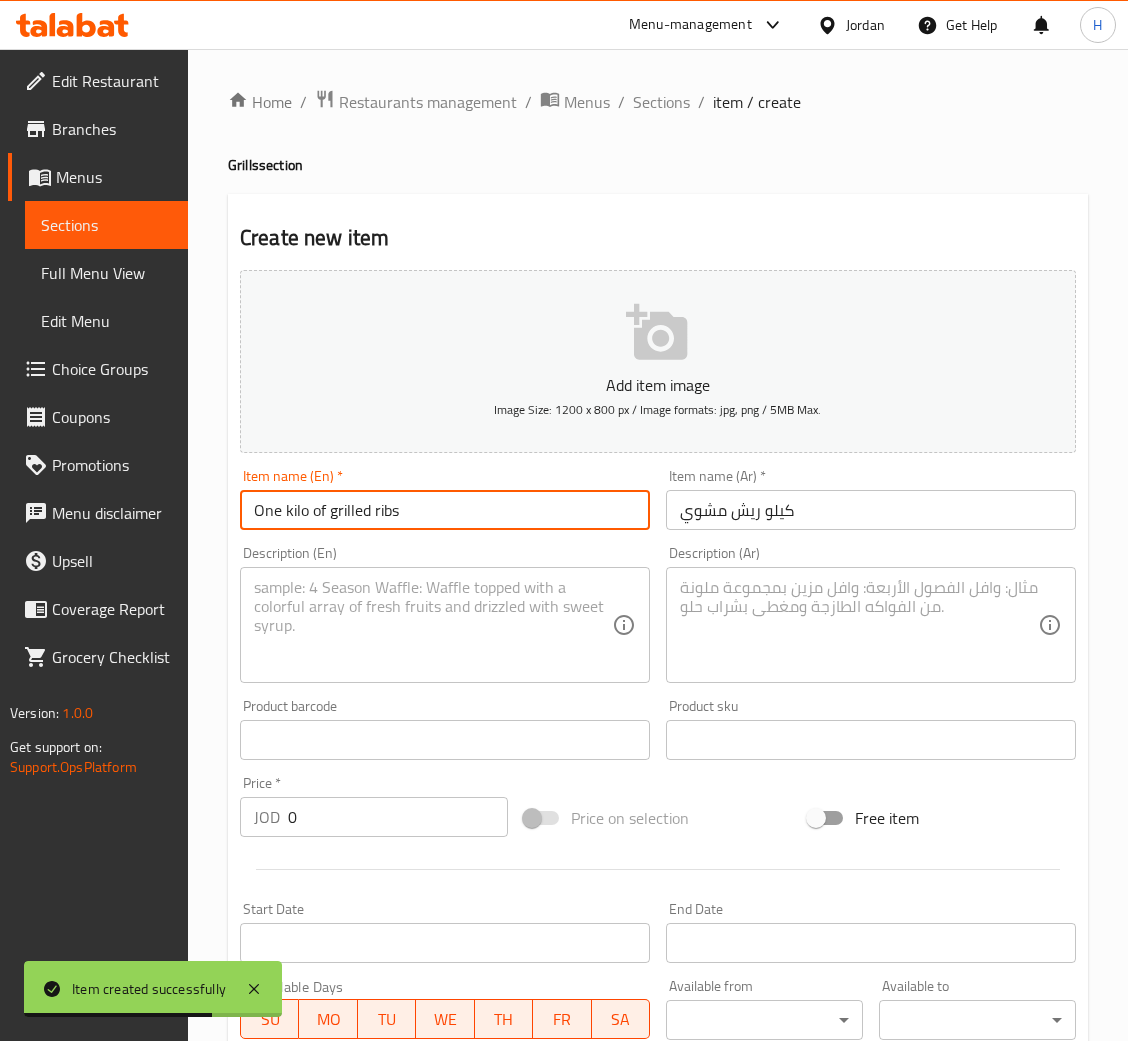 type on "One kilo of grilled ribs" 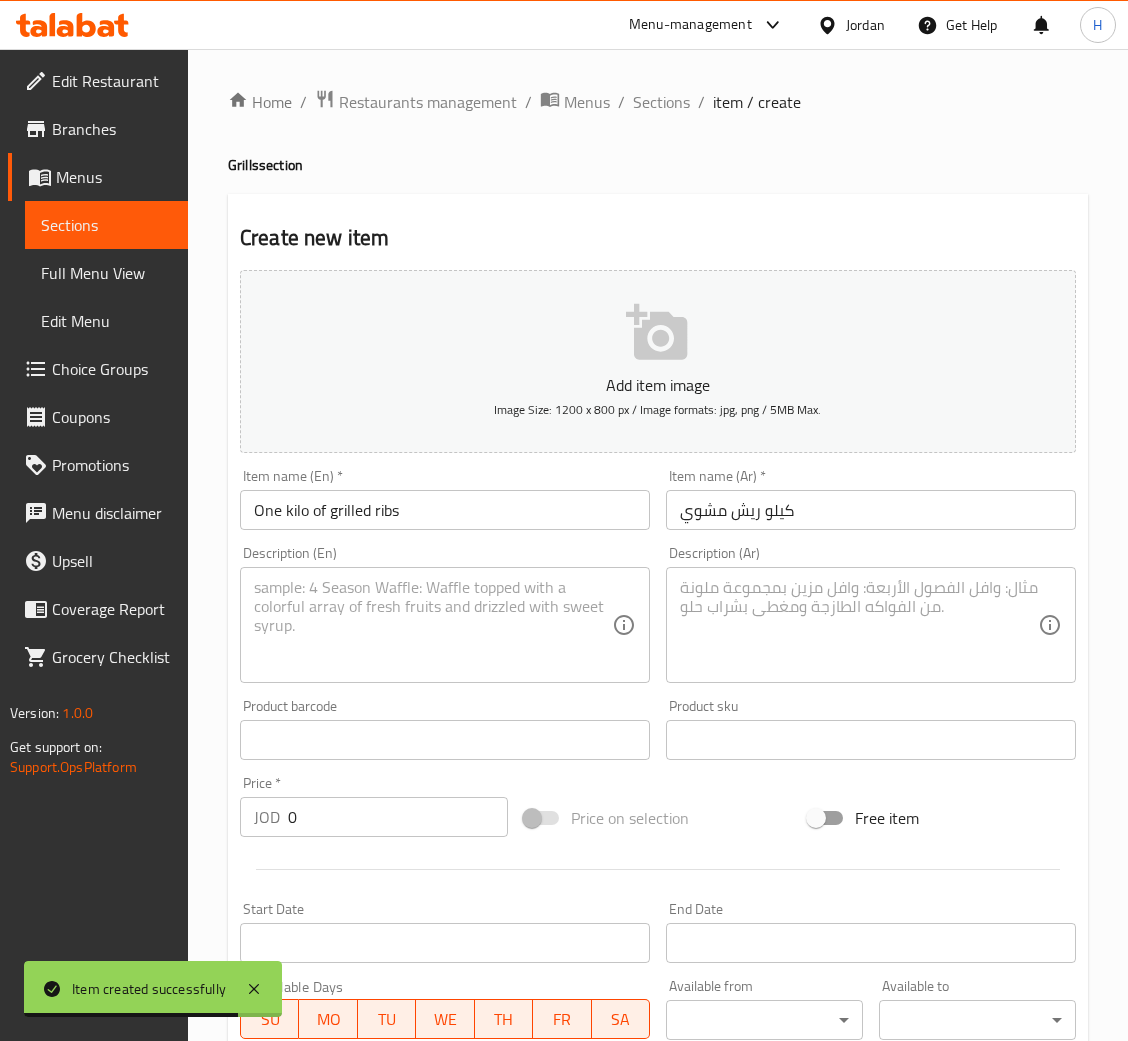 drag, startPoint x: 955, startPoint y: 716, endPoint x: 871, endPoint y: 629, distance: 120.93387 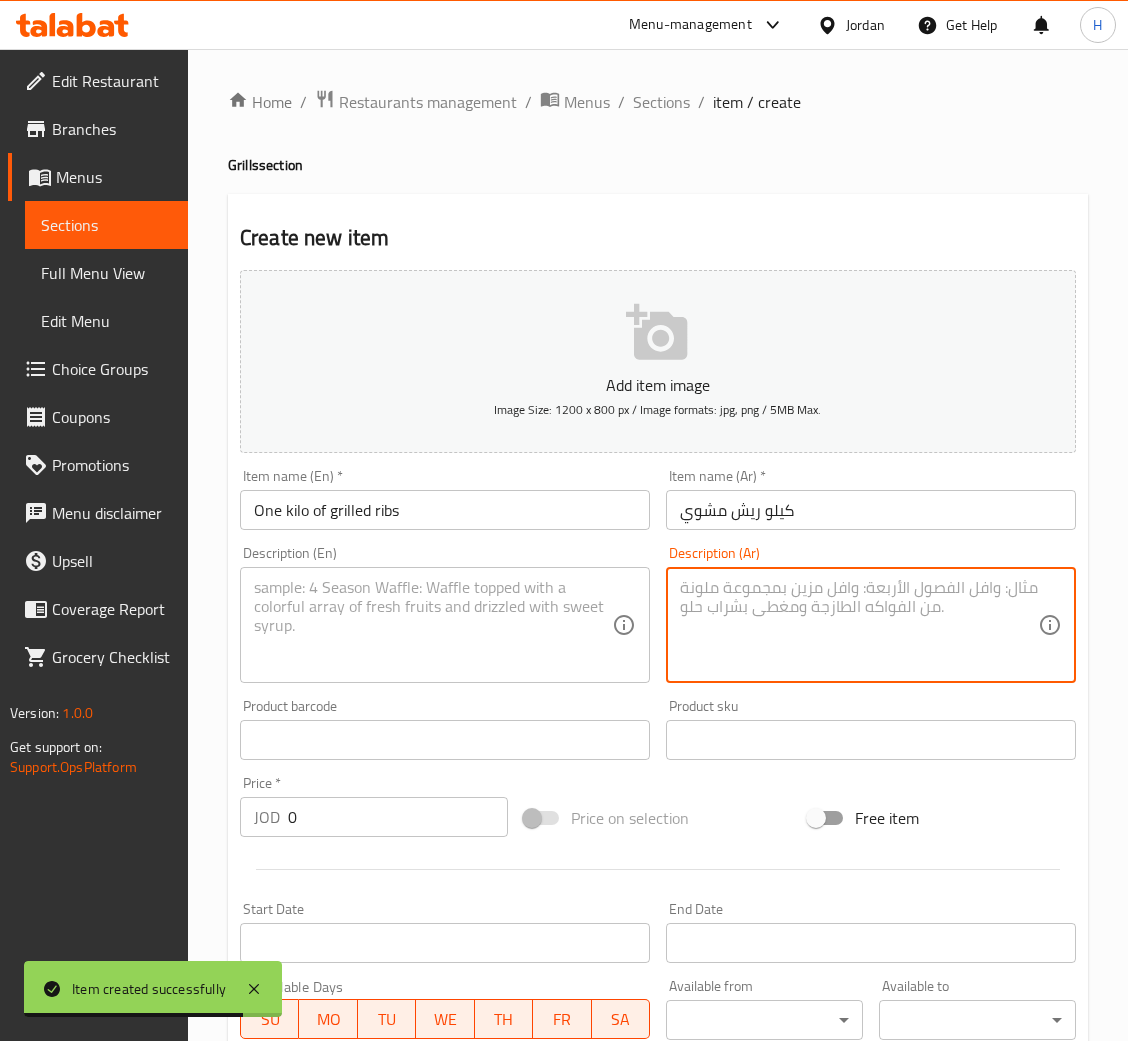 paste on "كيلو ريش مشوي  , بصل بندورة وفلفل مشوي وخبز متبل" 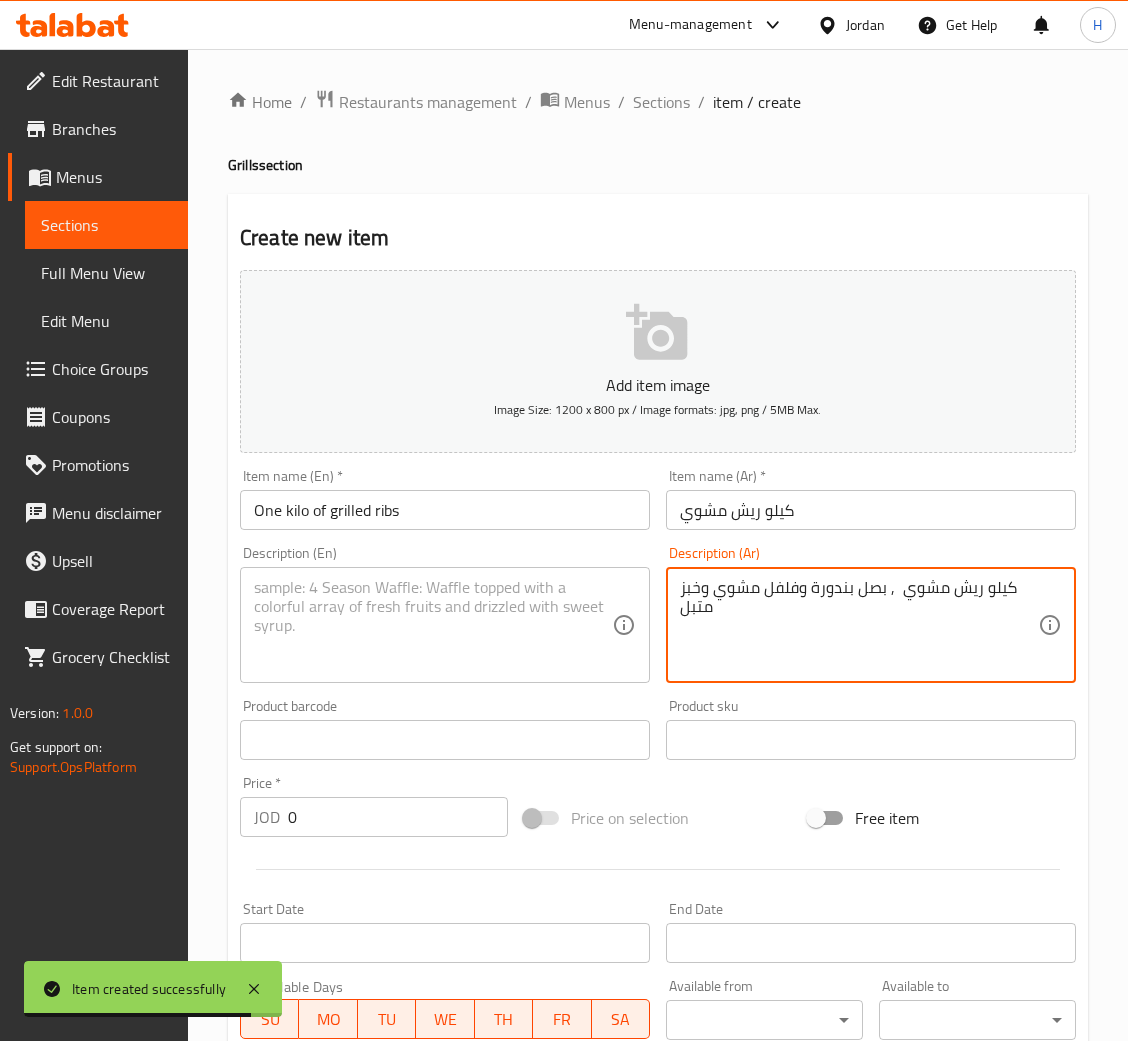 type on "كيلو ريش مشوي  , بصل بندورة وفلفل مشوي وخبز متبل" 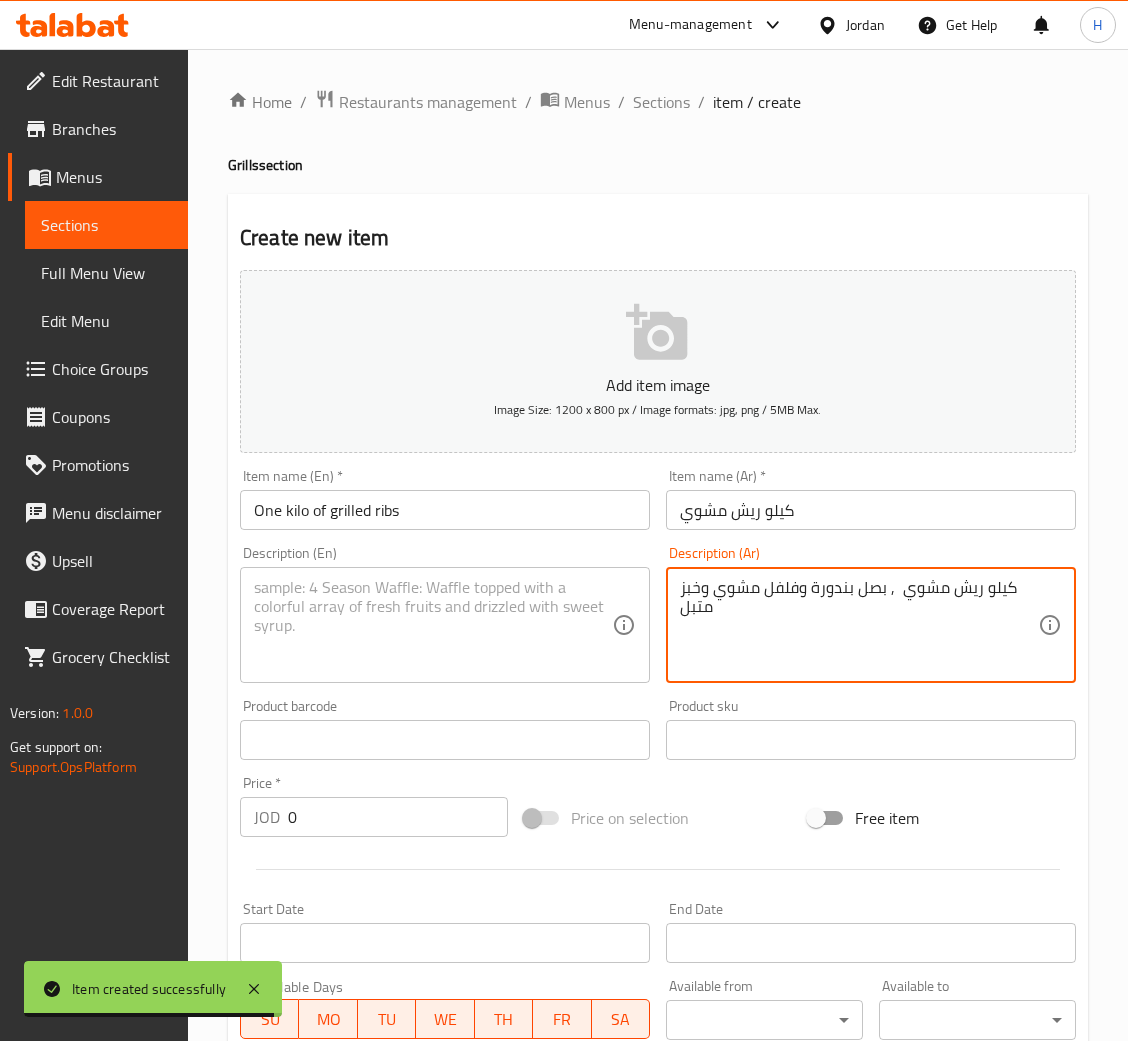 click at bounding box center (433, 625) 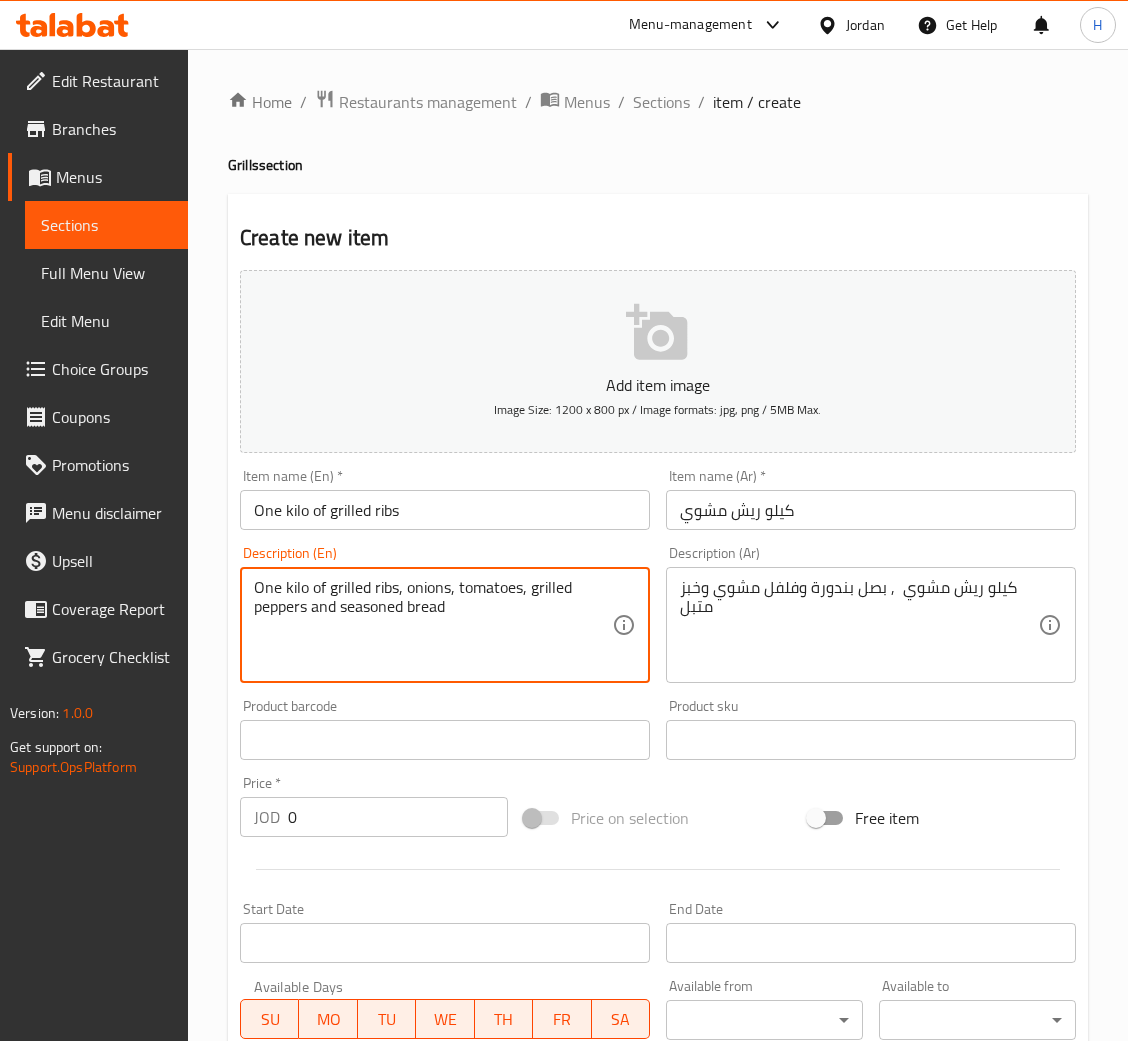 type on "One kilo of grilled ribs, onions, tomatoes, grilled peppers and seasoned bread" 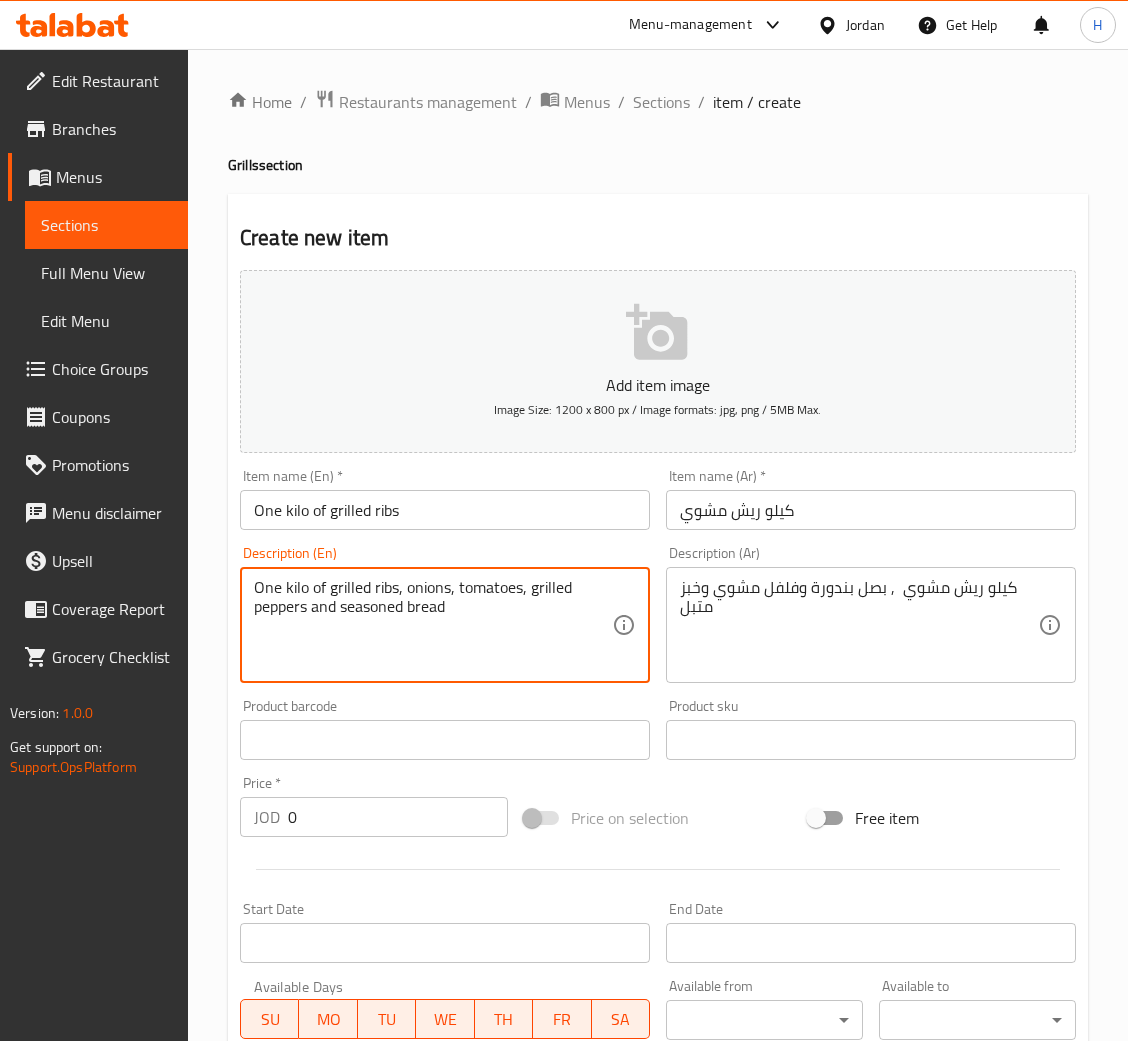click on "0" at bounding box center [398, 817] 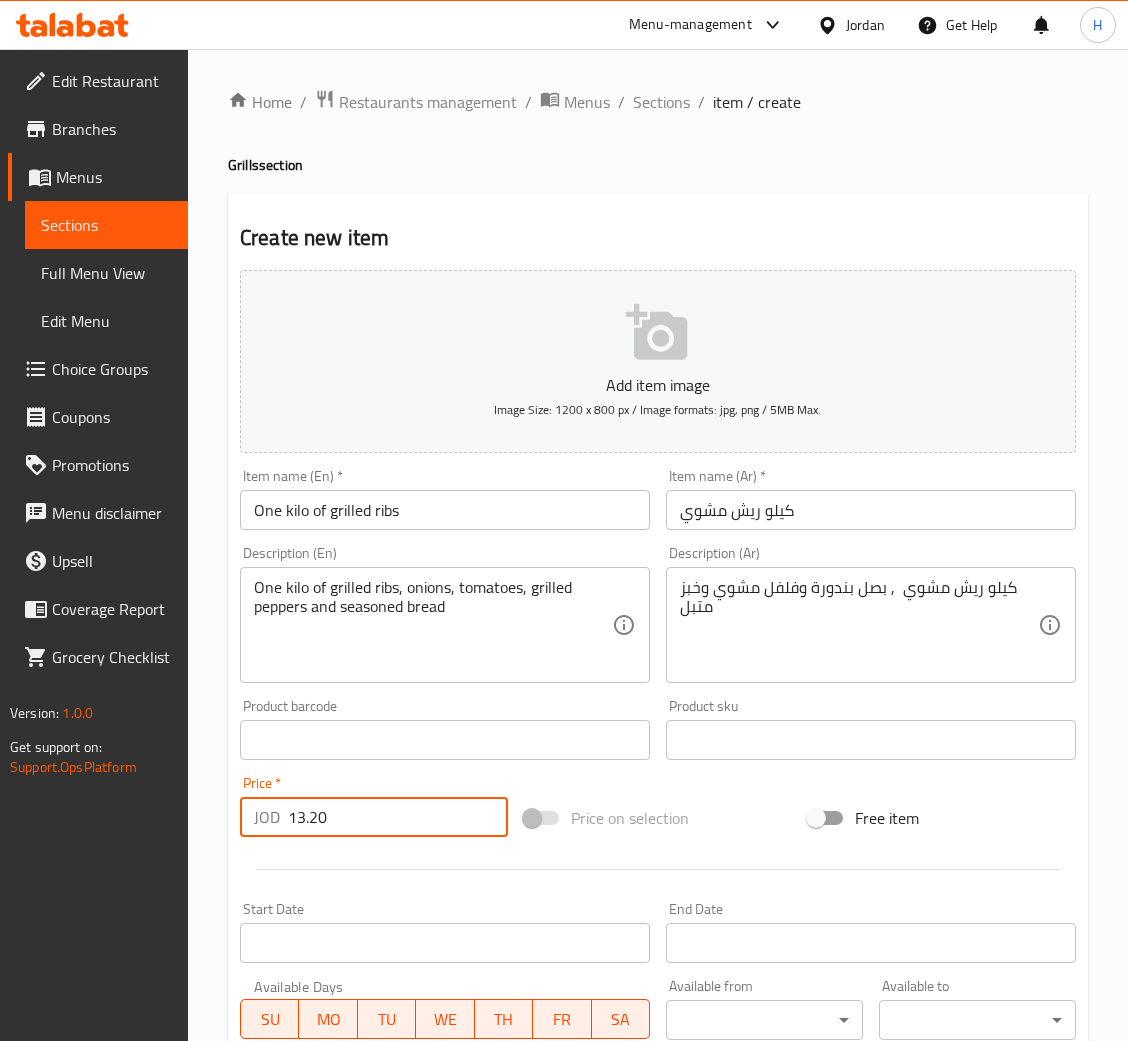 type on "13.20" 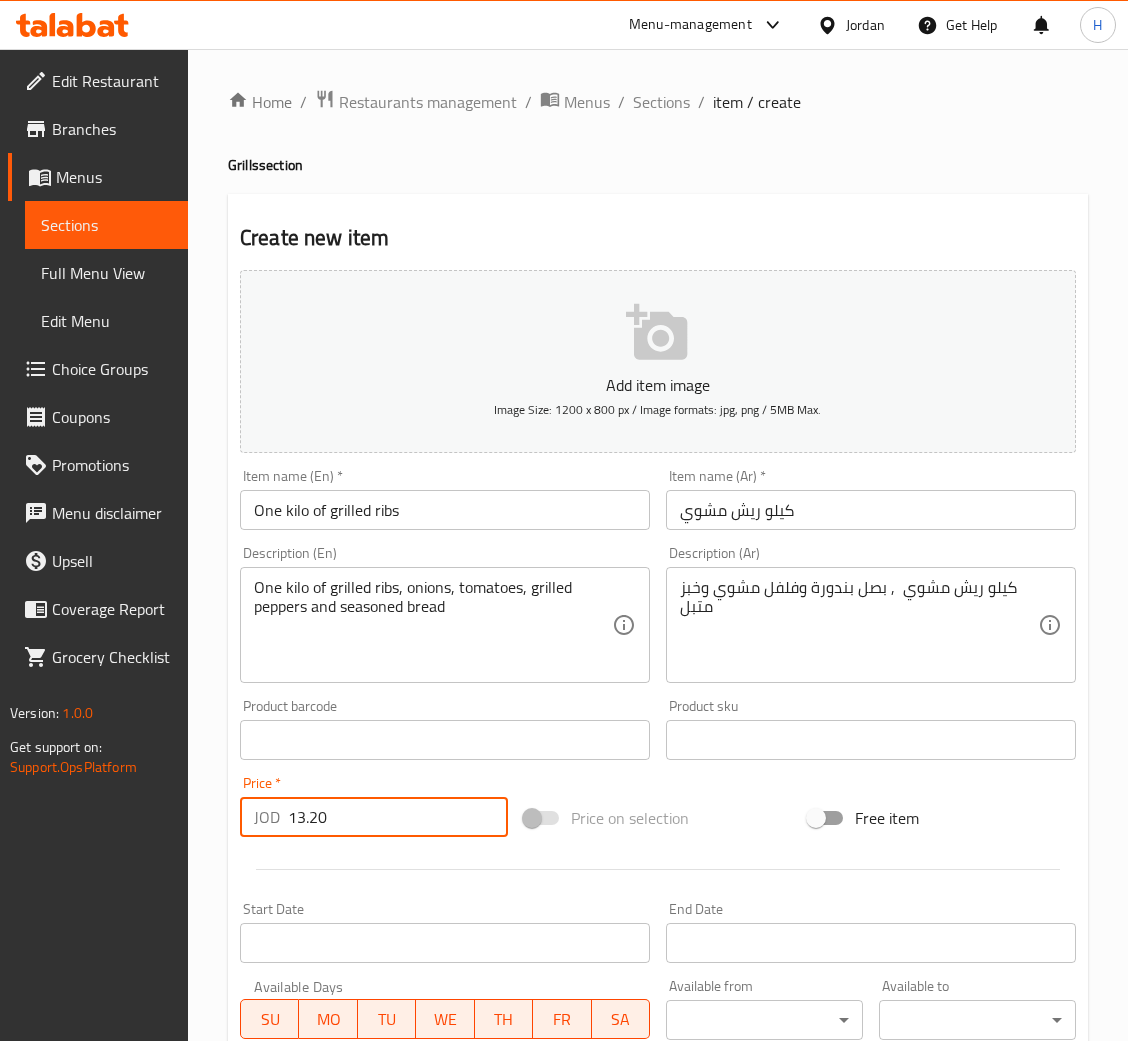 click on "Create" at bounding box center (338, 1326) 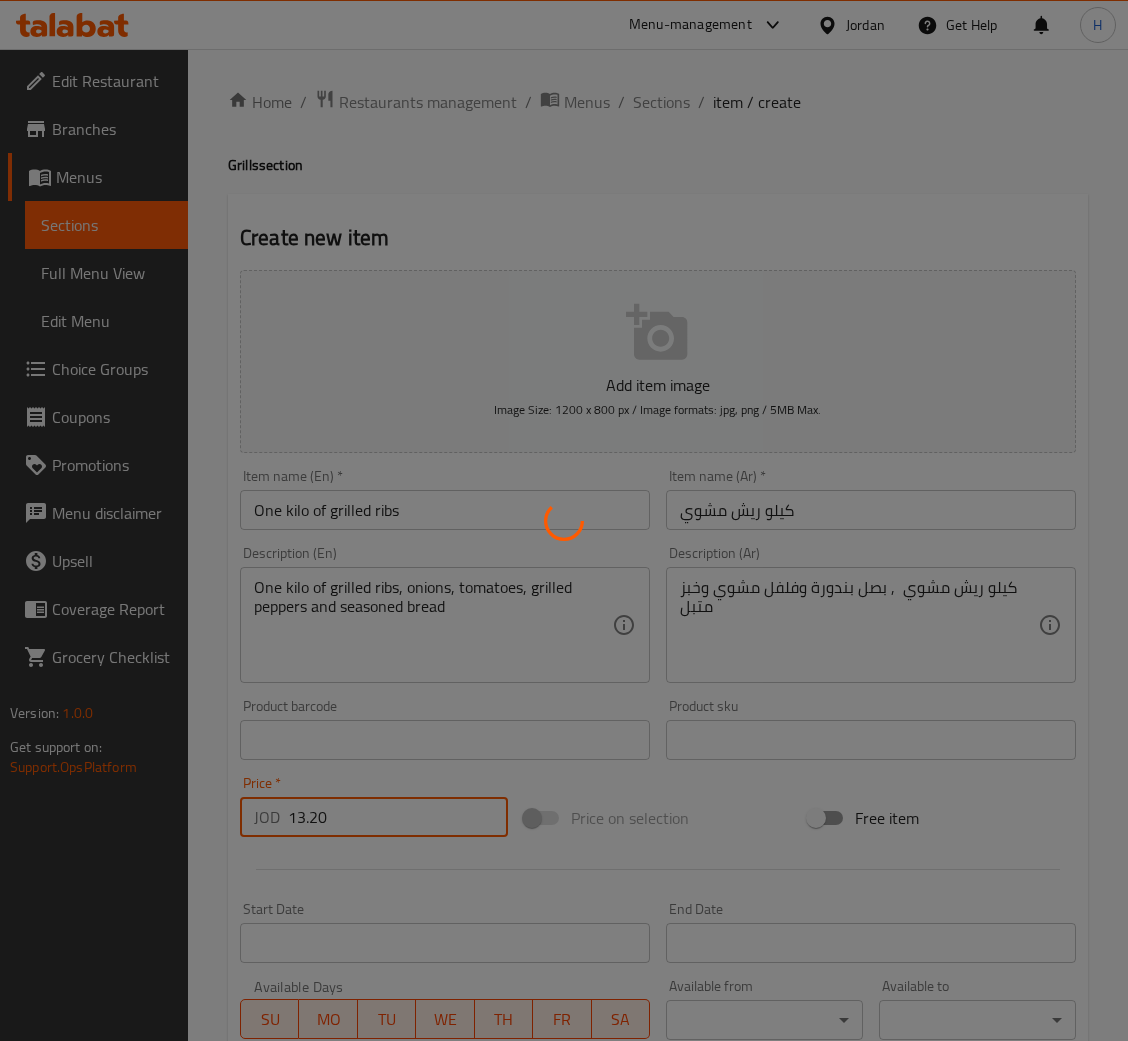 type 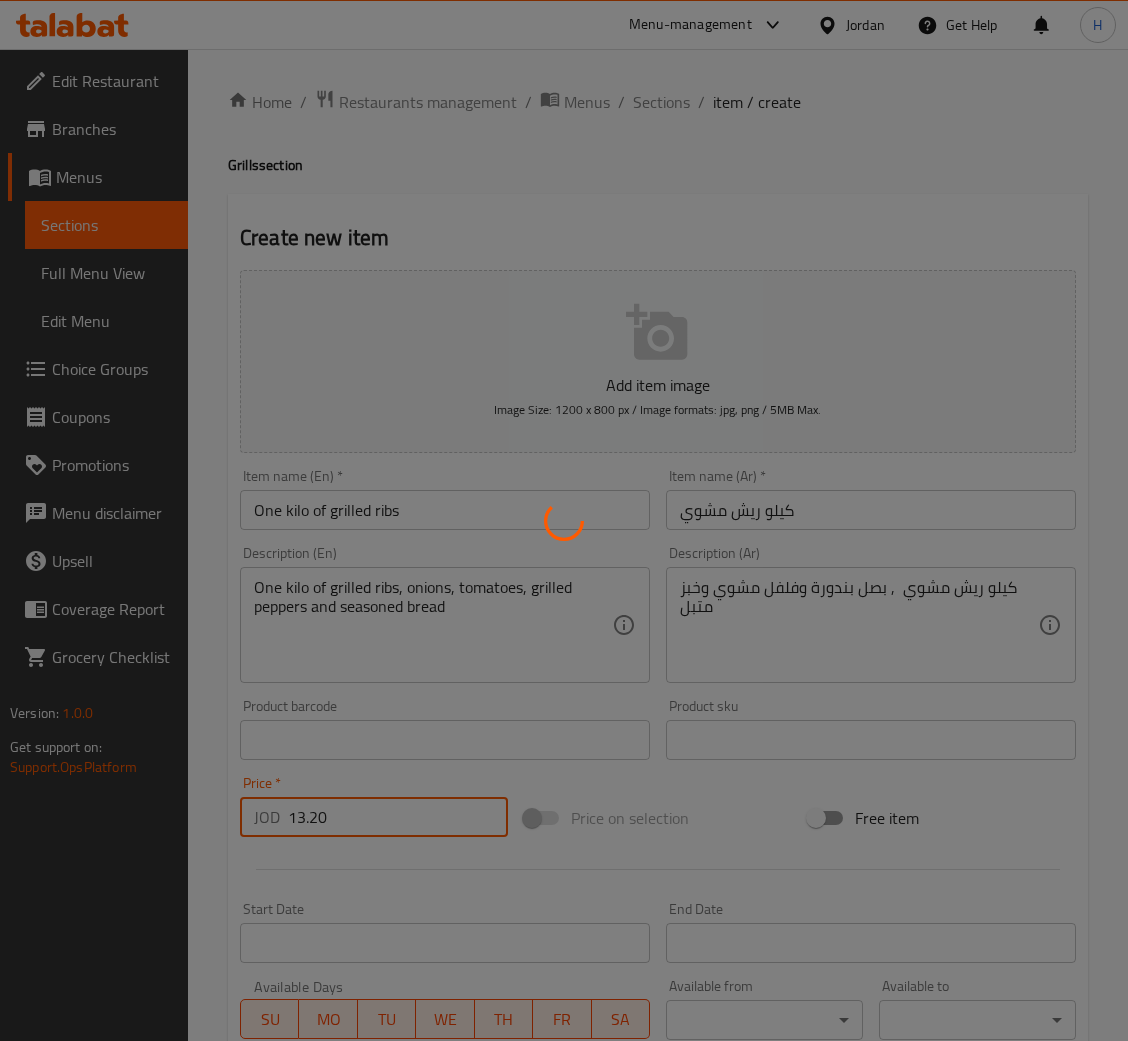 type 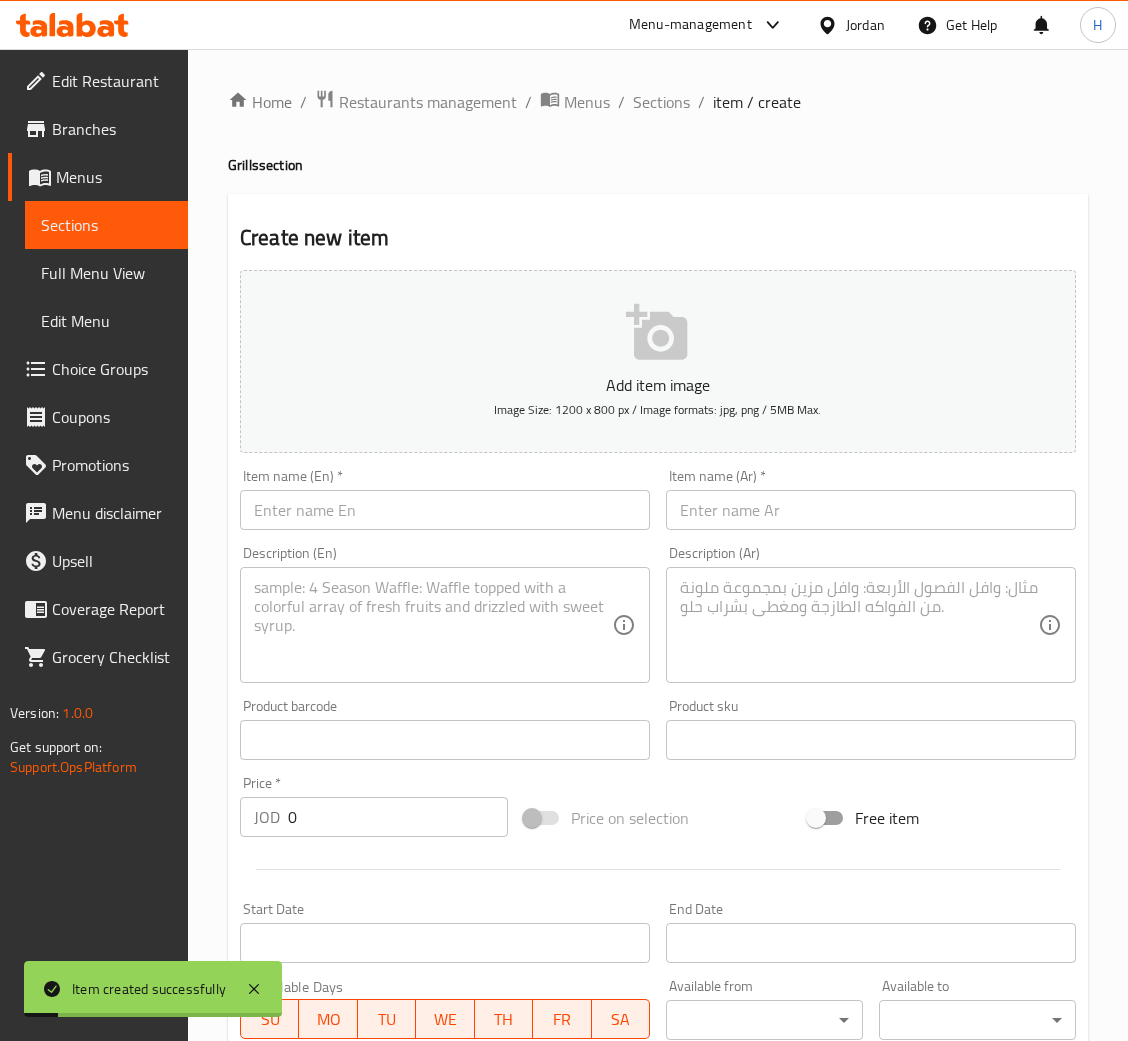drag, startPoint x: 764, startPoint y: 508, endPoint x: 741, endPoint y: 519, distance: 25.495098 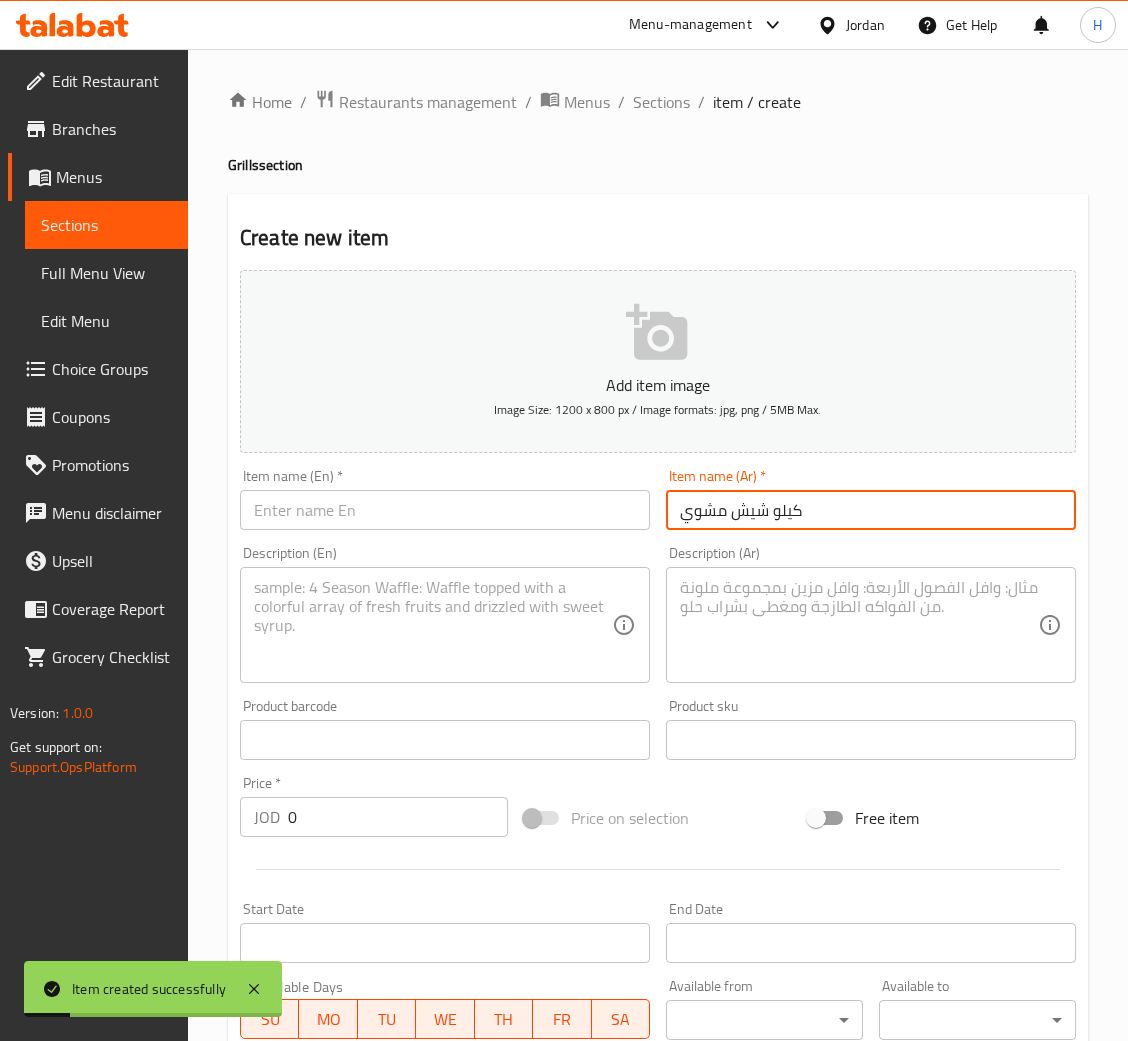 type on "كيلو شيش مشوي" 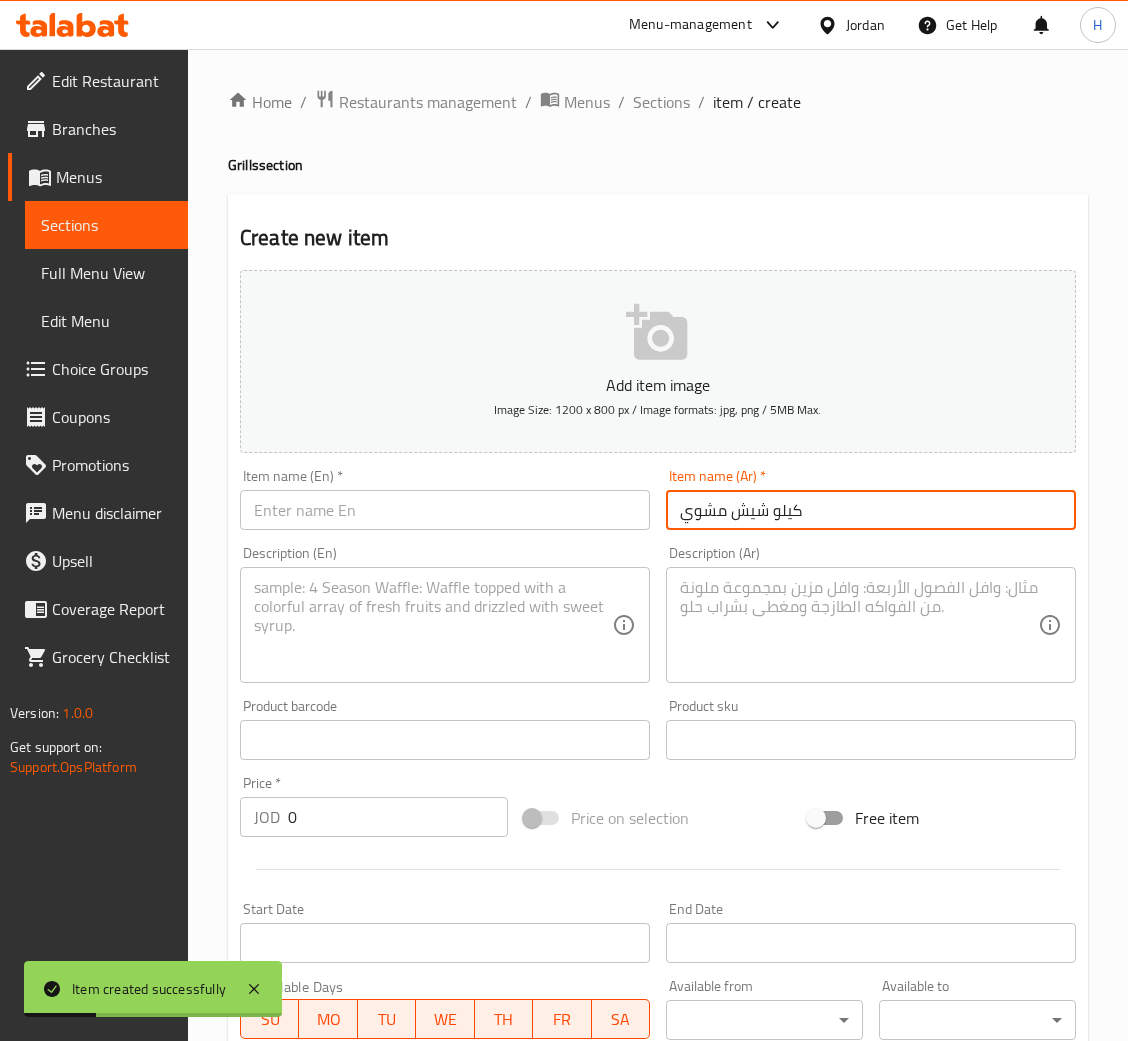 click at bounding box center [445, 510] 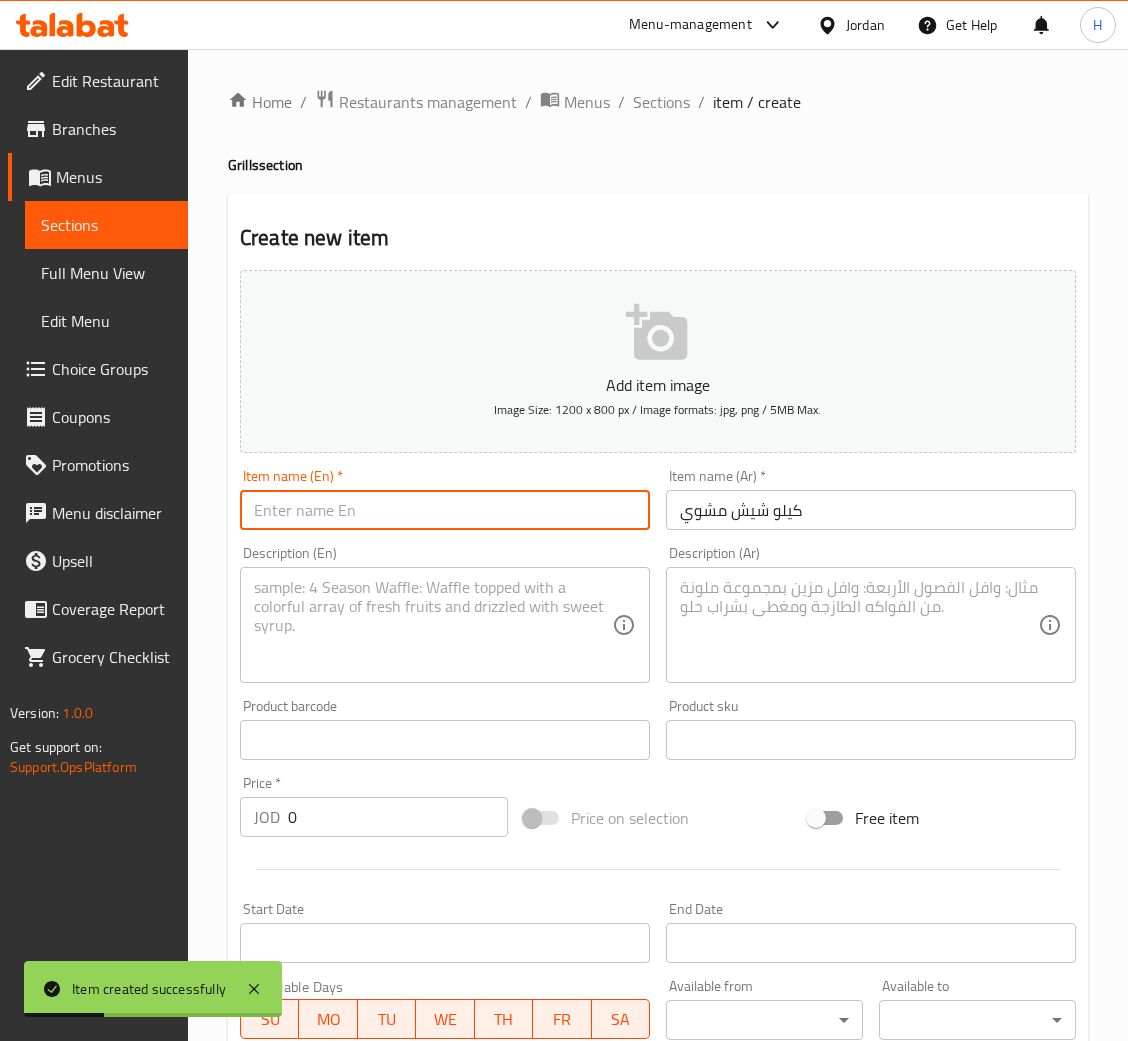 paste on "A kilo of grilled shish" 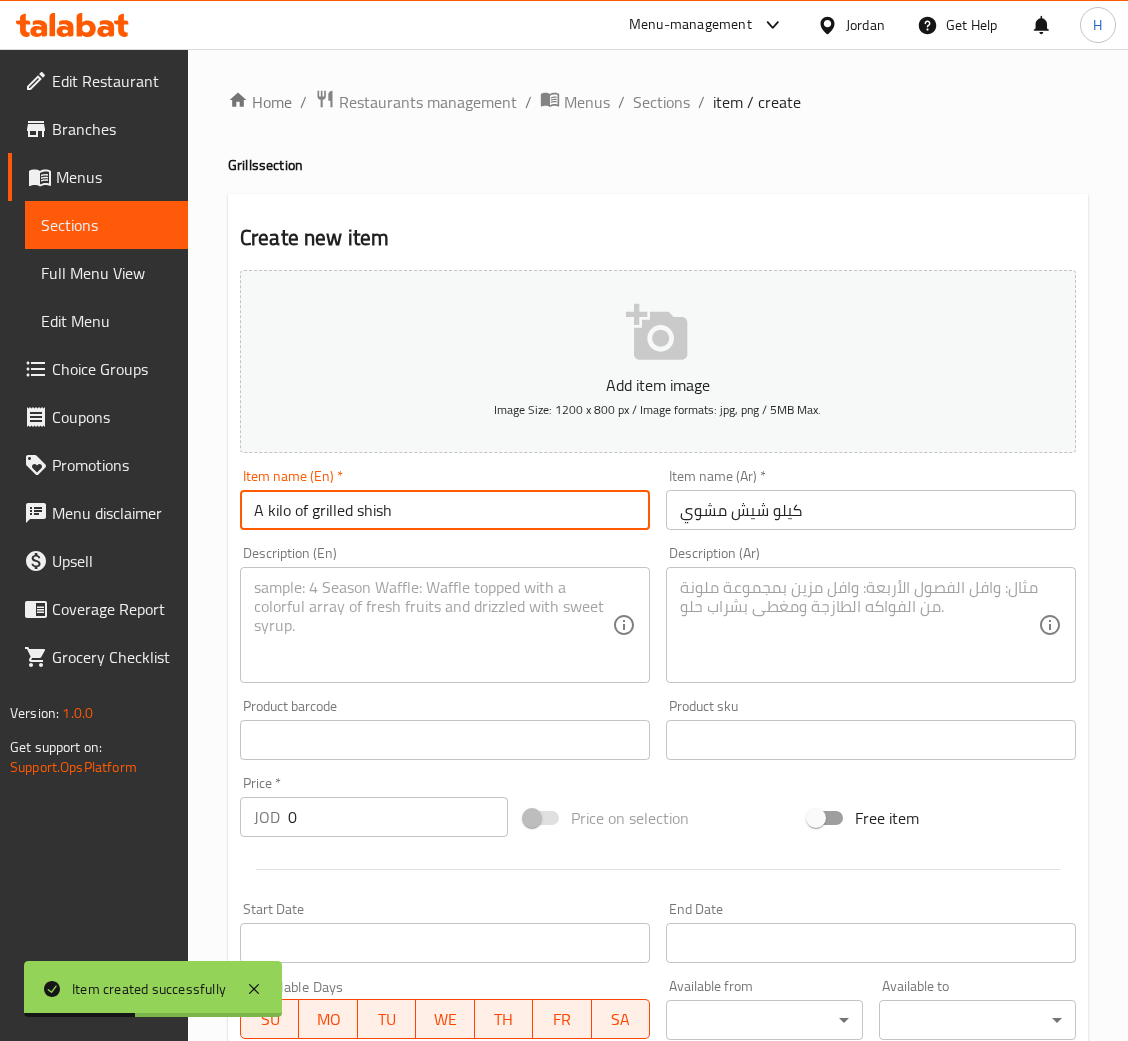 type on "A kilo of grilled shish" 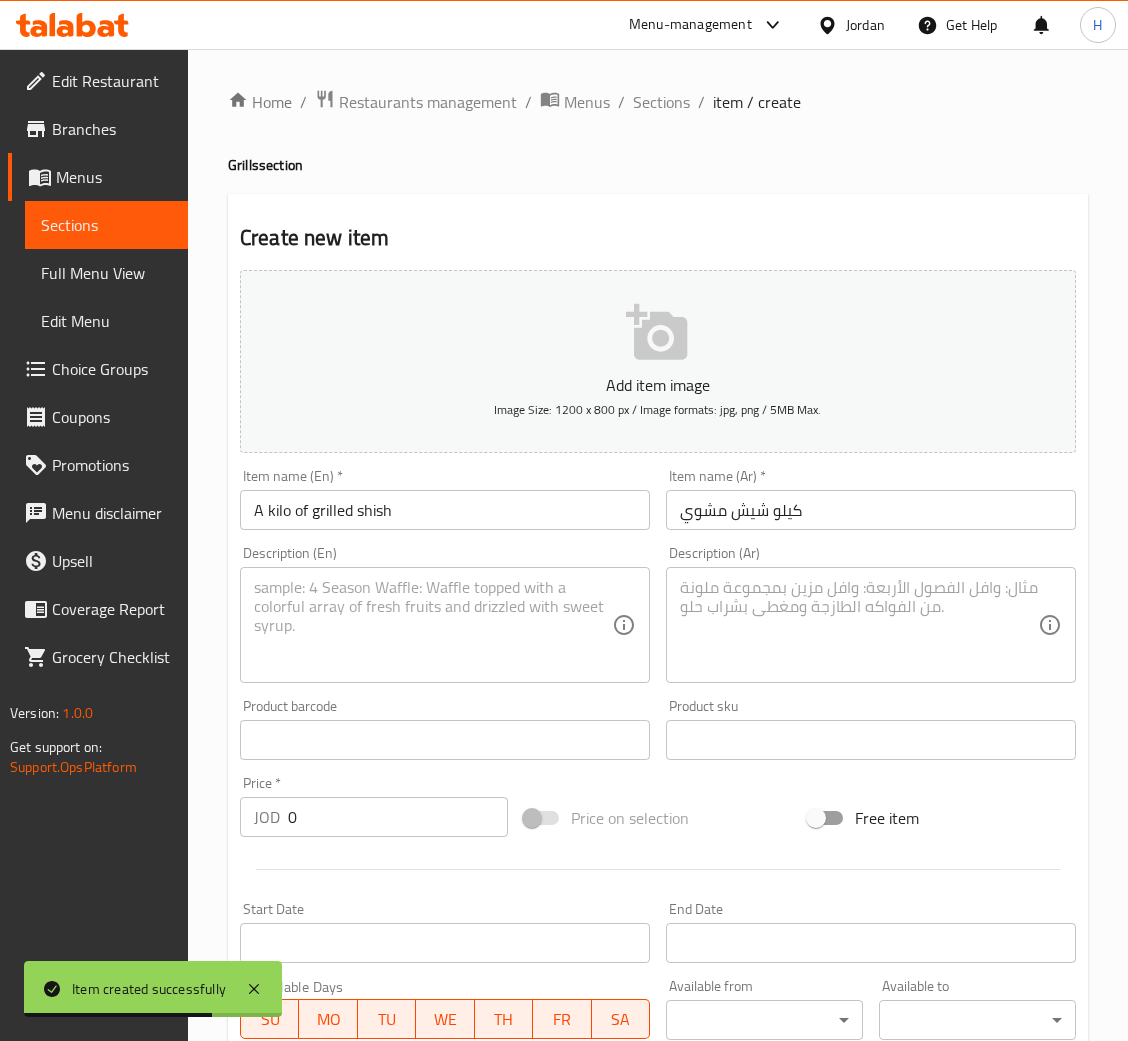 drag, startPoint x: 783, startPoint y: 650, endPoint x: 782, endPoint y: 617, distance: 33.01515 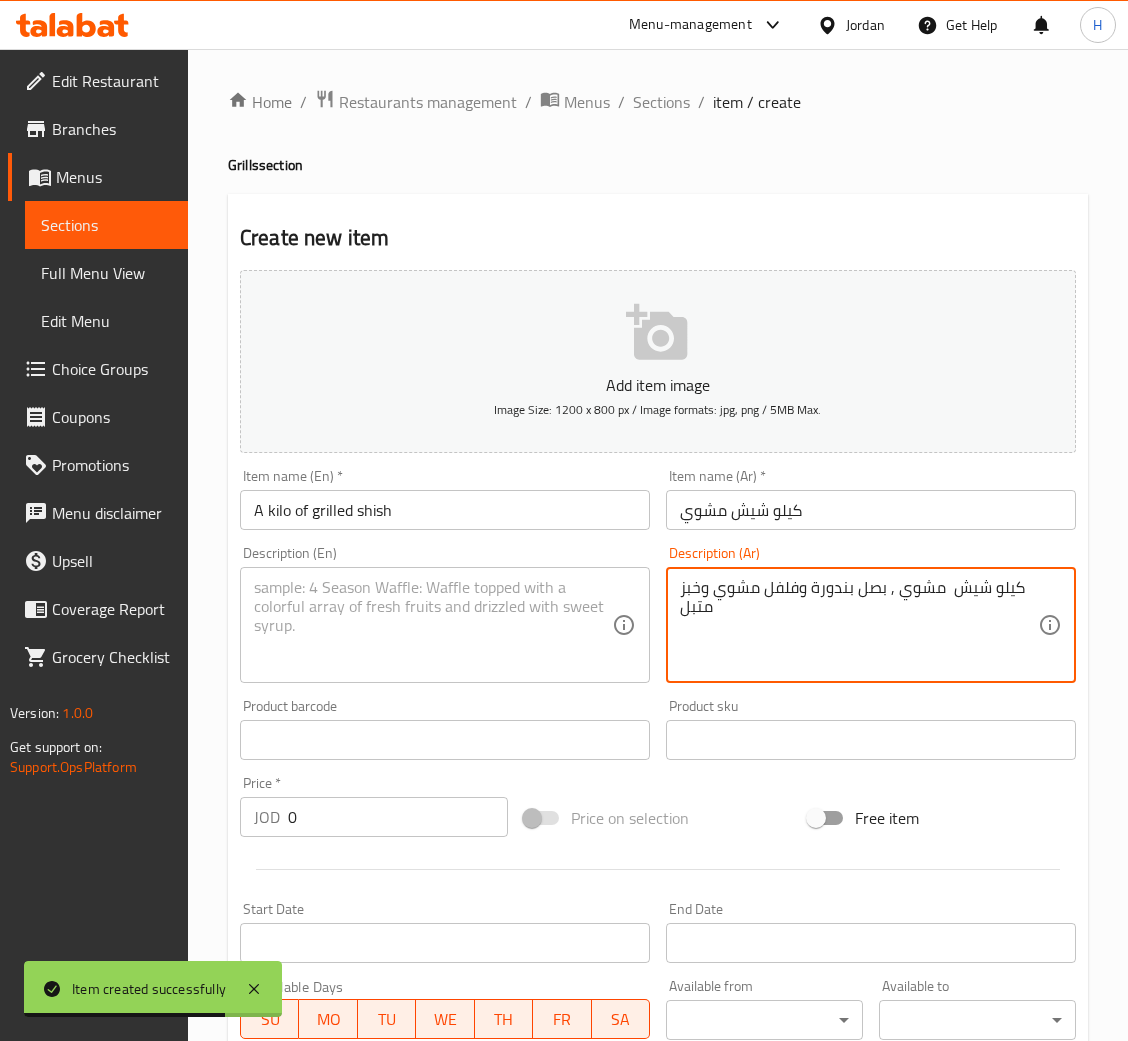 type on "كيلو شيش  مشوي , بصل بندورة وفلفل مشوي وخبز متبل" 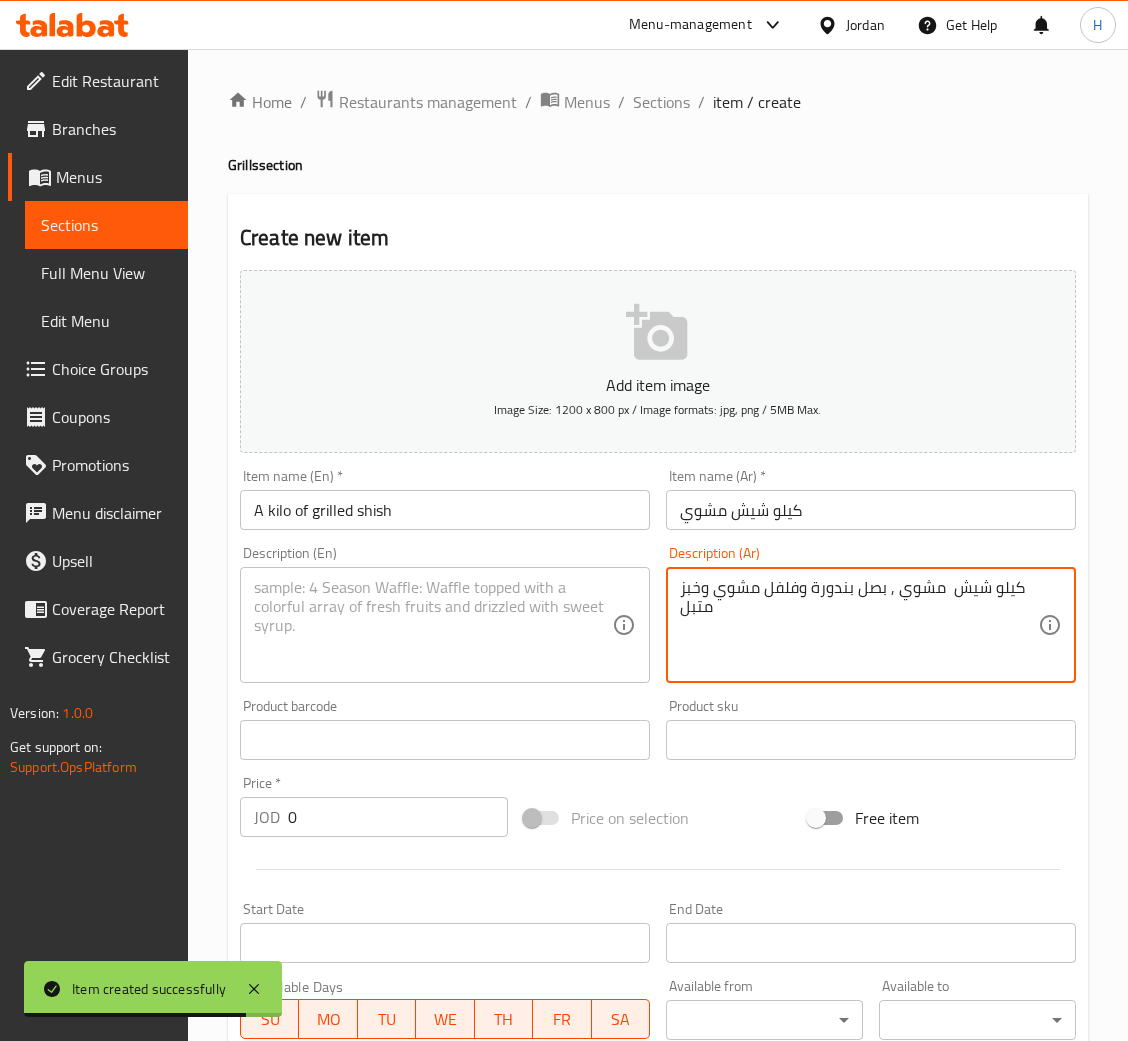 click at bounding box center (433, 625) 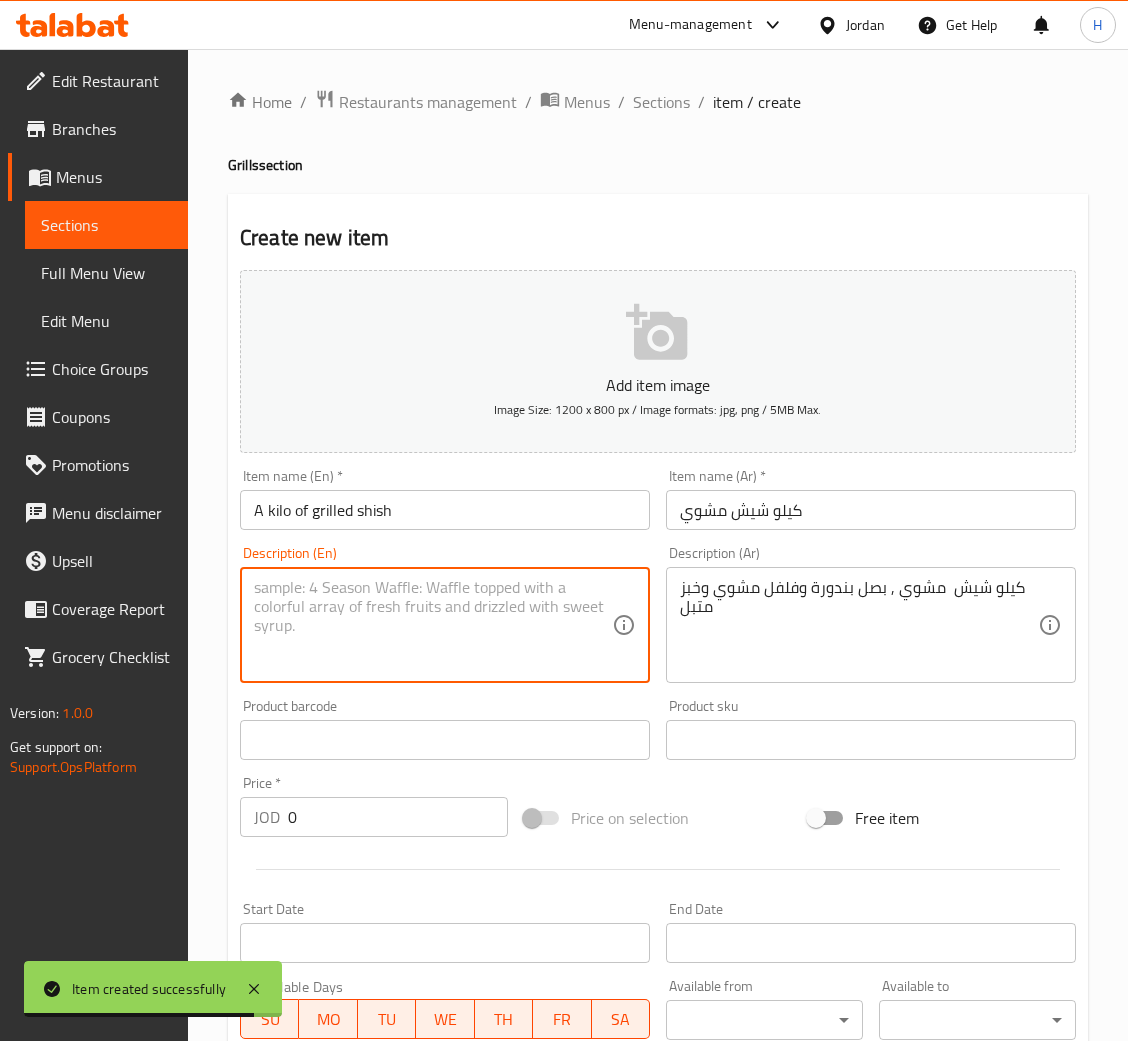 paste on "One kilo of grilled shish, onions, tomatoes, grilled peppers and seasoned bread" 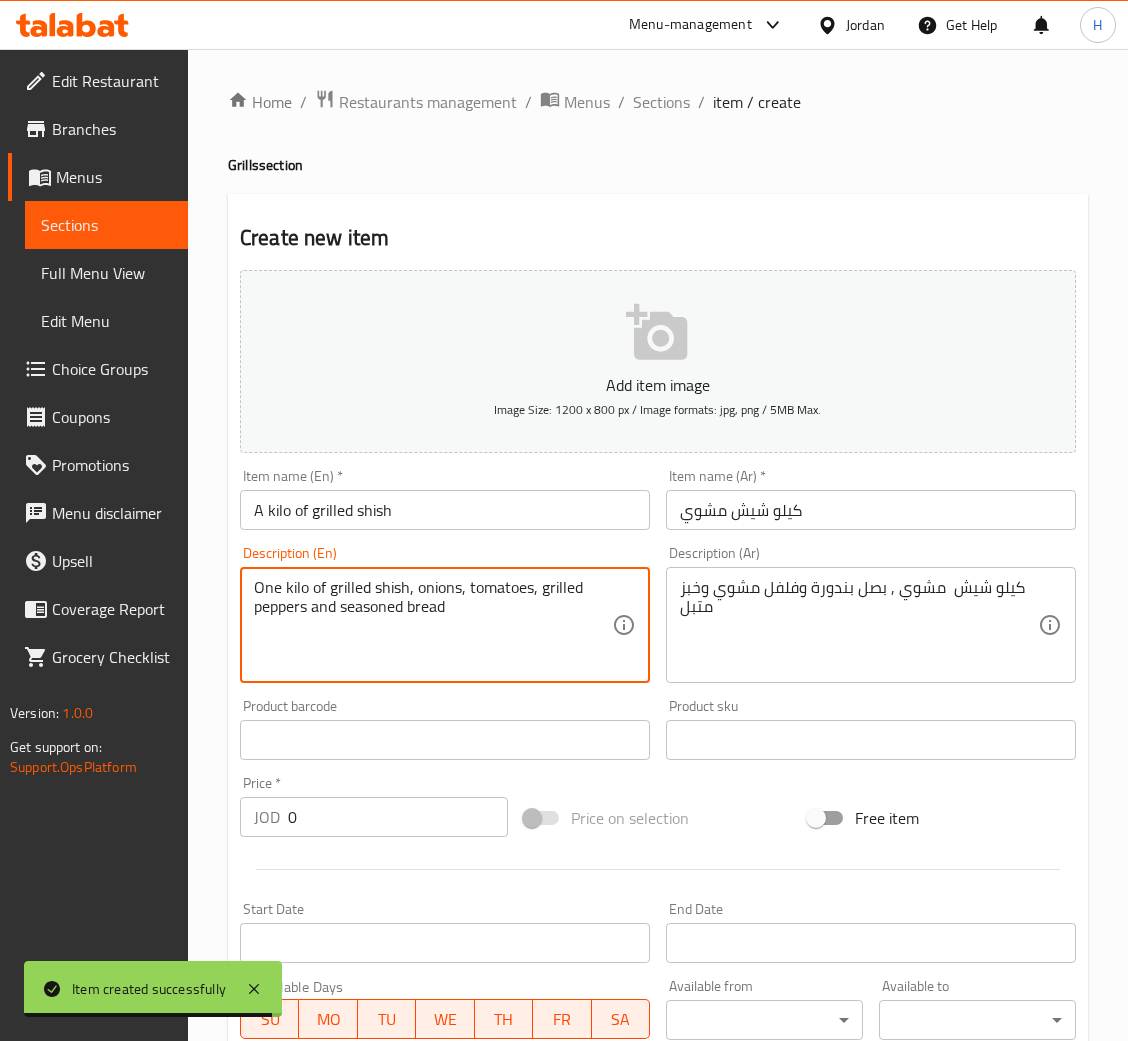 type on "One kilo of grilled shish, onions, tomatoes, grilled peppers and seasoned bread" 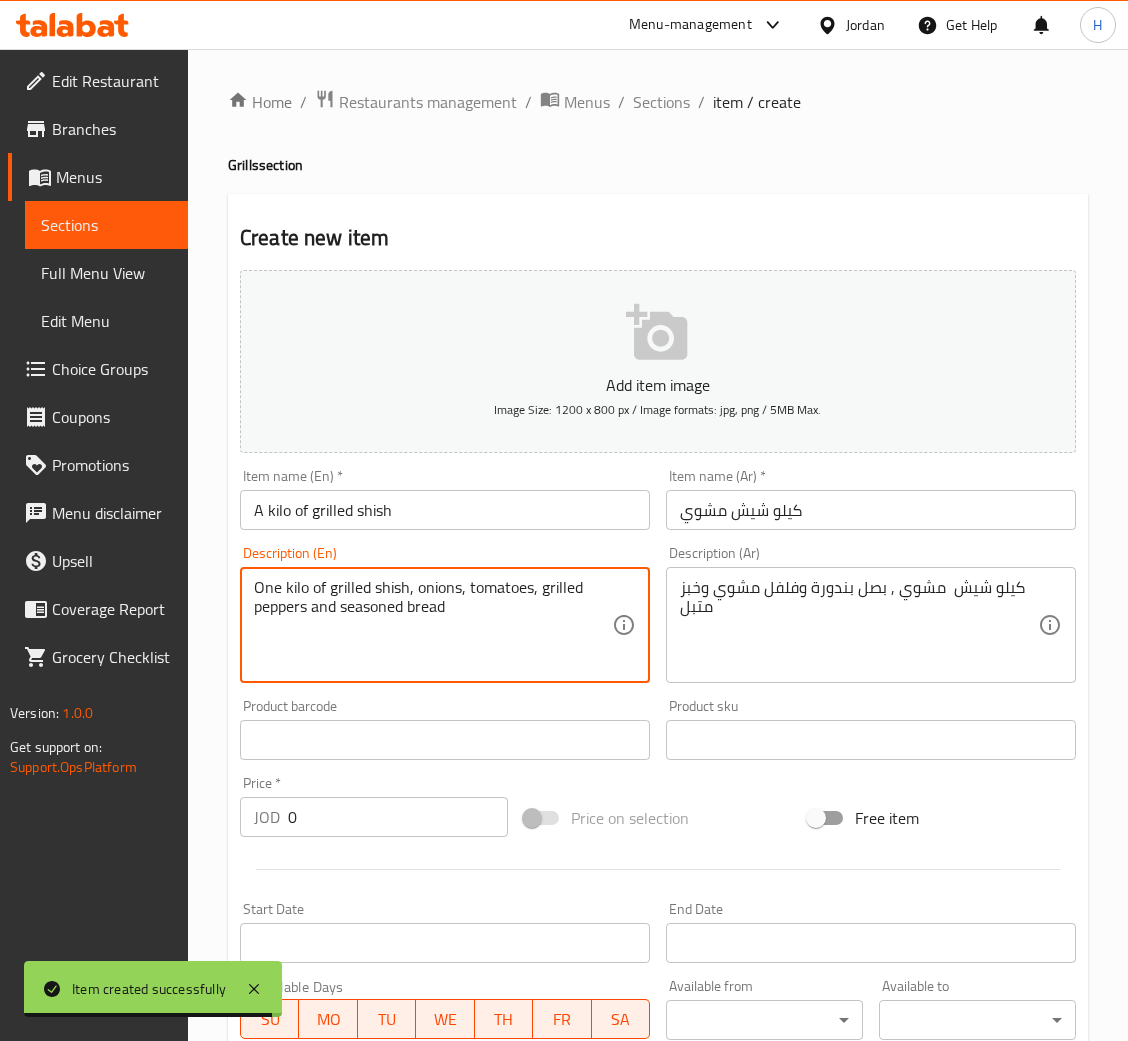 click on "0" at bounding box center [398, 817] 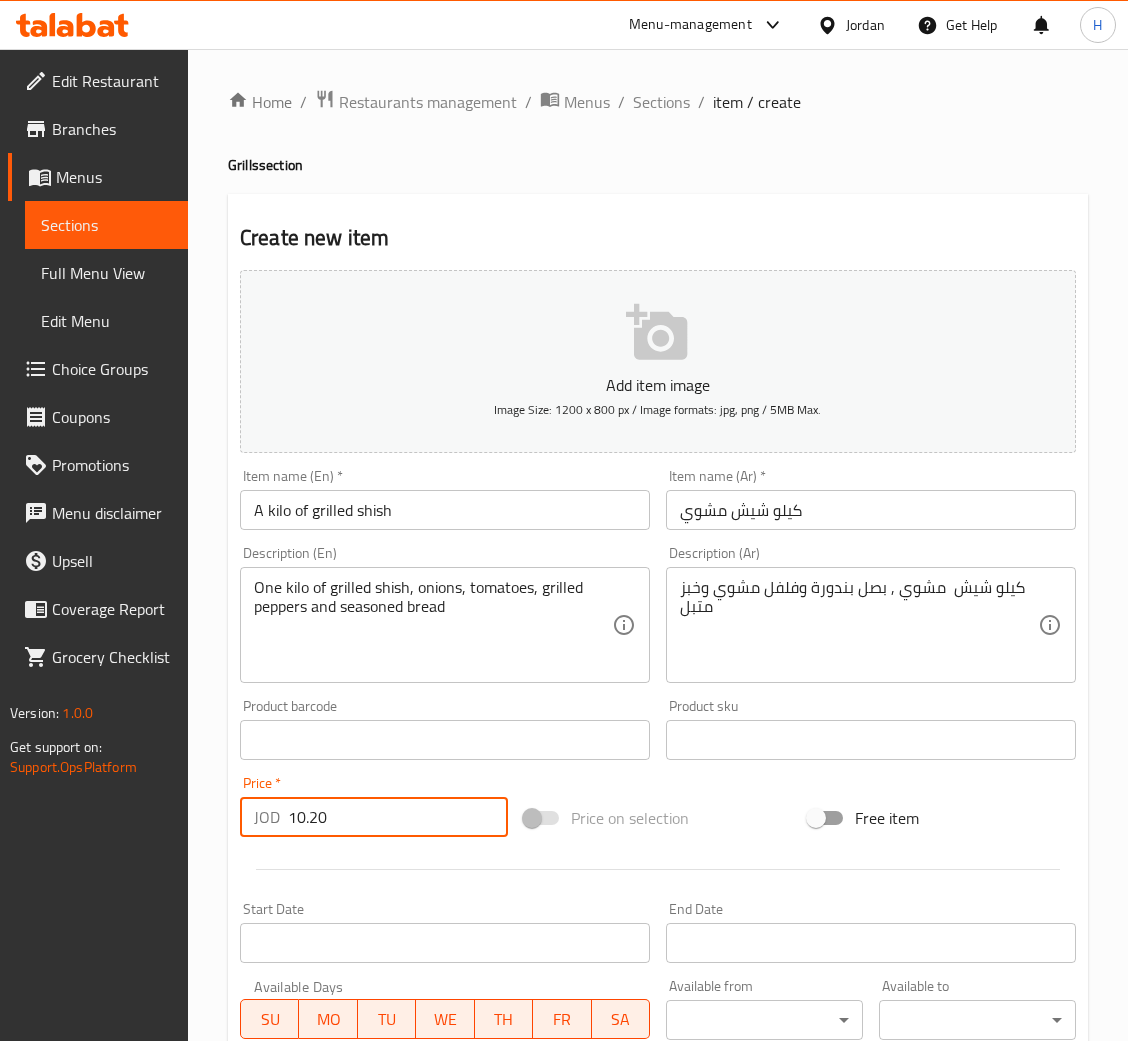 type on "10.20" 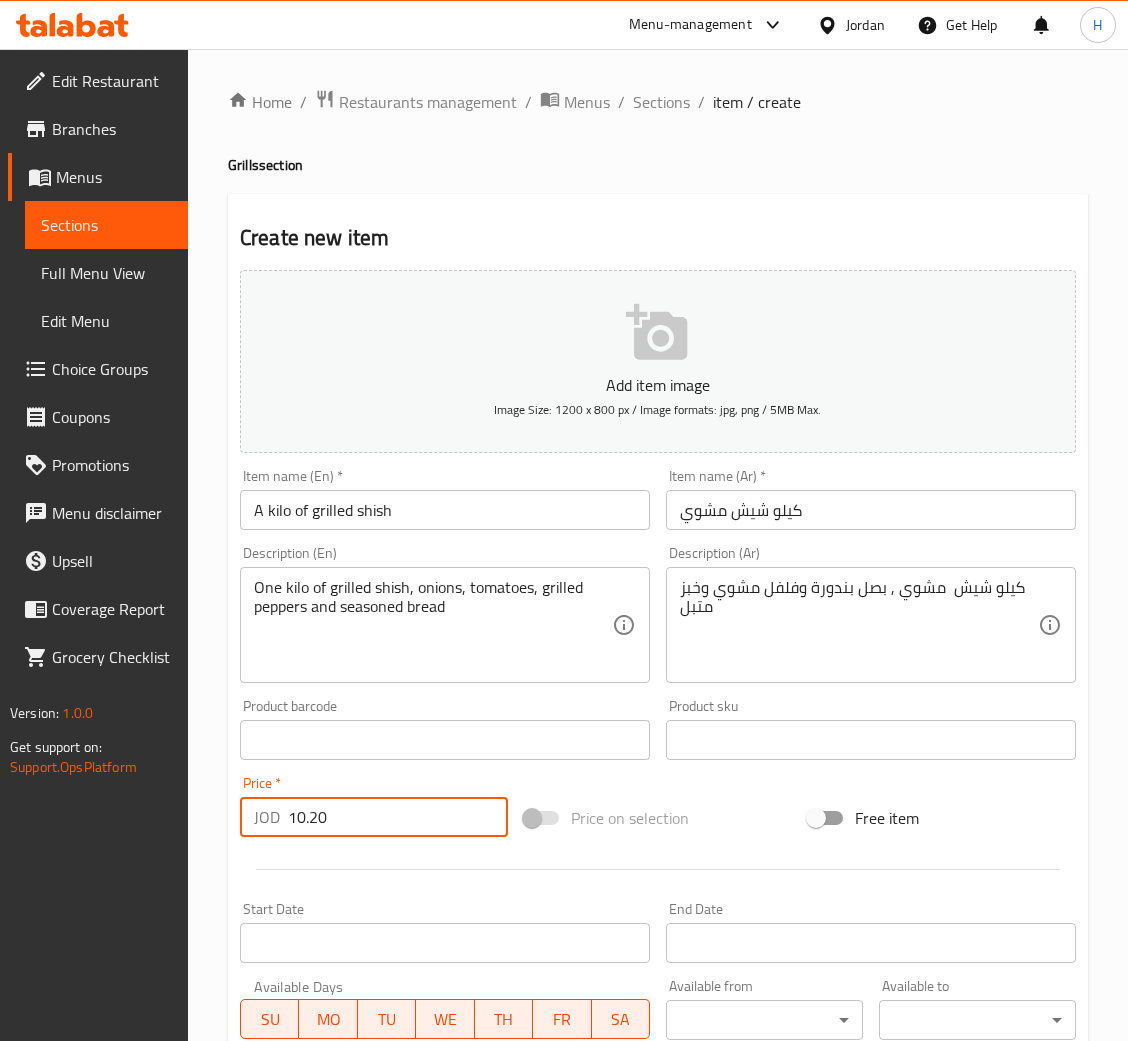 click on "Create" at bounding box center [338, 1326] 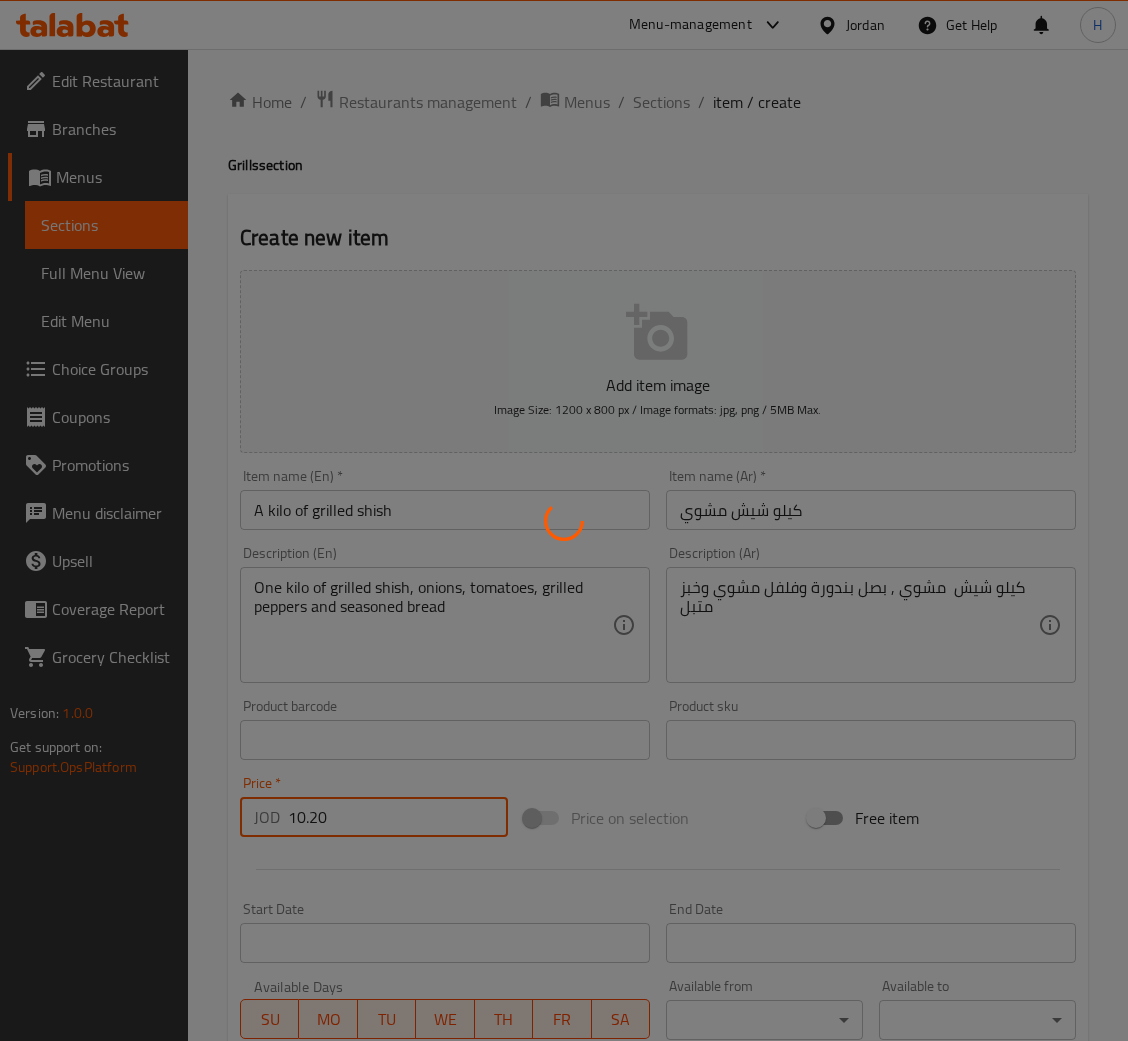 type 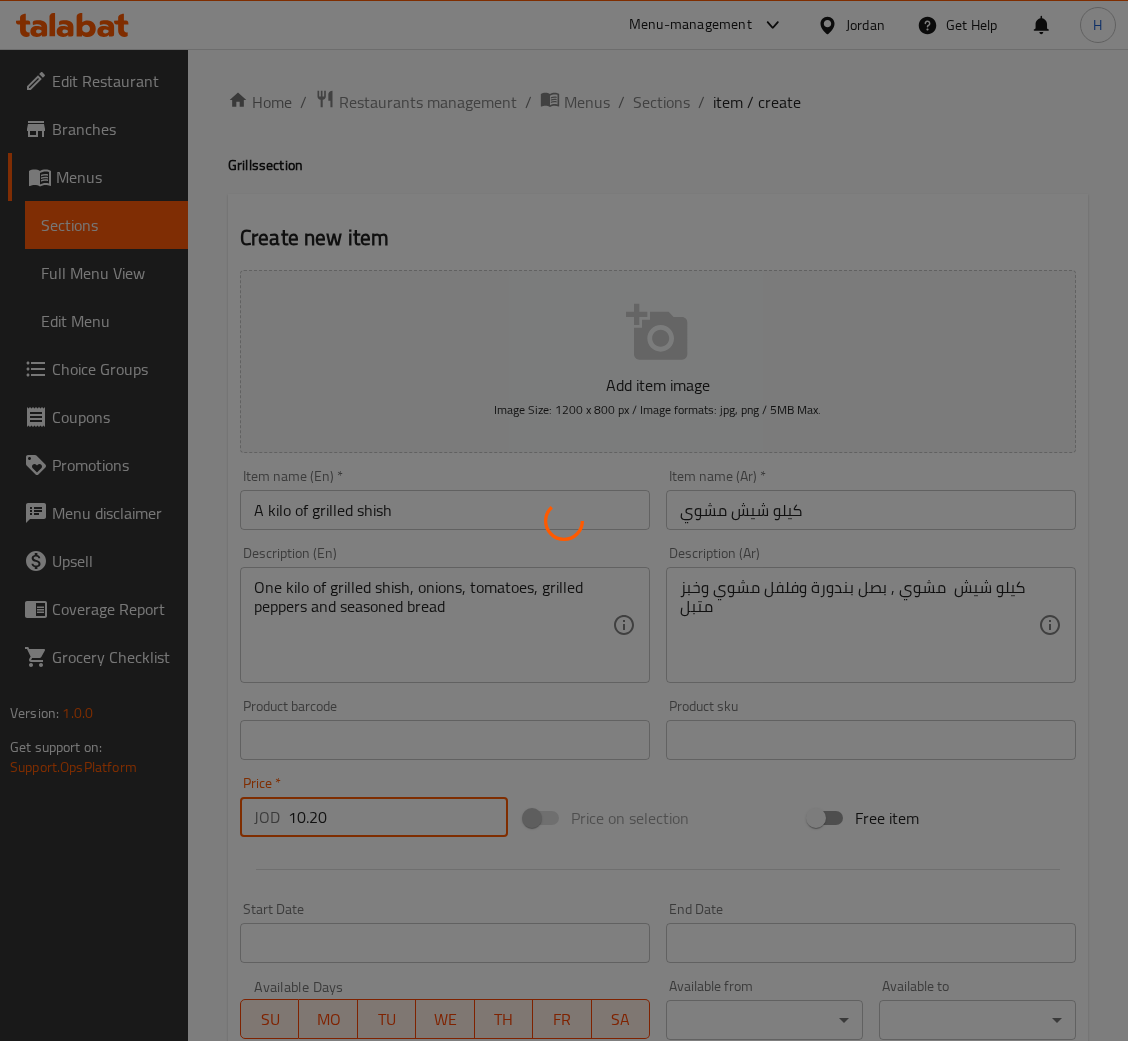 type 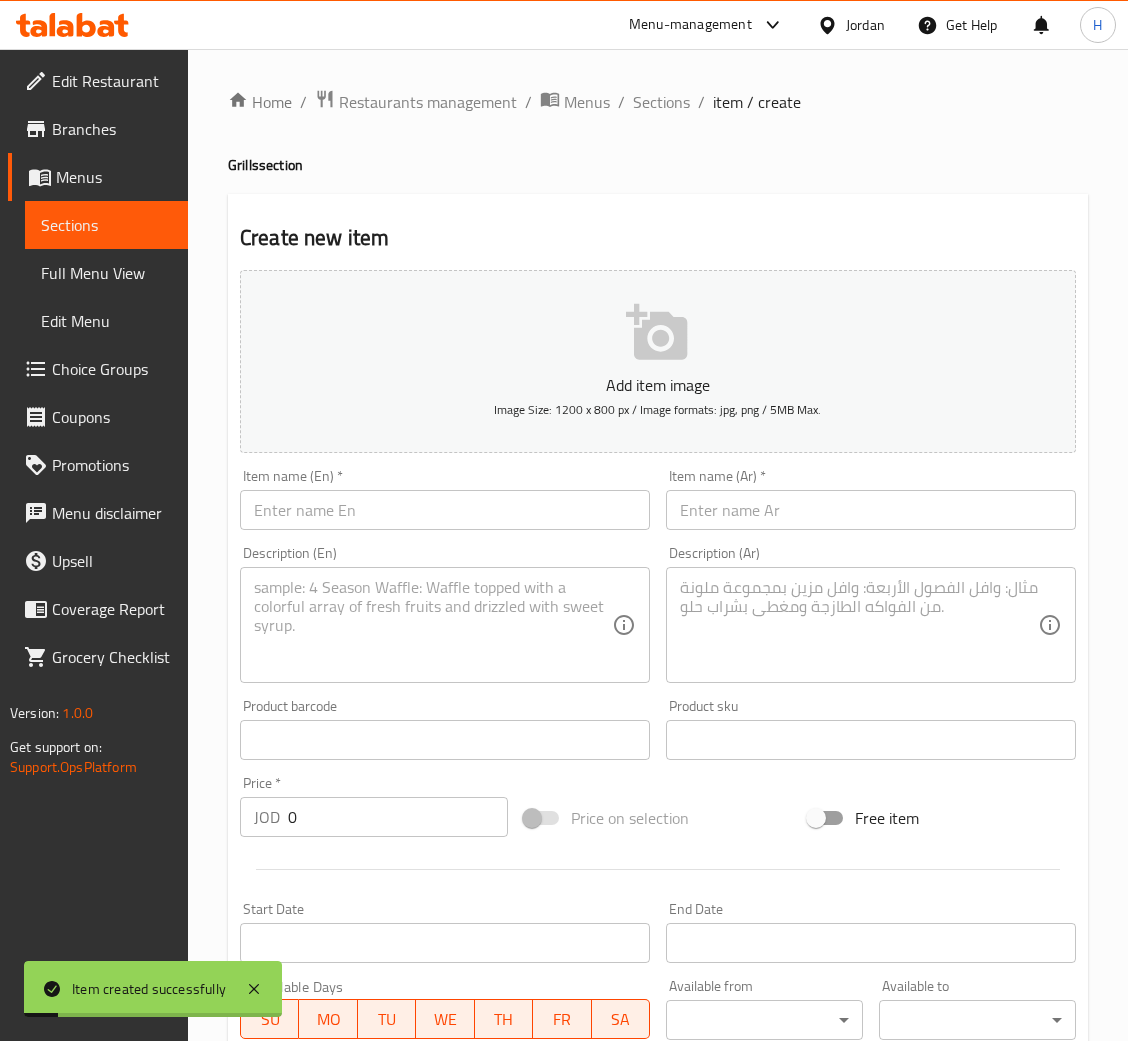 click at bounding box center [871, 510] 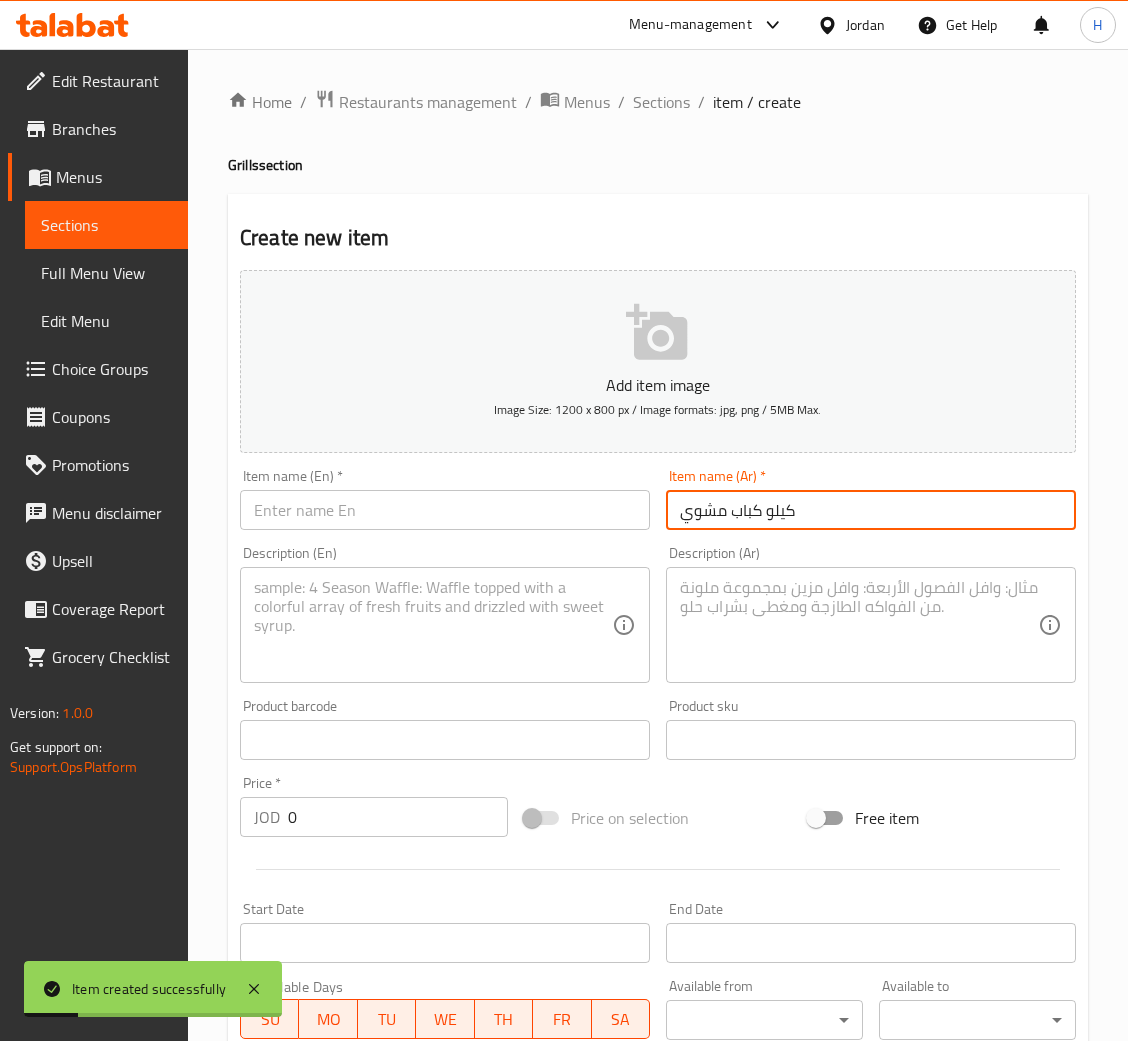 type on "كيلو كباب مشوي" 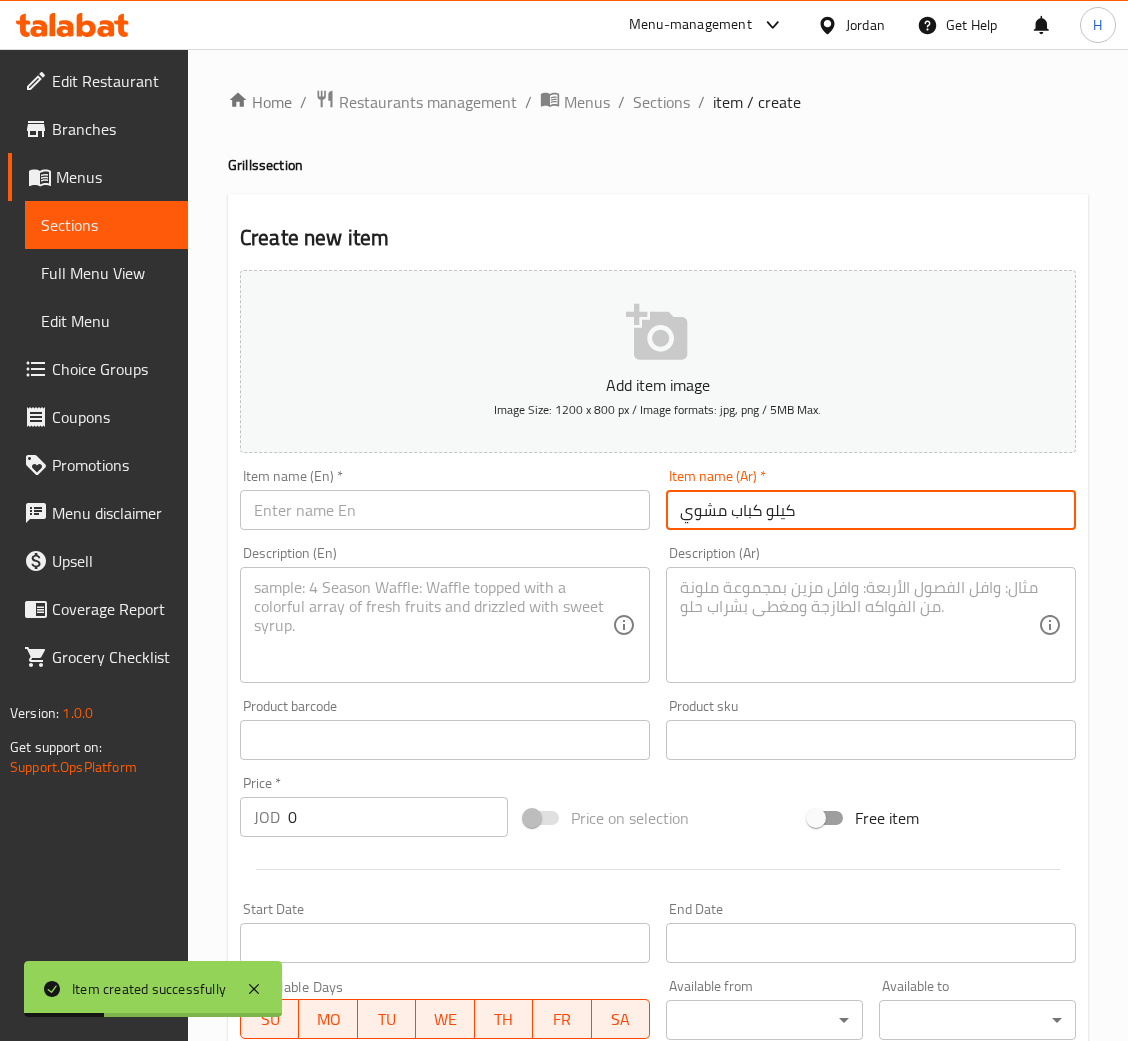 drag, startPoint x: 493, startPoint y: 509, endPoint x: 694, endPoint y: 456, distance: 207.87015 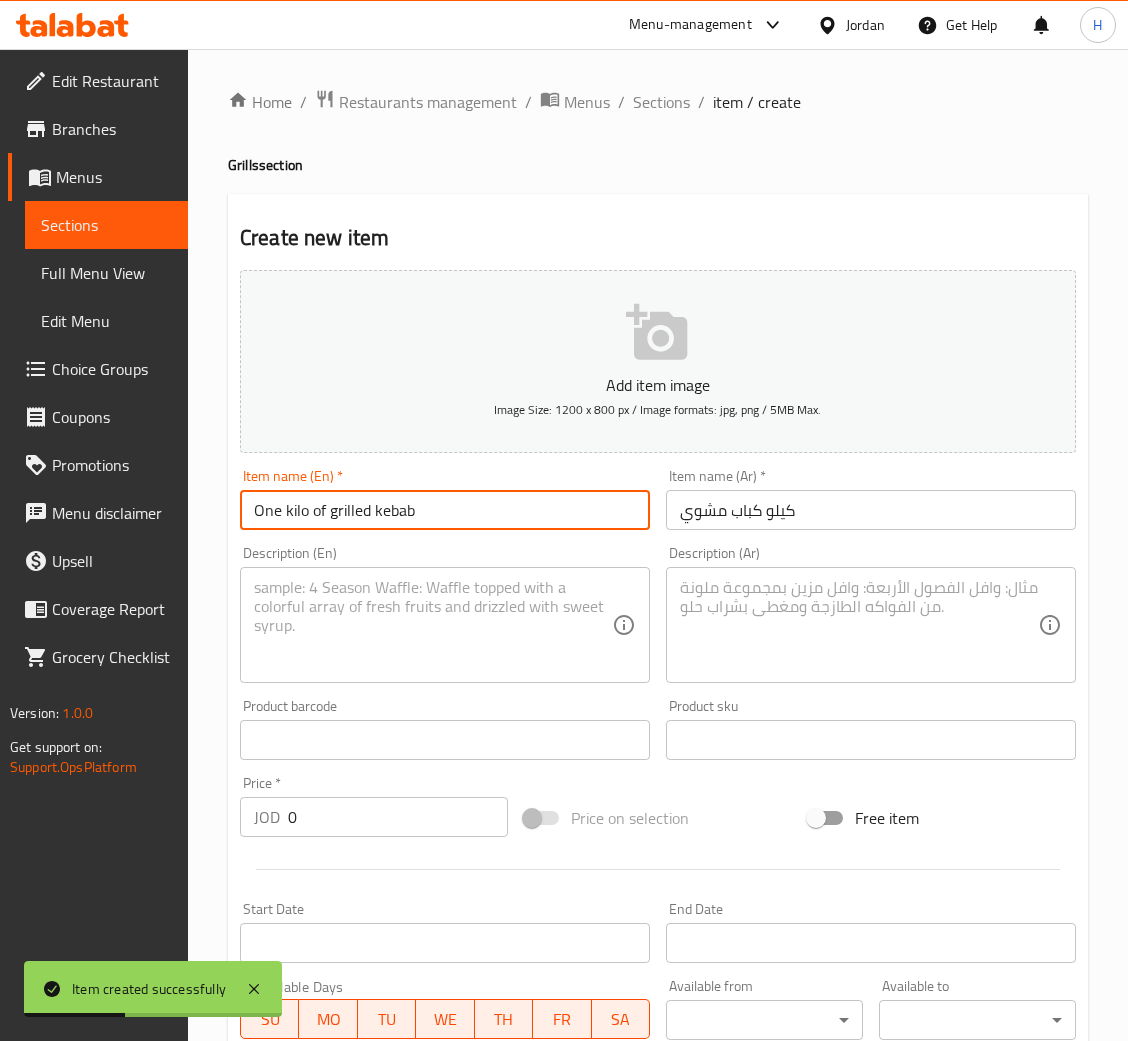 type on "One kilo of grilled kebab" 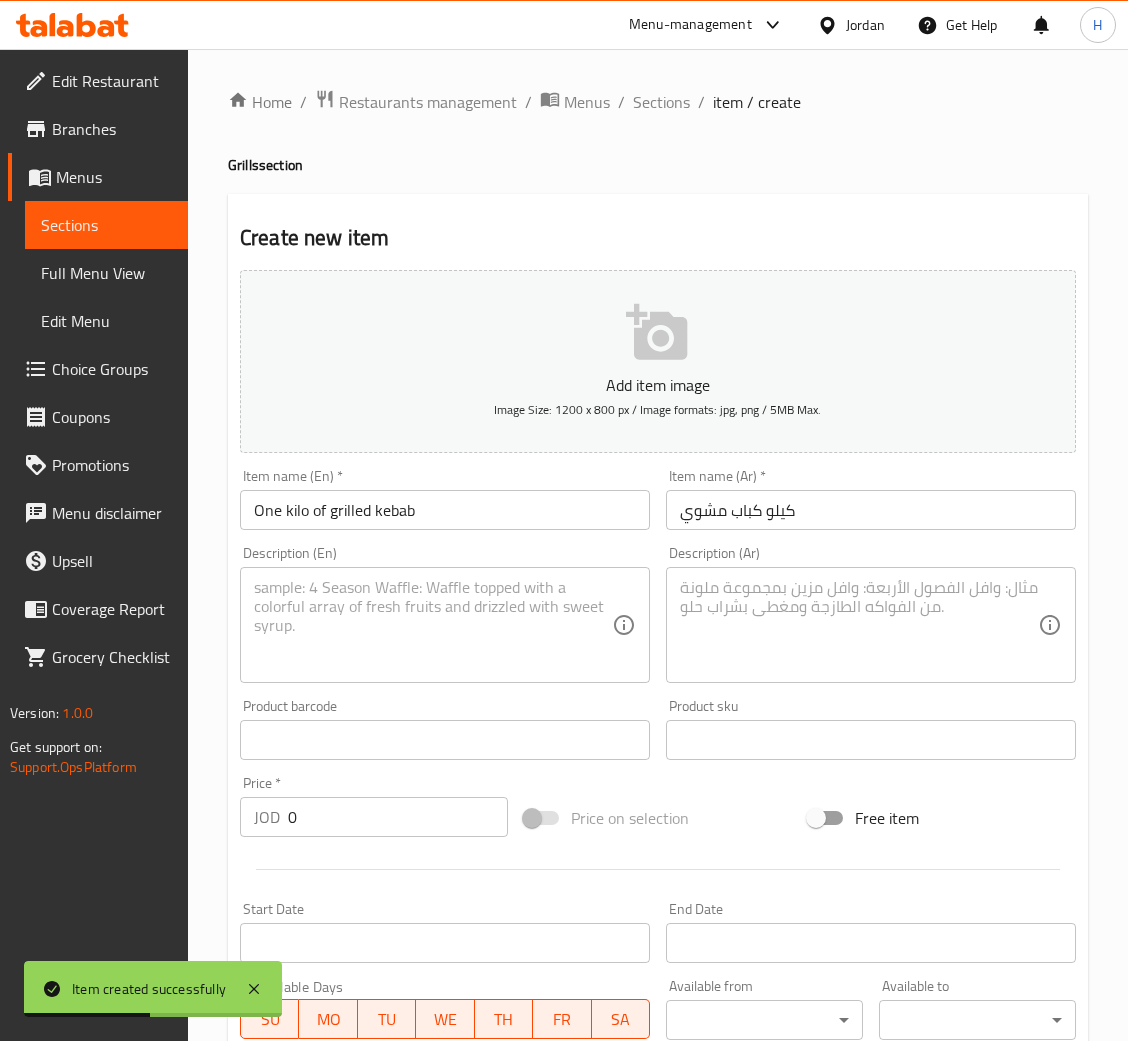 drag, startPoint x: 859, startPoint y: 621, endPoint x: 871, endPoint y: 593, distance: 30.463093 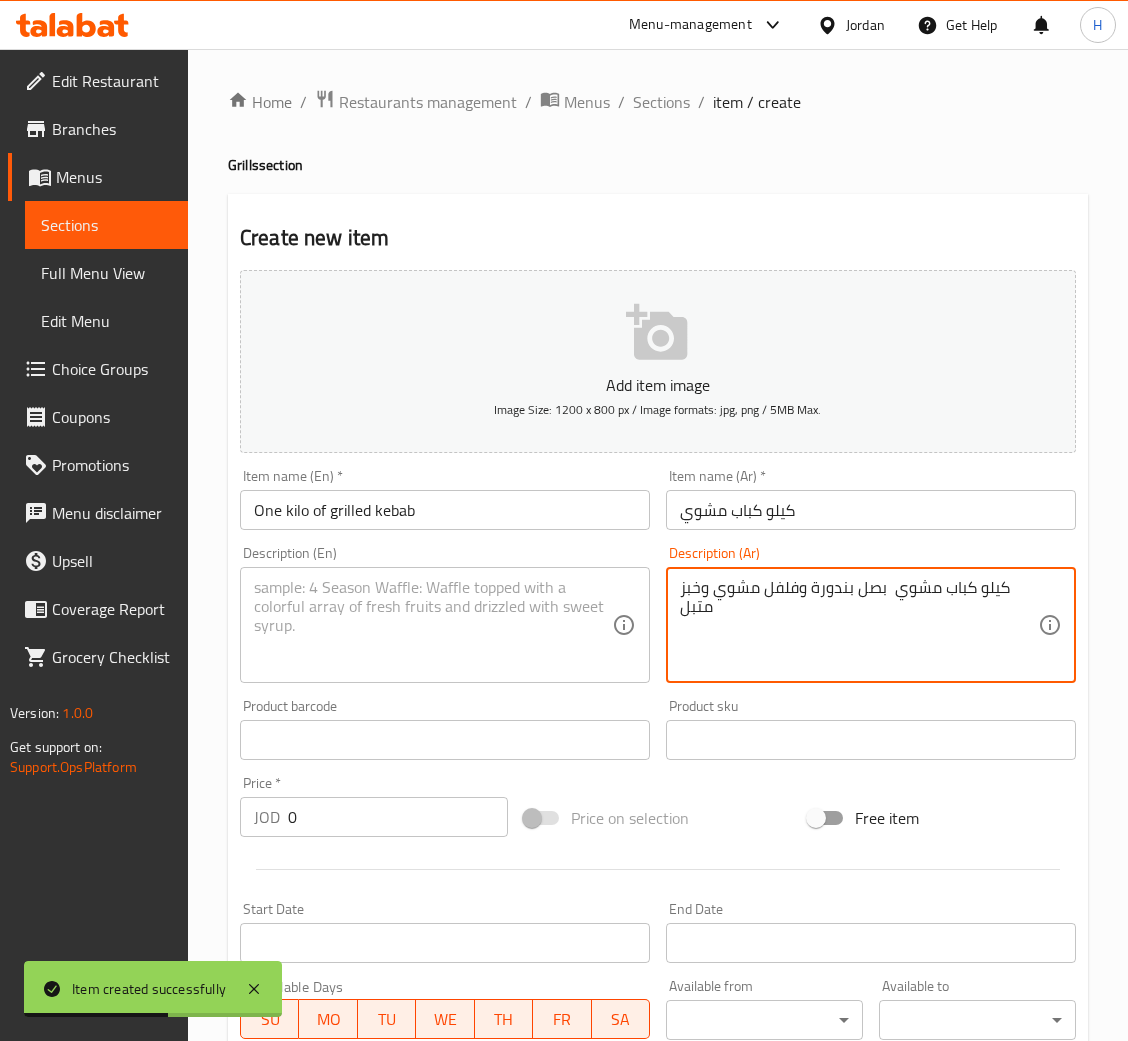 type on "كيلو كباب مشوي  بصل بندورة وفلفل مشوي وخبز متبل" 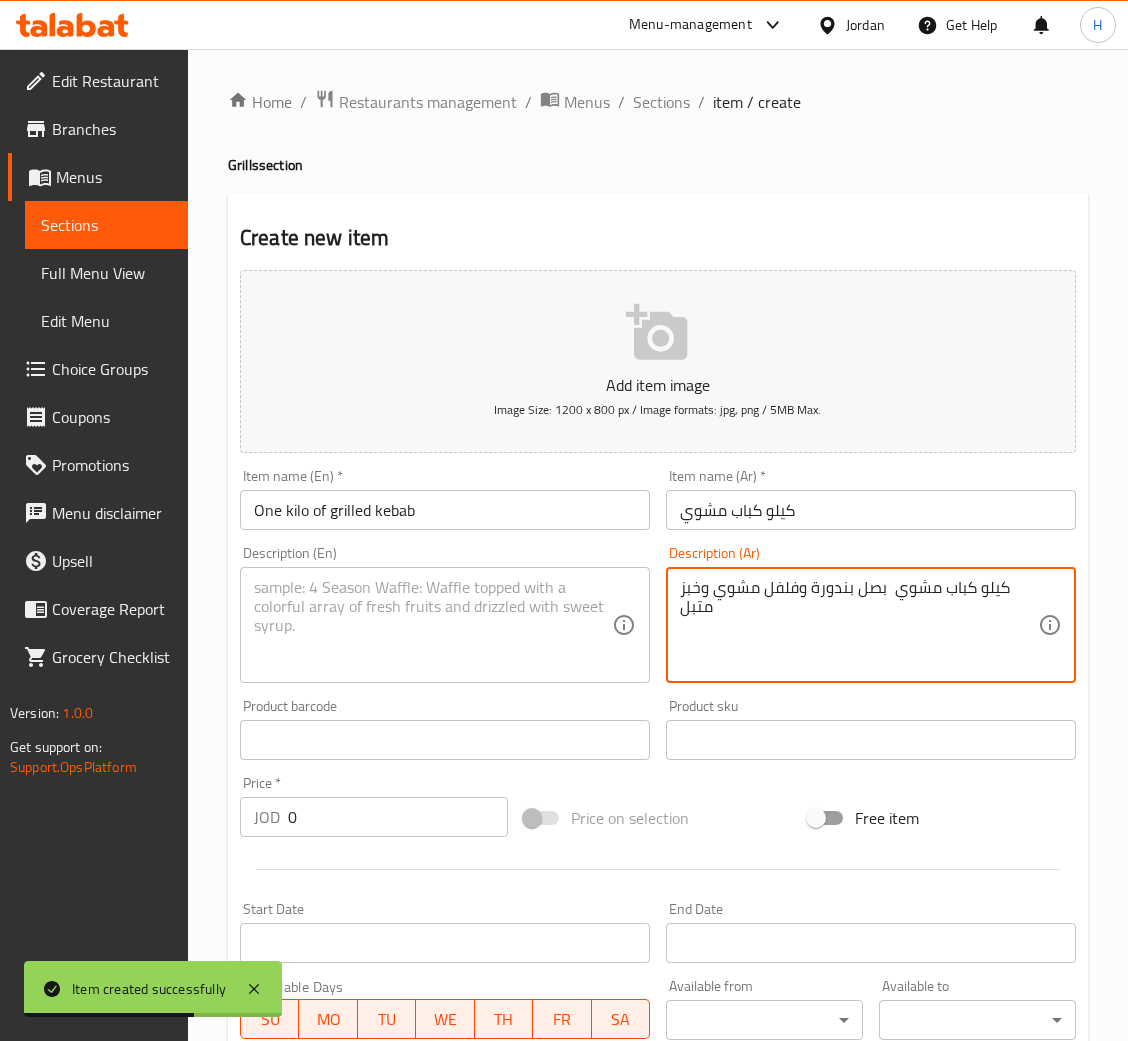 click at bounding box center [433, 625] 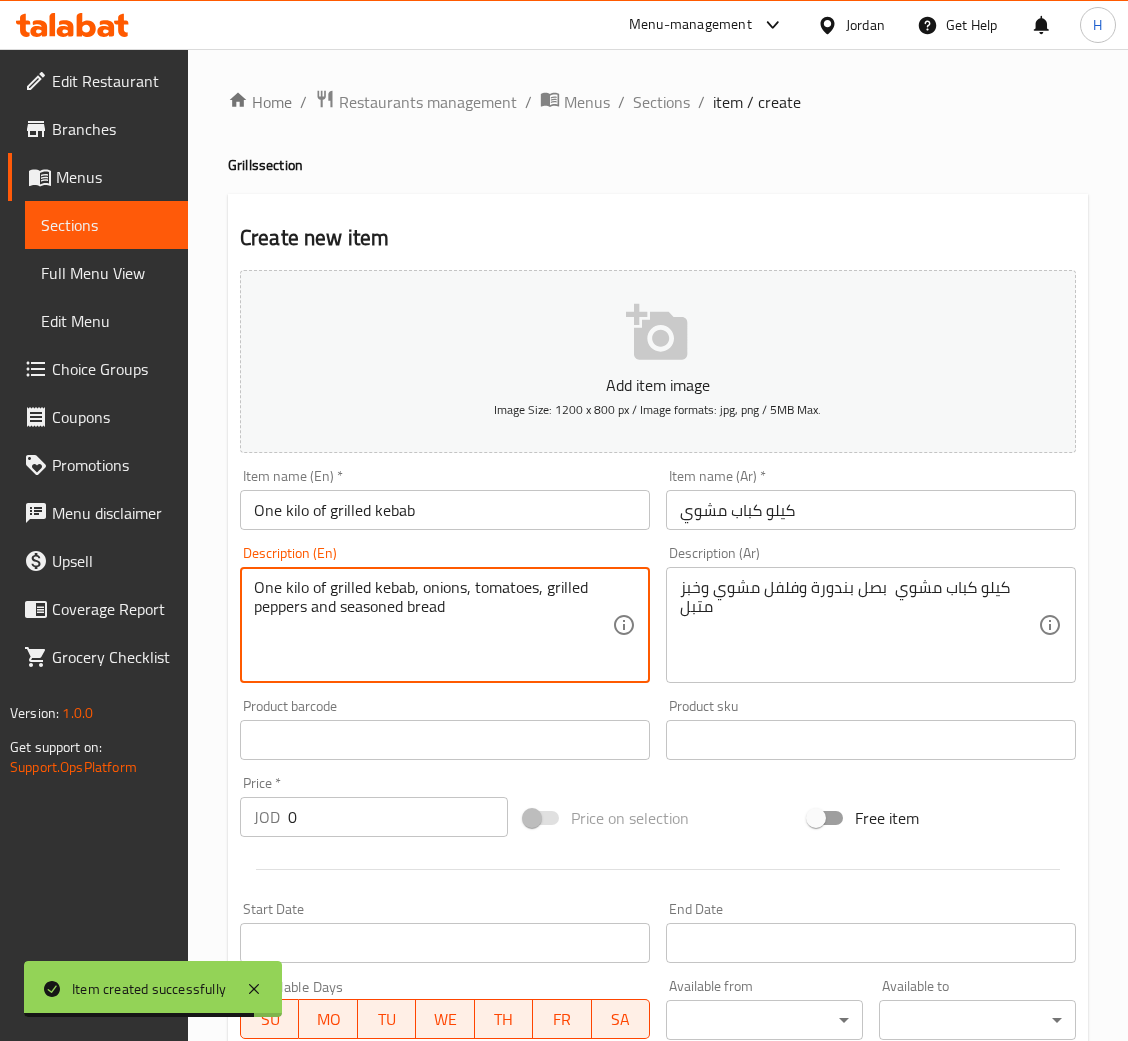 type on "One kilo of grilled kebab, onions, tomatoes, grilled peppers and seasoned bread" 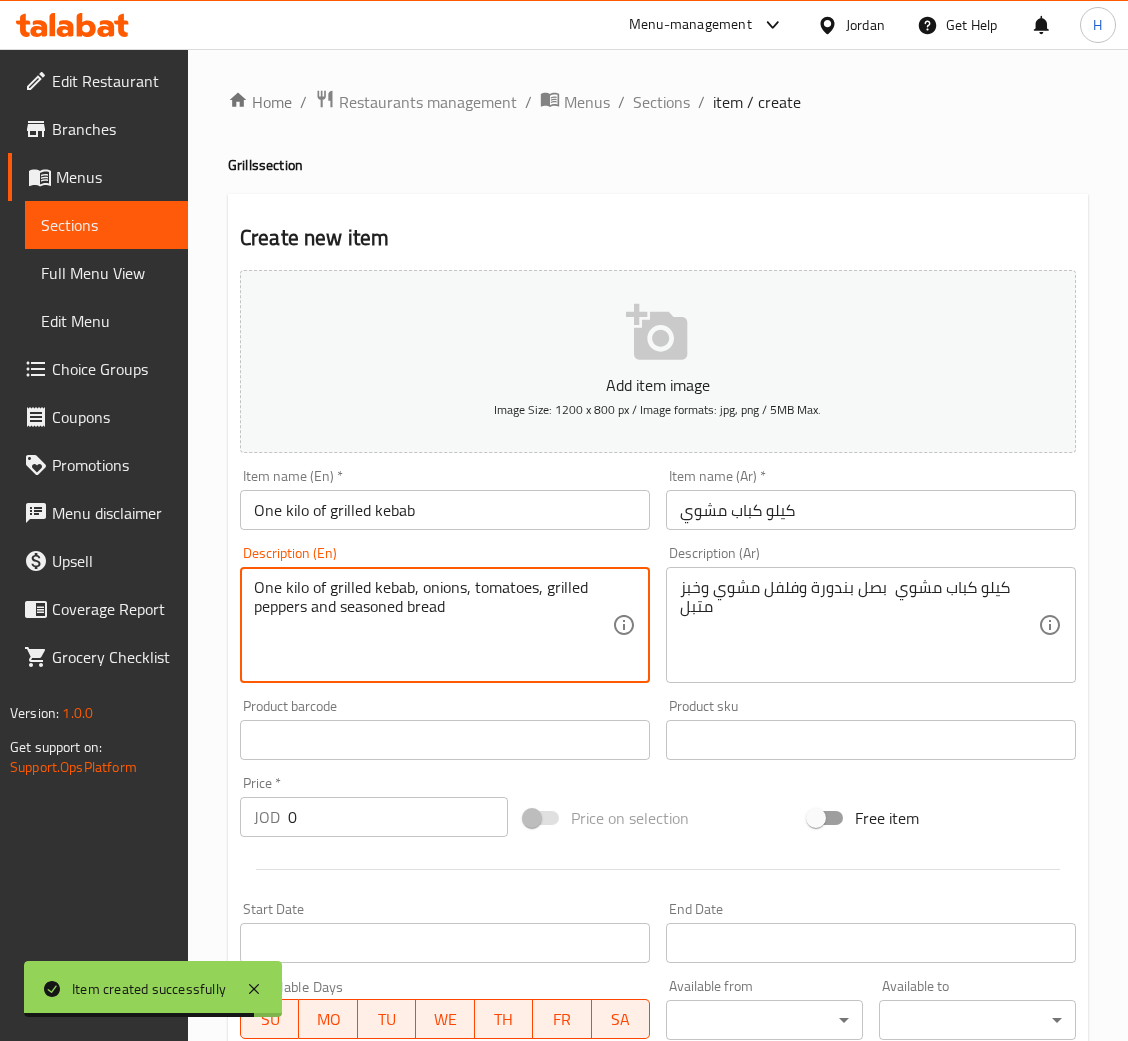 click on "0" at bounding box center [398, 817] 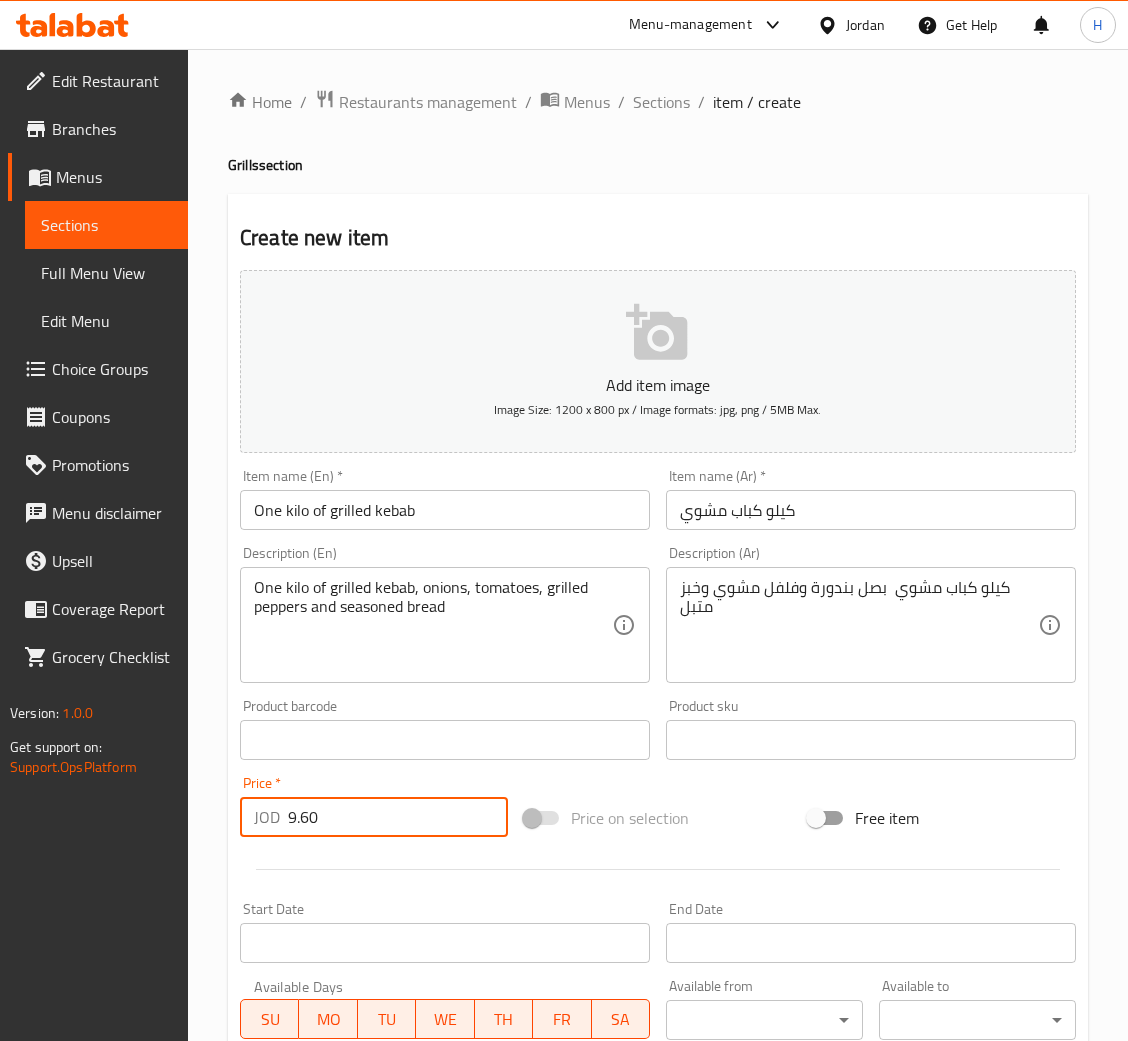 type on "9.60" 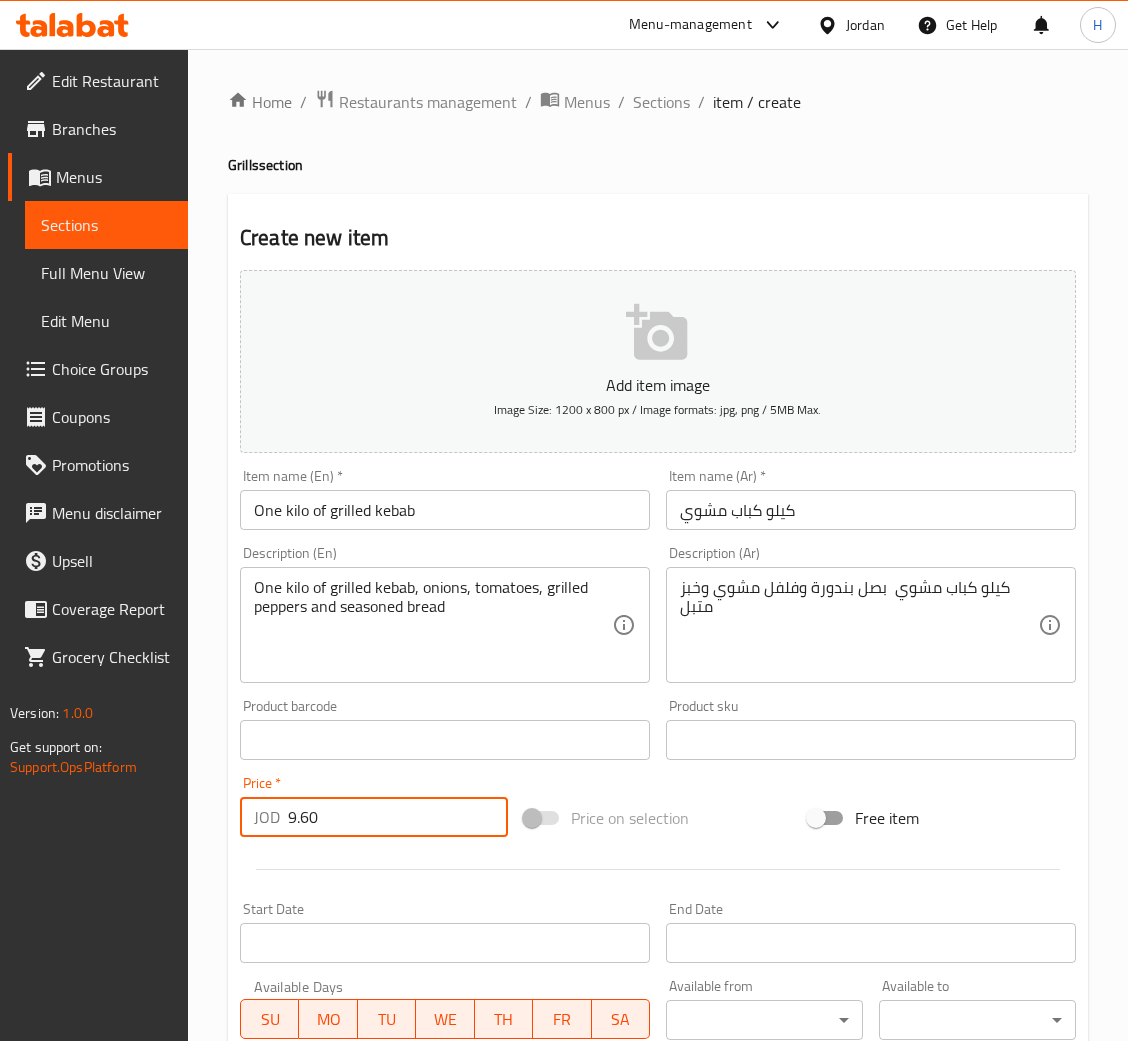 click on "Create" at bounding box center (338, 1326) 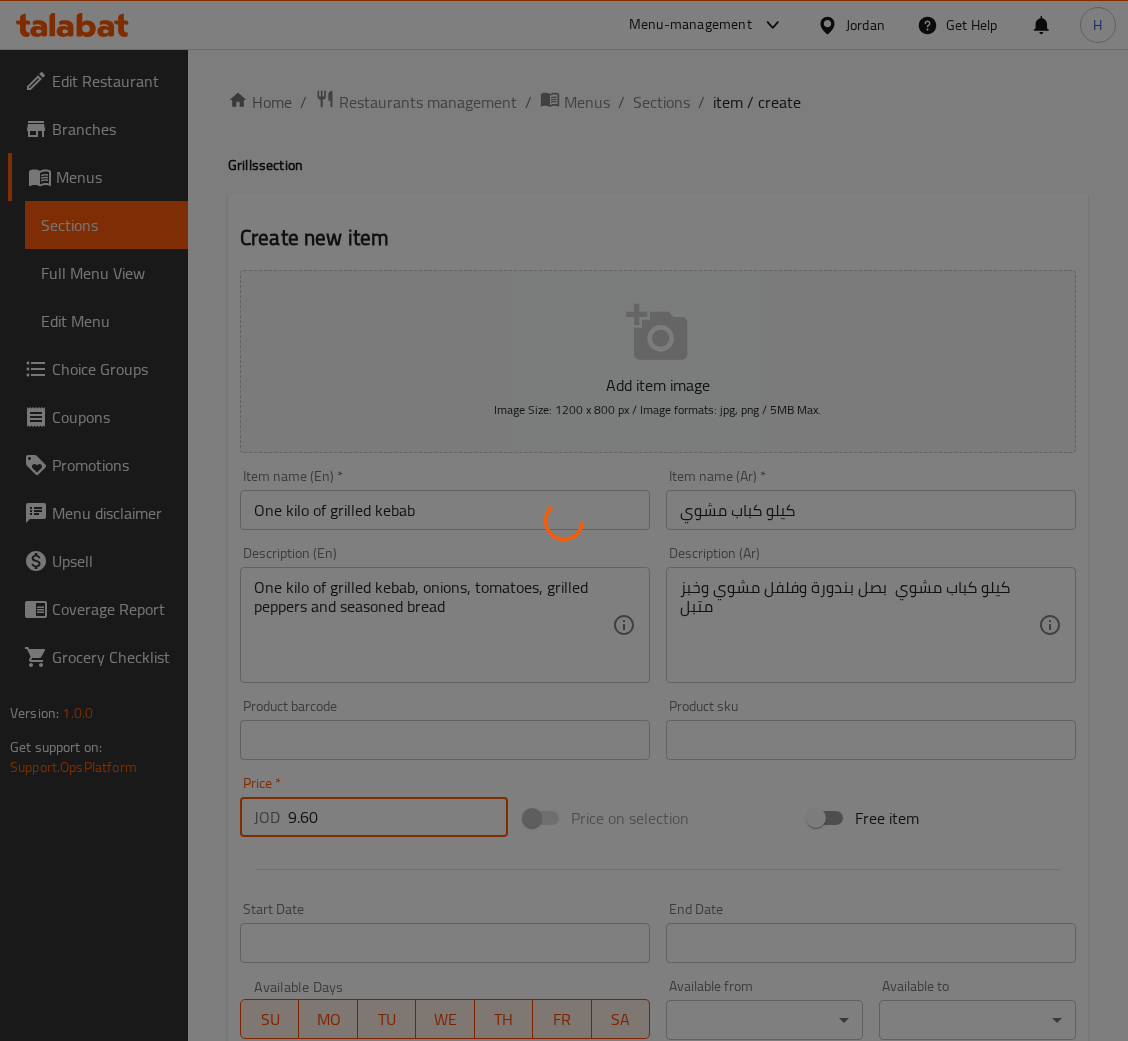 type 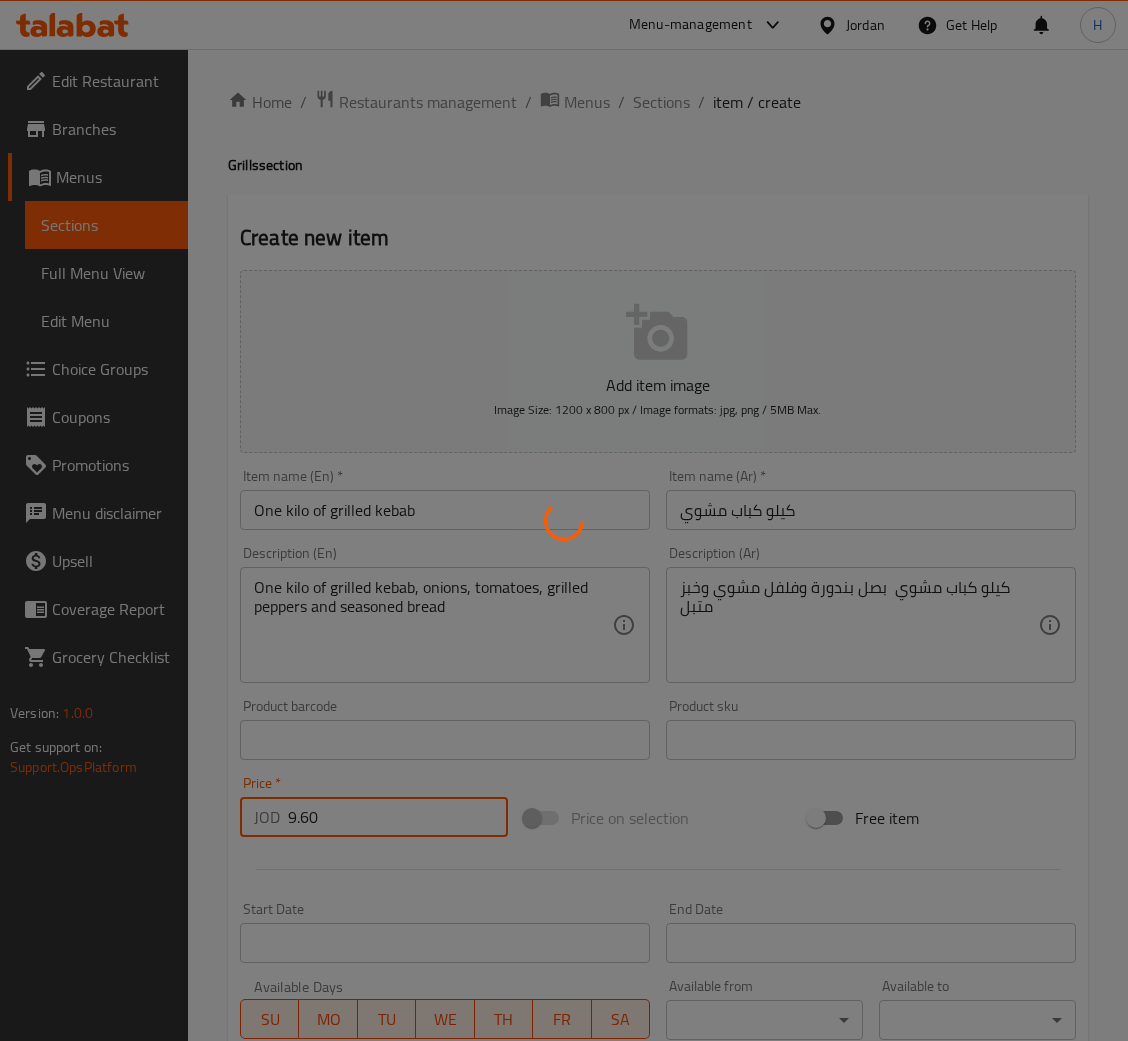 type 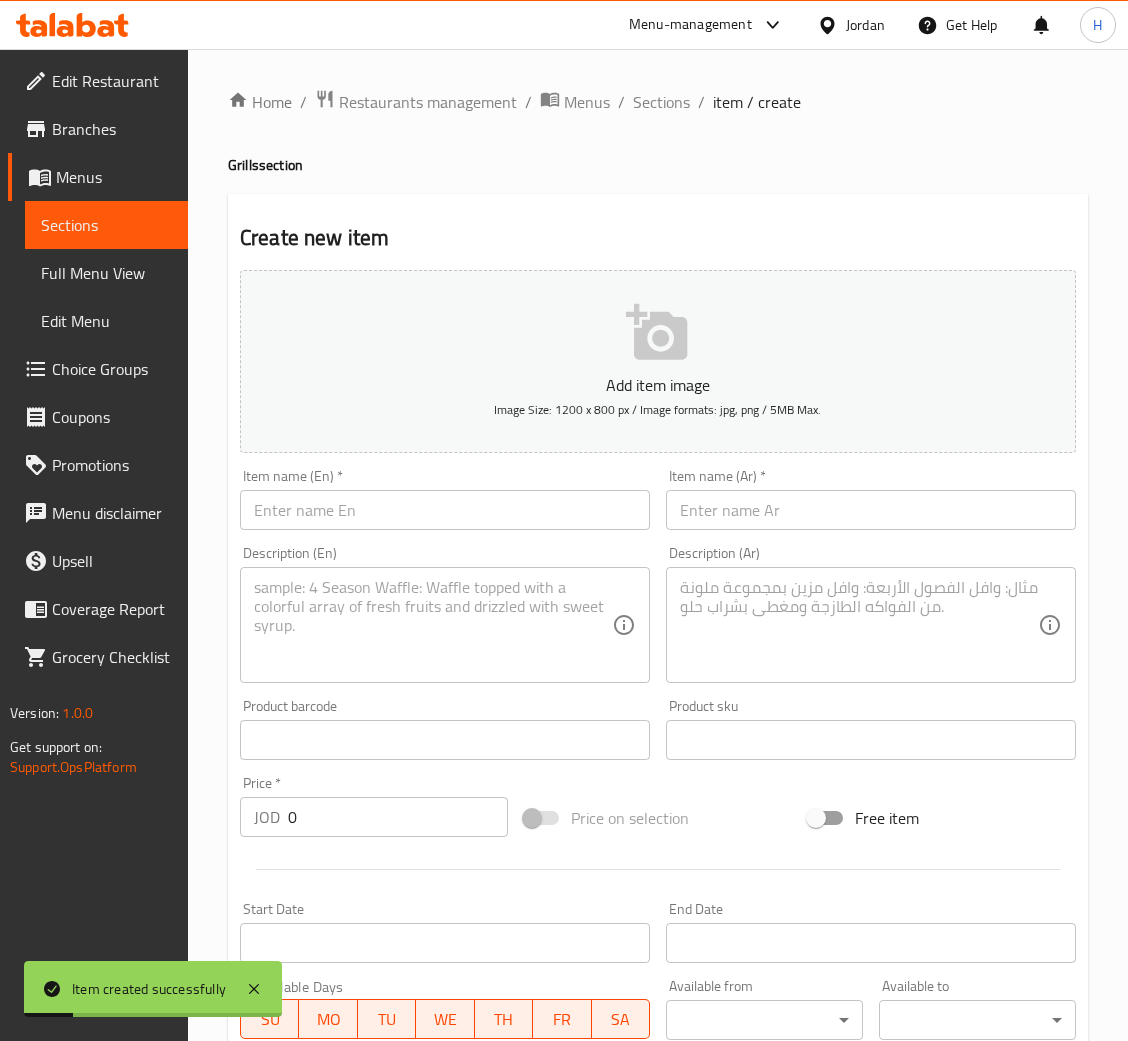 click at bounding box center (859, 625) 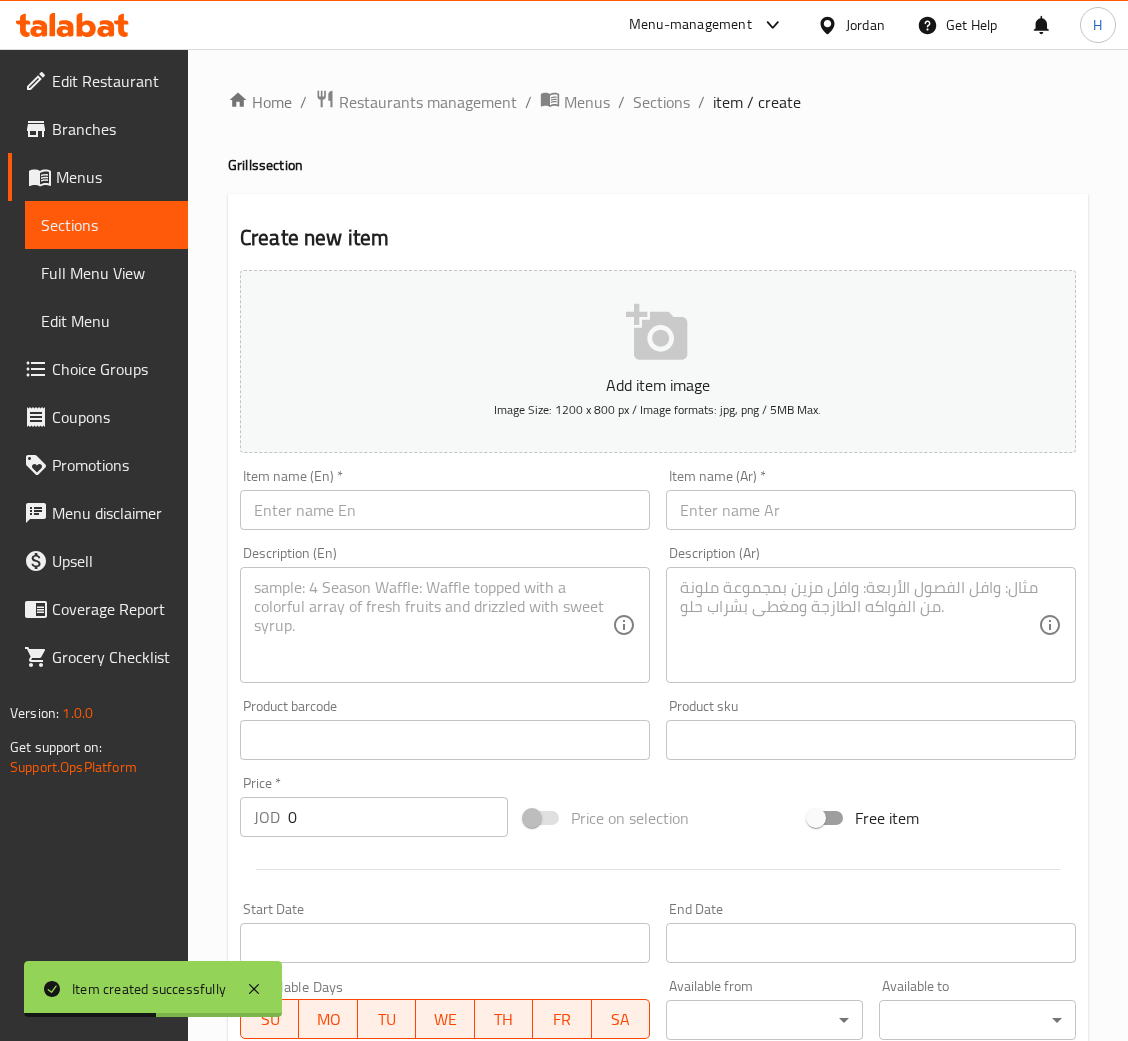 click at bounding box center (871, 510) 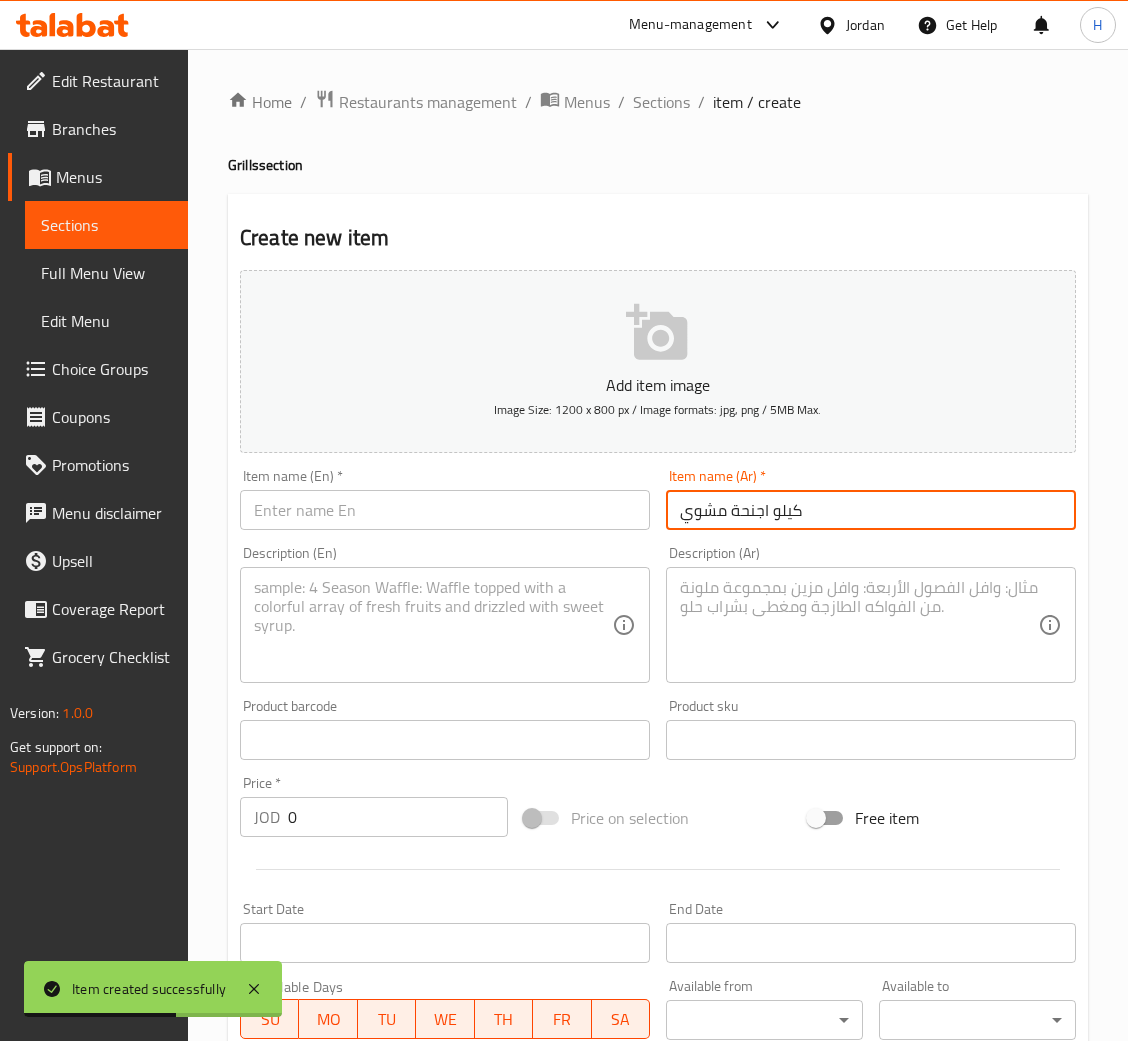 type on "كيلو اجنحة مشوي" 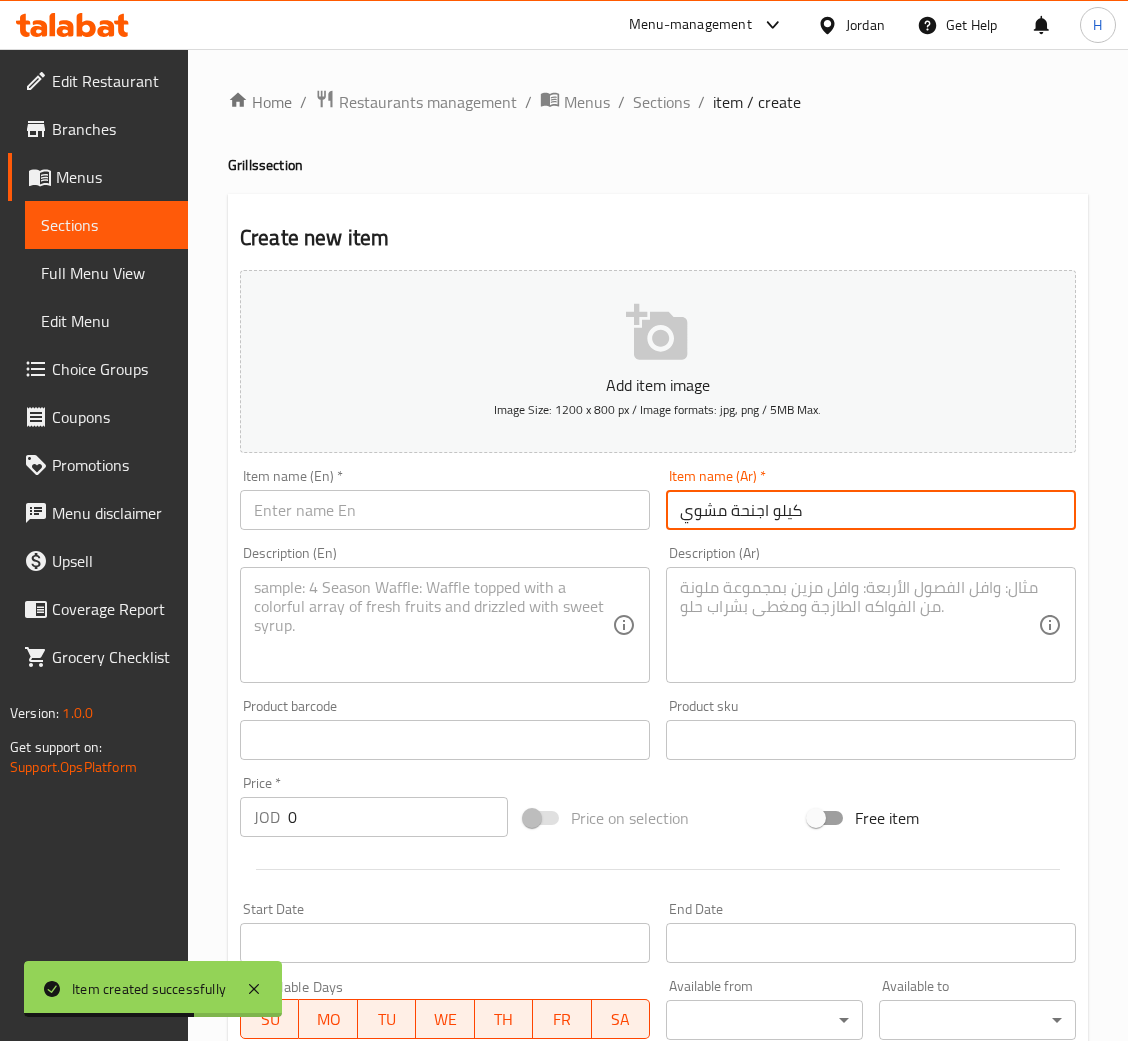 click at bounding box center (445, 510) 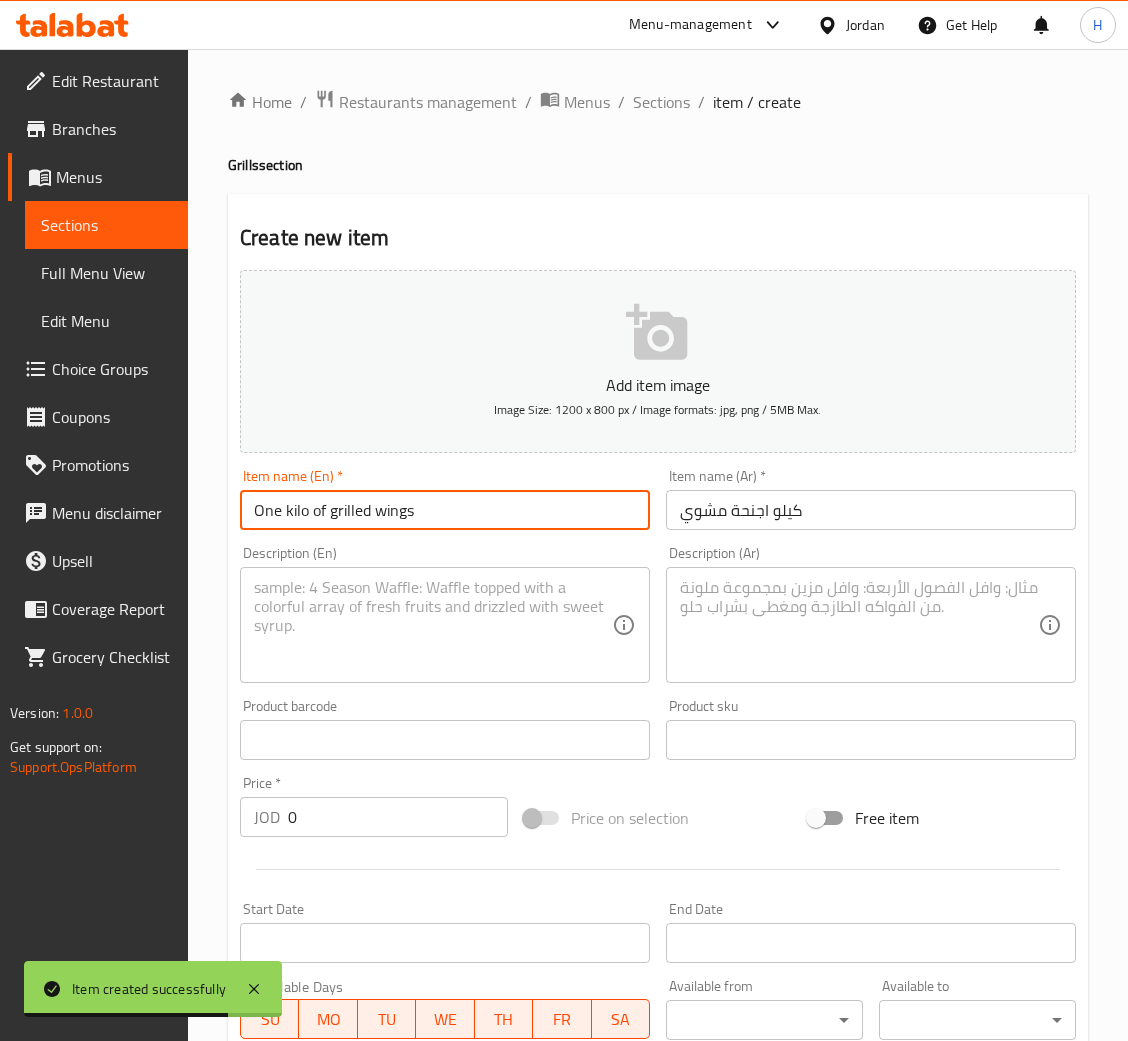 type on "One kilo of grilled wings" 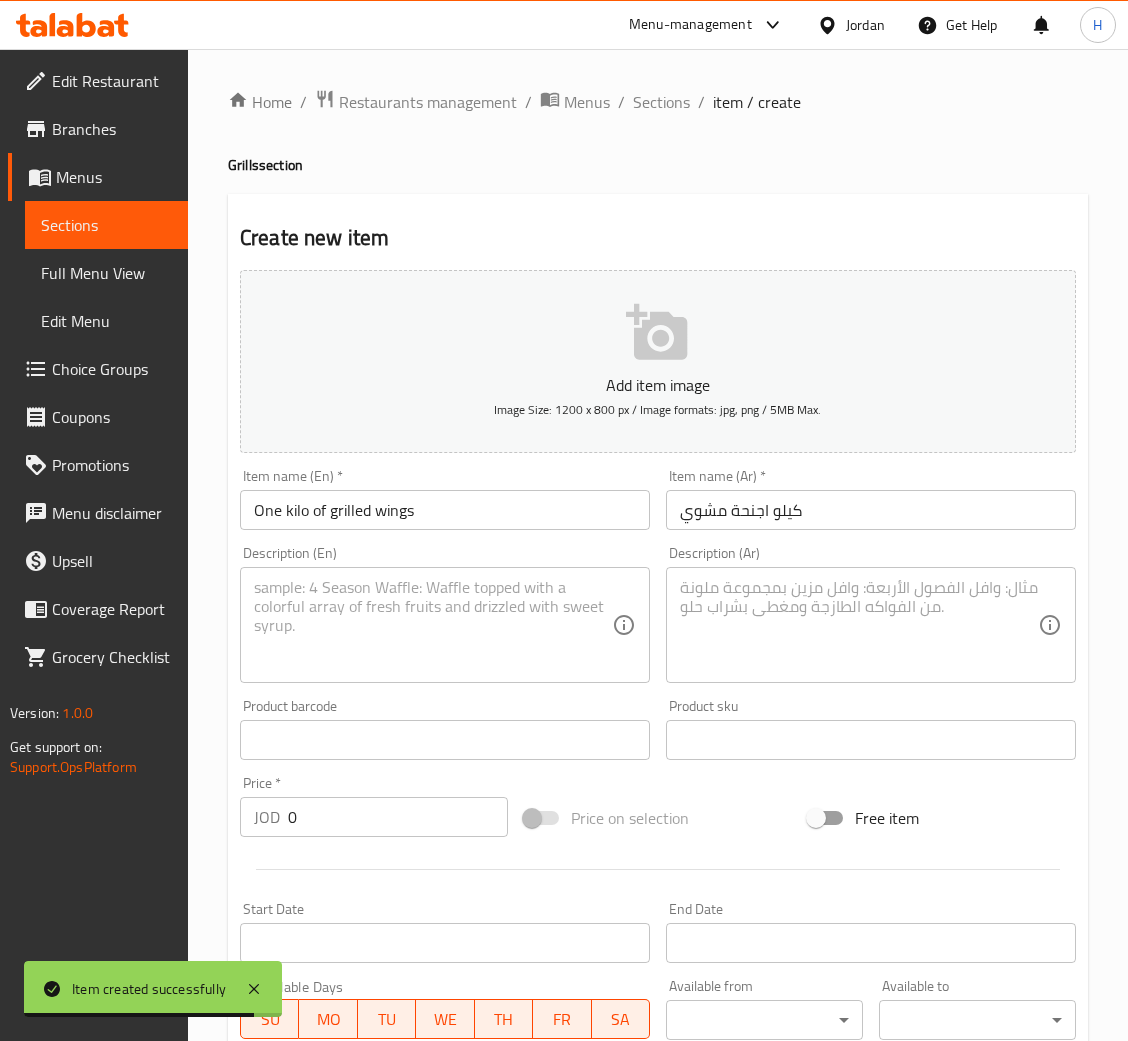 click at bounding box center [859, 625] 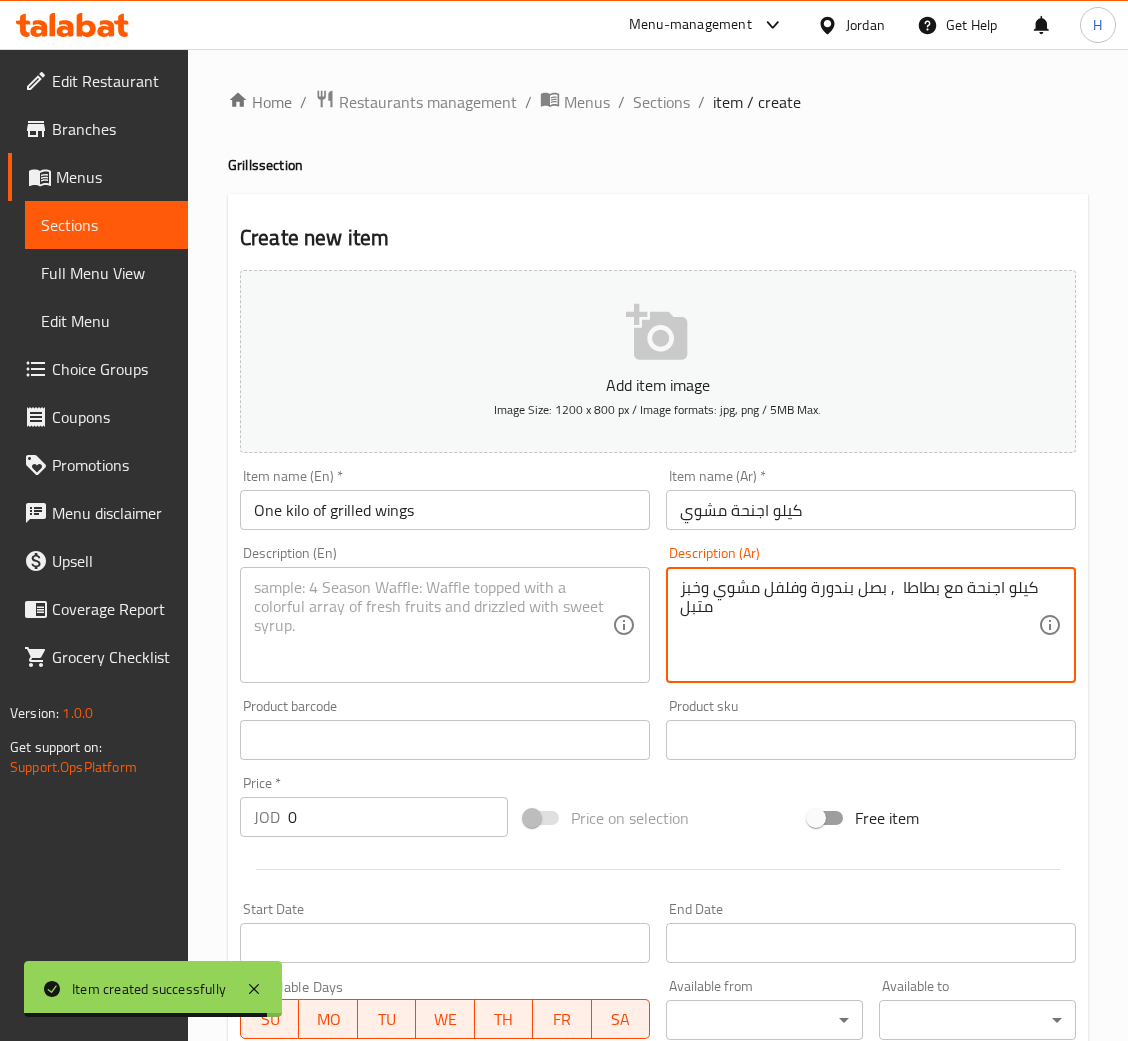 type on "كيلو اجنحة مع بطاطا  , بصل بندورة وفلفل مشوي وخبز متبل" 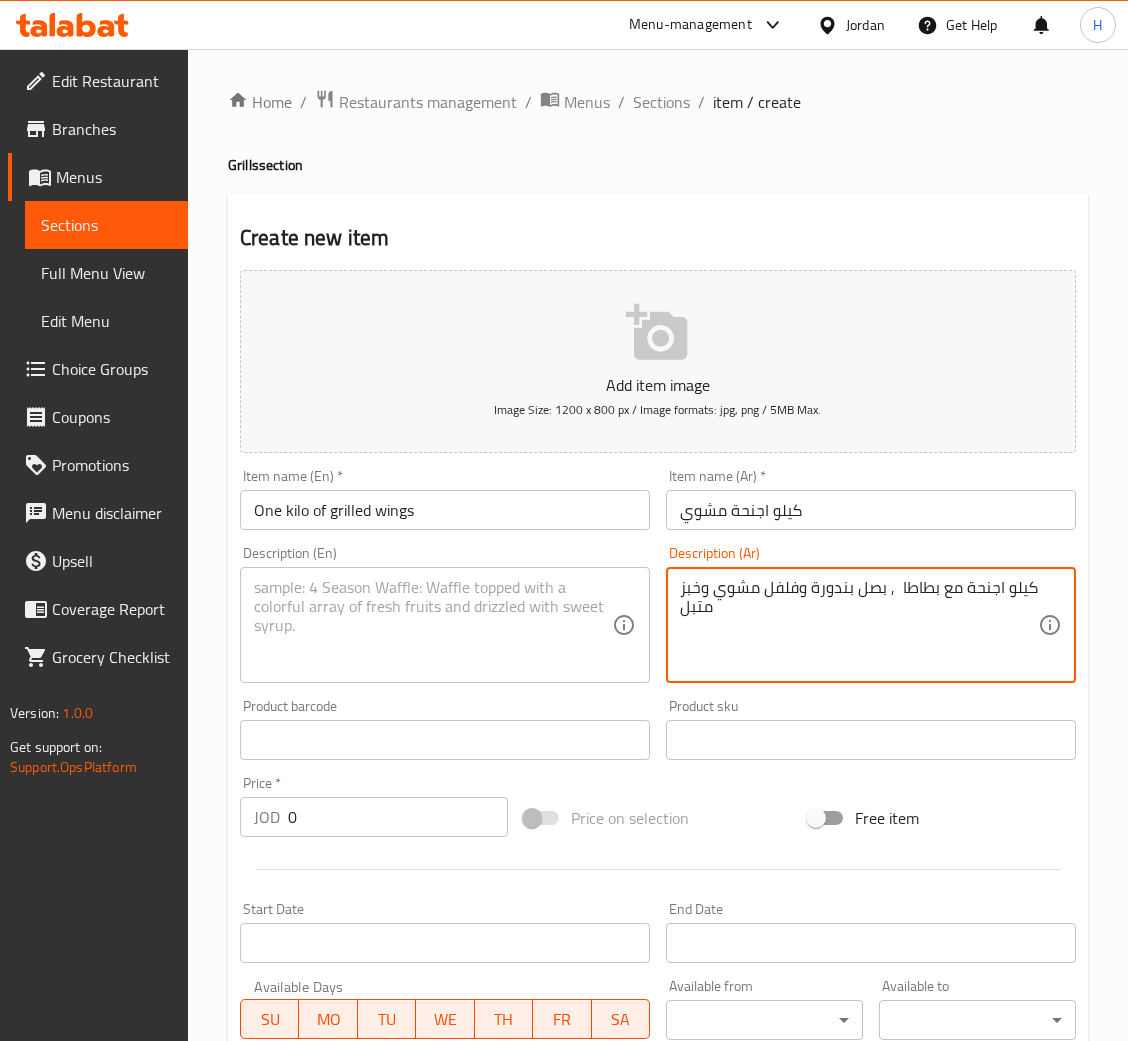 click at bounding box center (433, 625) 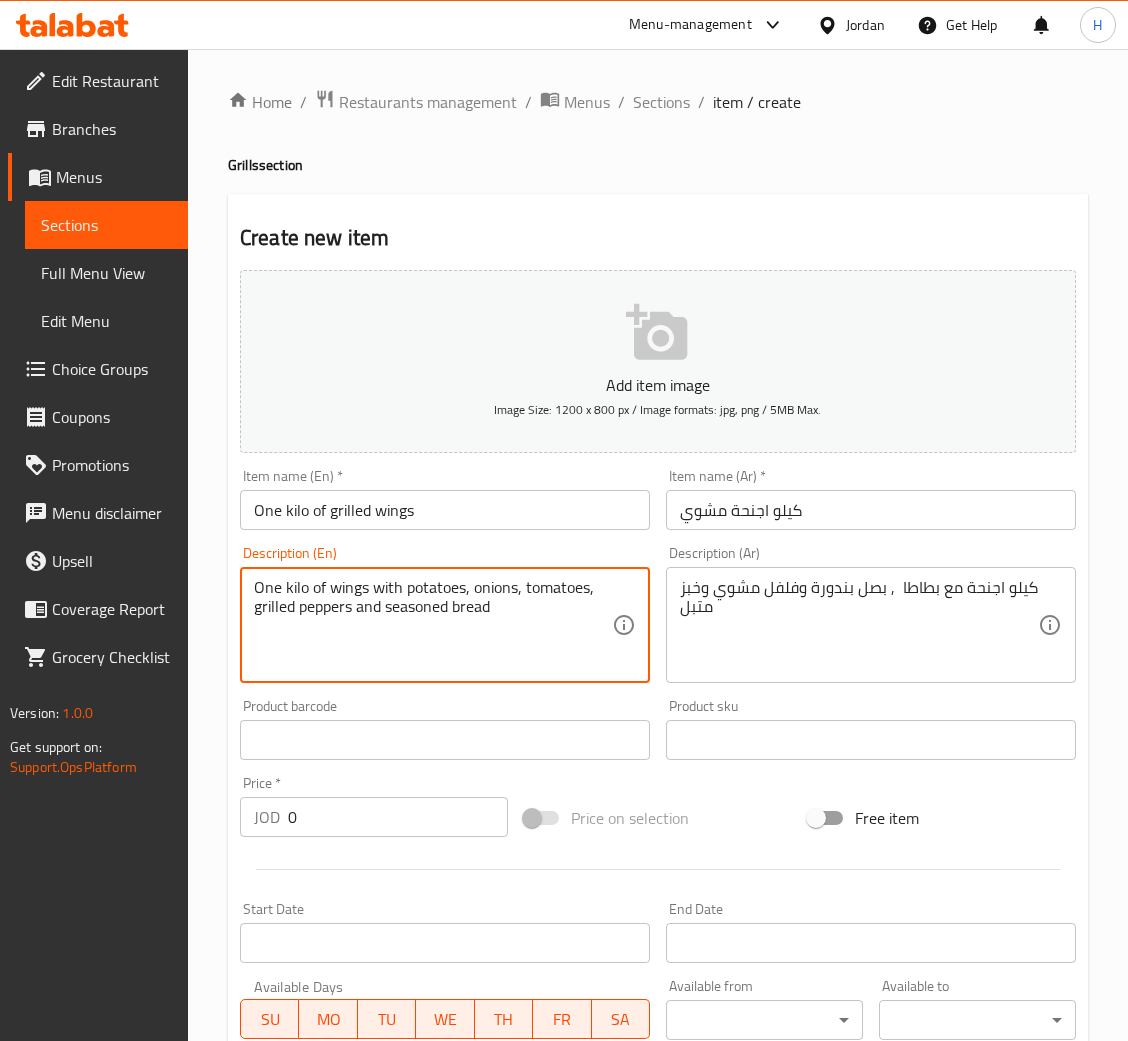 type on "One kilo of wings with potatoes, onions, tomatoes, grilled peppers and seasoned bread" 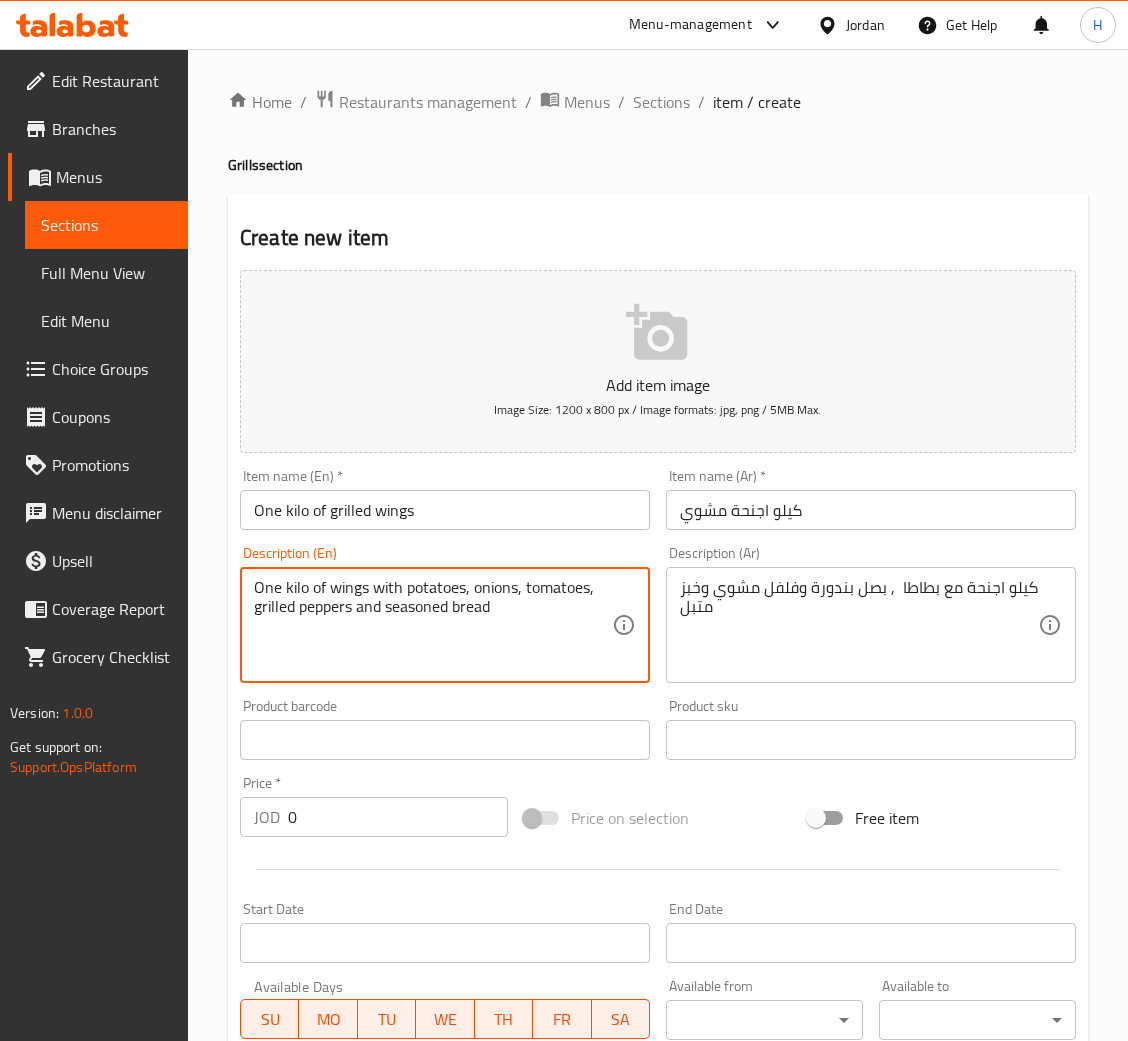 click on "Price   * JOD 0 Price  *" at bounding box center (374, 806) 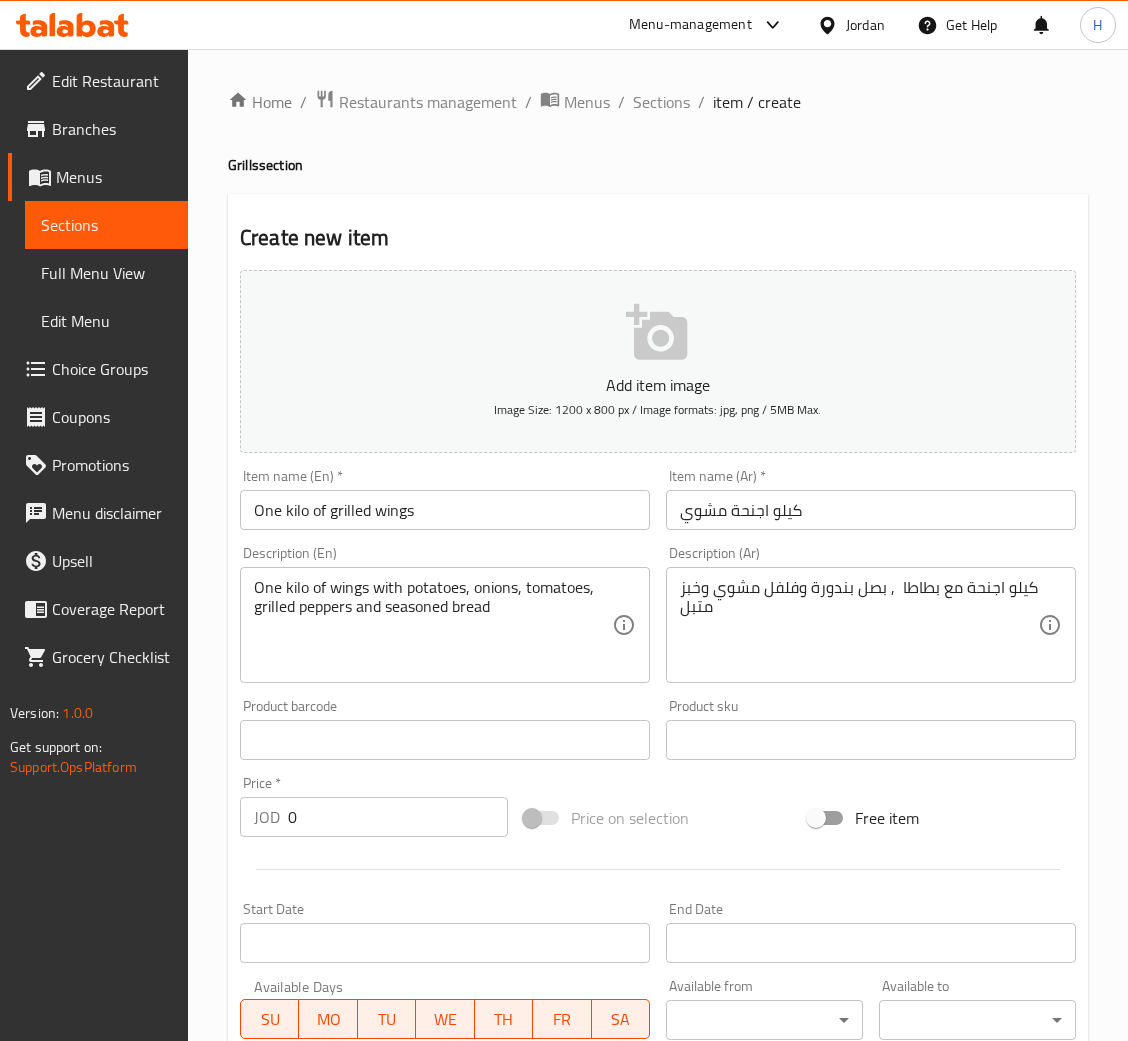 click on "0" at bounding box center (398, 817) 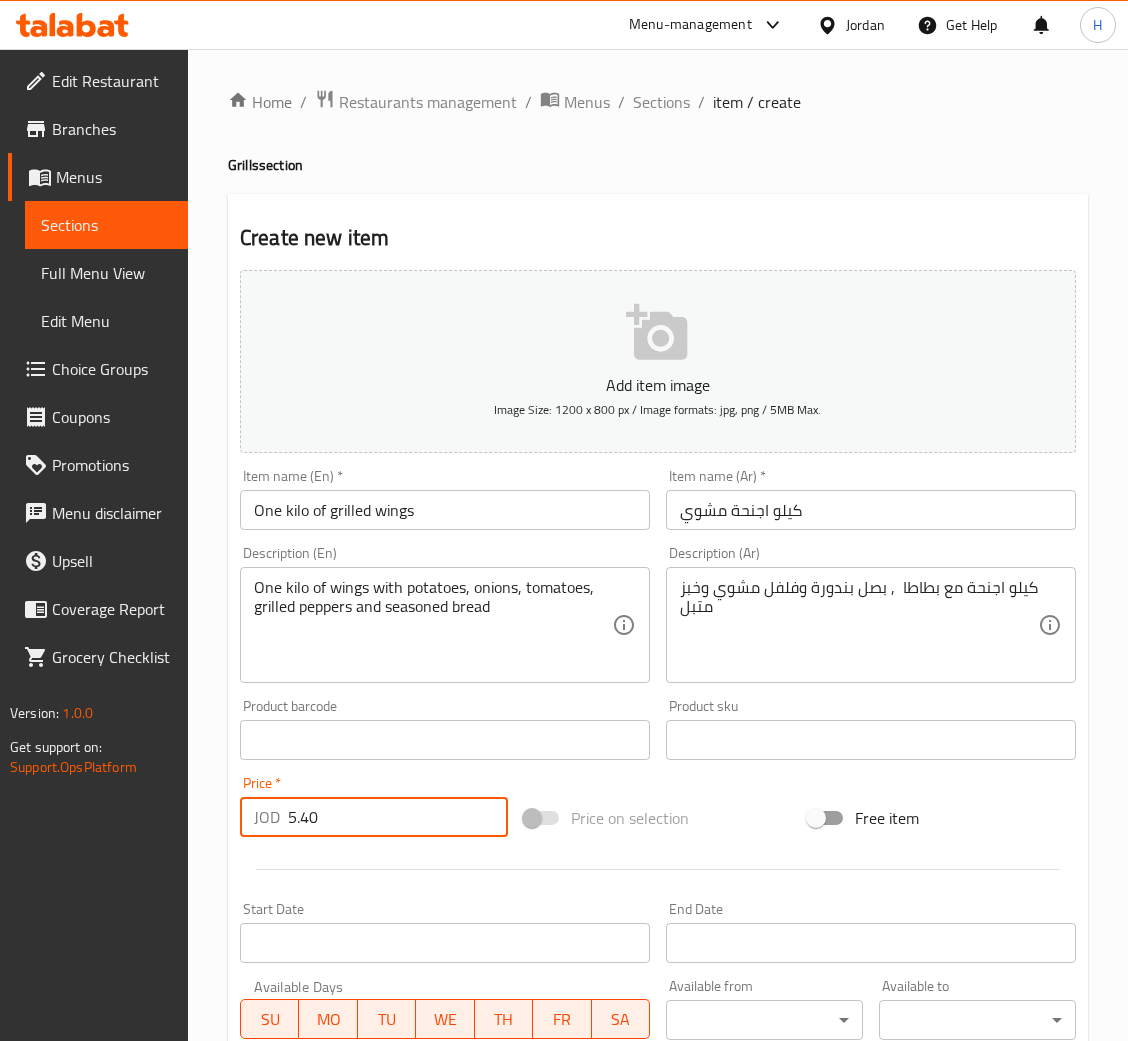 type on "5.40" 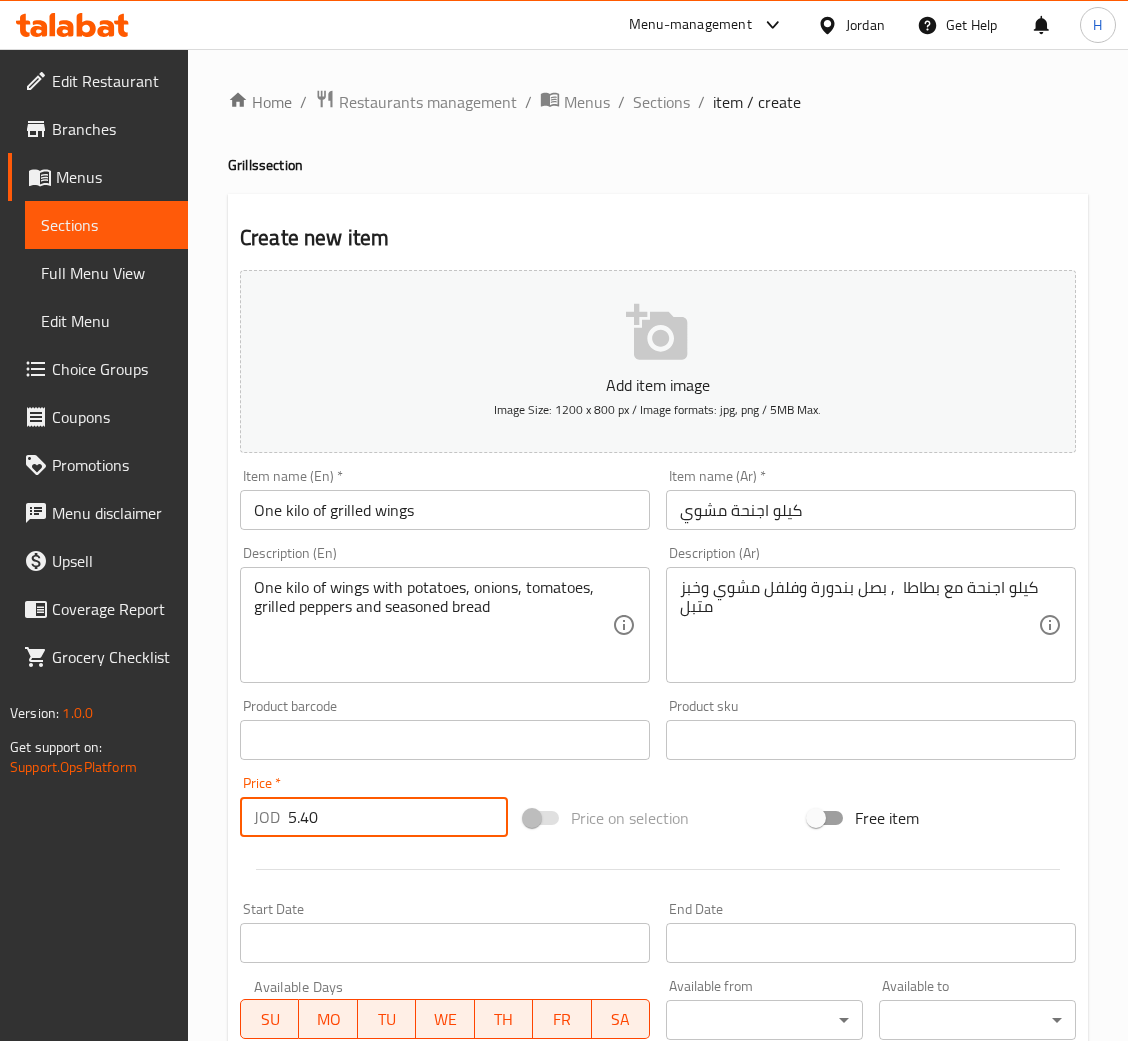 click on "Create" at bounding box center (338, 1326) 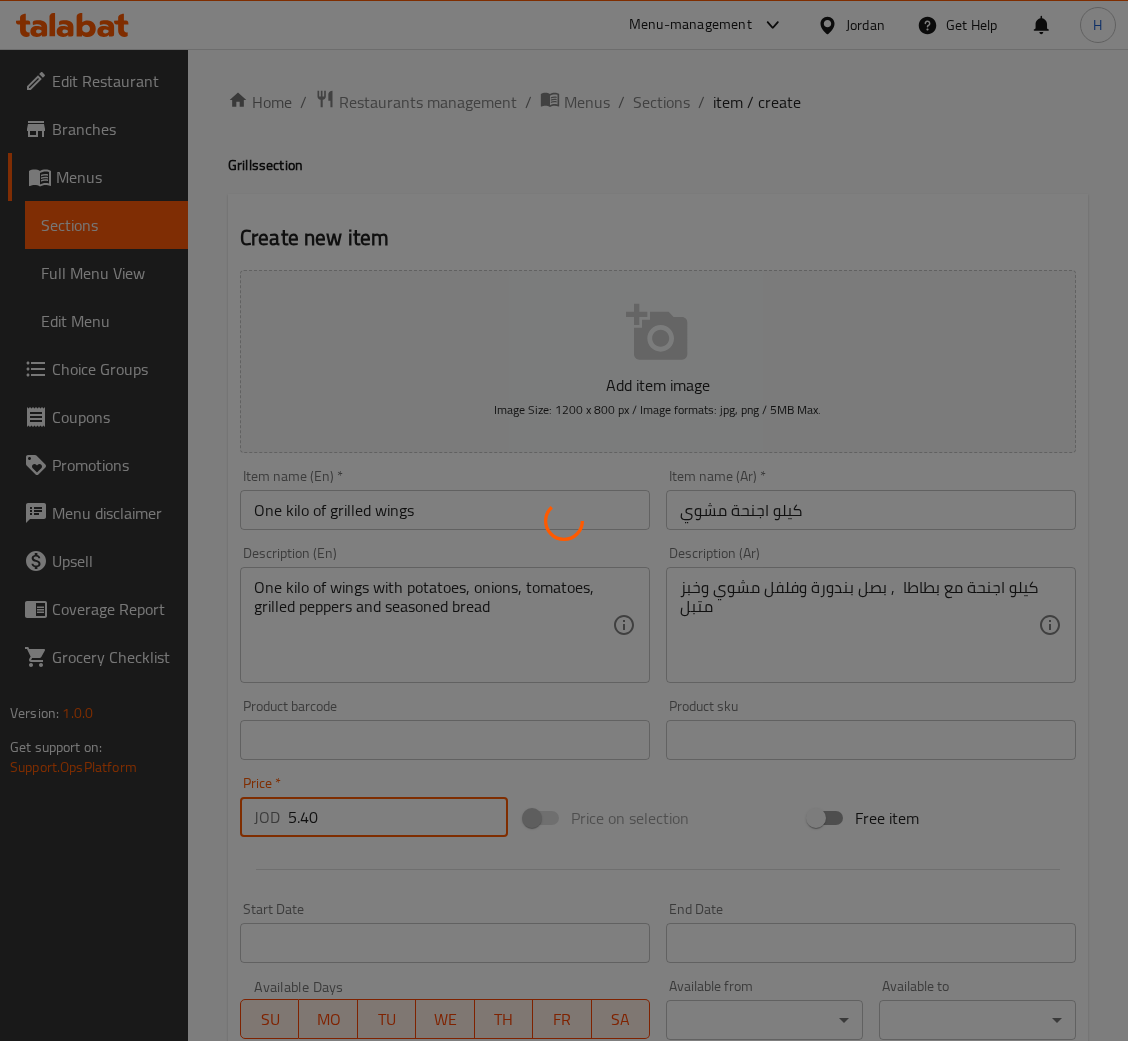 type 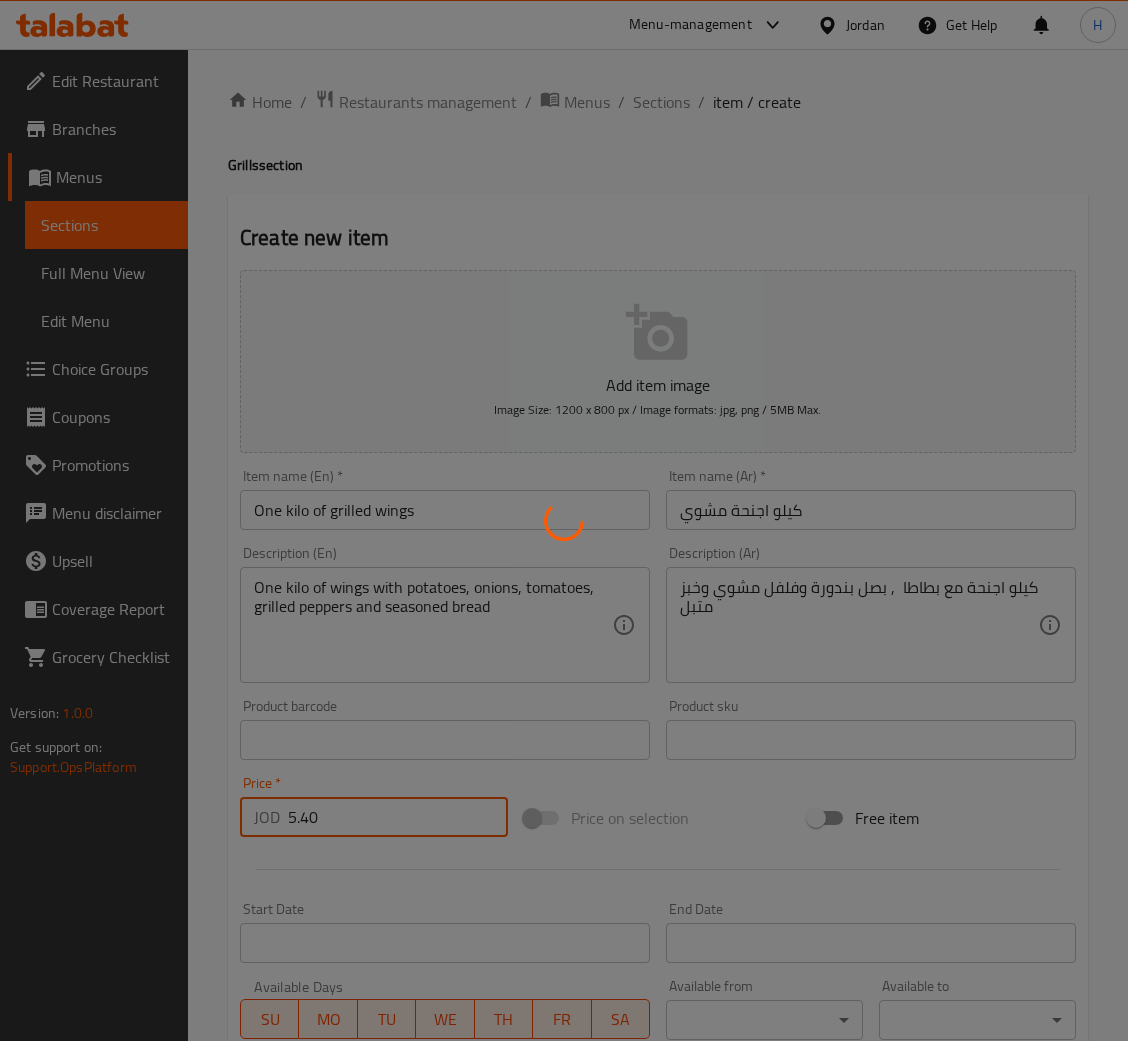 type 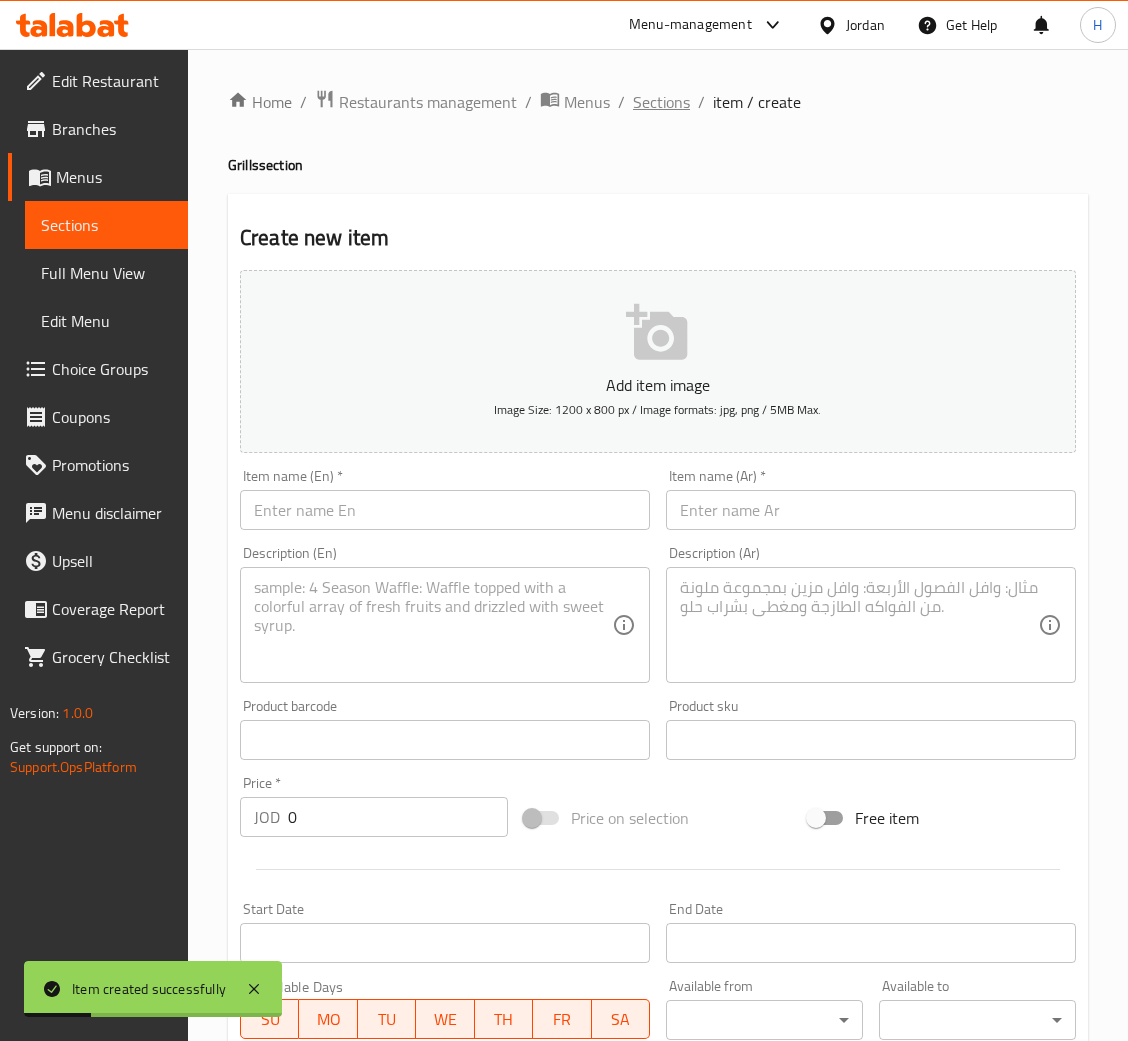 click on "Sections" at bounding box center (661, 102) 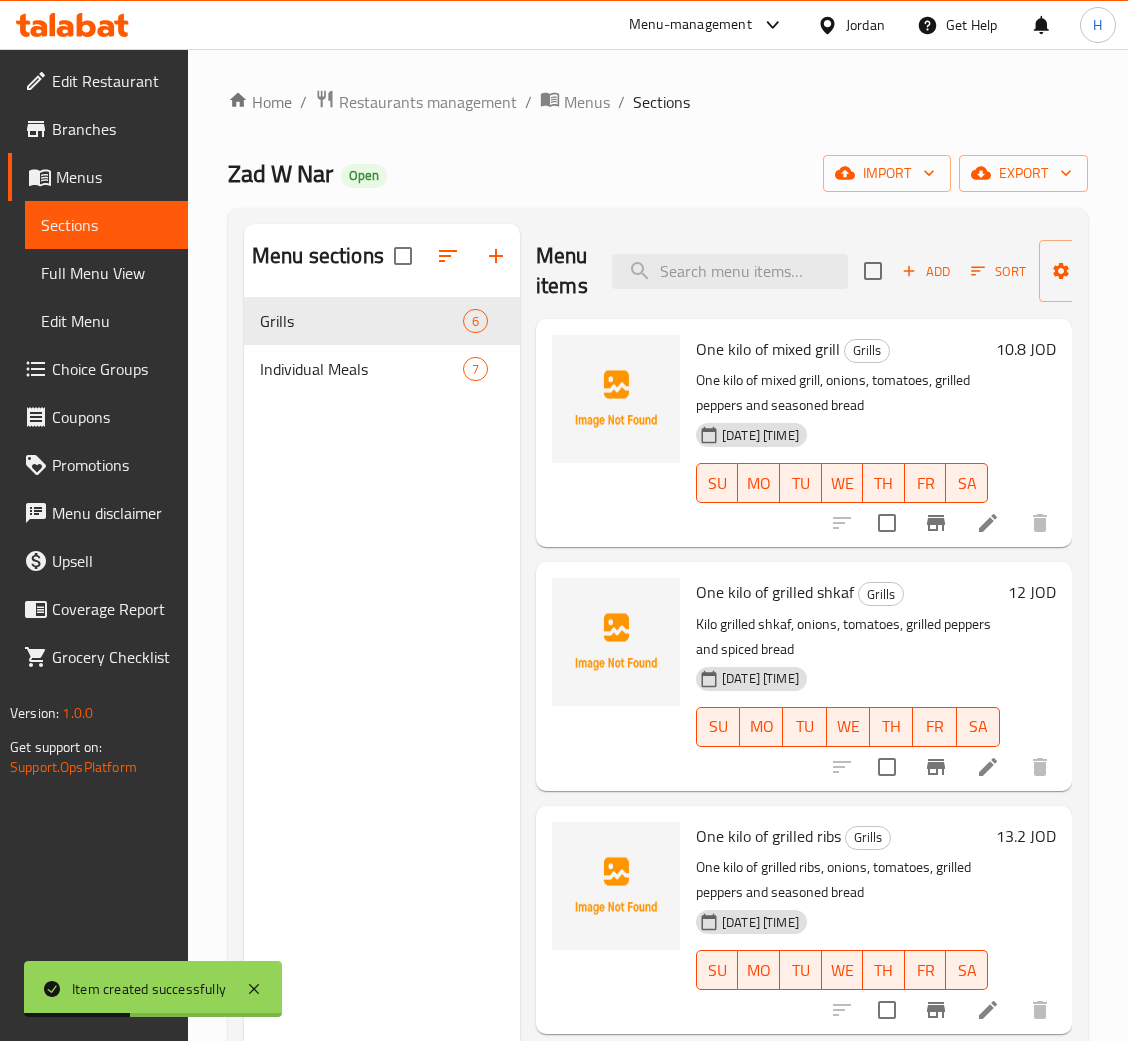 scroll, scrollTop: 520, scrollLeft: 0, axis: vertical 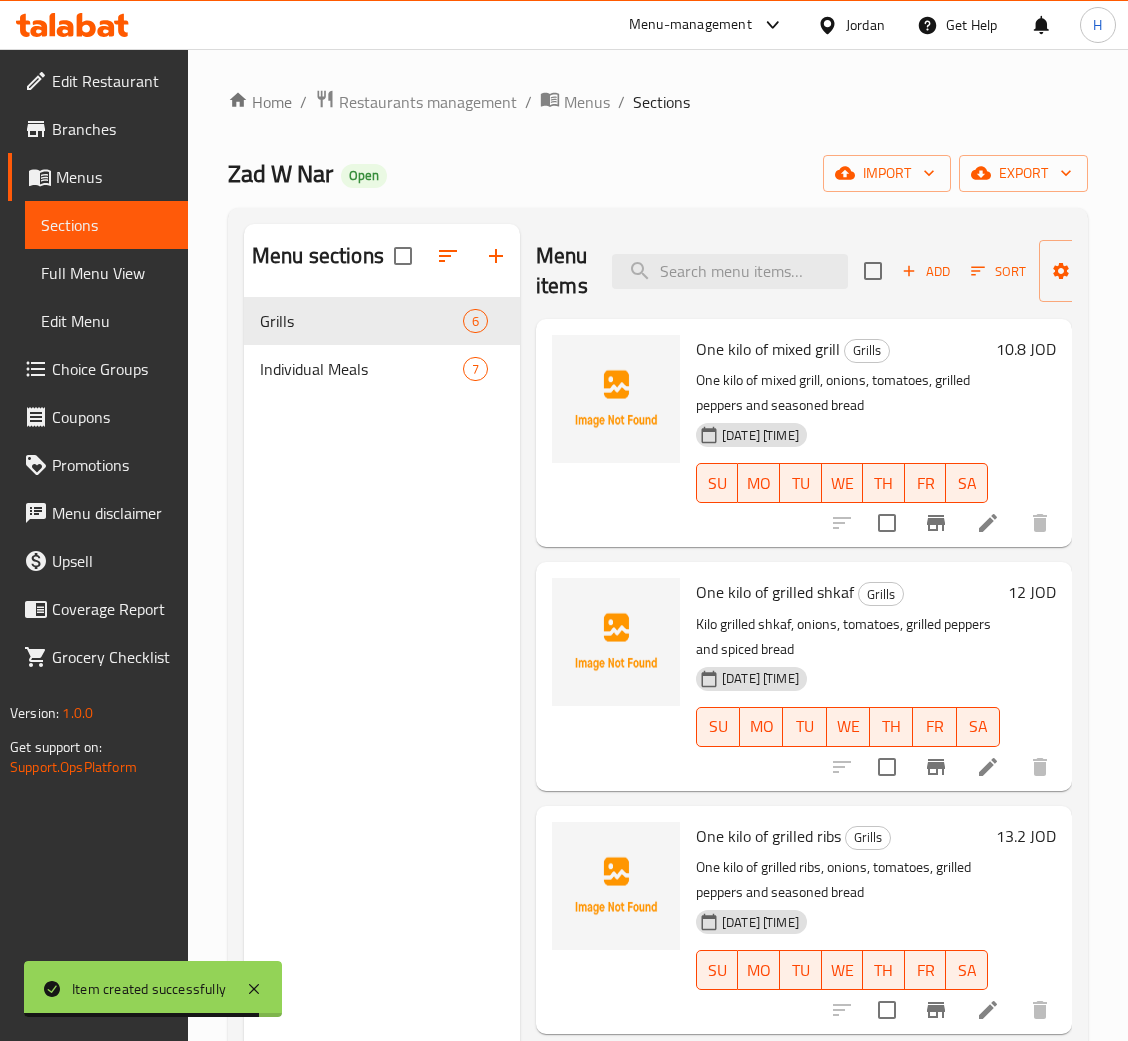 click on "Add" at bounding box center [926, 271] 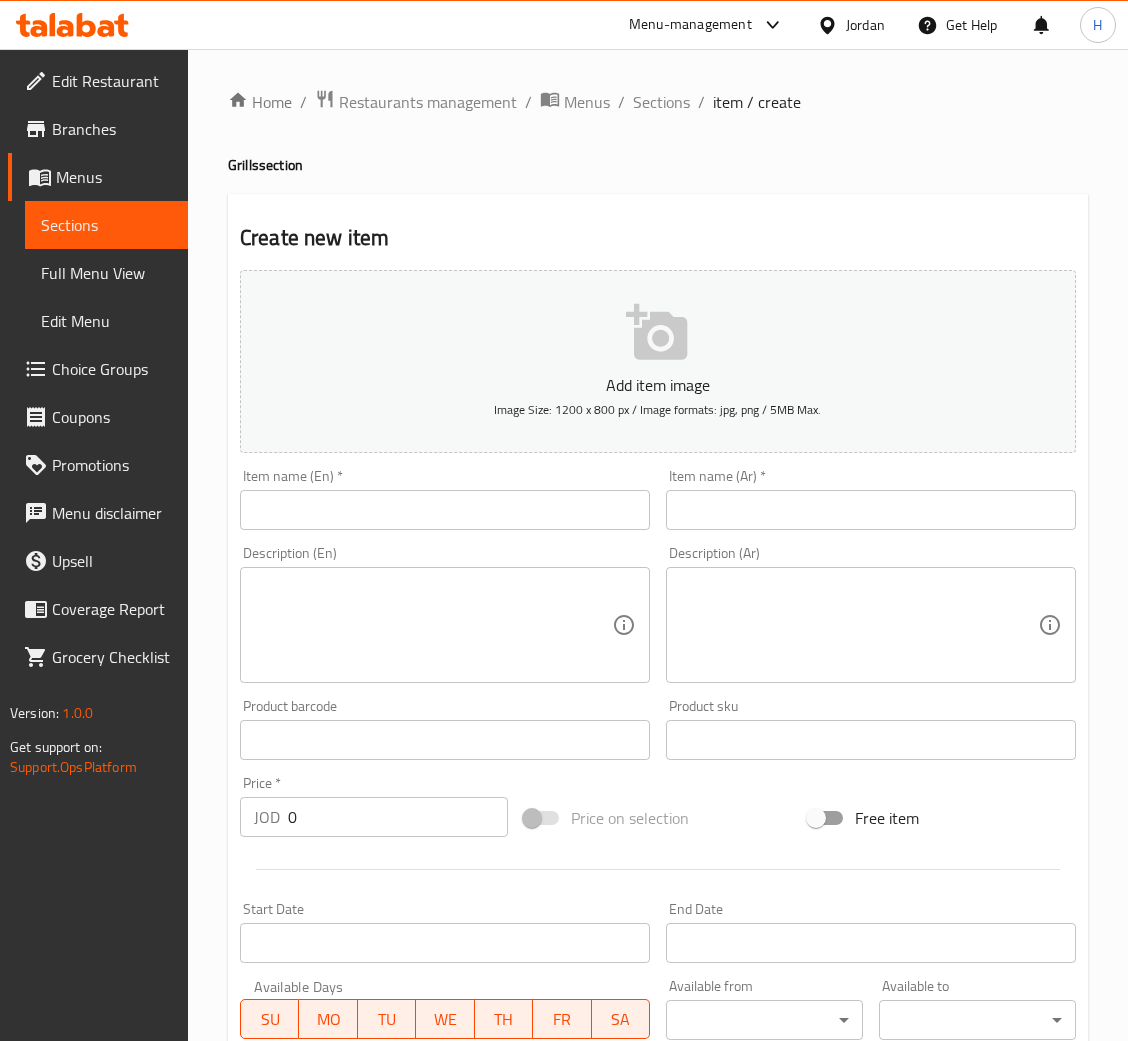 drag, startPoint x: 778, startPoint y: 526, endPoint x: 838, endPoint y: 518, distance: 60.530983 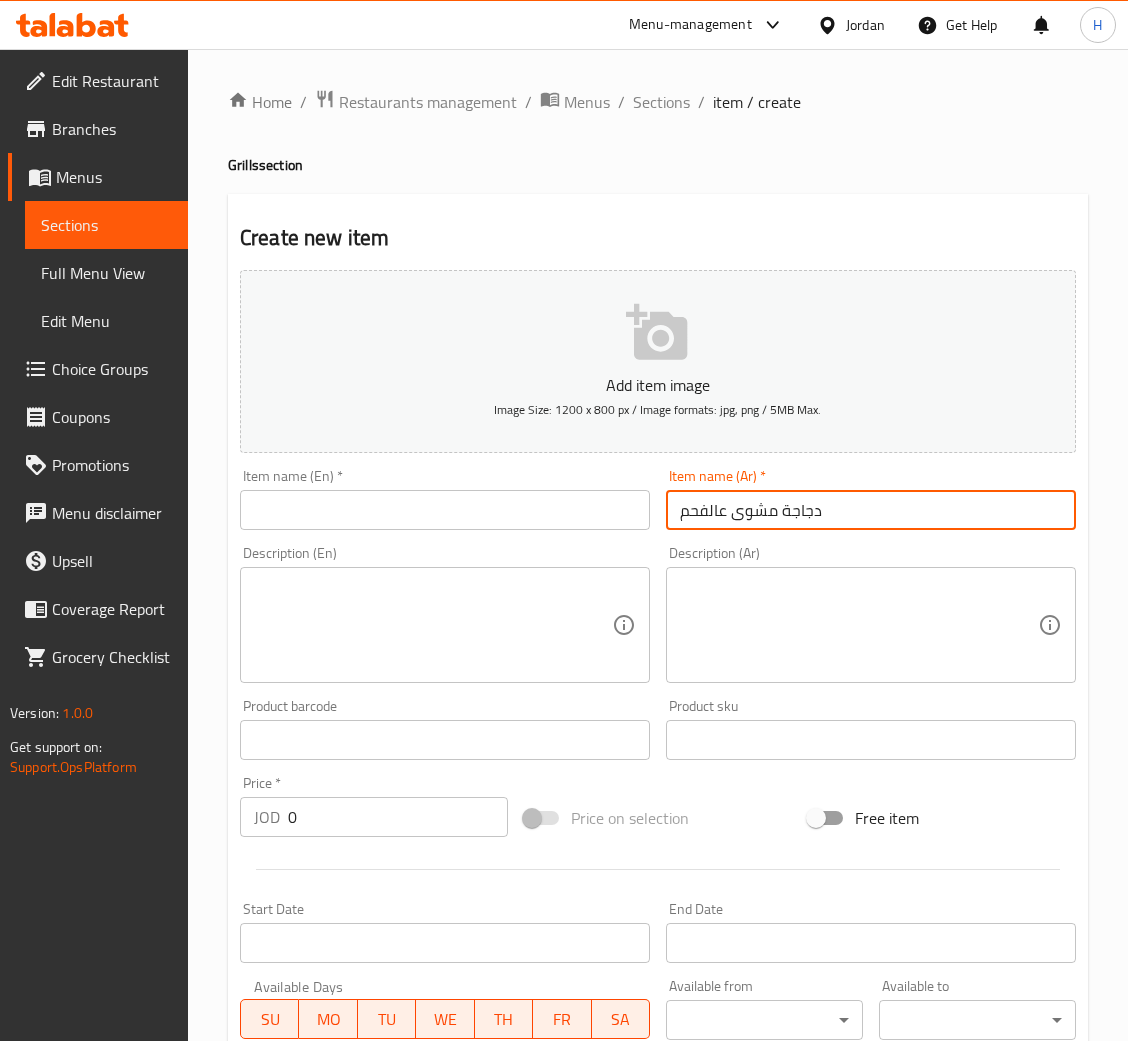 type on "دجاجة مشوى عالفحم" 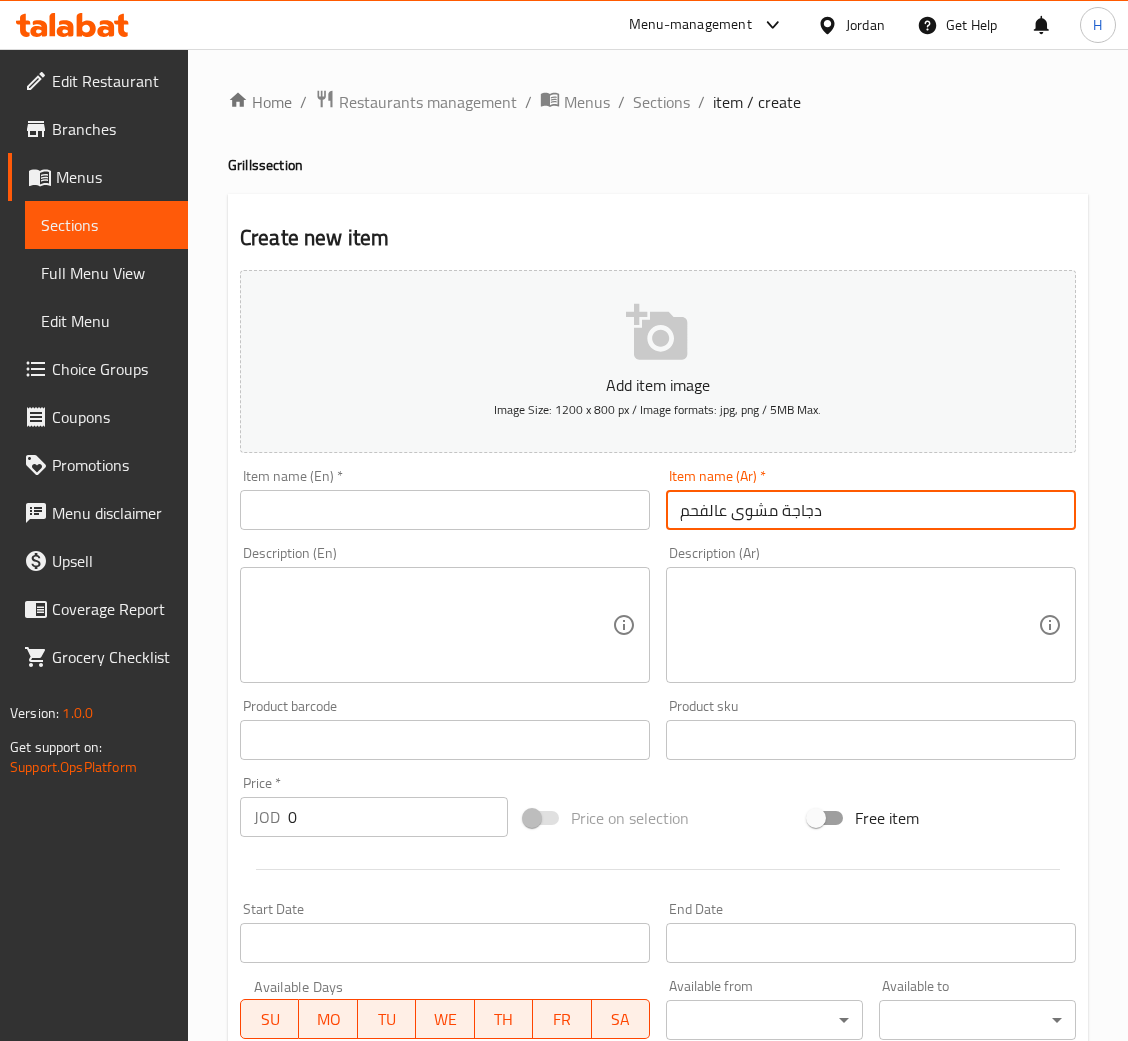 click on "Item name (En)   * Item name (En)  *" at bounding box center (445, 499) 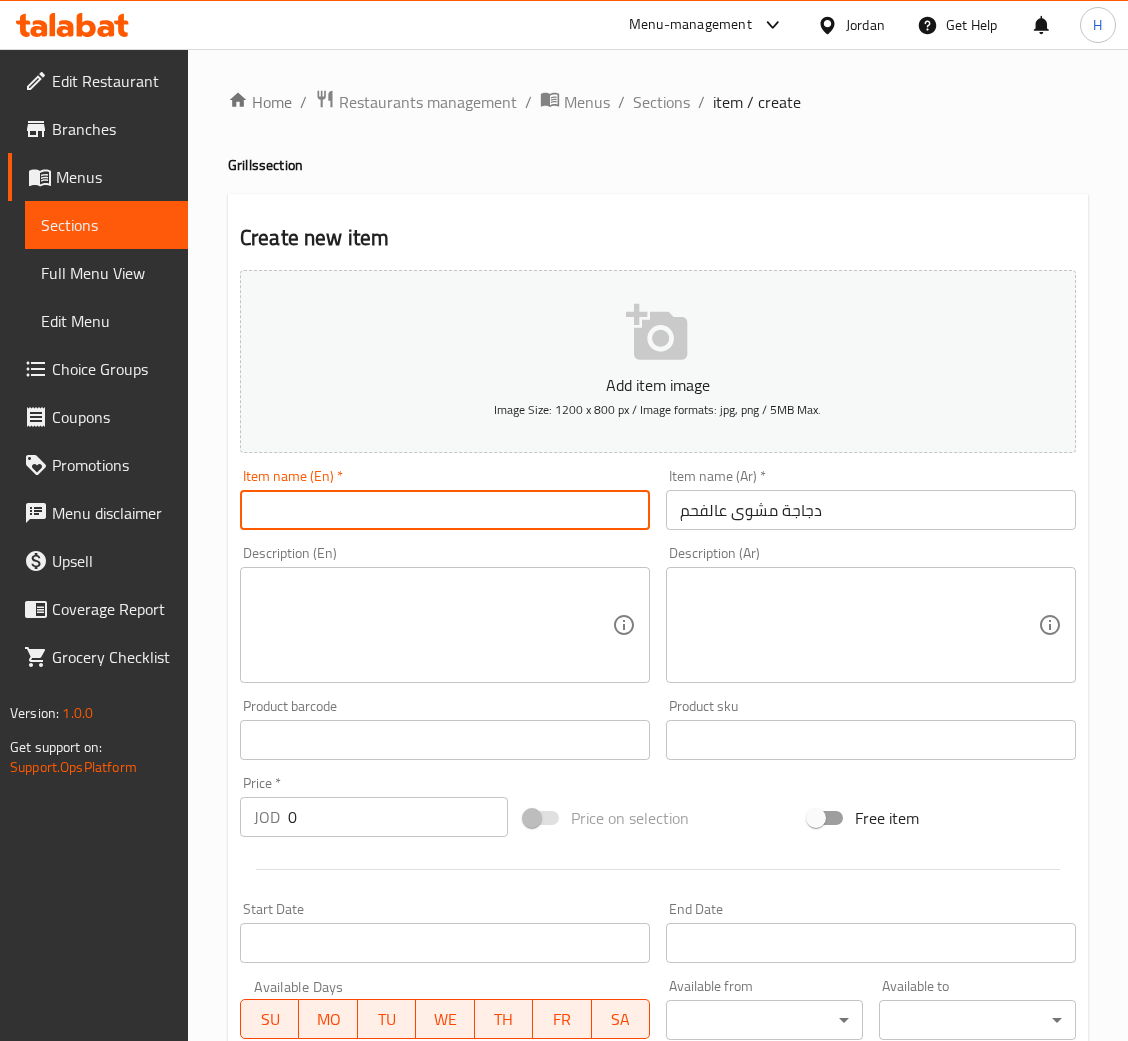 paste on "Charcoal grilled chicken" 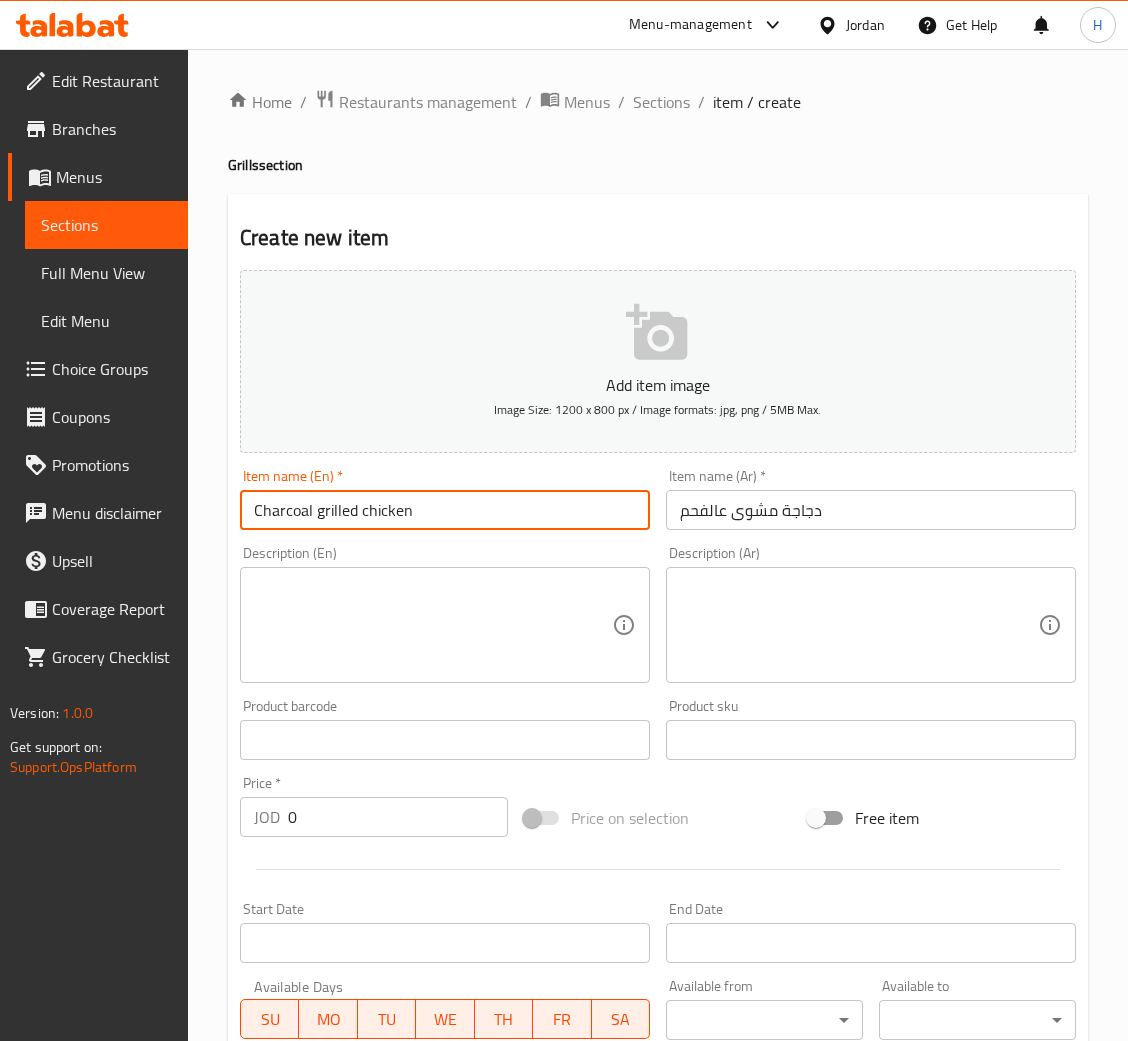 type on "Charcoal grilled chicken" 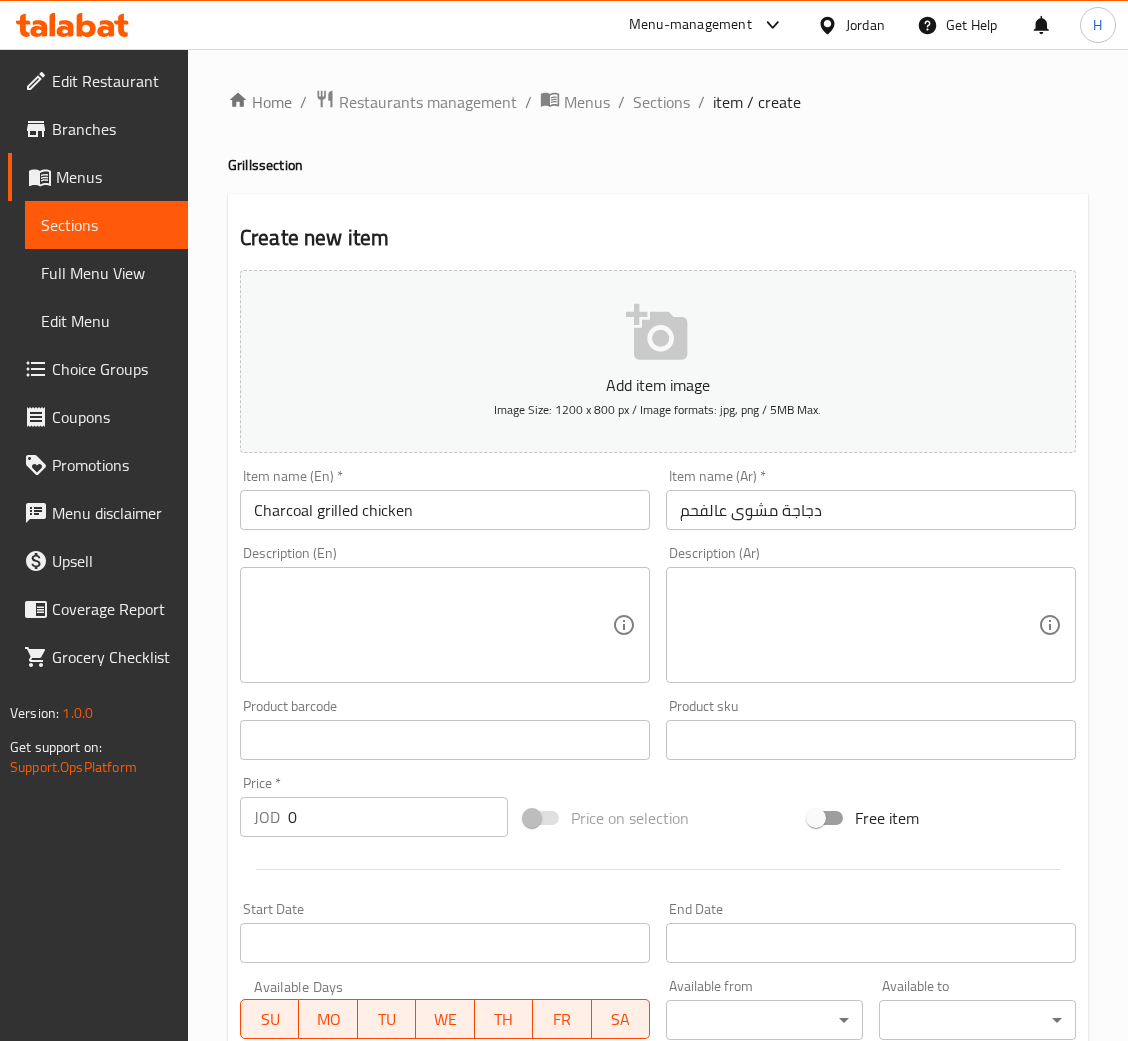 drag, startPoint x: 829, startPoint y: 581, endPoint x: 821, endPoint y: 588, distance: 10.630146 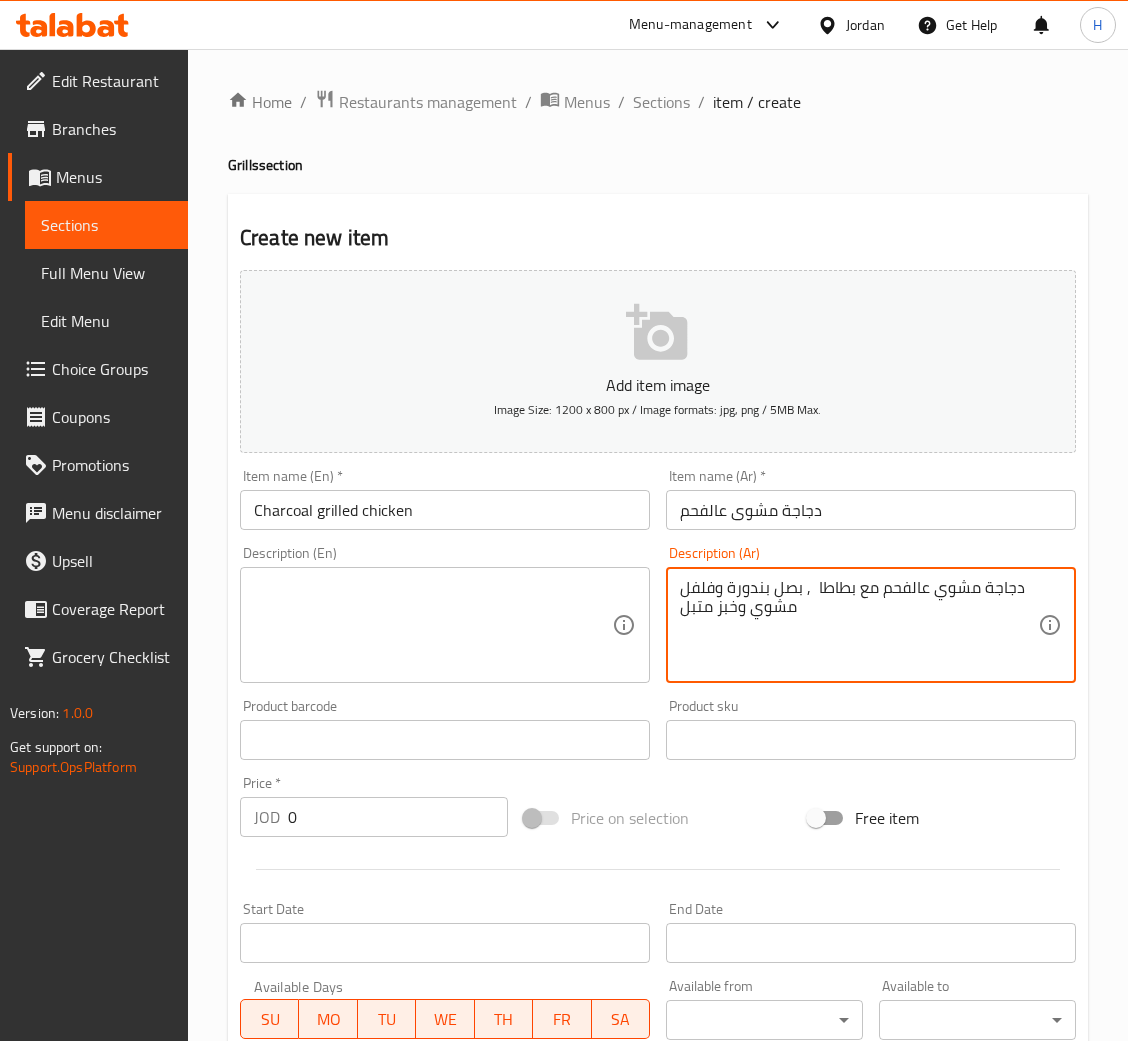 type on "دجاجة مشوي عالفحم مع بطاطا  , بصل بندورة وفلفل مشوي وخبز متبل" 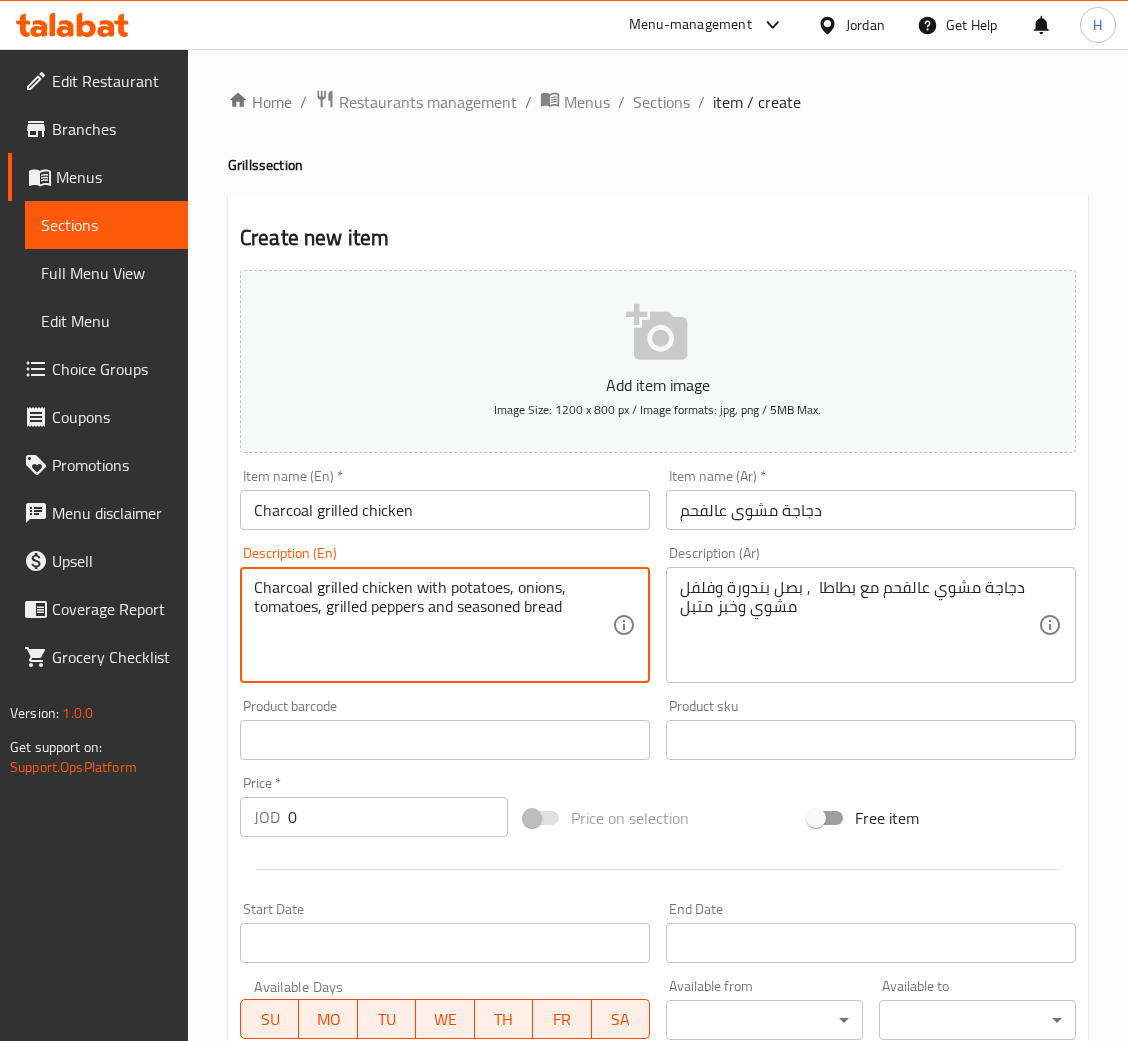 type on "Charcoal grilled chicken with potatoes, onions, tomatoes, grilled peppers and seasoned bread" 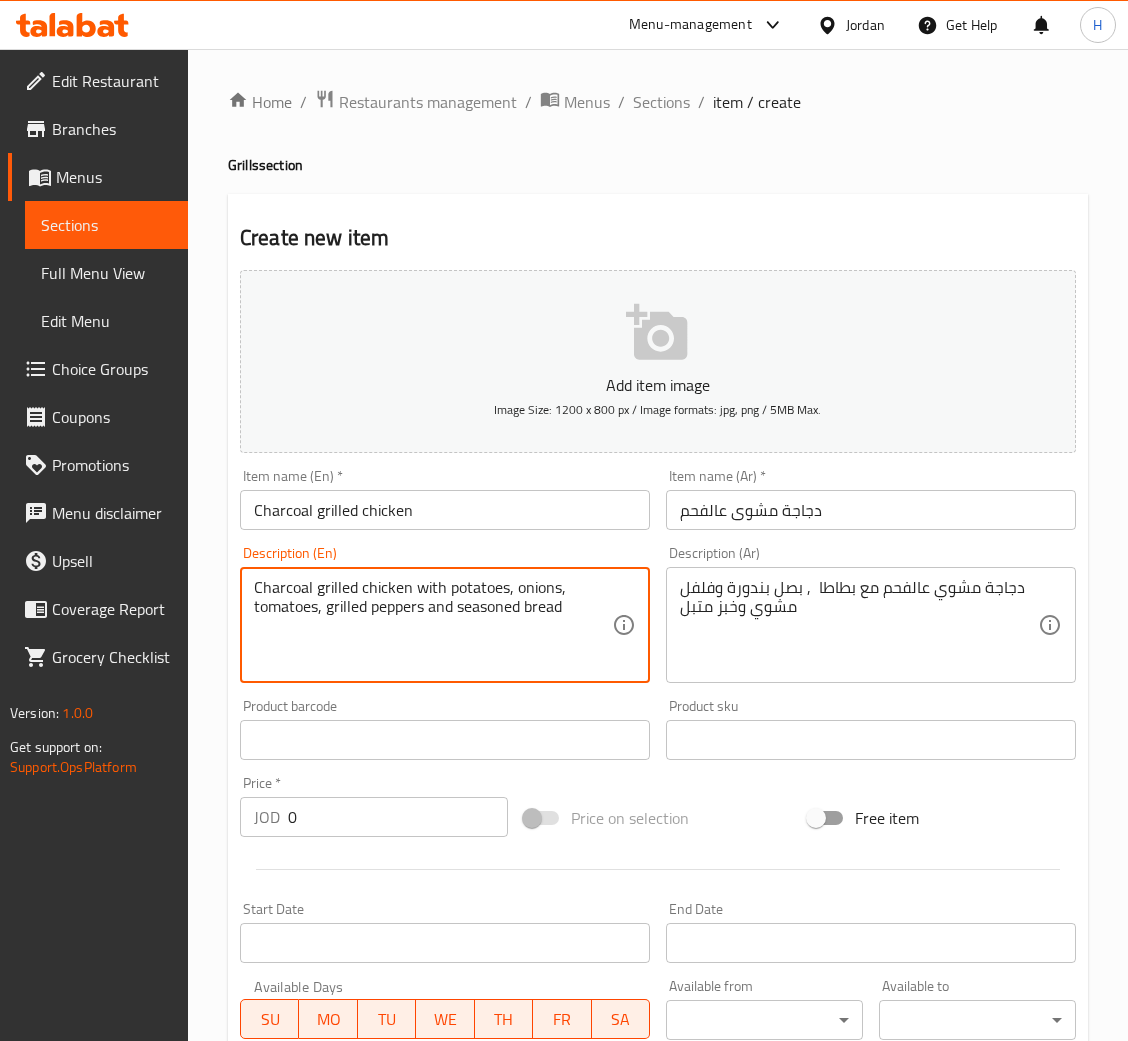 click on "0" at bounding box center (398, 817) 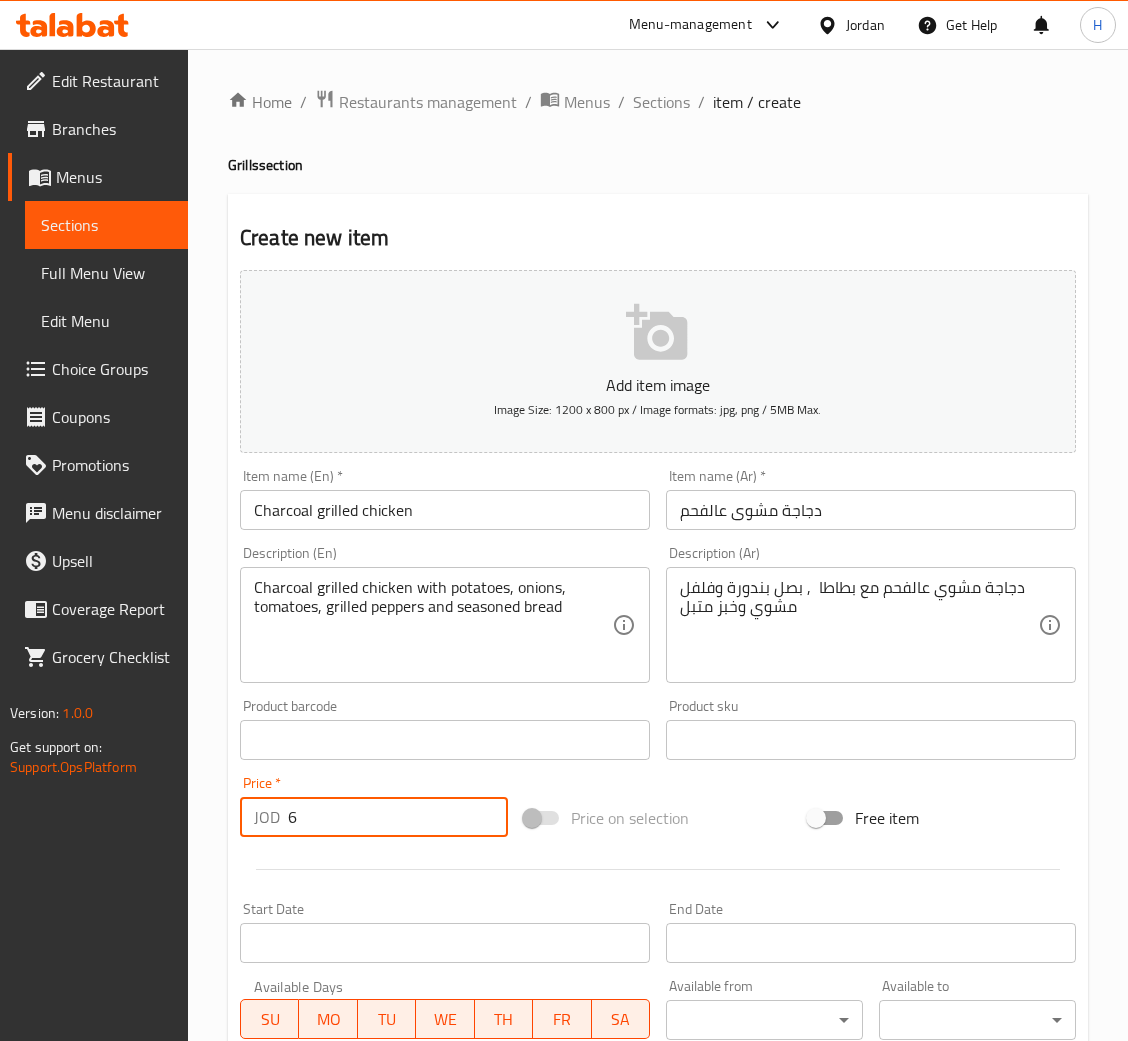 type on "6" 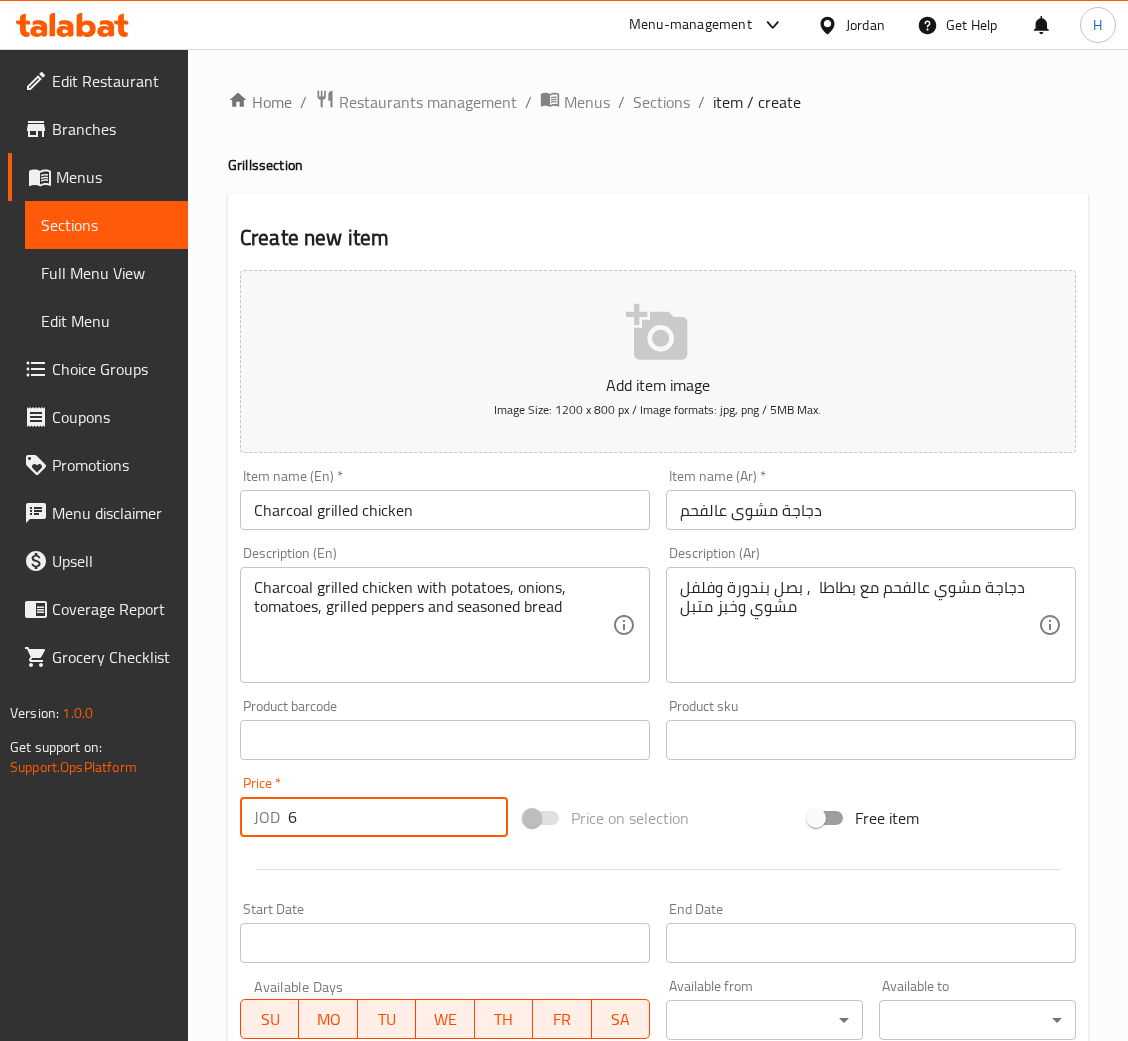 click on "Create" at bounding box center (338, 1326) 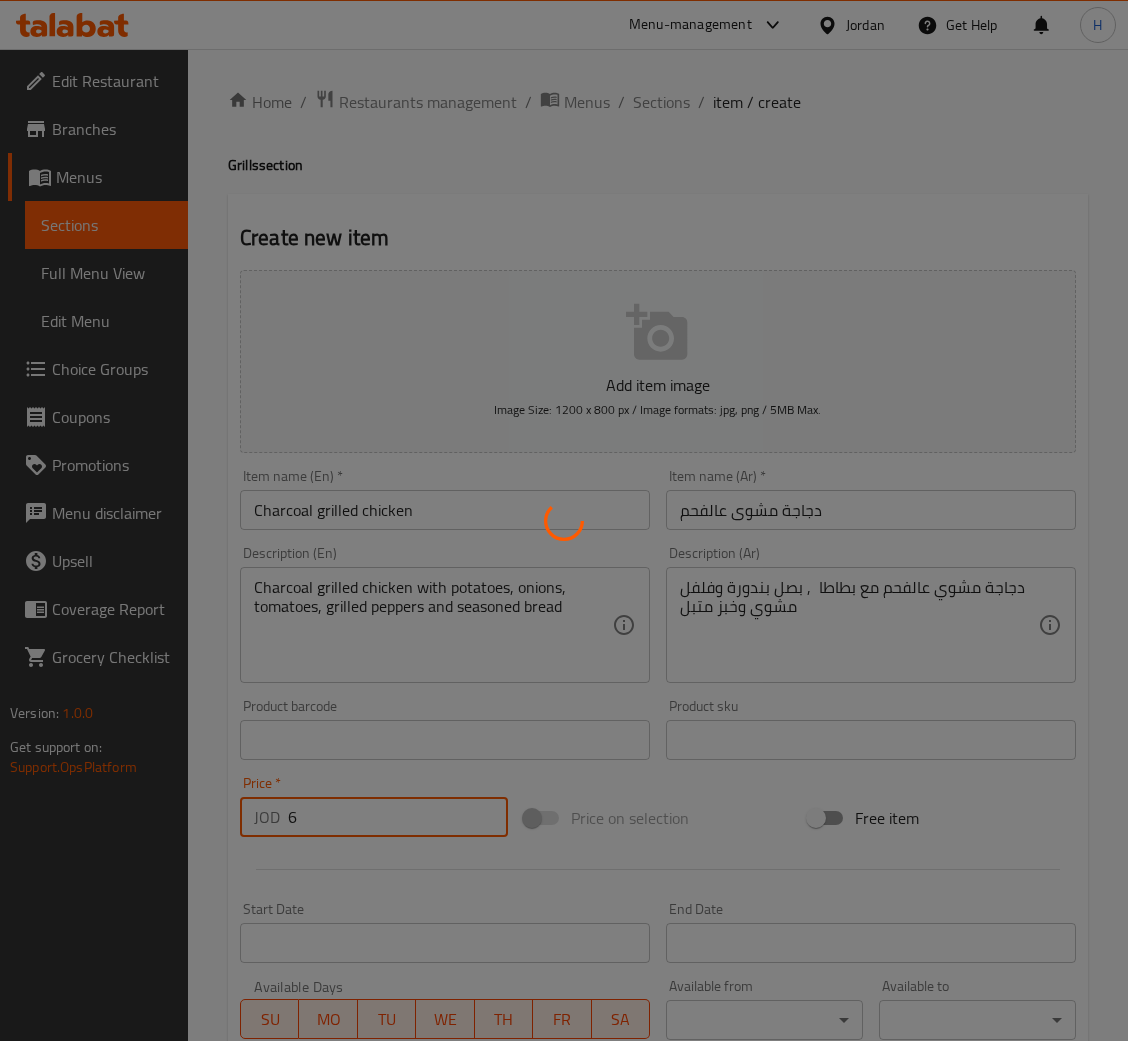 type 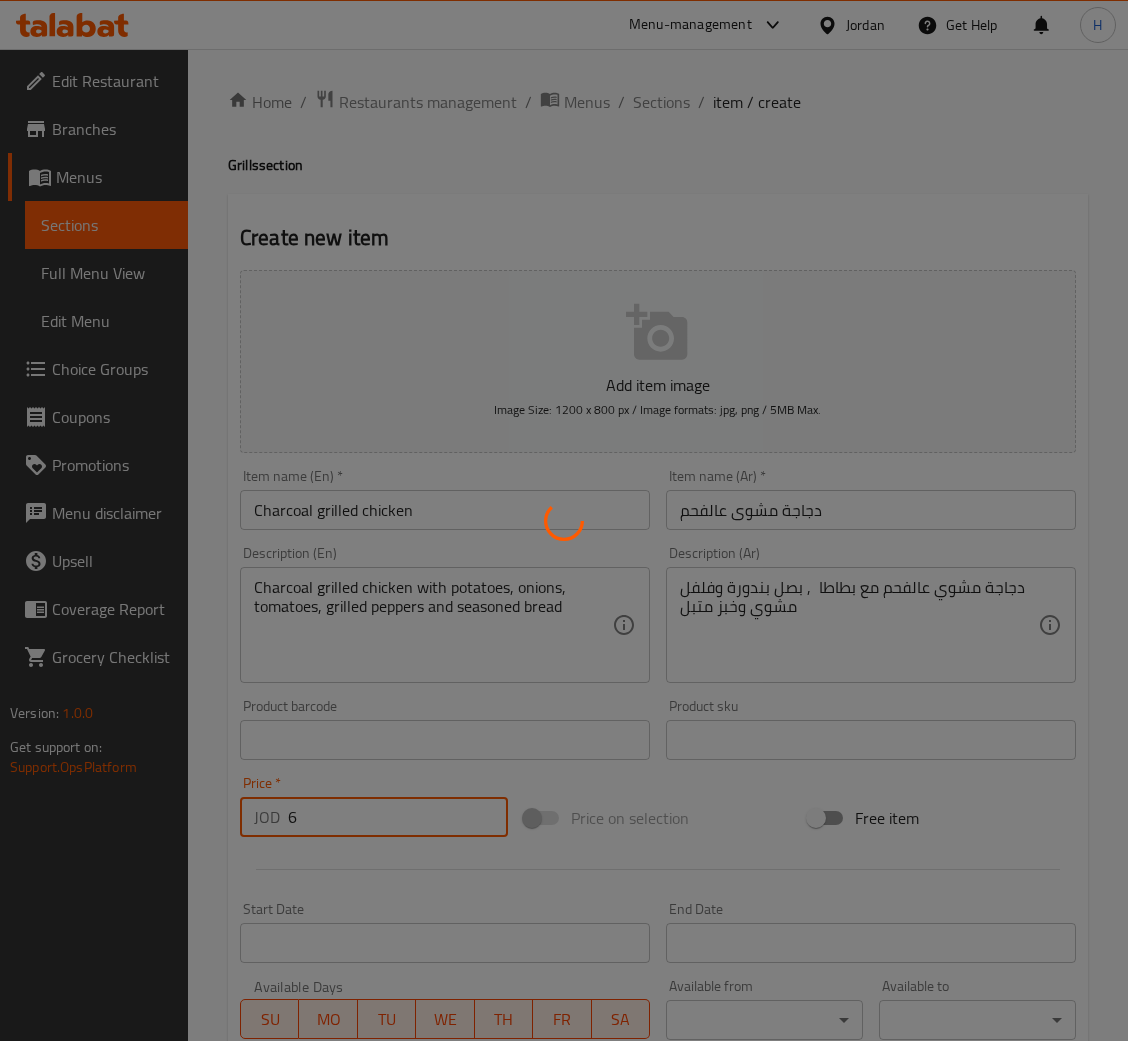 type 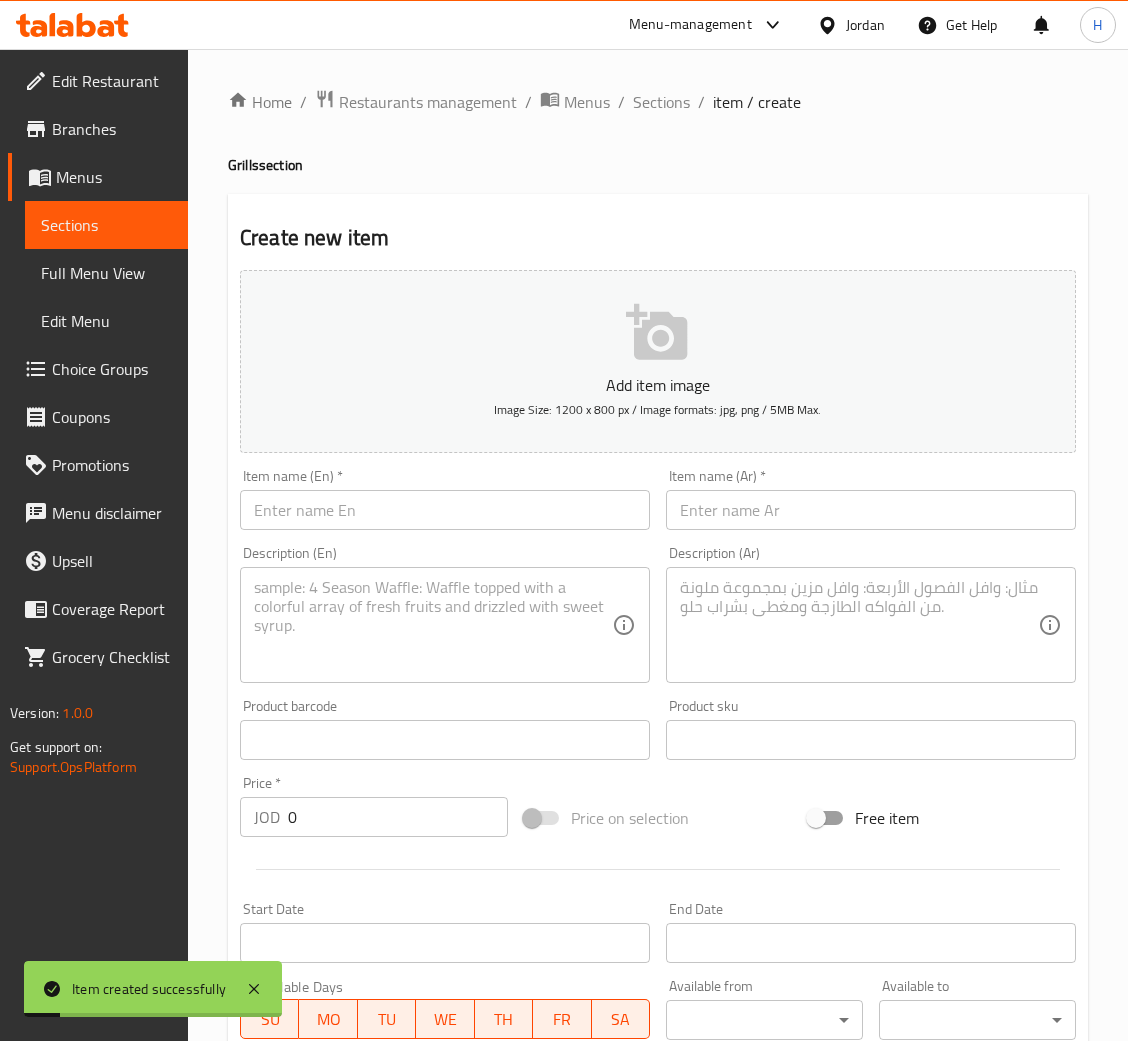 drag, startPoint x: 766, startPoint y: 504, endPoint x: 757, endPoint y: 520, distance: 18.35756 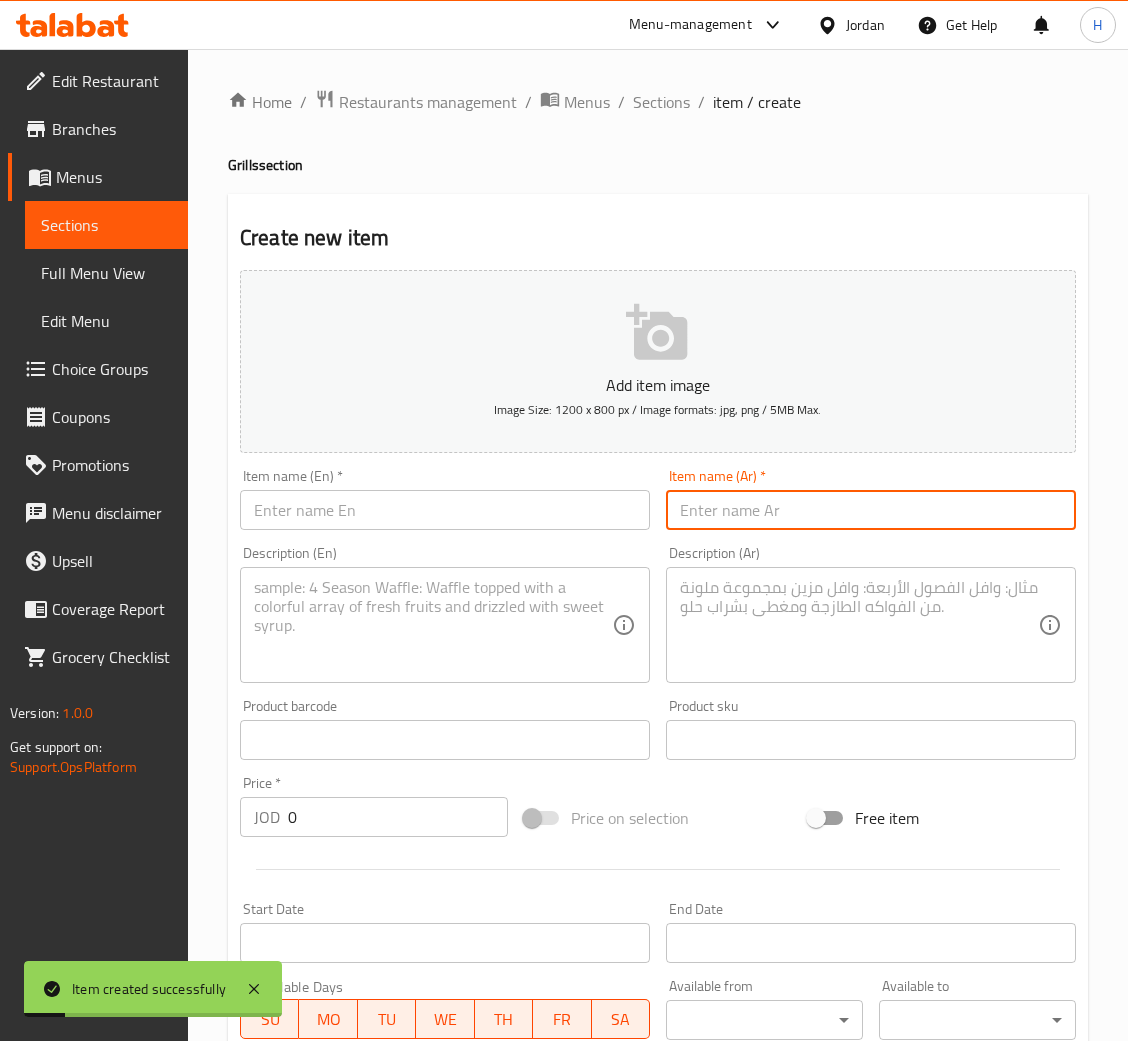paste on "دجاجة تركي عالفحم" 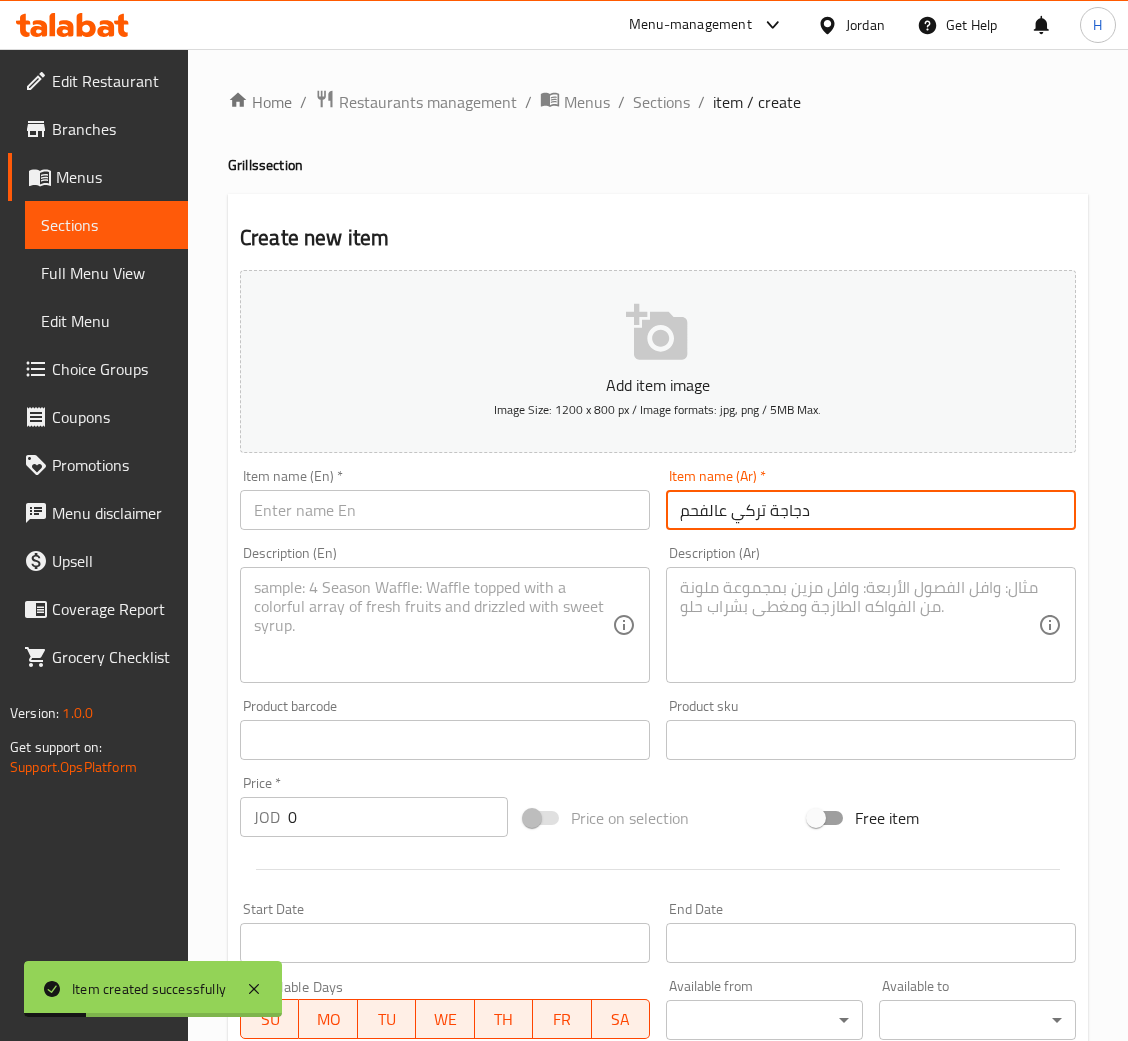type on "دجاجة تركي عالفحم" 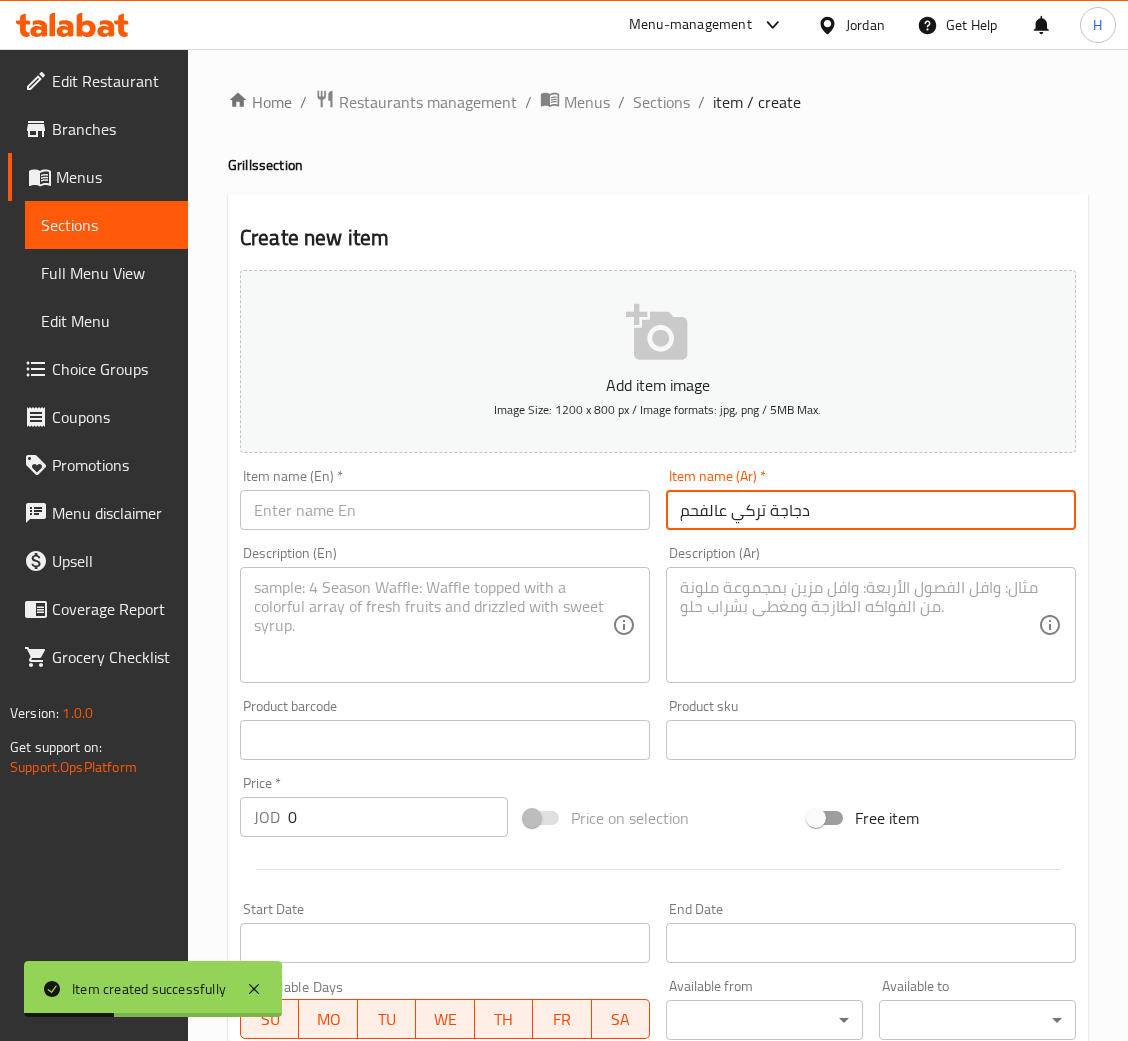 drag, startPoint x: 470, startPoint y: 515, endPoint x: 895, endPoint y: 488, distance: 425.85678 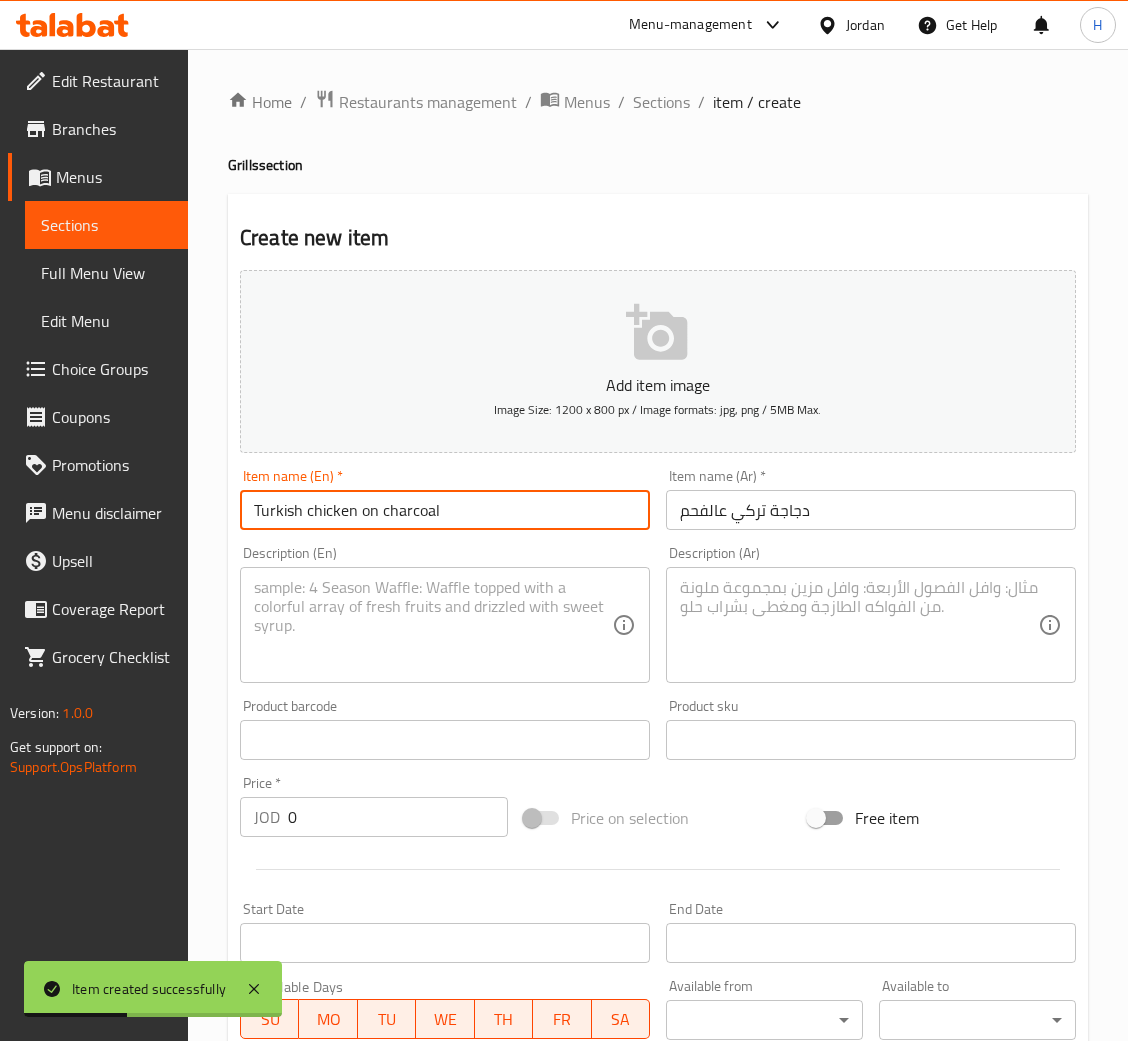 type on "Turkish chicken on charcoal" 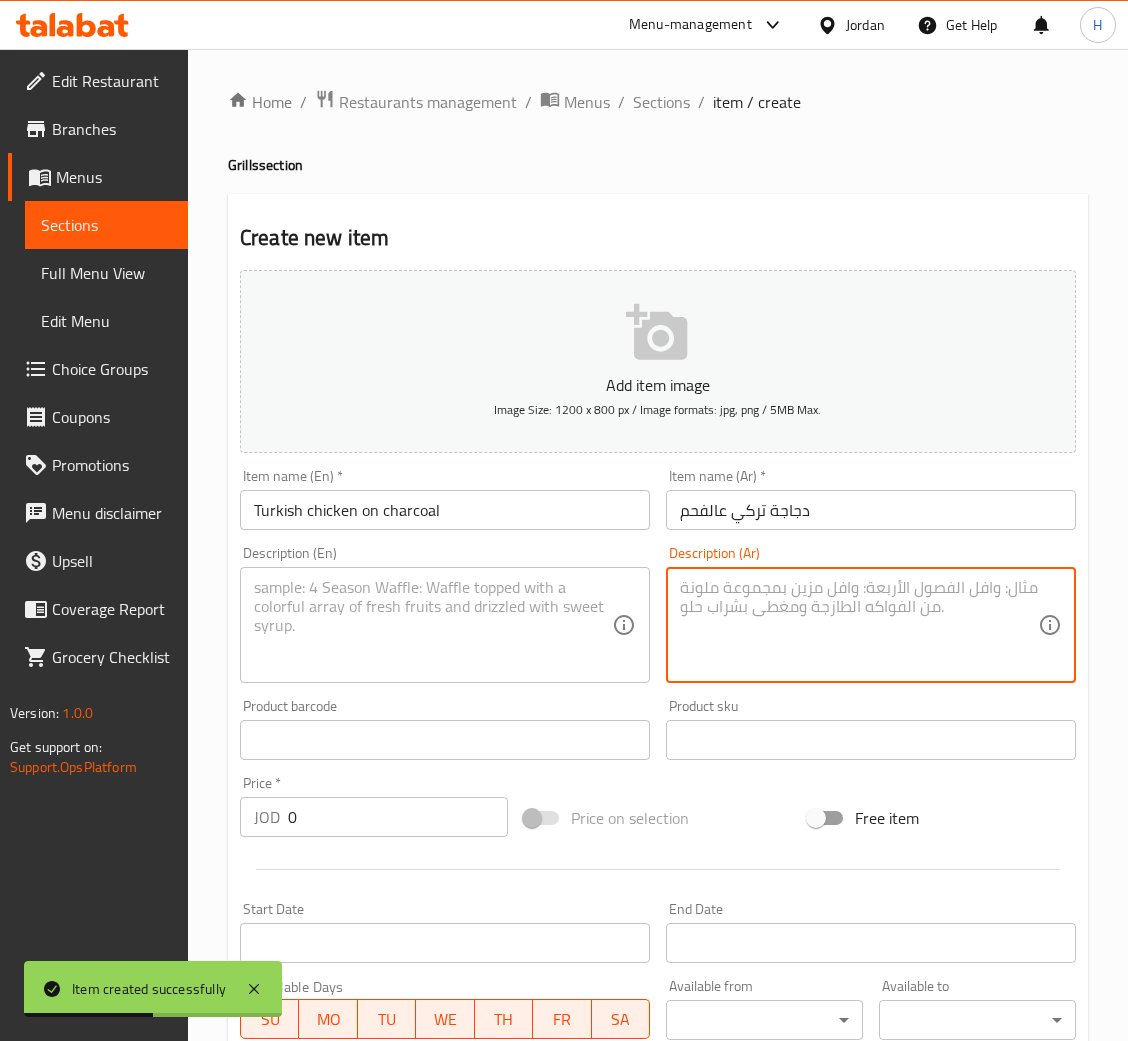 click at bounding box center [859, 625] 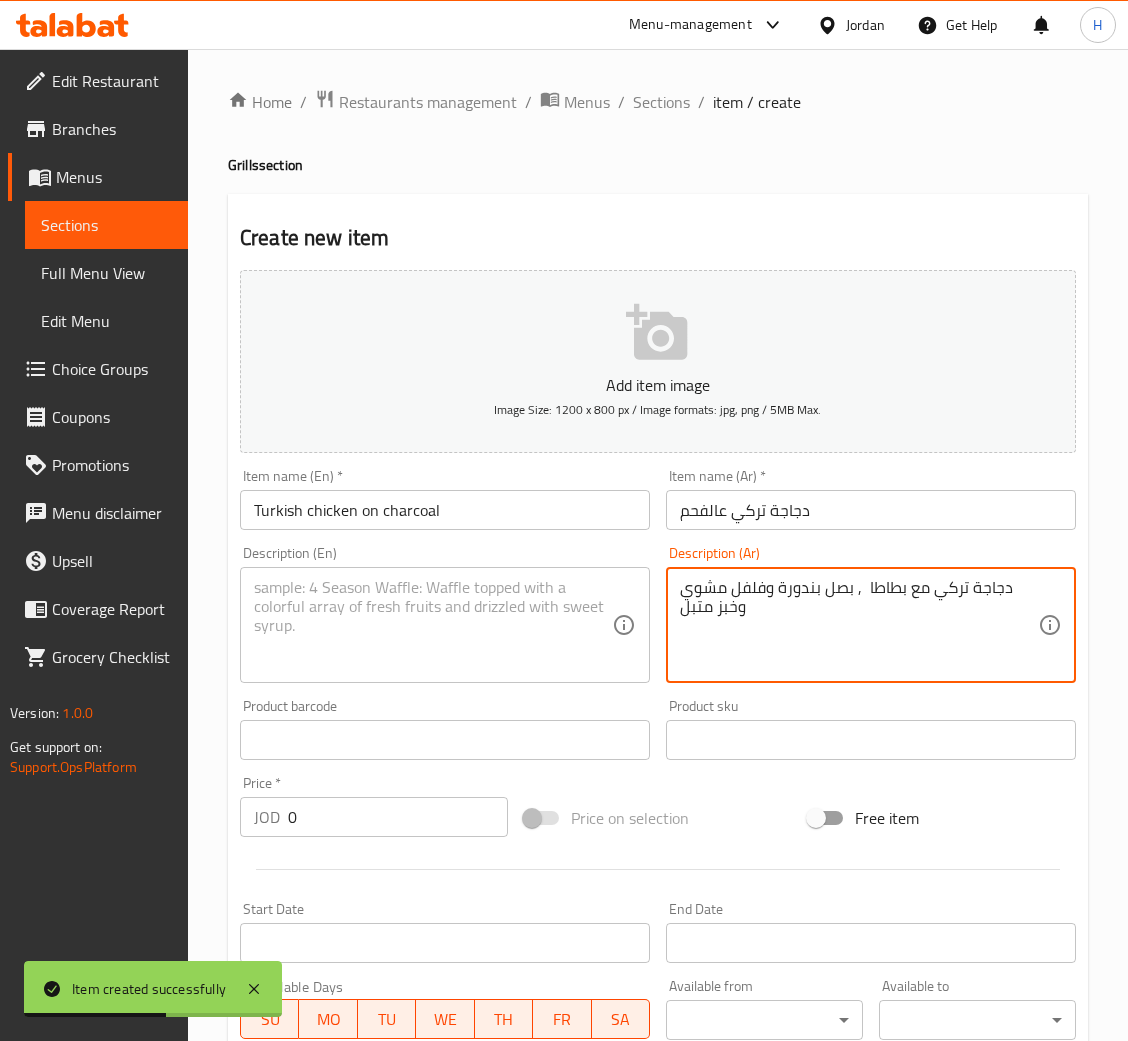 type on "دجاجة تركي مع بطاطا  , بصل بندورة وفلفل مشوي وخبز متبل" 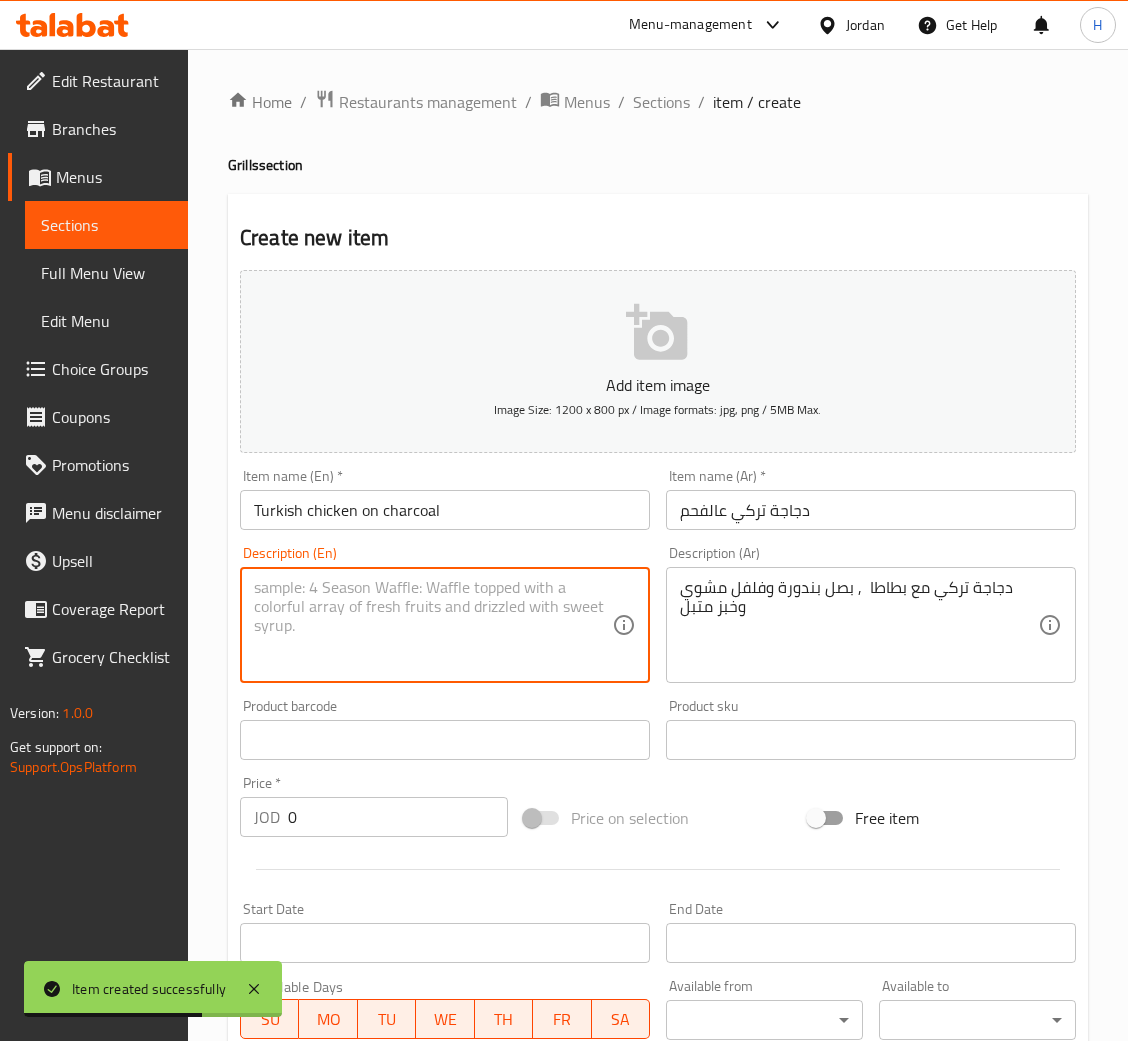 click at bounding box center [433, 625] 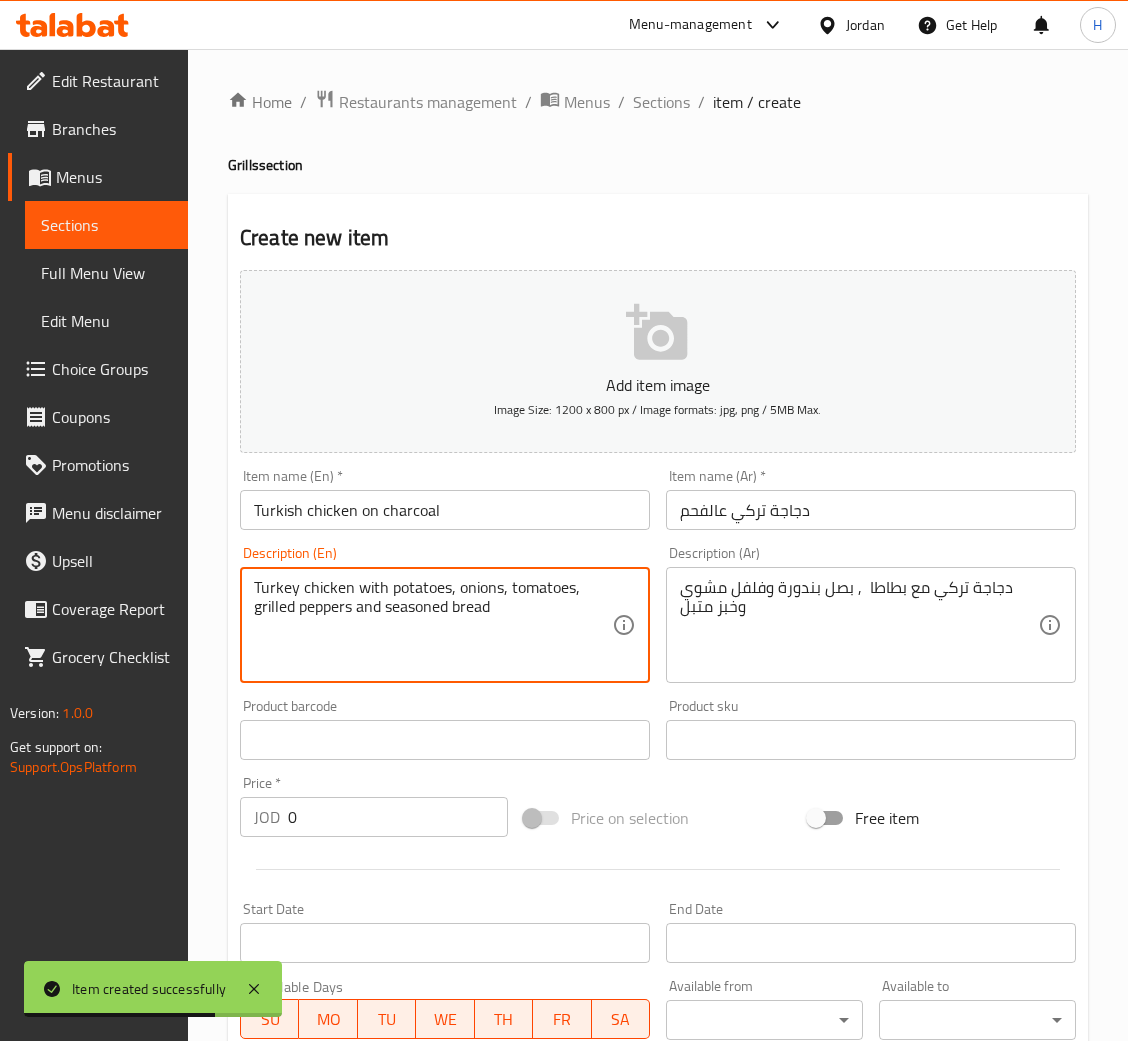 type on "Turkey chicken with potatoes, onions, tomatoes, grilled peppers and seasoned bread" 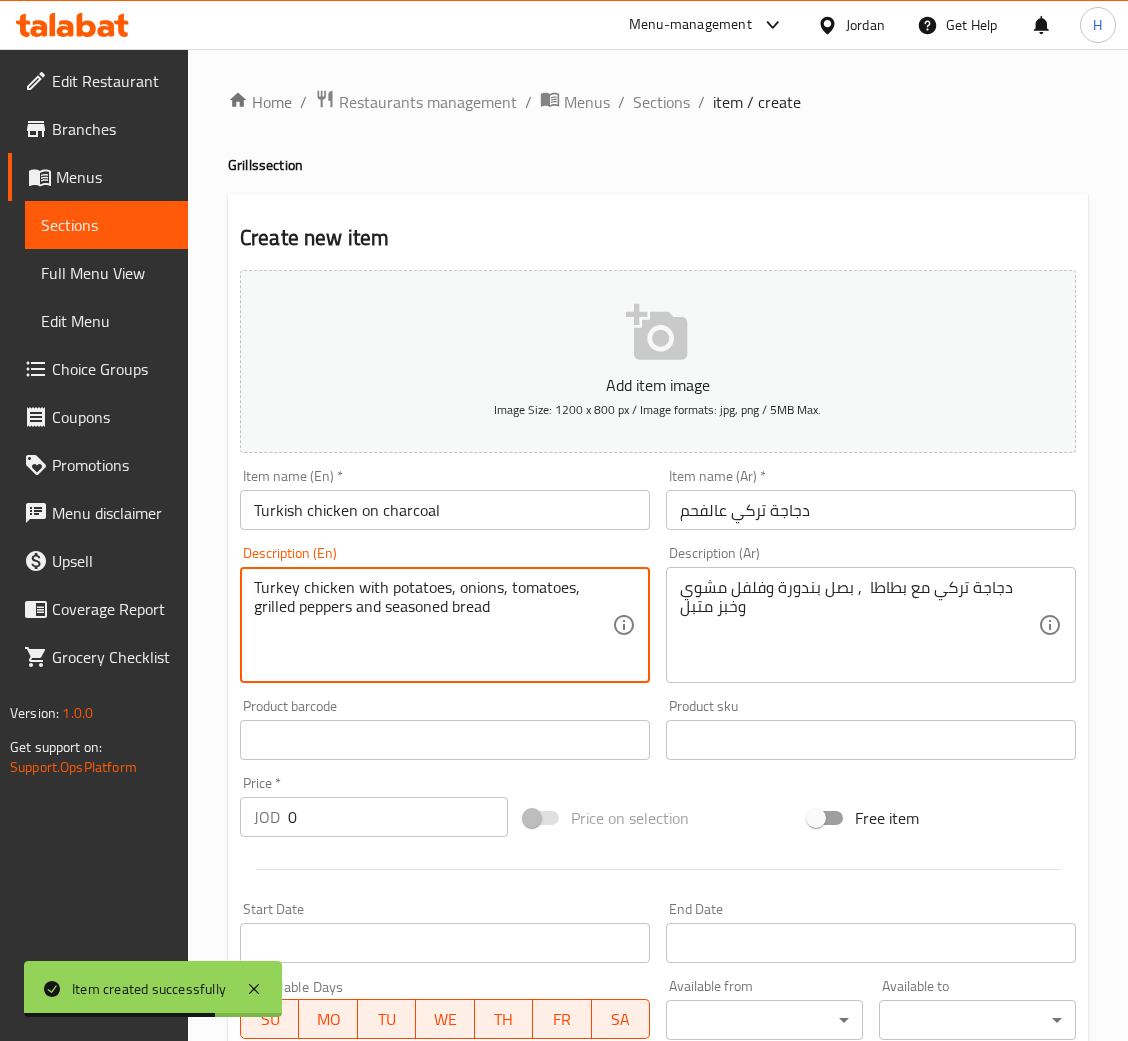 click on "0" at bounding box center (398, 817) 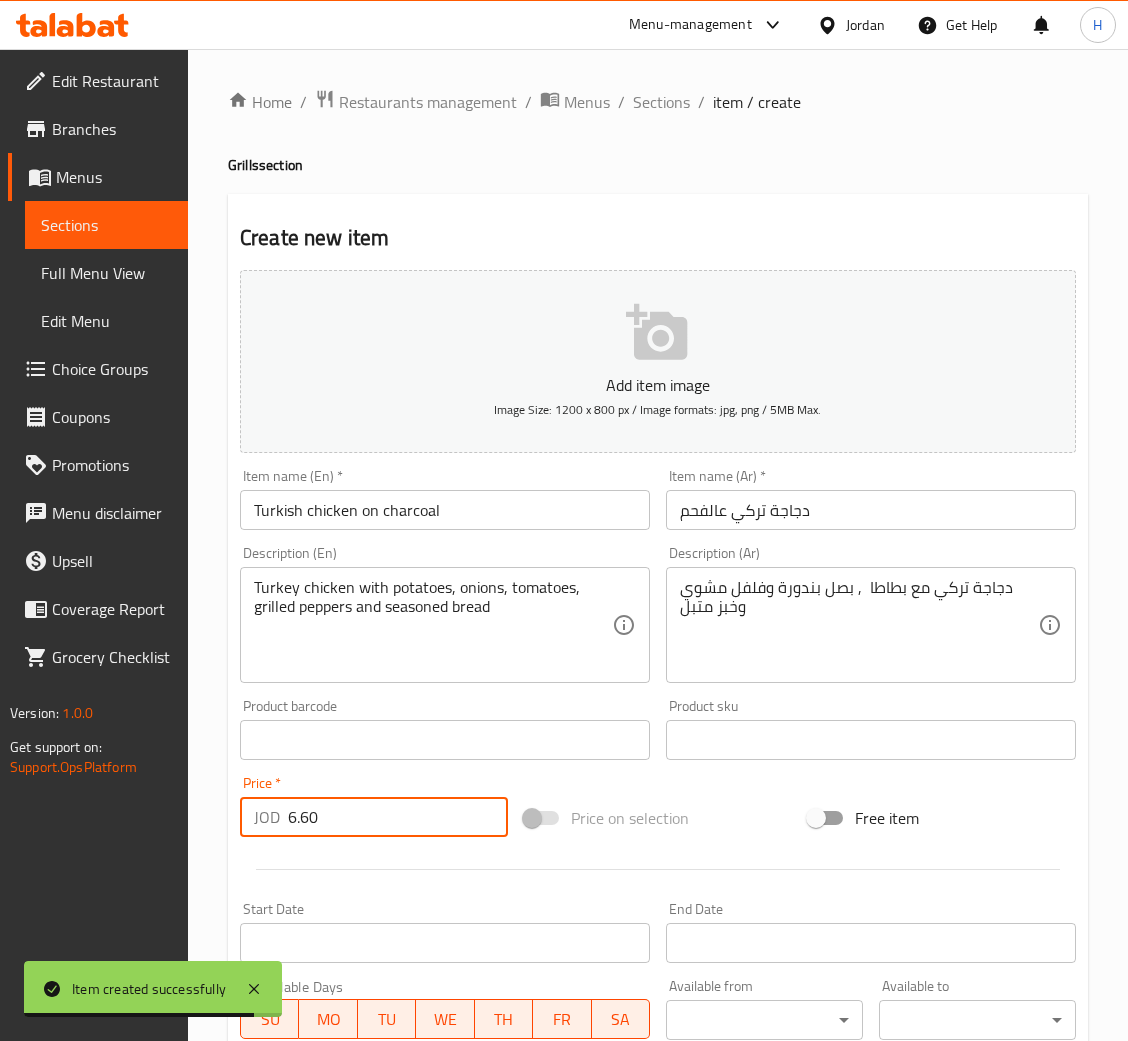 type on "6.60" 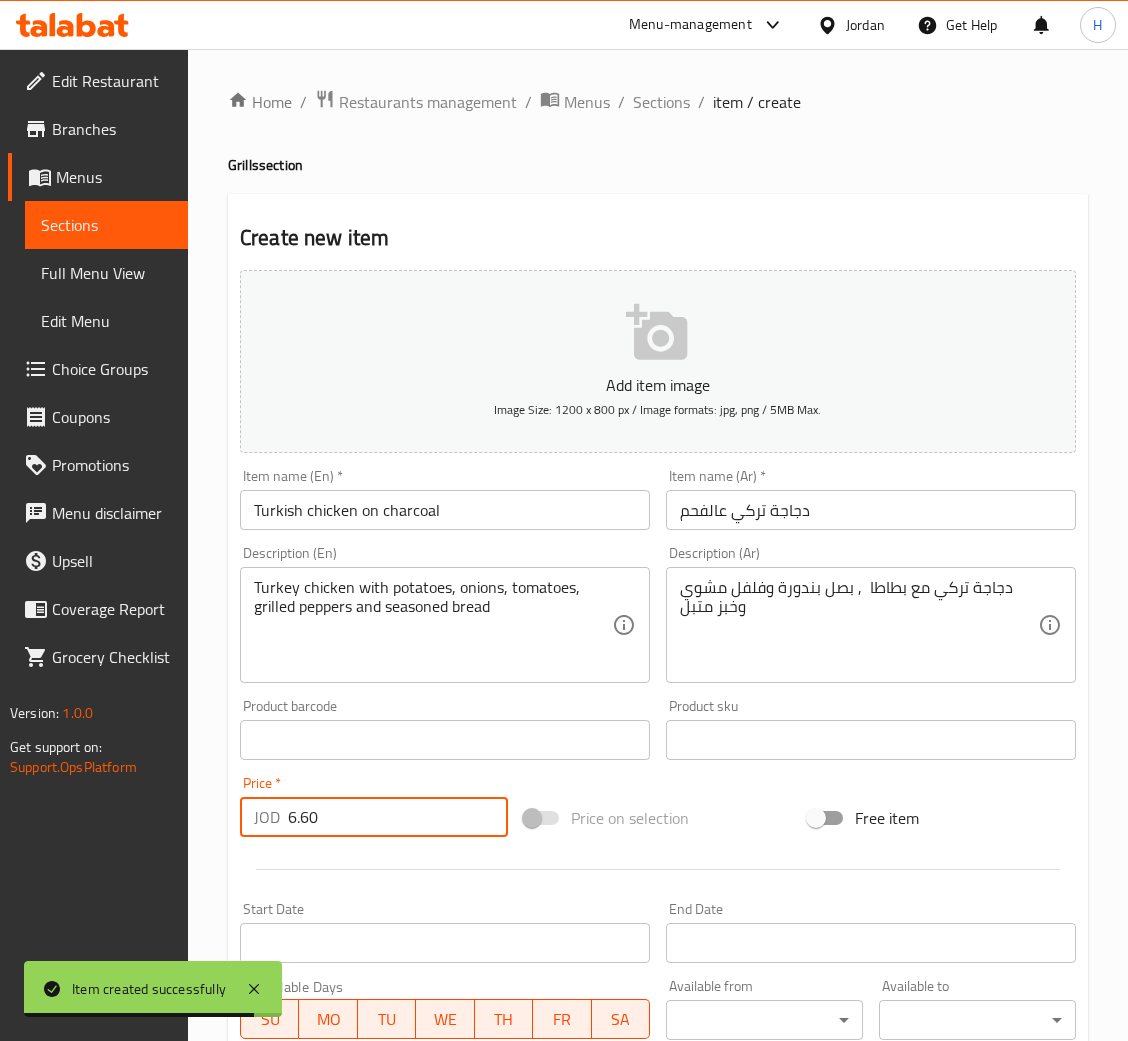 click on "Create" at bounding box center [338, 1326] 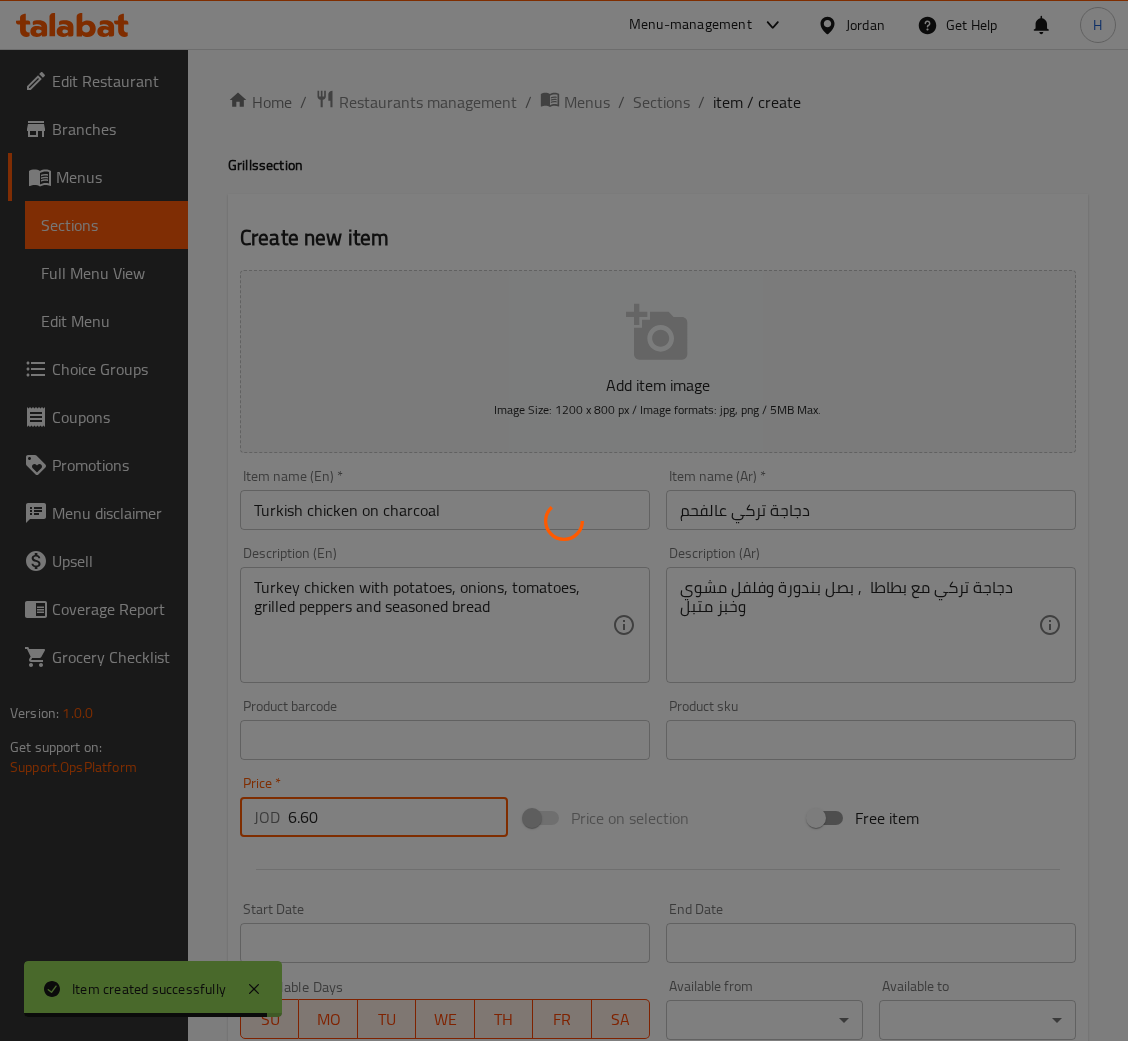type 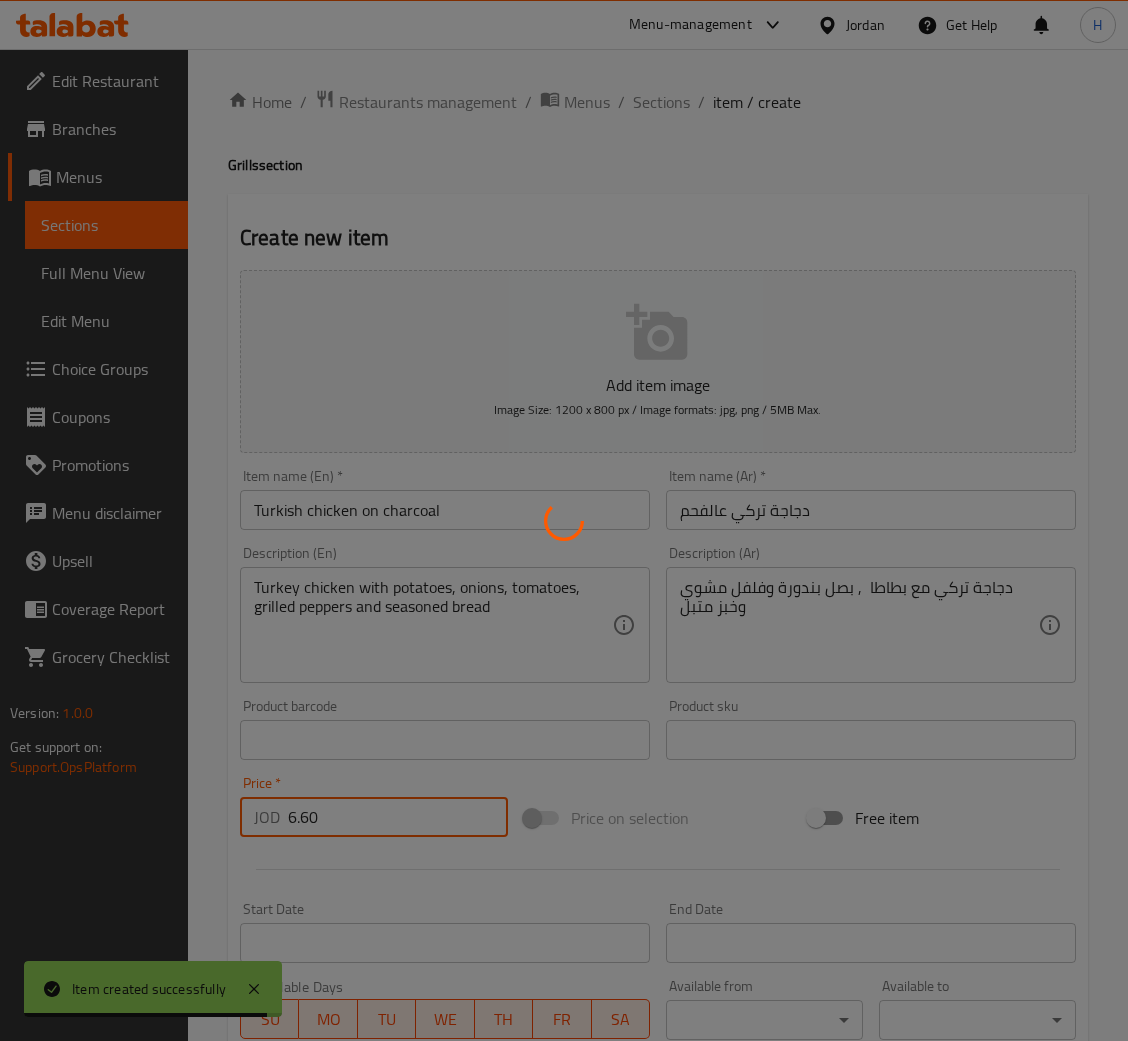 type 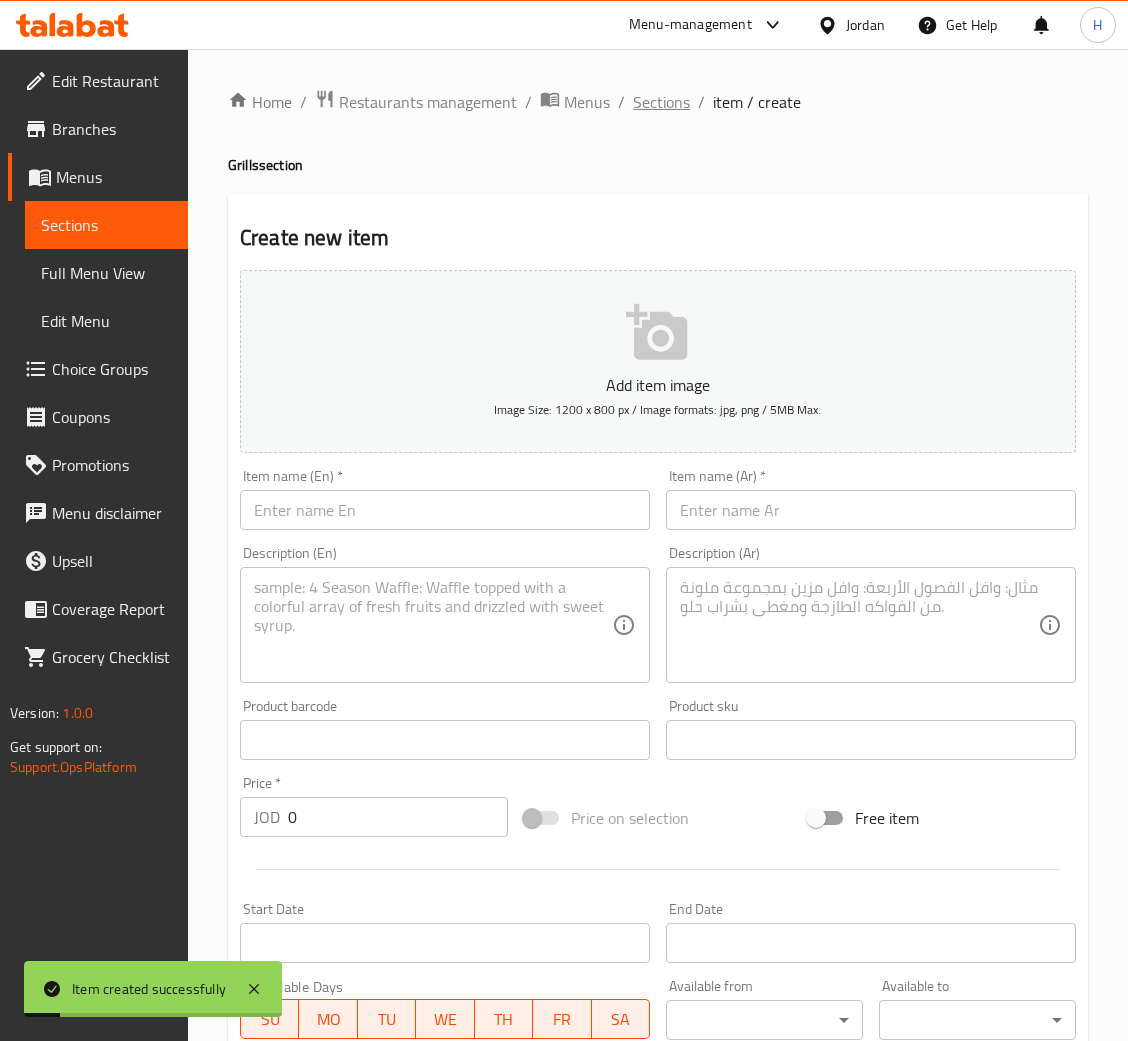 click on "Sections" at bounding box center (661, 102) 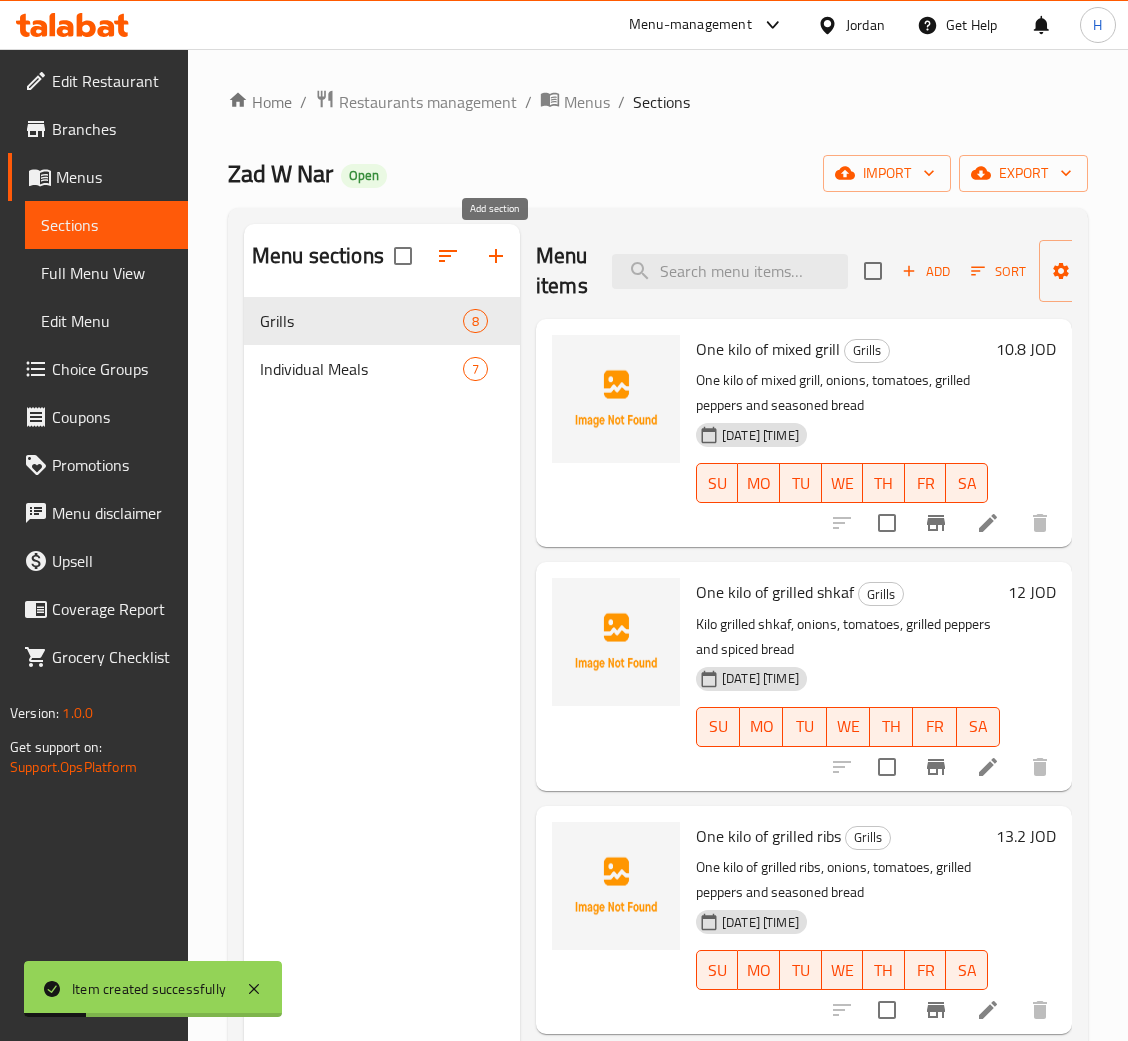 click 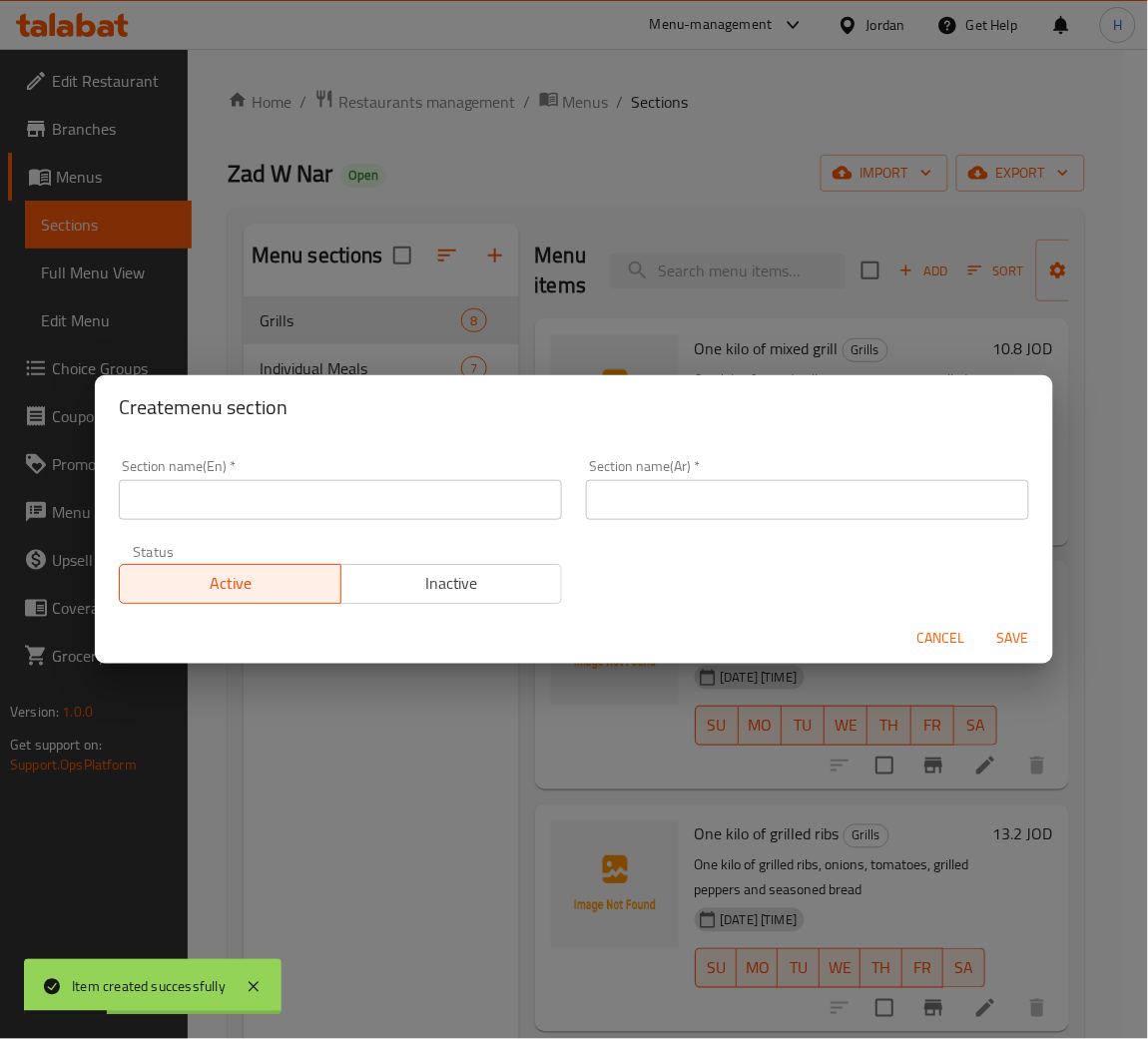 click at bounding box center (340, 500) 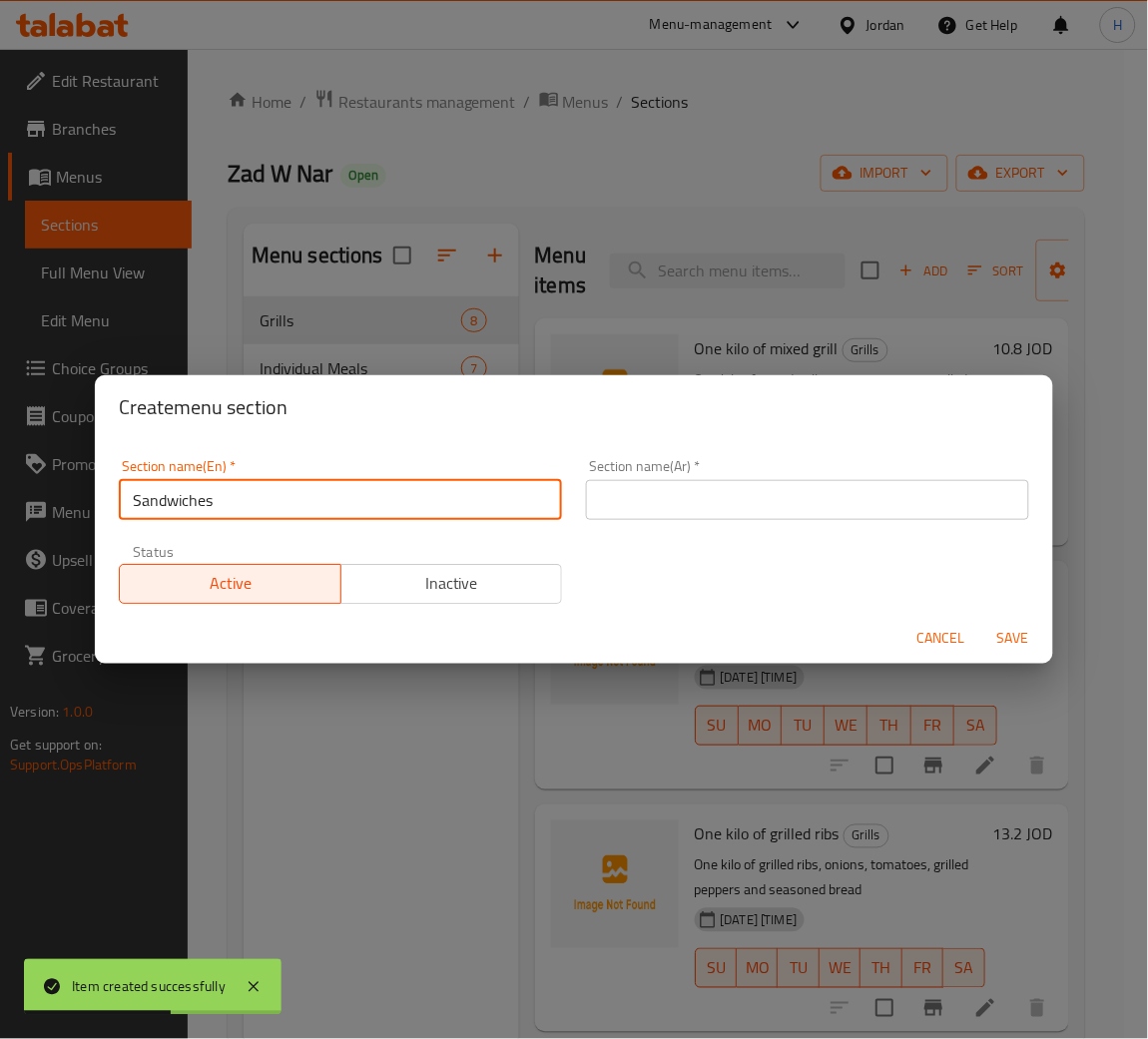type on "Sandwiches" 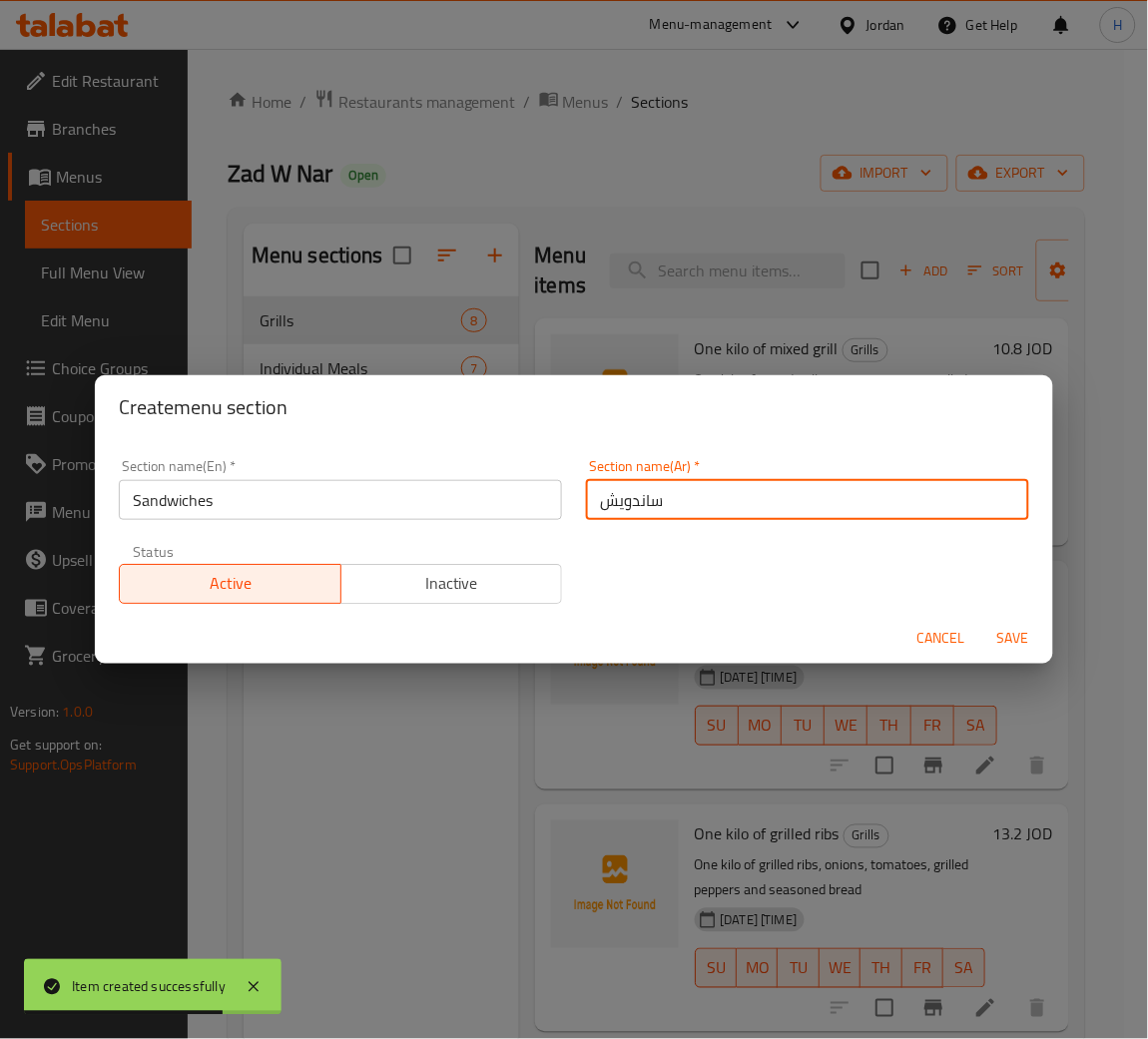 type on "ساندويش" 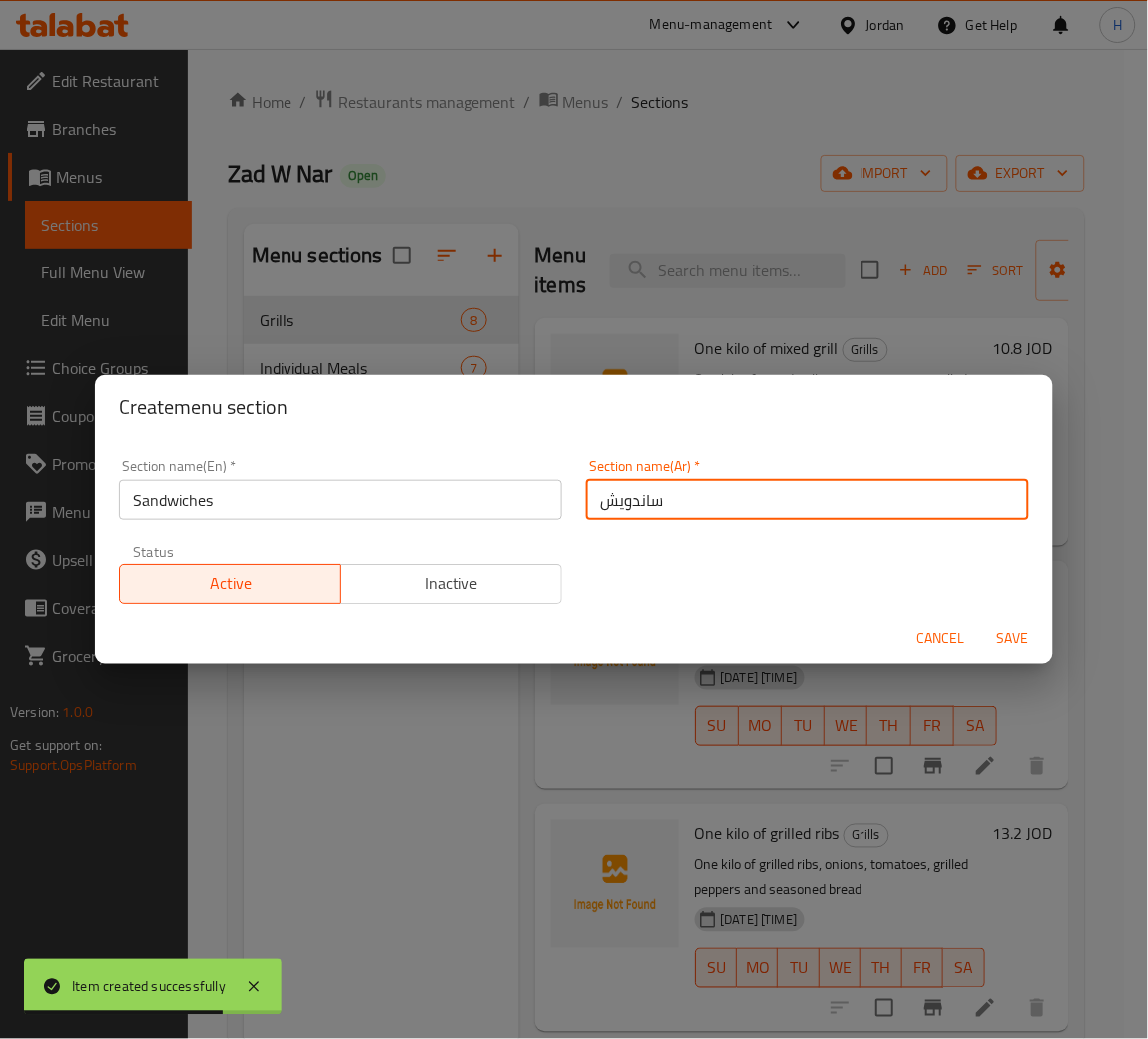 type on "0" 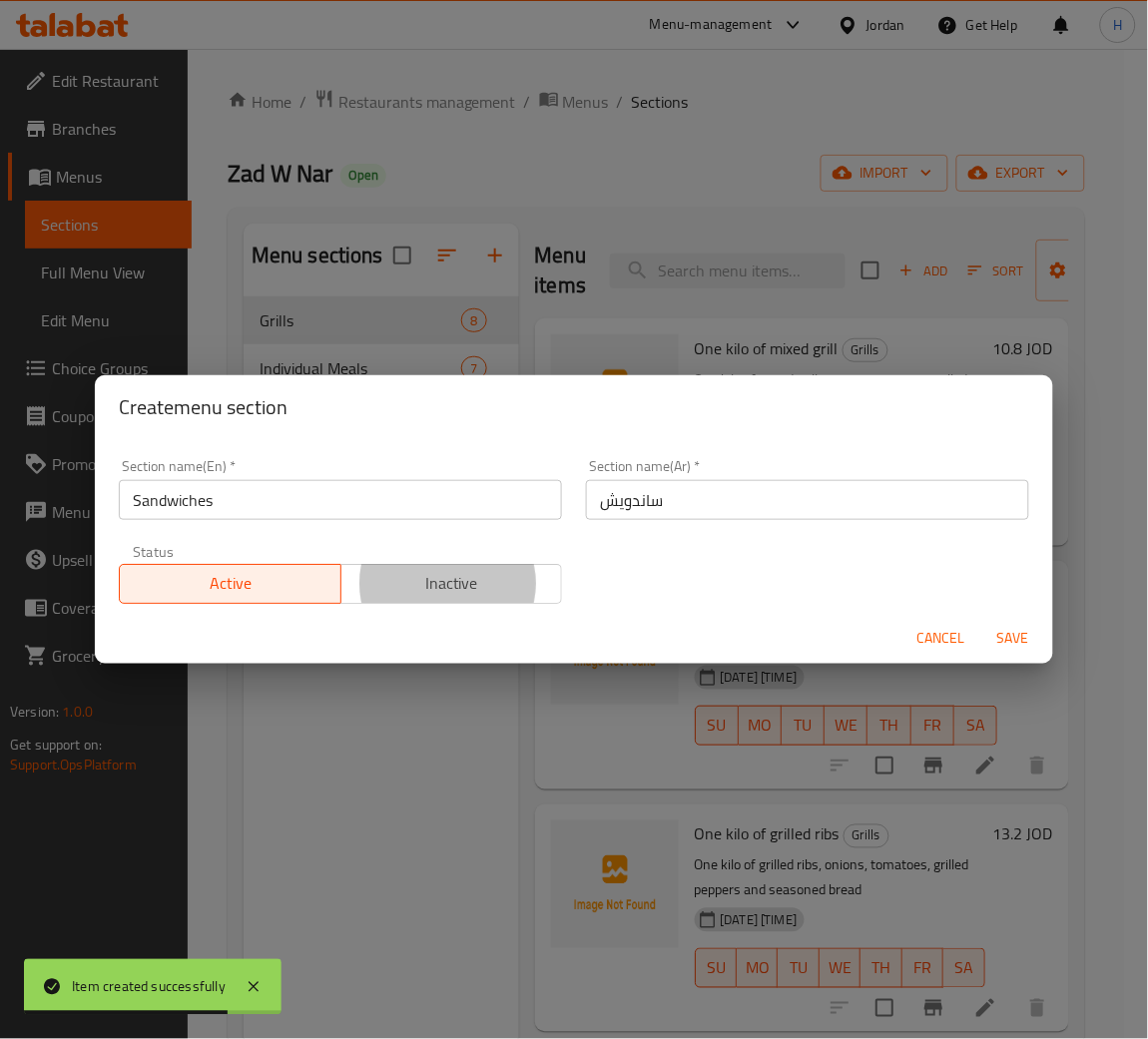 type on "1" 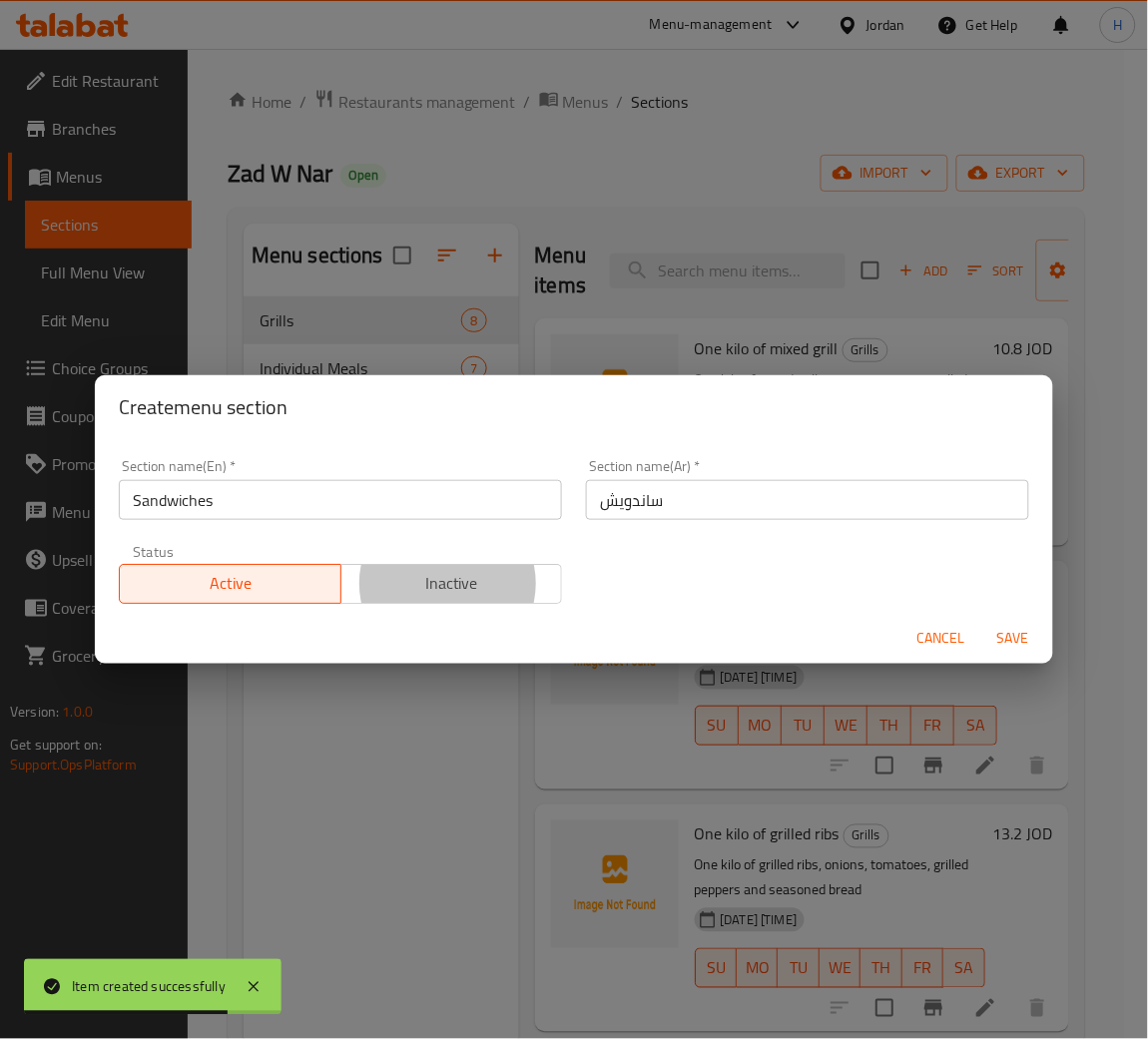 type 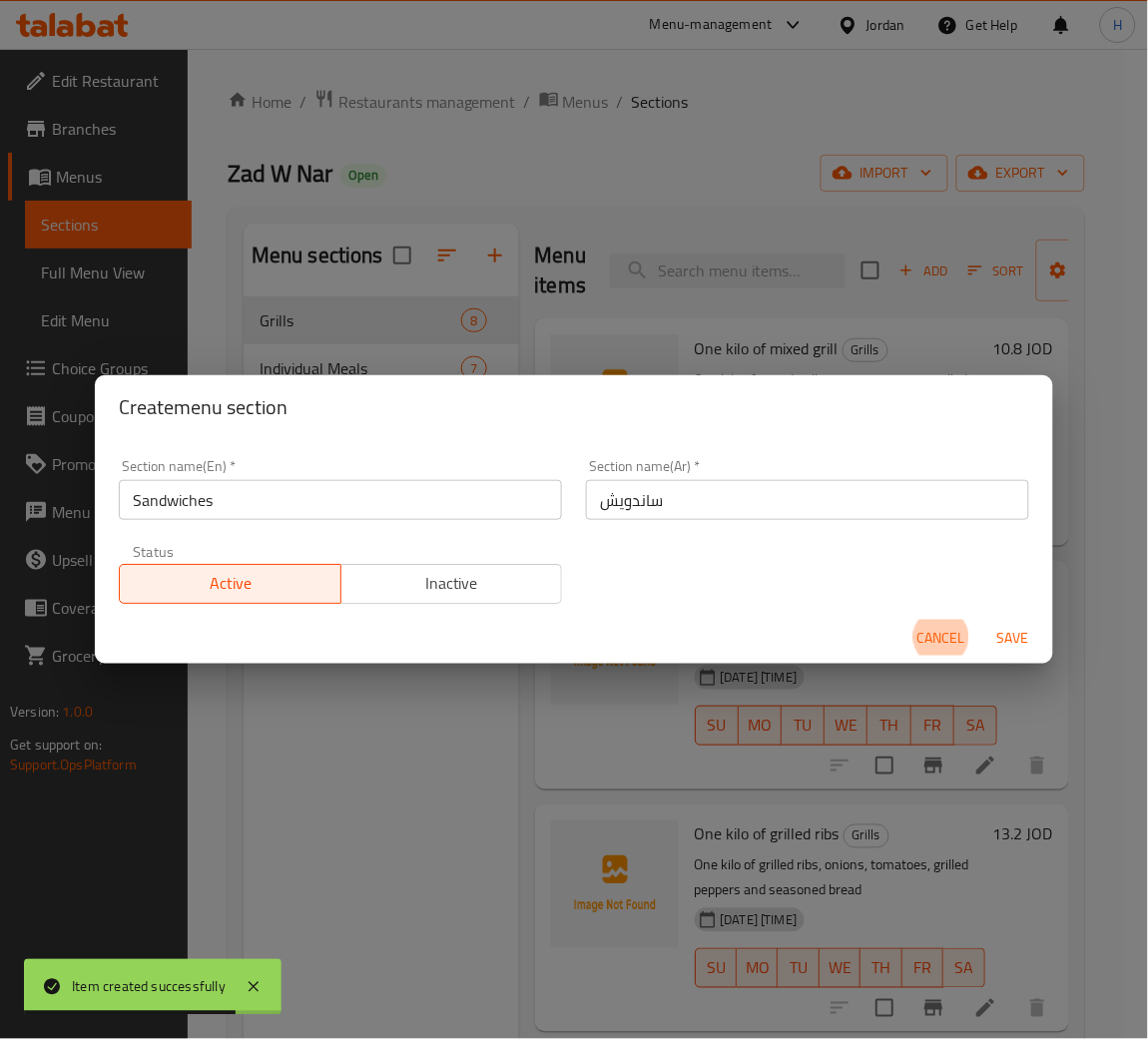 type 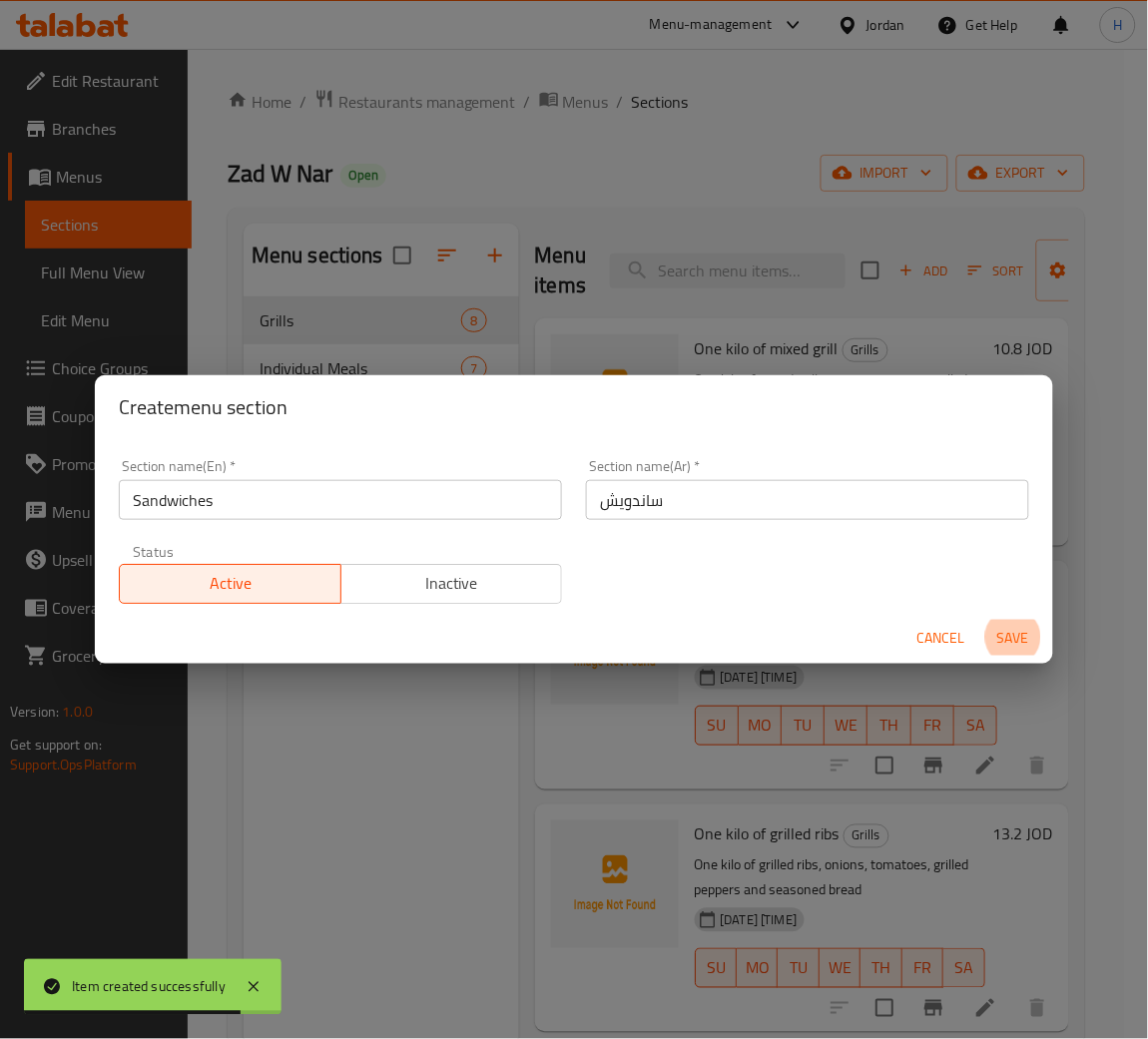 click on "Save" at bounding box center [1013, 638] 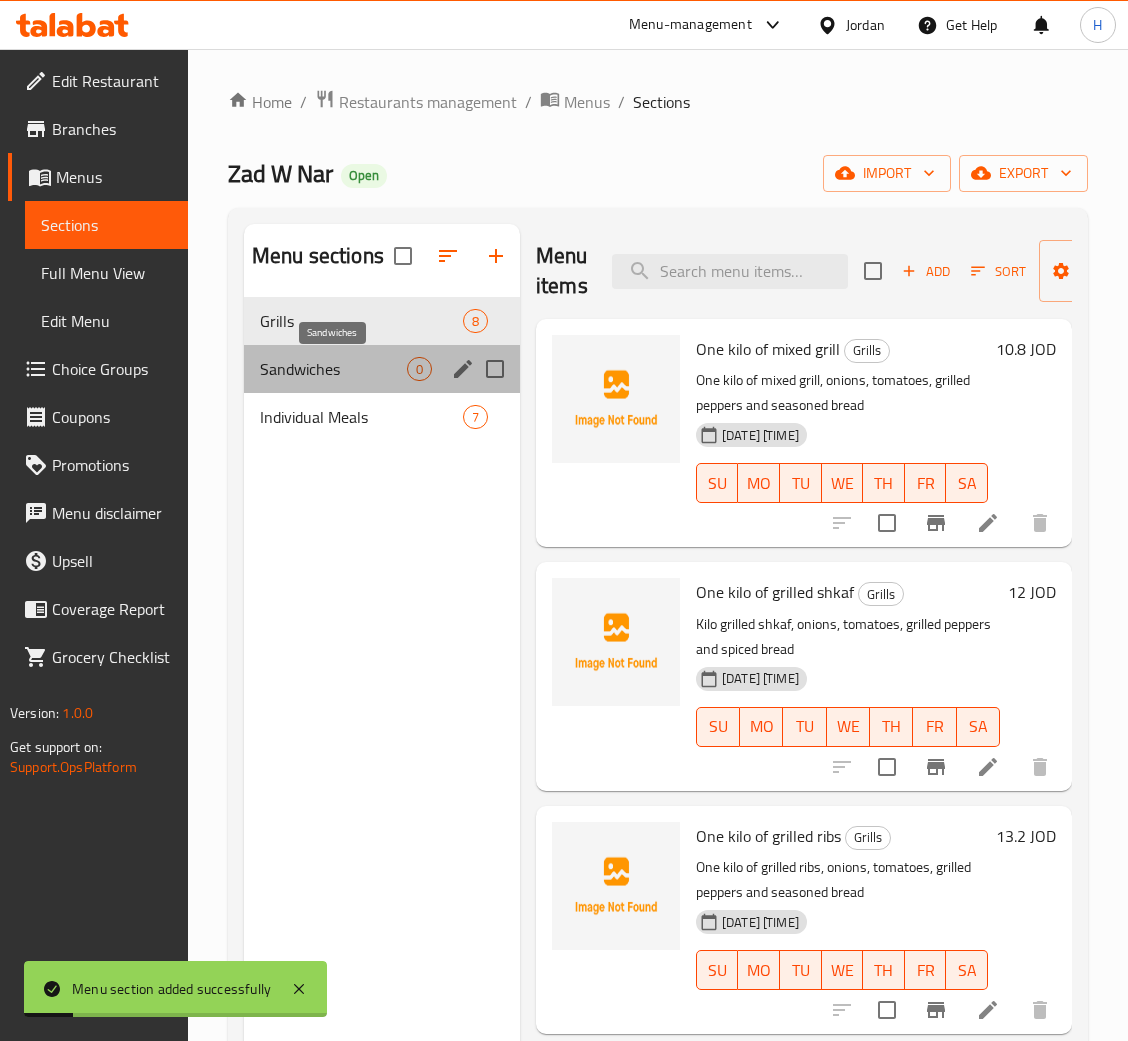 click on "Sandwiches" at bounding box center (333, 369) 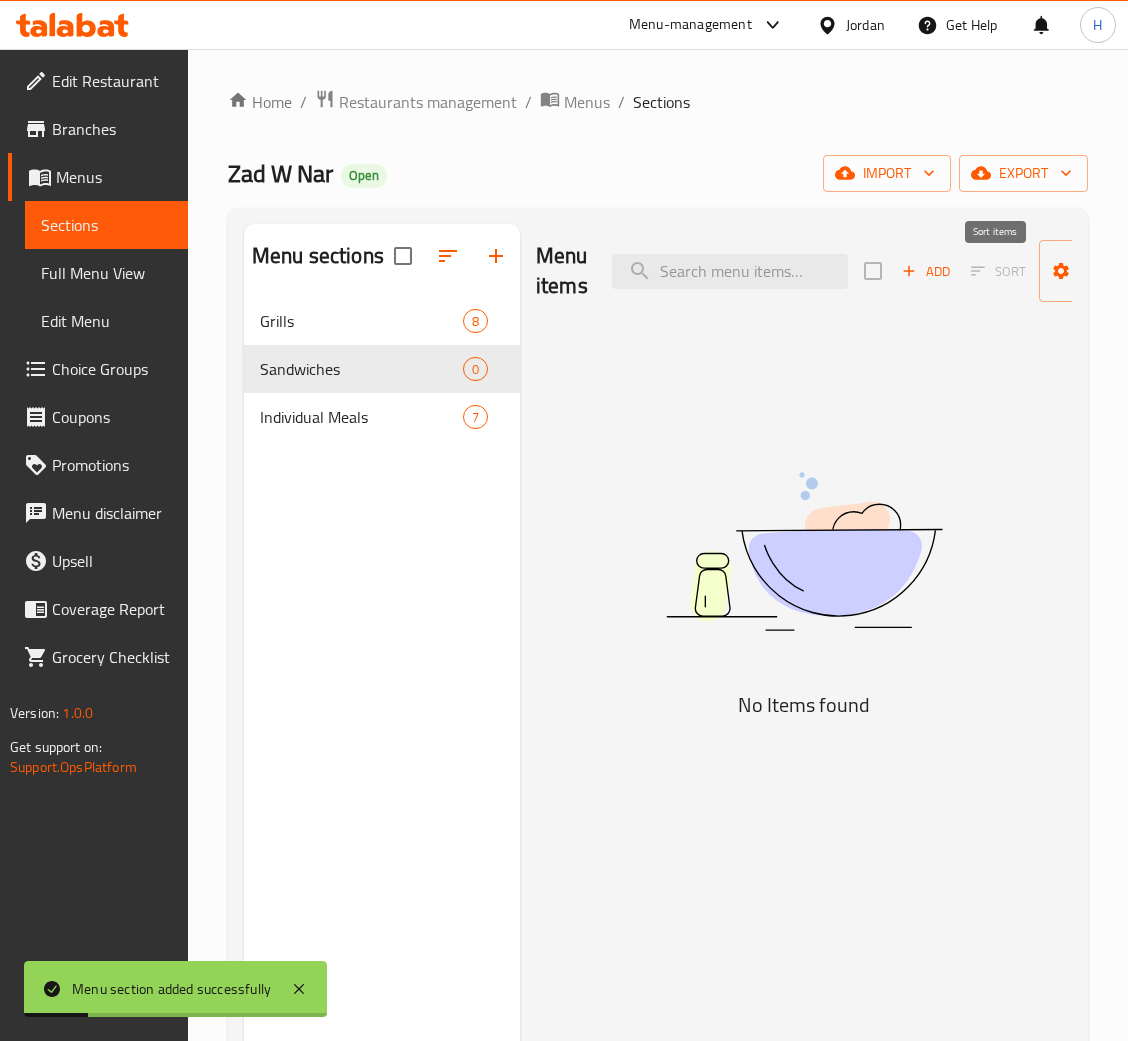 click on "Add" at bounding box center (926, 271) 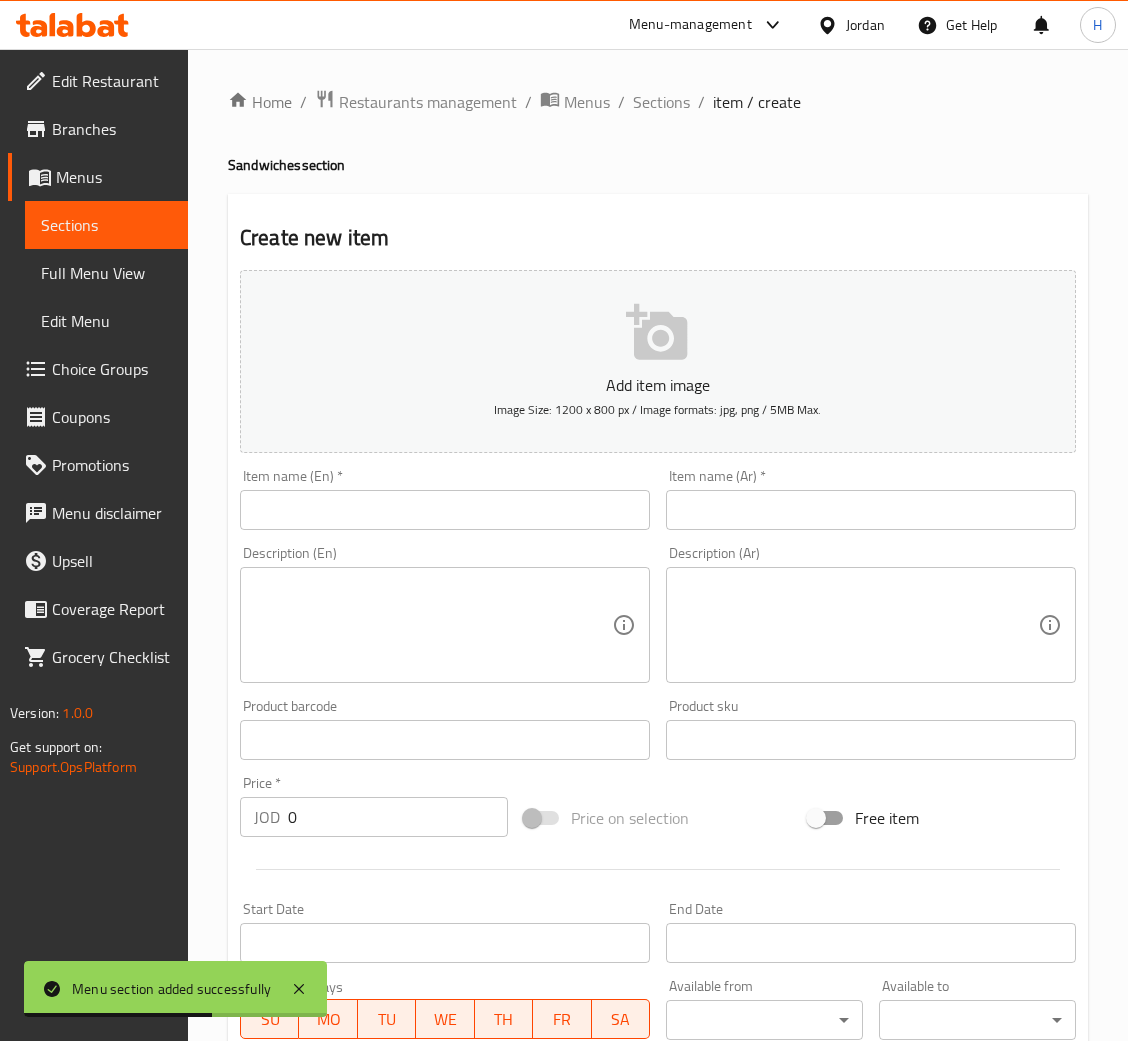 click on "Item name (Ar)   * Item name (Ar)  *" at bounding box center [871, 499] 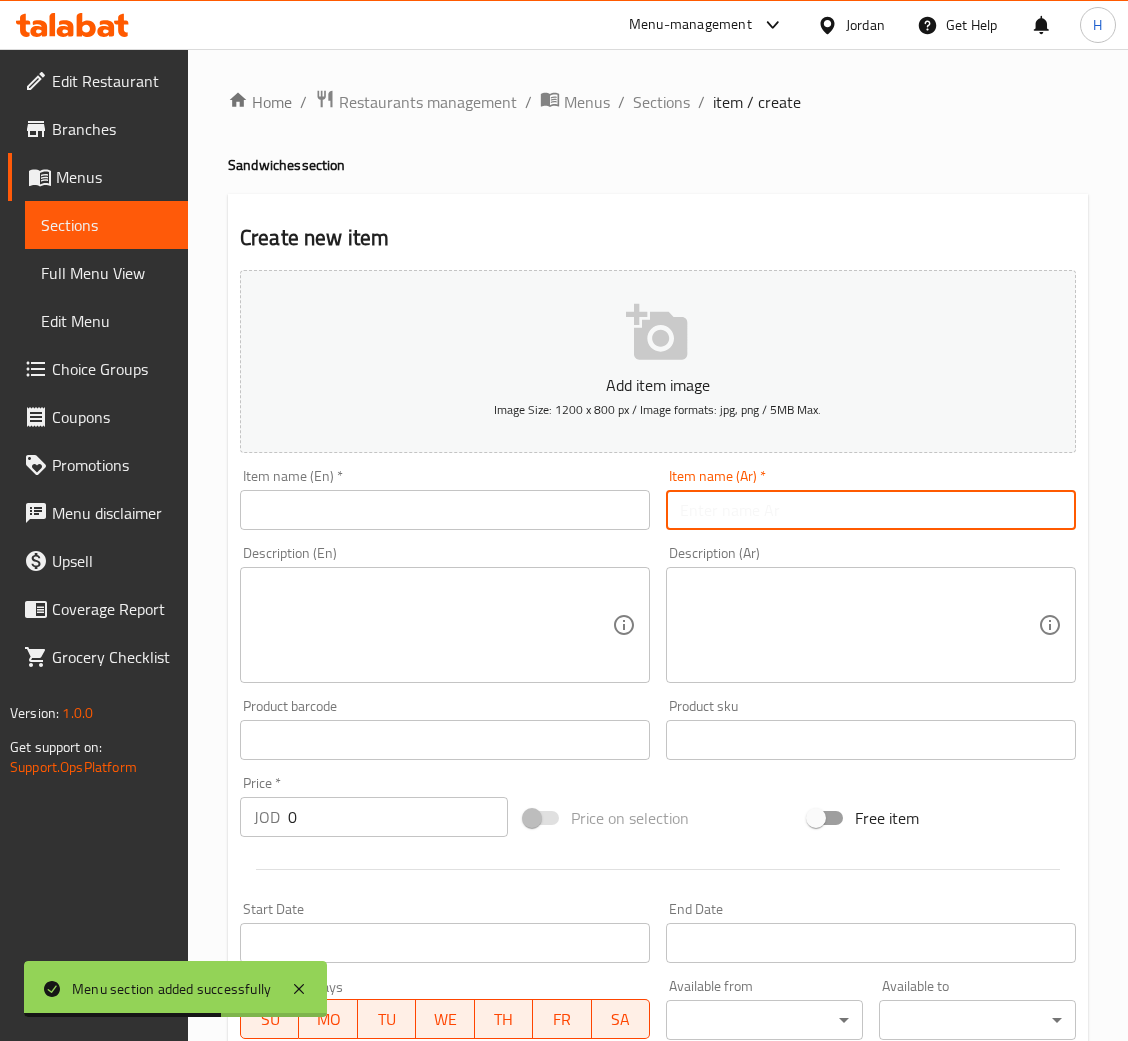 click at bounding box center [871, 510] 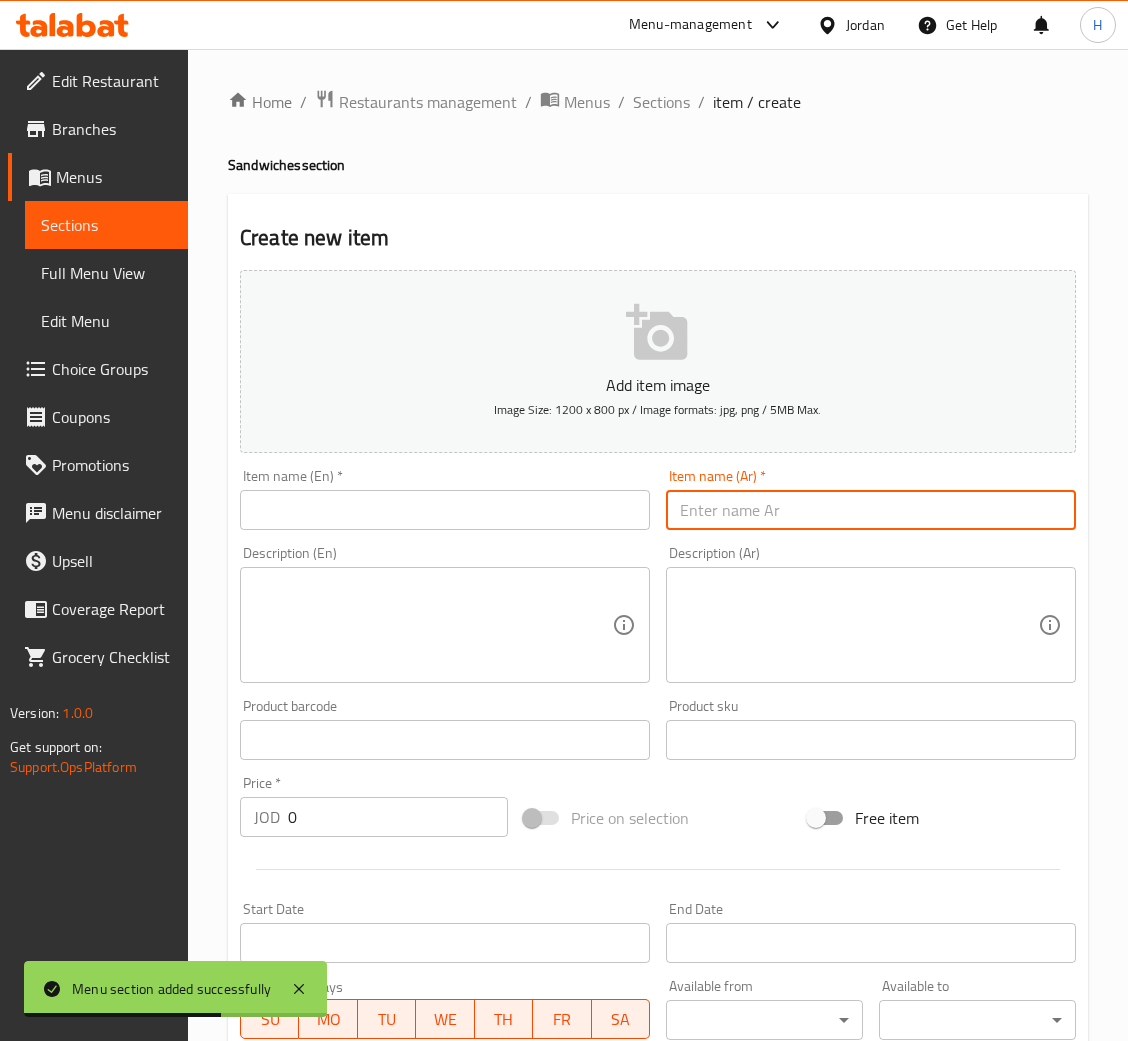 paste on "ساندويش كباب" 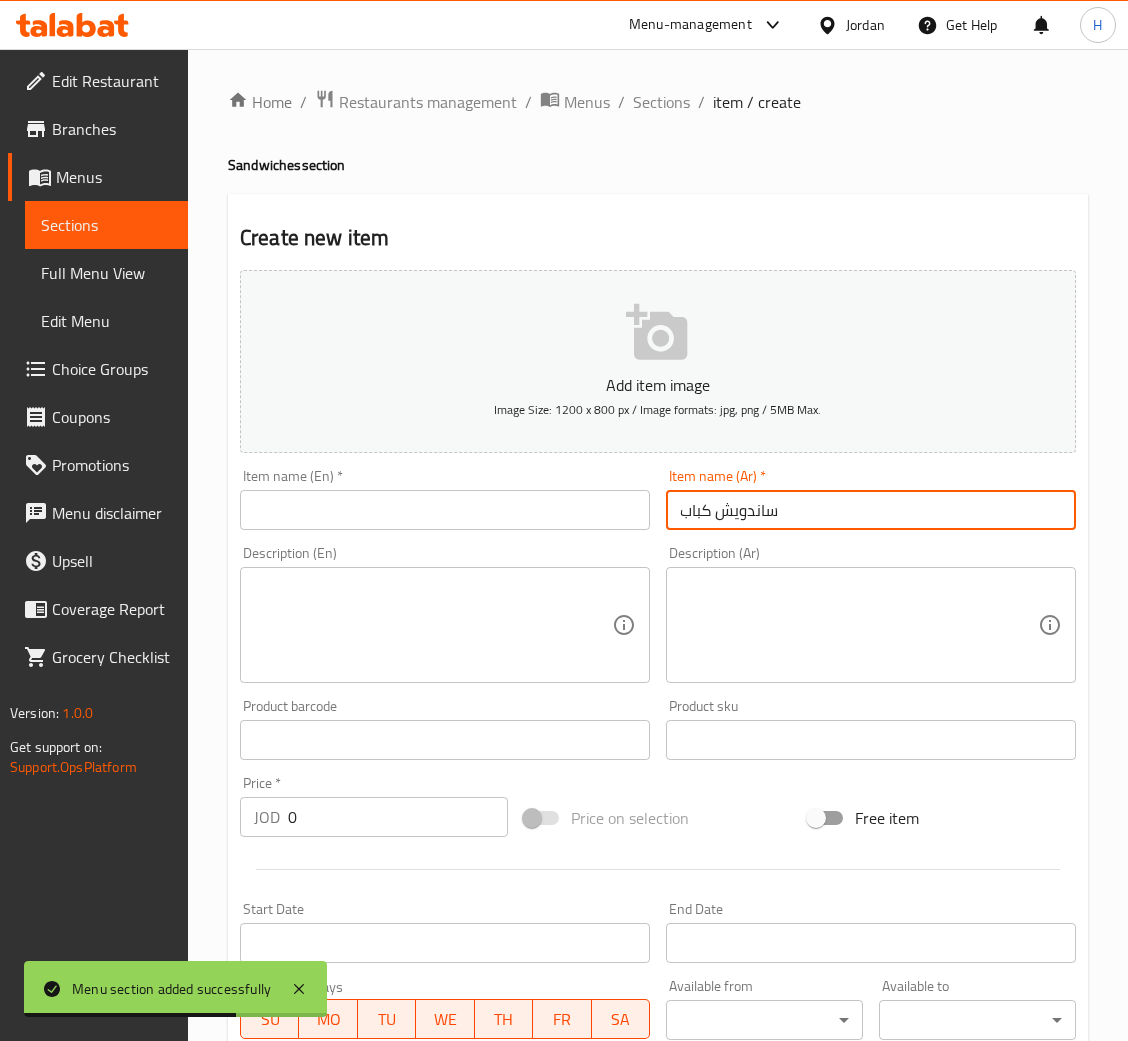 type on "ساندويش كباب" 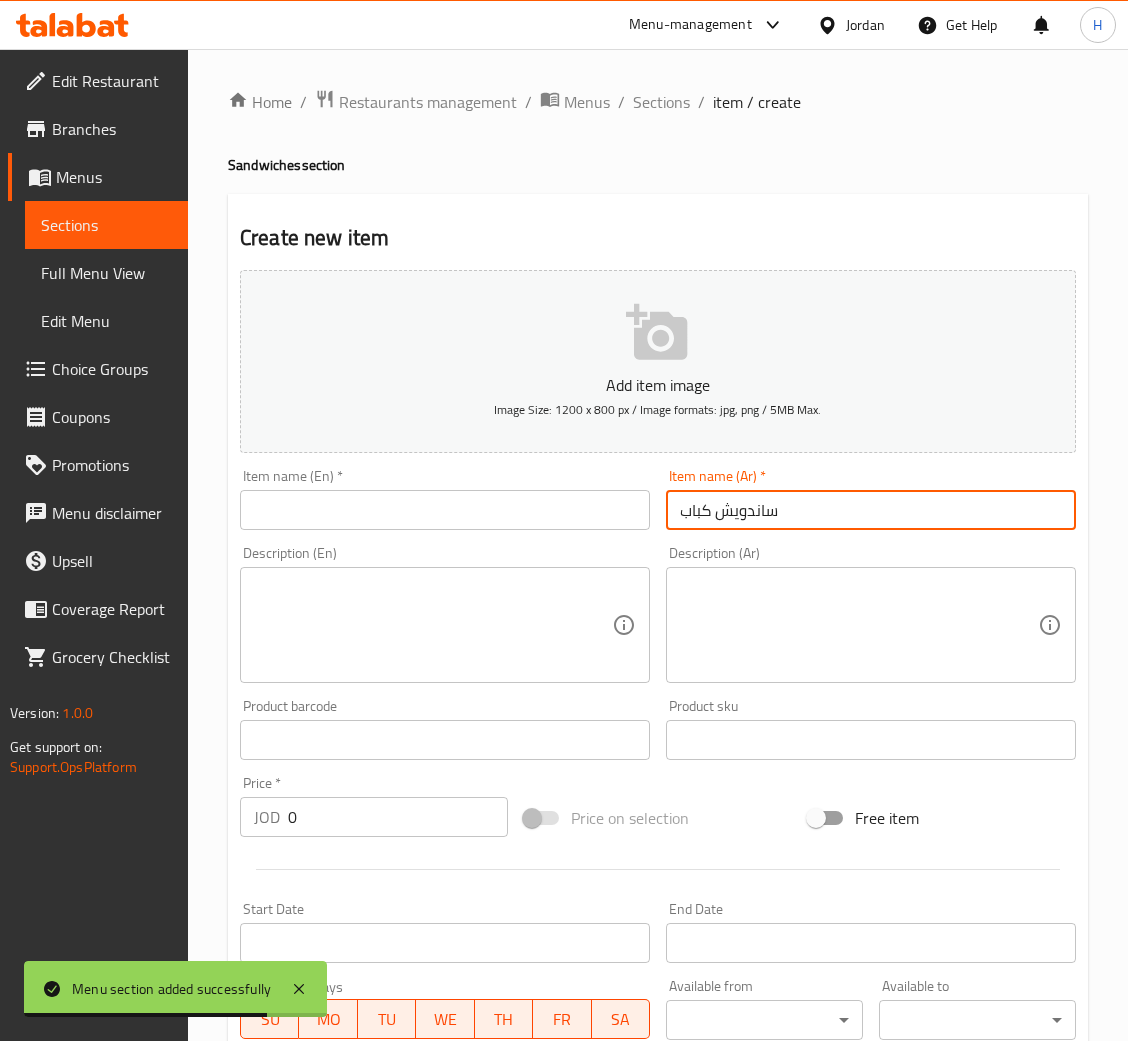 click at bounding box center (445, 510) 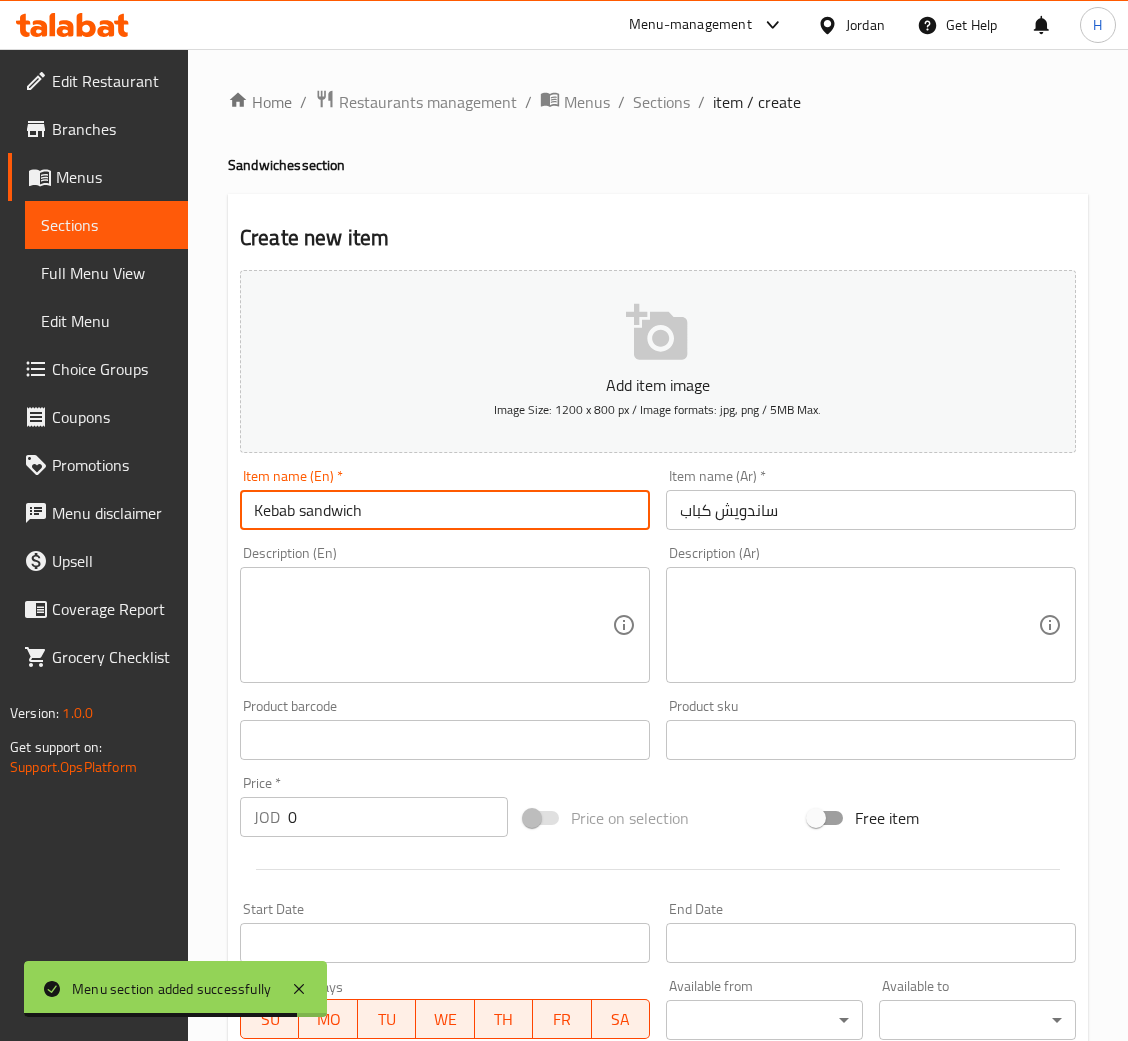 type on "Kebab sandwich" 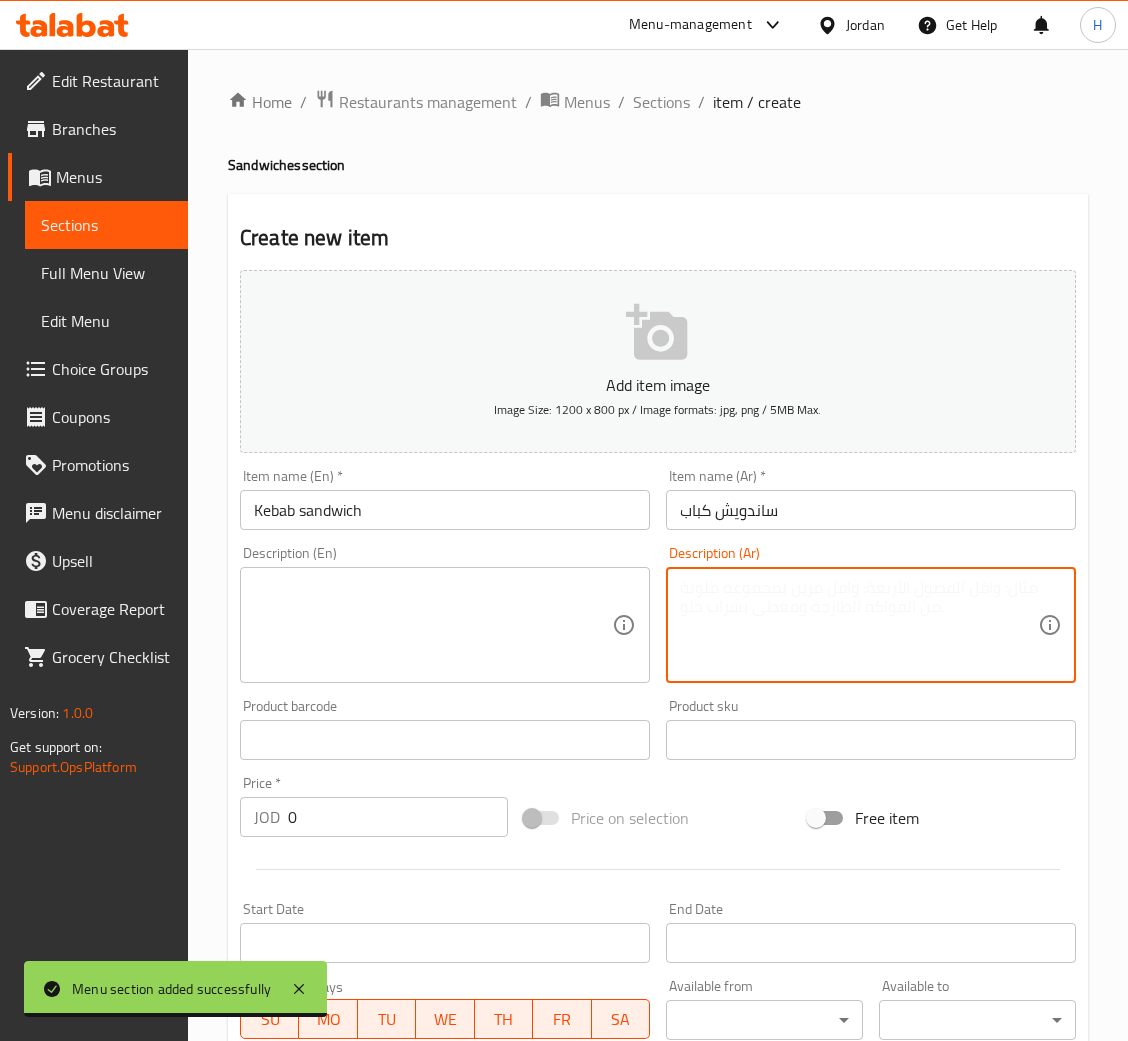 click at bounding box center [859, 625] 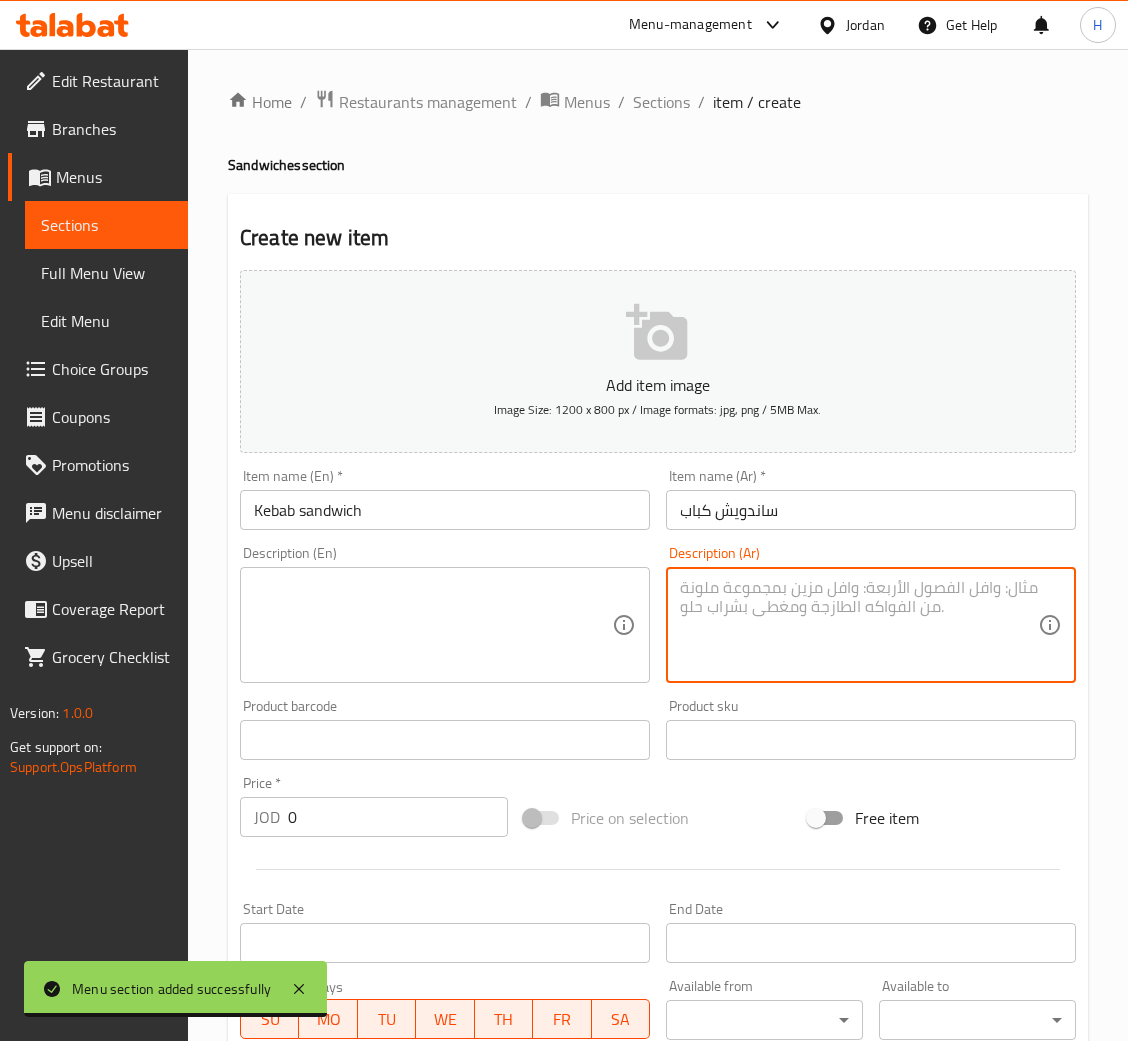 paste on "كباب مشوي مع خضار وصوص داخل خبز طري" 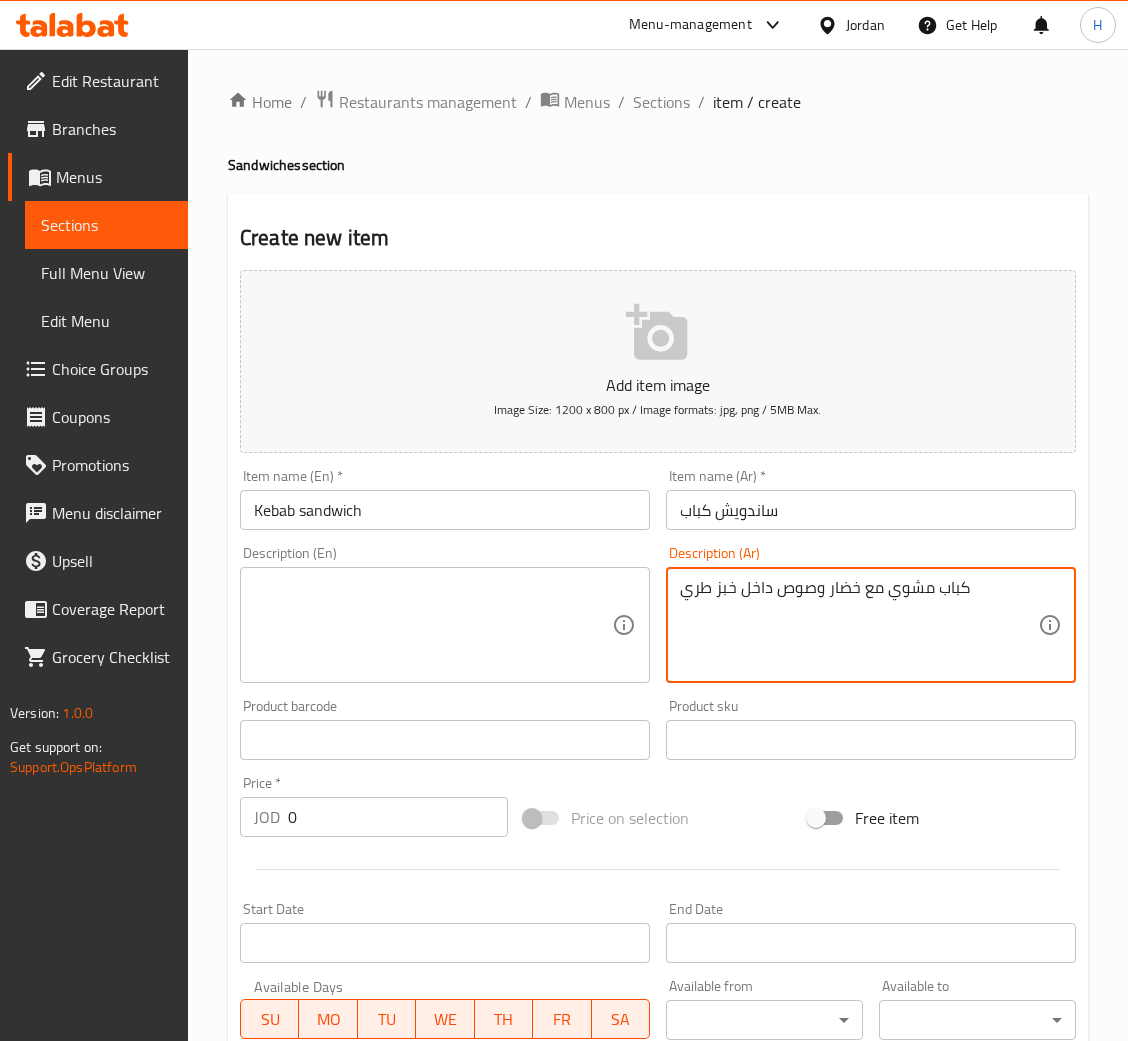 type on "كباب مشوي مع خضار وصوص داخل خبز طري" 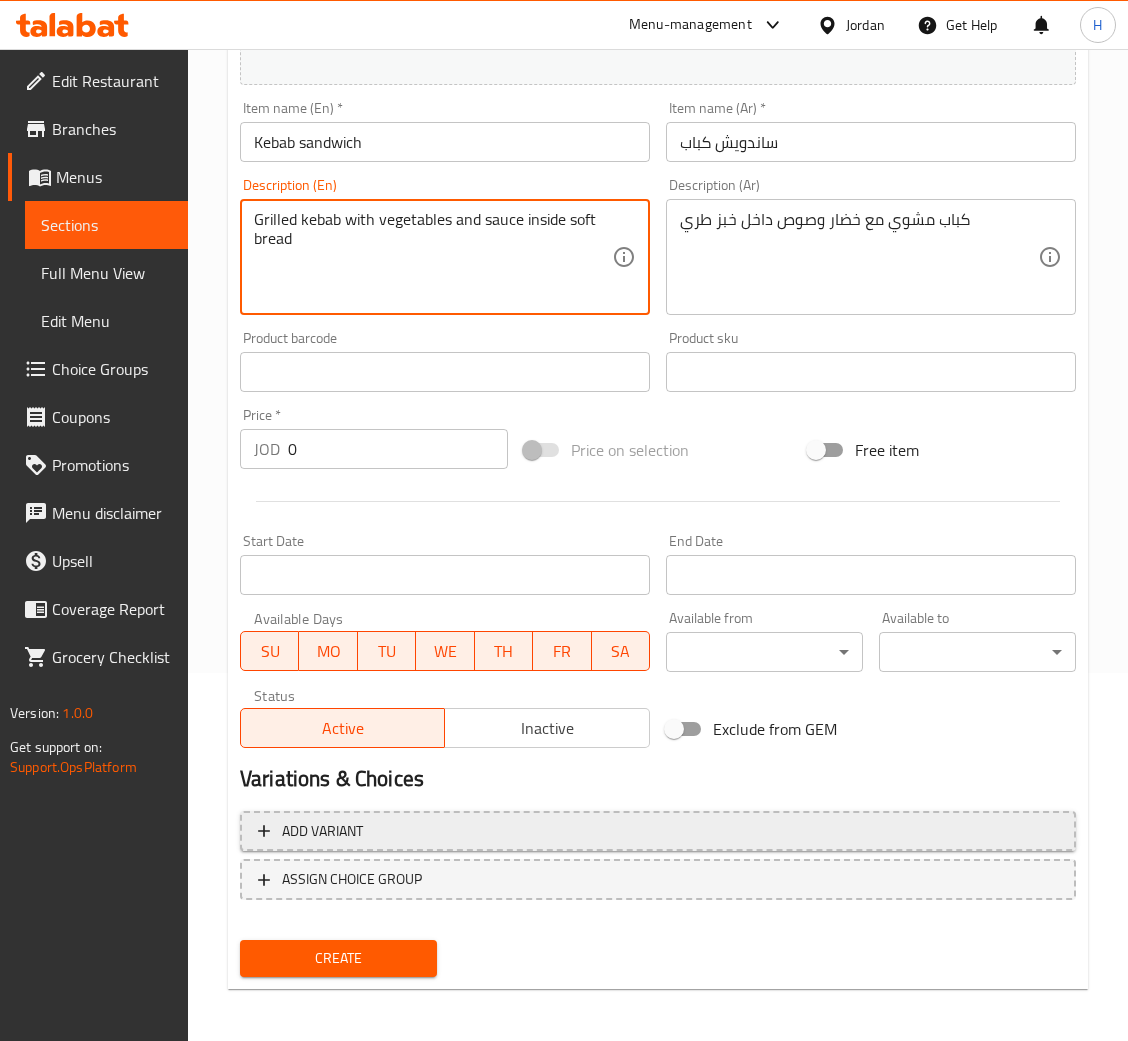 type on "Grilled kebab with vegetables and sauce inside soft bread" 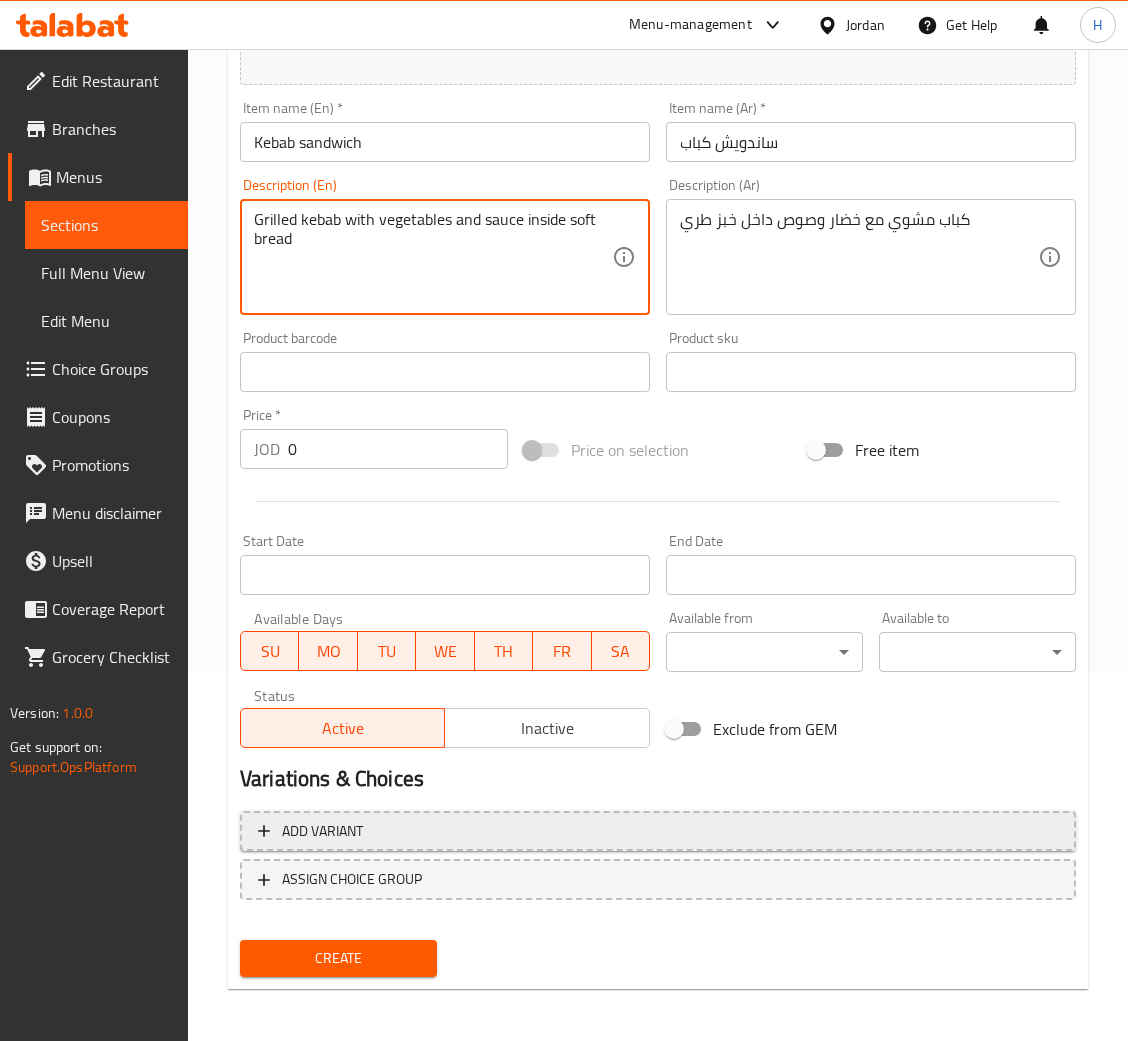 click on "Add variant" at bounding box center (658, 831) 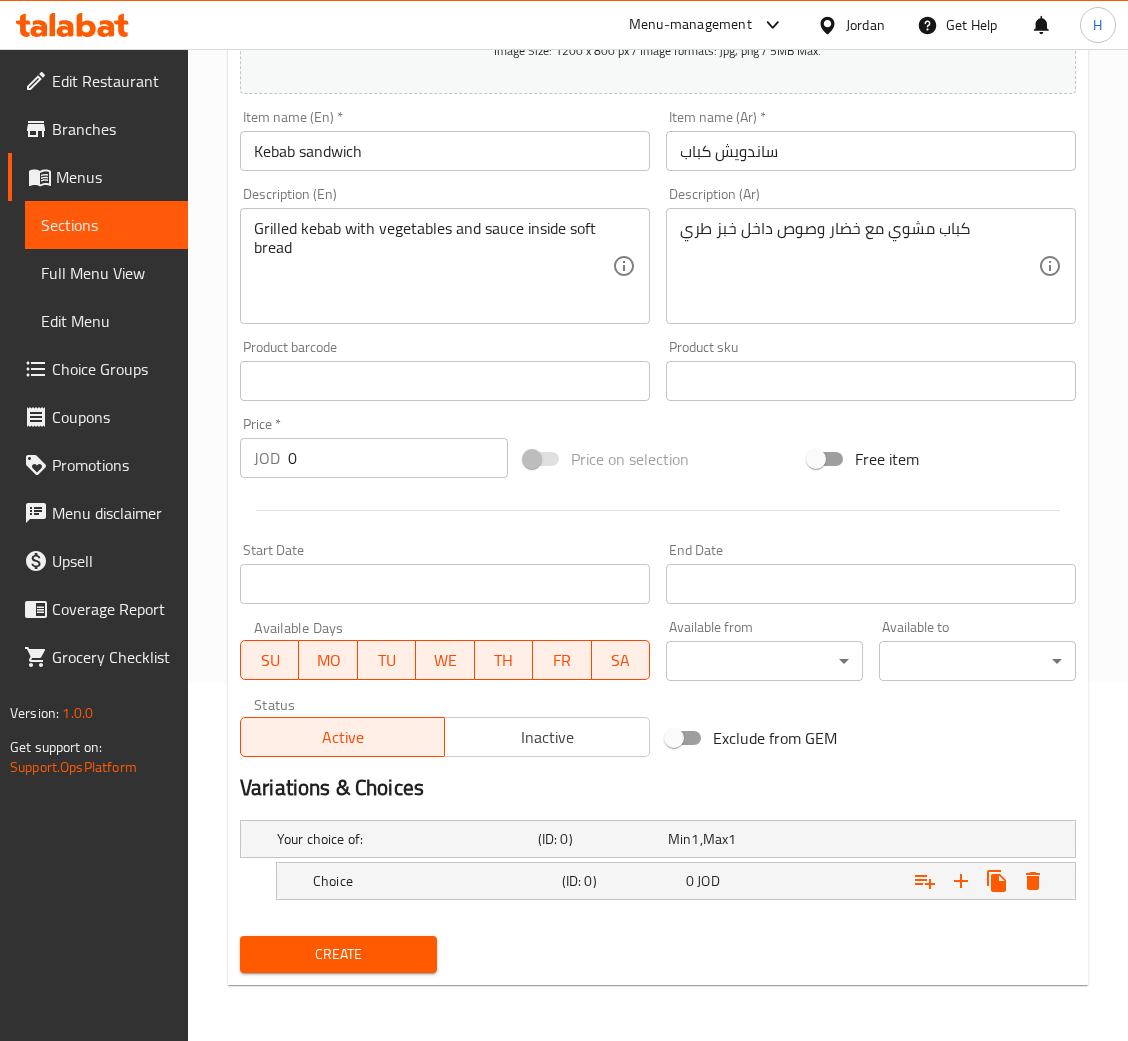 scroll, scrollTop: 357, scrollLeft: 0, axis: vertical 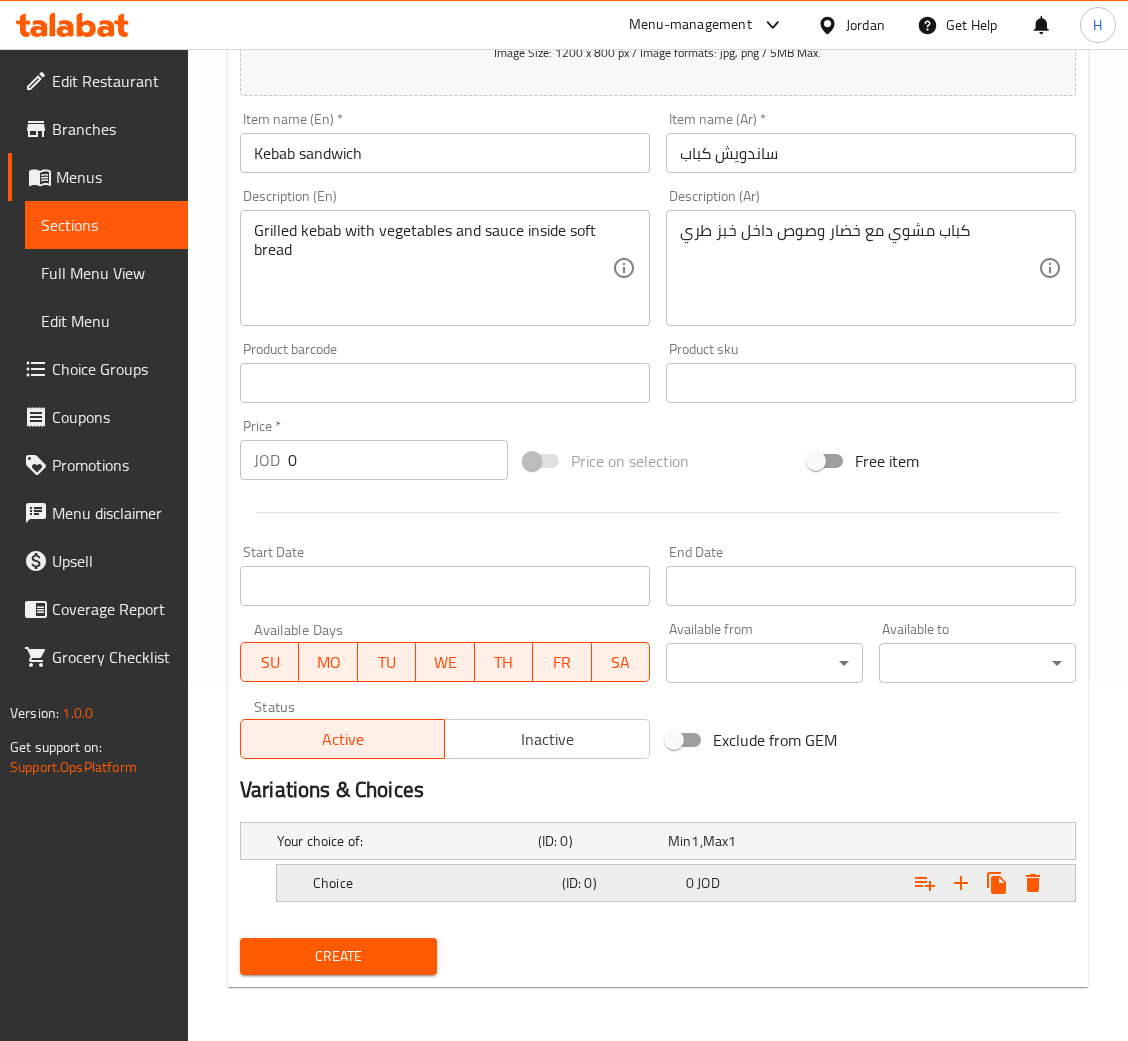 click on "Choice (ID: 0) 0   JOD" at bounding box center (664, 841) 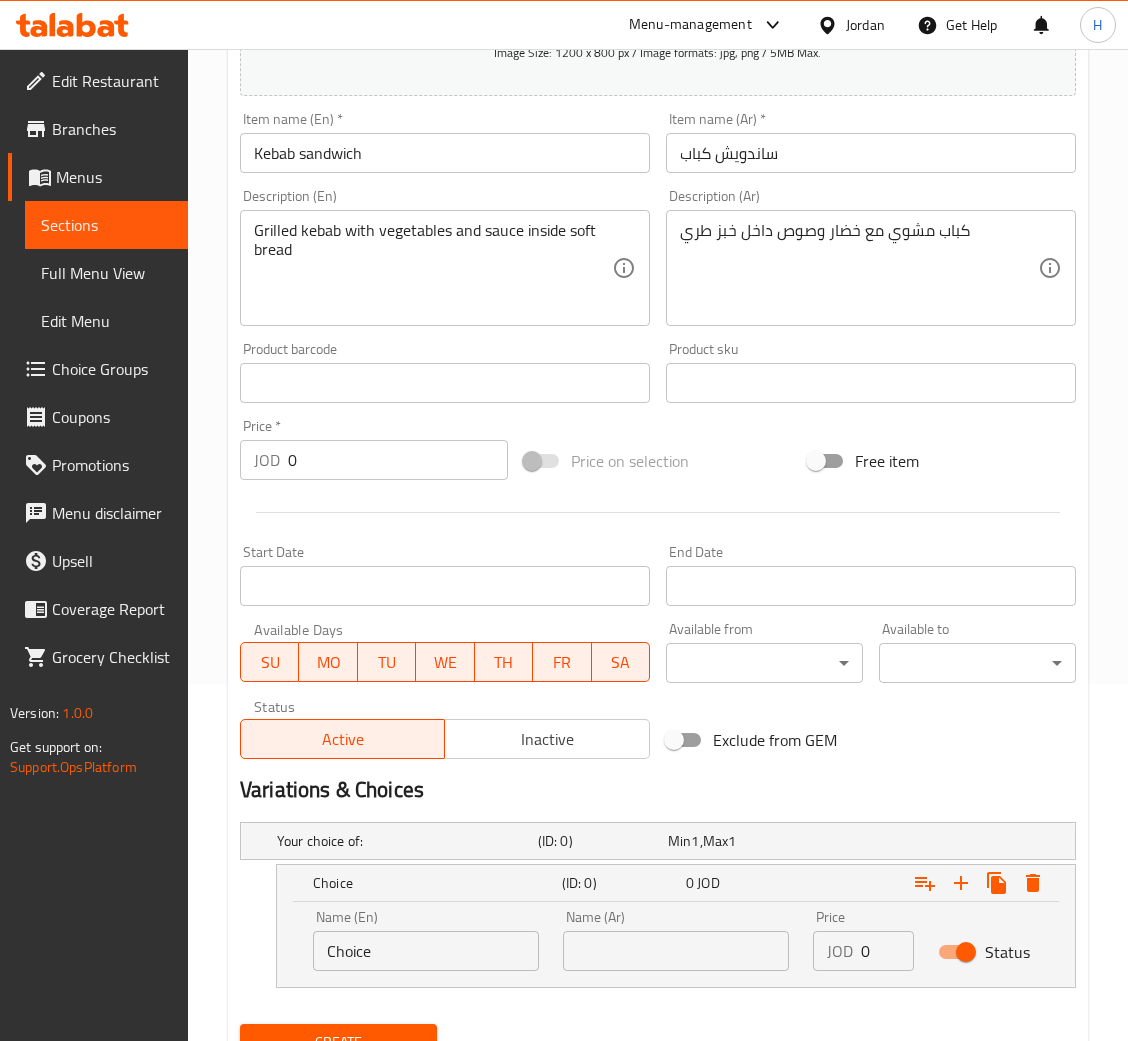 click on "Choice" at bounding box center (426, 951) 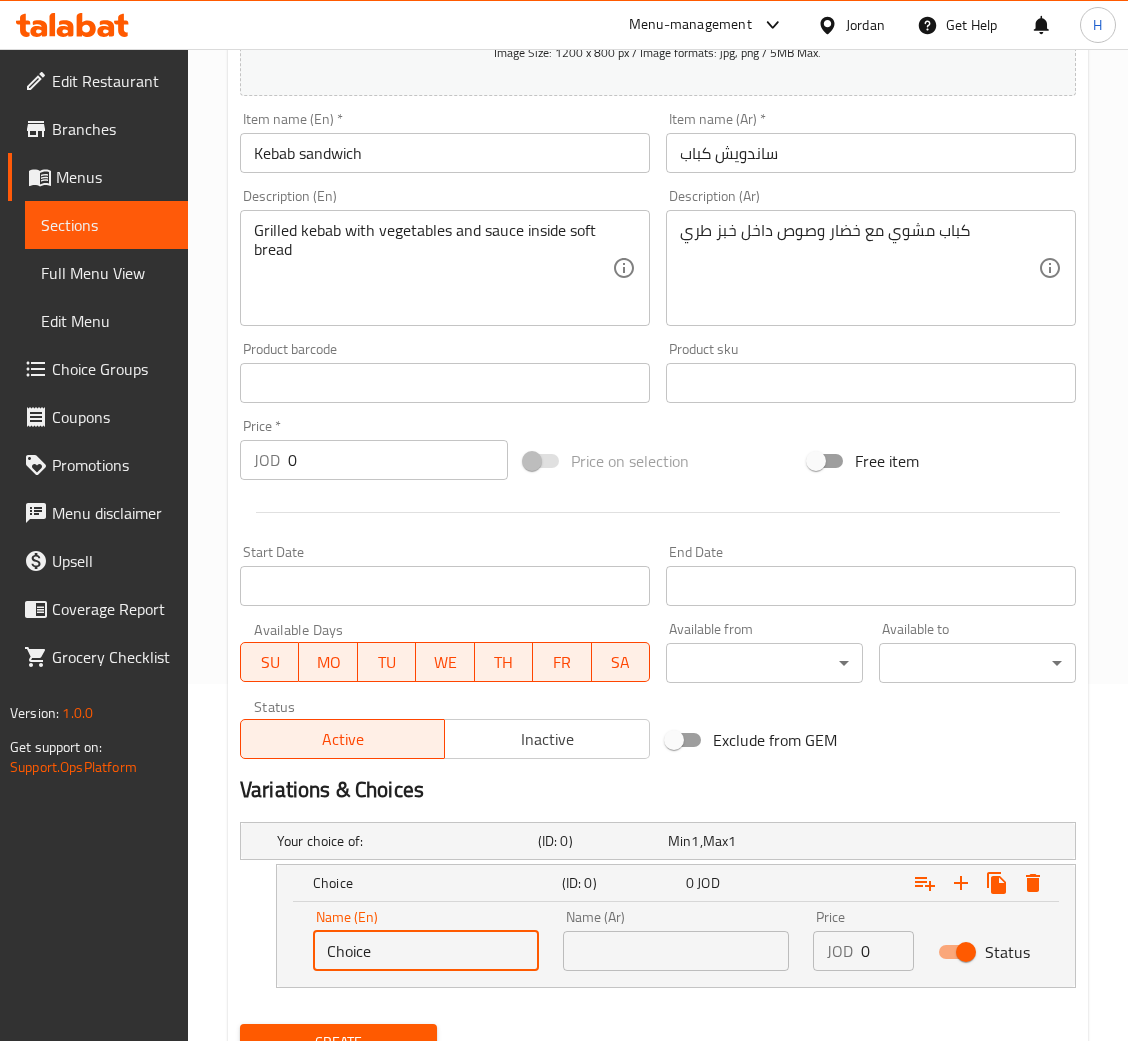 click on "Choice" at bounding box center [426, 951] 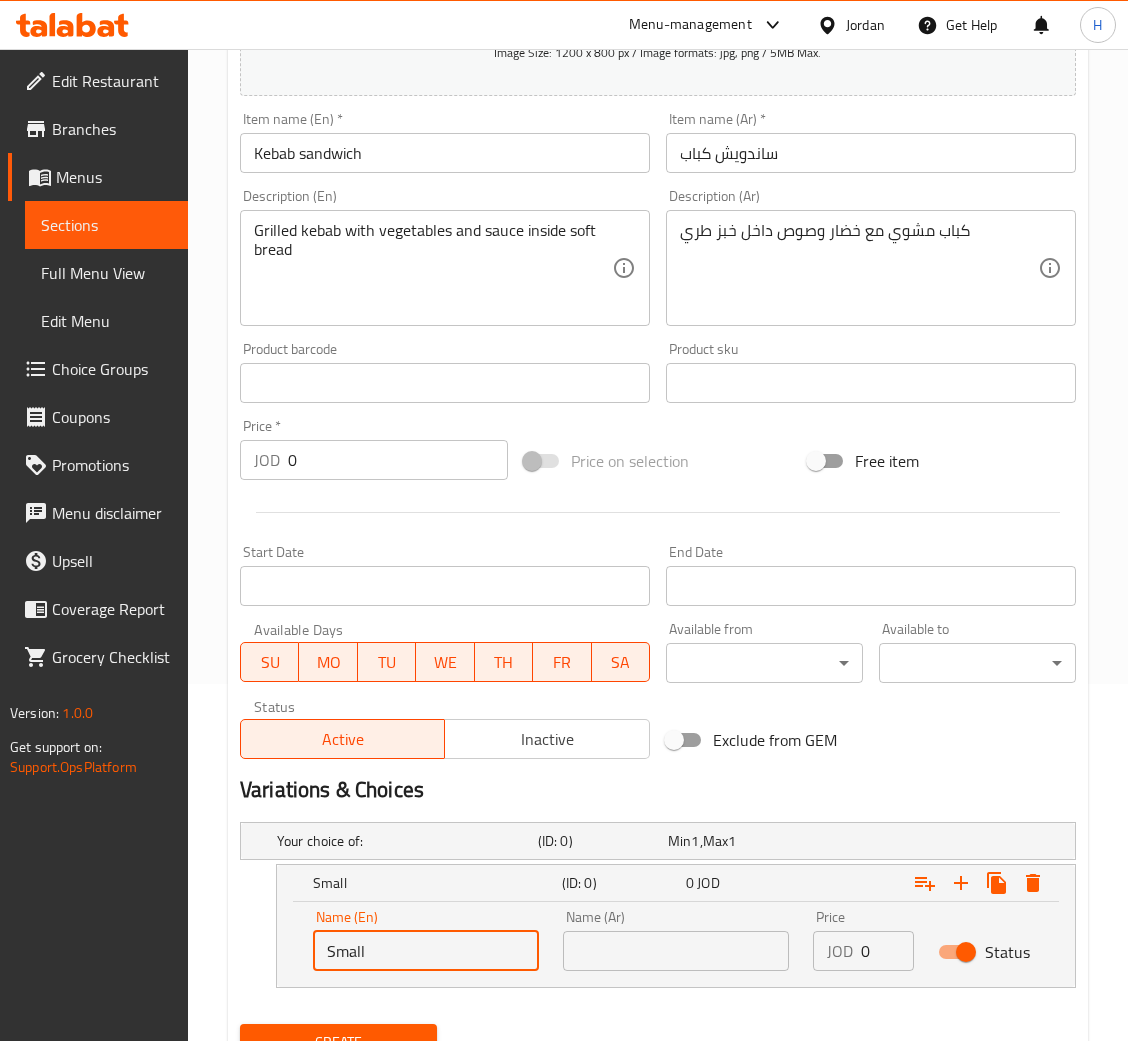 type on "Small" 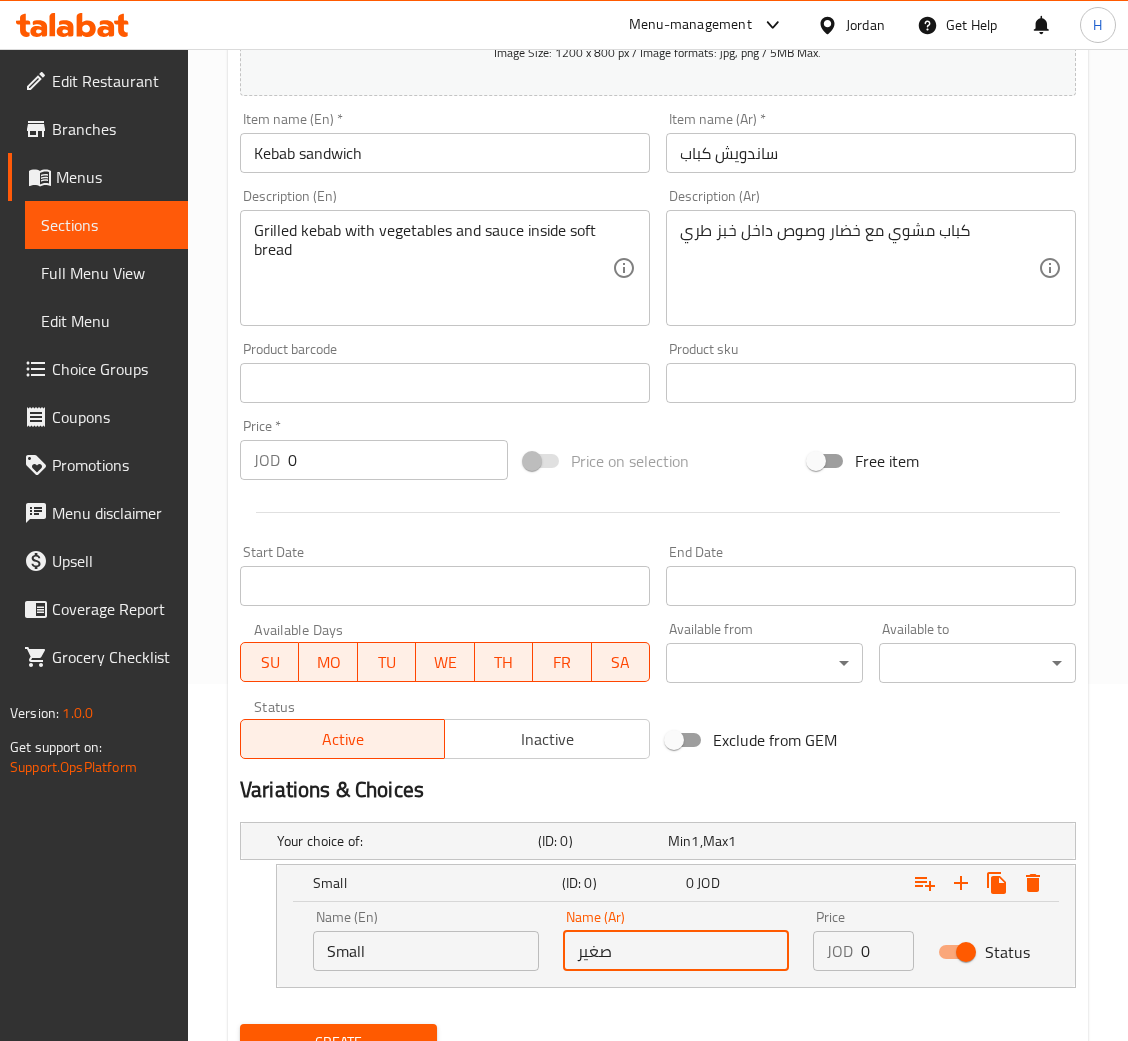 type on "صغير" 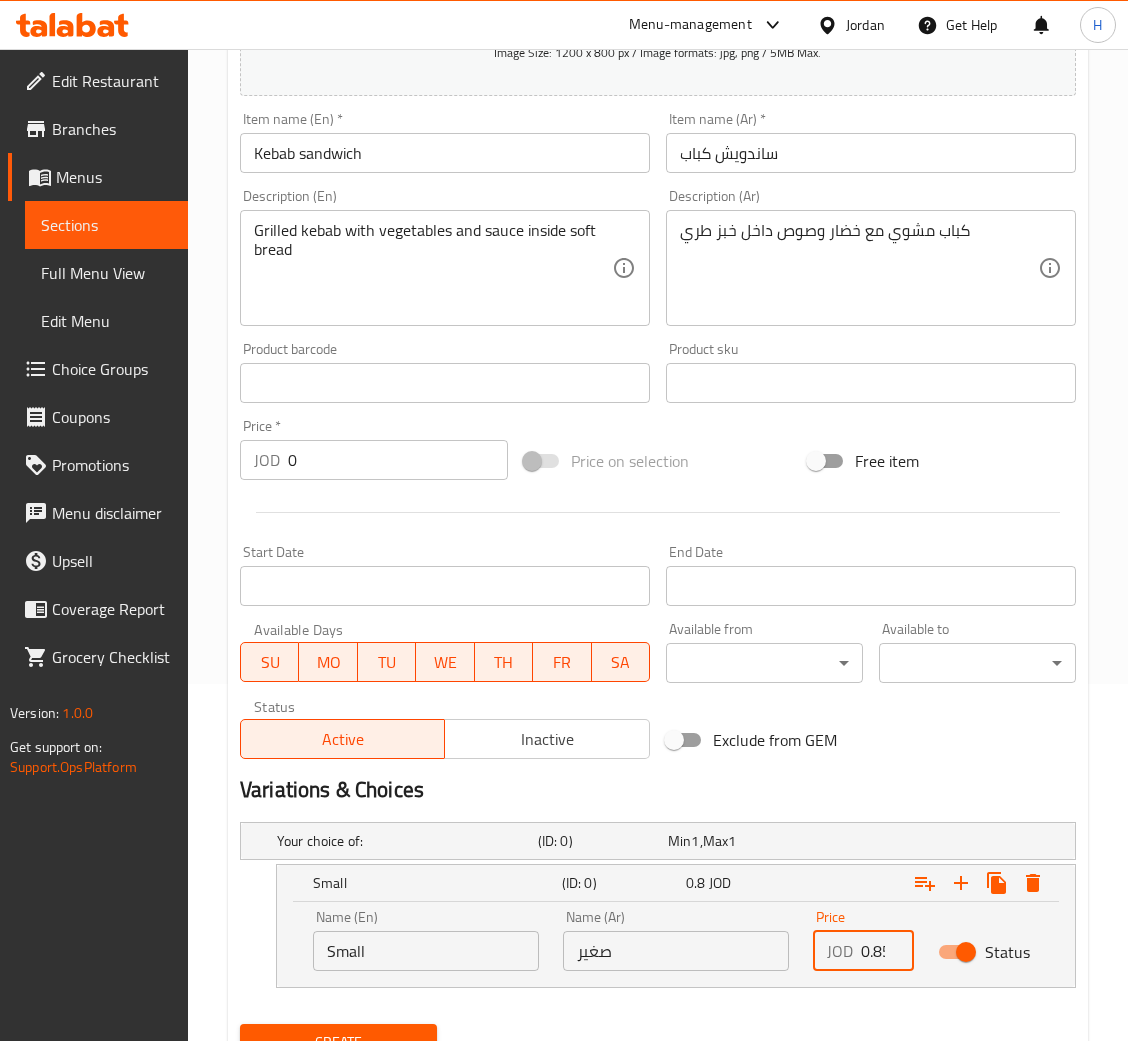 scroll, scrollTop: 0, scrollLeft: 5, axis: horizontal 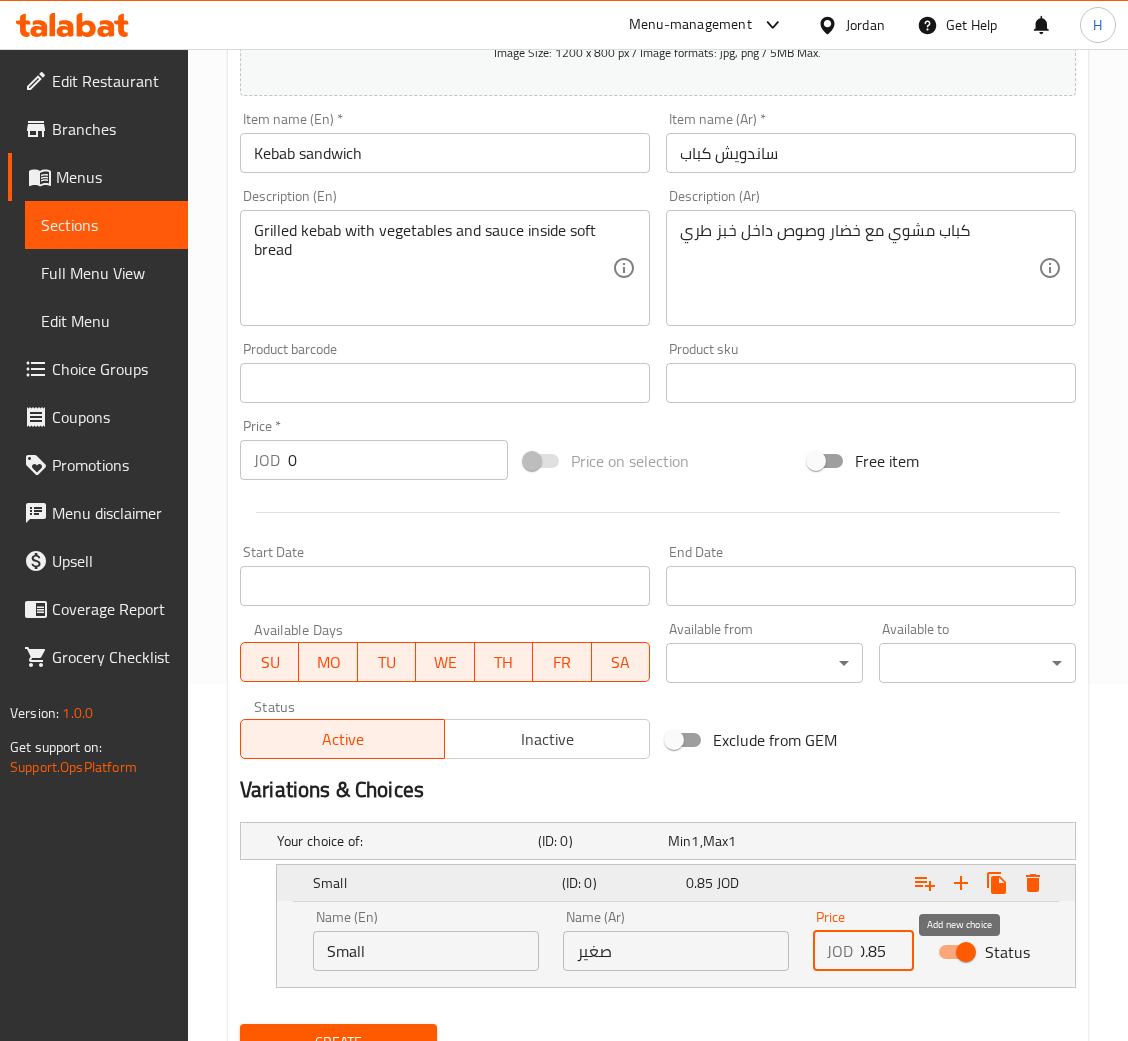 type on "0.85" 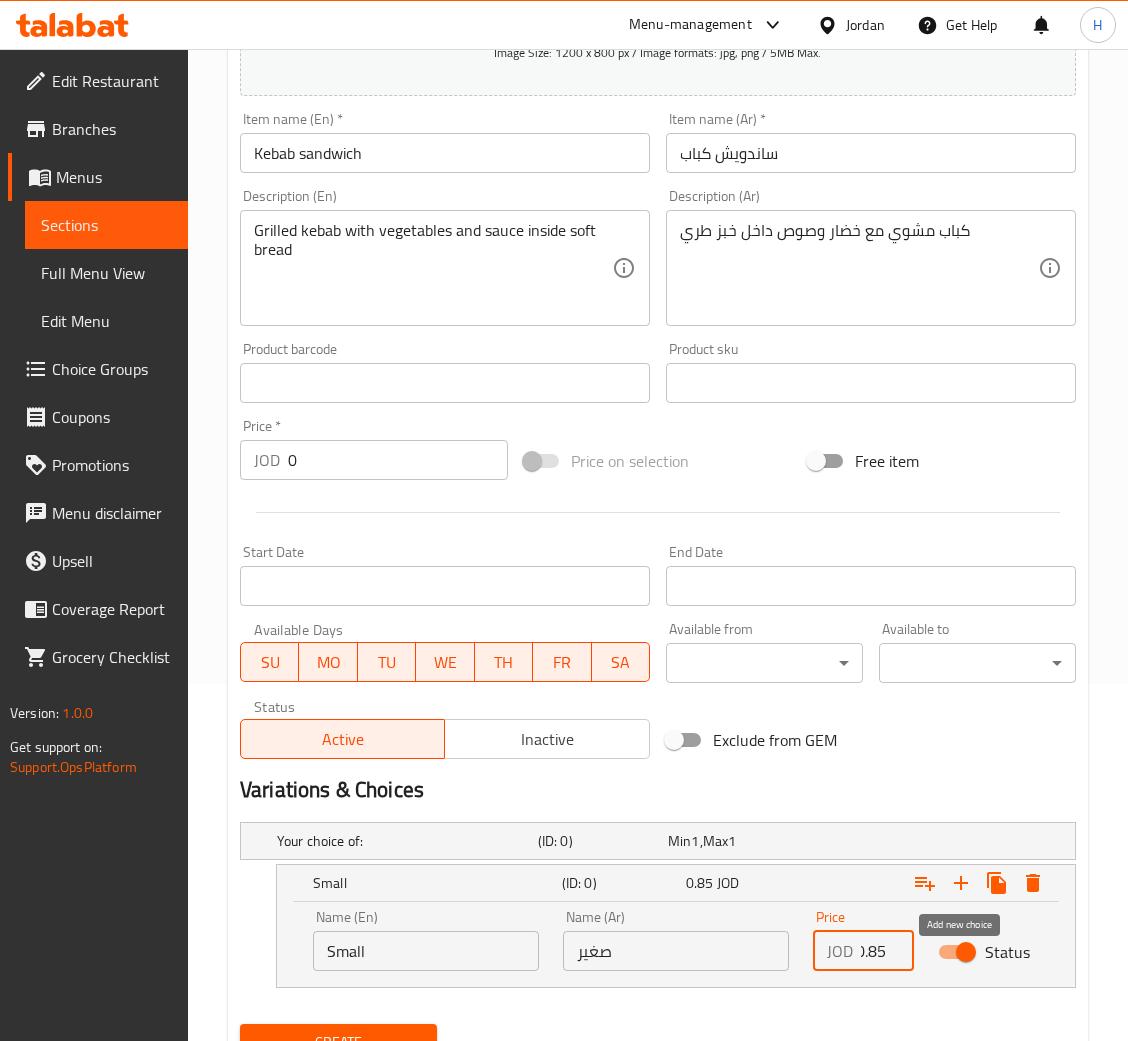 scroll, scrollTop: 0, scrollLeft: 0, axis: both 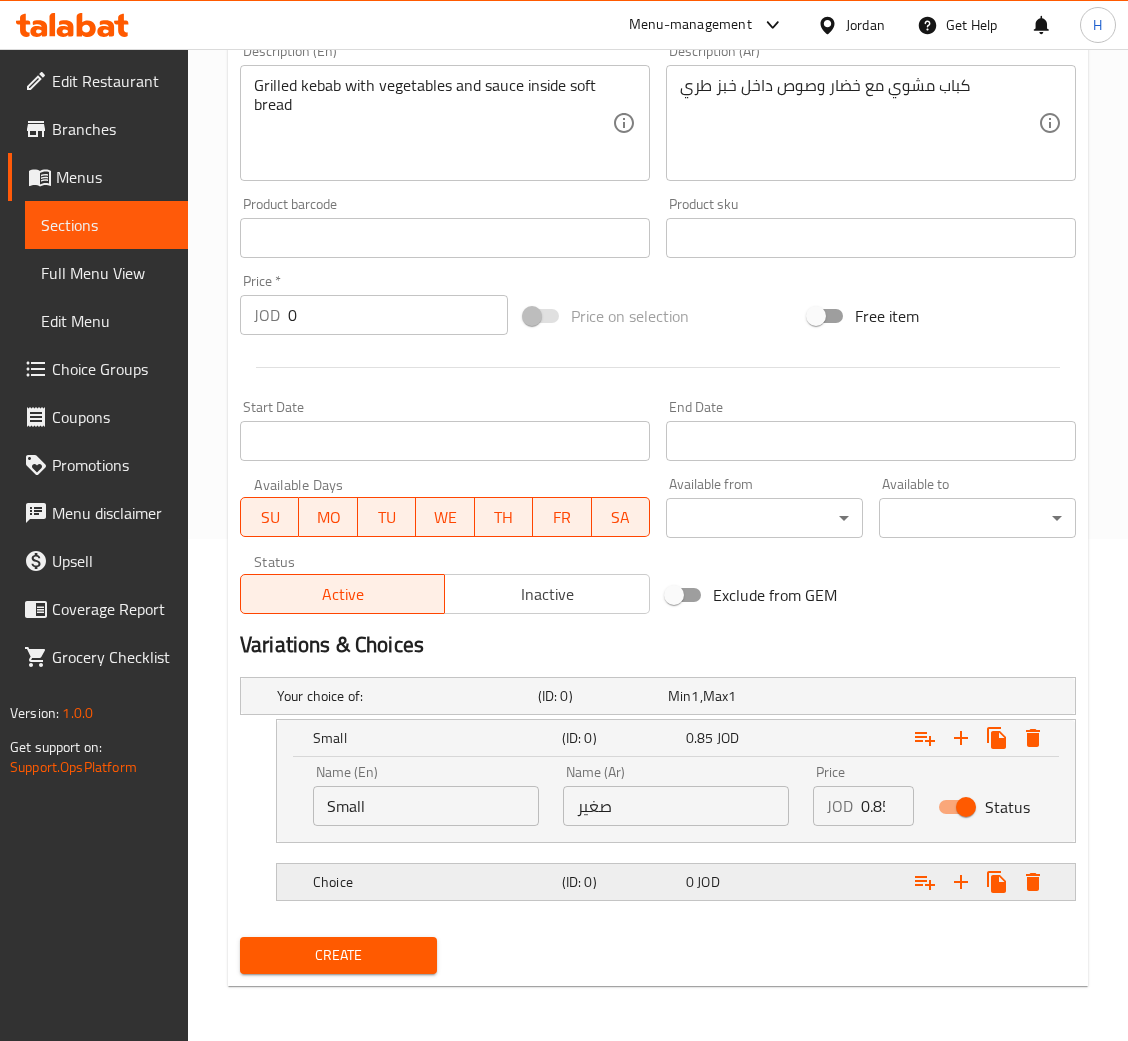 click on "Choice" at bounding box center (403, 696) 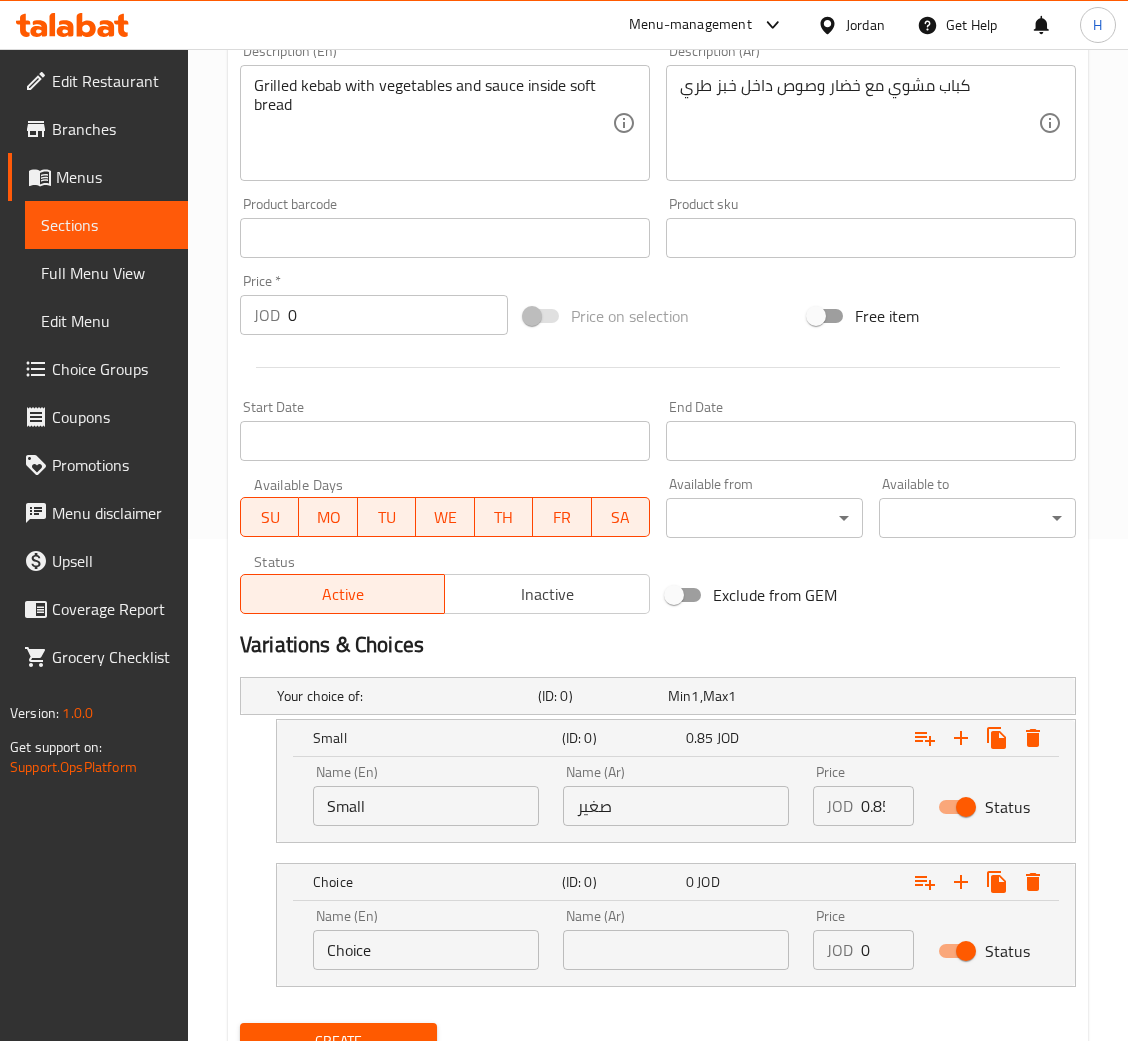 click on "Choice" at bounding box center [426, 950] 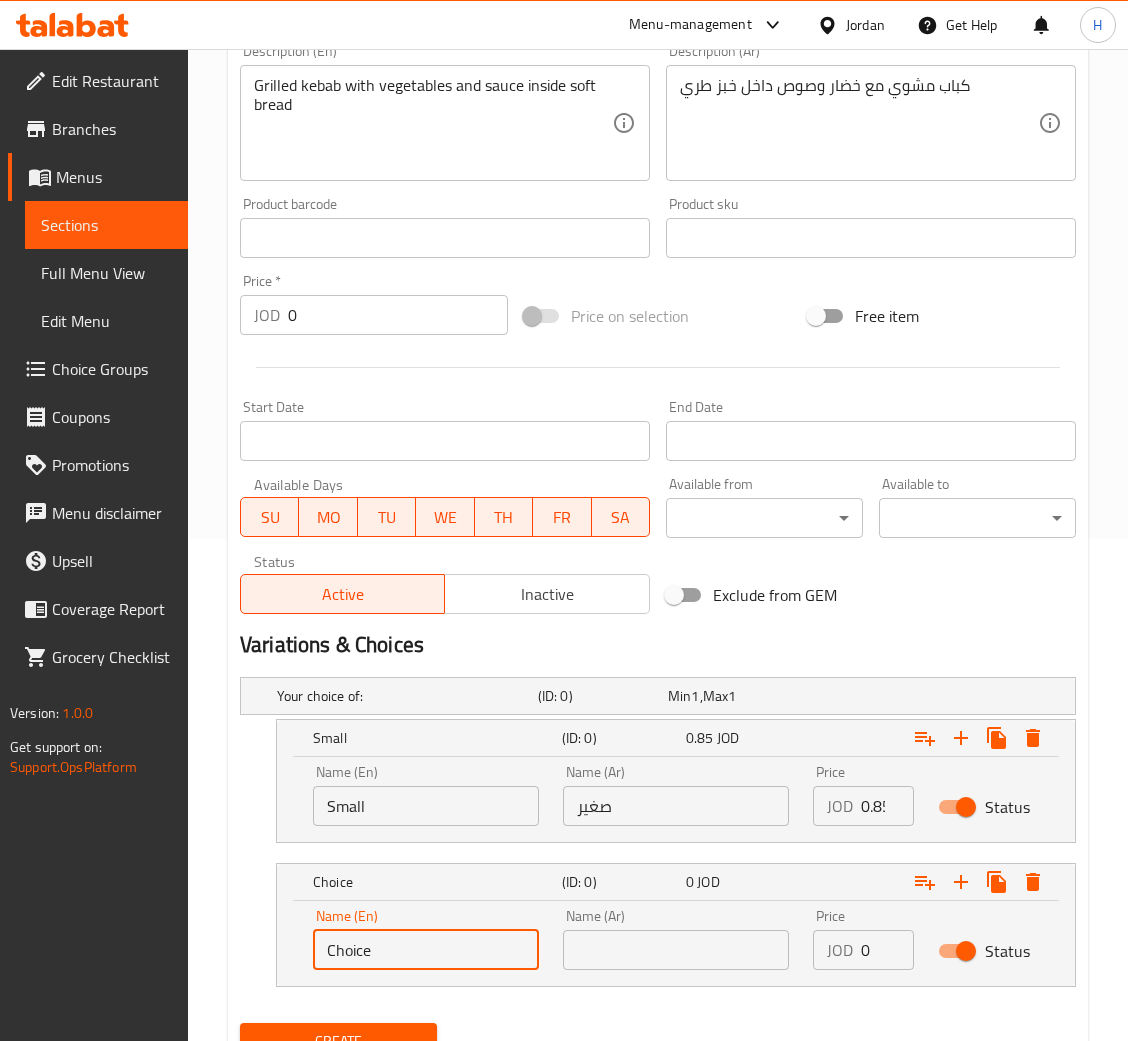 click on "Choice" at bounding box center (426, 950) 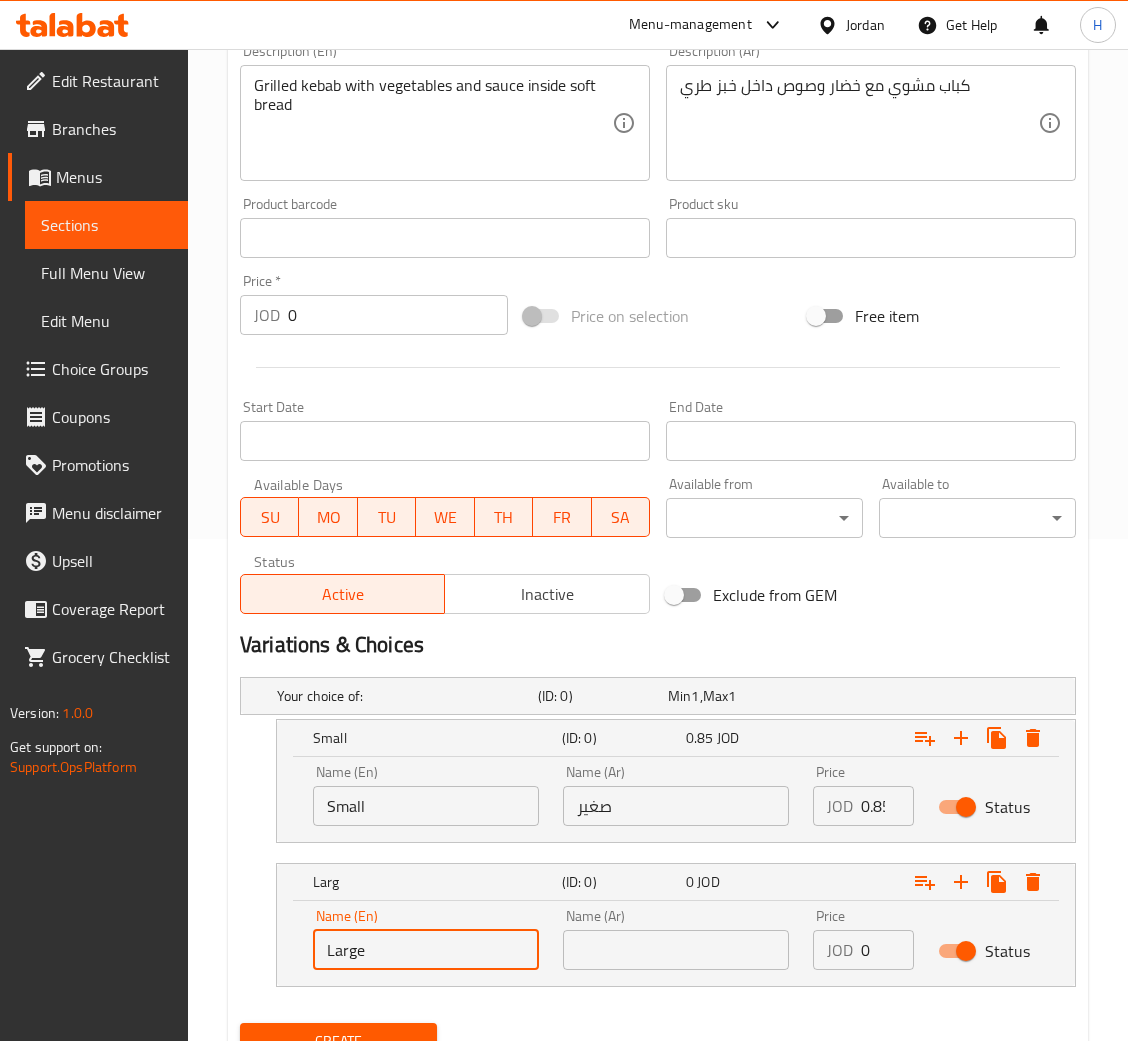 type on "Large" 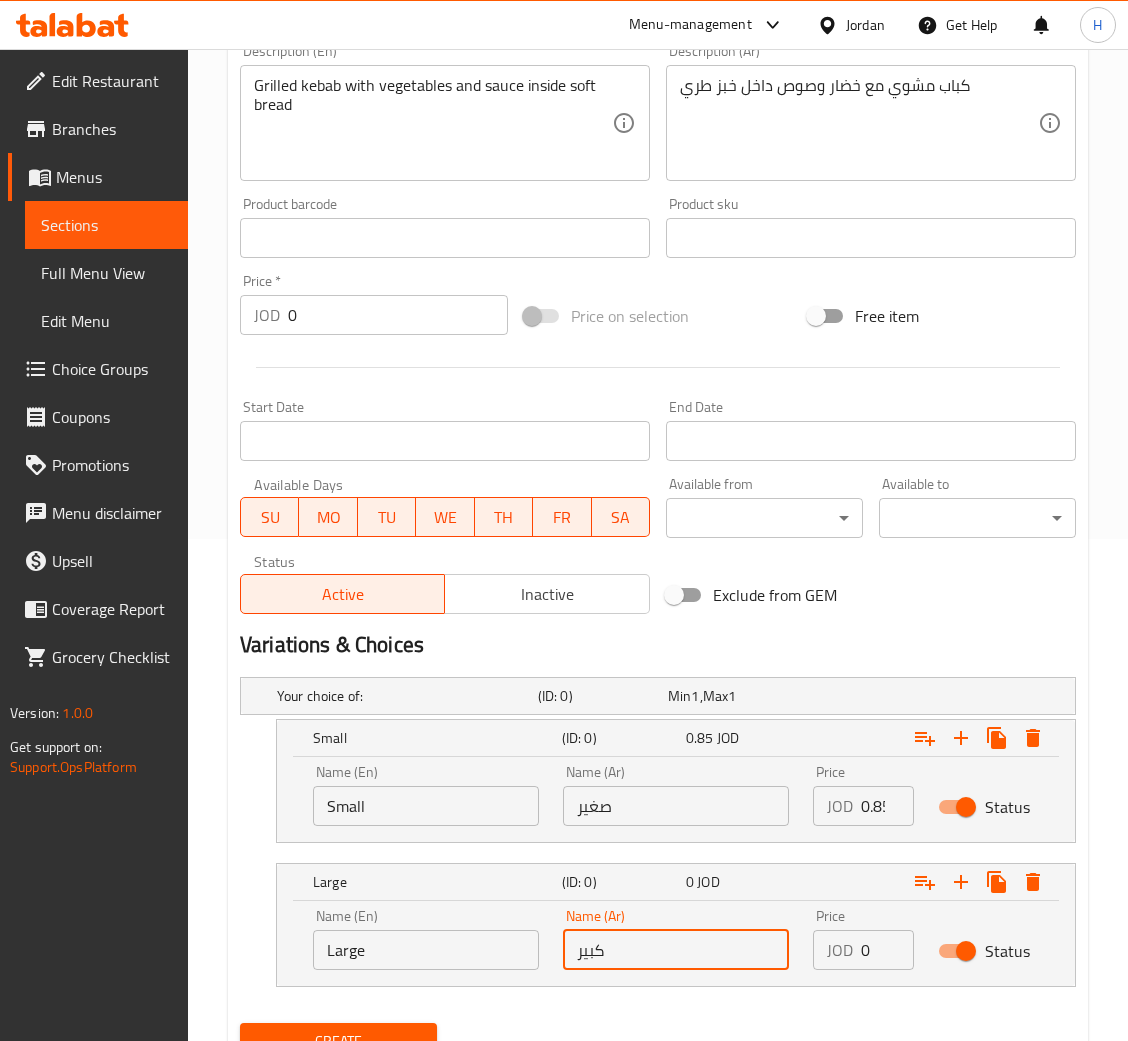 type on "كبير" 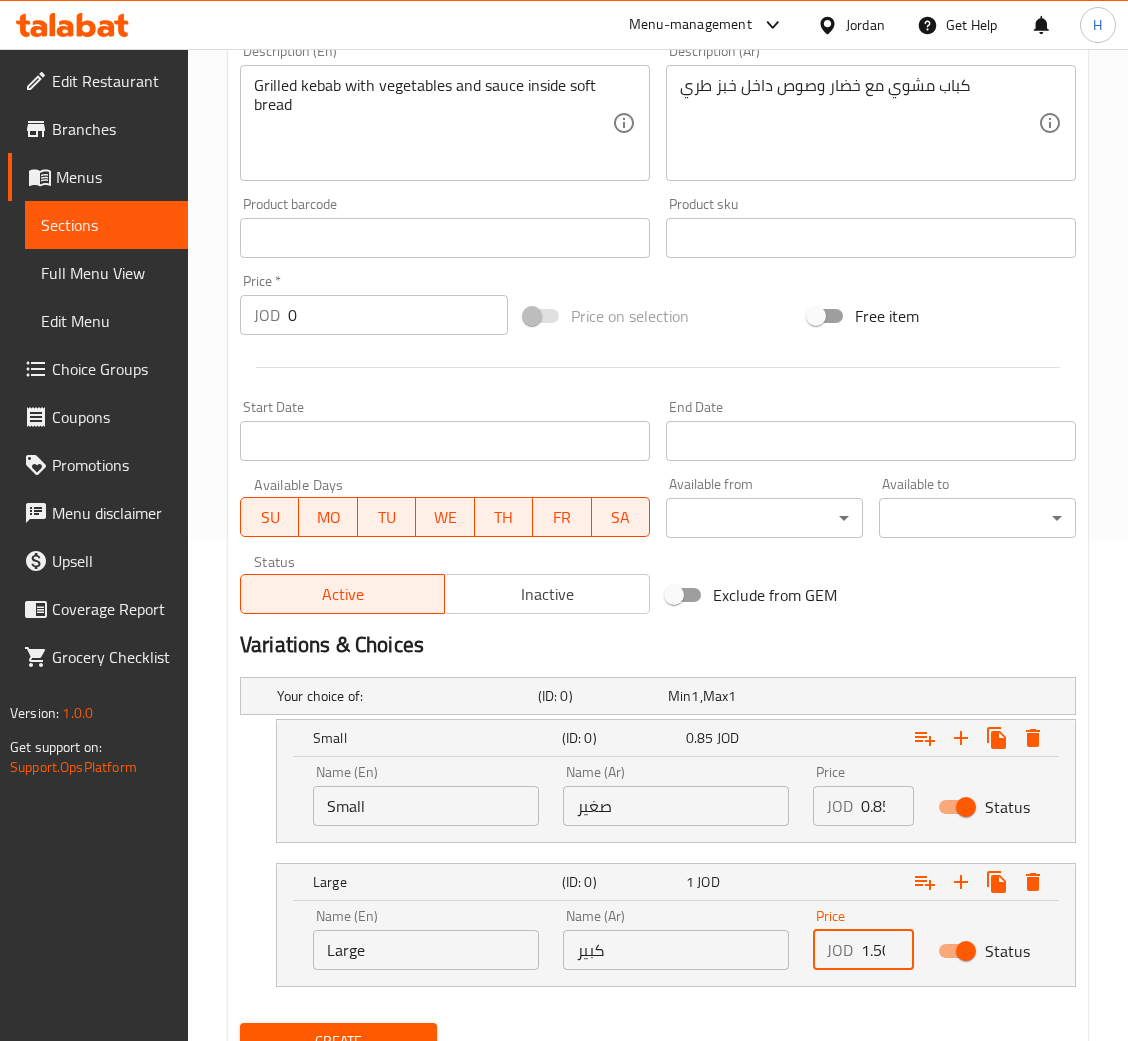 scroll, scrollTop: 0, scrollLeft: 5, axis: horizontal 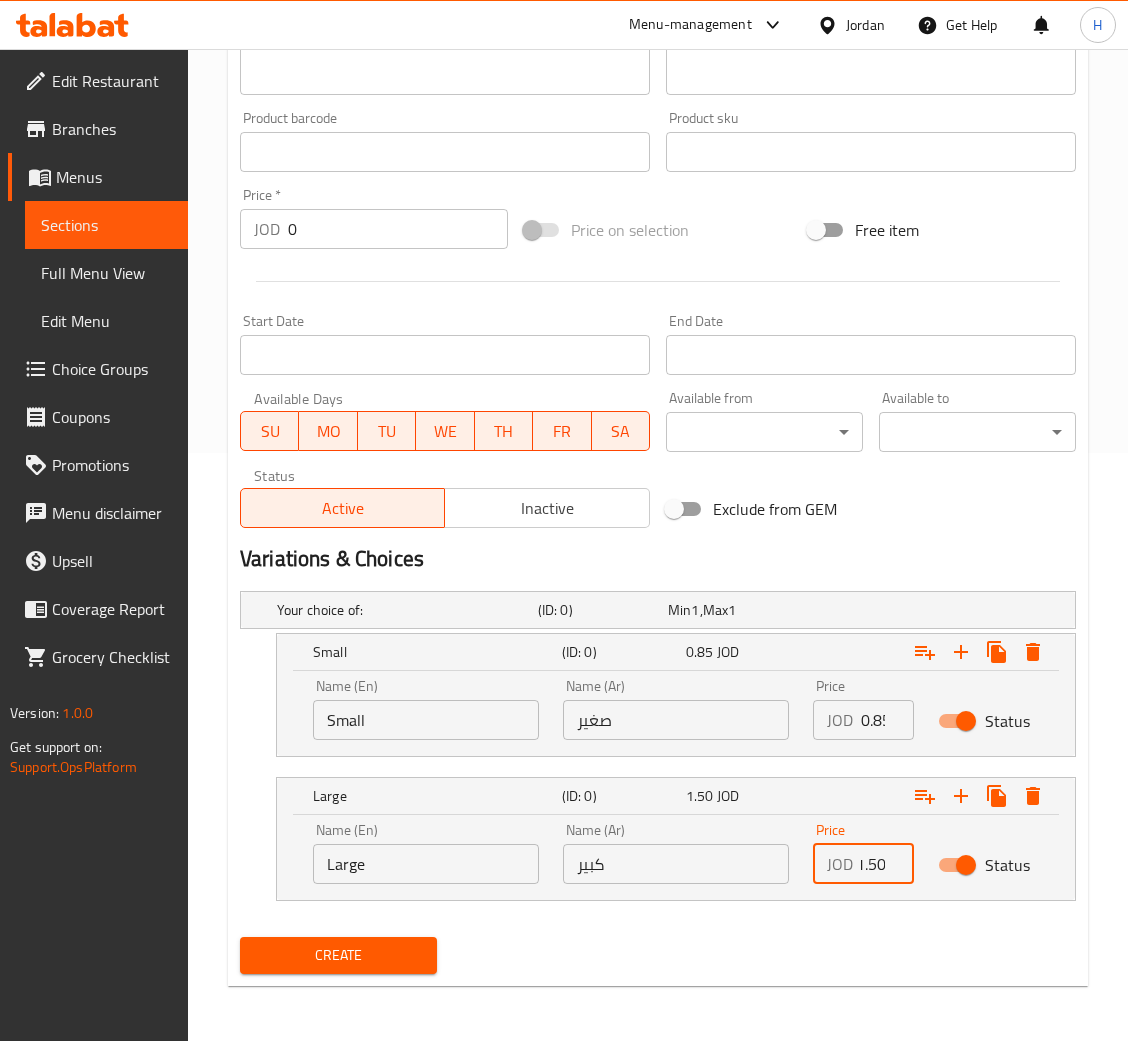 type on "1.50" 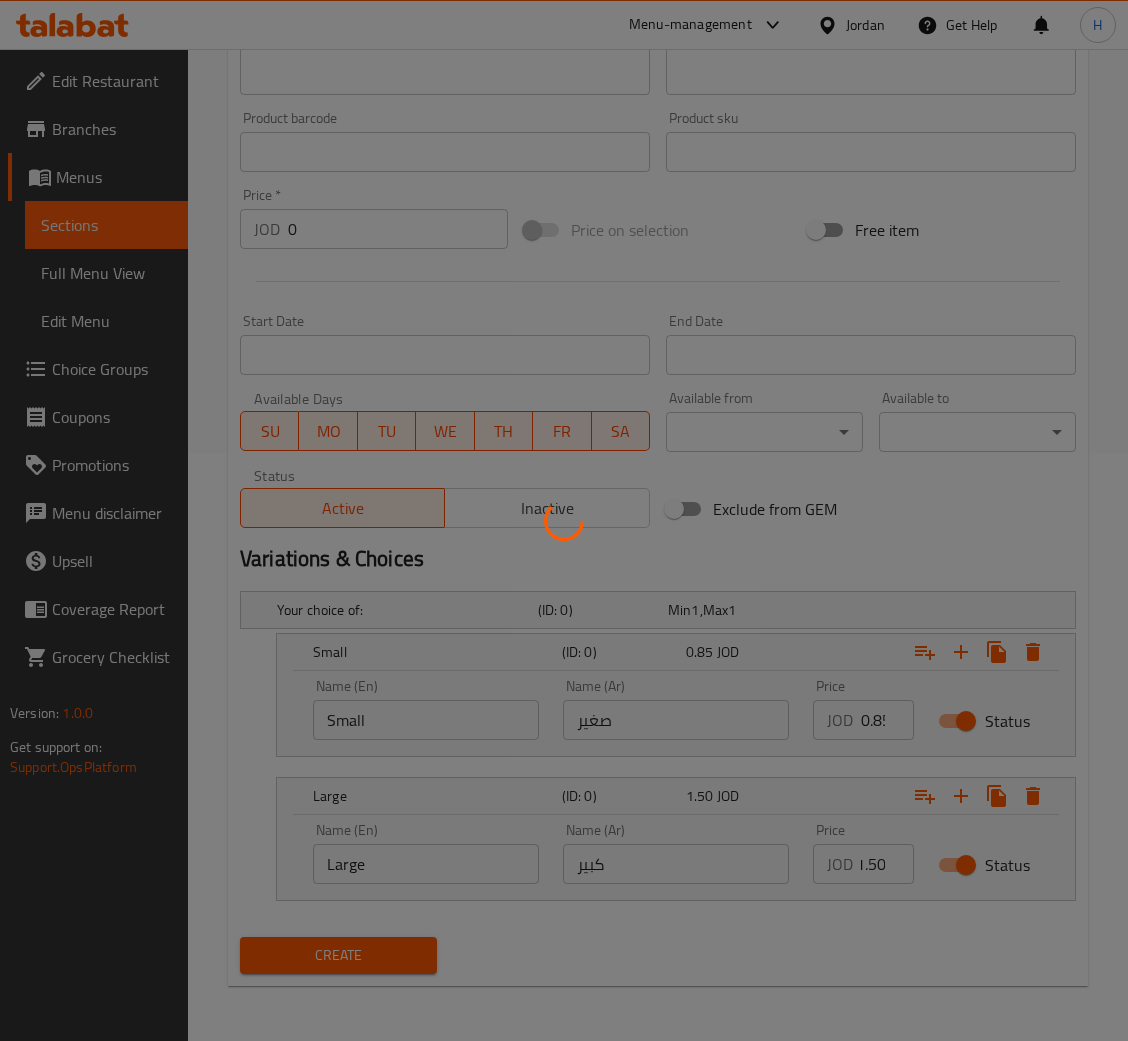 scroll, scrollTop: 0, scrollLeft: 0, axis: both 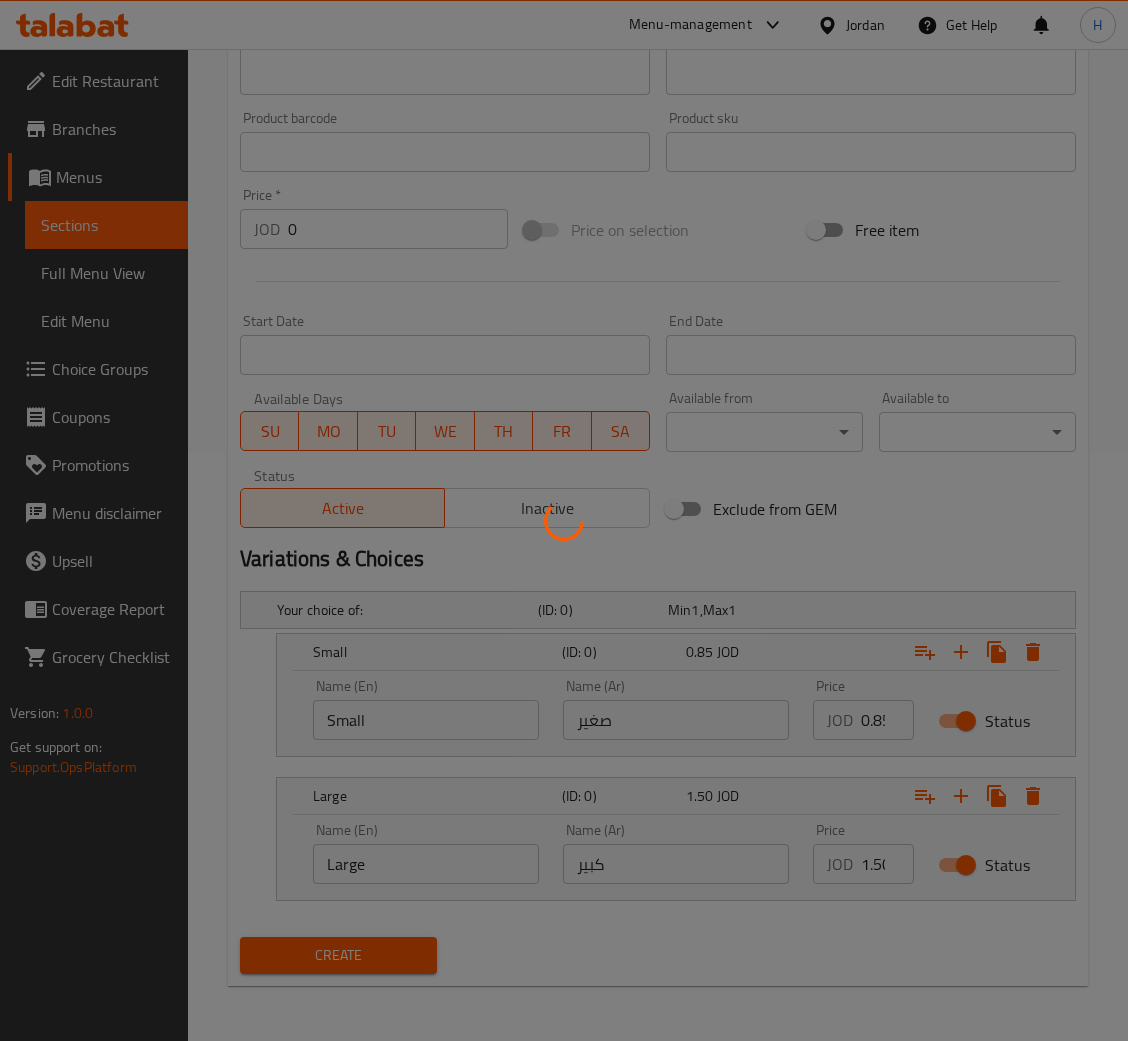 type 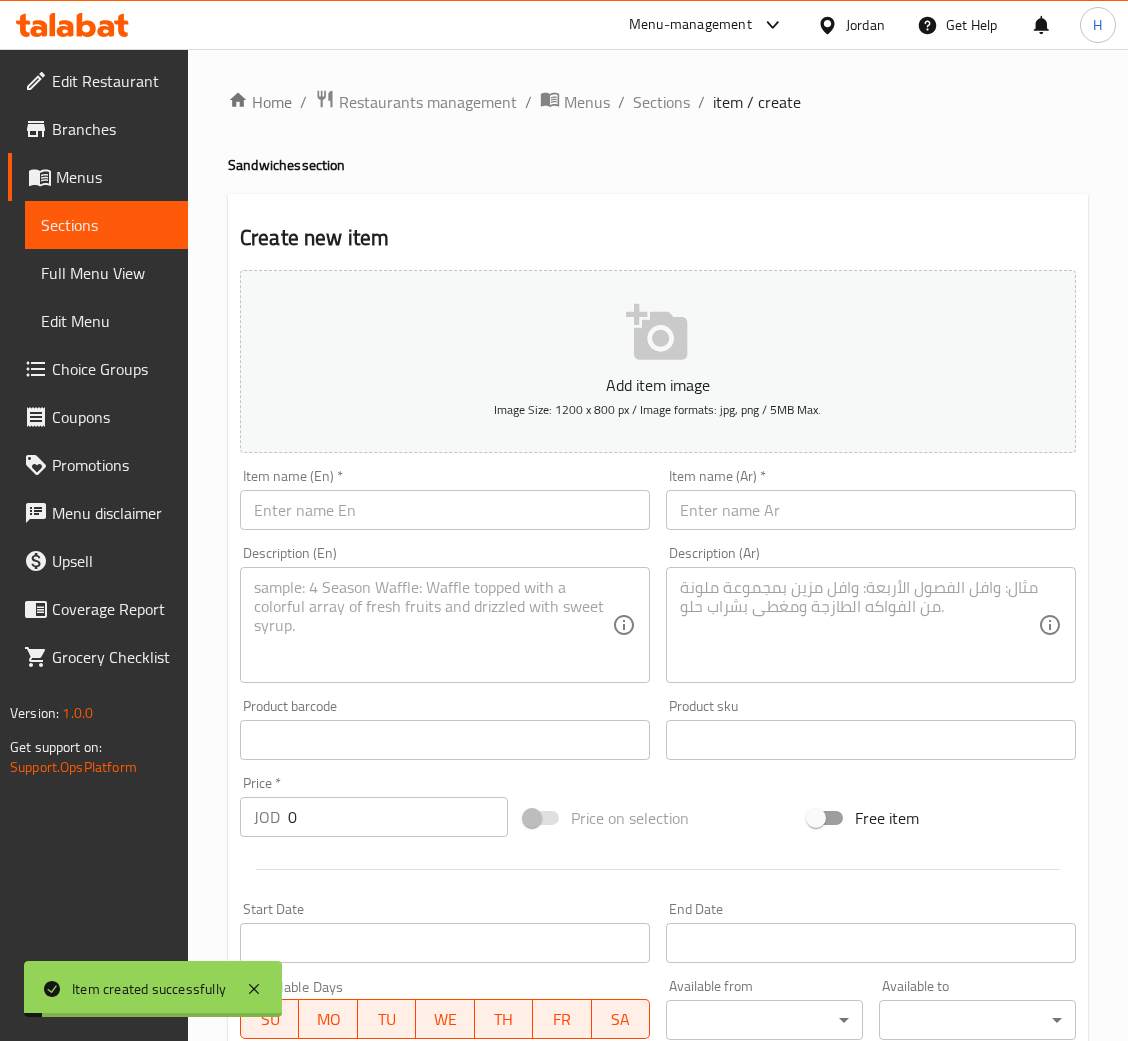 drag, startPoint x: 760, startPoint y: 504, endPoint x: 722, endPoint y: 390, distance: 120.16655 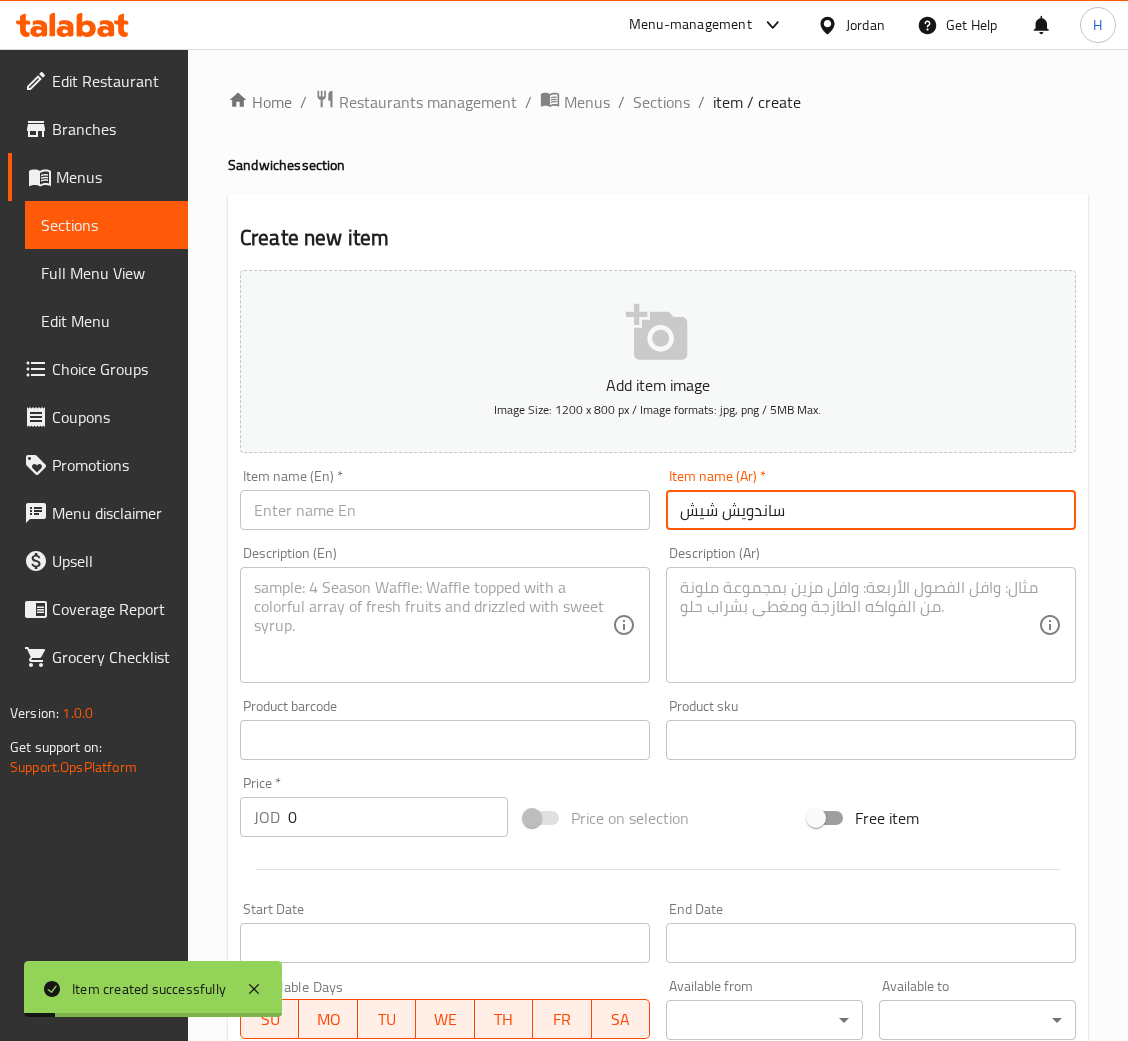 type on "ساندويش شيش" 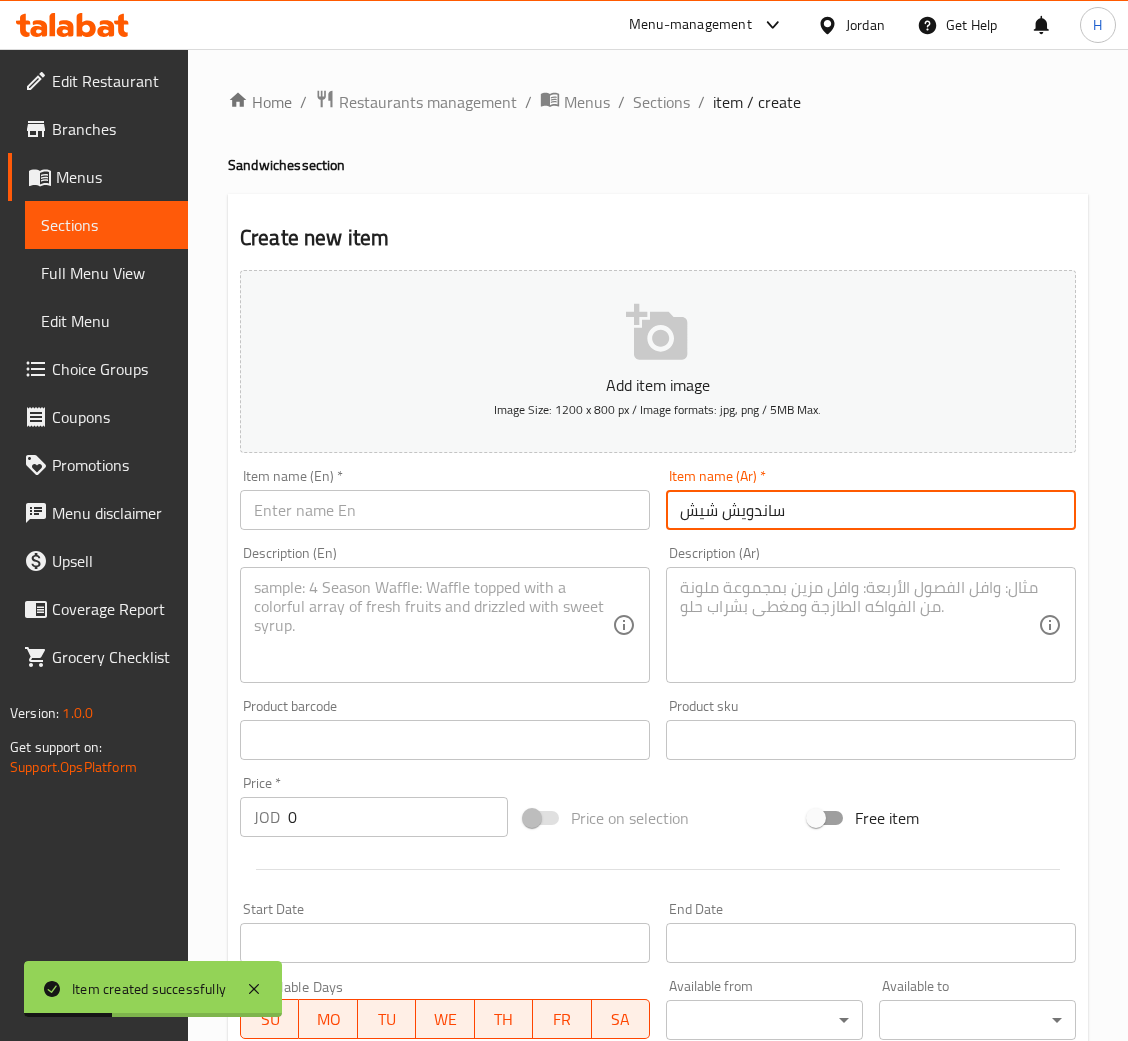 click on "Description (En) Description (En)" at bounding box center (445, 614) 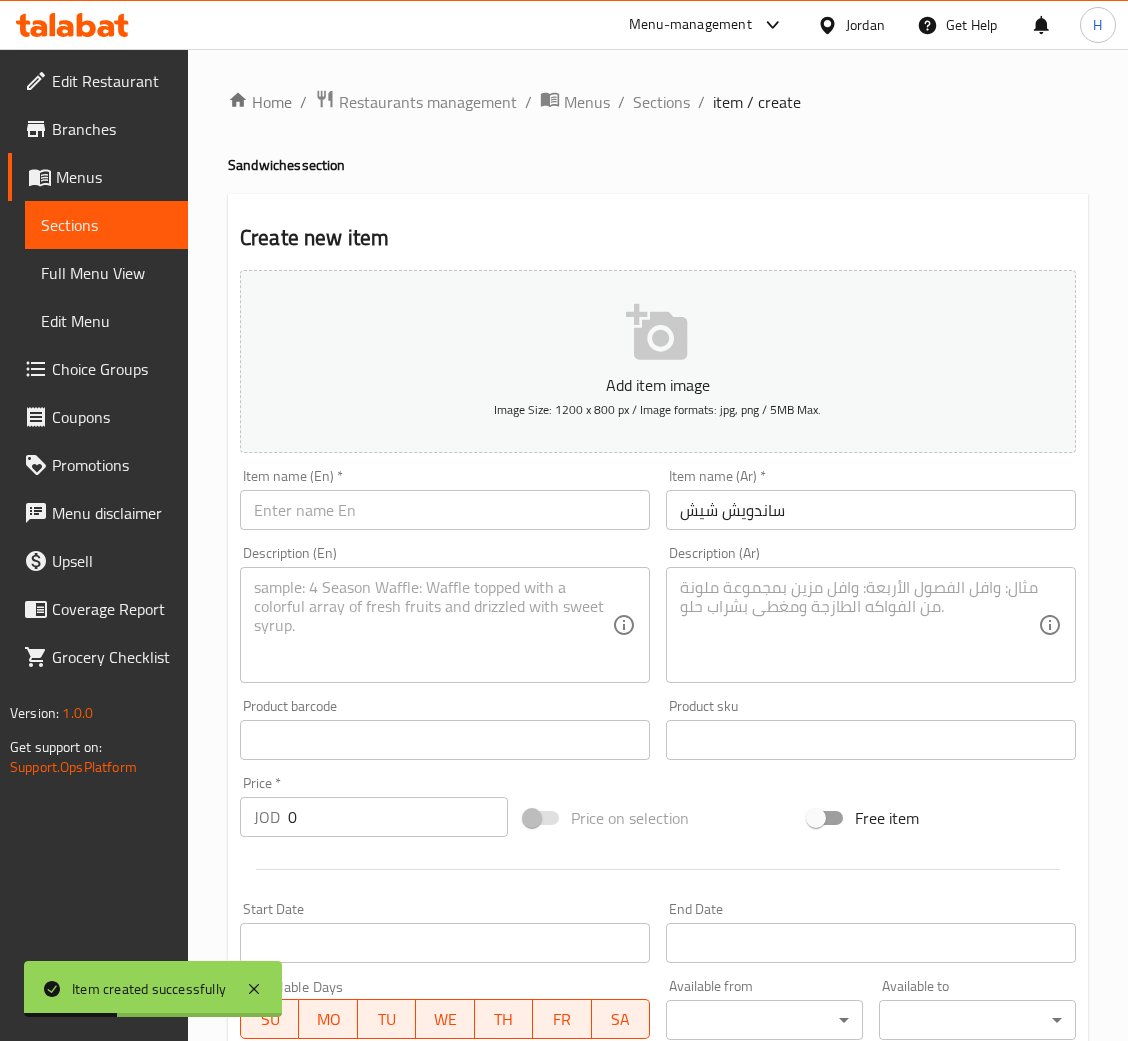 click at bounding box center [445, 510] 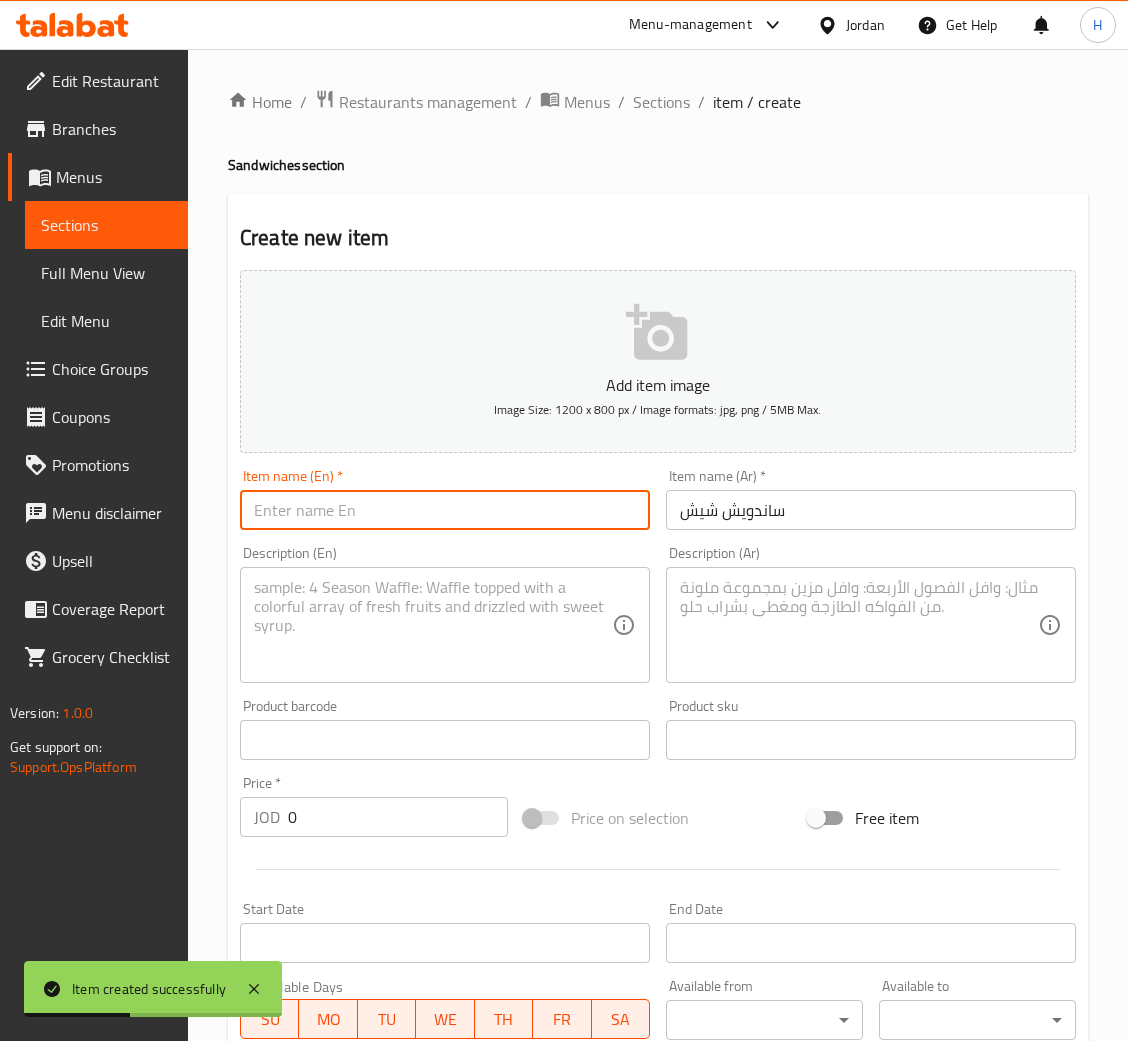 paste on "Shish sandwich" 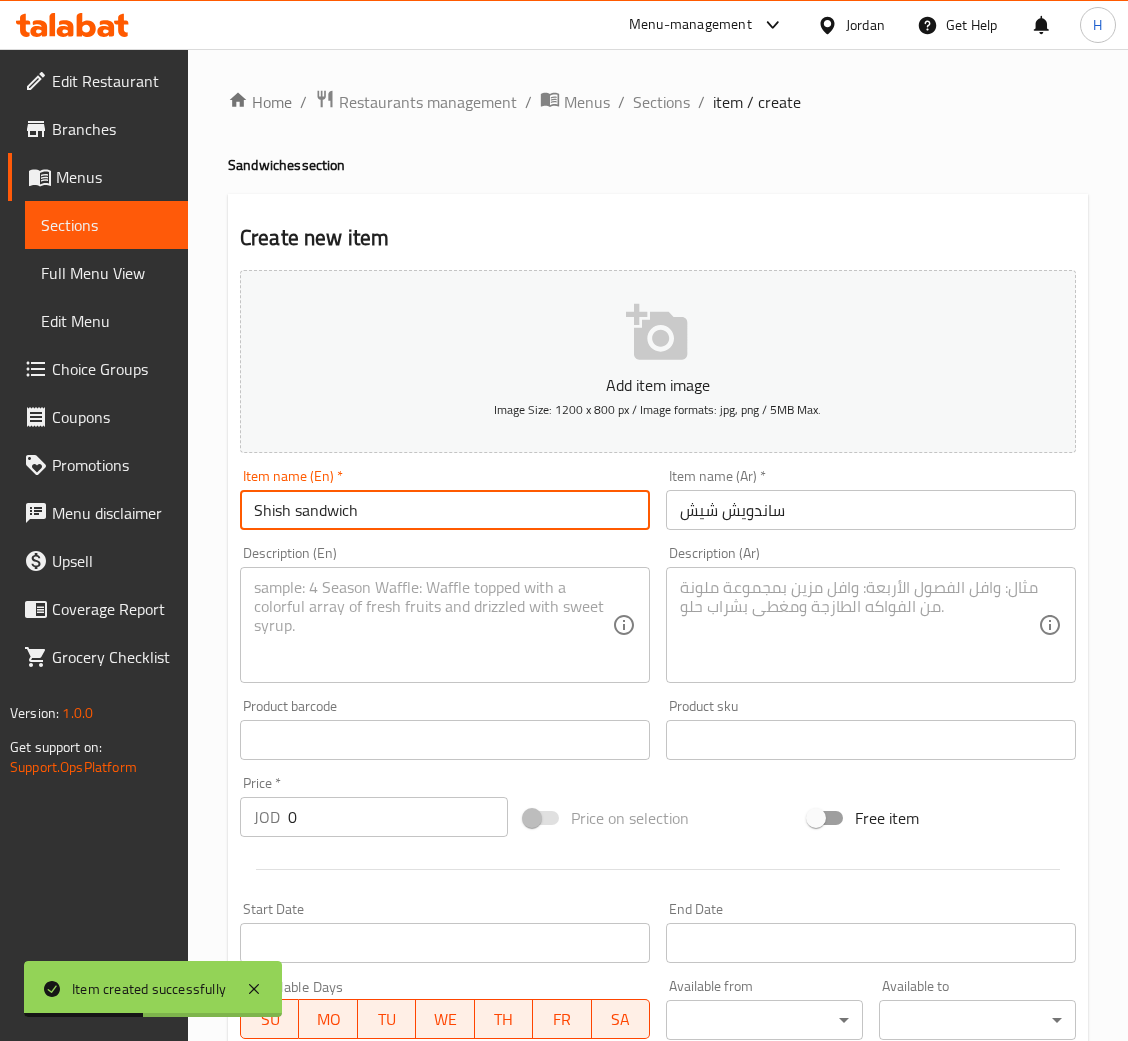 type on "Shish sandwich" 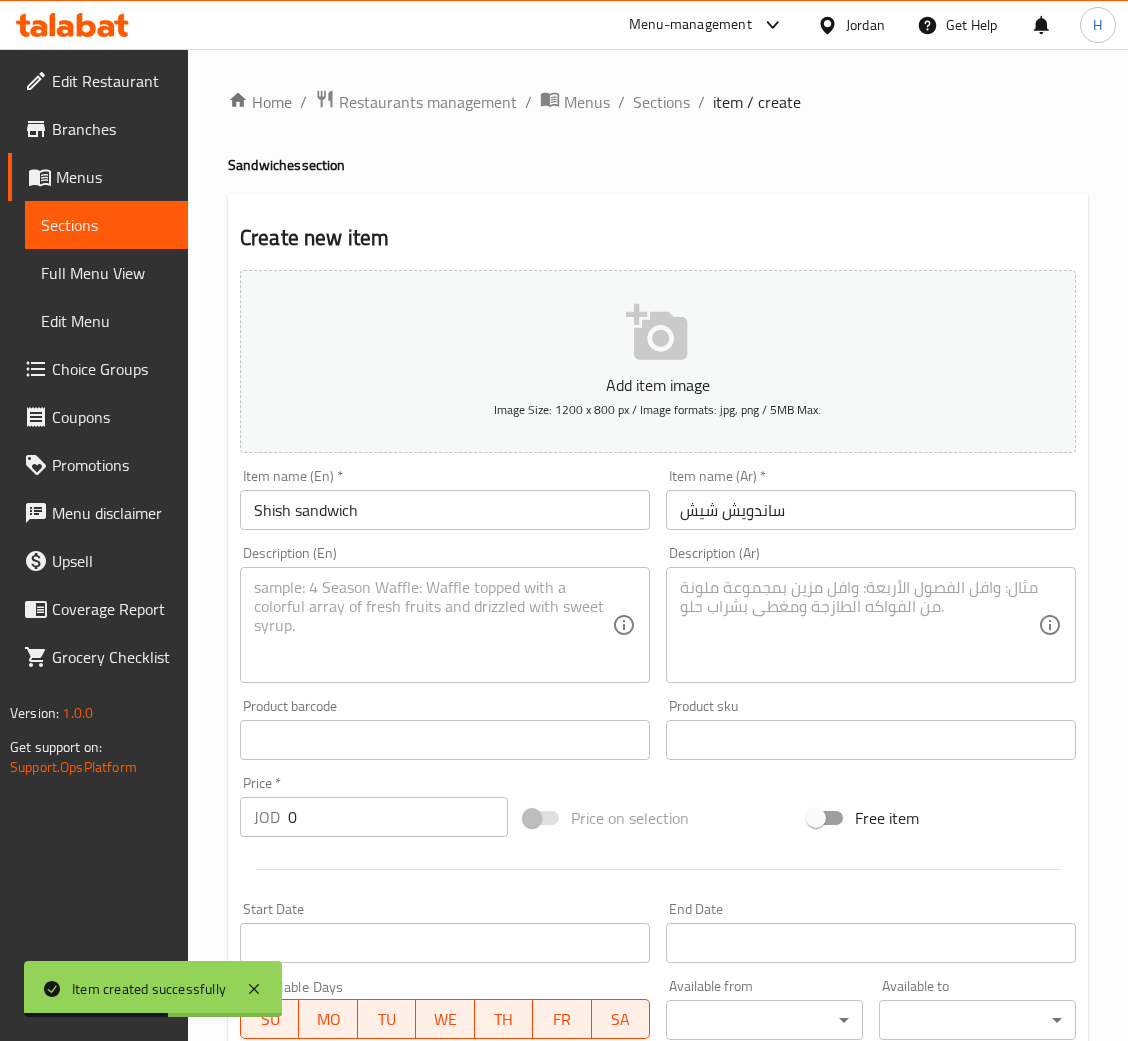 click at bounding box center [859, 625] 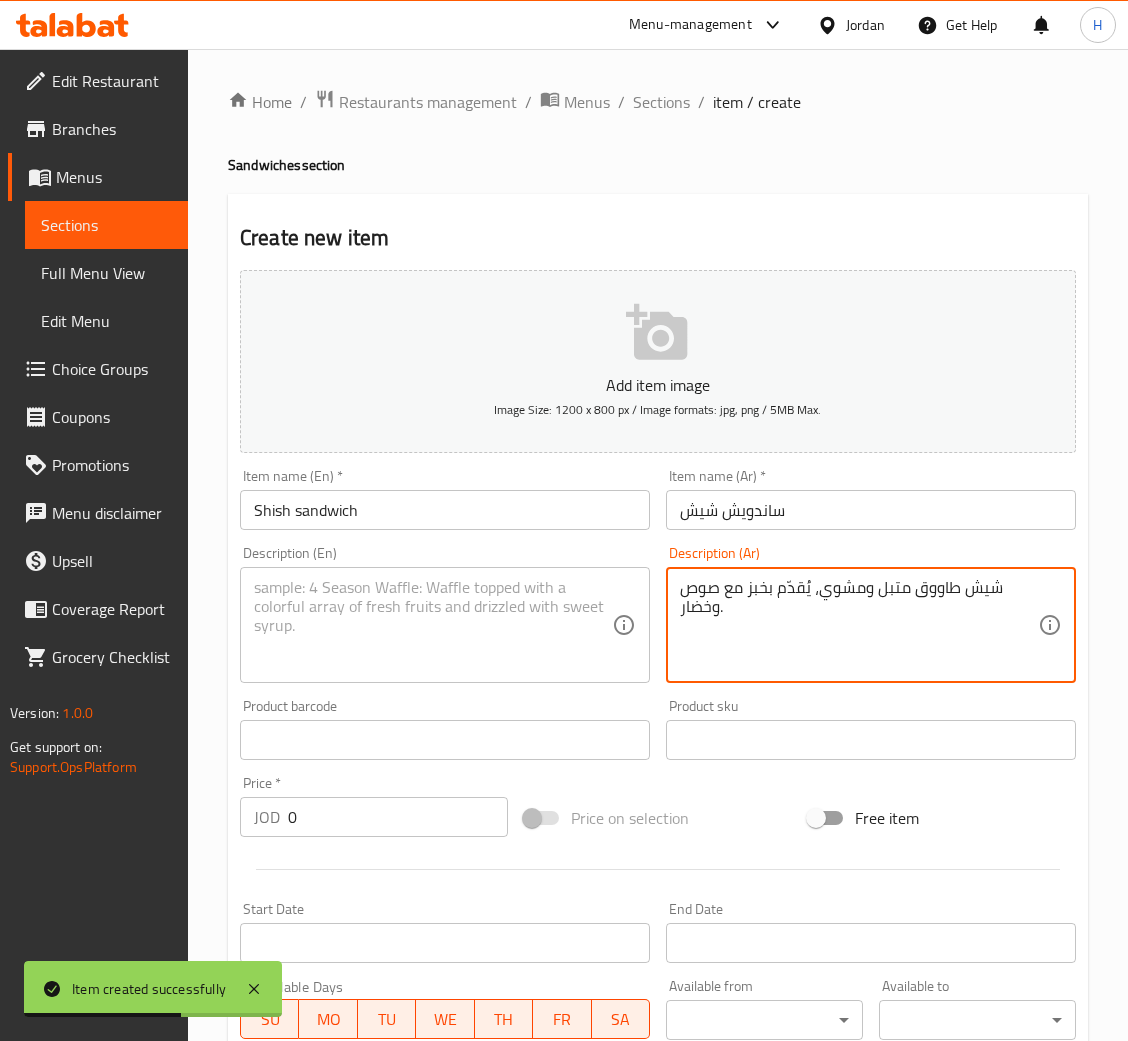 type on "شيش طاووق متبل ومشوي، يُقدّم بخبز مع صوص وخضار." 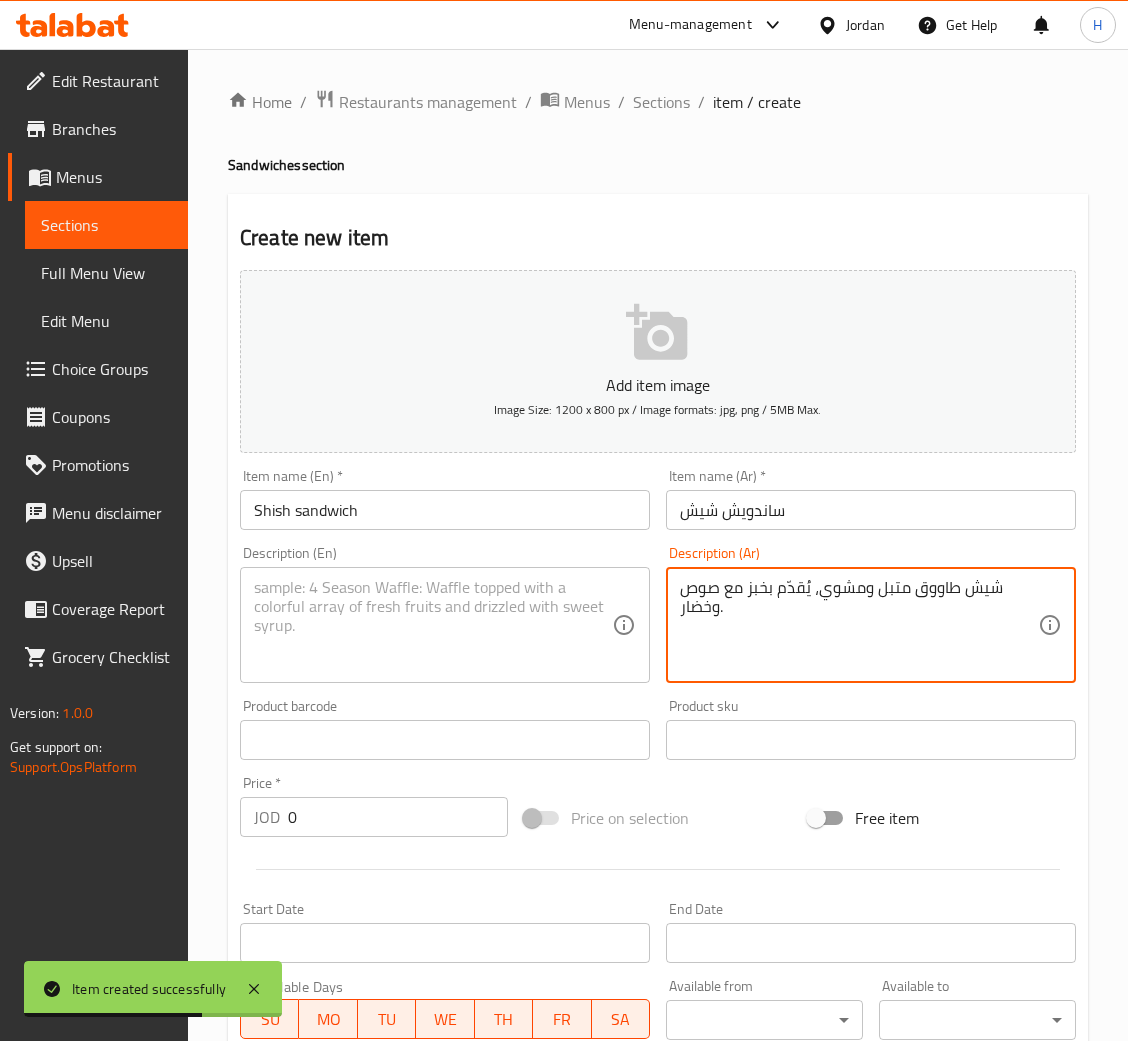 click at bounding box center (433, 625) 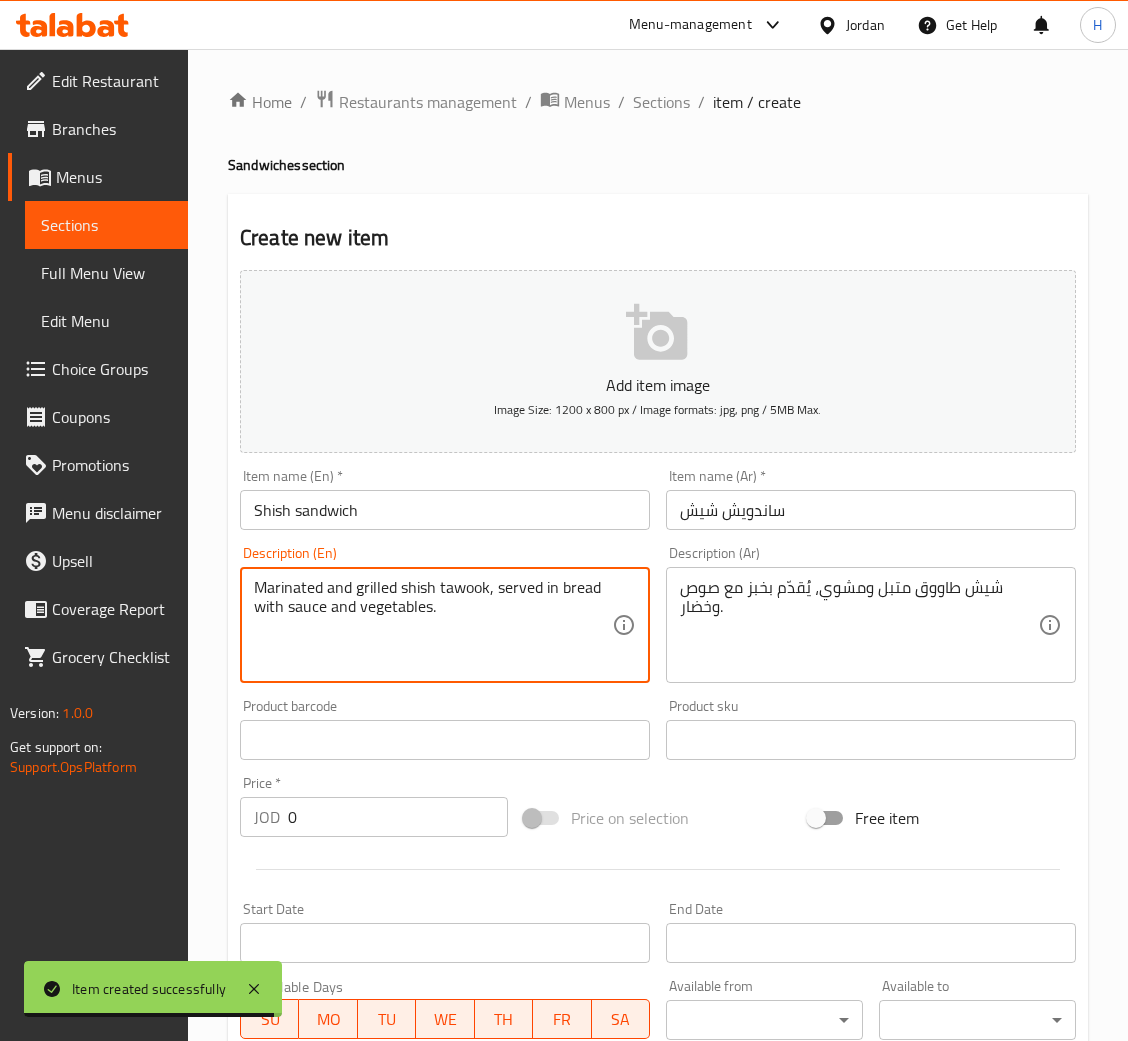 type on "Marinated and grilled shish tawook, served in bread with sauce and vegetables." 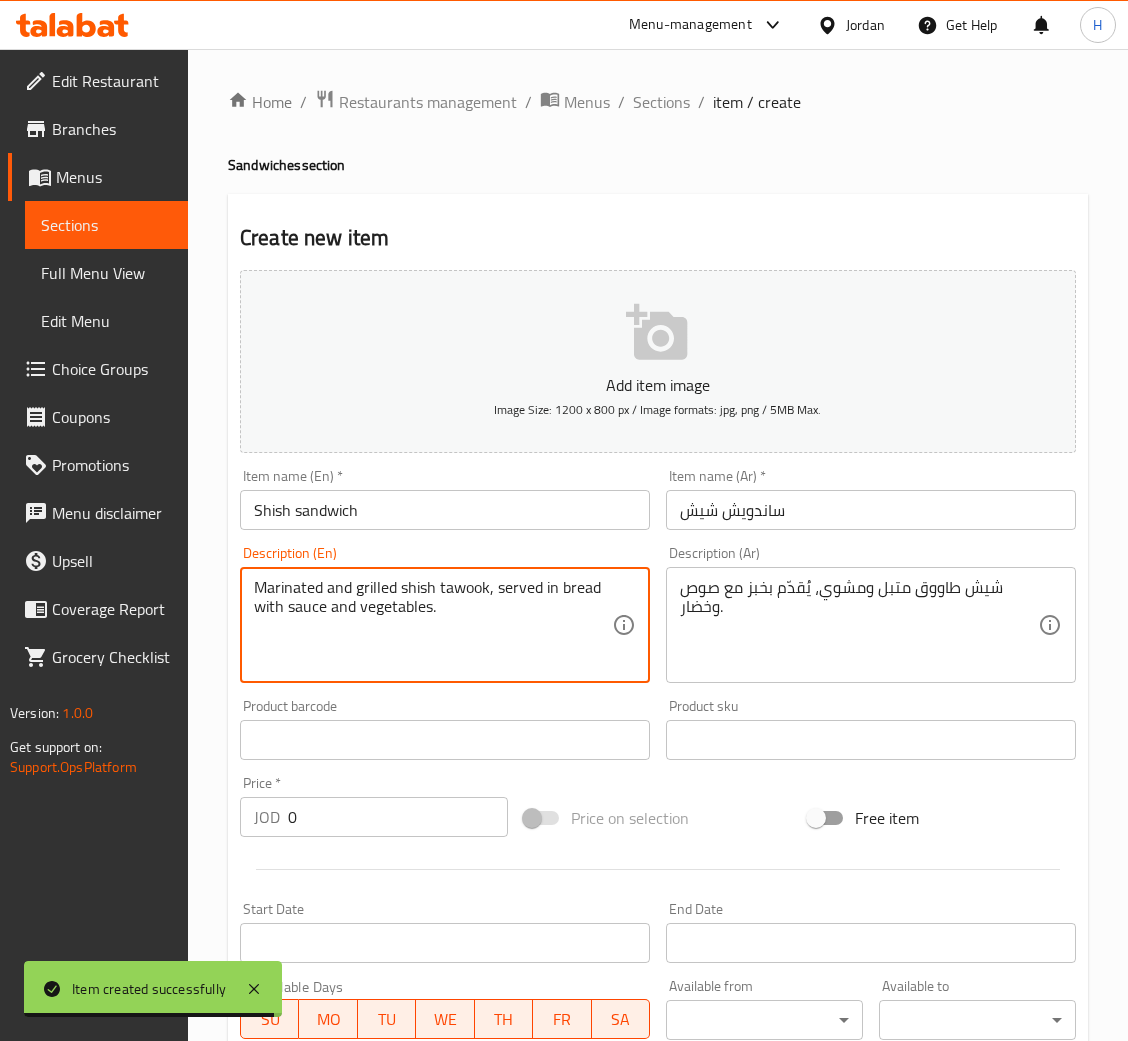 click on "0" at bounding box center (398, 817) 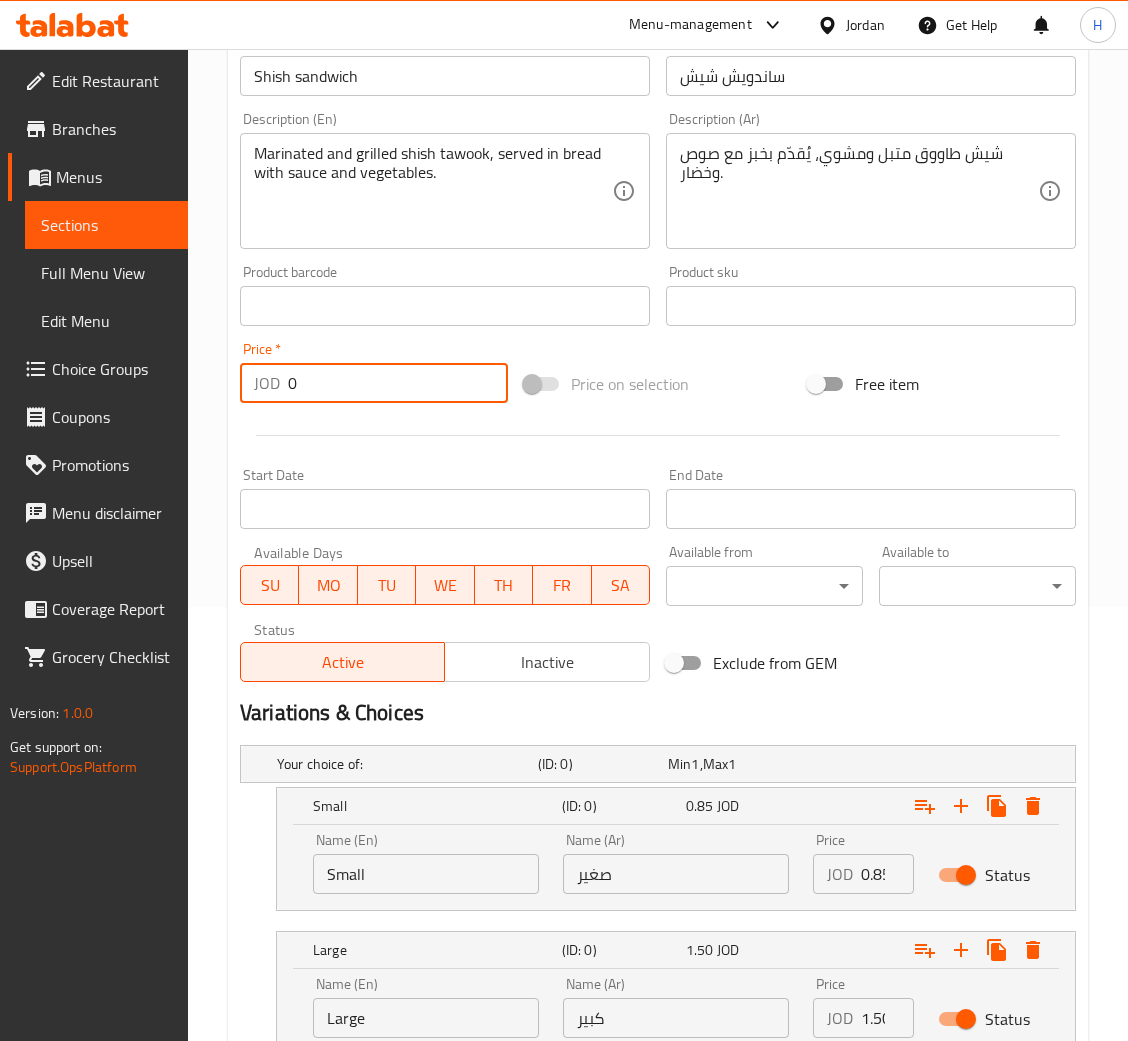 scroll, scrollTop: 588, scrollLeft: 0, axis: vertical 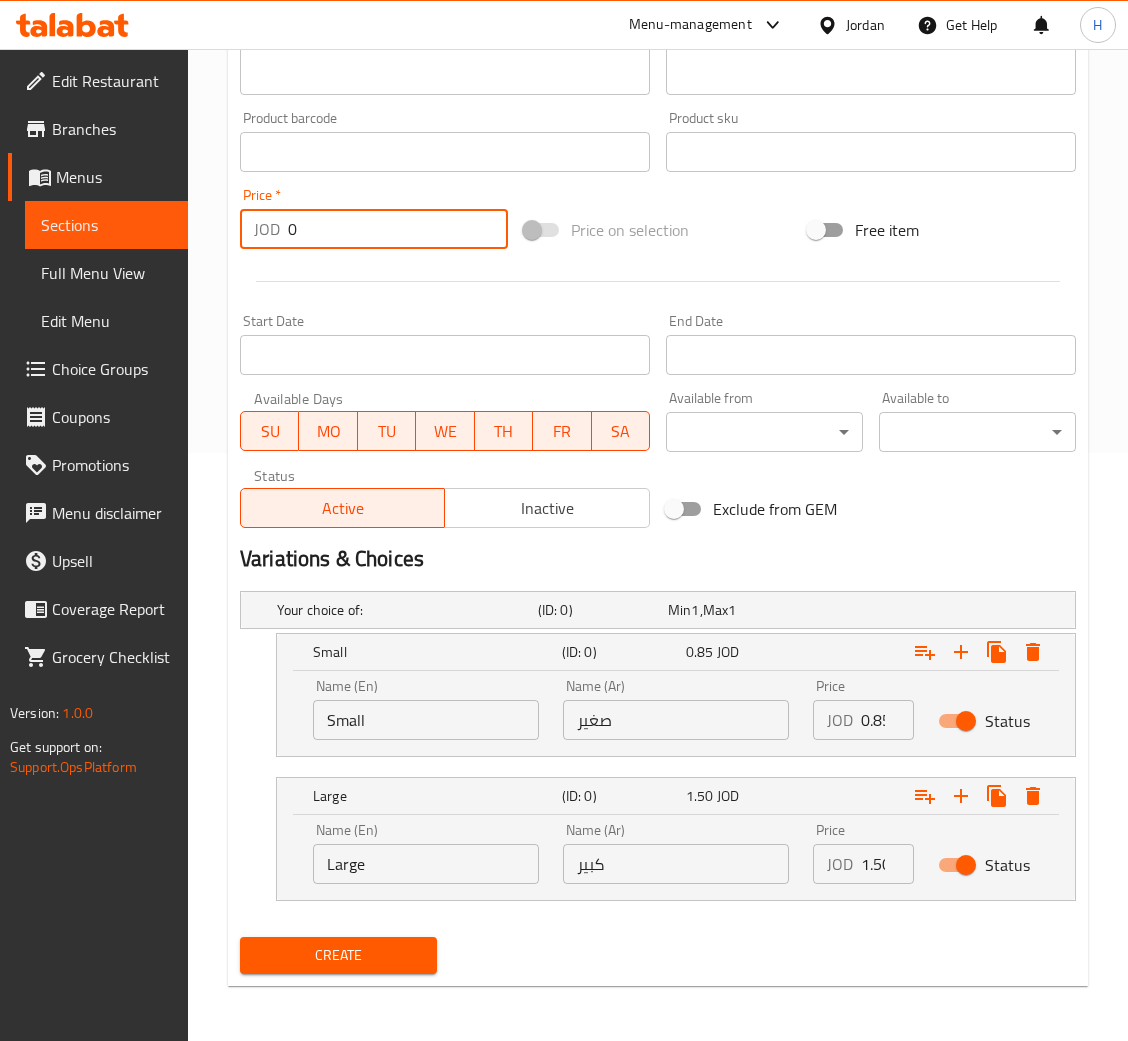 click on "Small" at bounding box center [426, 720] 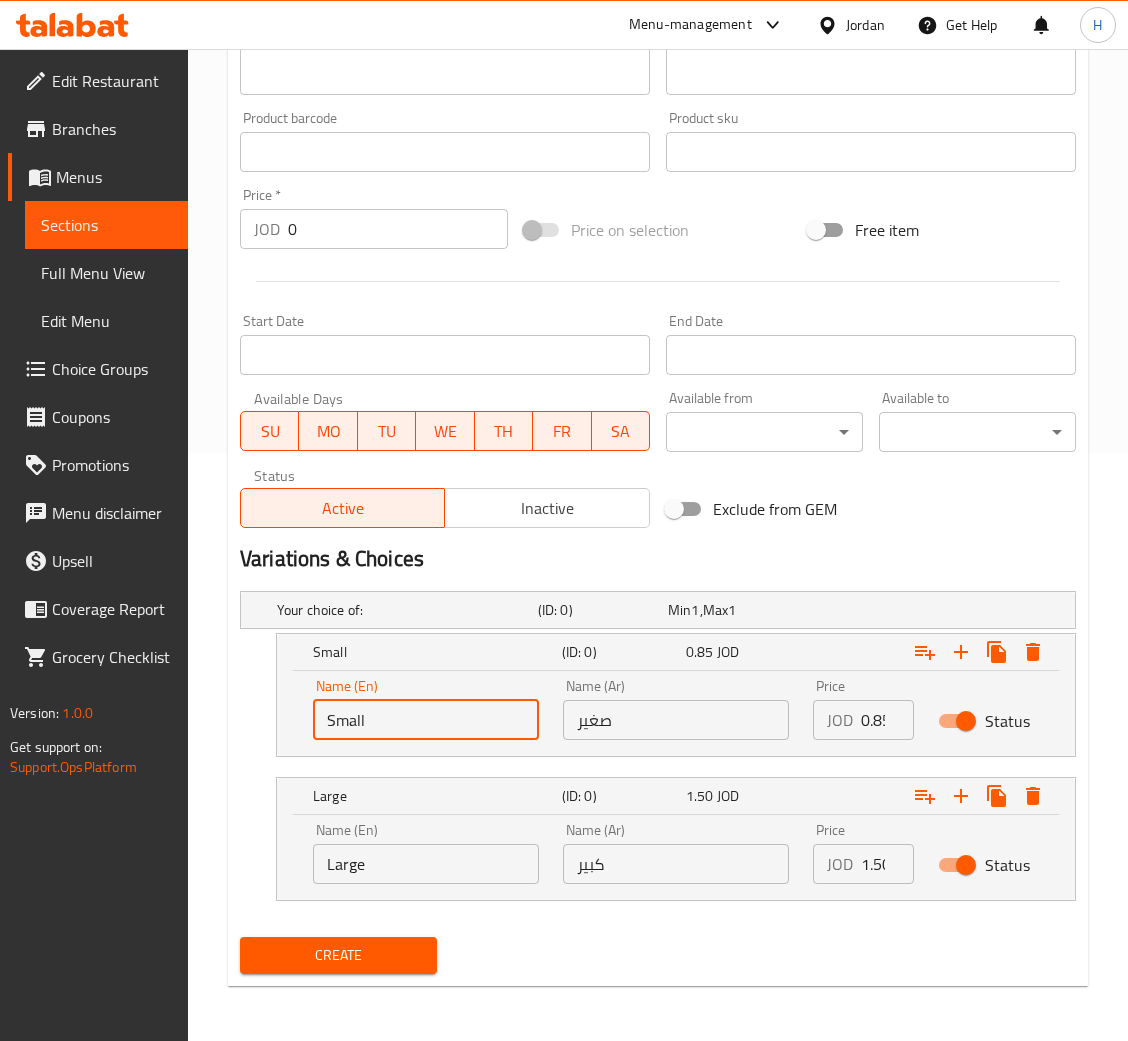 click on "Small" at bounding box center [426, 720] 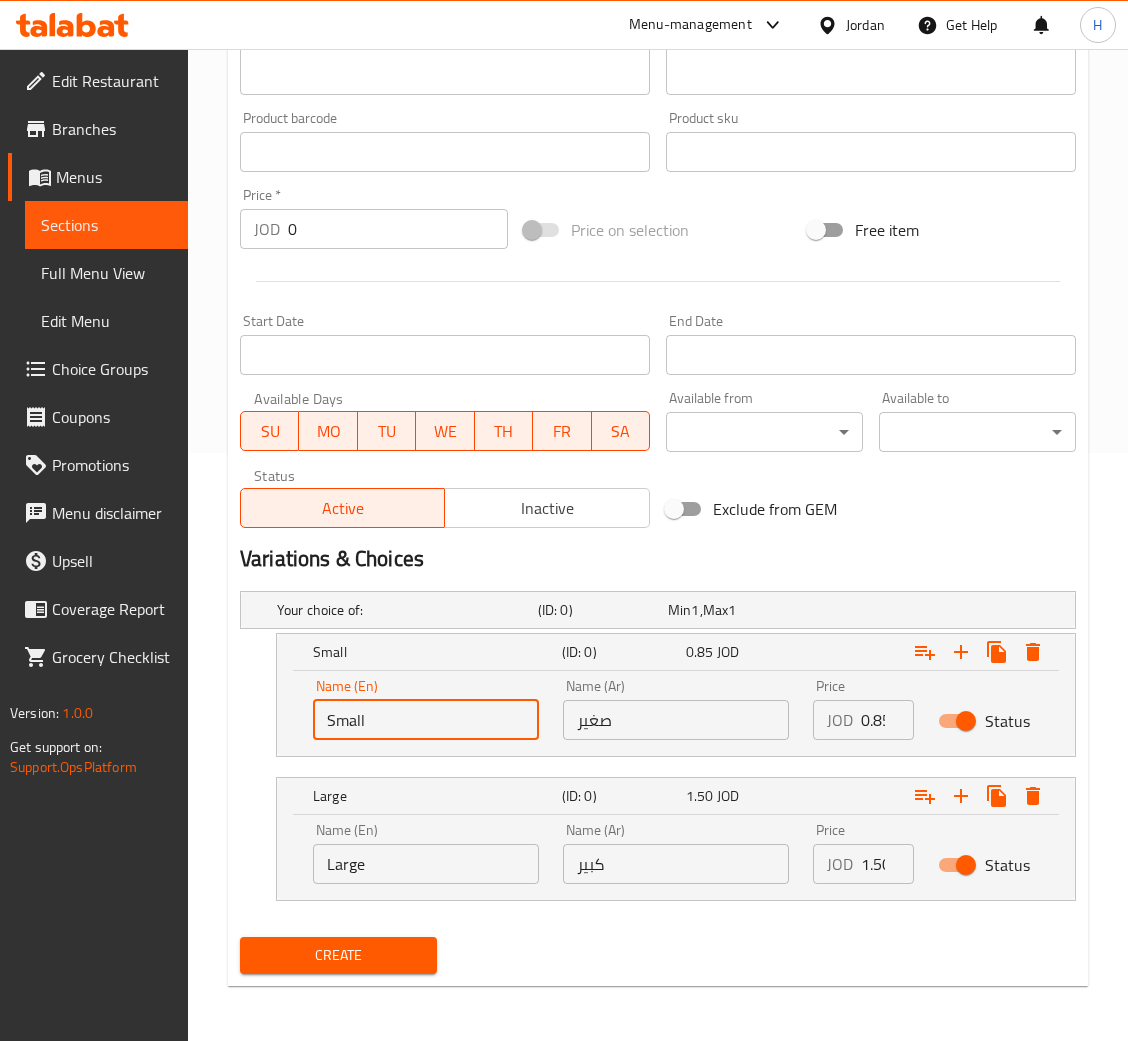 type on "Small" 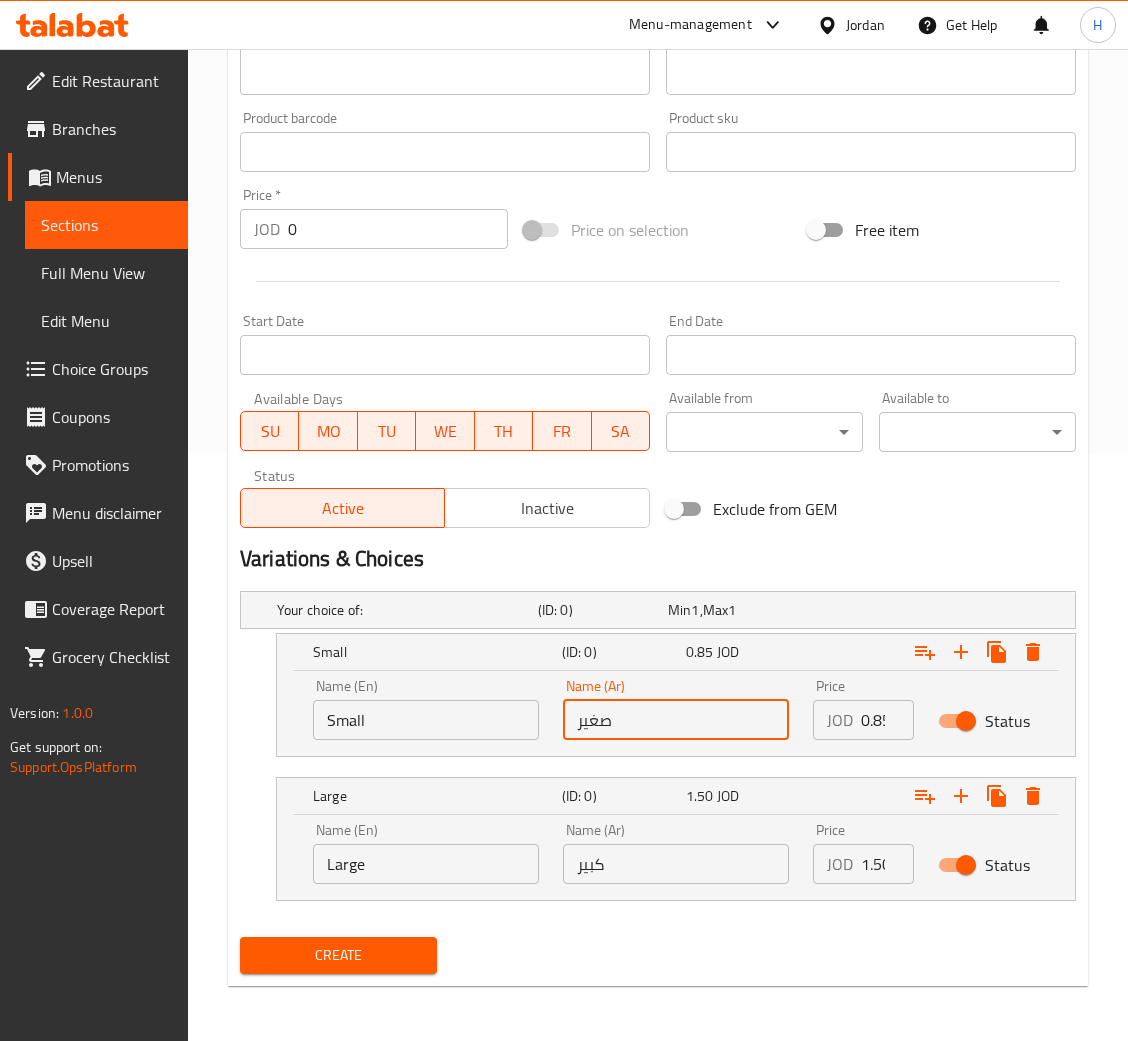 type on "صغير" 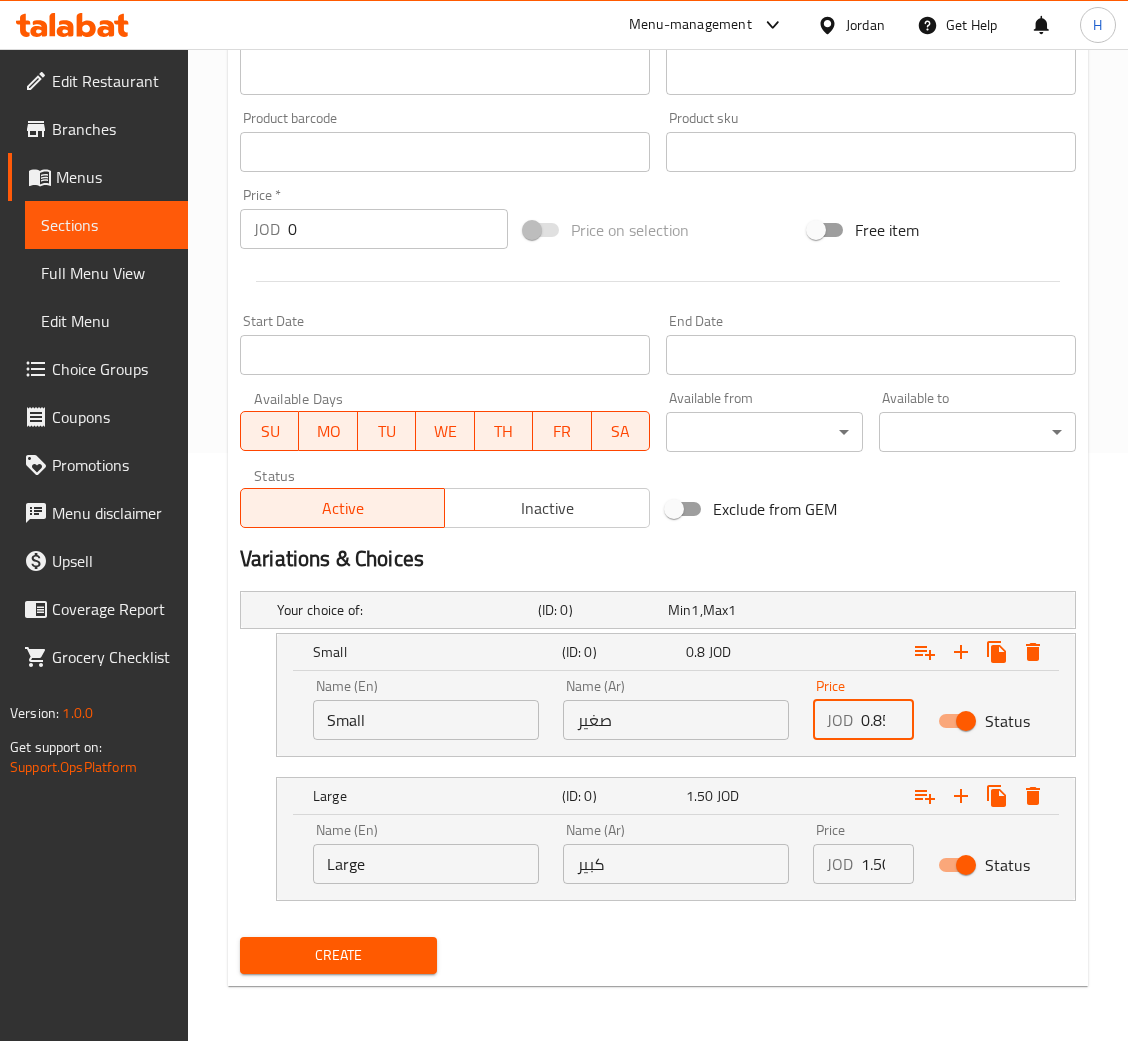 scroll, scrollTop: 0, scrollLeft: 5, axis: horizontal 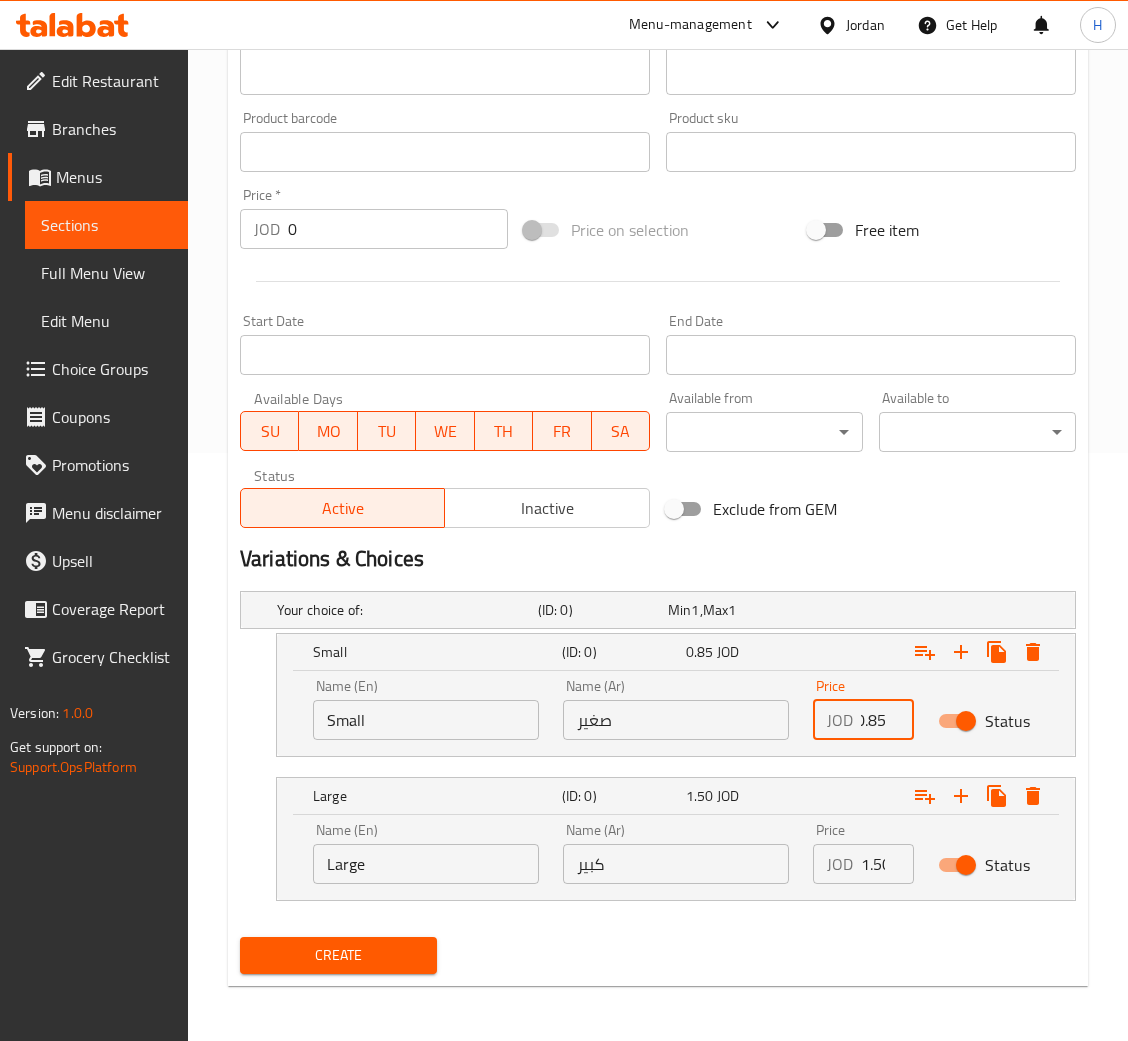type on "0.85" 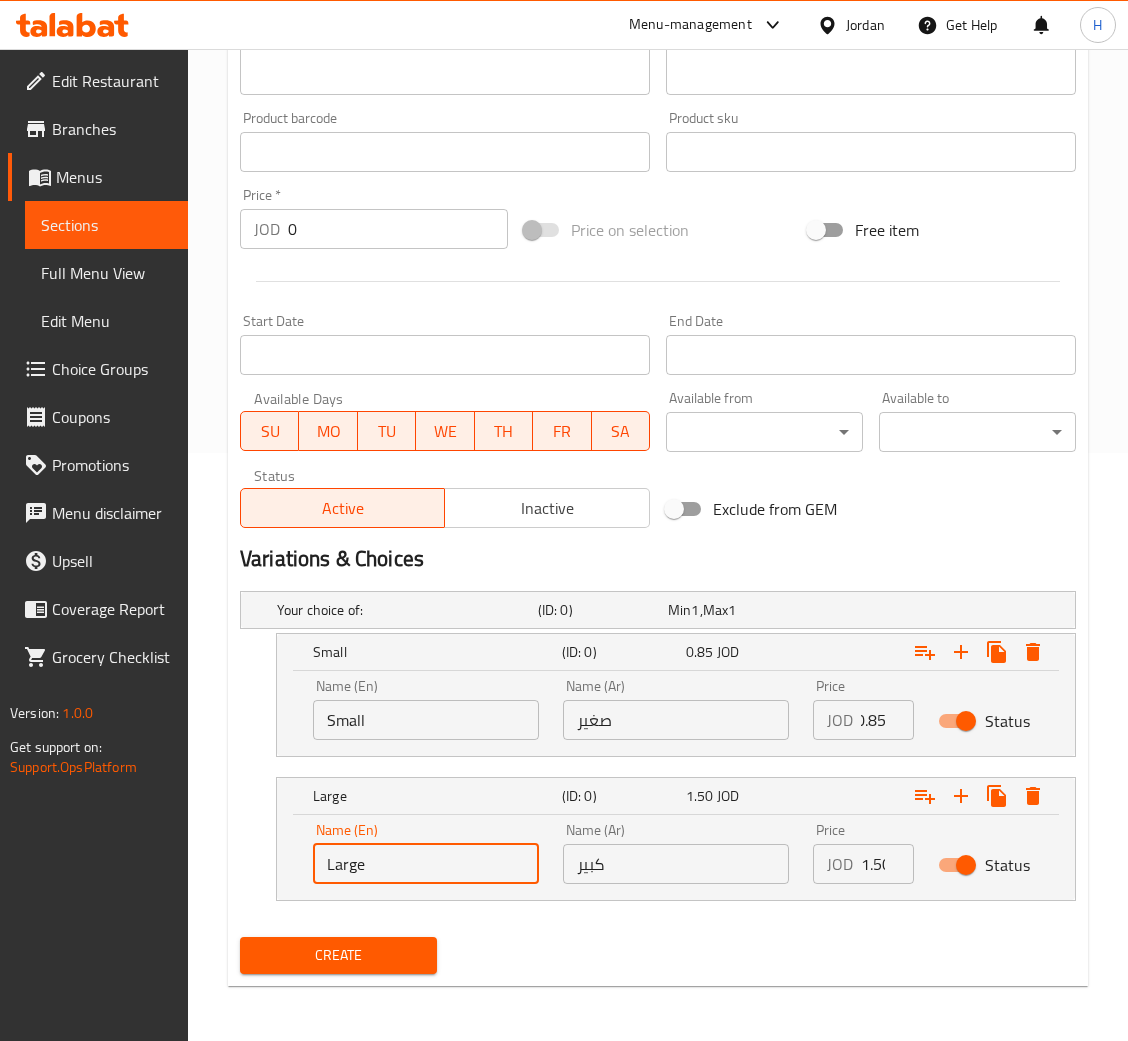 click on "Large" at bounding box center [426, 864] 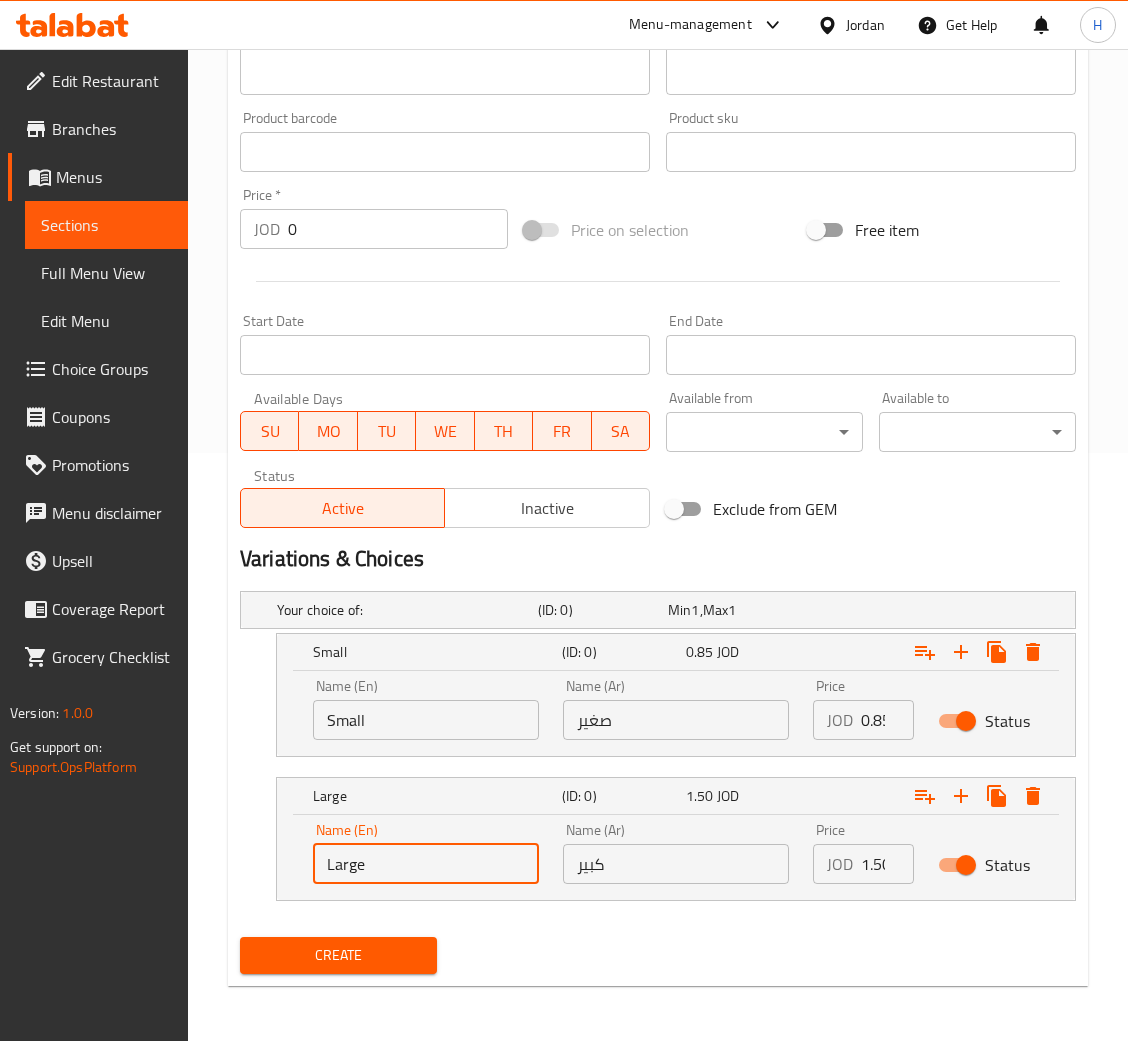 click on "Large" at bounding box center [426, 864] 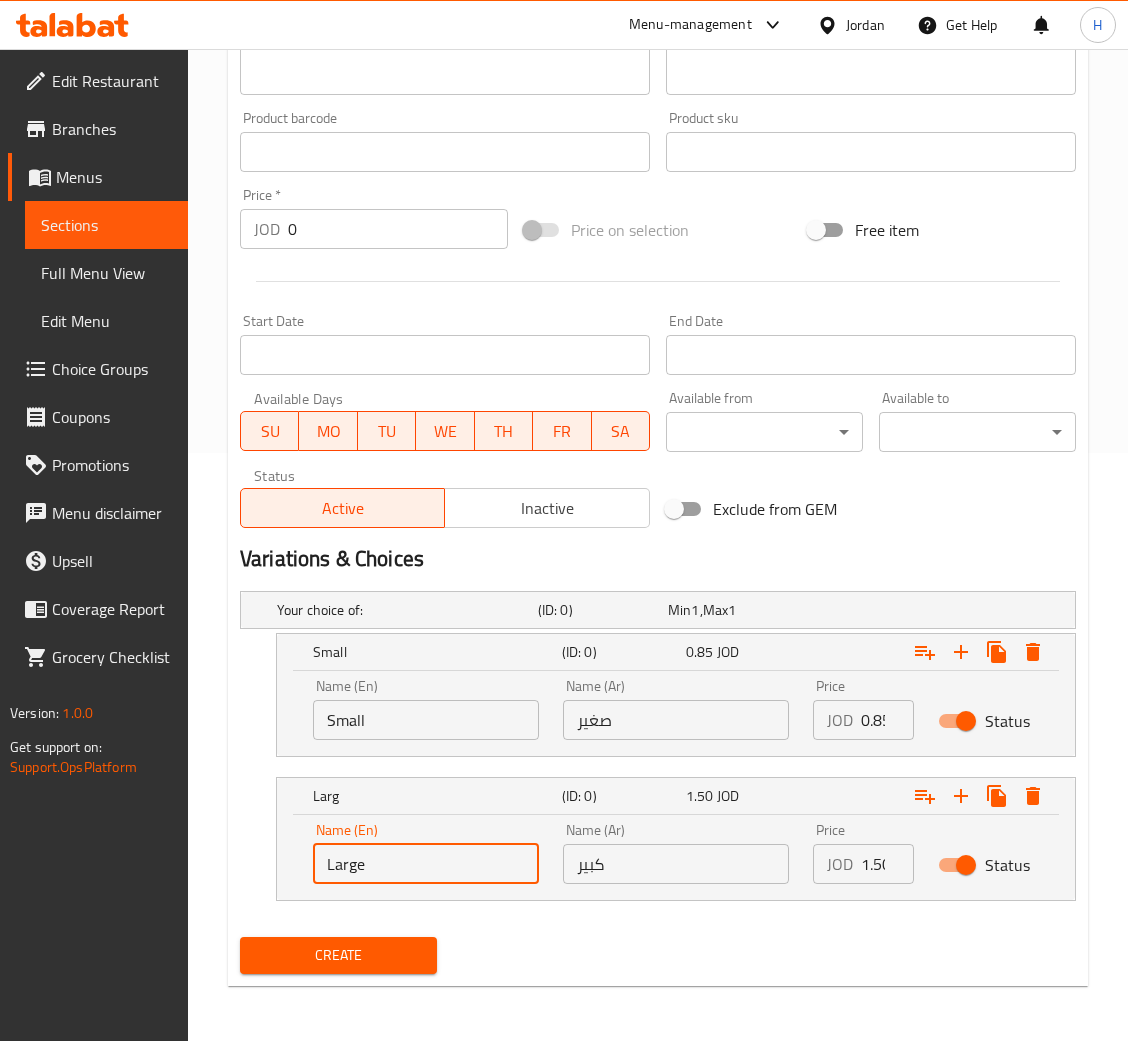 type on "Large" 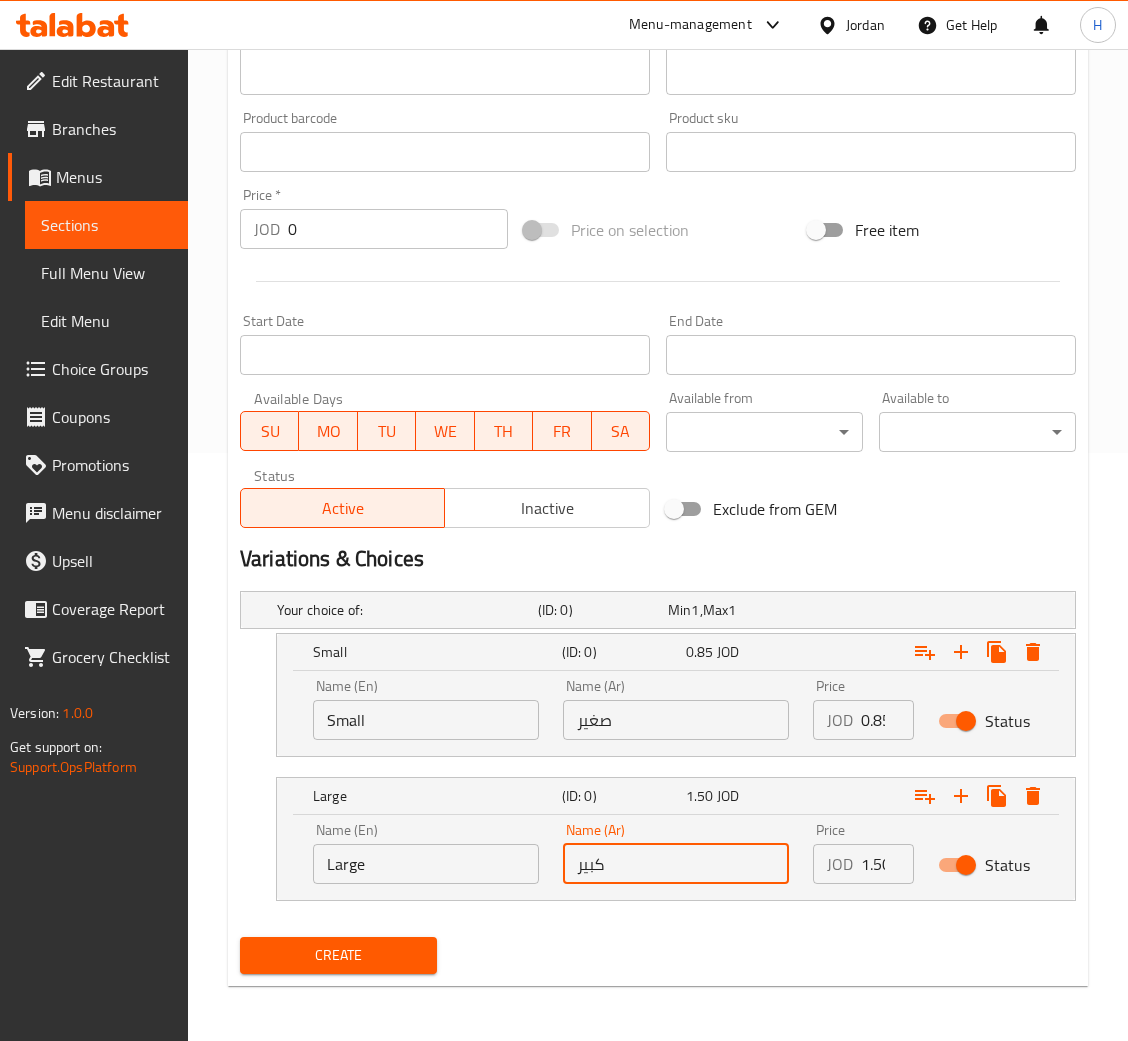 type on "كبير" 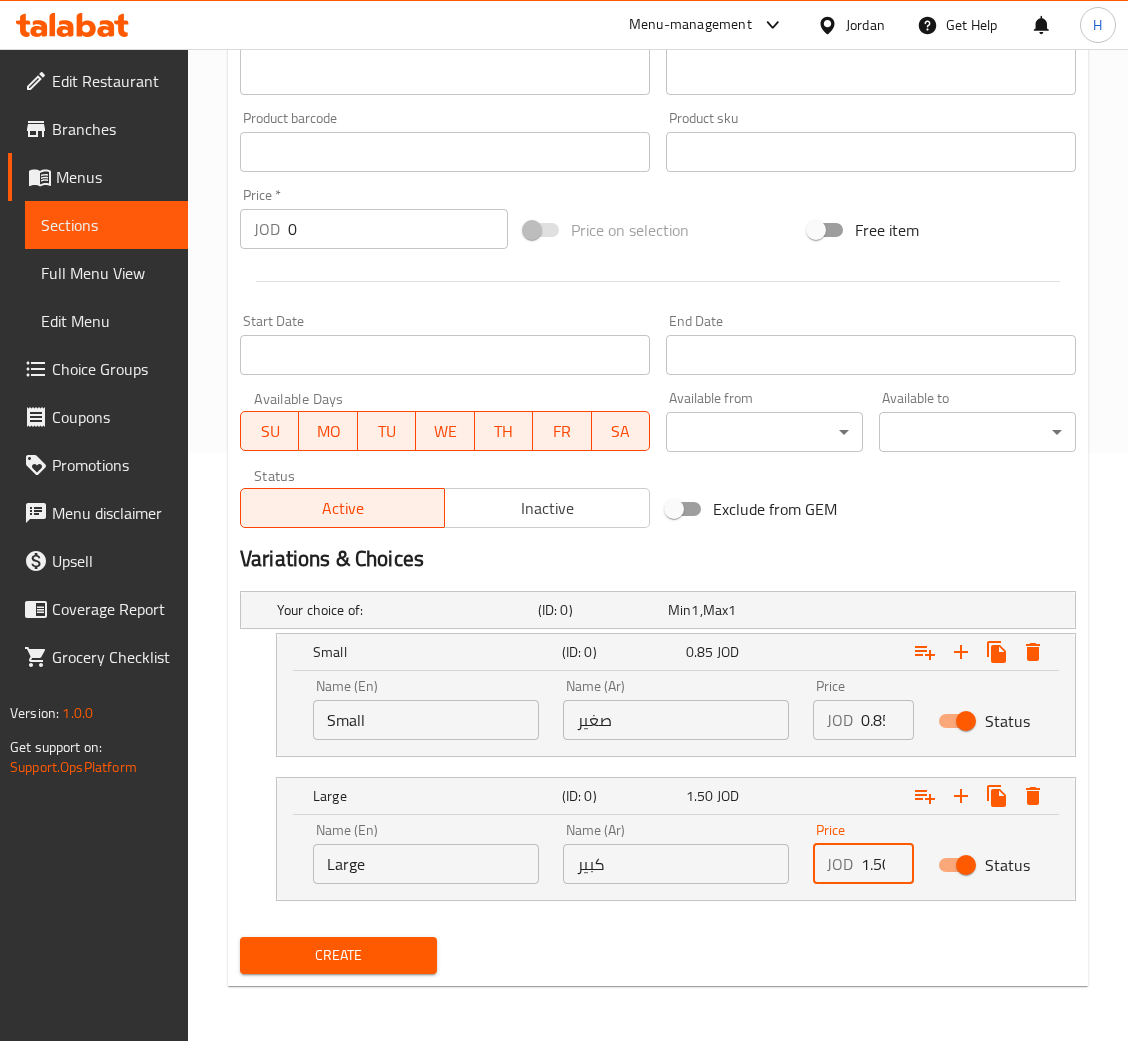 scroll, scrollTop: 0, scrollLeft: 5, axis: horizontal 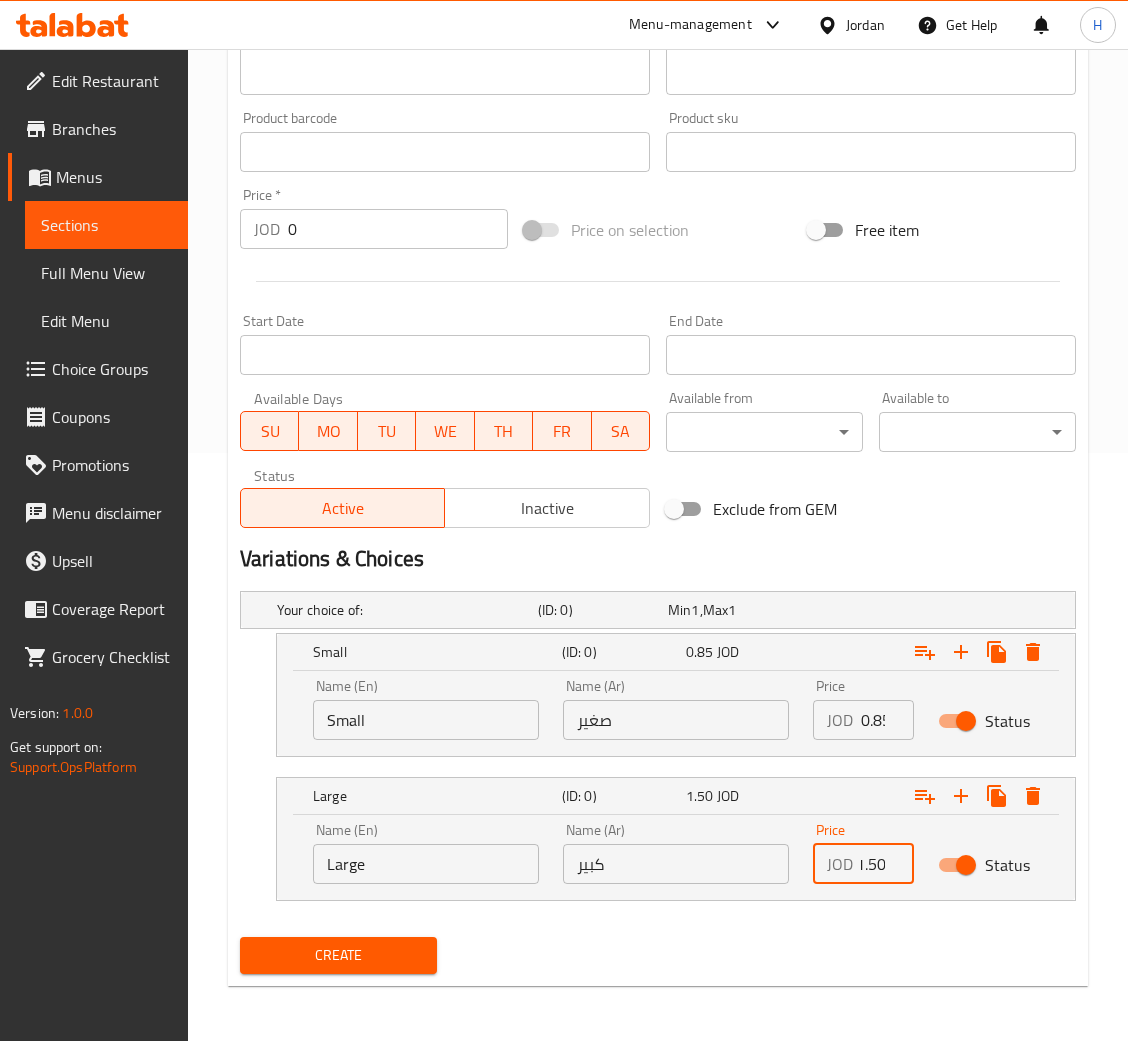 type on "1.50" 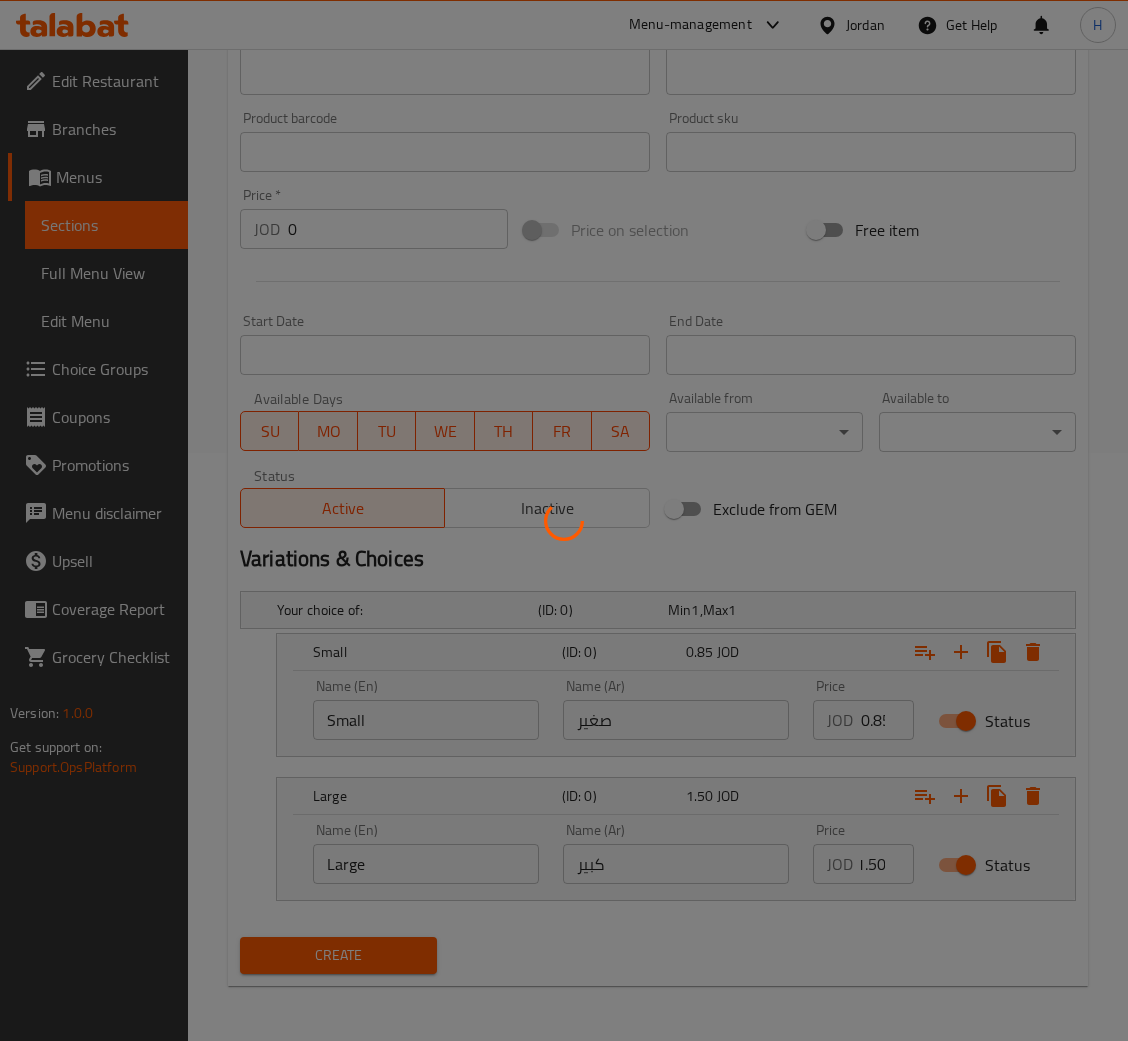 scroll, scrollTop: 0, scrollLeft: 0, axis: both 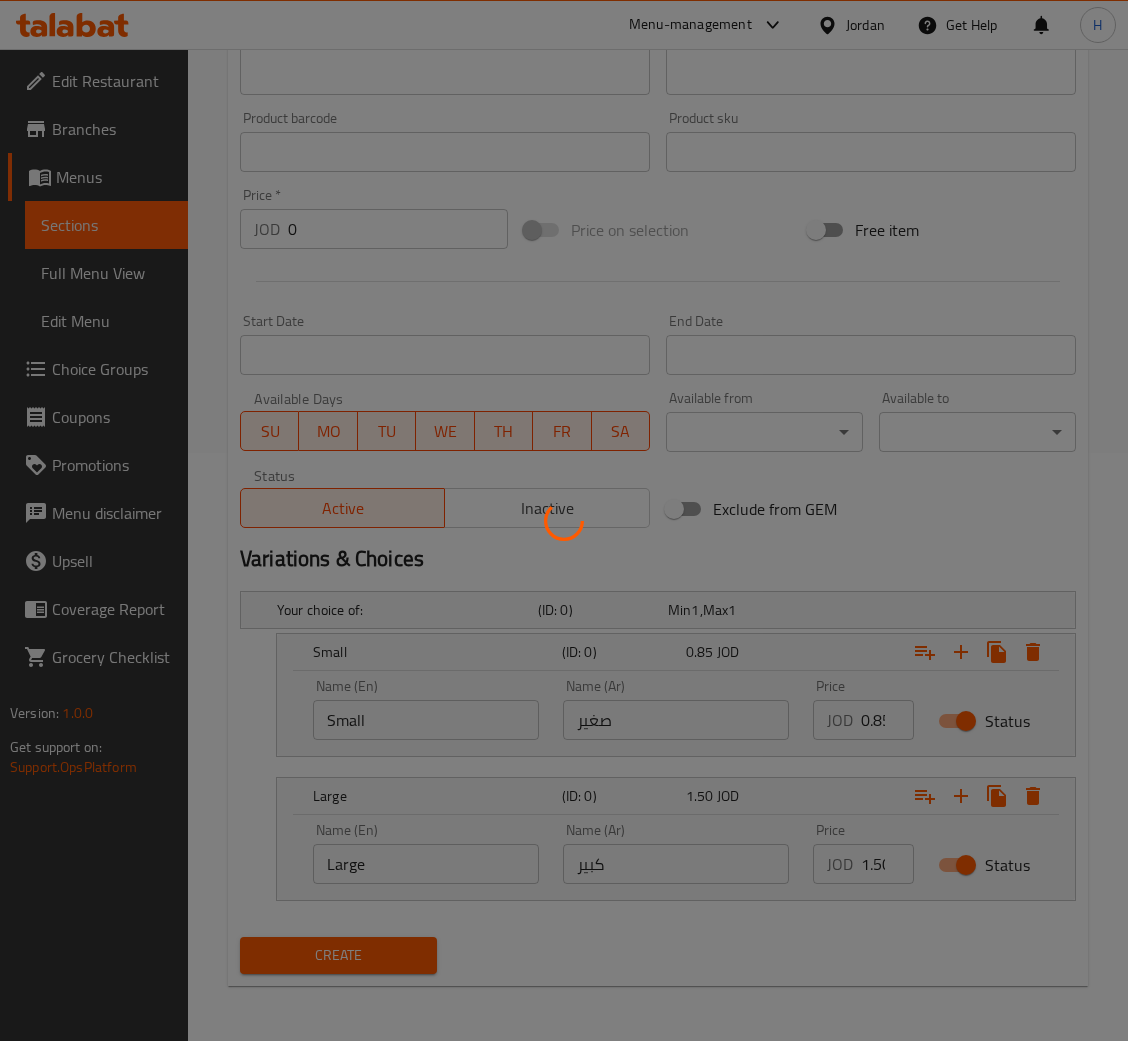 type 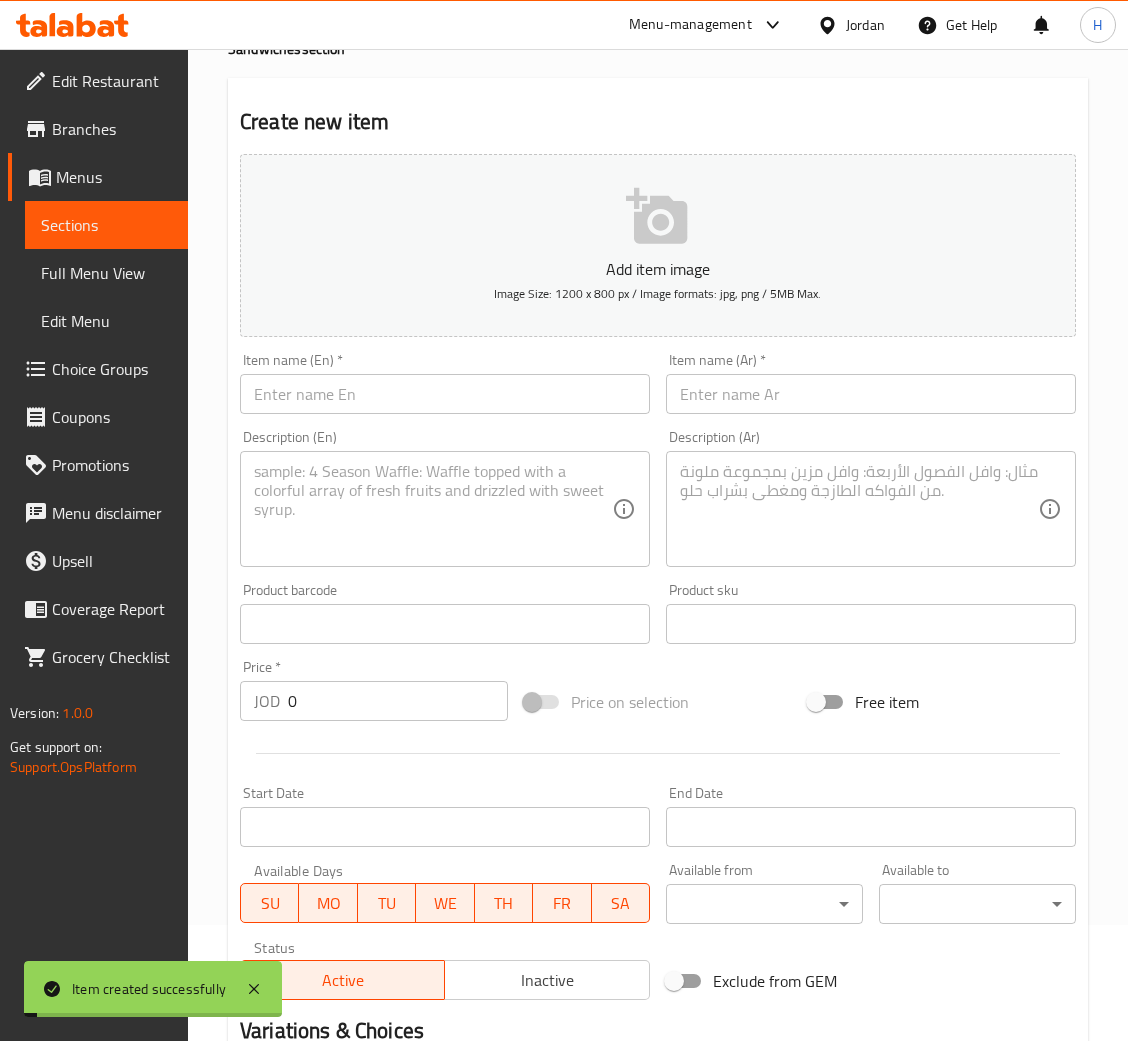 scroll, scrollTop: 0, scrollLeft: 0, axis: both 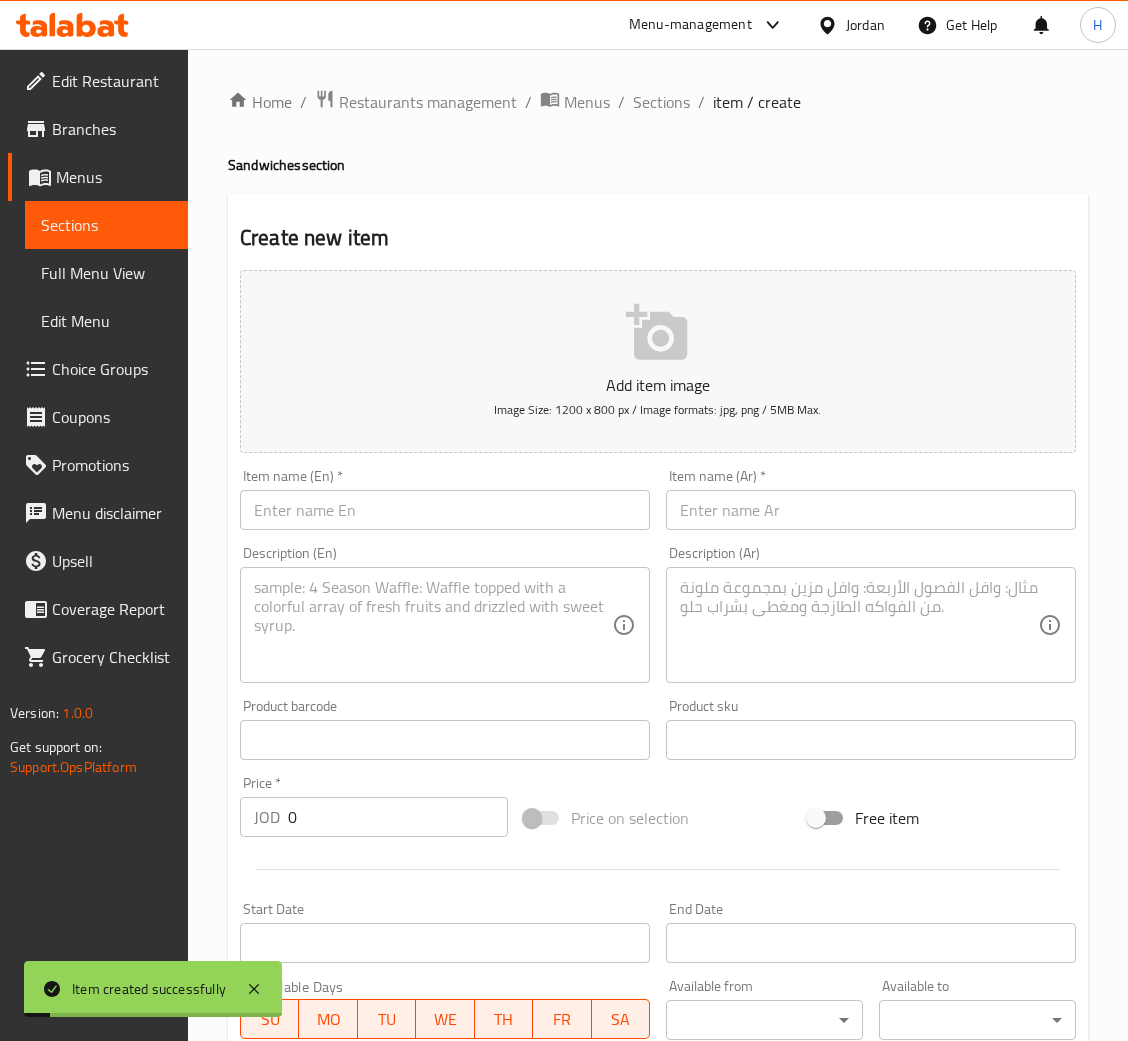 drag, startPoint x: 845, startPoint y: 515, endPoint x: 830, endPoint y: 513, distance: 15.132746 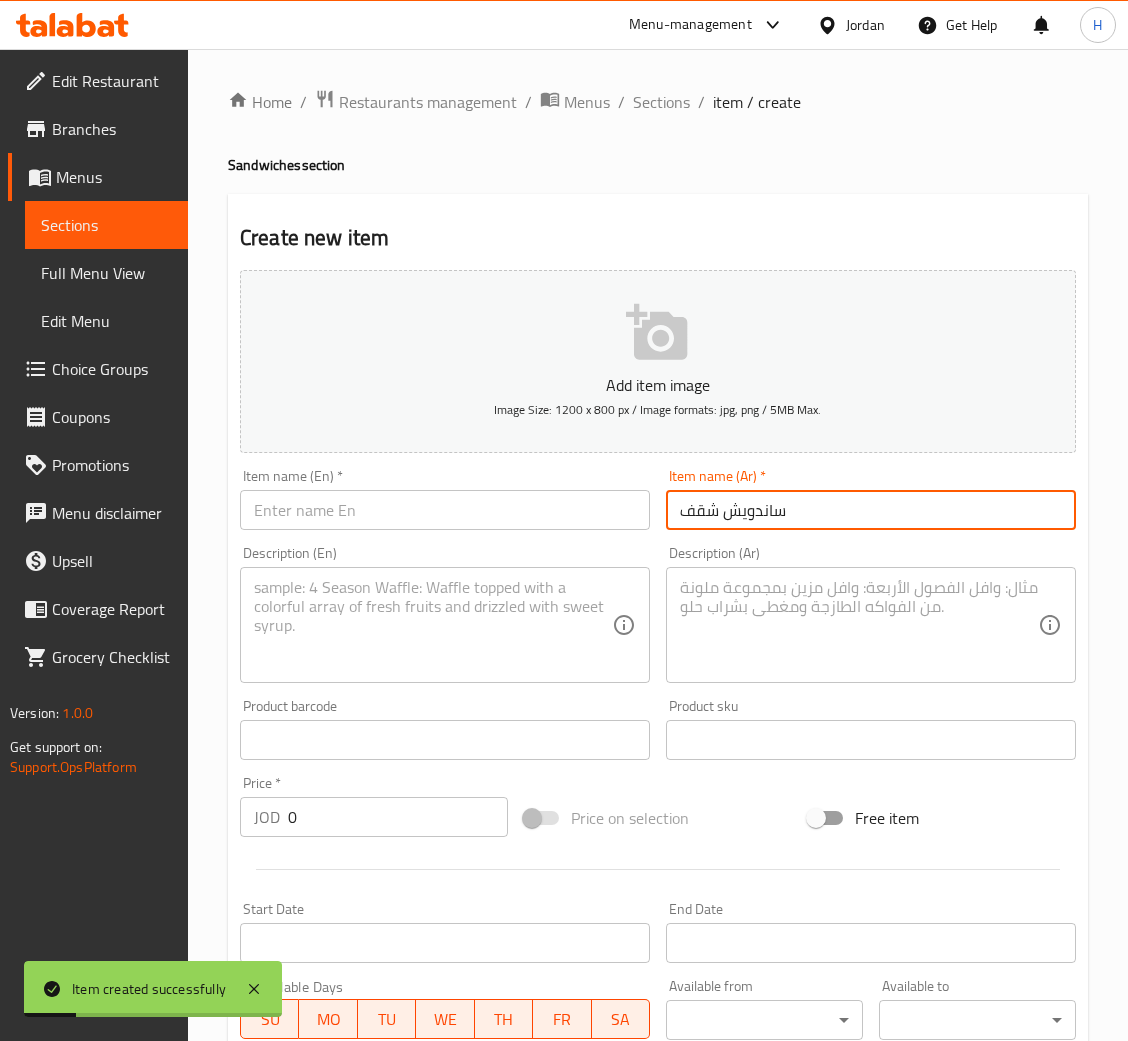 type on "ساندويش شقف" 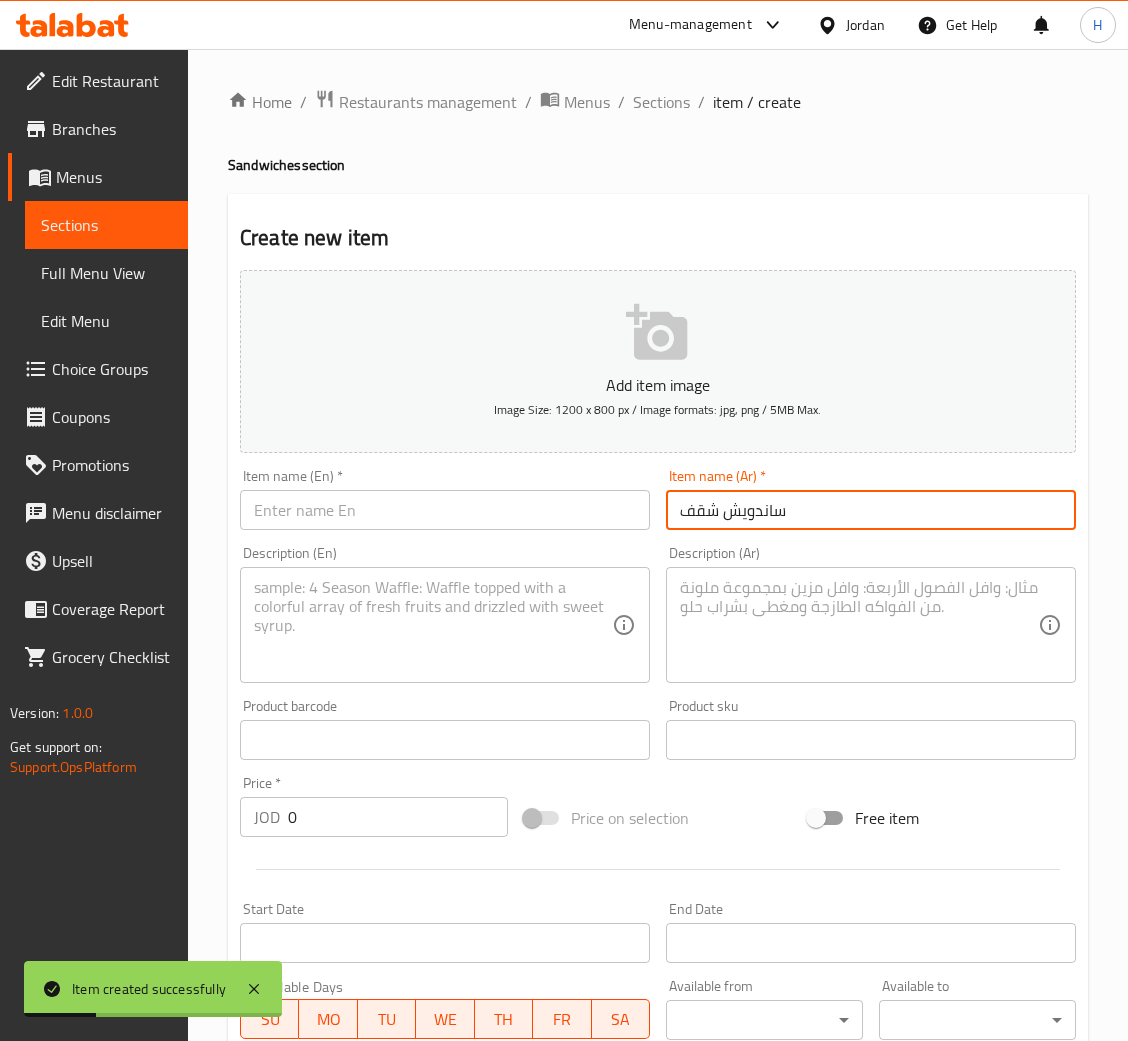 click at bounding box center (445, 510) 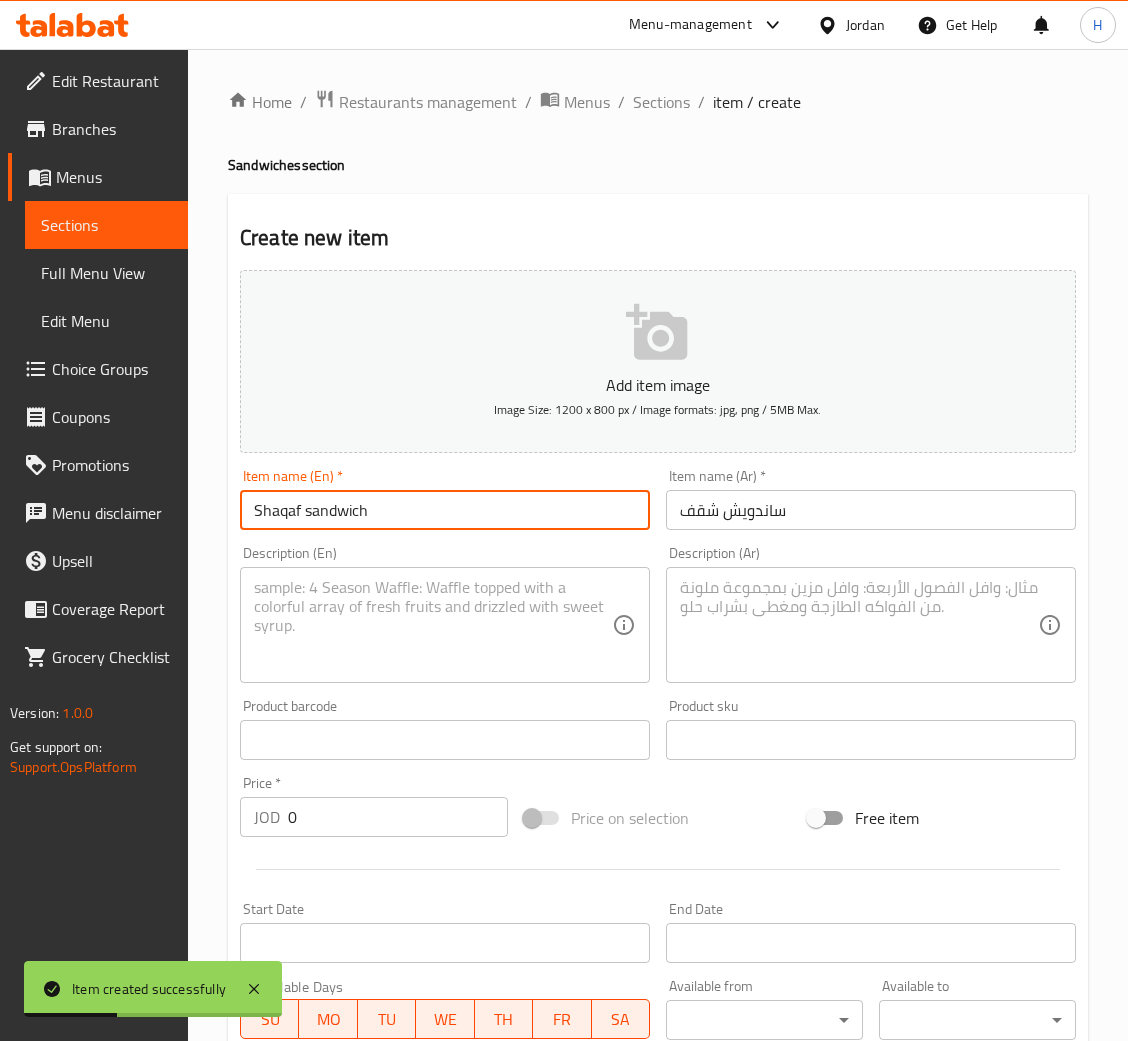 type on "Shaqaf sandwich" 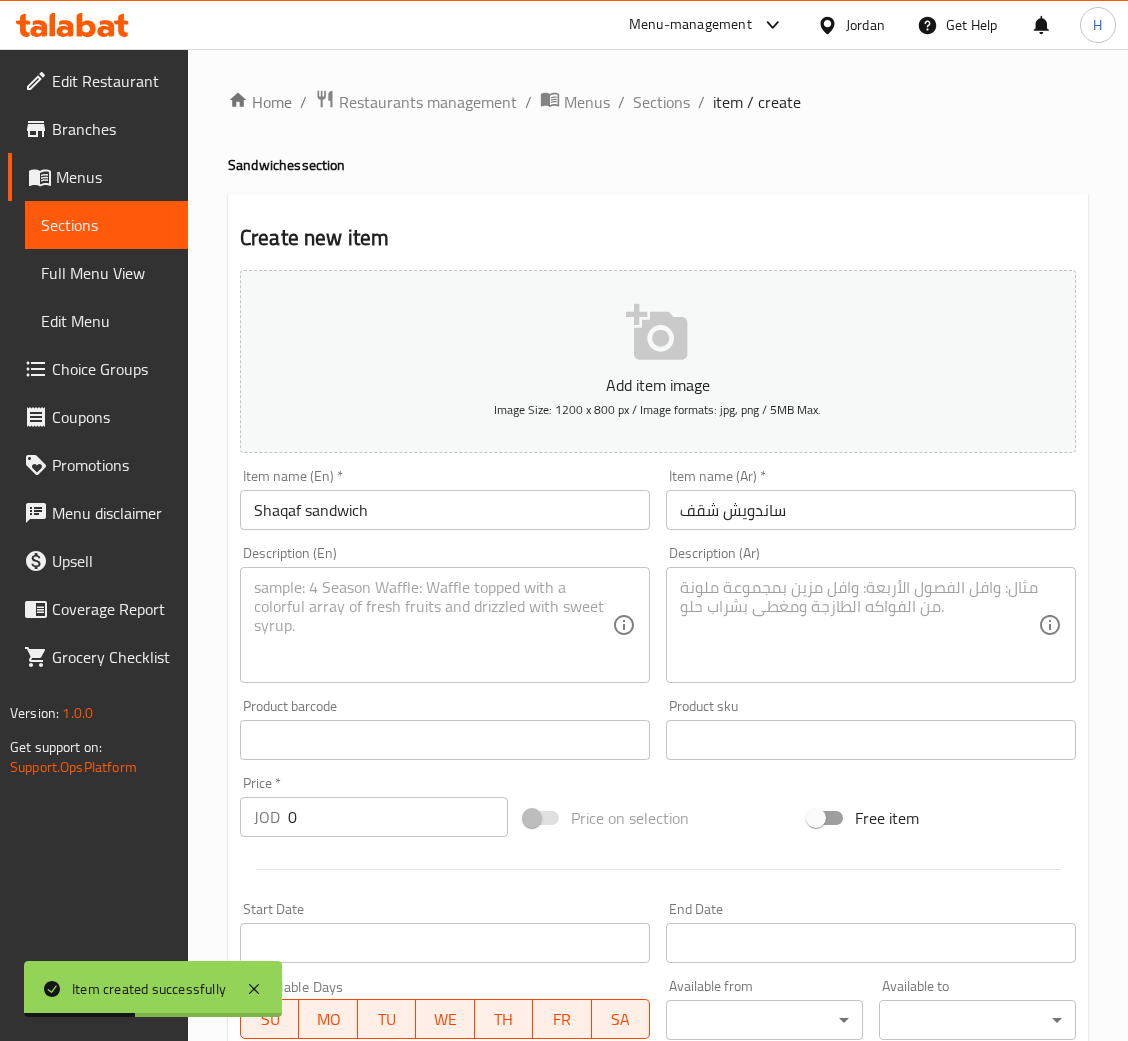 drag, startPoint x: 842, startPoint y: 584, endPoint x: 767, endPoint y: 406, distance: 193.15538 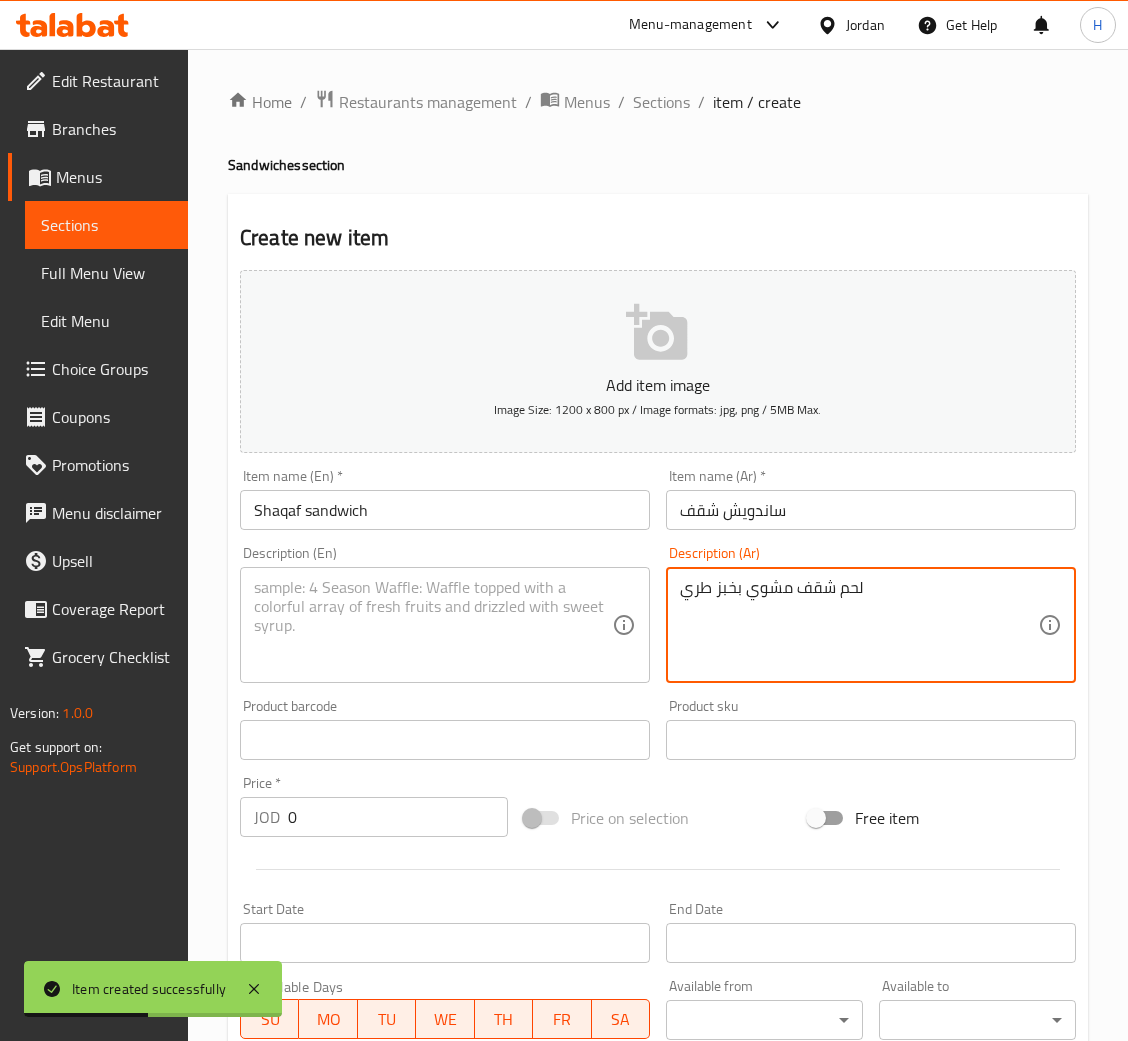 type on "لحم شقف مشوي بخبز طري" 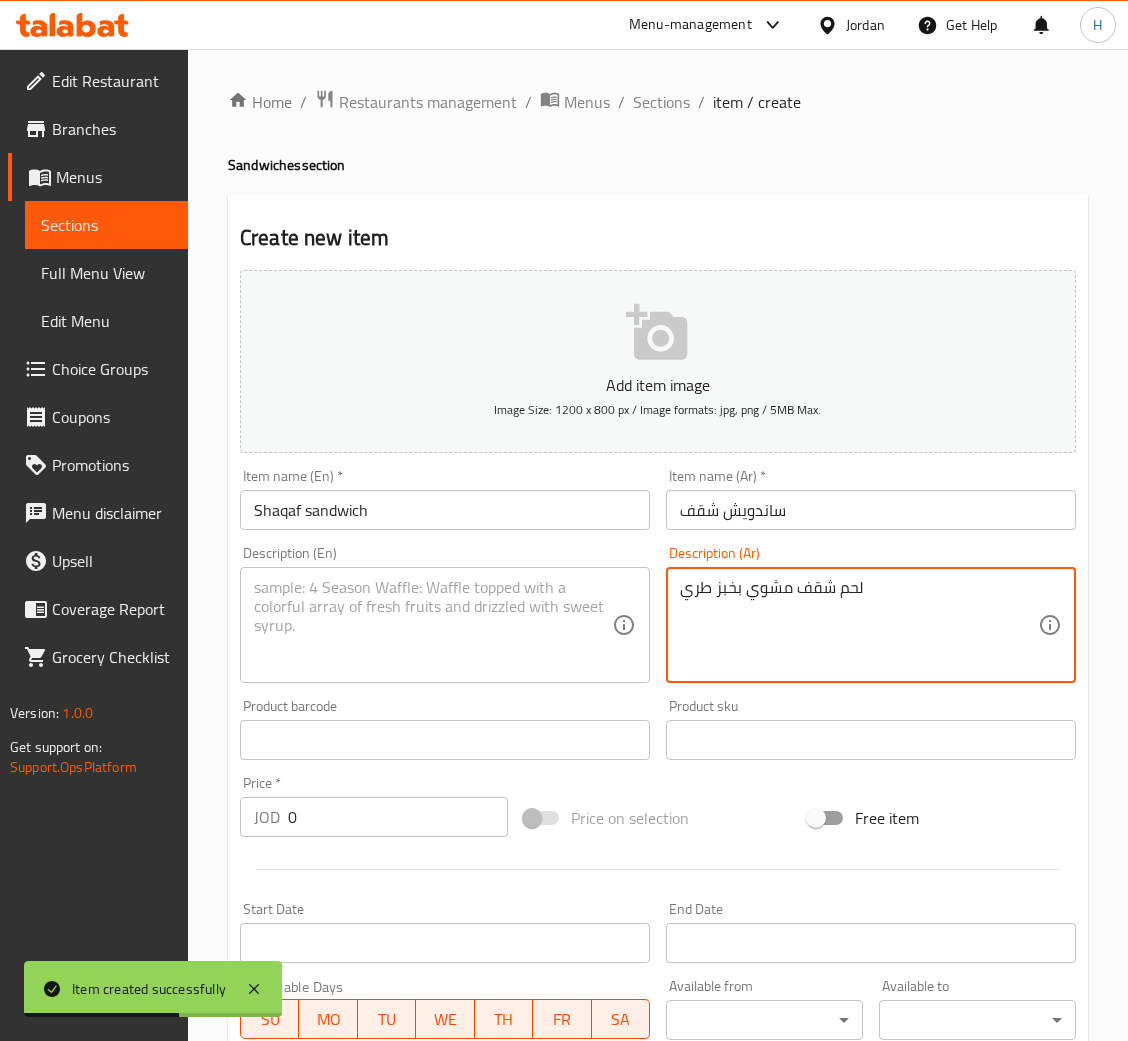 click at bounding box center [433, 625] 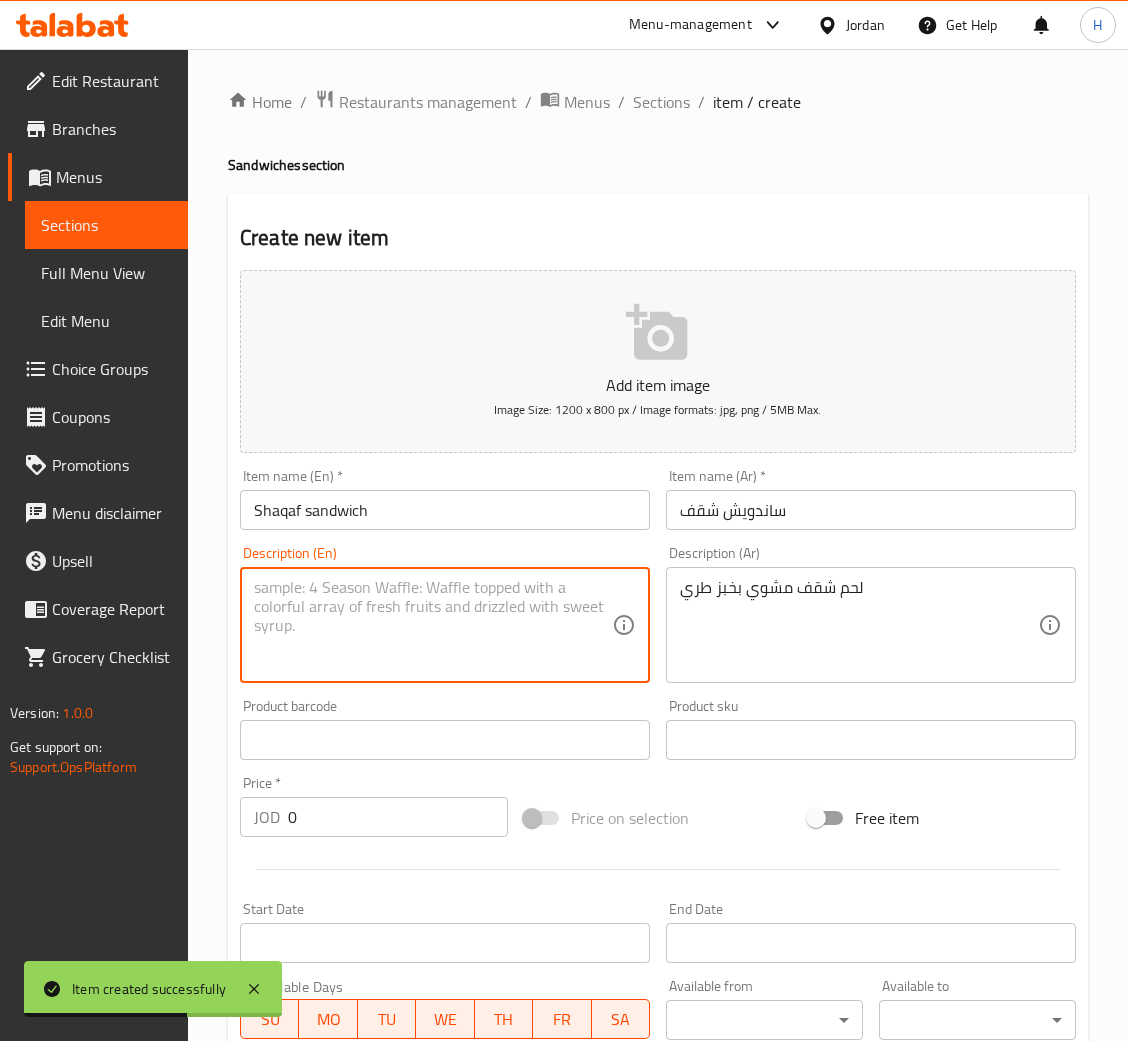 paste on "Grilled shkaf meat with soft bread" 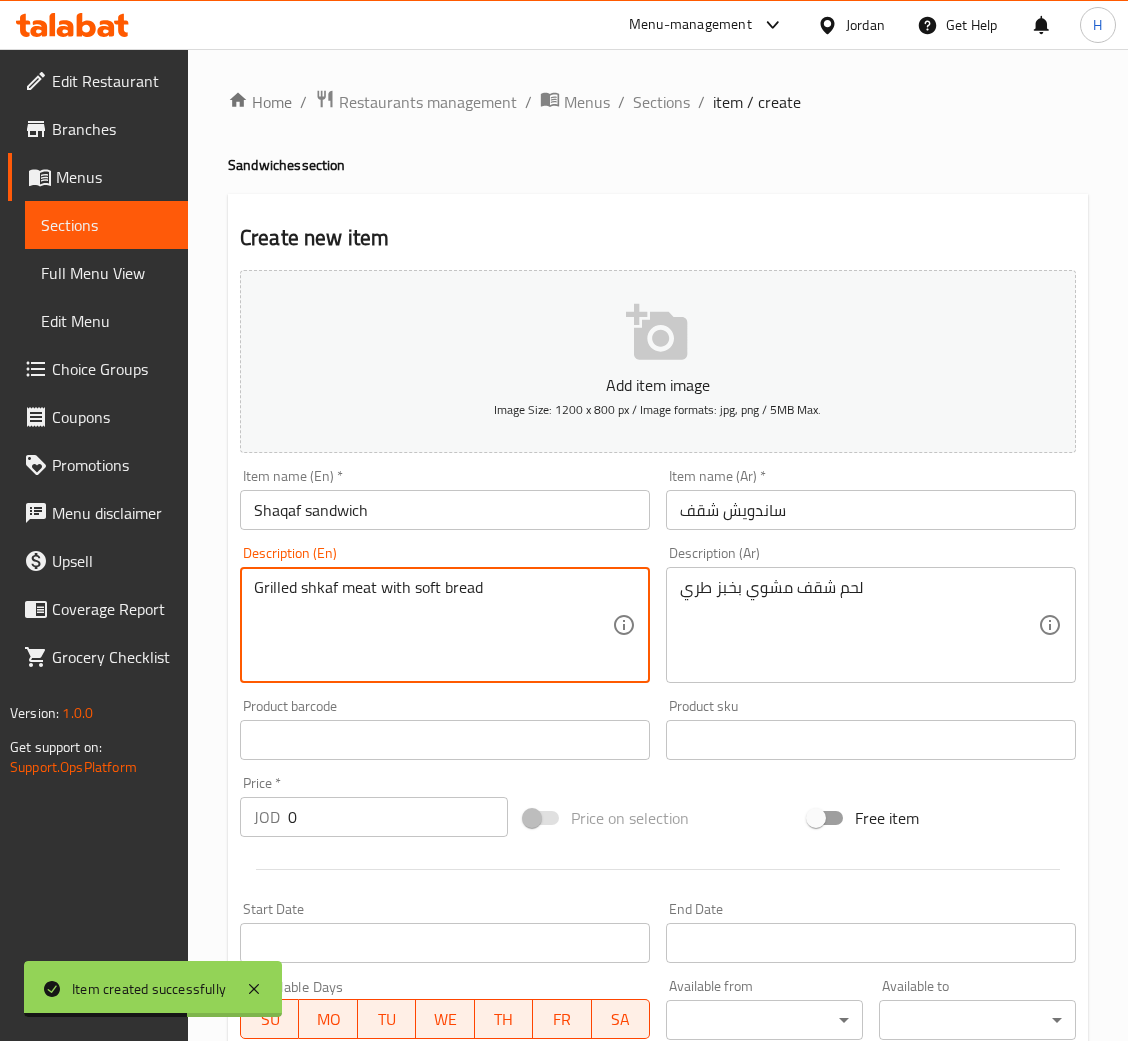 type on "Grilled shkaf meat with soft bread" 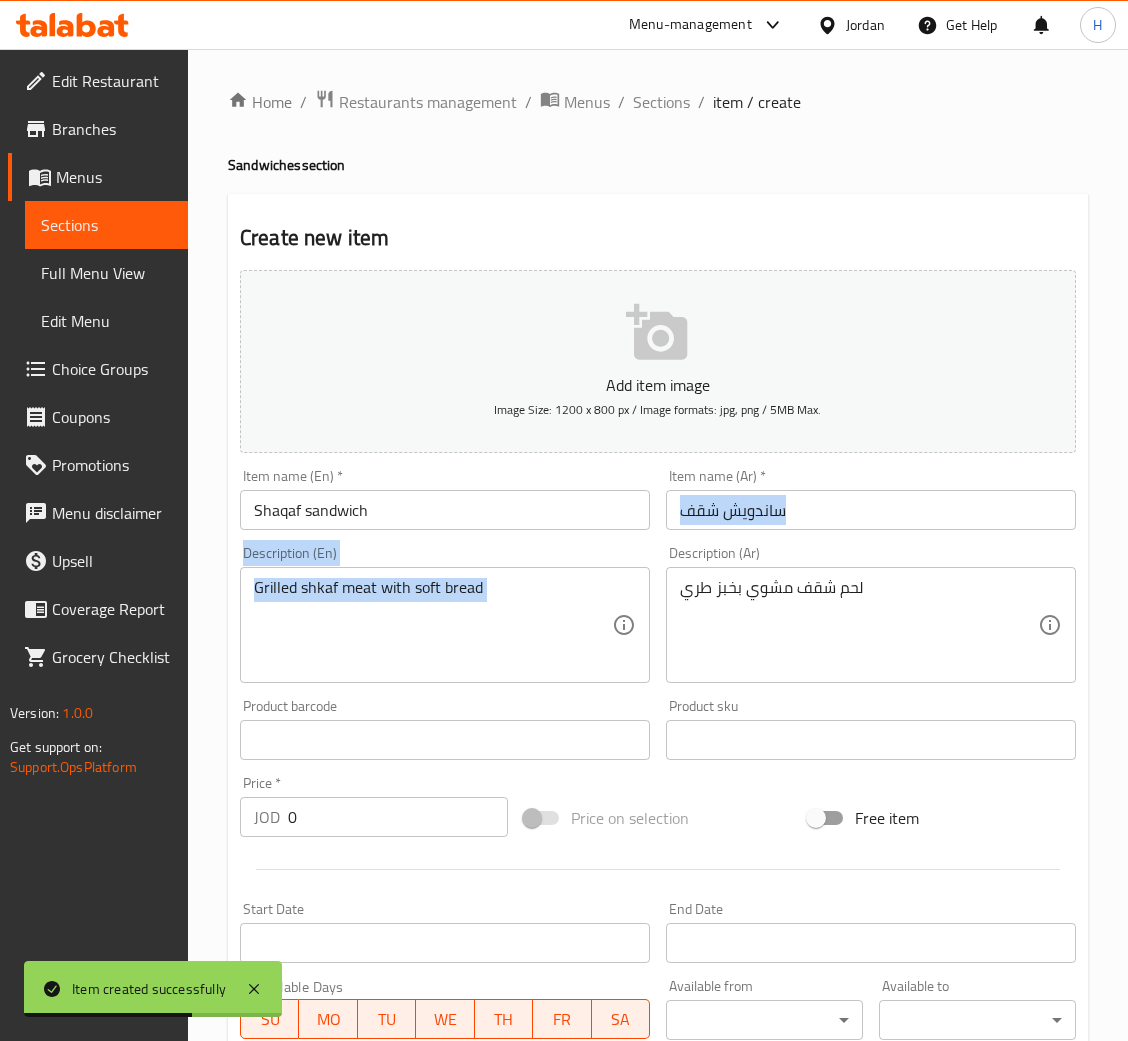 drag, startPoint x: 757, startPoint y: 540, endPoint x: 760, endPoint y: 527, distance: 13.341664 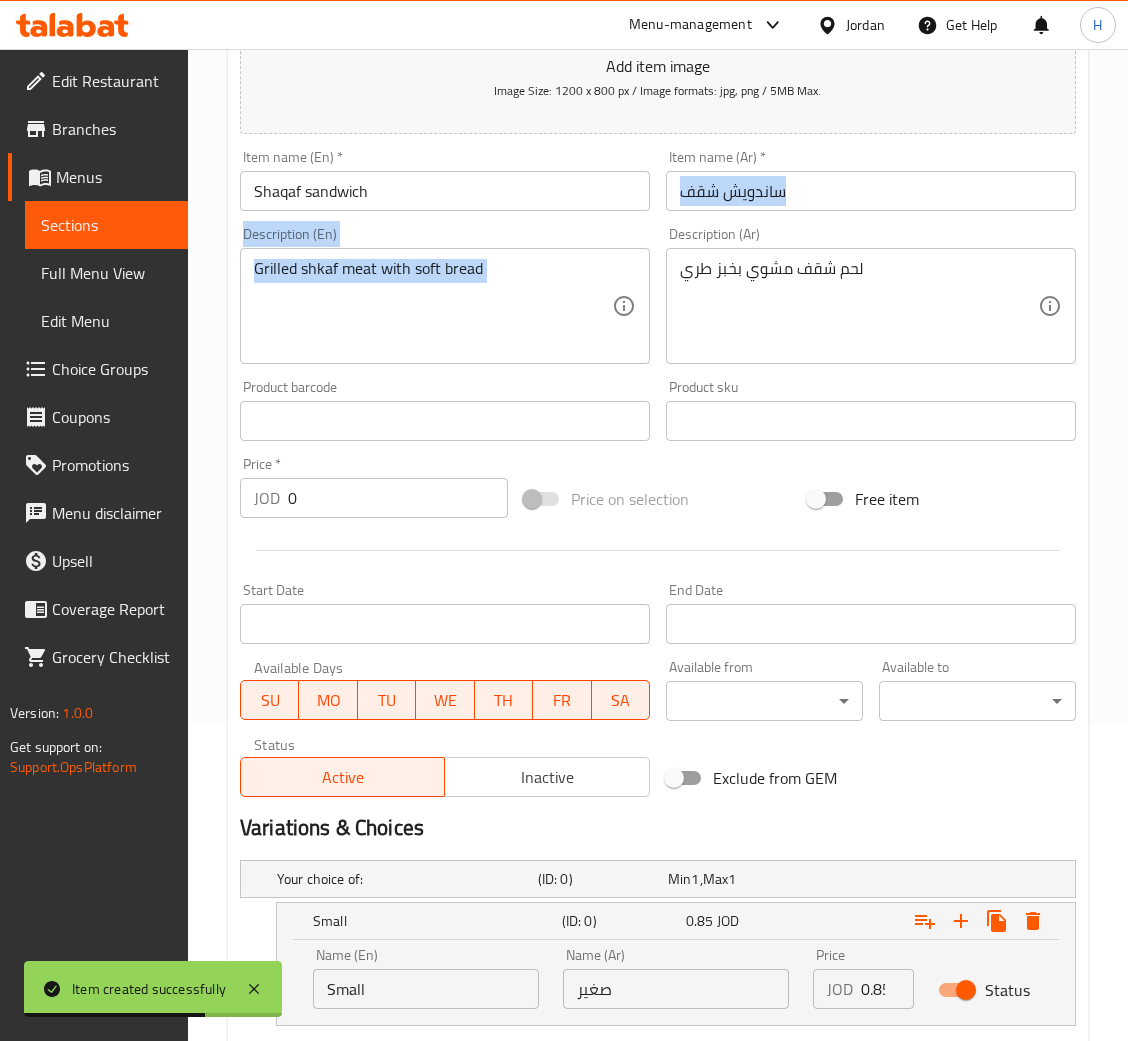 scroll, scrollTop: 588, scrollLeft: 0, axis: vertical 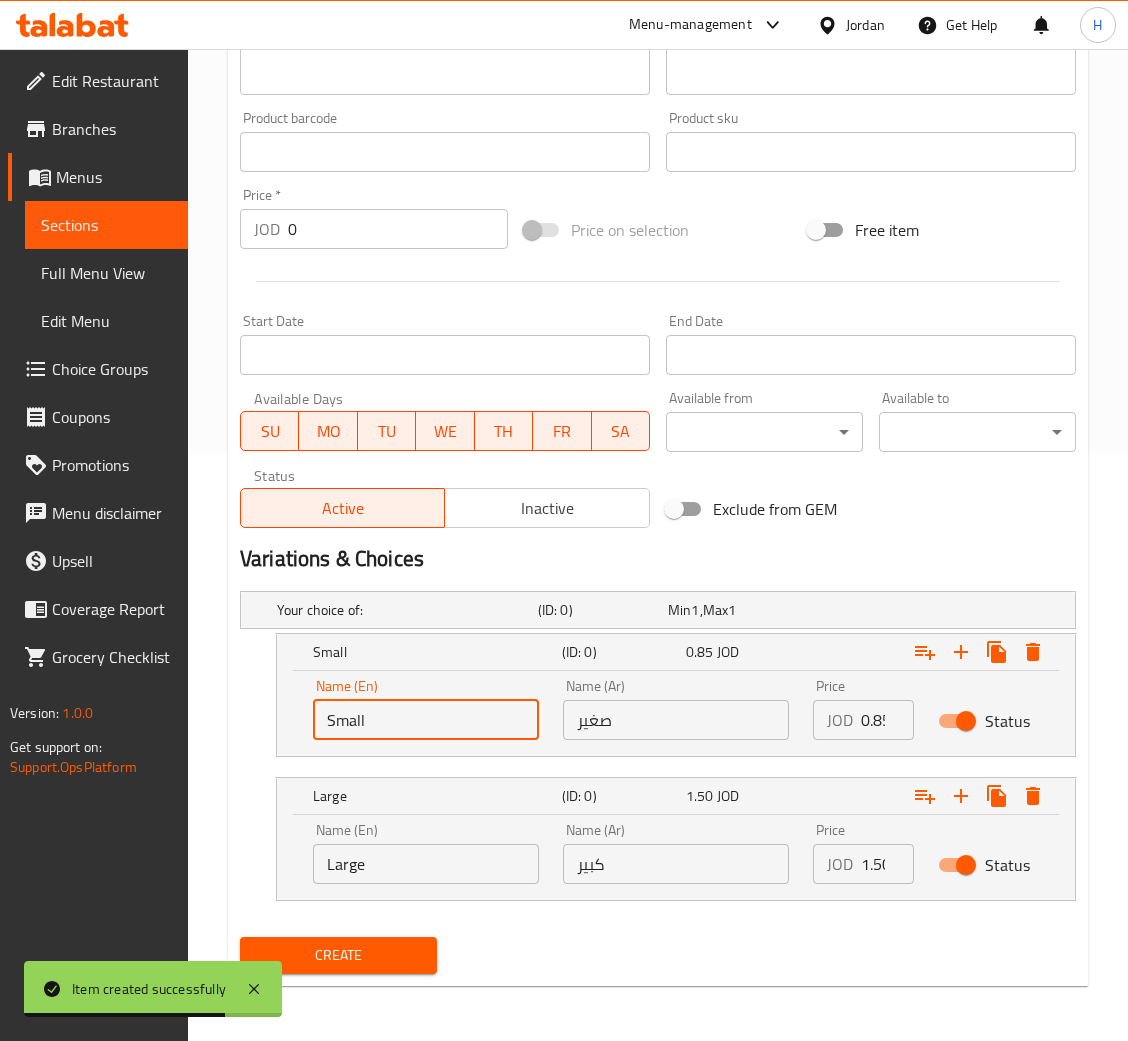 click on "Small" at bounding box center [426, 720] 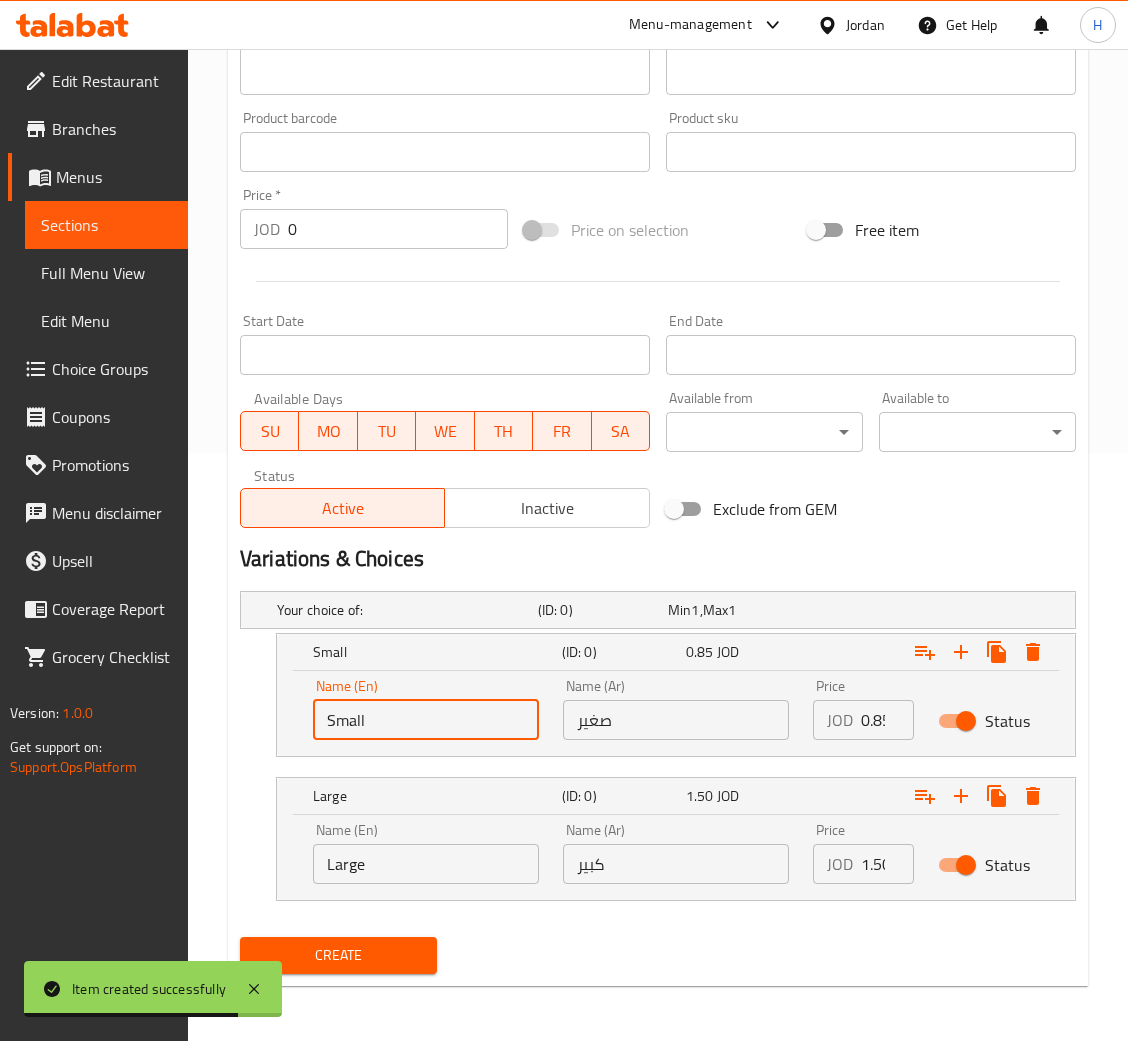 click on "Small" at bounding box center (426, 720) 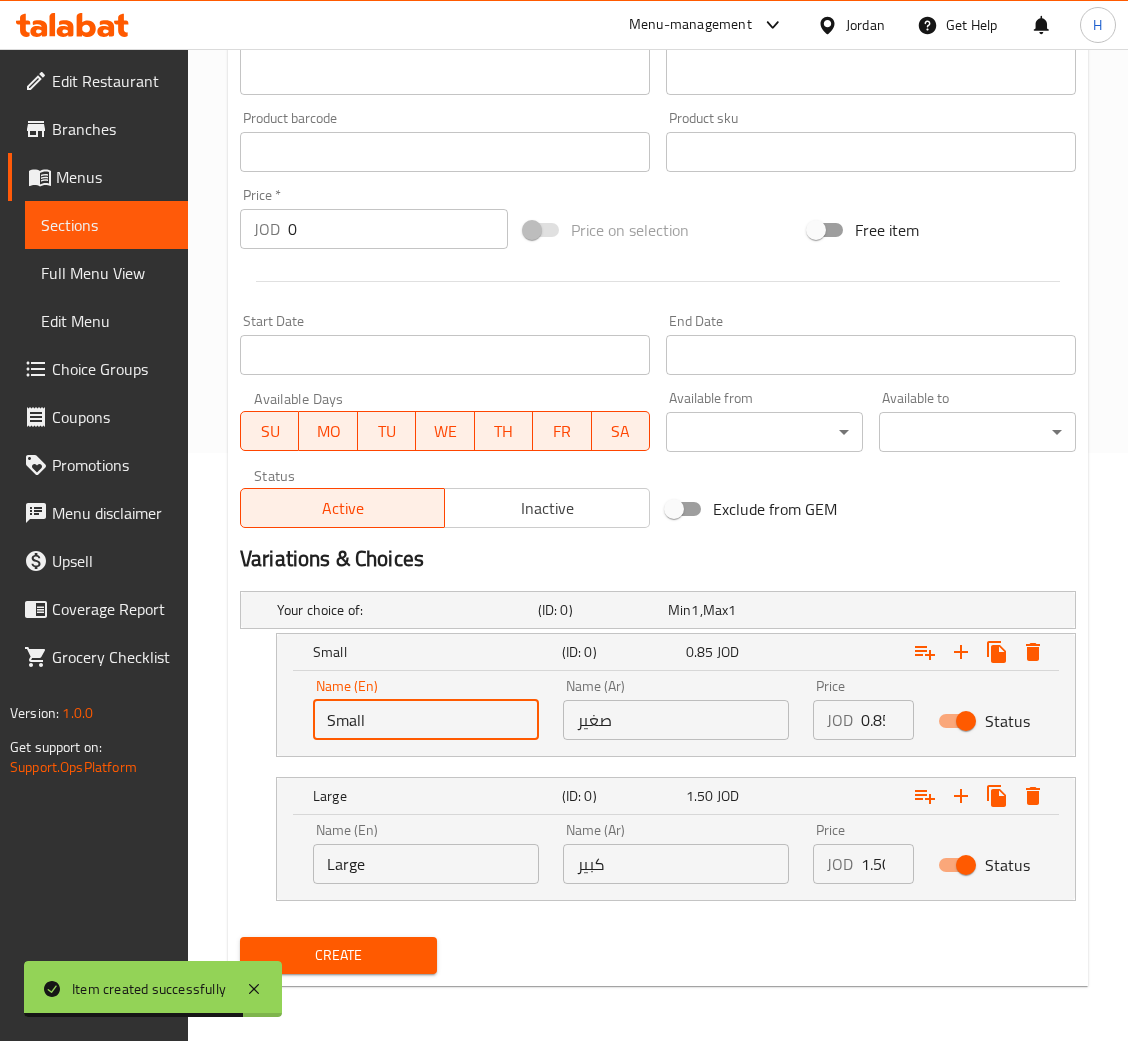 click on "Small" at bounding box center [426, 720] 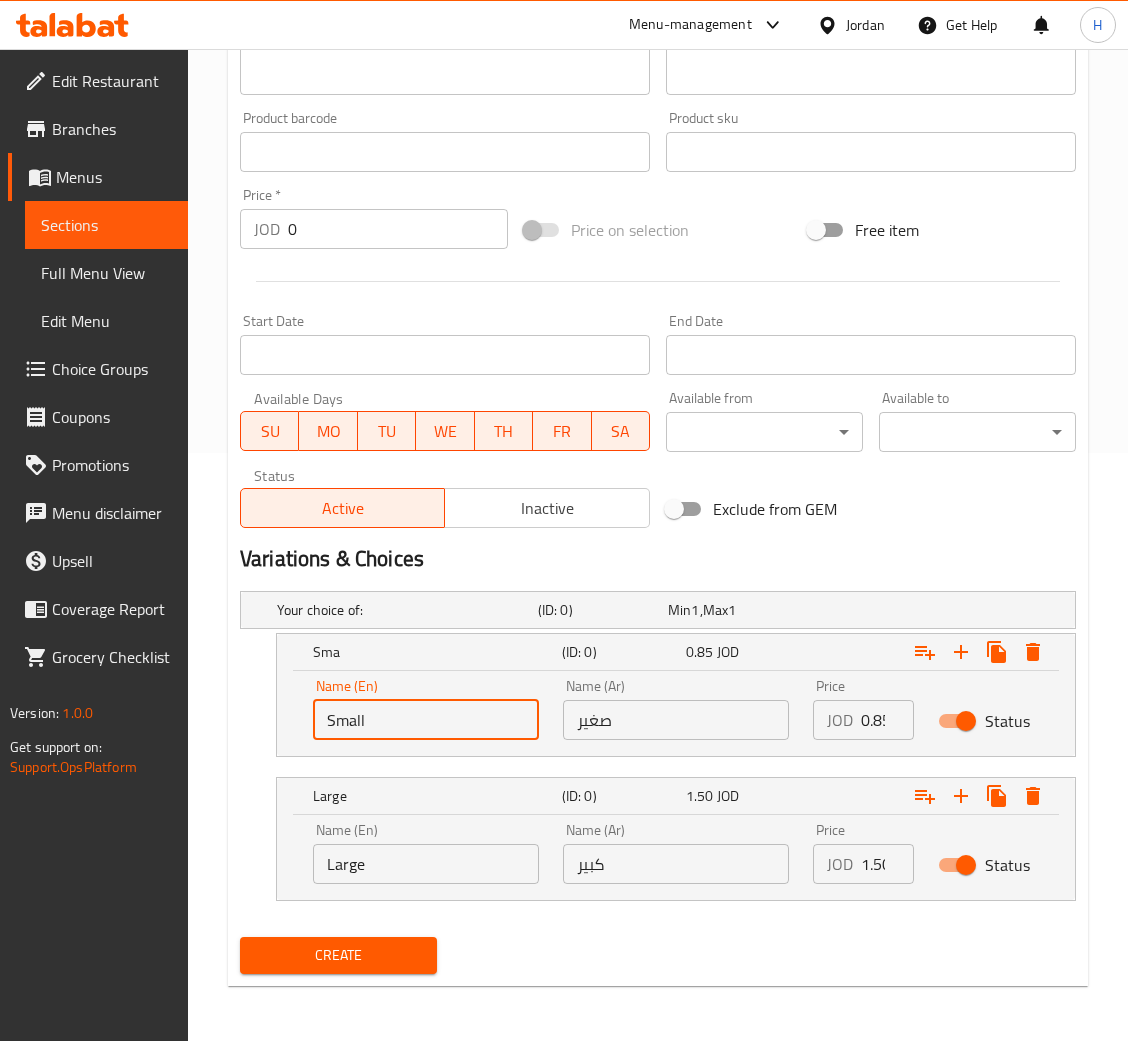 type on "Small" 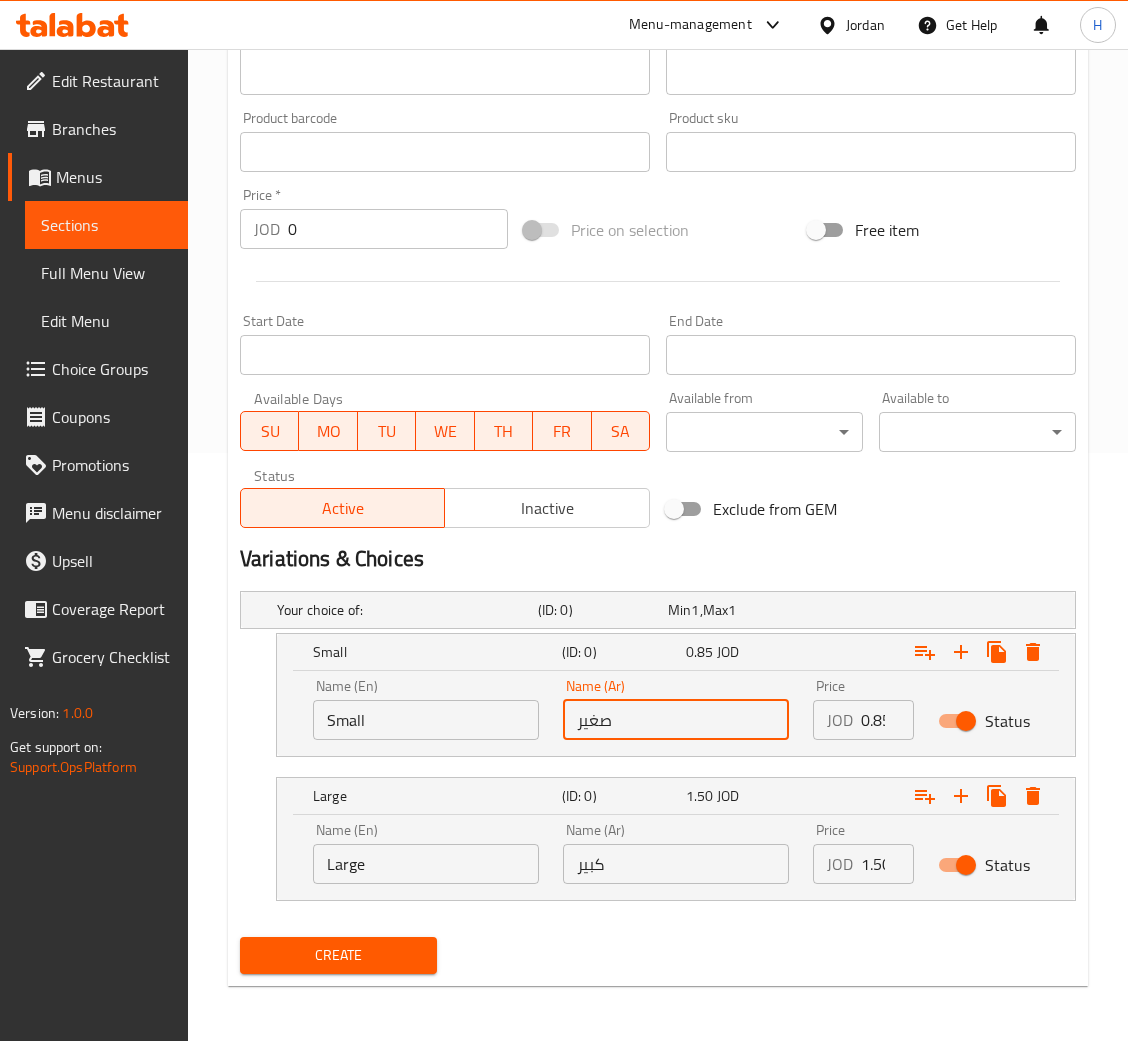 type on "صغير" 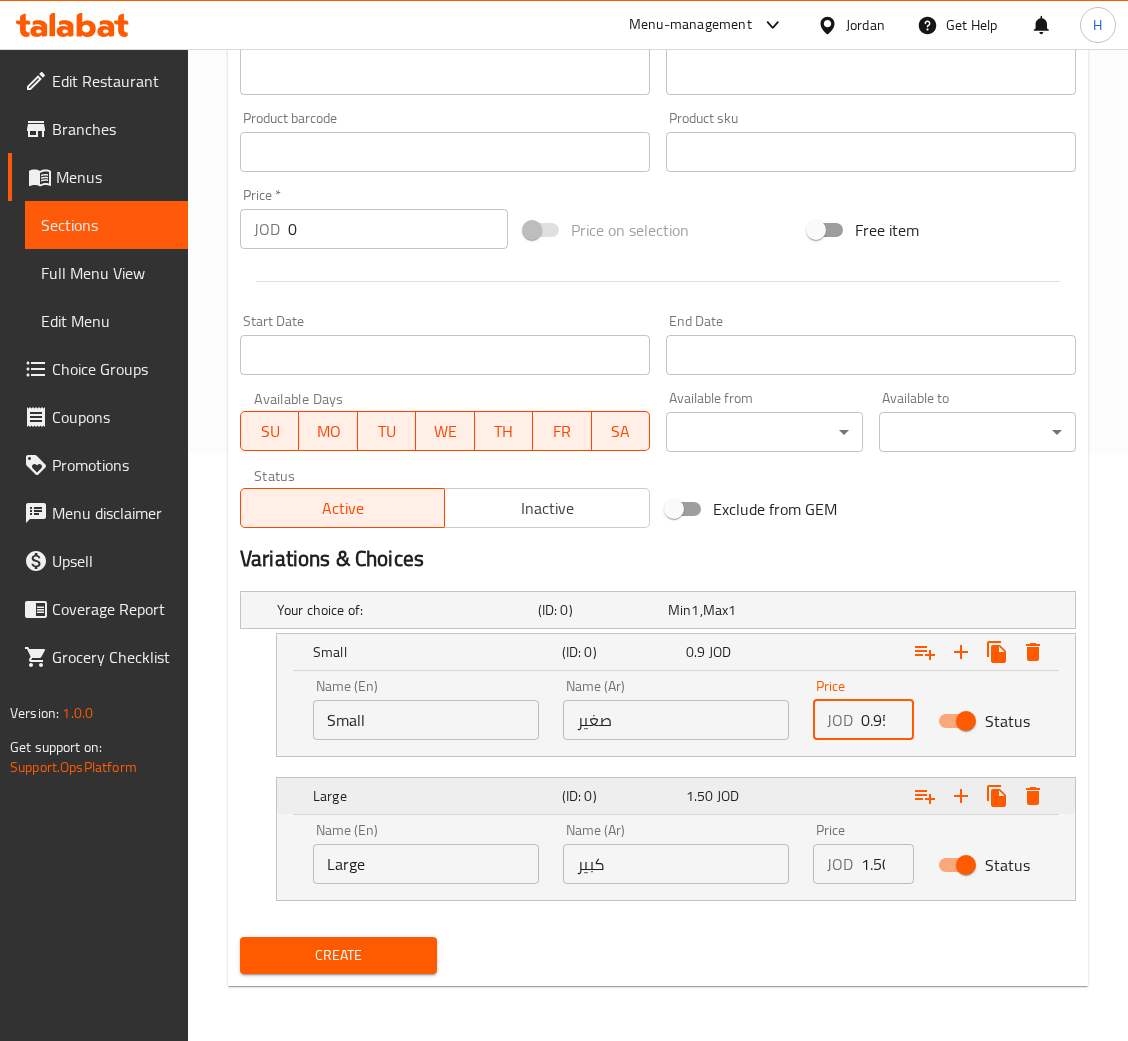 scroll, scrollTop: 0, scrollLeft: 5, axis: horizontal 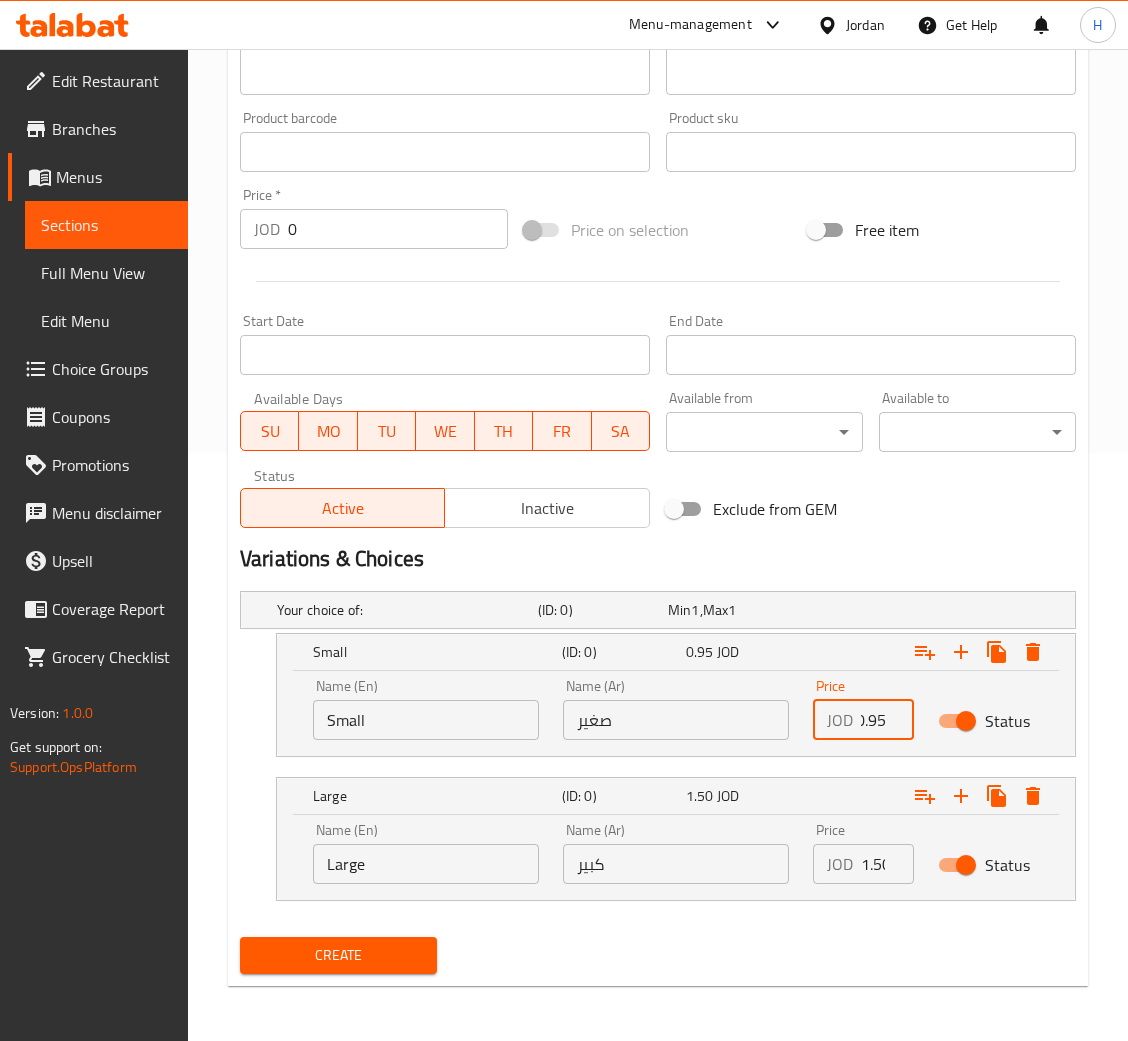 type on "0.95" 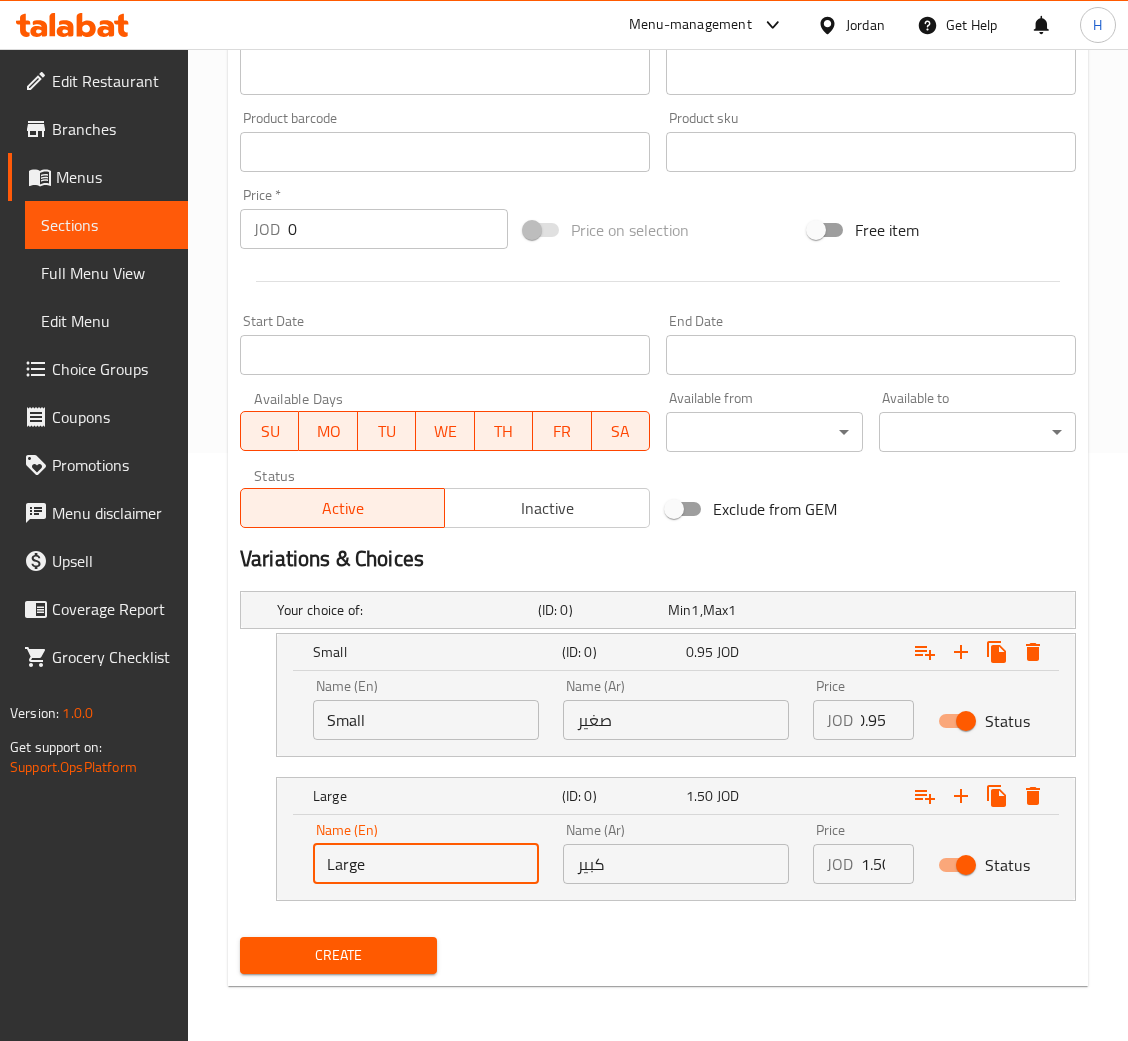 click on "Large" at bounding box center [426, 864] 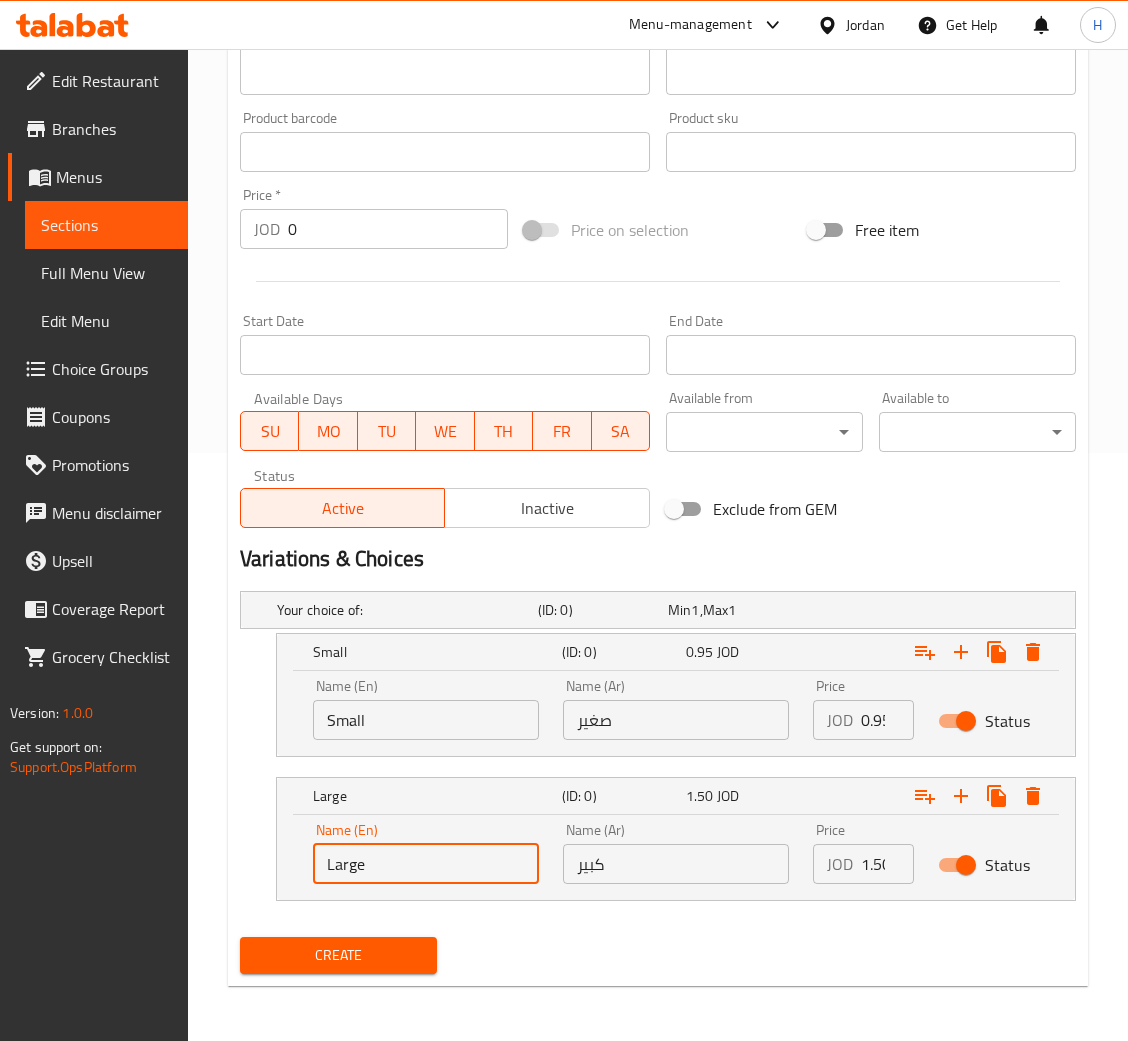 click on "Large" at bounding box center [426, 864] 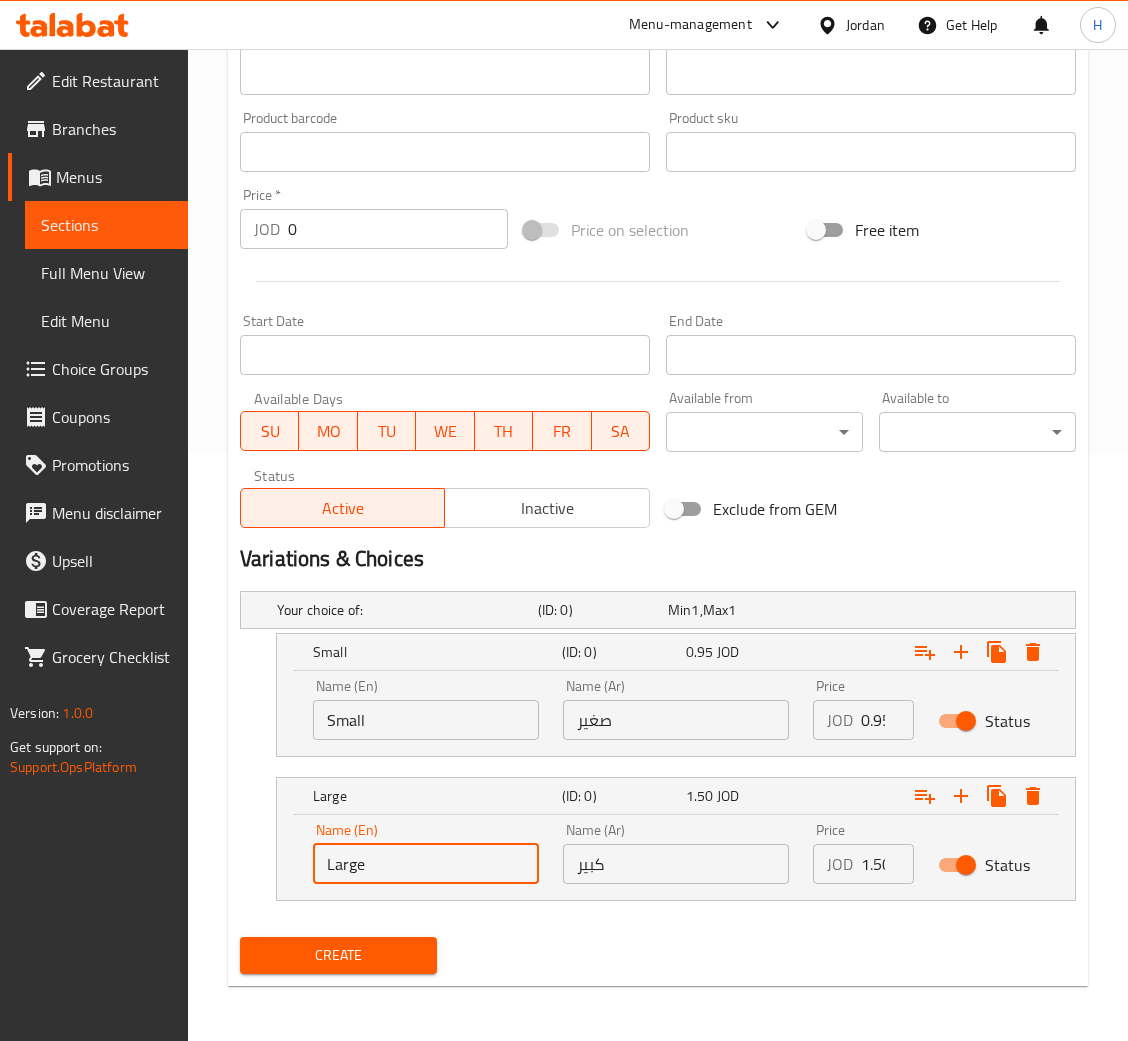 type on "Large" 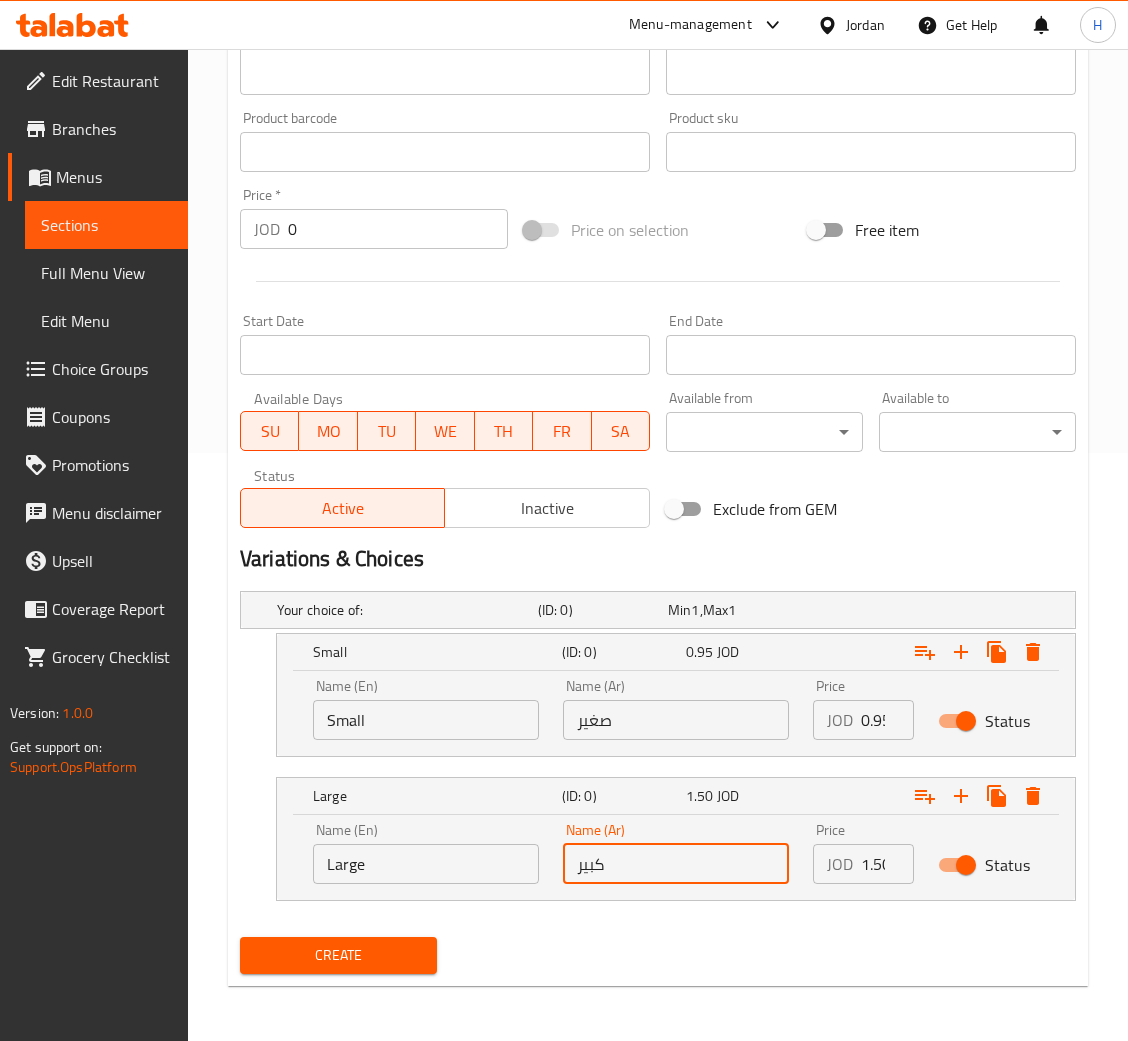 type on "كبير" 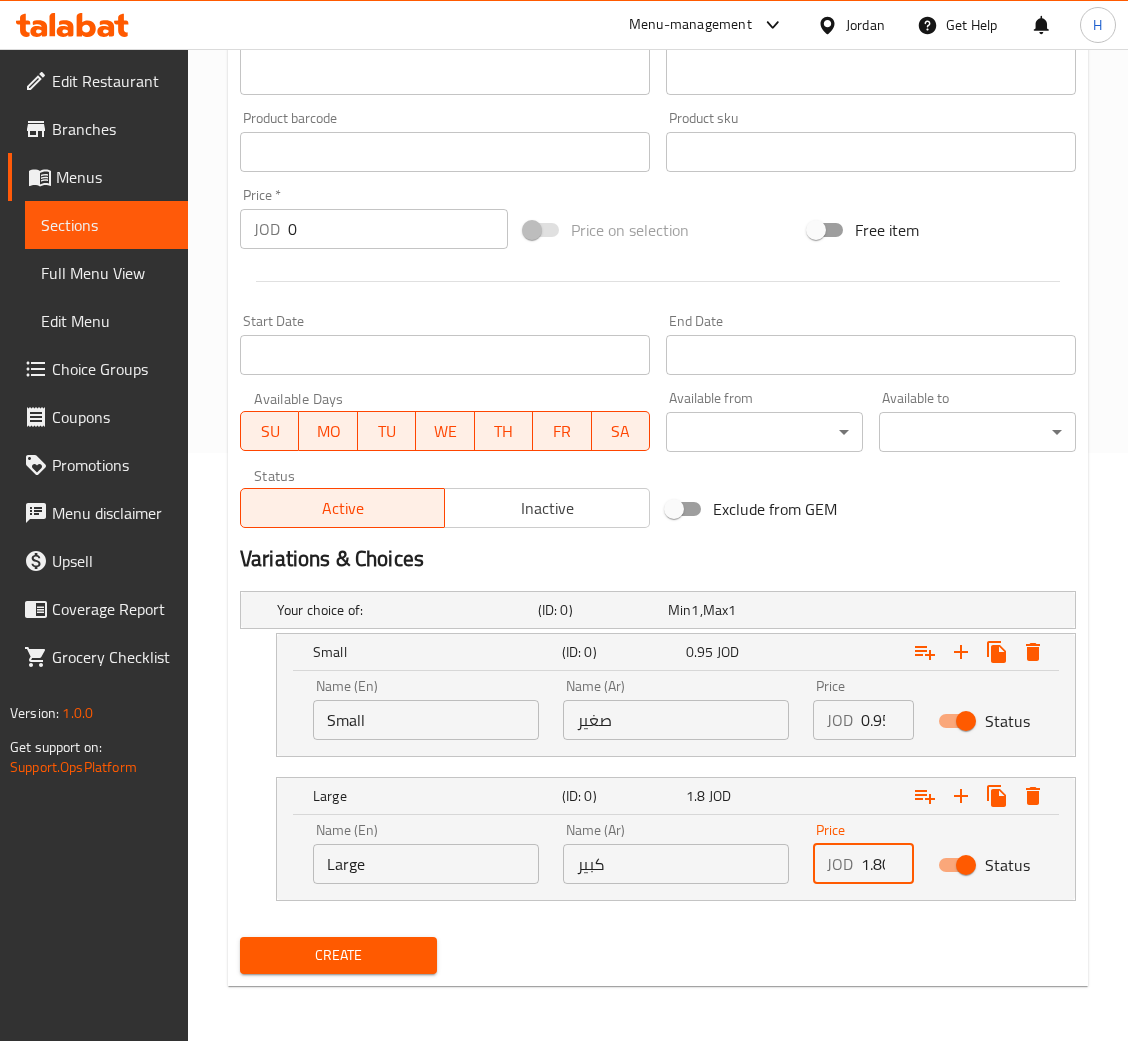 scroll, scrollTop: 0, scrollLeft: 5, axis: horizontal 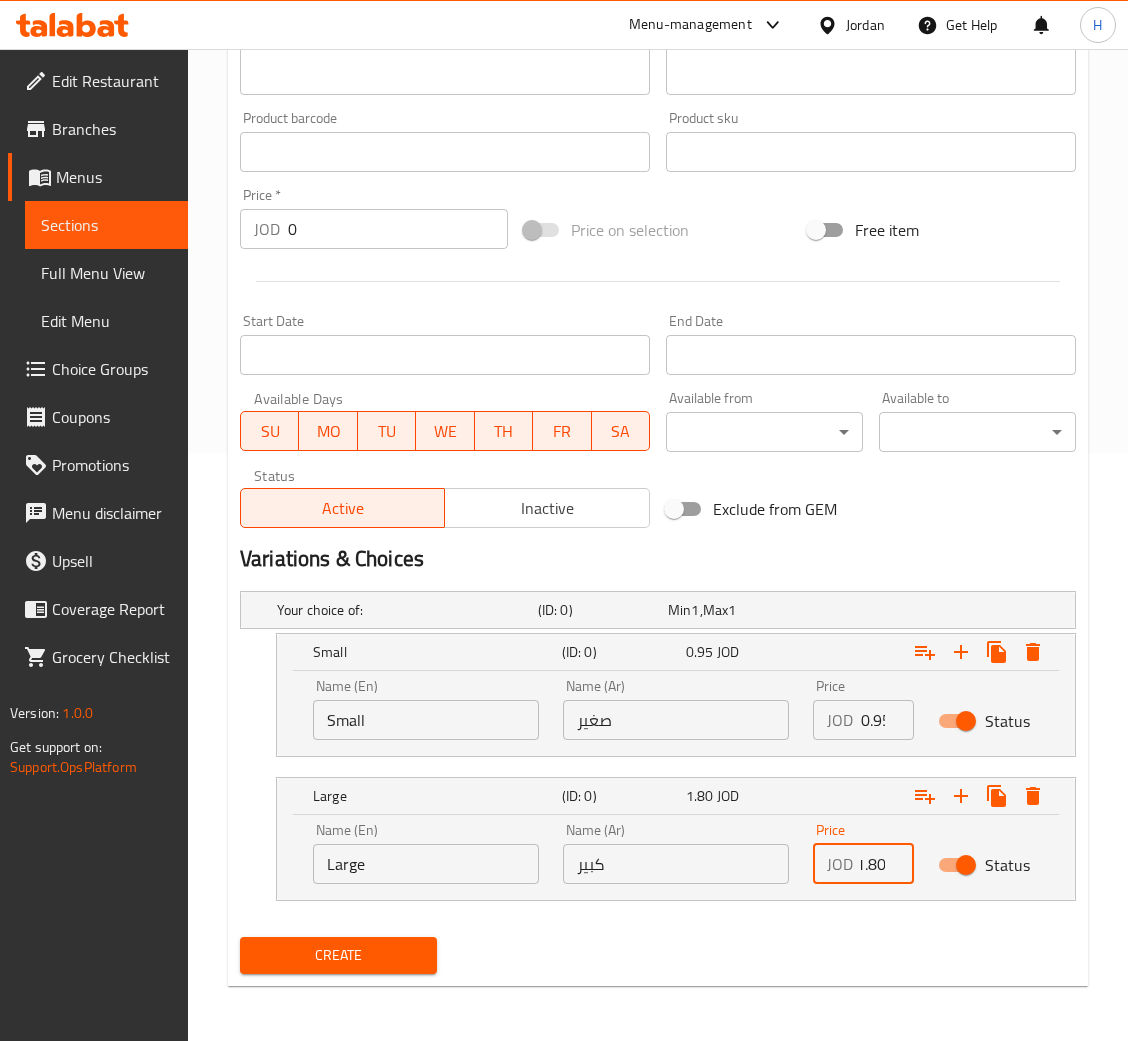 type on "1.80" 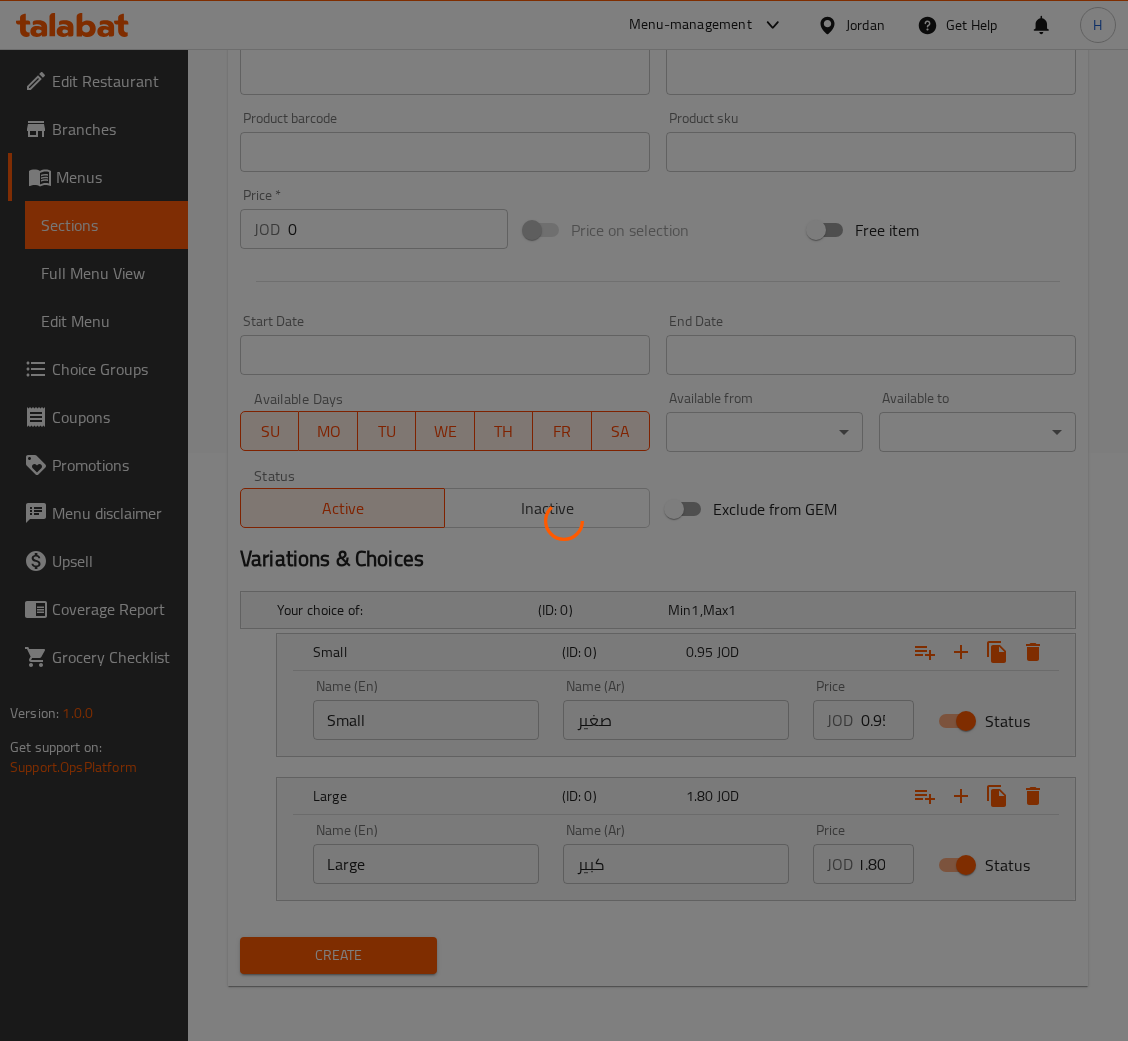 scroll, scrollTop: 0, scrollLeft: 0, axis: both 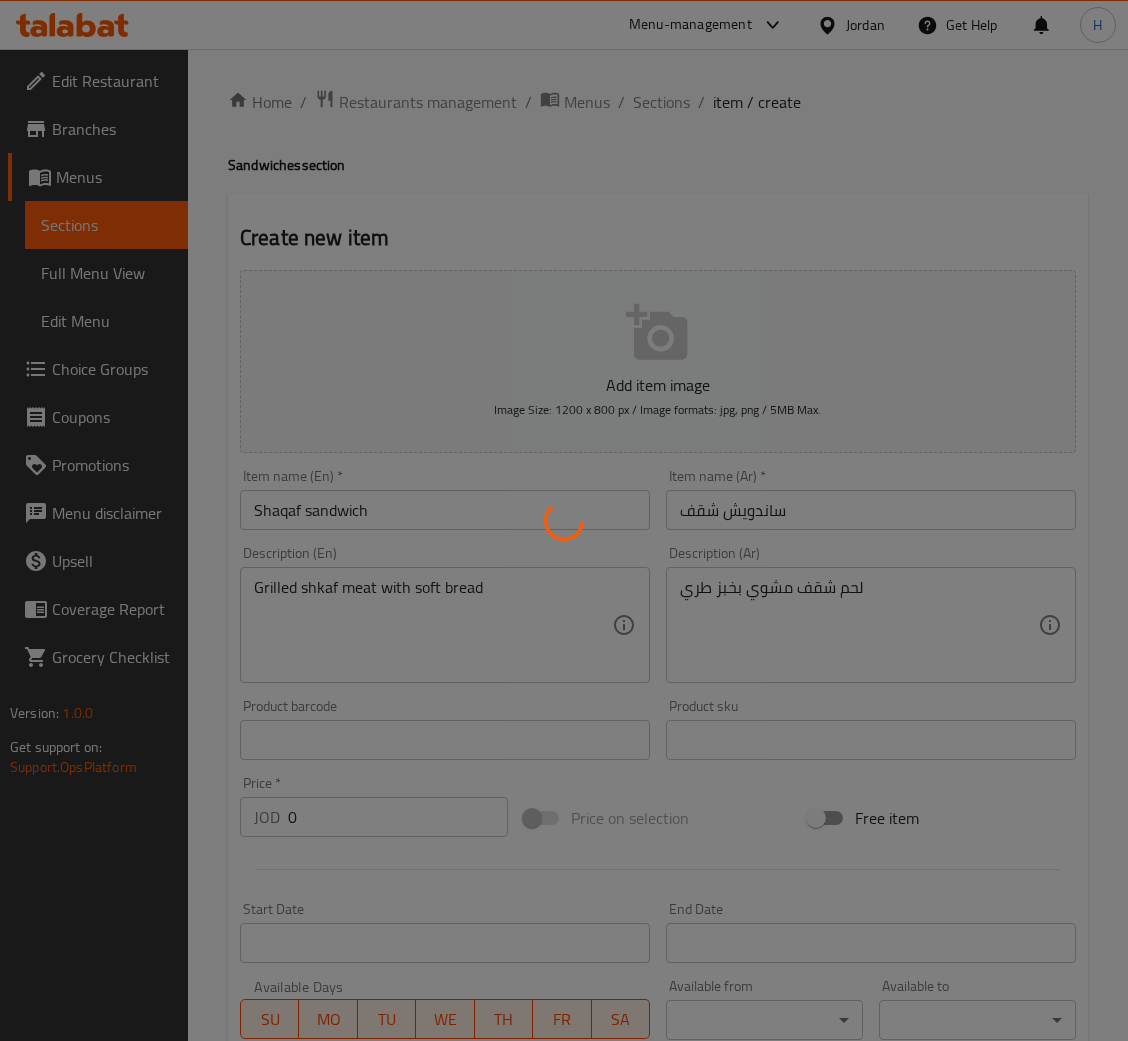 type 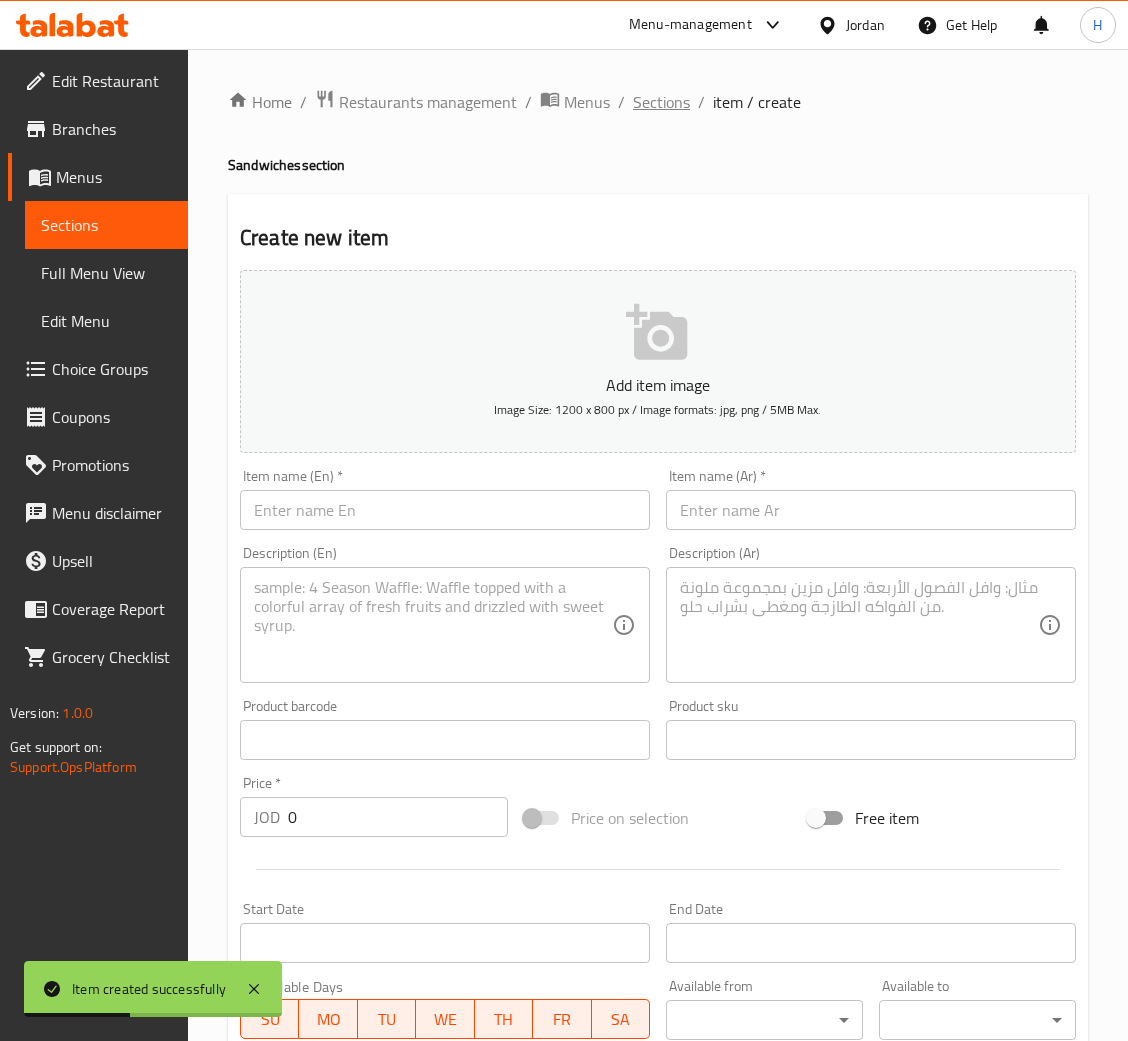 click on "Sections" at bounding box center [661, 102] 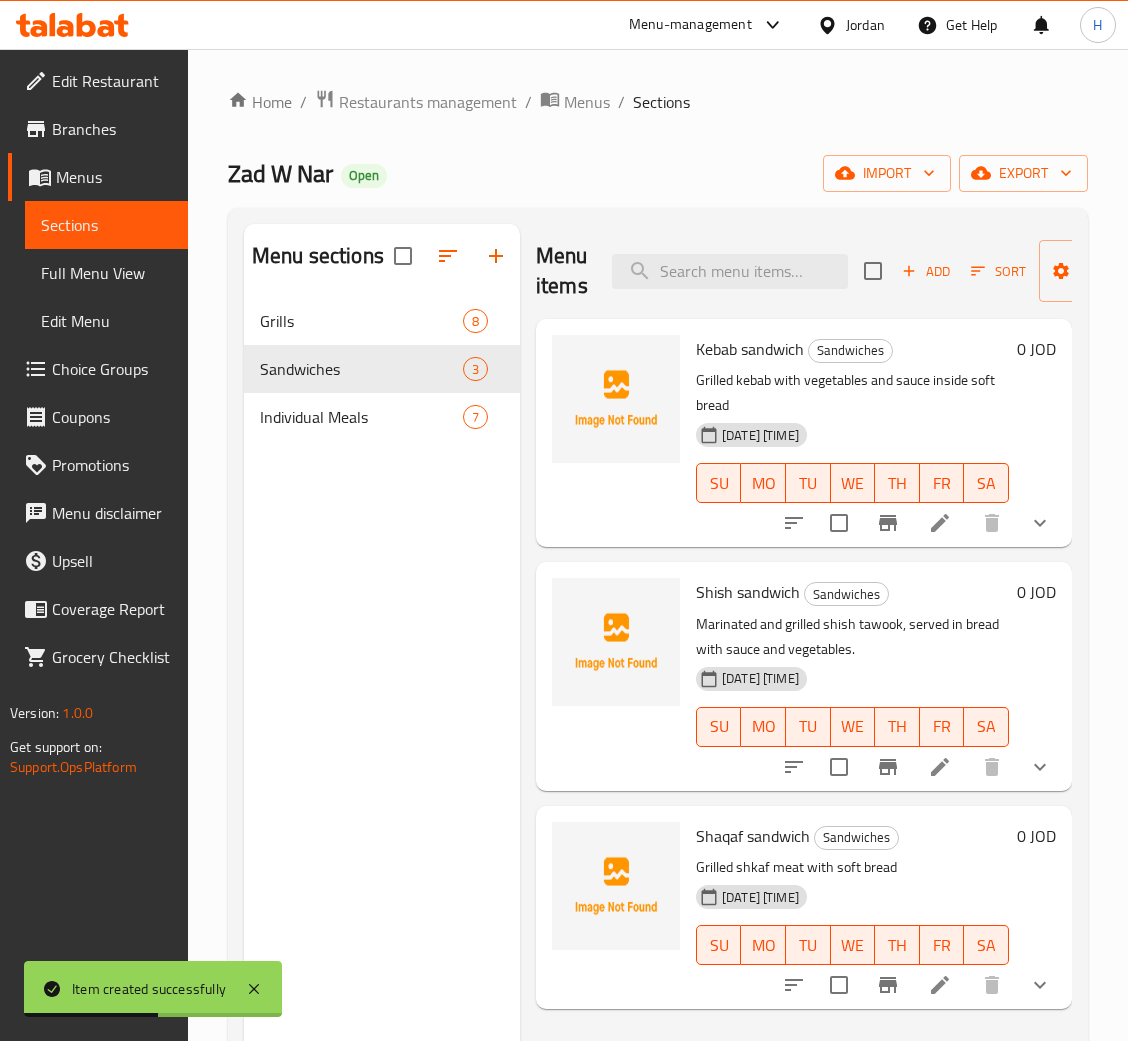click on "Add Sort Manage items" at bounding box center (1018, 271) 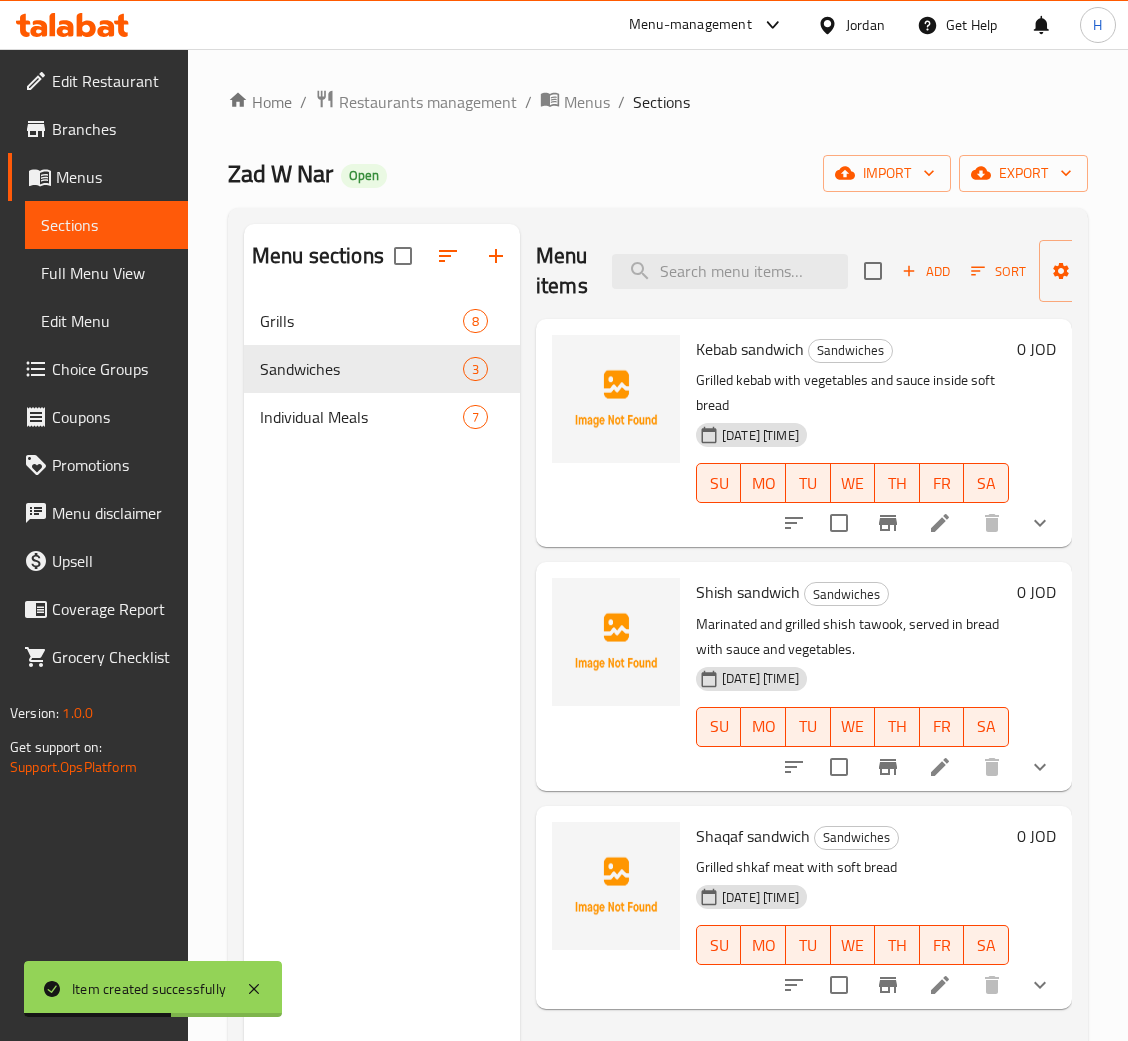 click on "Add Sort Manage items" at bounding box center (1018, 271) 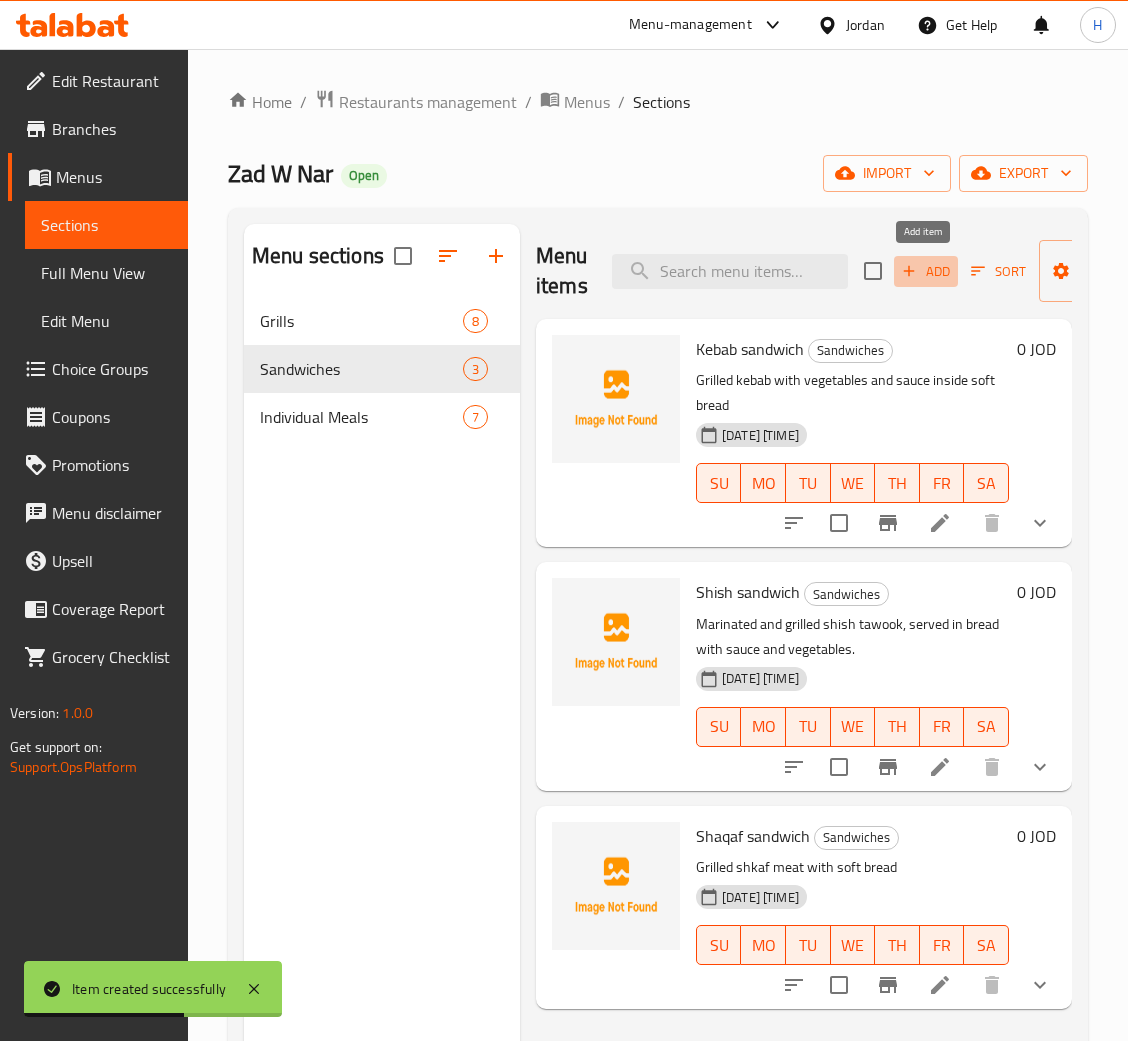 click on "Add" at bounding box center [926, 271] 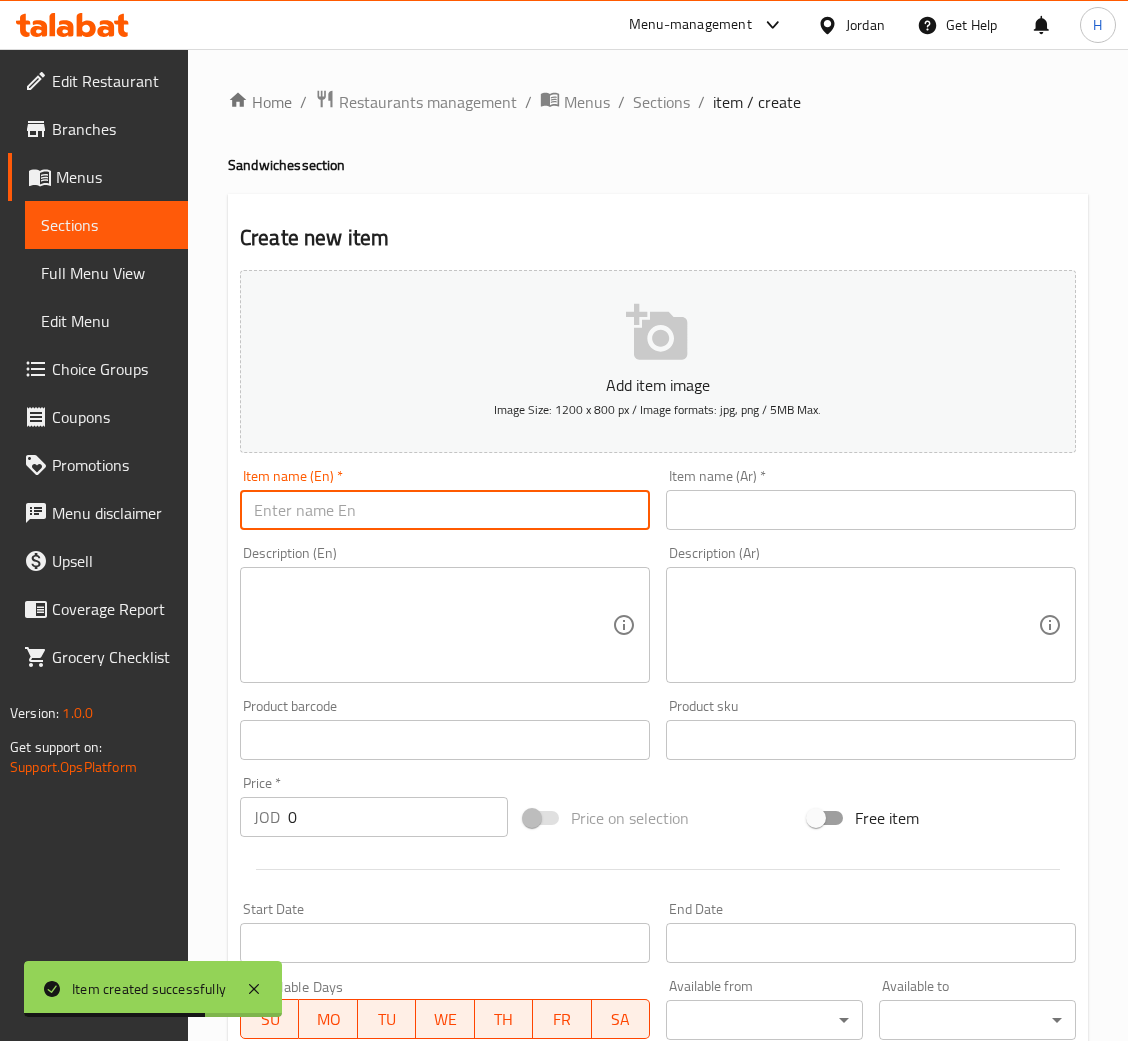 click at bounding box center [445, 510] 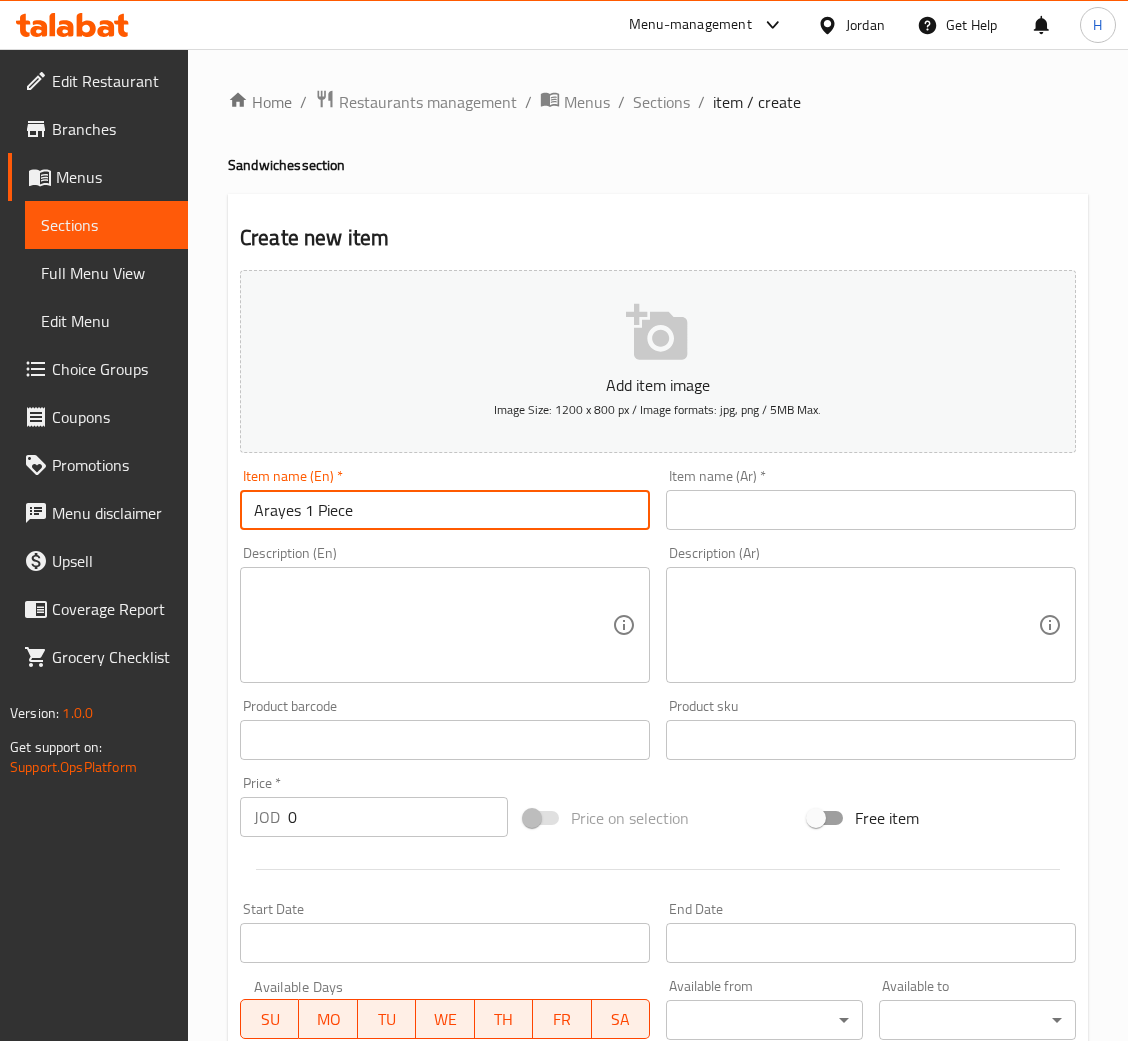 type on "Arayes 1 Piece" 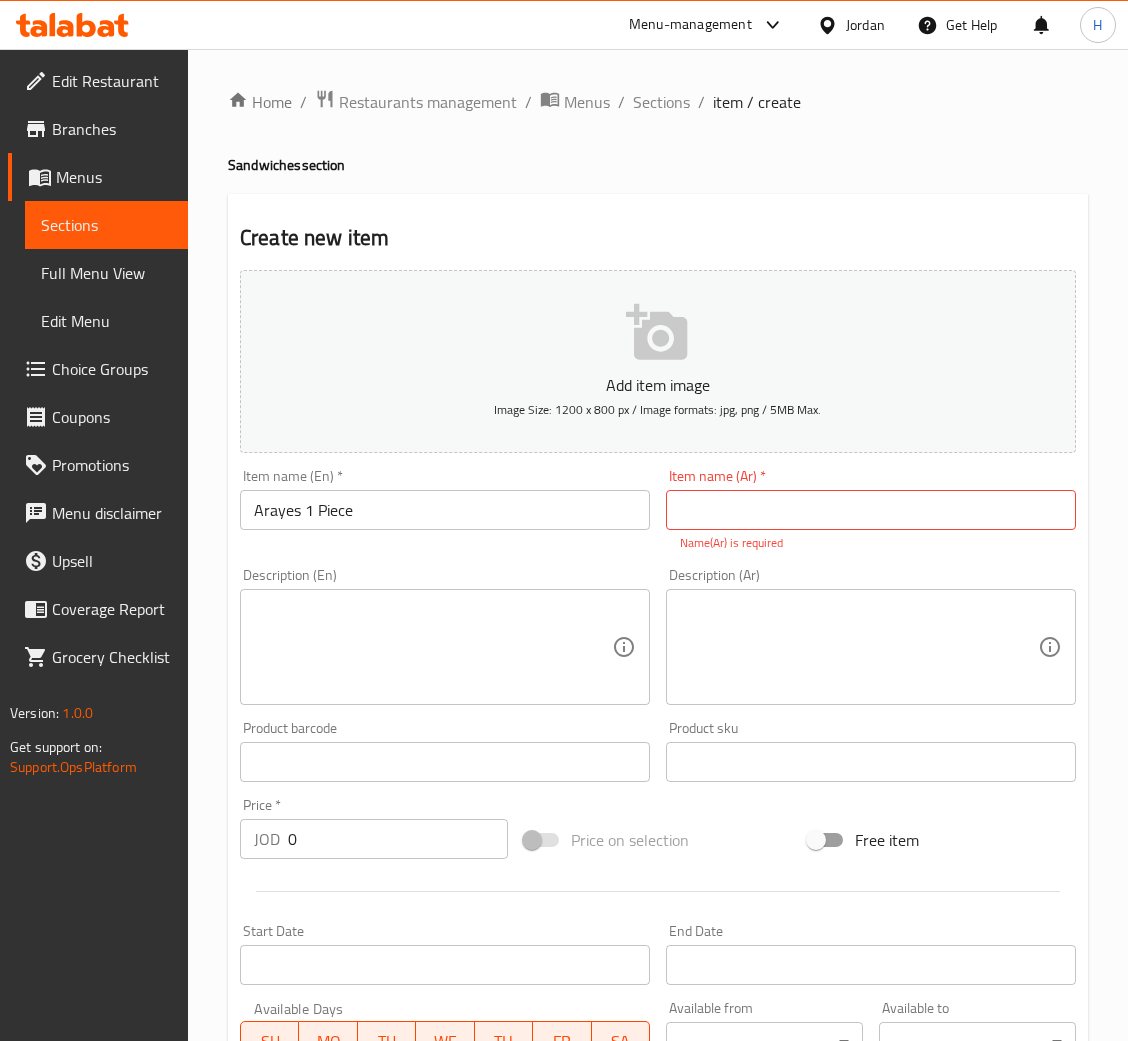 click on "Item name (Ar)   * Item name (Ar)  * Name(Ar) is required" at bounding box center [871, 510] 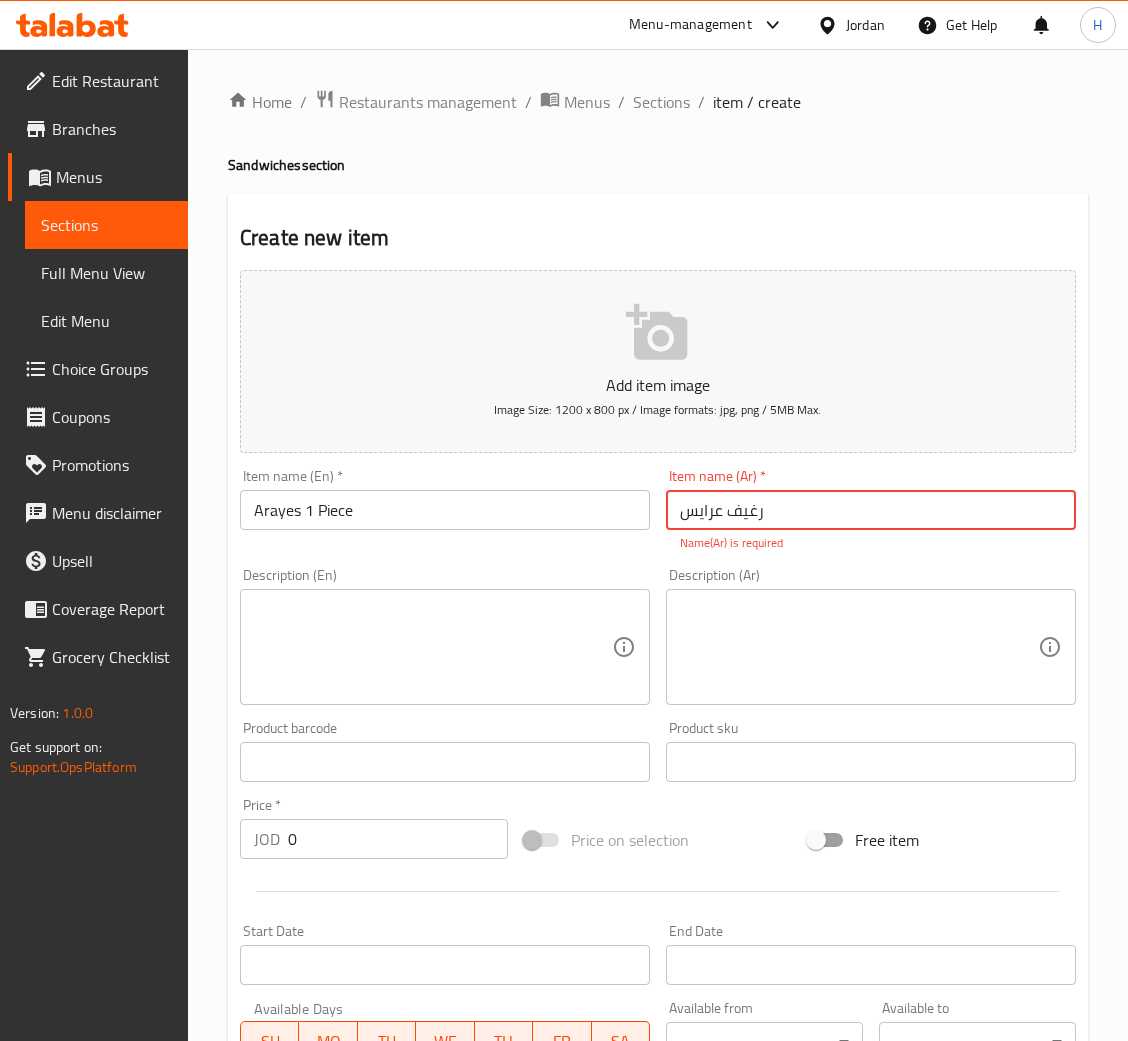 type on "رغيف عرايس" 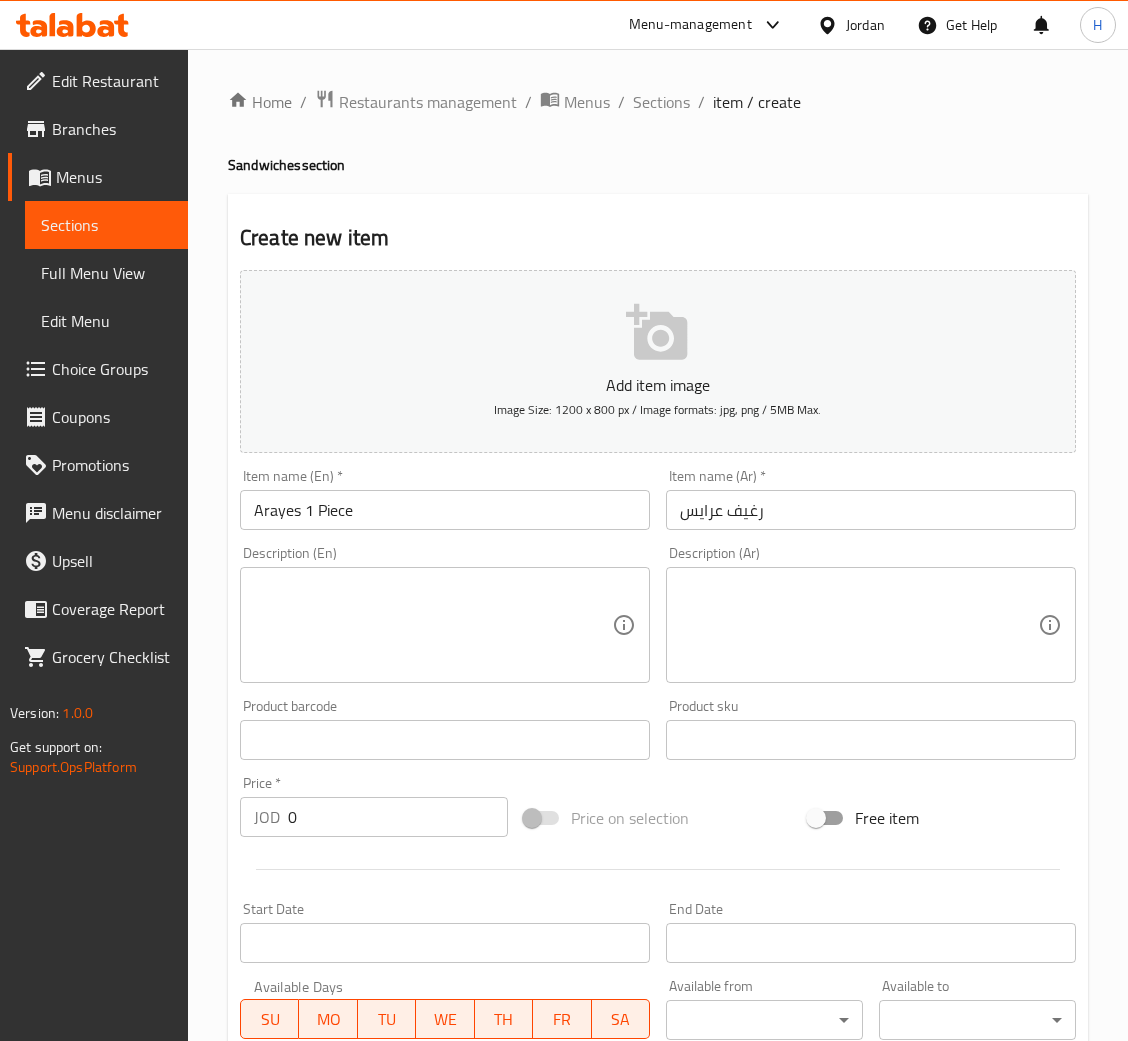 click at bounding box center [859, 625] 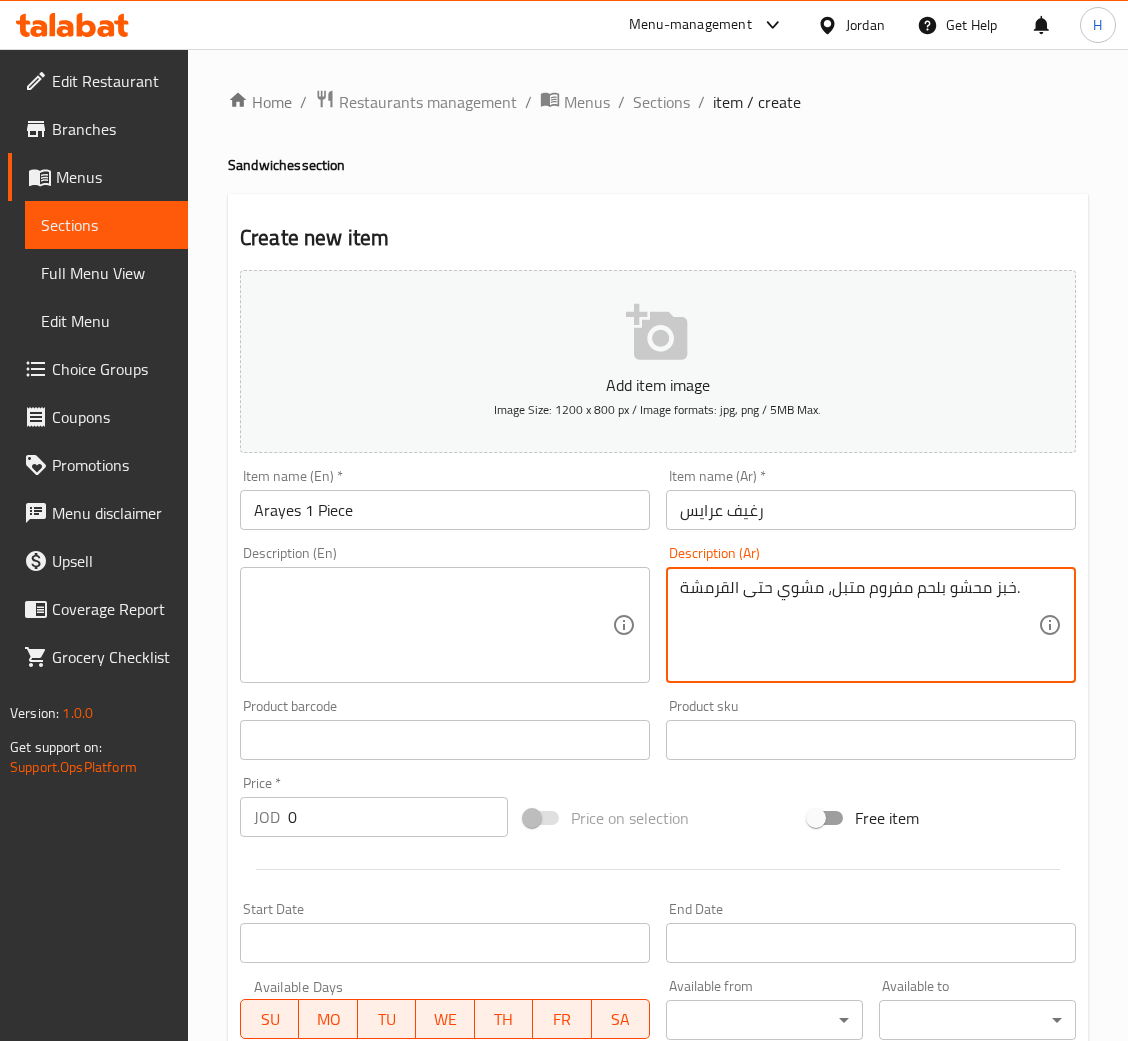 type on "خبز محشو بلحم مفروم متبل، مشوي حتى القرمشة." 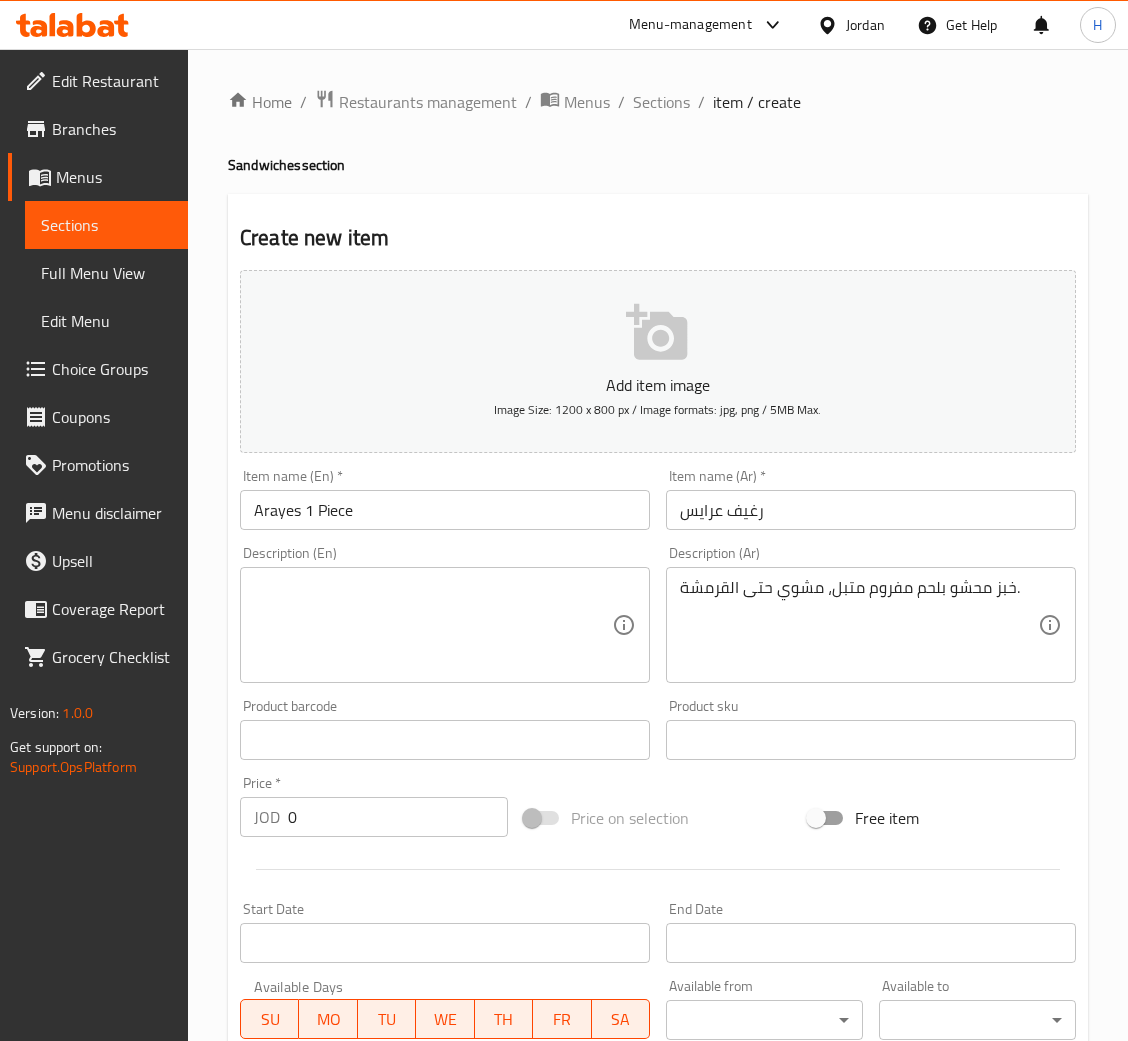 drag, startPoint x: 434, startPoint y: 599, endPoint x: 700, endPoint y: 741, distance: 301.52945 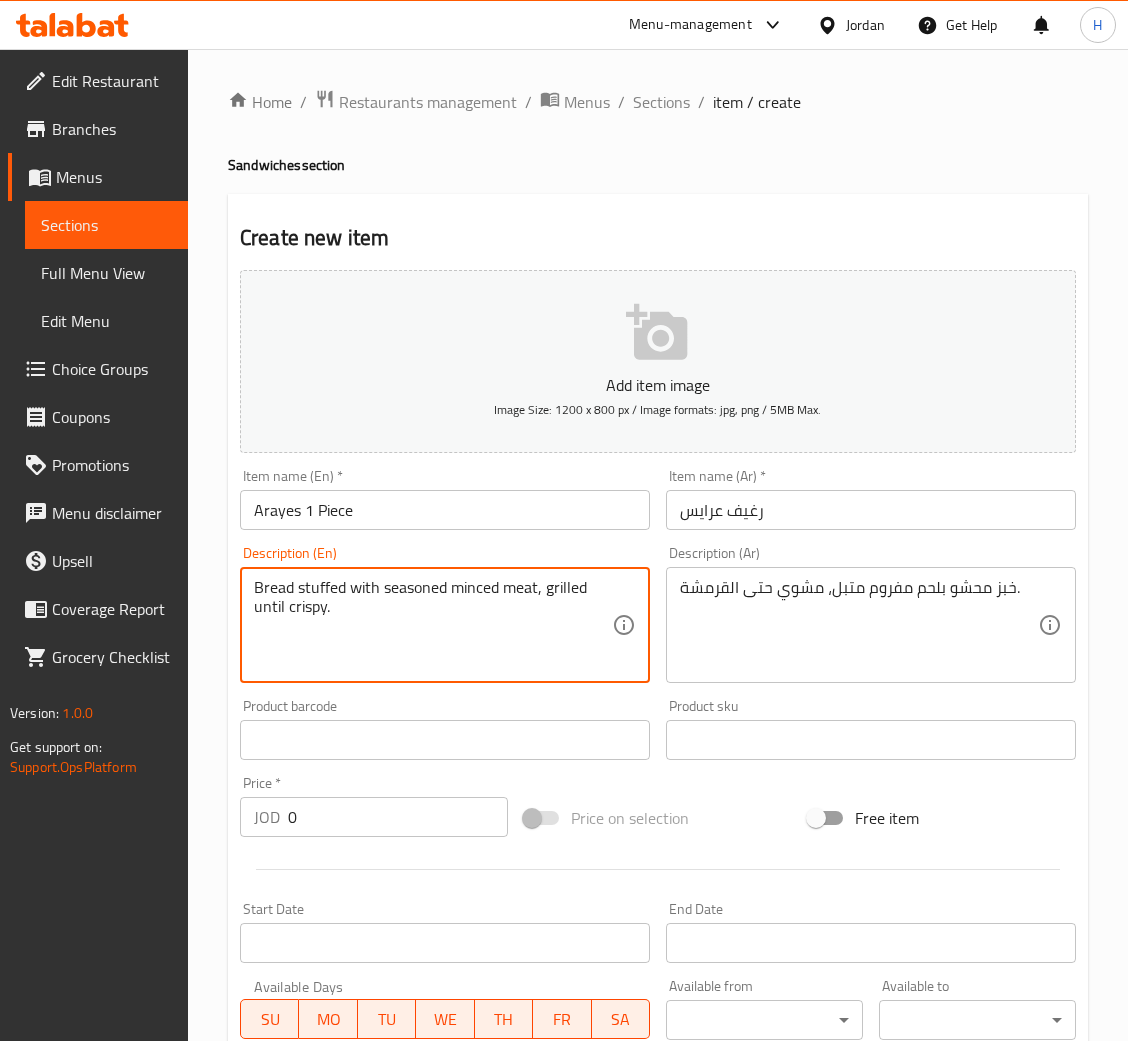 type on "Bread stuffed with seasoned minced meat, grilled until crispy." 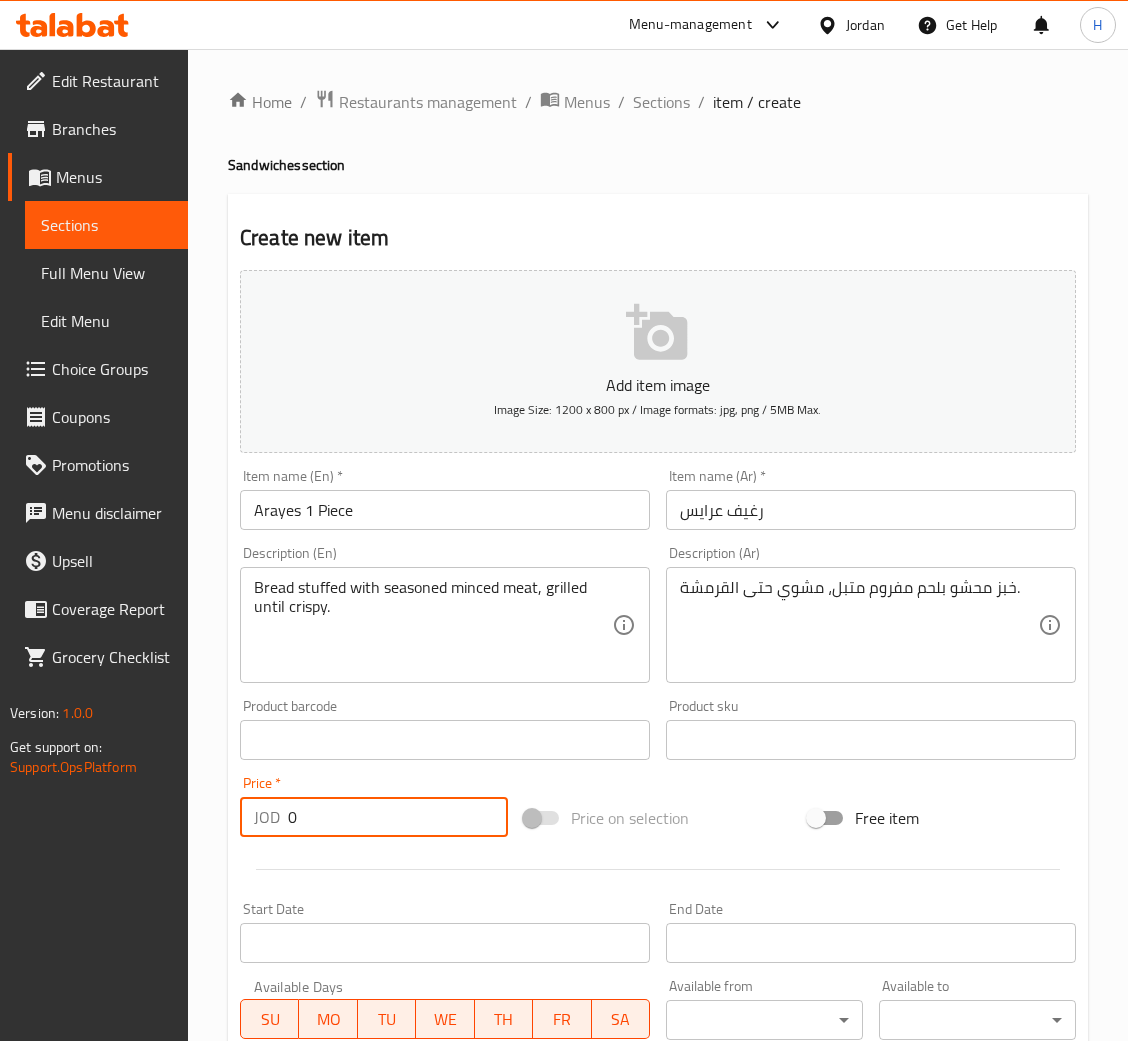 click on "0" at bounding box center [398, 817] 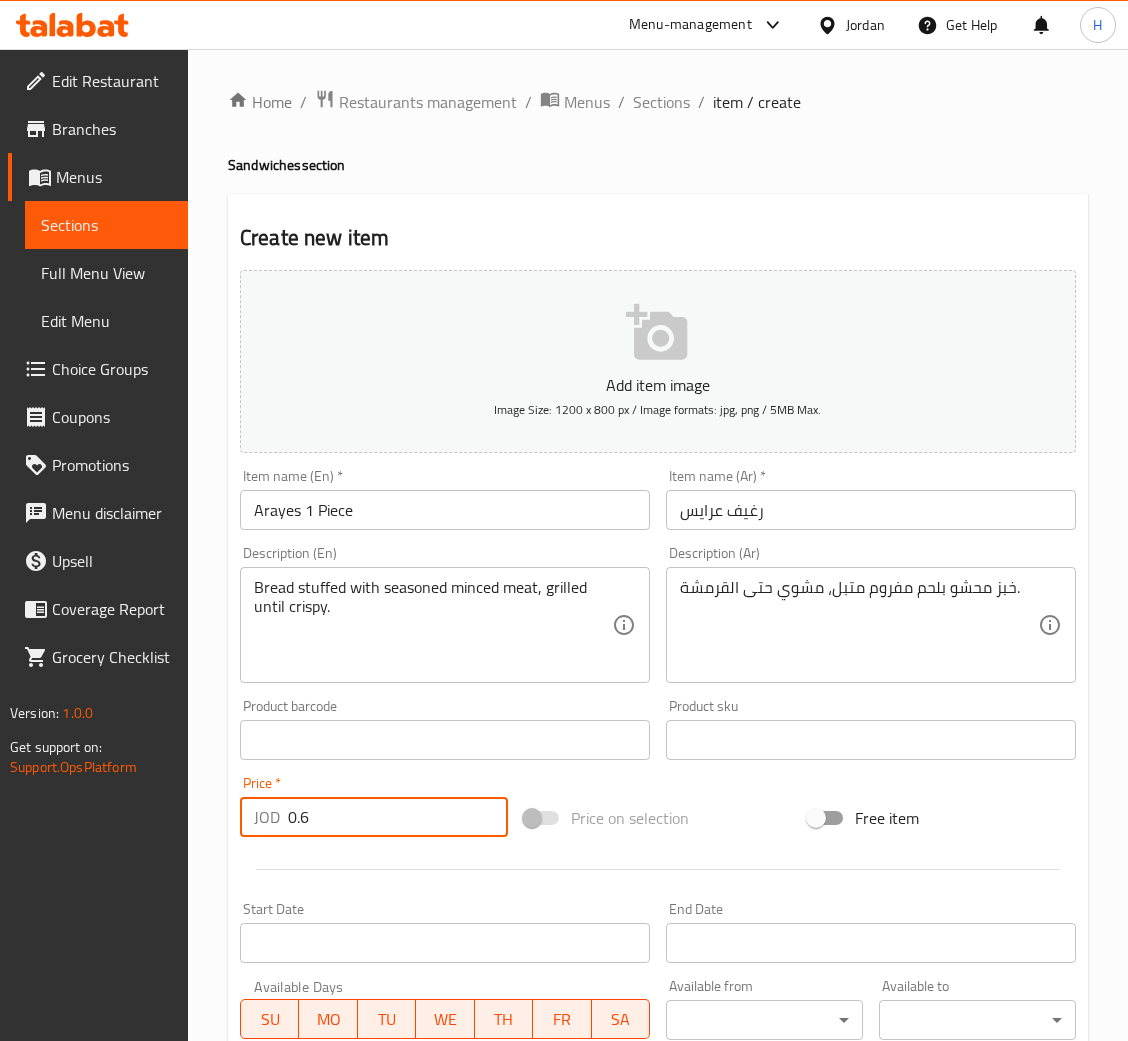 type on "0.6" 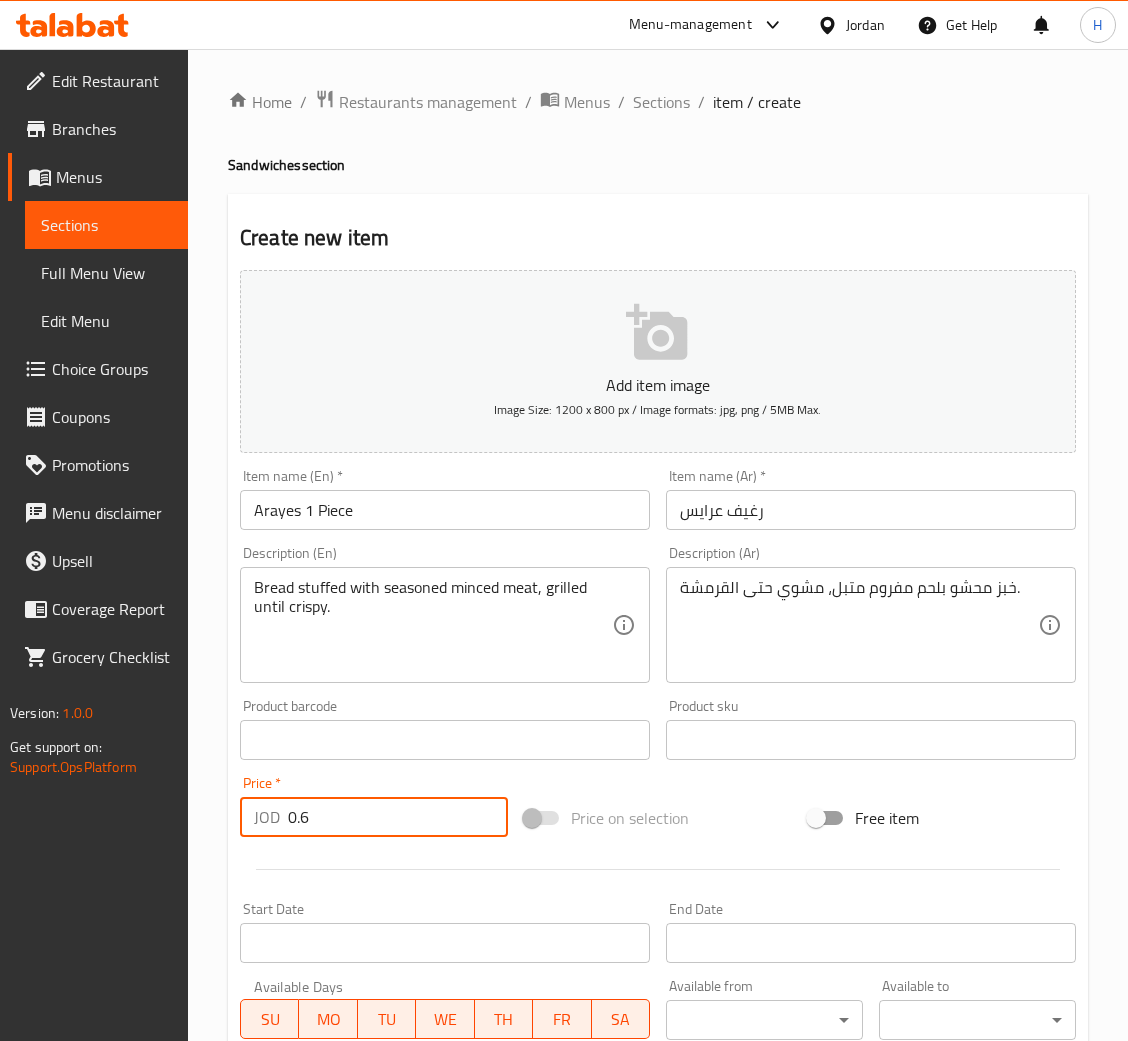 click on "Create" at bounding box center [338, 1326] 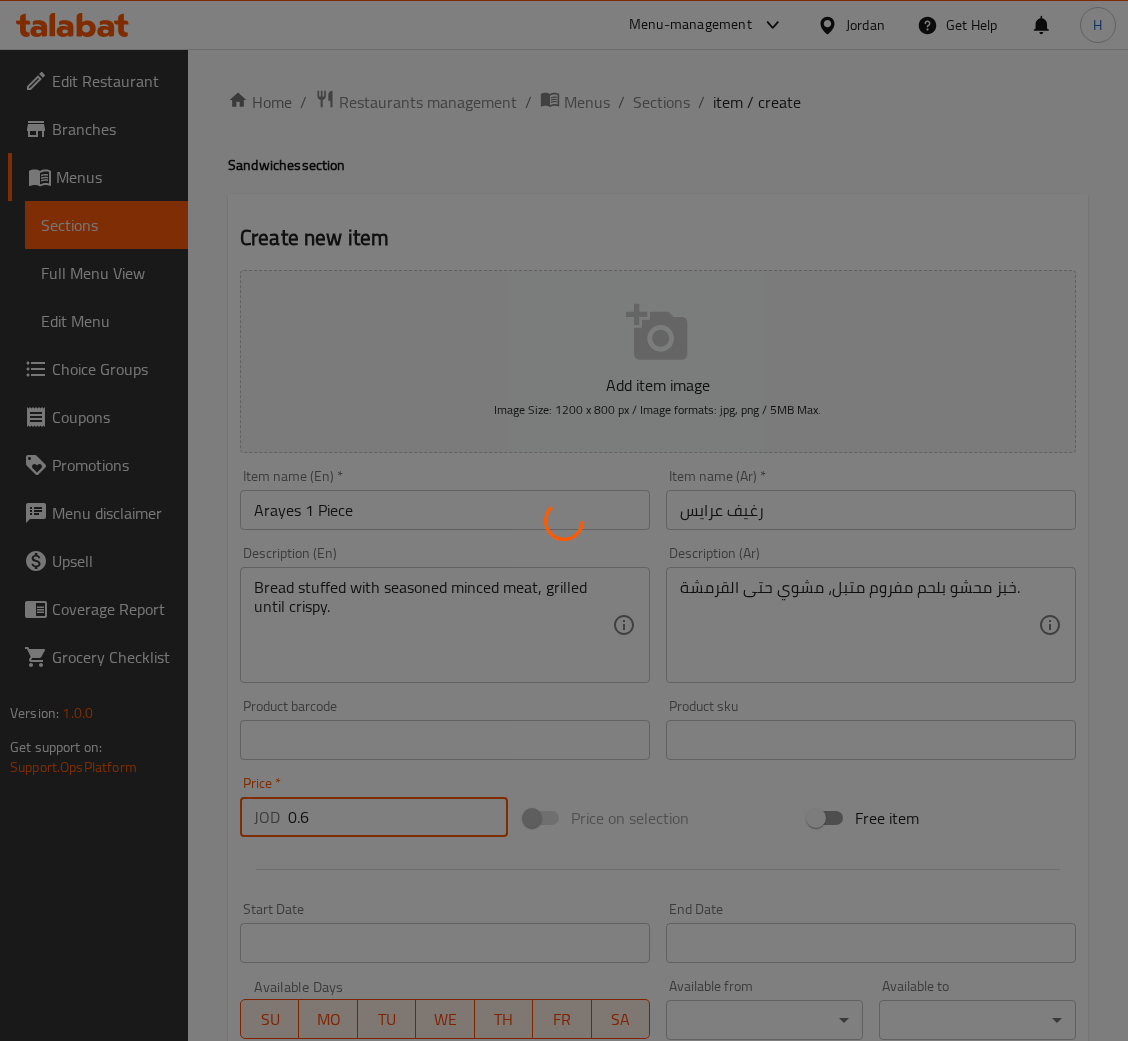 type 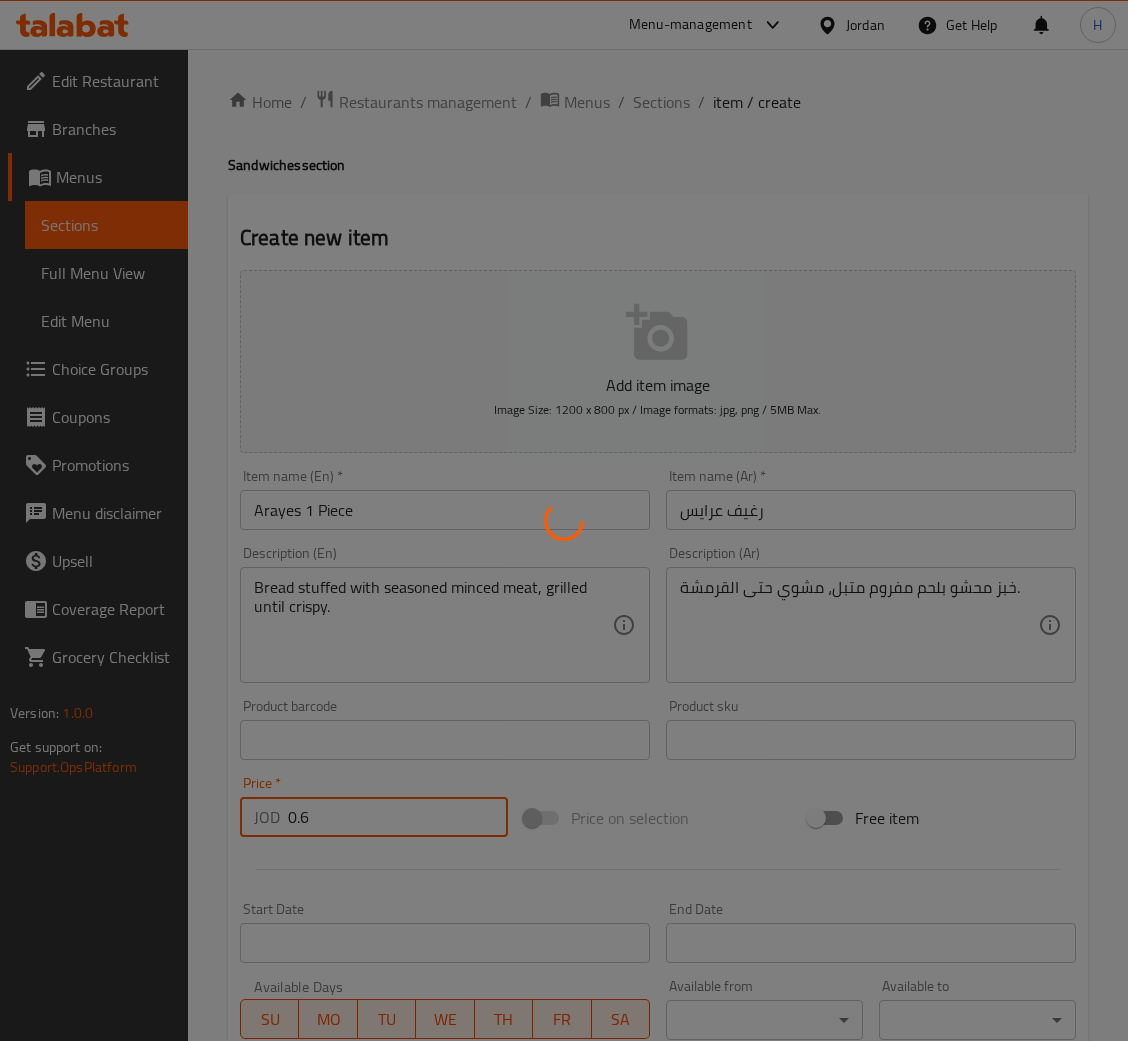 type 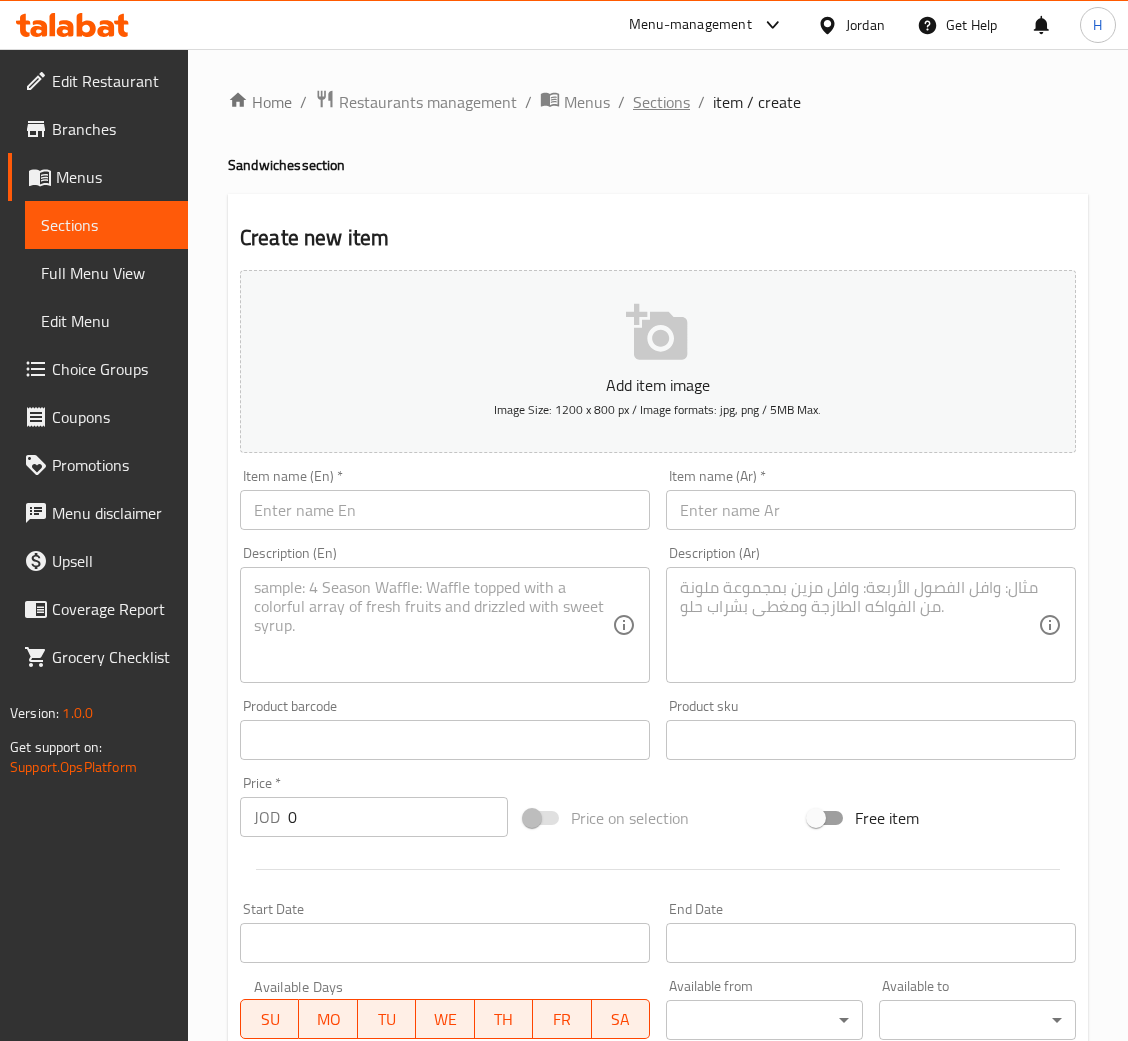 click on "Sections" at bounding box center (661, 102) 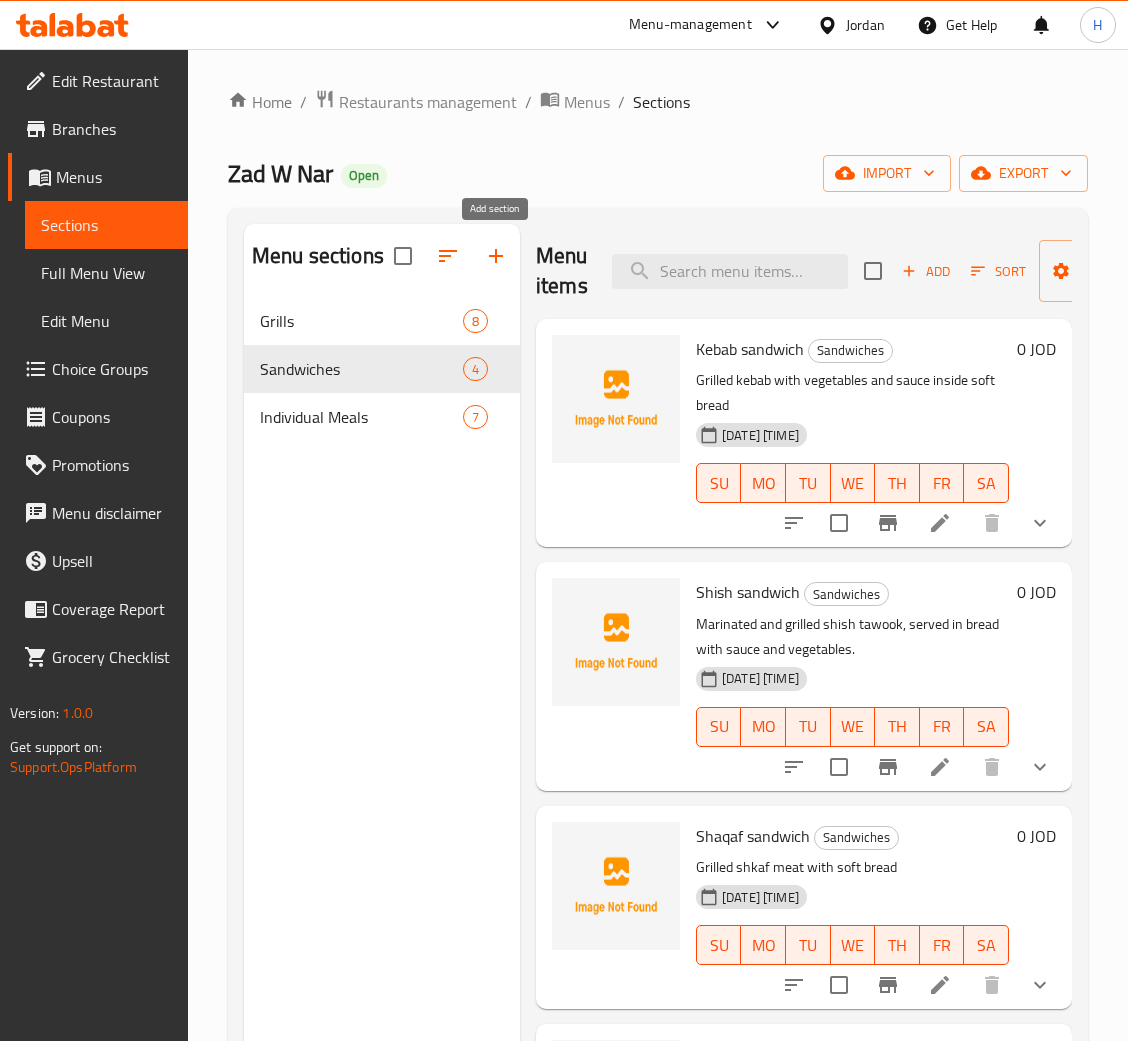 click 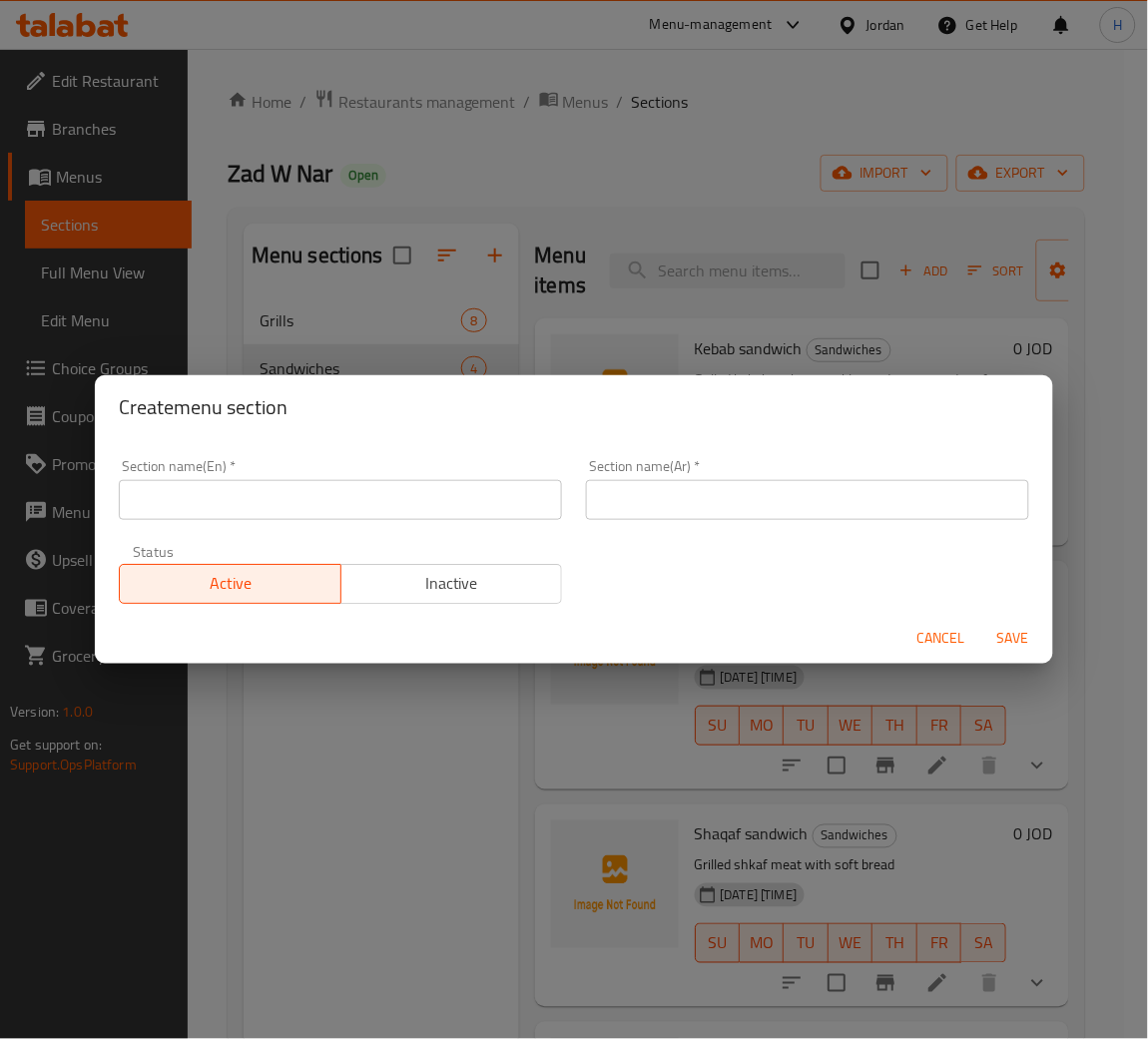 click on "Section name(En)   * Section name(En)  *" at bounding box center [340, 489] 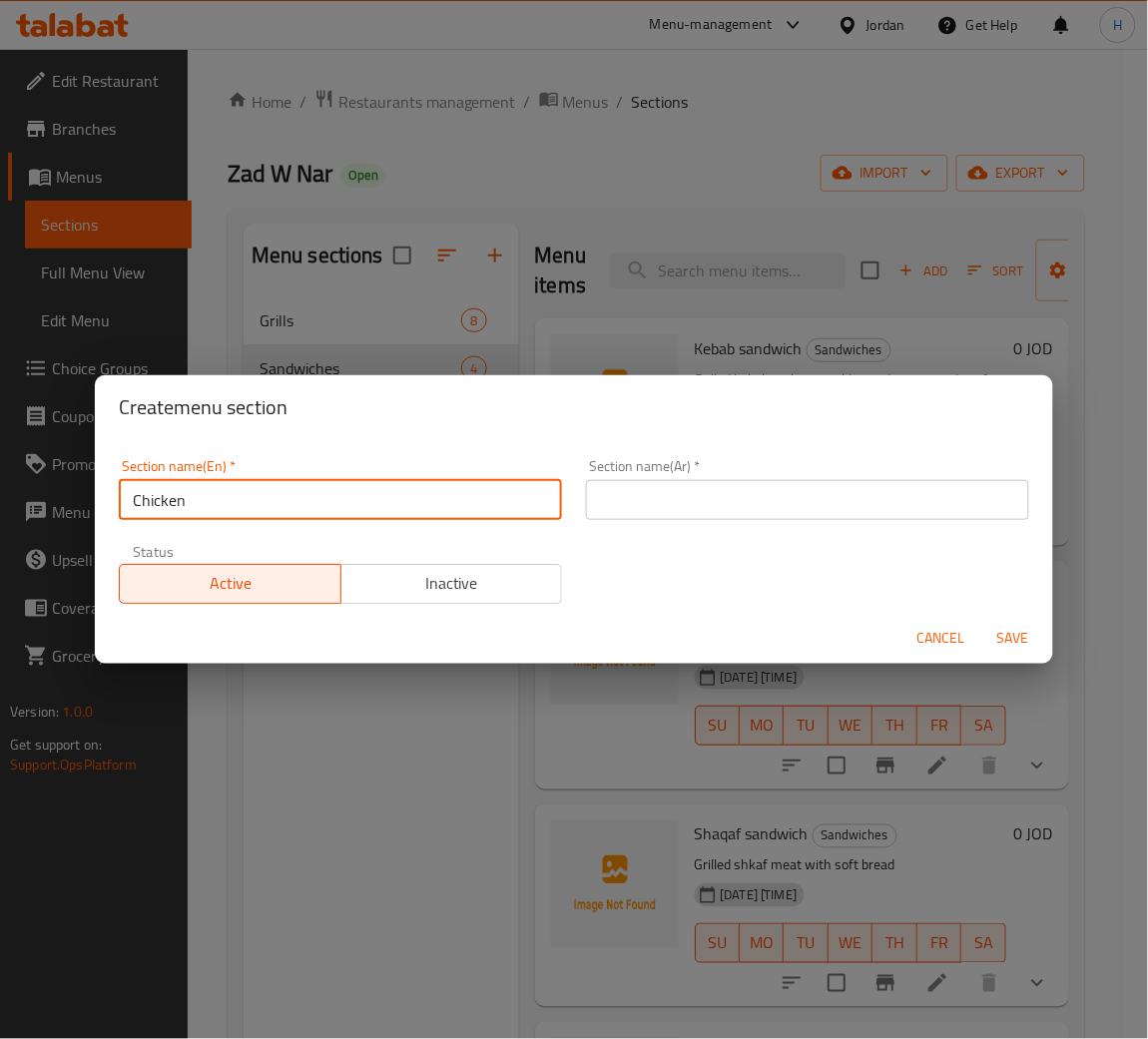 type on "Chicken" 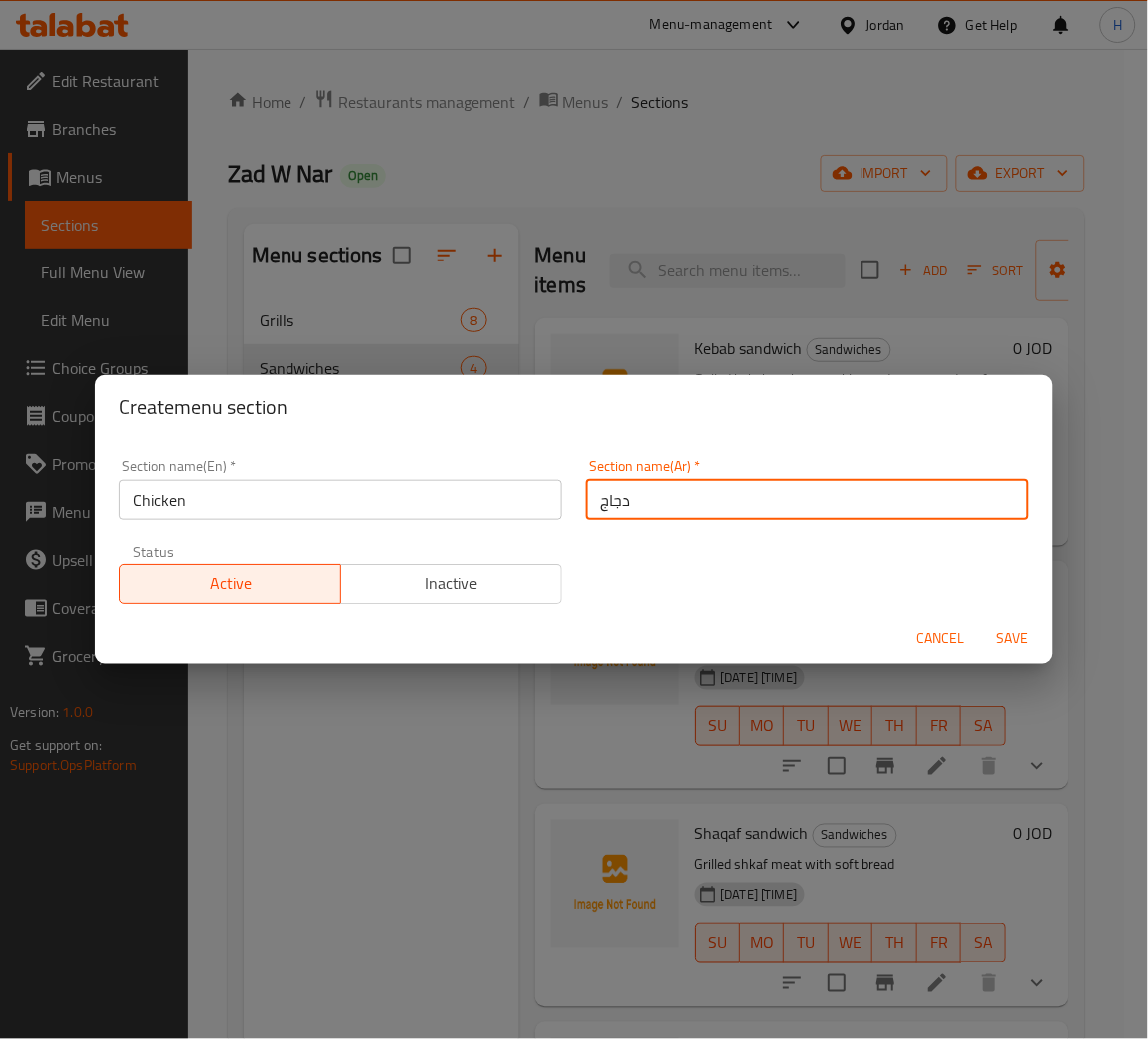 type on "دجاج" 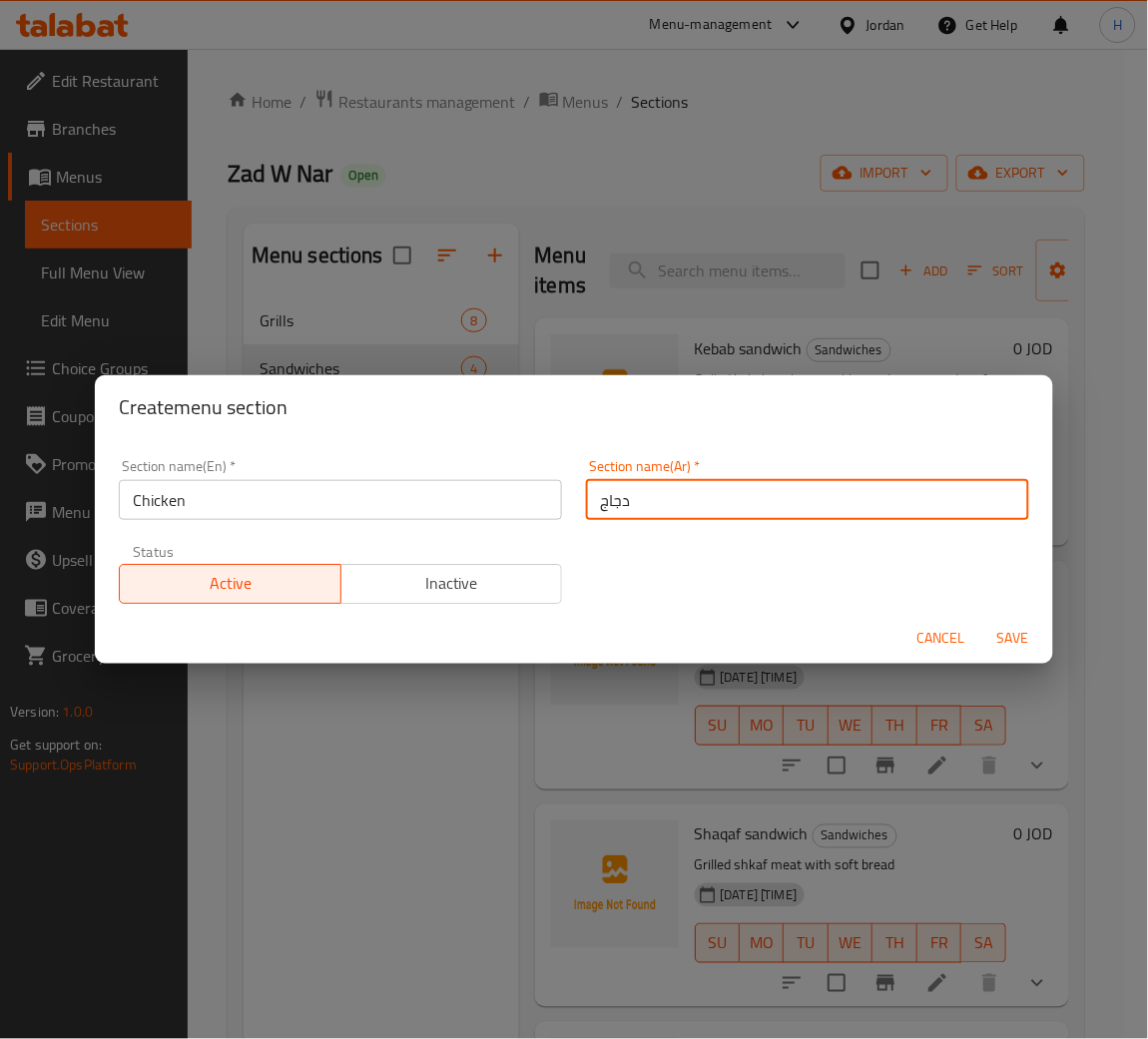 type on "0" 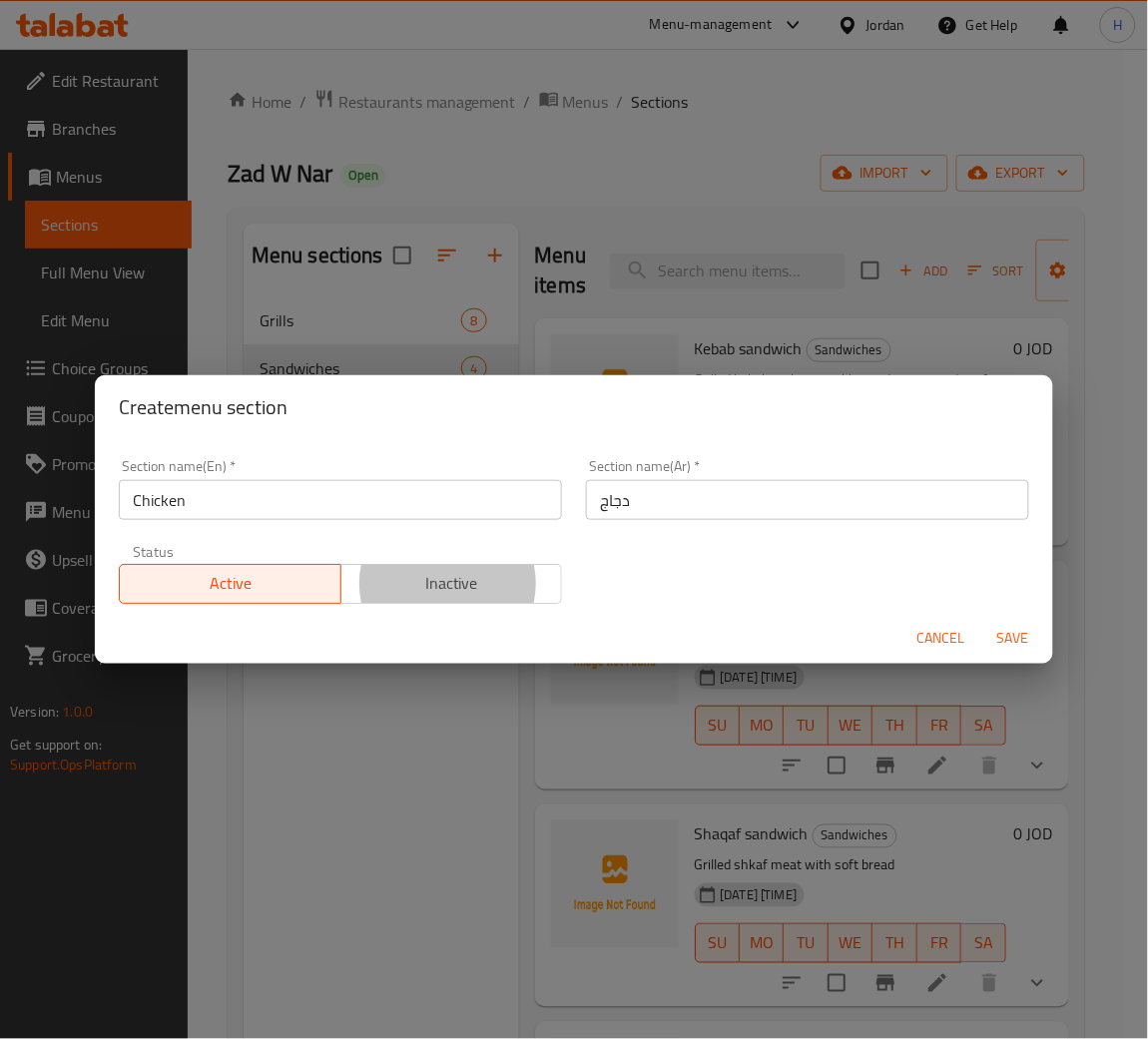 type 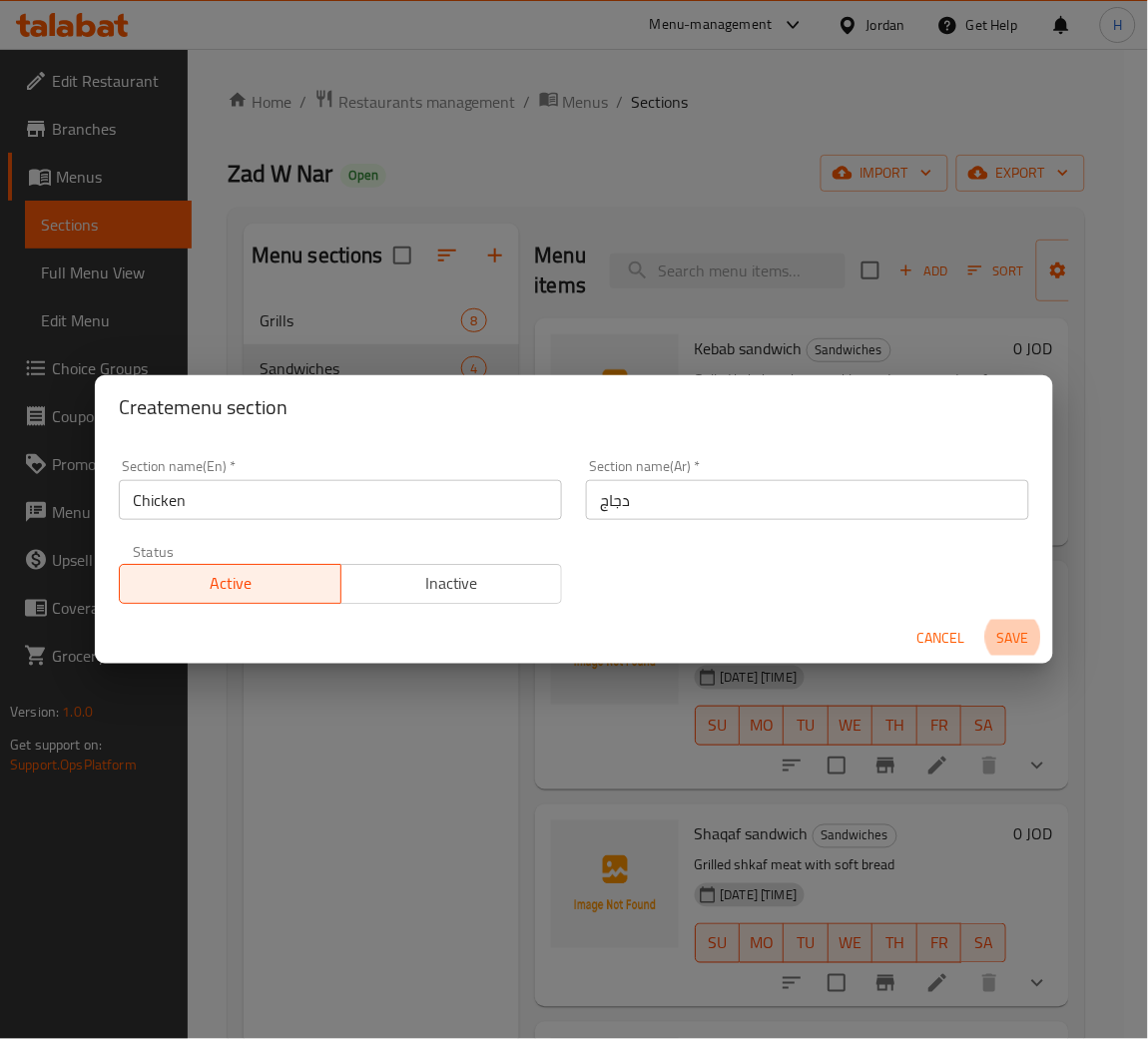 type 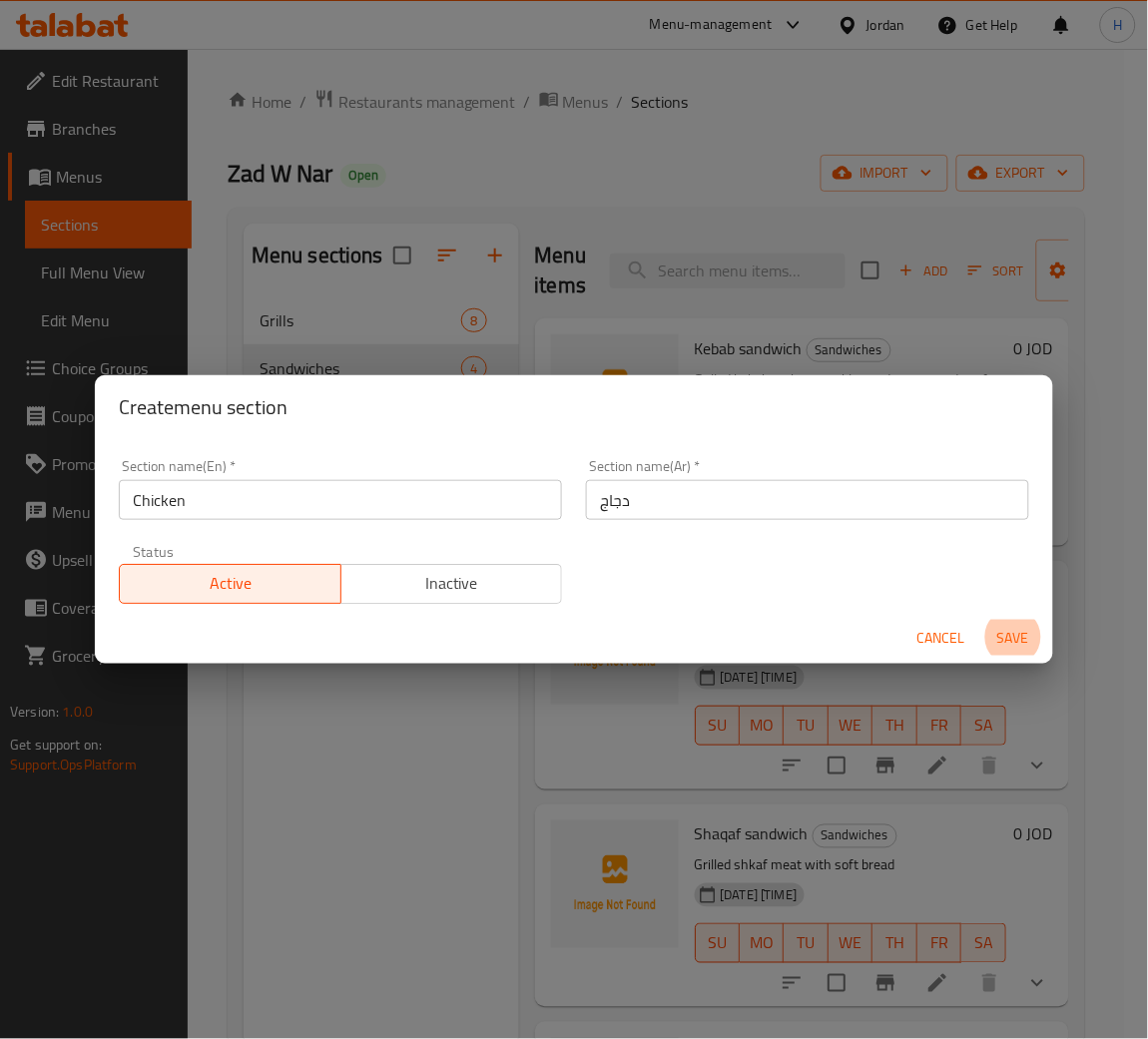 click on "Save" at bounding box center [1013, 638] 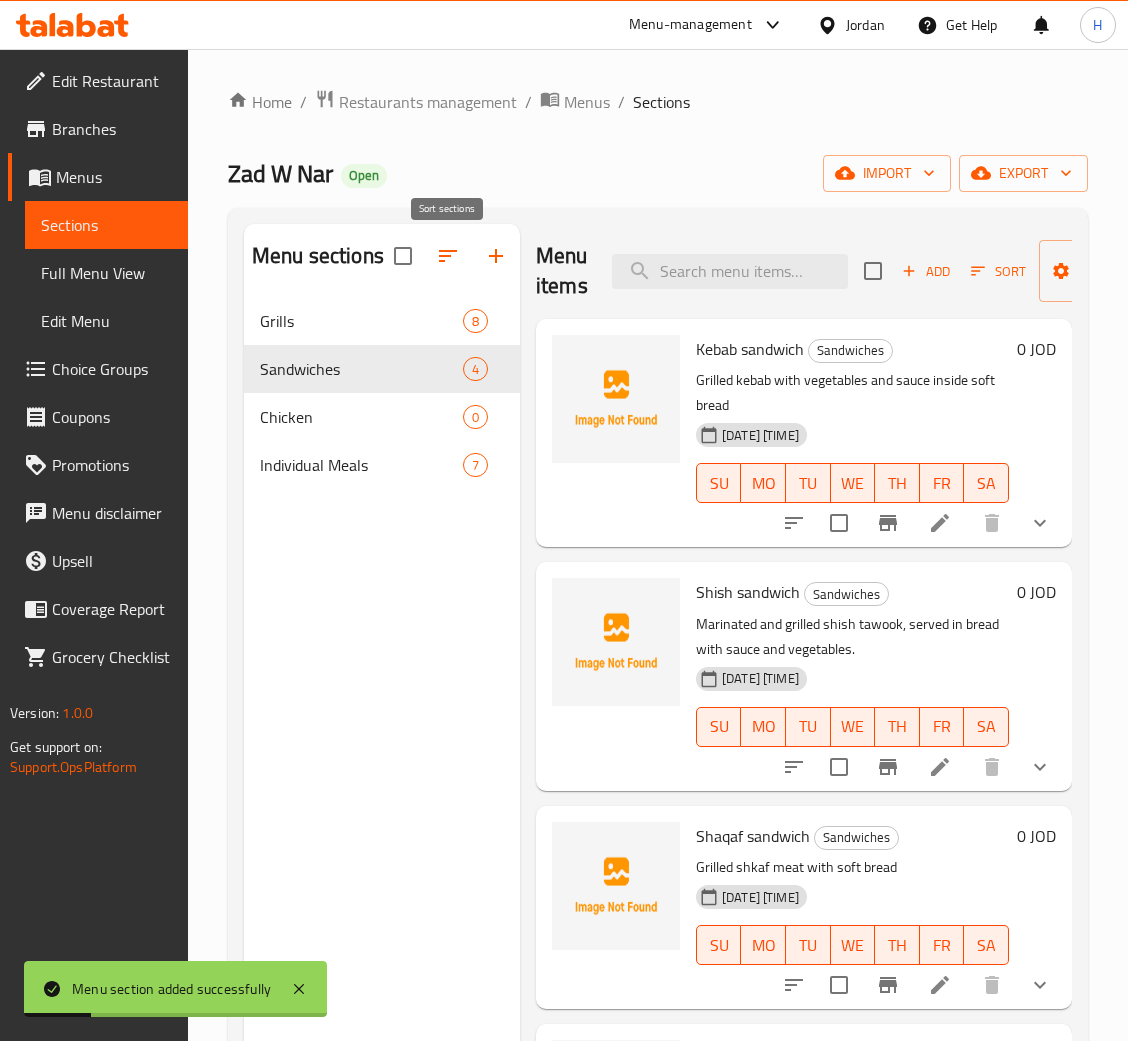 click 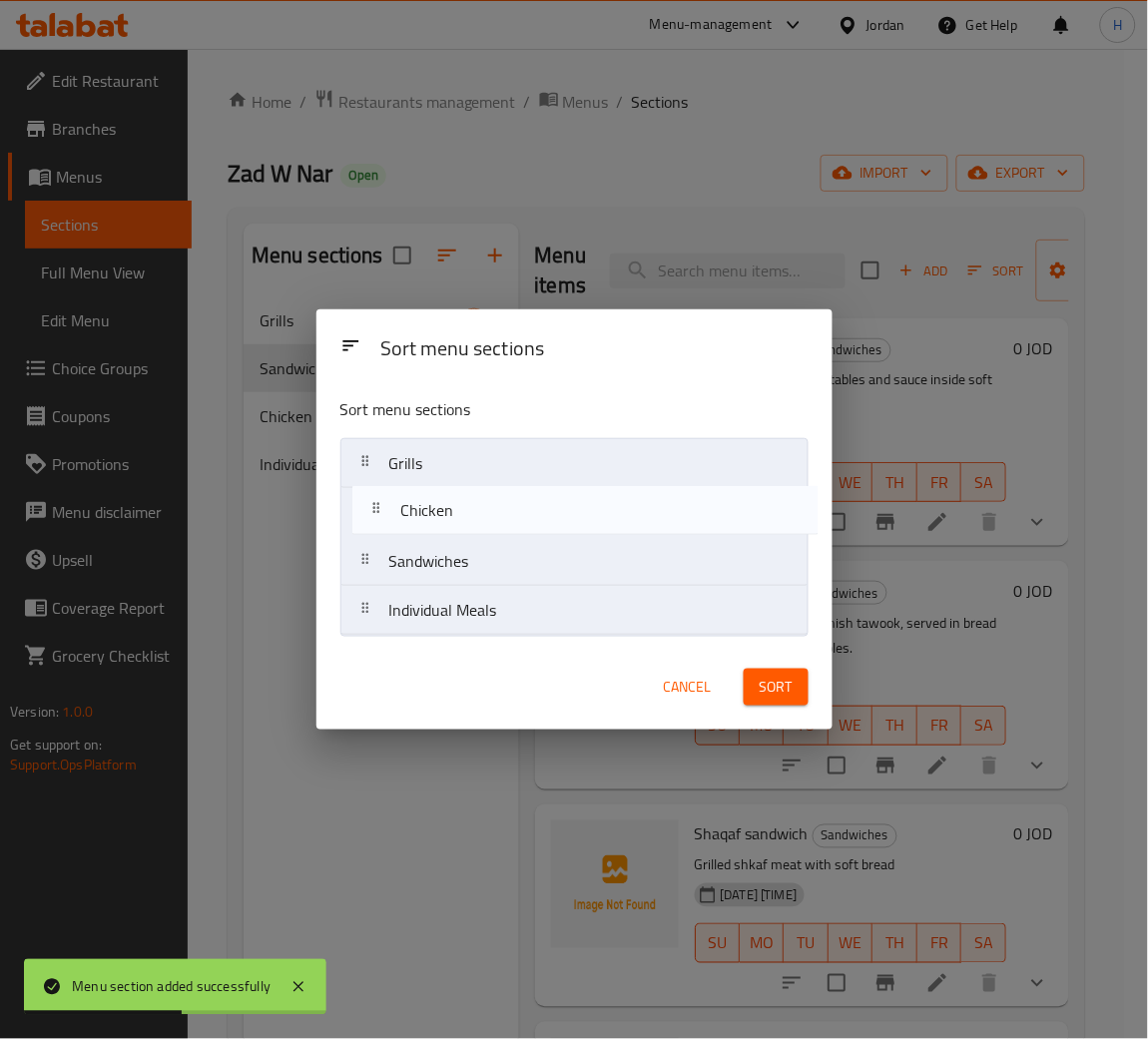drag, startPoint x: 468, startPoint y: 567, endPoint x: 477, endPoint y: 507, distance: 60.671245 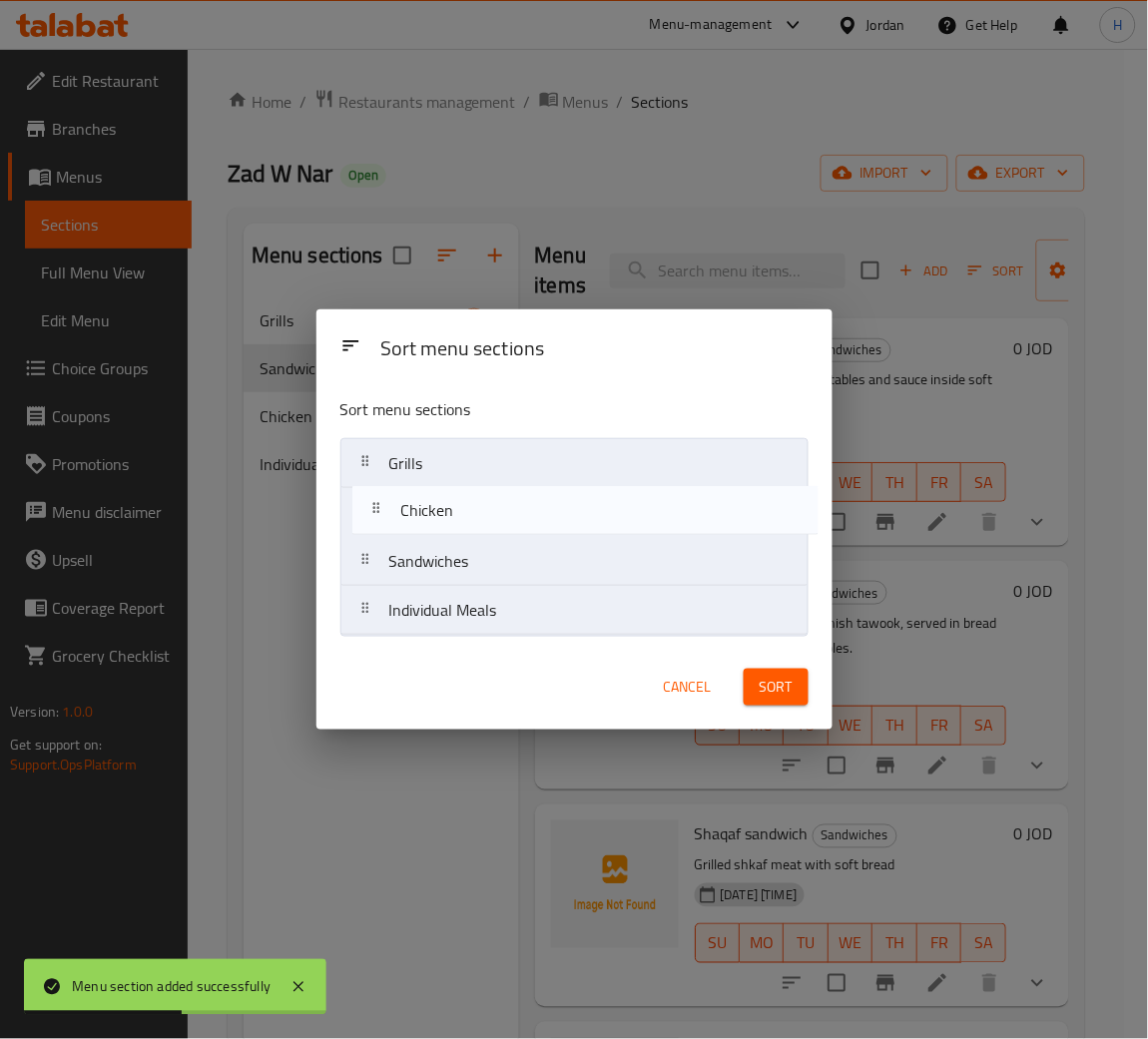 click on "Grills  Sandwiches Chicken  Individual Meals" at bounding box center (574, 537) 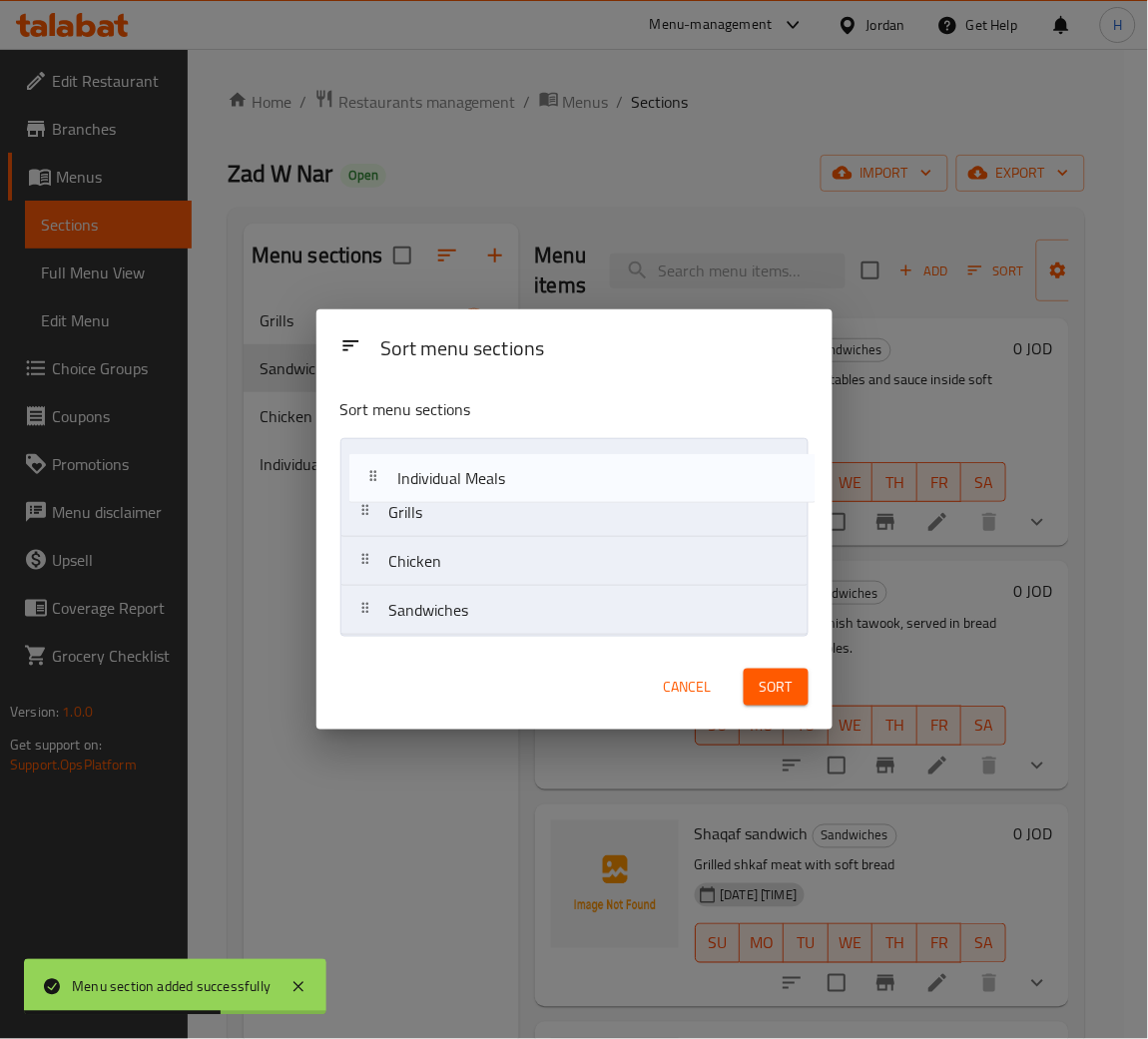 drag, startPoint x: 494, startPoint y: 609, endPoint x: 502, endPoint y: 447, distance: 162.19741 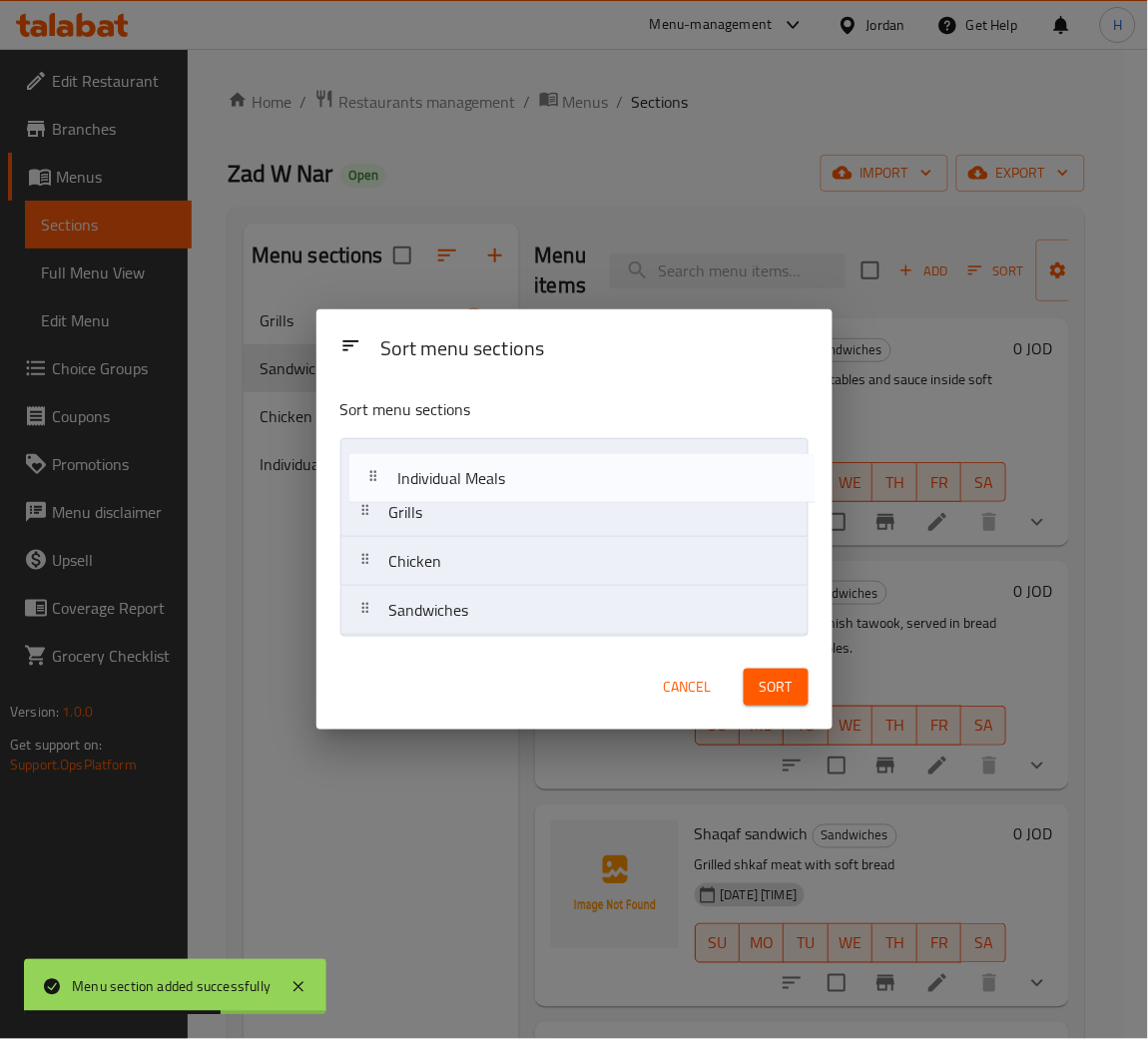 click on "Grills  Chicken  Sandwiches Individual Meals" at bounding box center (574, 537) 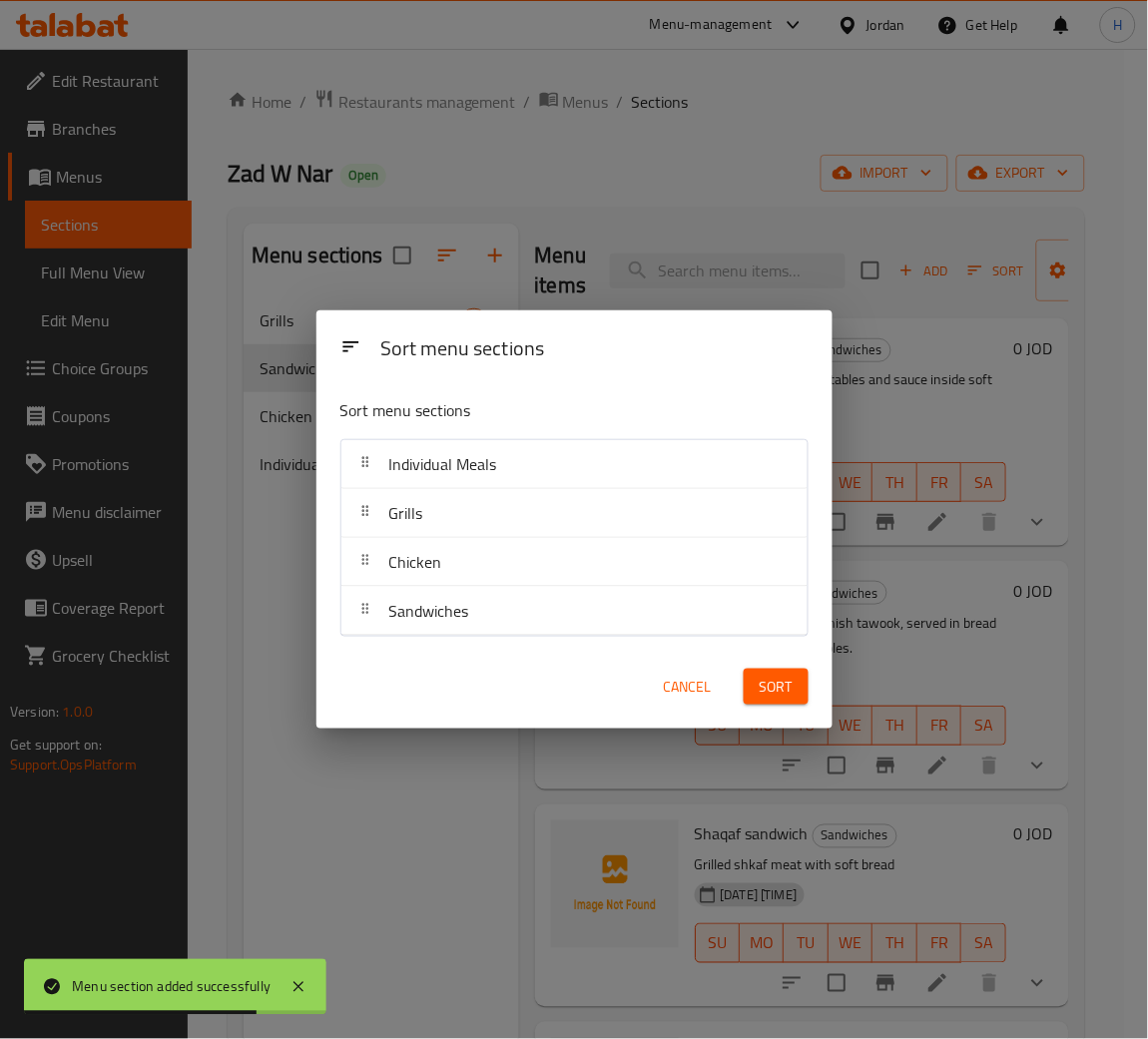 click on "Sort" at bounding box center (776, 687) 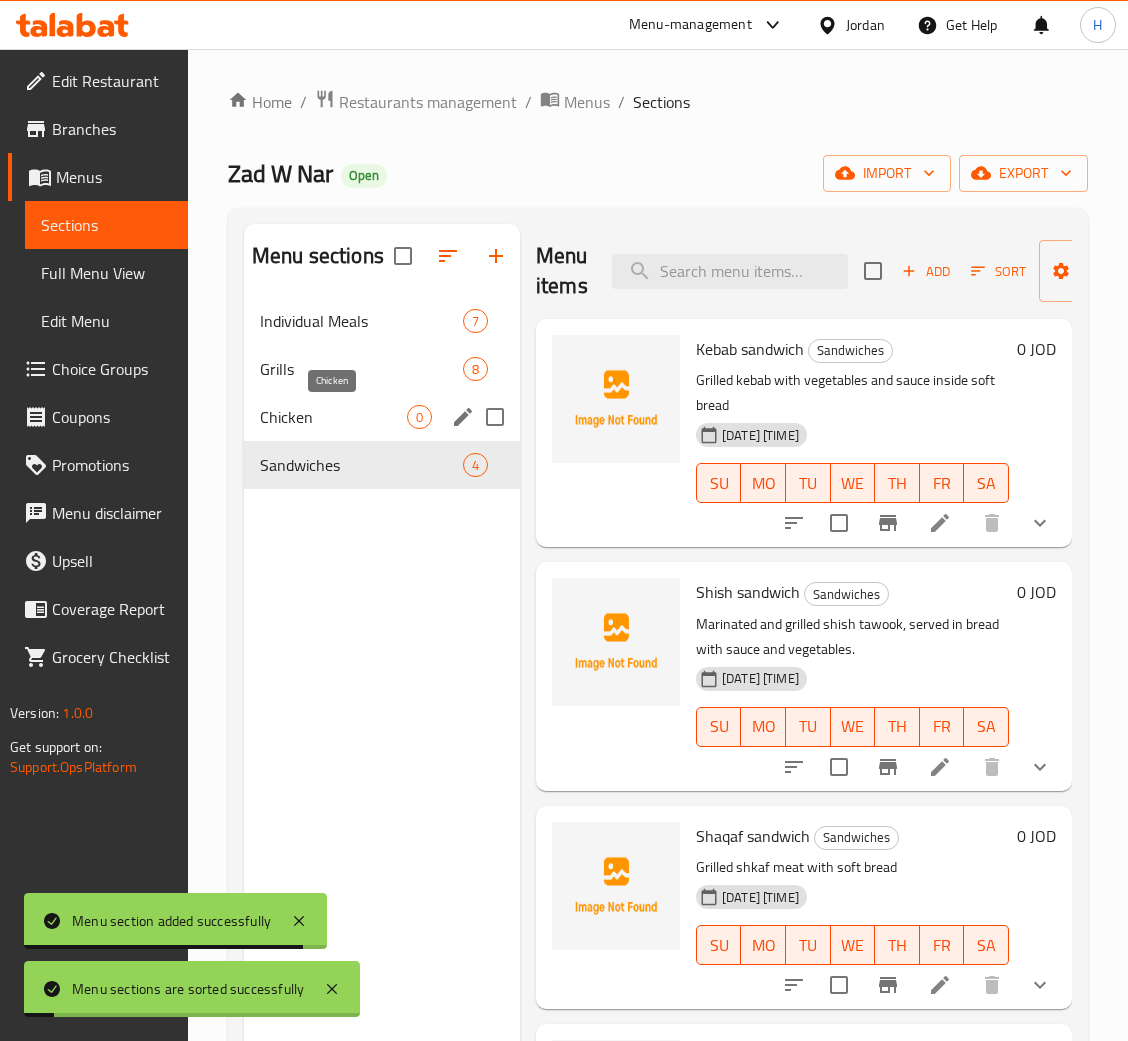click on "Chicken" at bounding box center [333, 417] 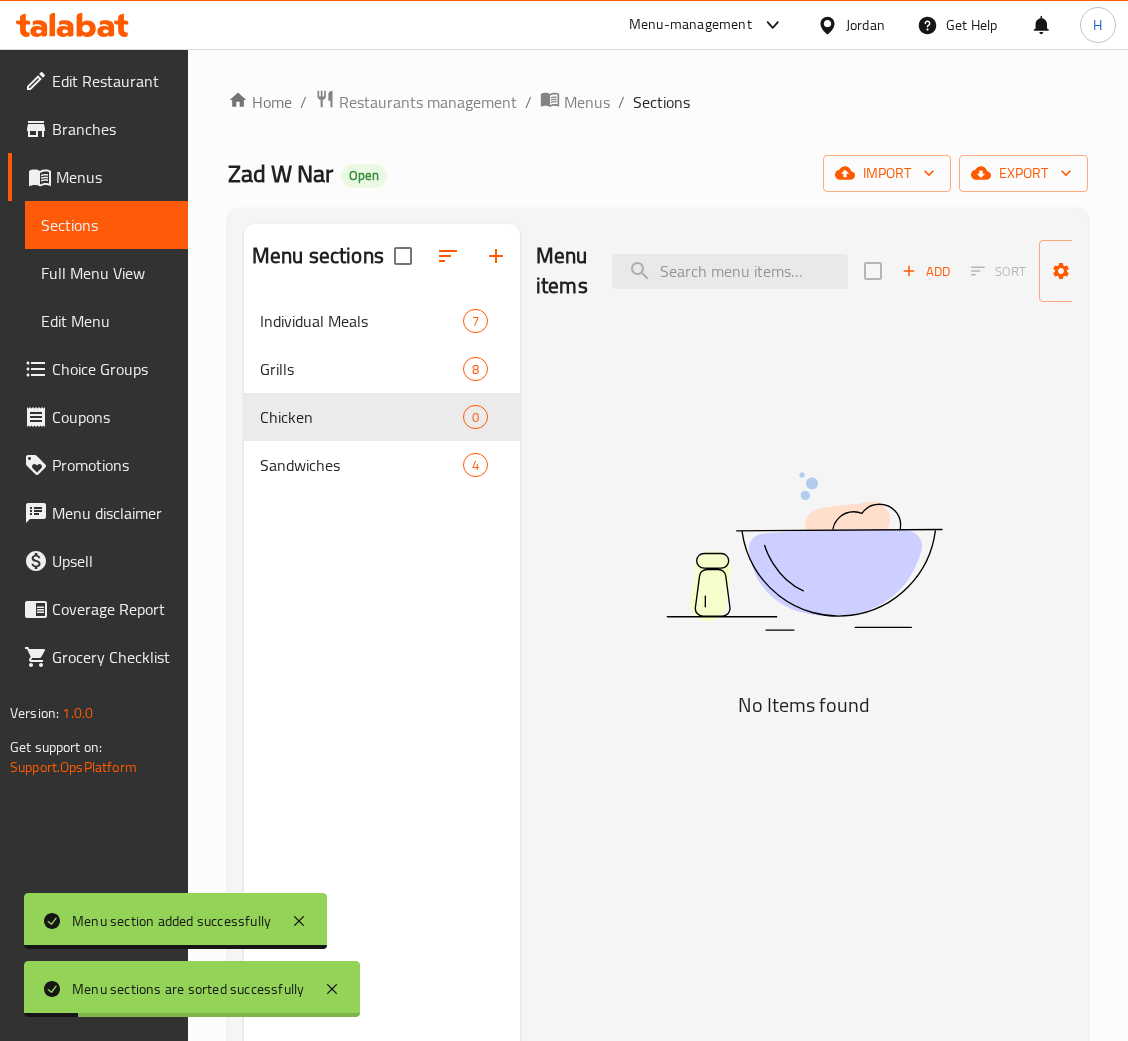 click on "Add Sort Manage items" at bounding box center (1018, 271) 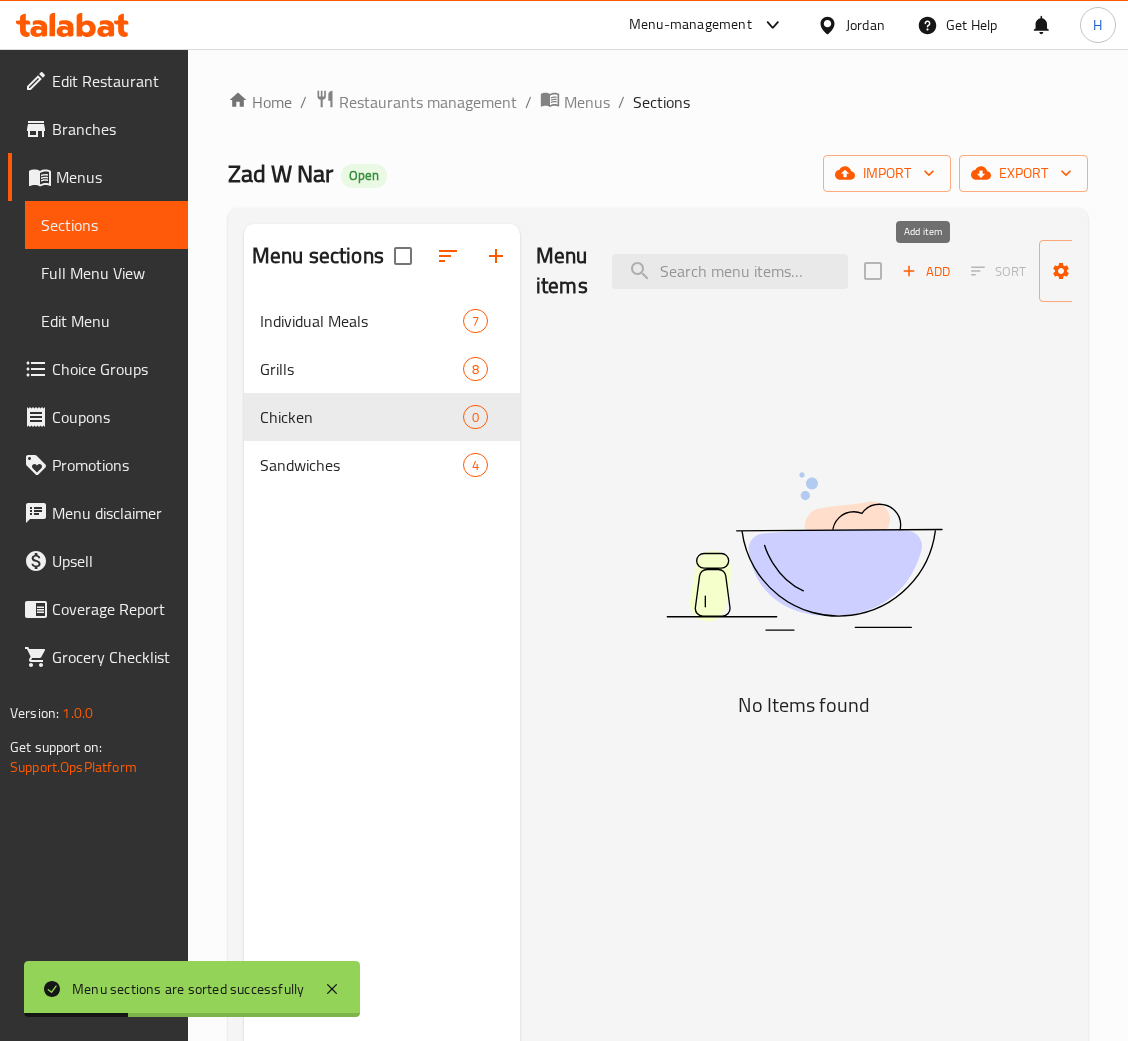 click on "Add Sort Manage items" at bounding box center (1018, 271) 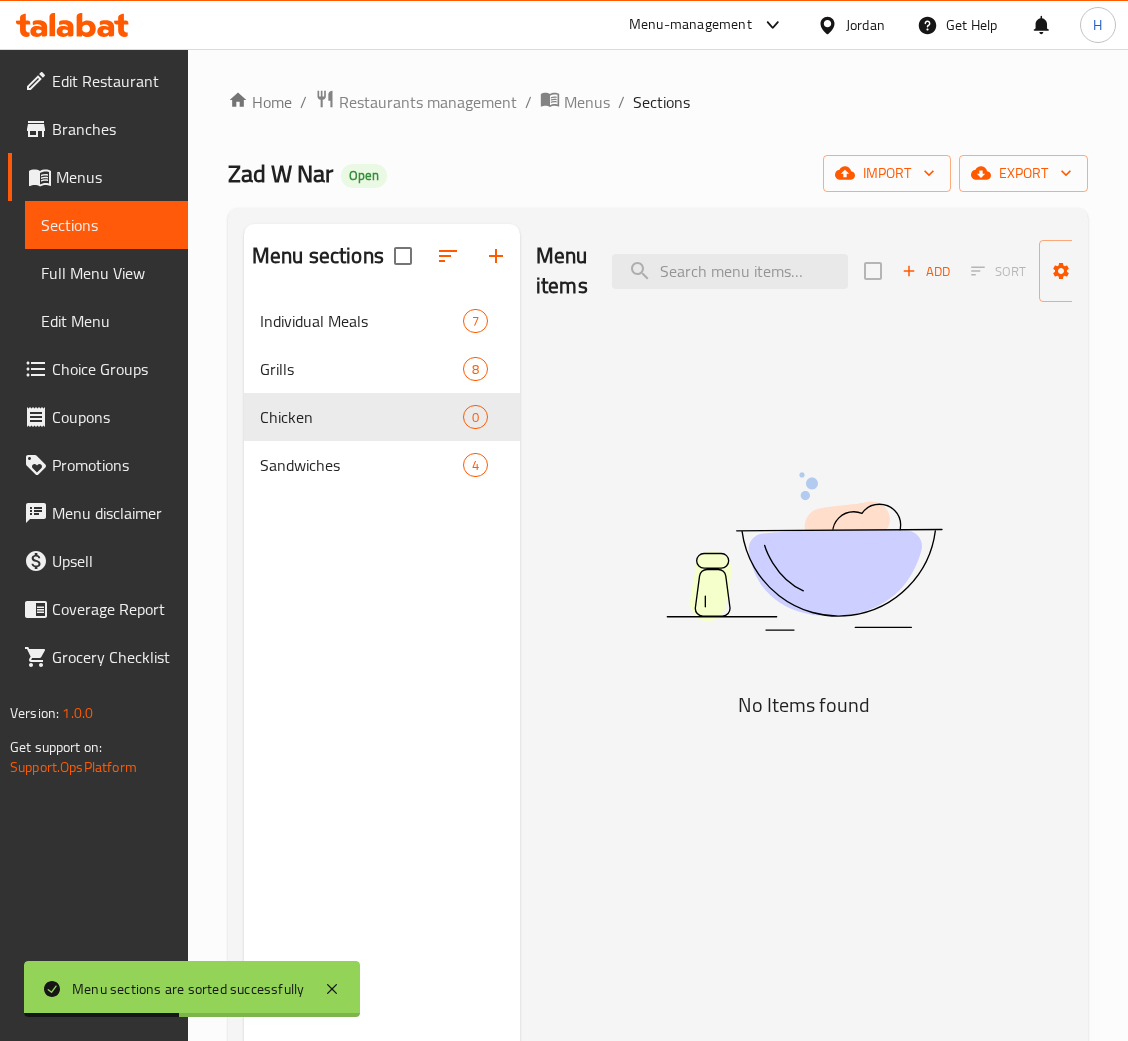 click on "Add" at bounding box center (926, 271) 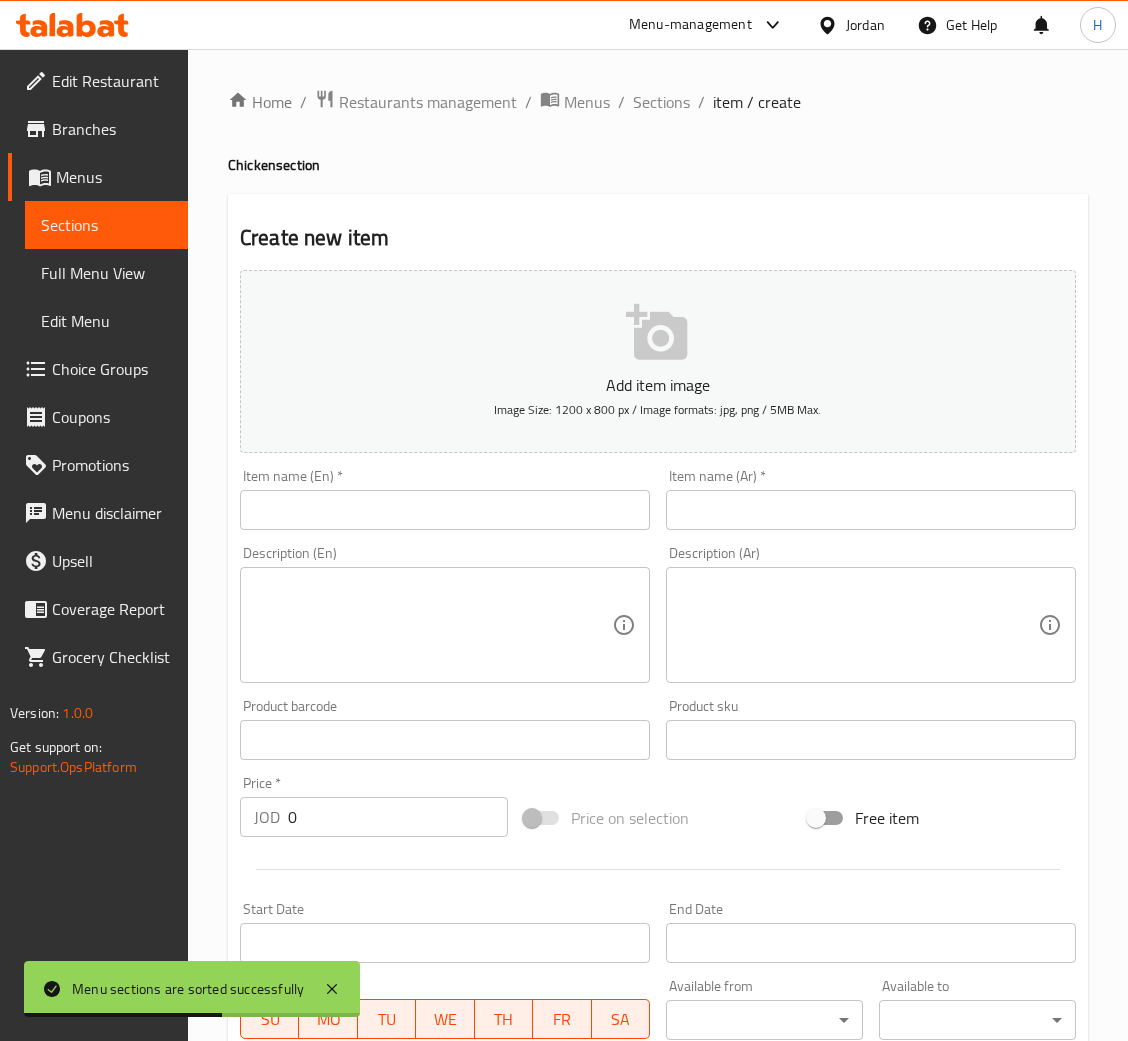 drag, startPoint x: 895, startPoint y: 492, endPoint x: 889, endPoint y: 504, distance: 13.416408 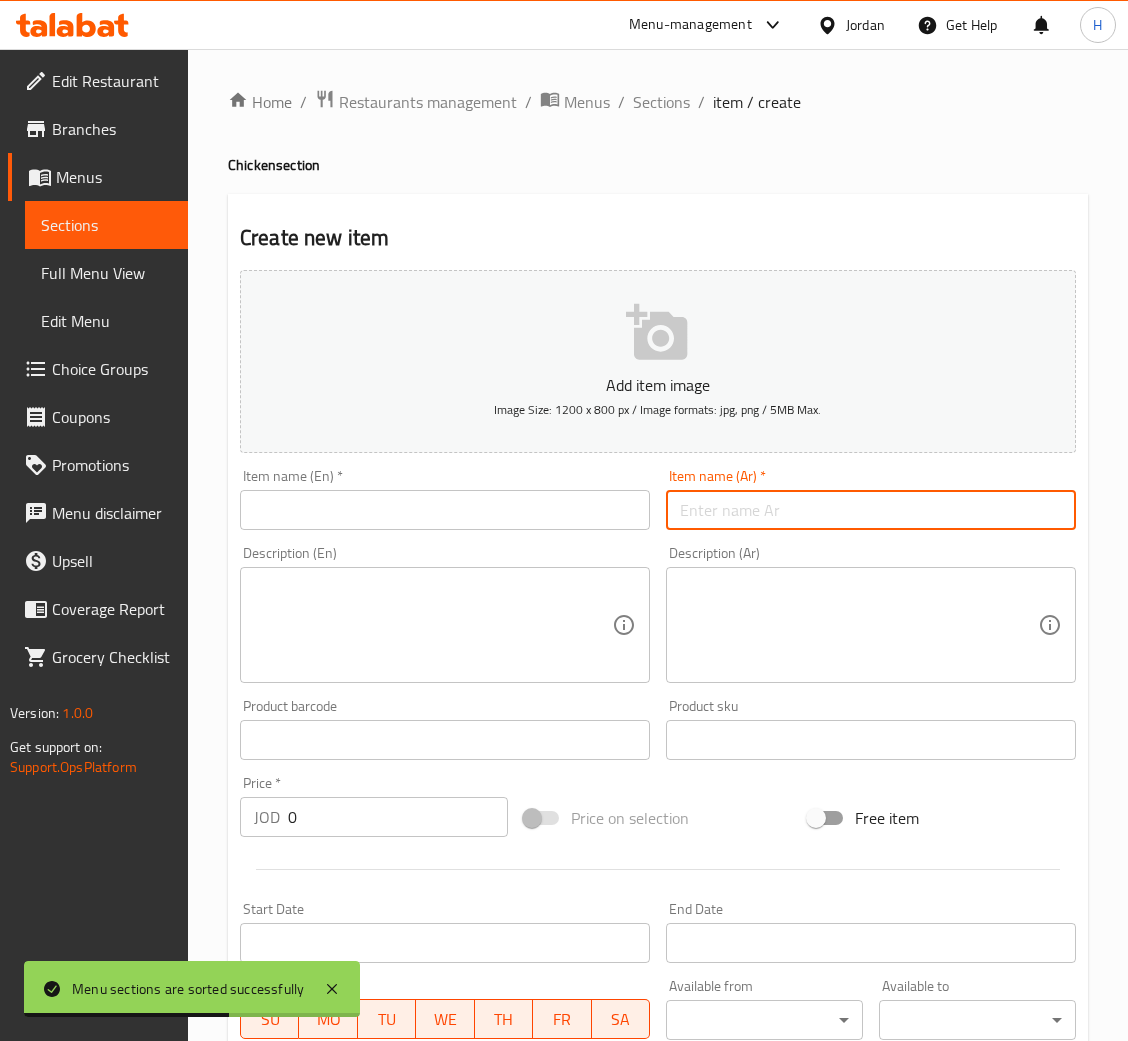paste on "عرض الدجاج" 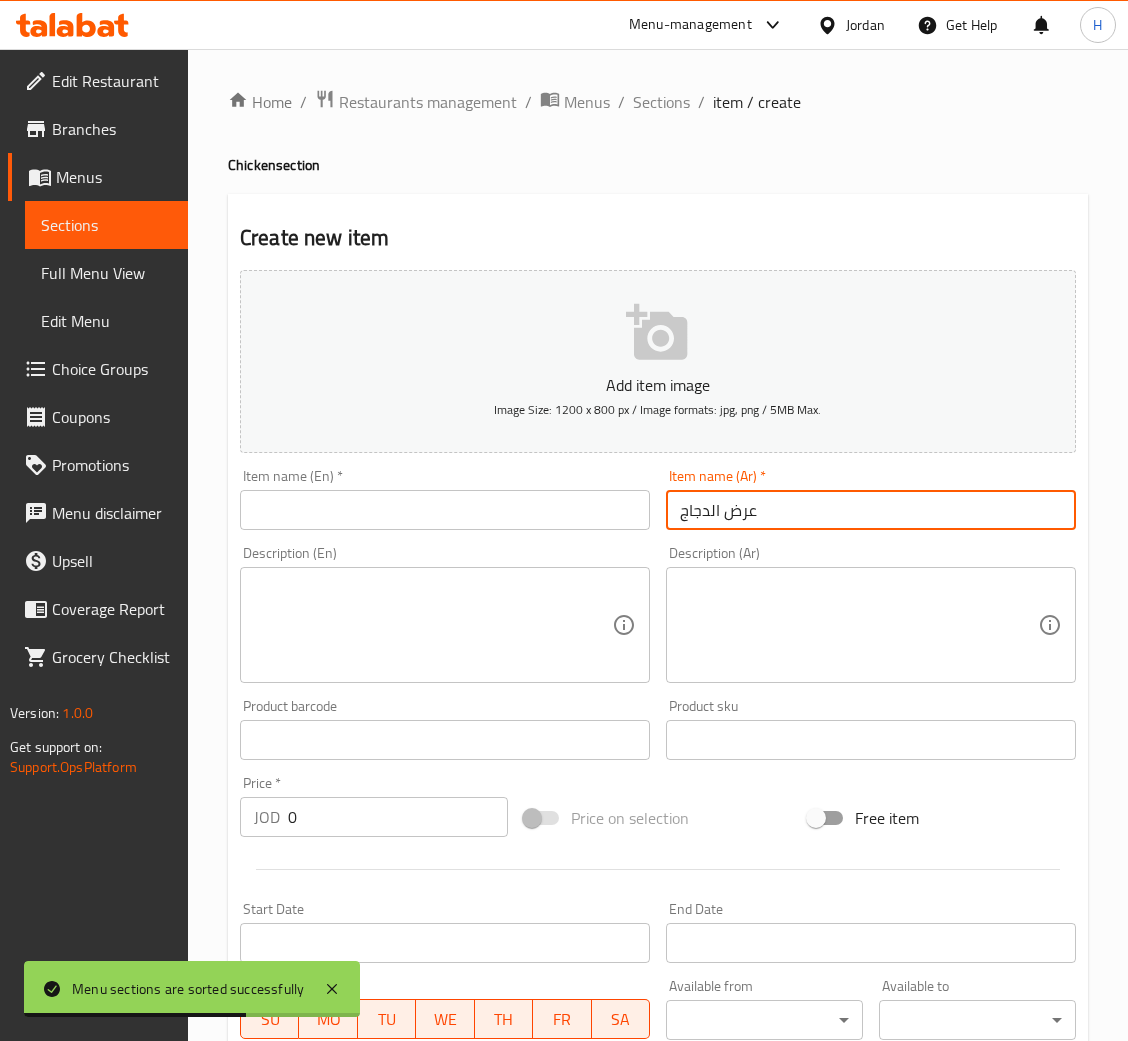 type on "عرض الدجاج" 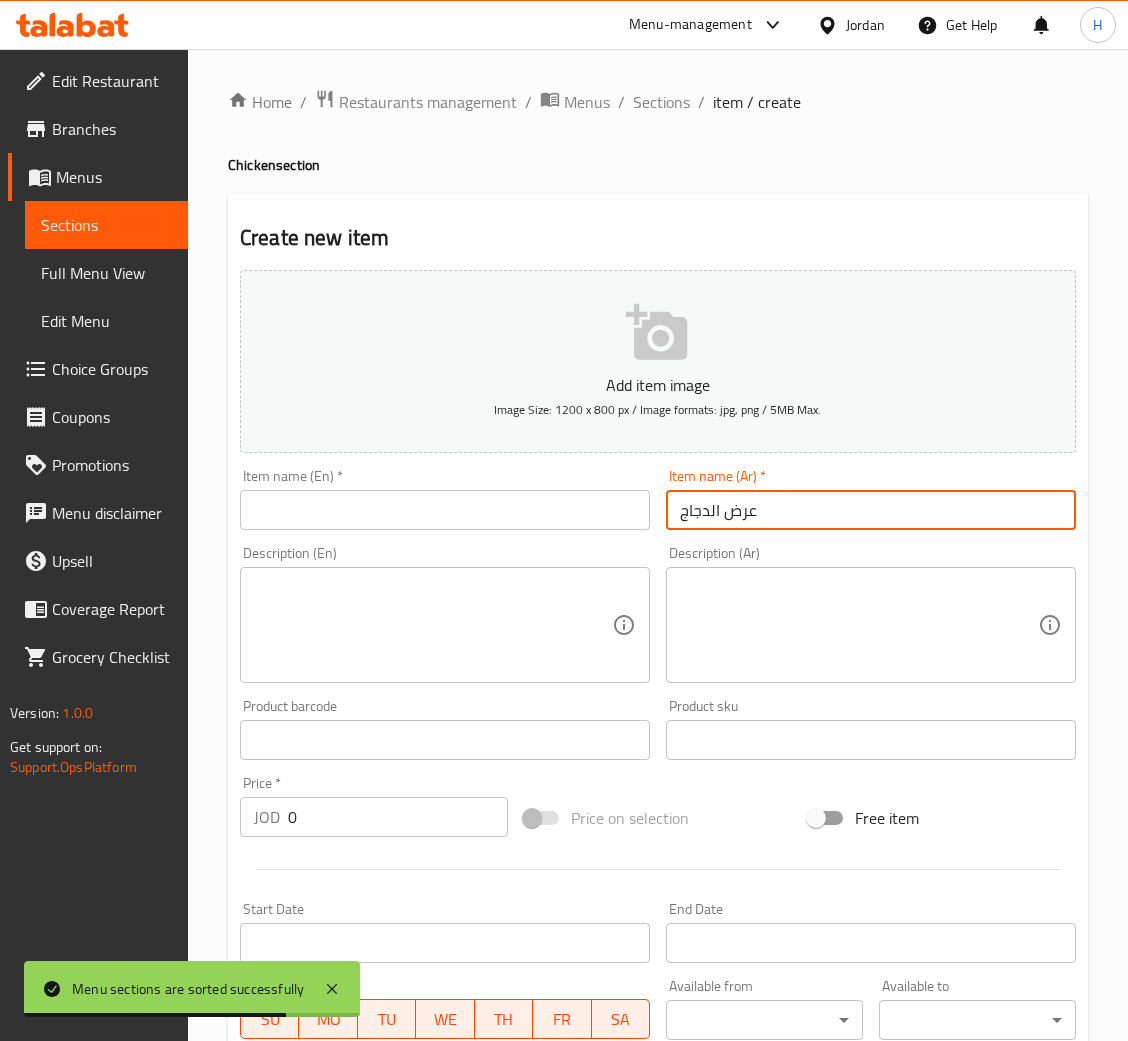 click at bounding box center [445, 510] 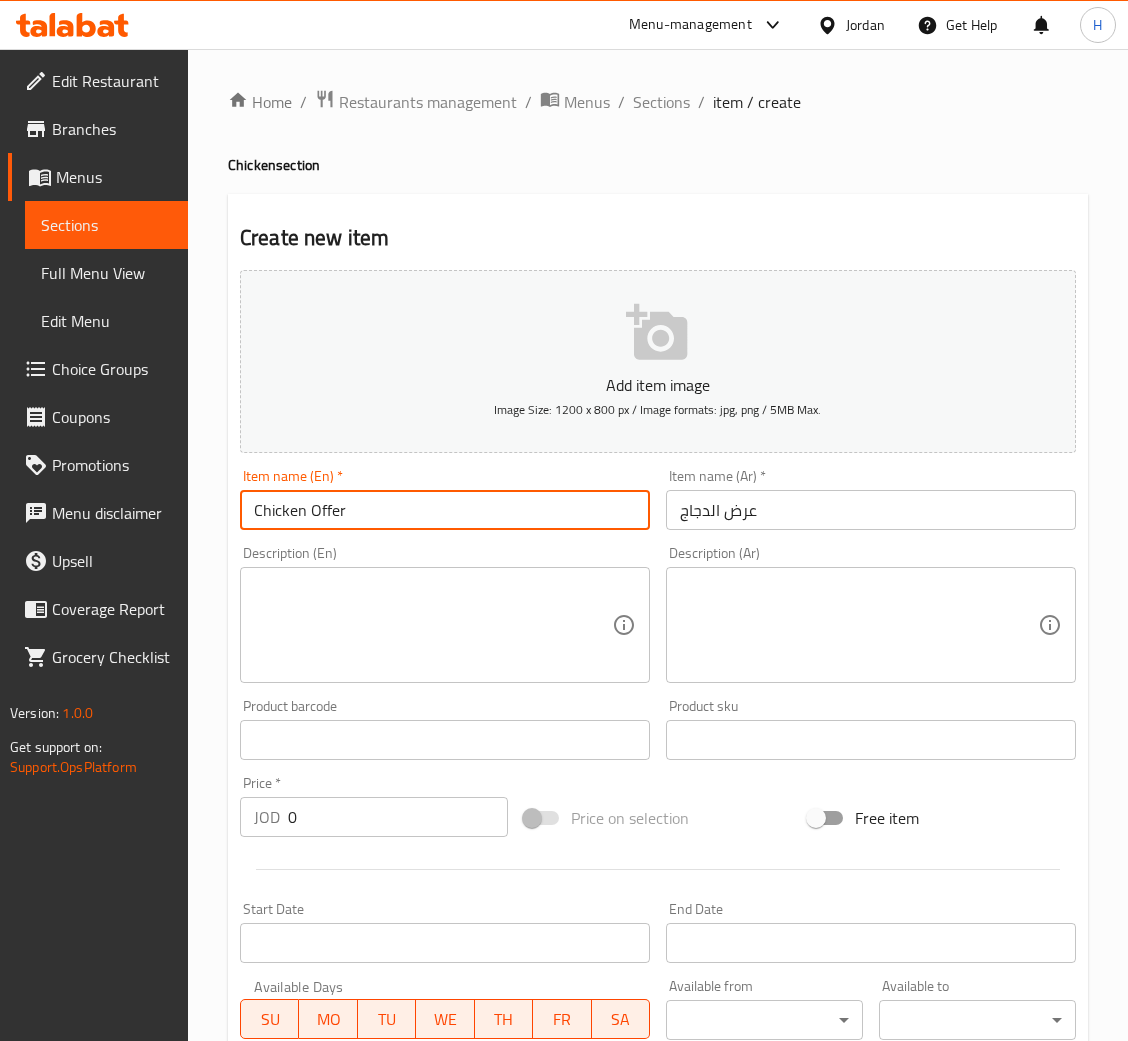 type on "Chicken Offer" 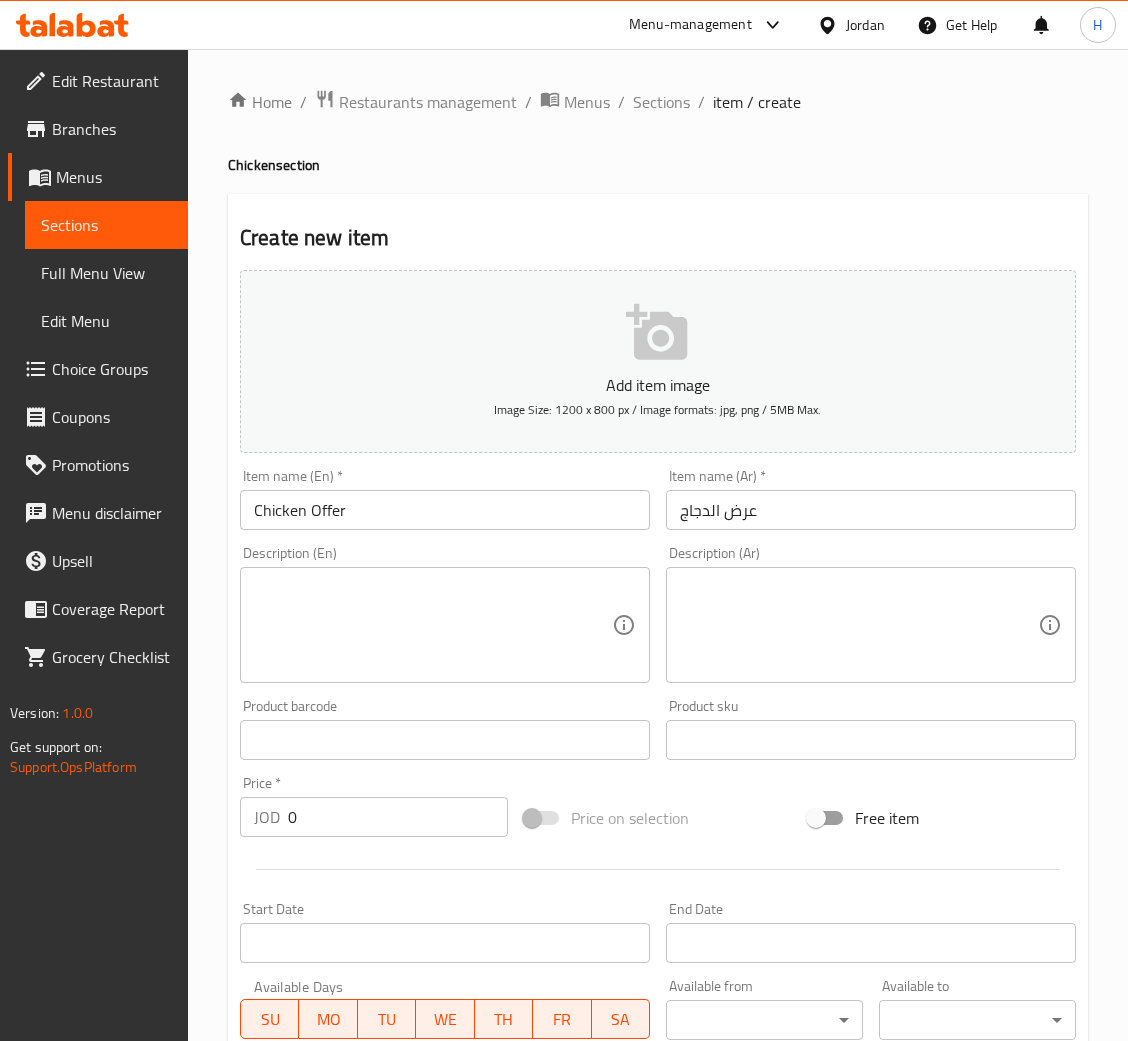 click at bounding box center [859, 625] 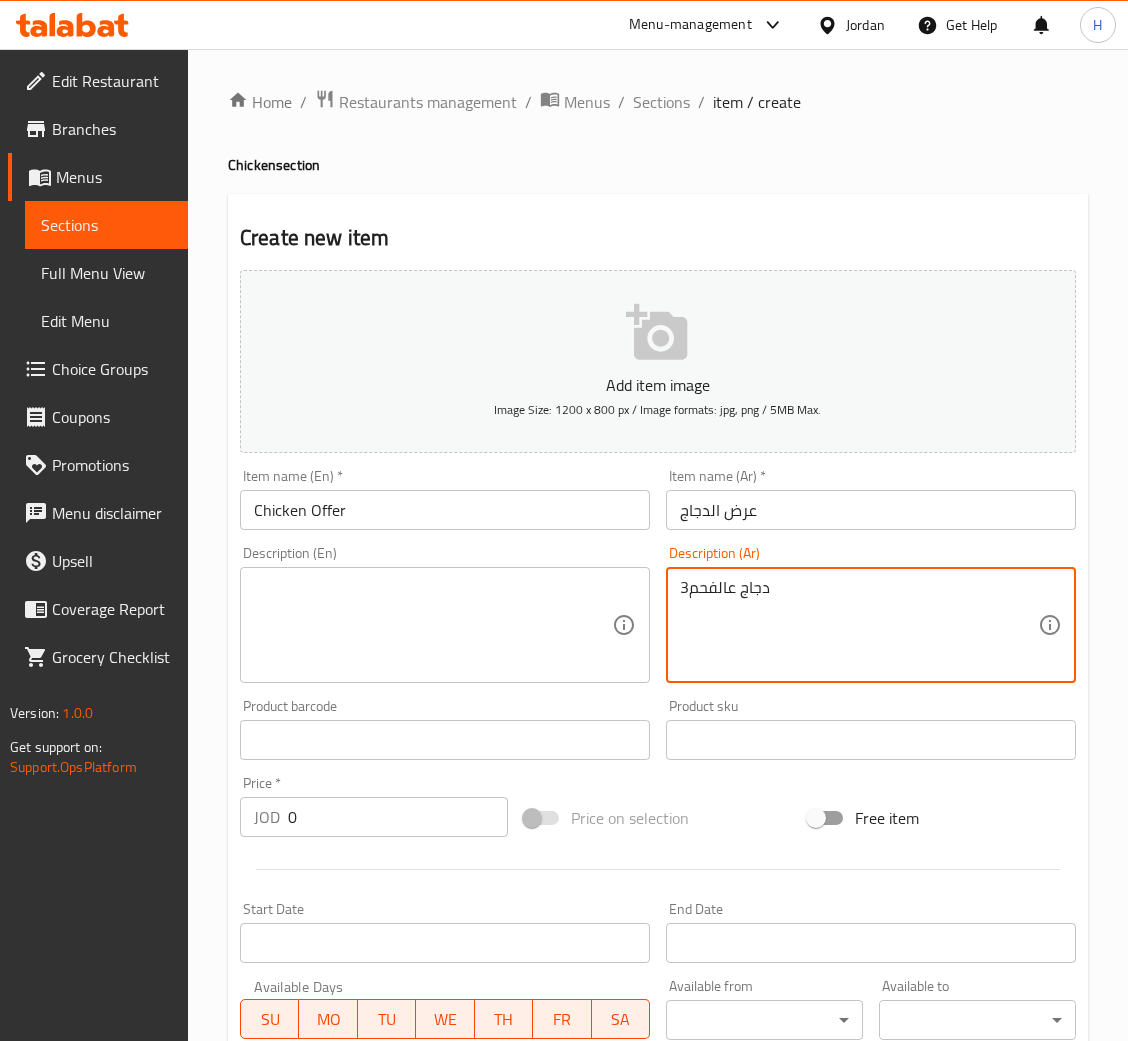 type on "3دجاج عالفحم" 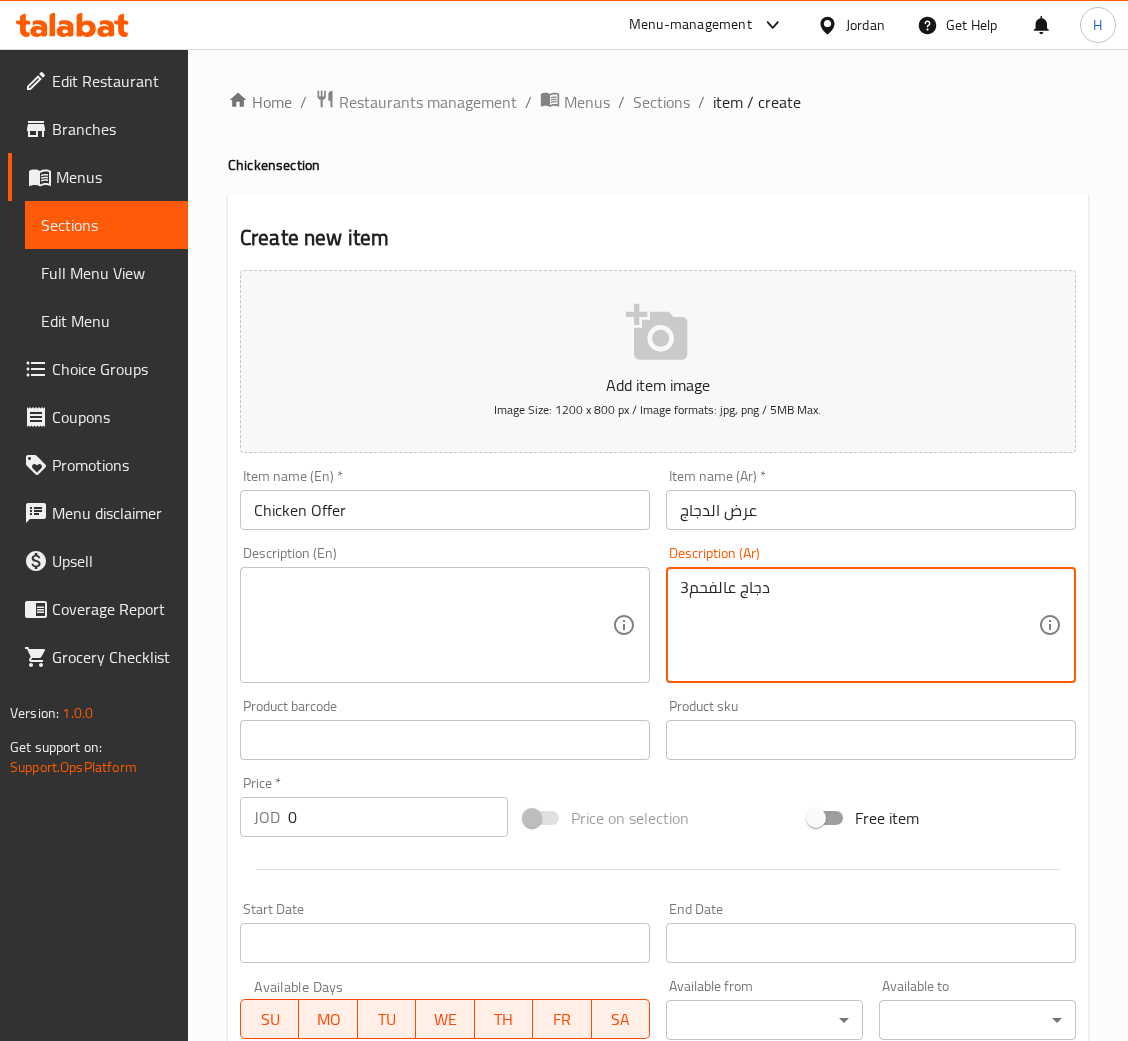 click at bounding box center (433, 625) 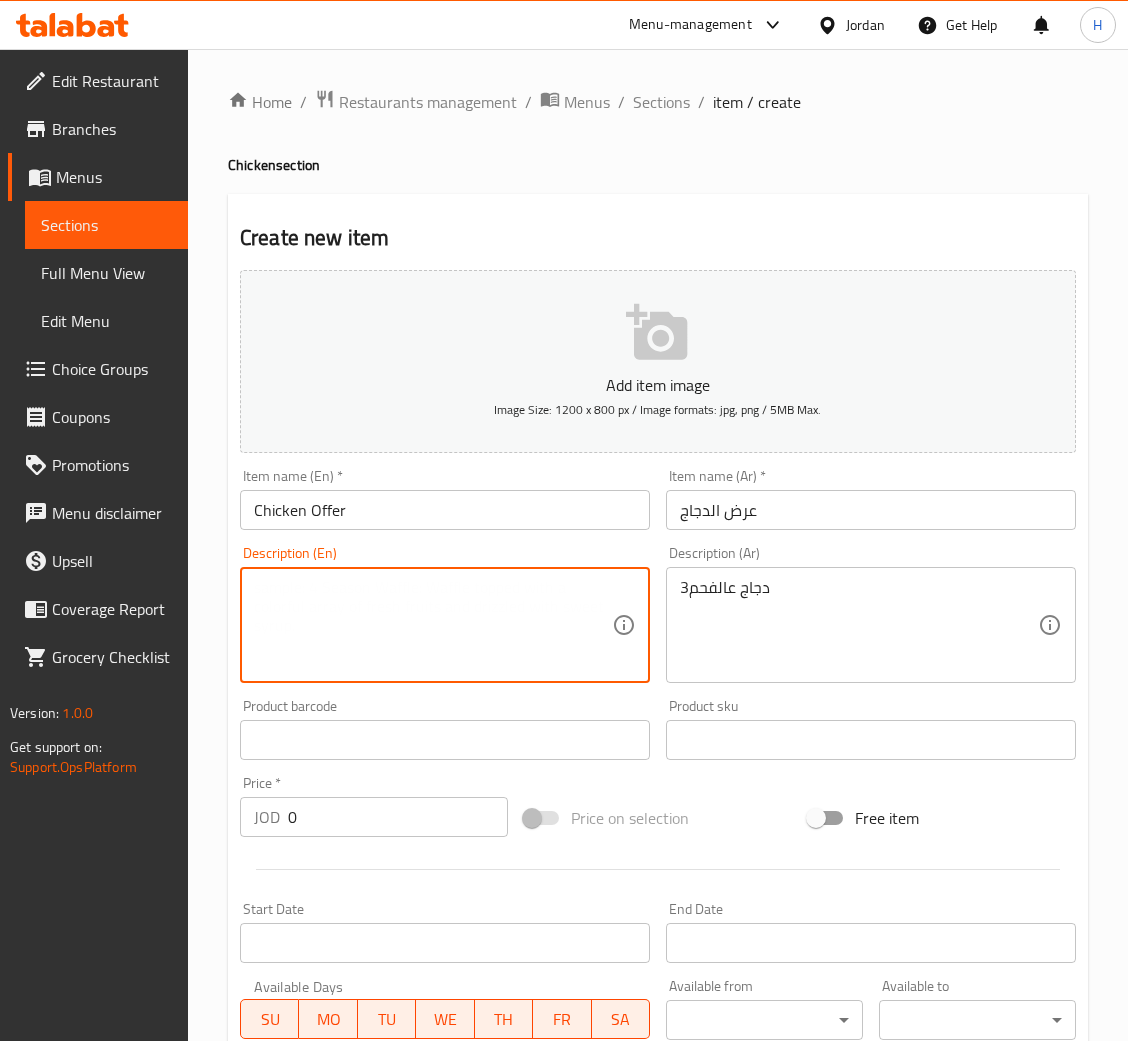 paste on "3 charcoal chicken" 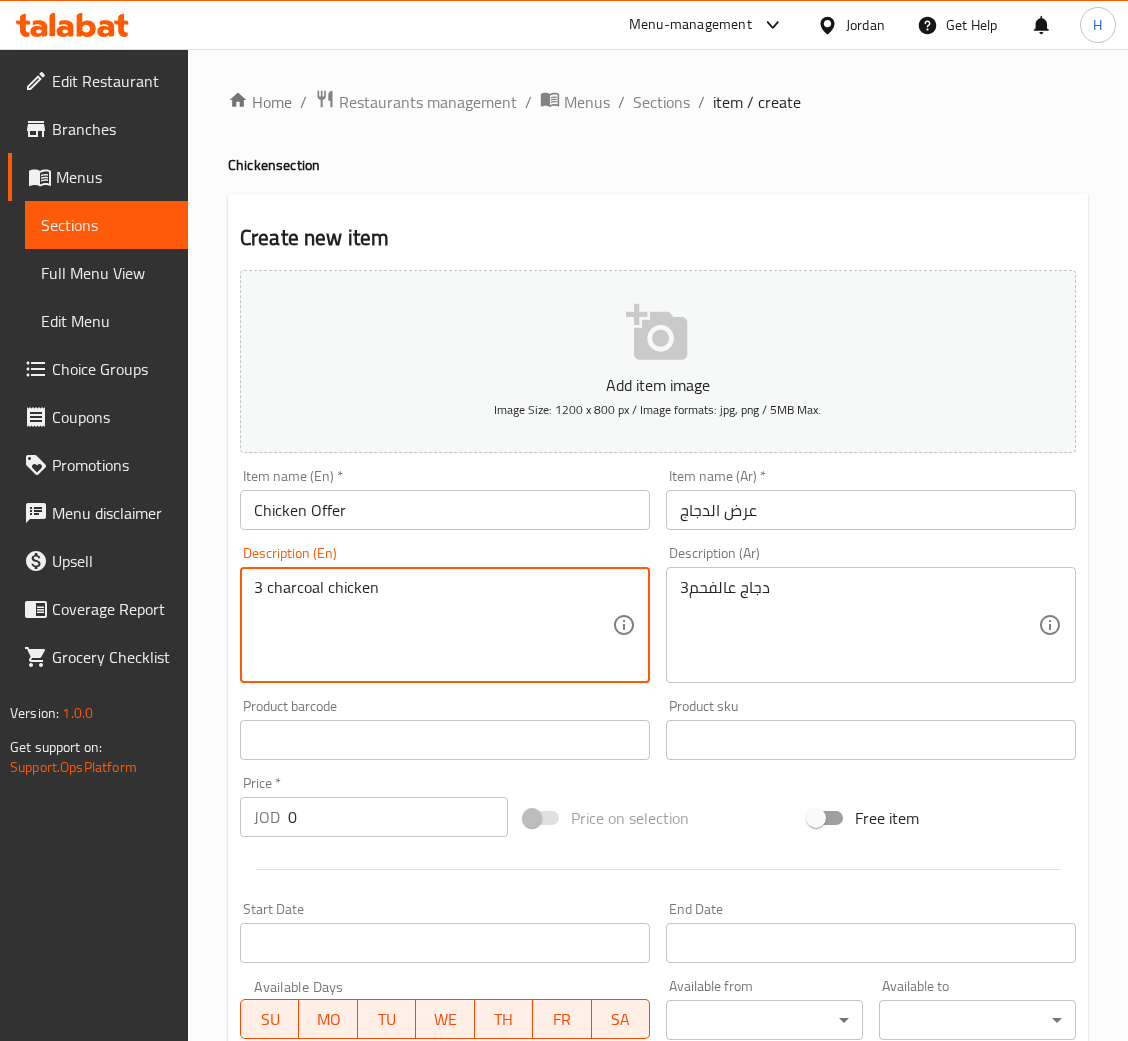 type on "3 charcoal chicken" 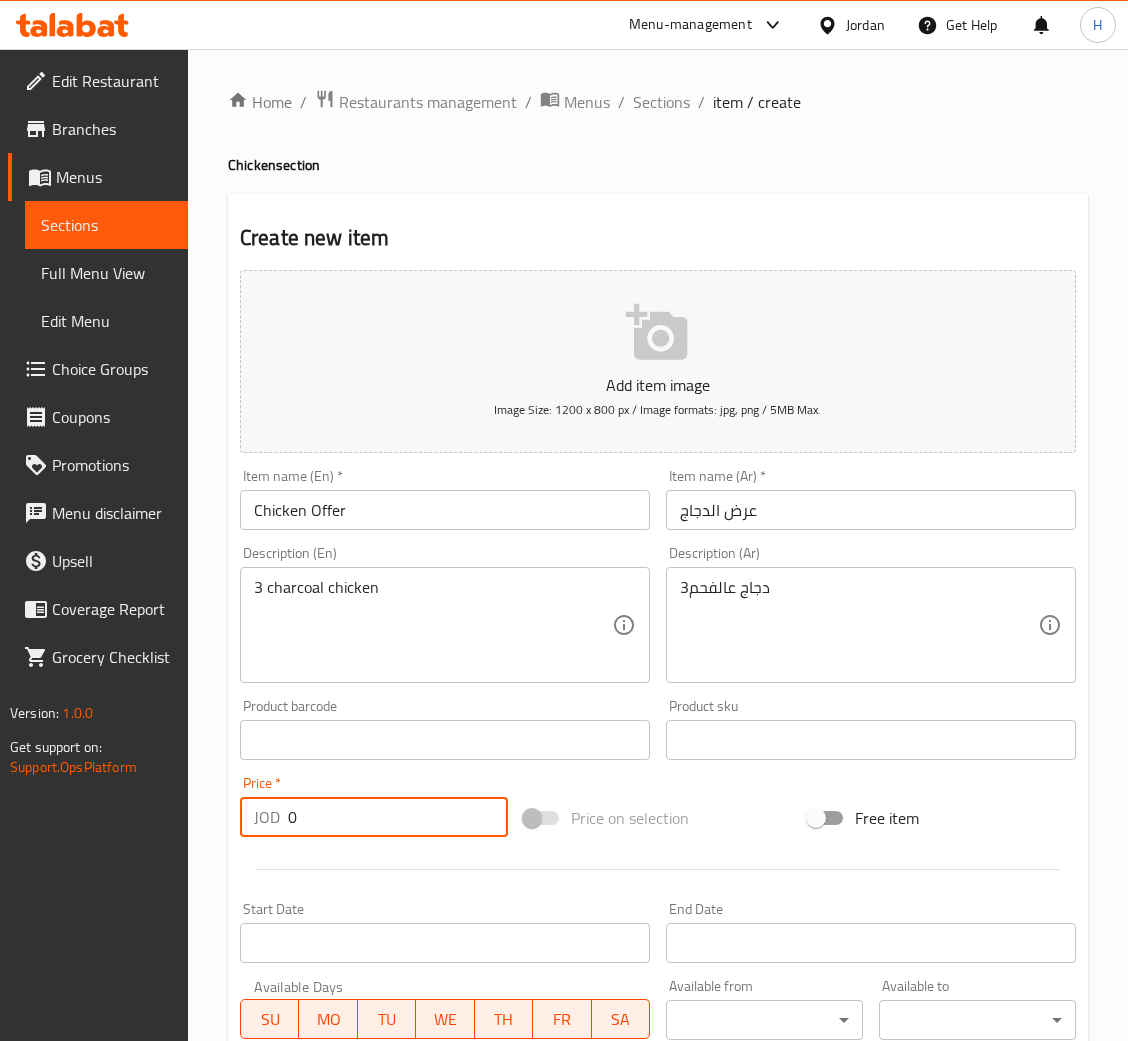 click on "0" at bounding box center (398, 817) 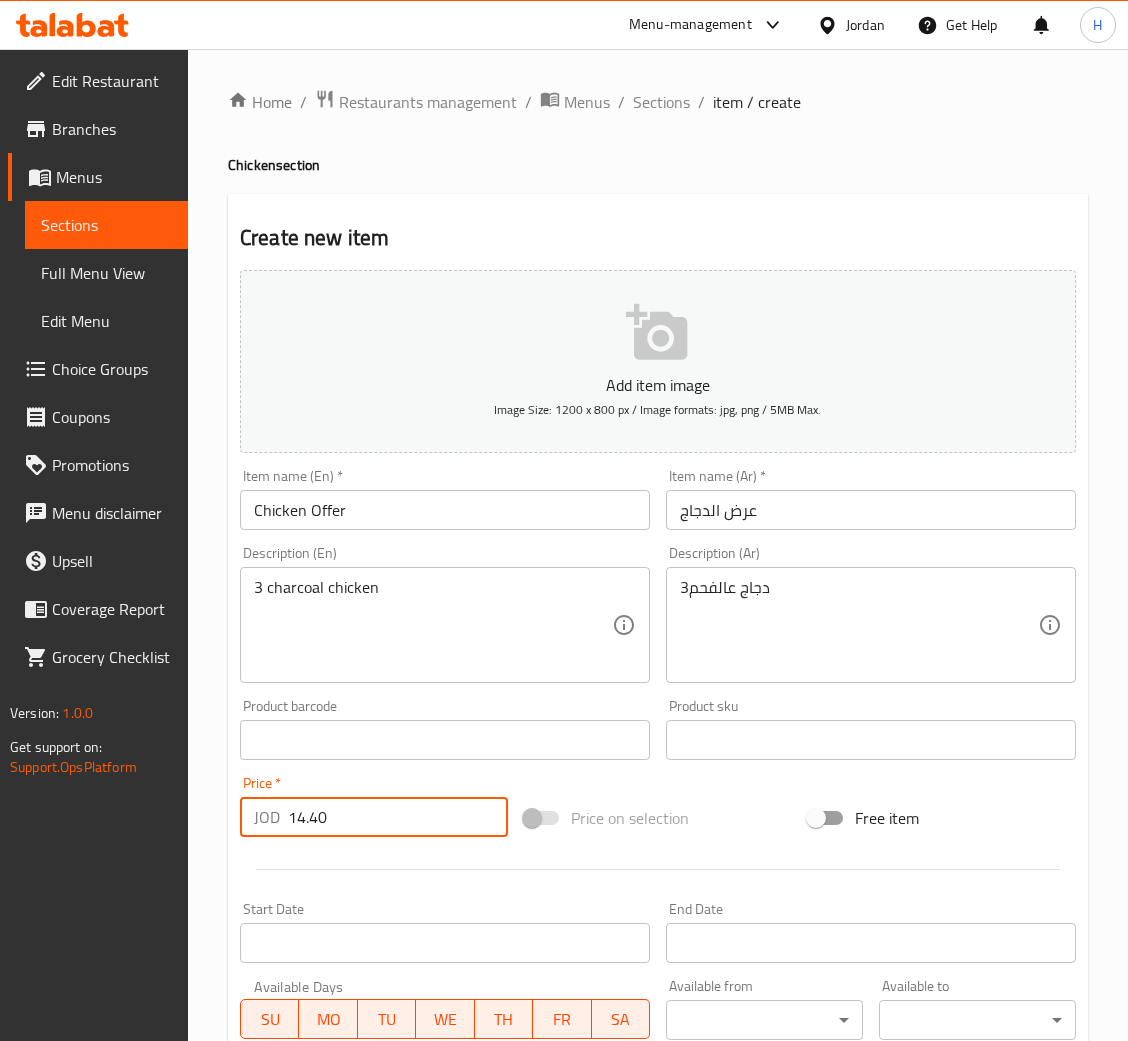 type on "14.40" 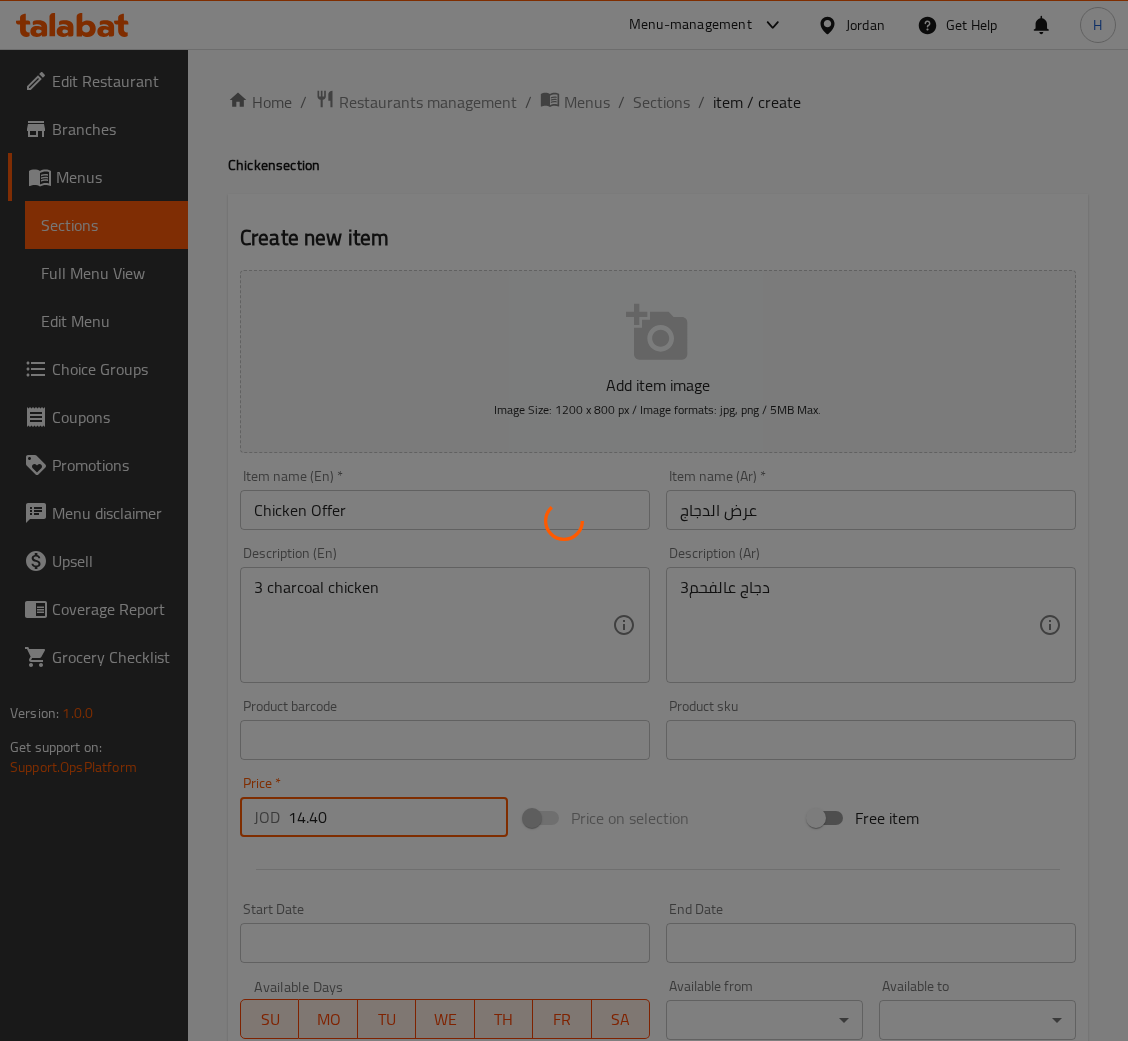 type 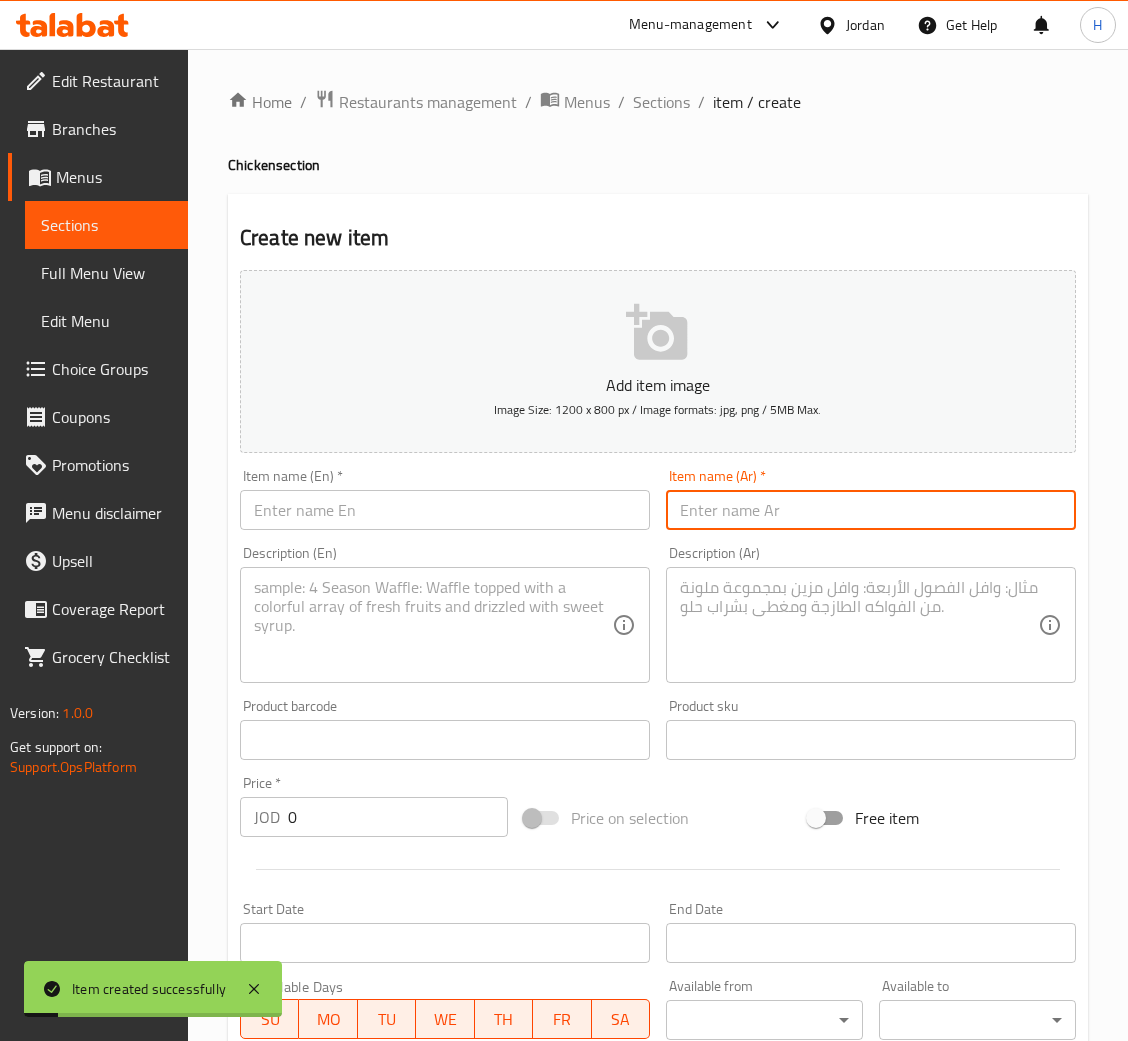 click at bounding box center (871, 510) 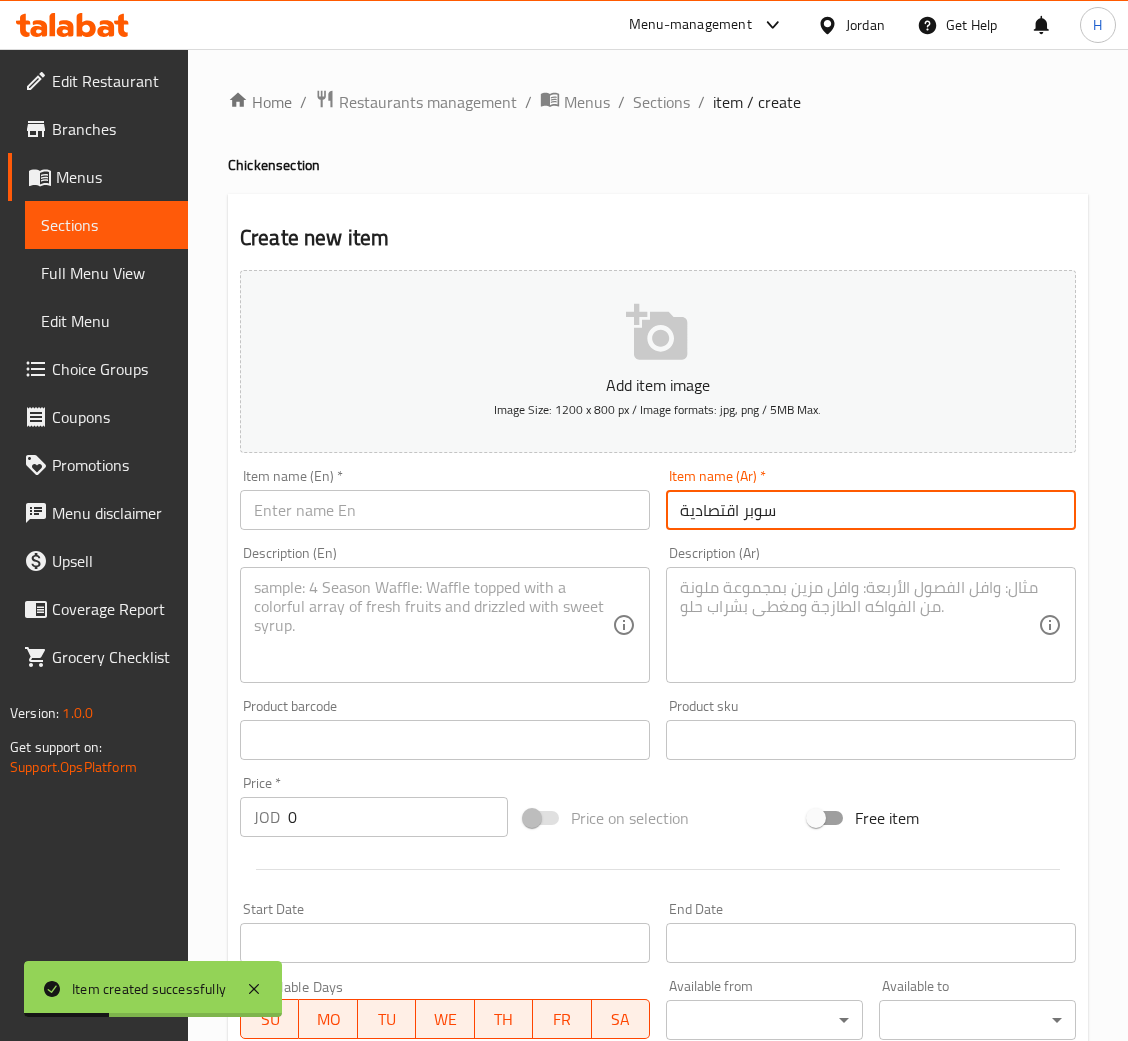 type on "سوبر اقتصادية" 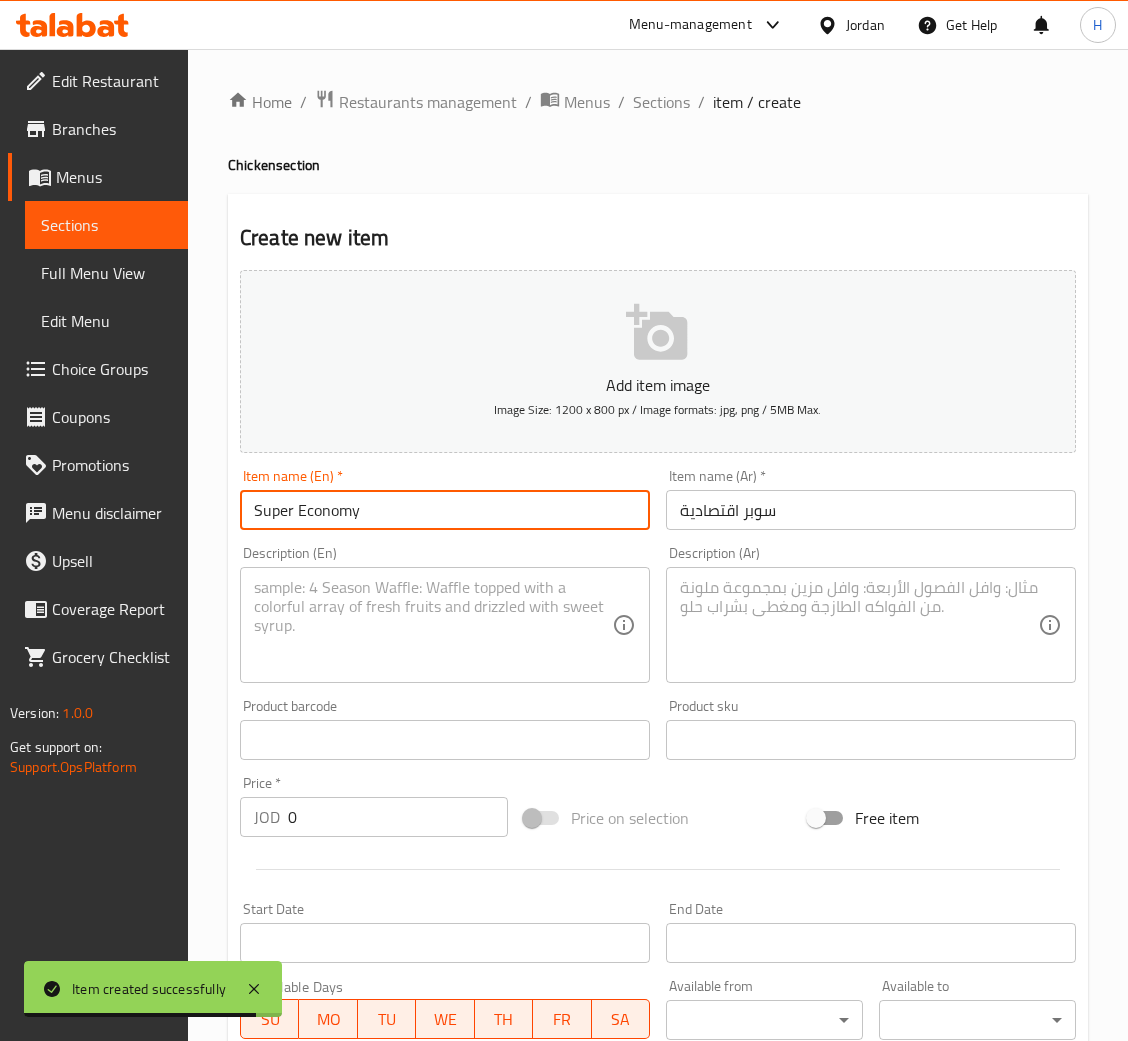 type on "Super Economy" 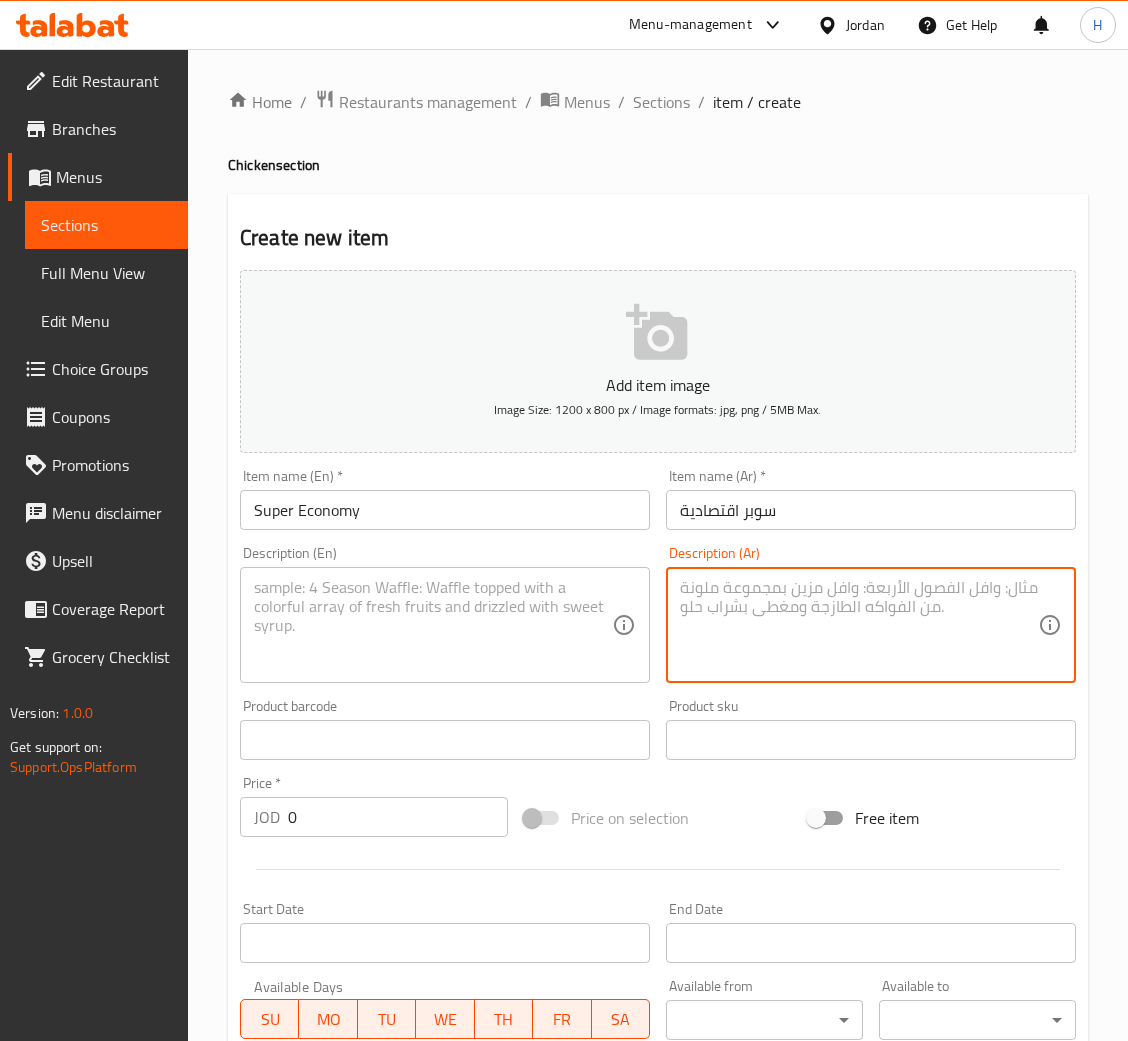 click at bounding box center (859, 625) 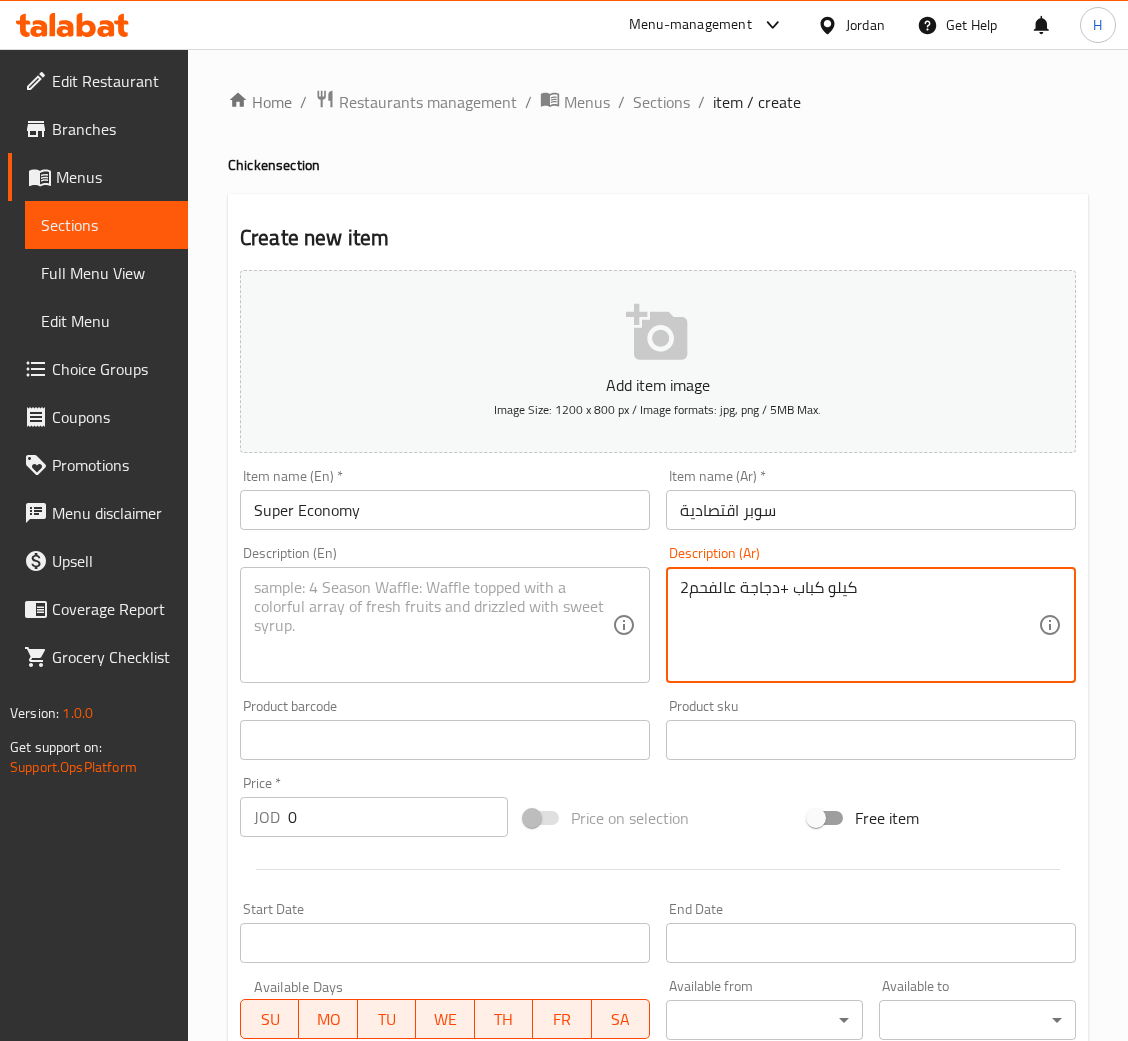 type on "2كيلو كباب +دجاجة عالفحم" 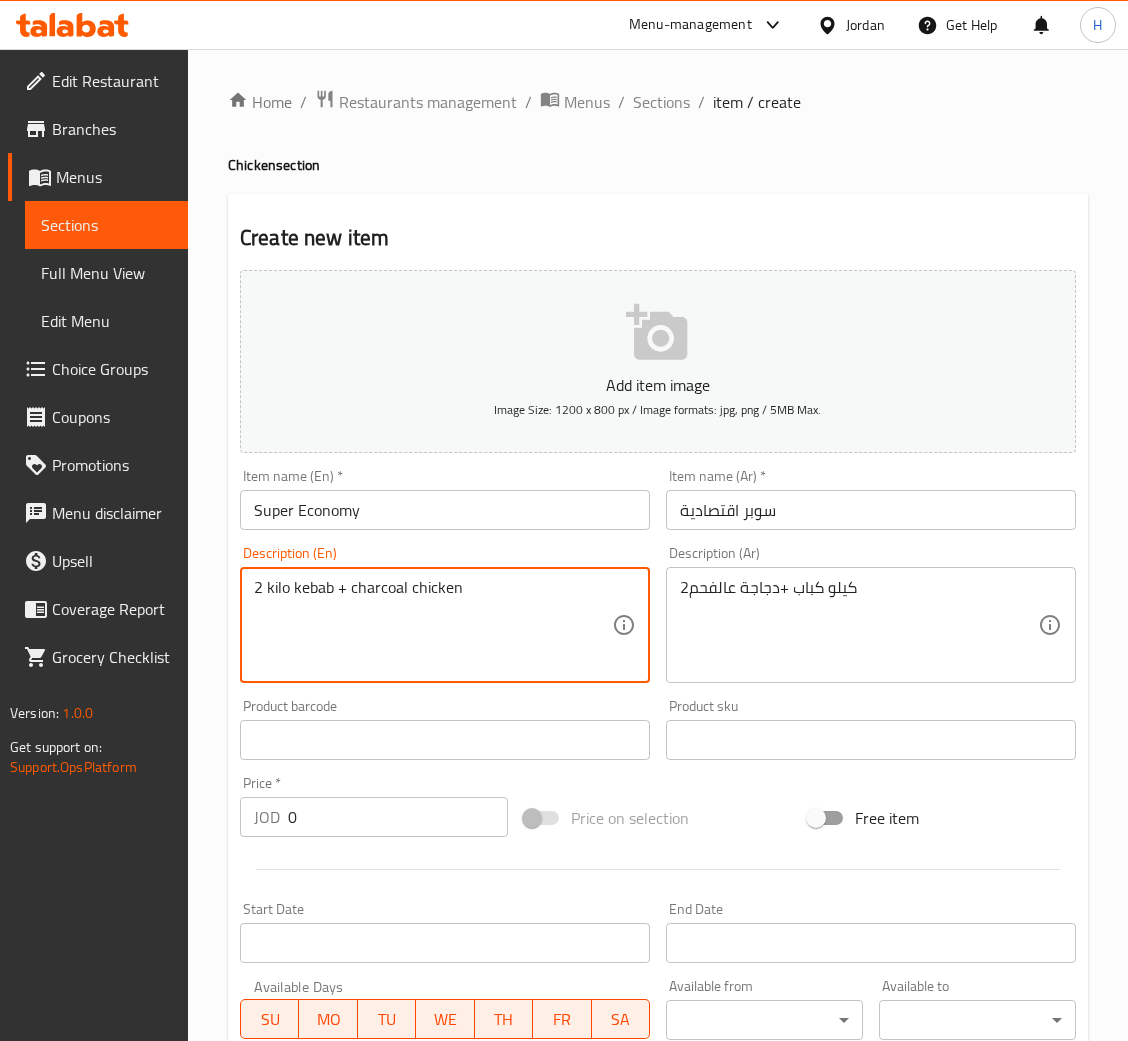 type on "2 kilo kebab + charcoal chicken" 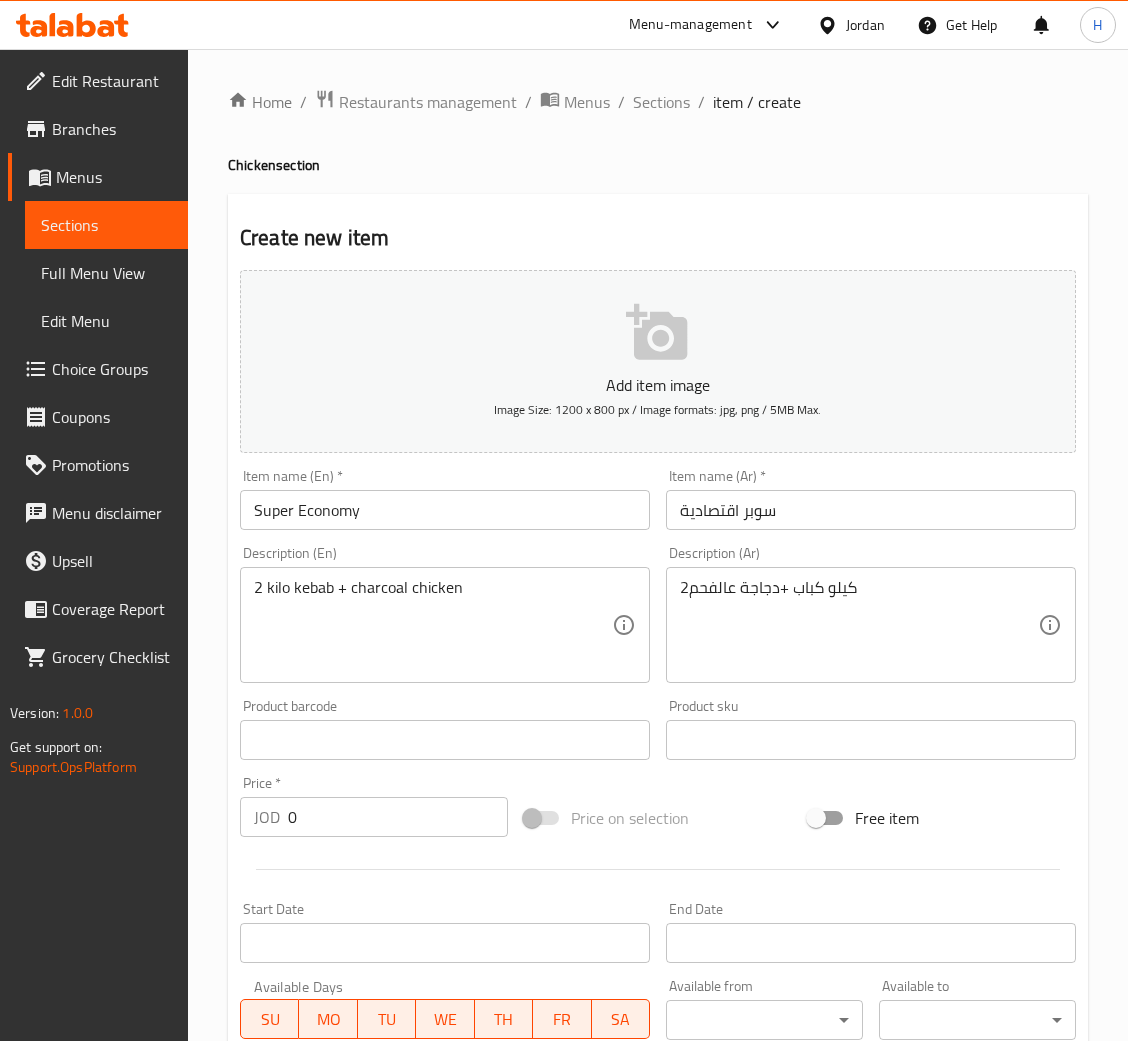 click on "0" at bounding box center (398, 817) 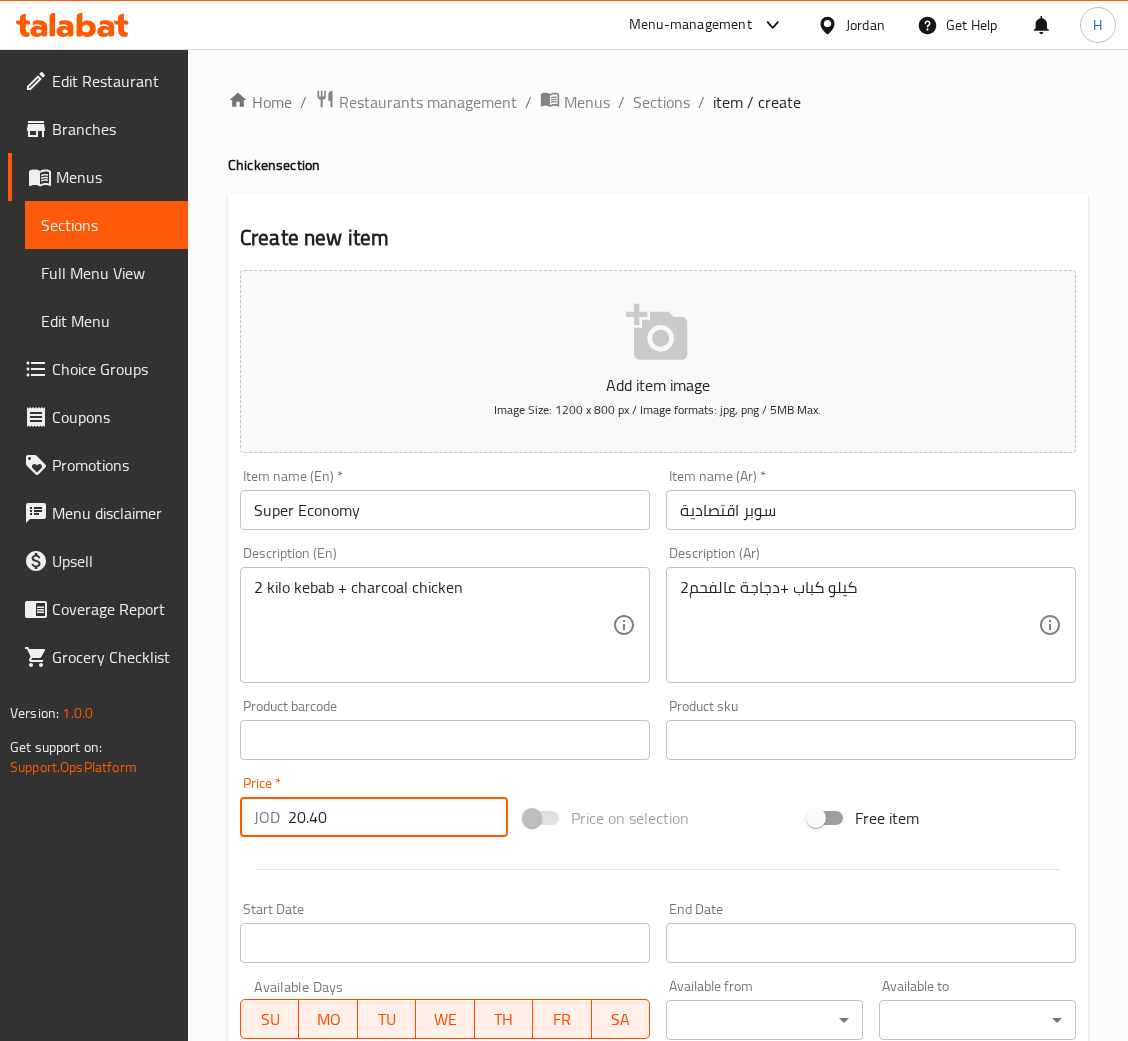 type on "20.40" 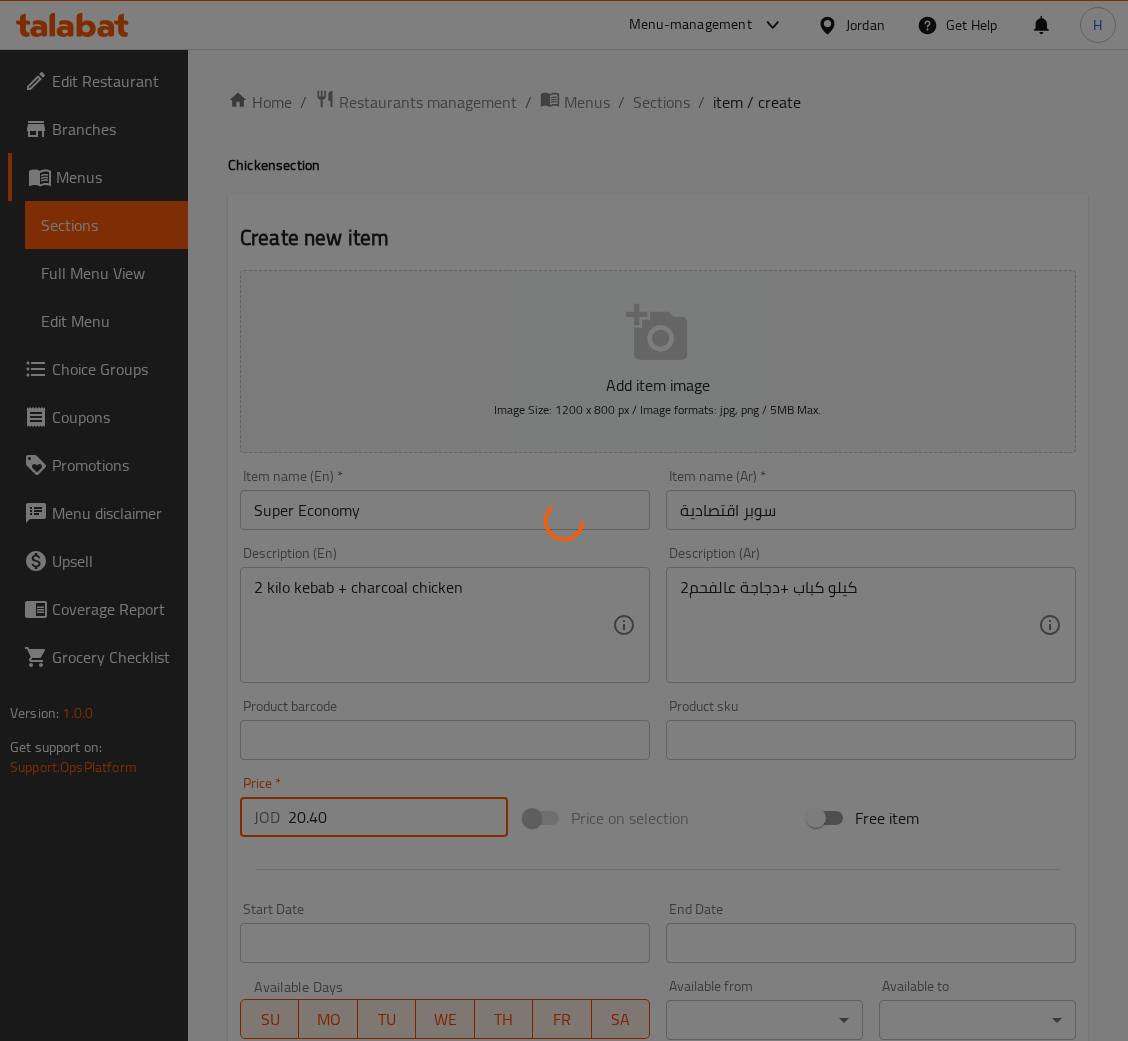 type 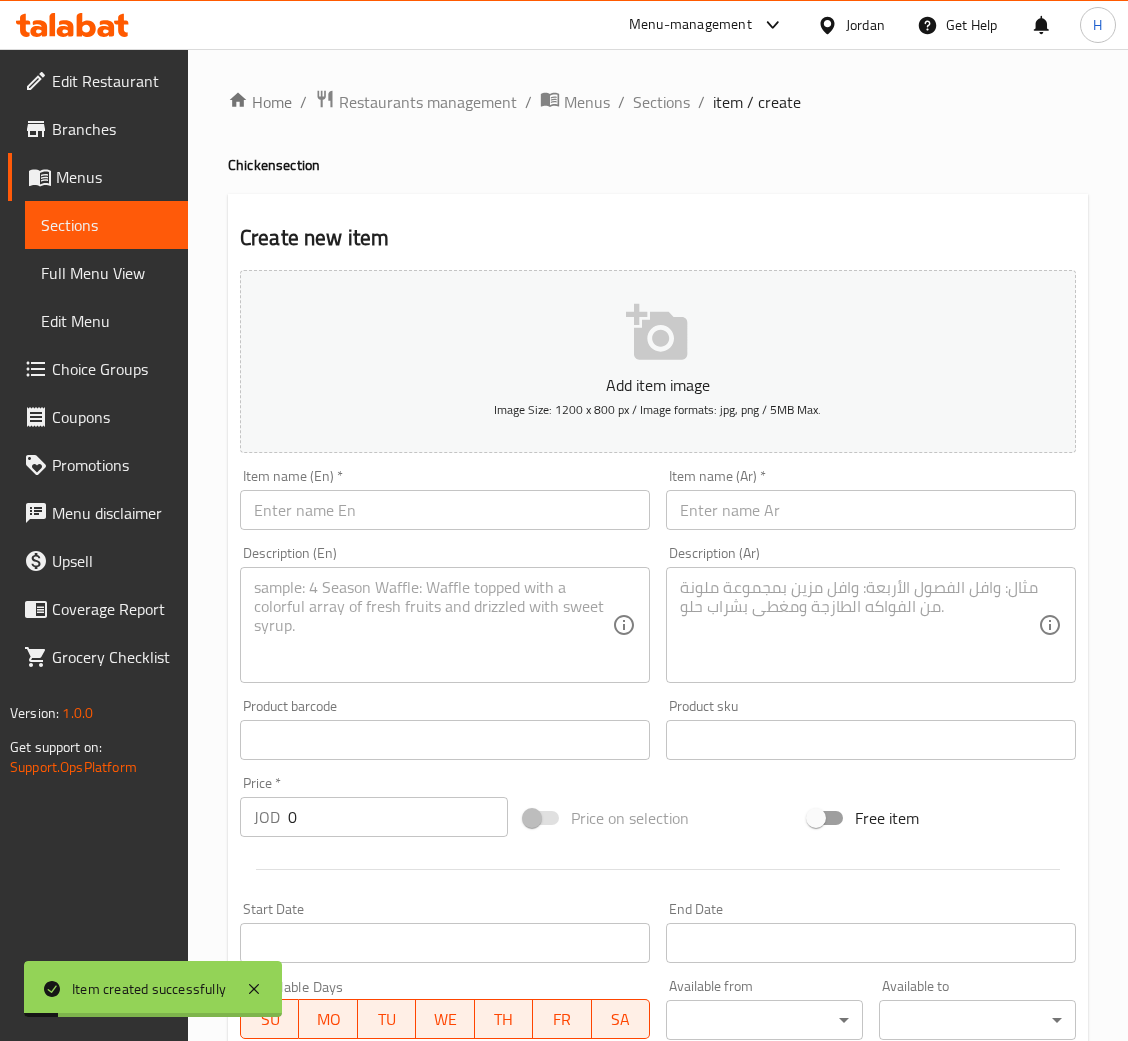 drag, startPoint x: 817, startPoint y: 504, endPoint x: 809, endPoint y: 518, distance: 16.124516 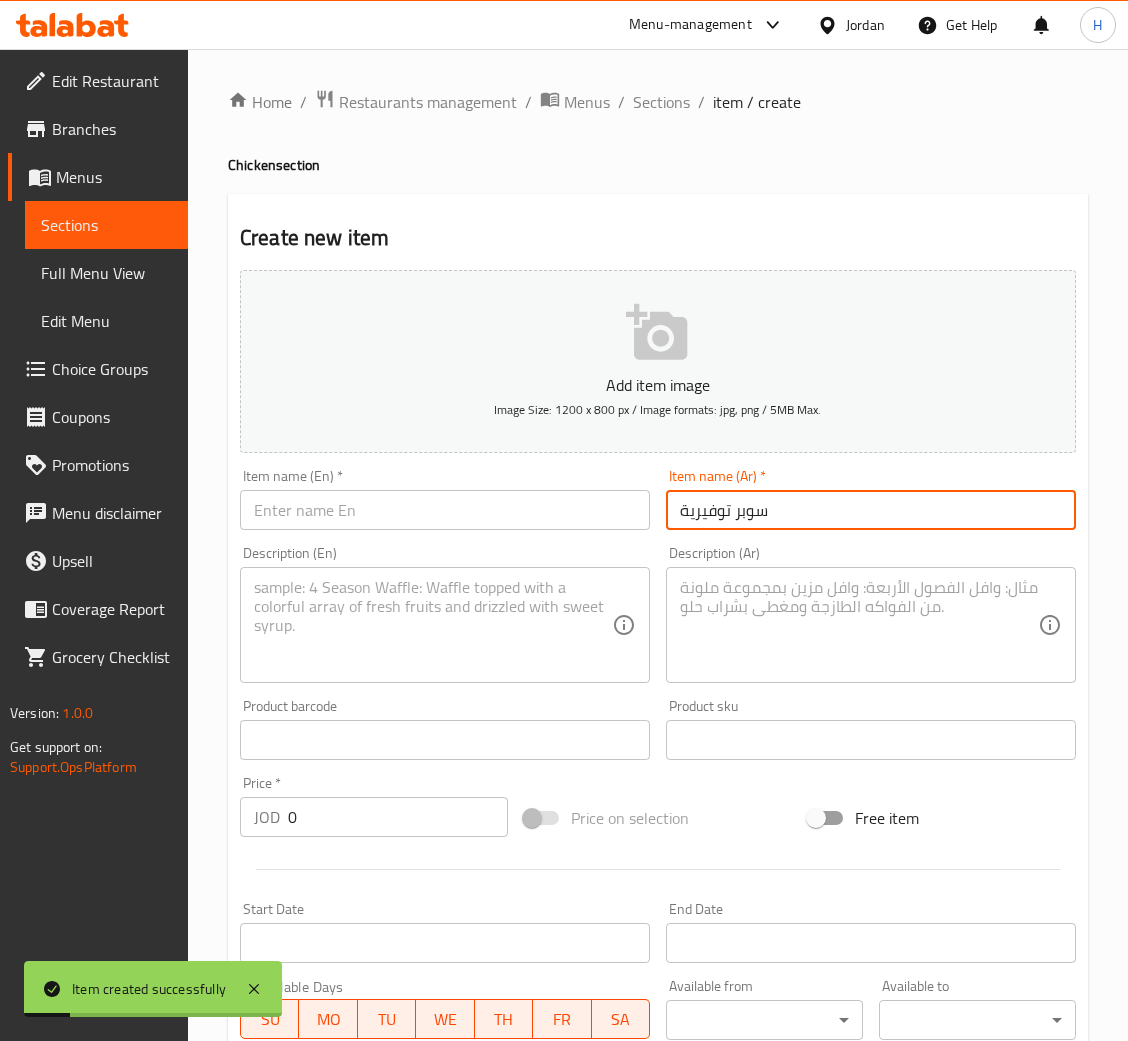 type on "سوبر توفيرية" 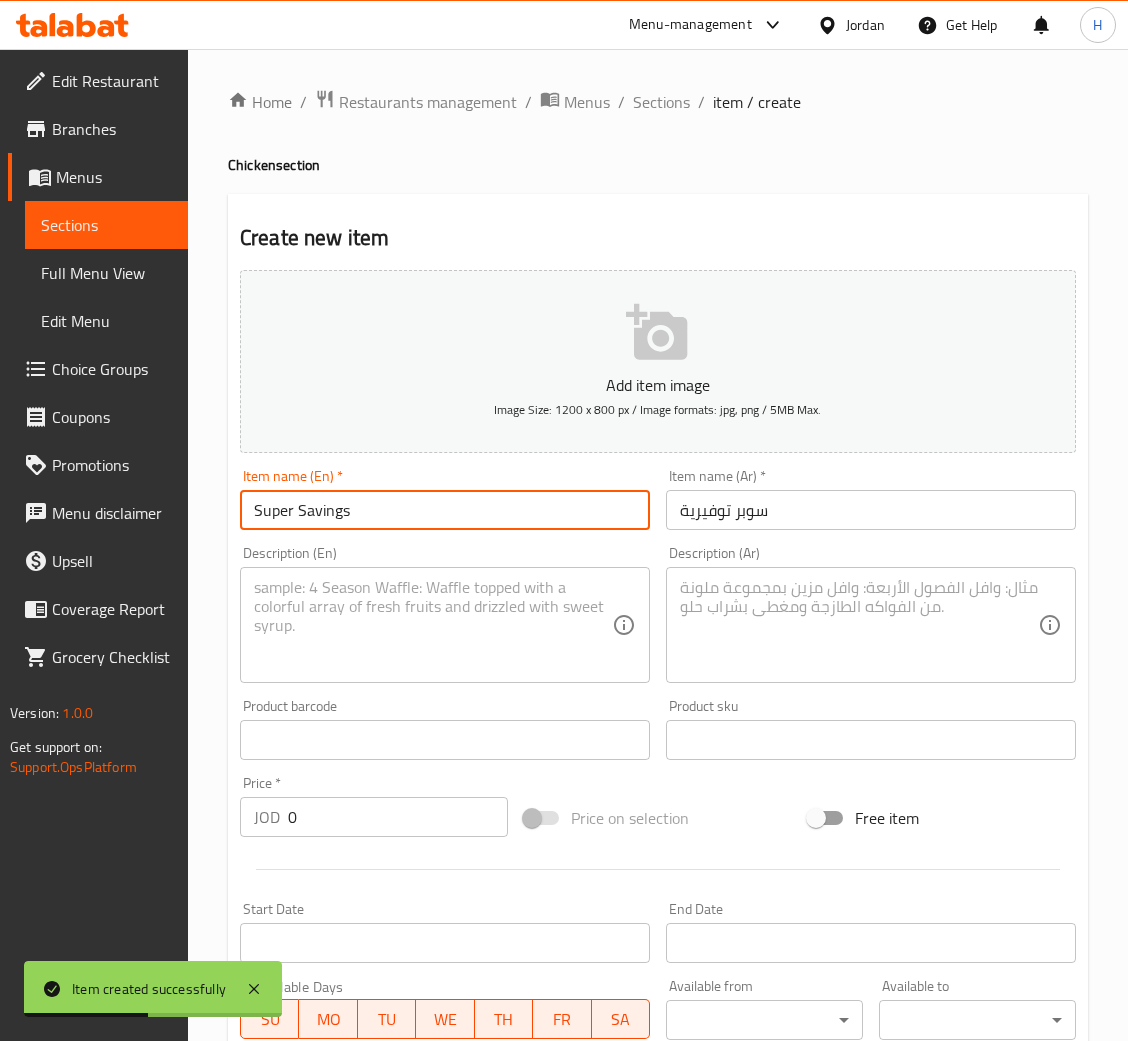 type on "Super Savings" 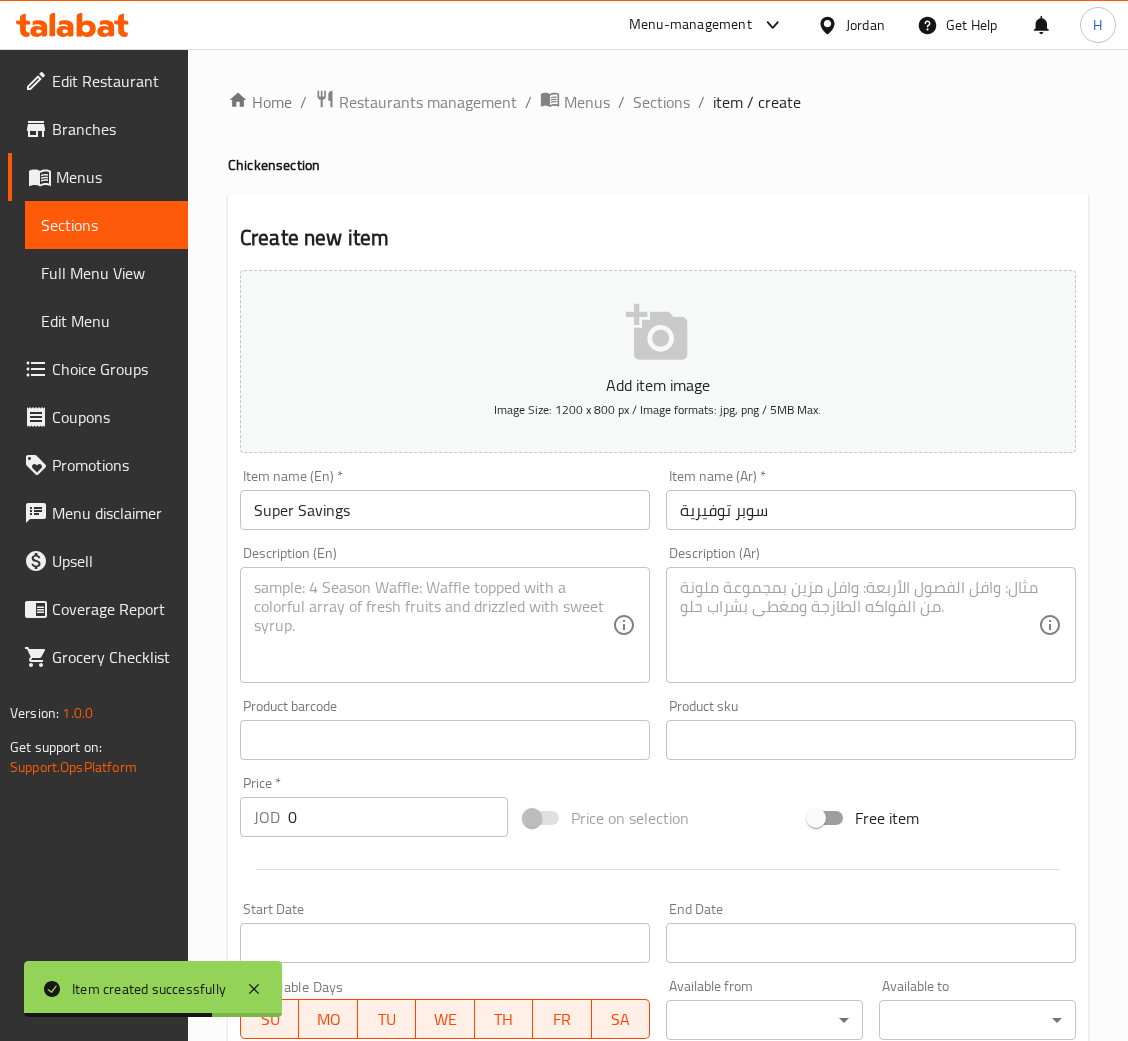 drag, startPoint x: 901, startPoint y: 634, endPoint x: 898, endPoint y: 603, distance: 31.144823 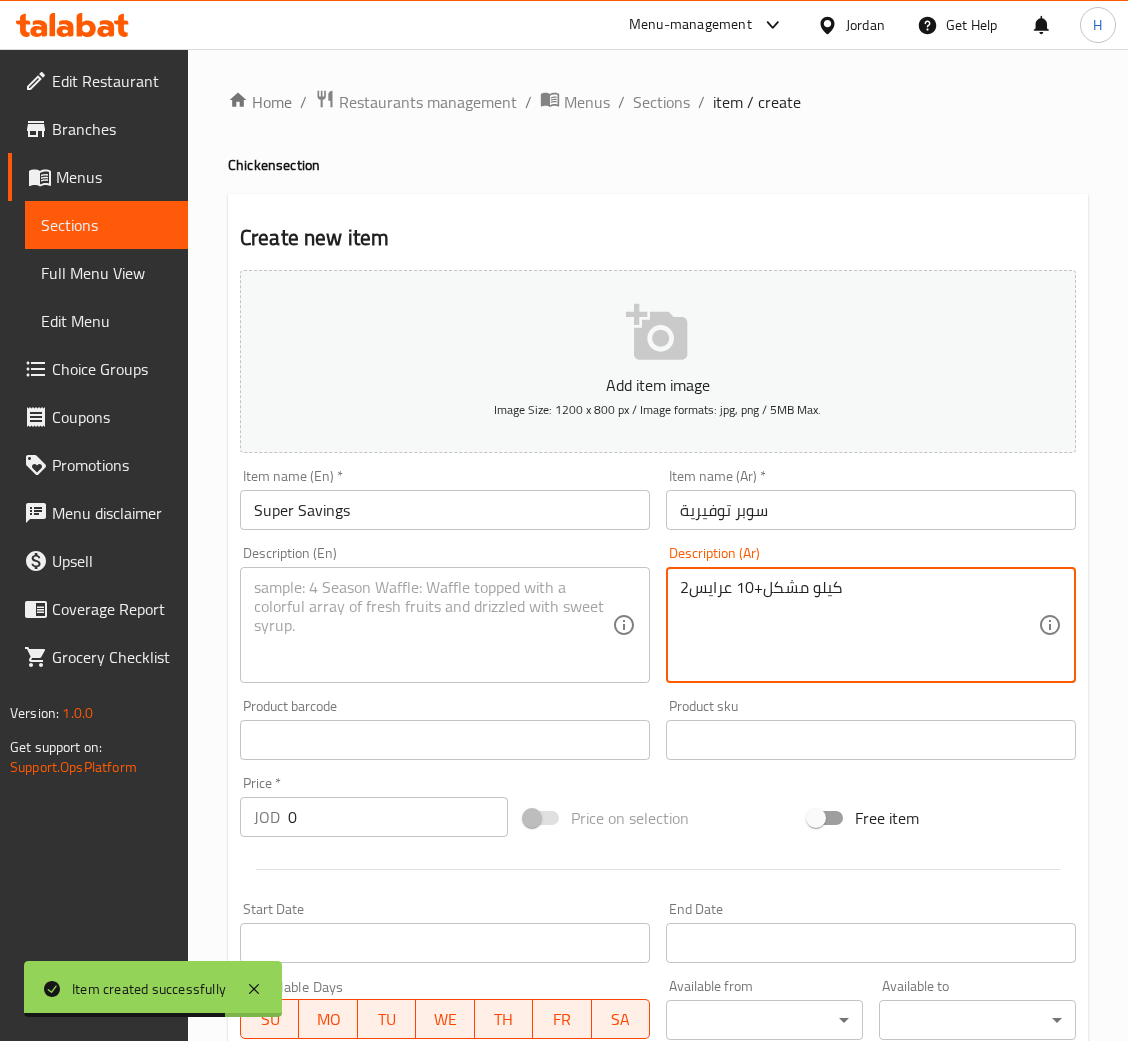 type on "2كيلو مشكل+10 عرايس" 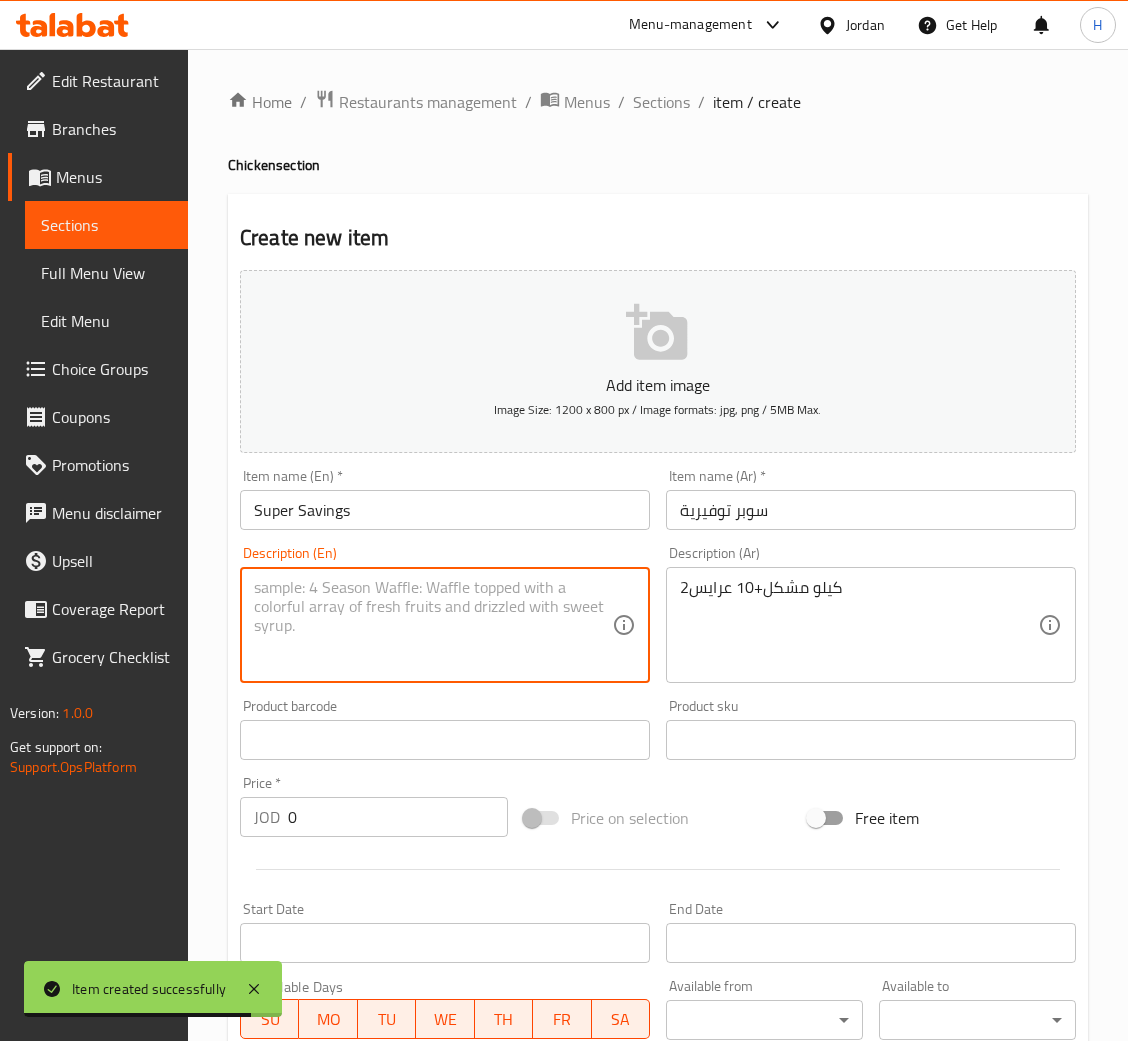 click at bounding box center [433, 625] 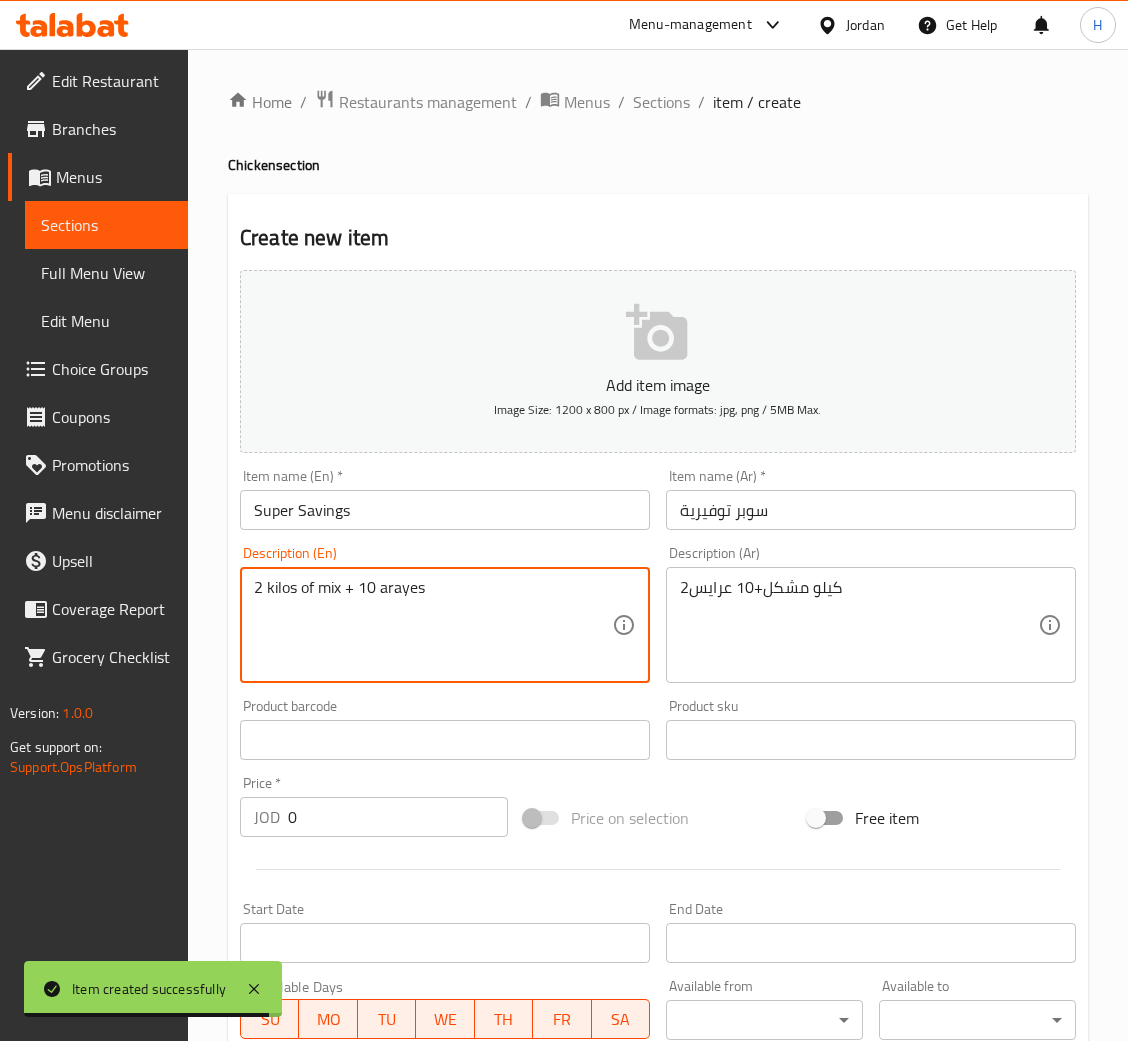 type on "2 kilos of mix + 10 arayes" 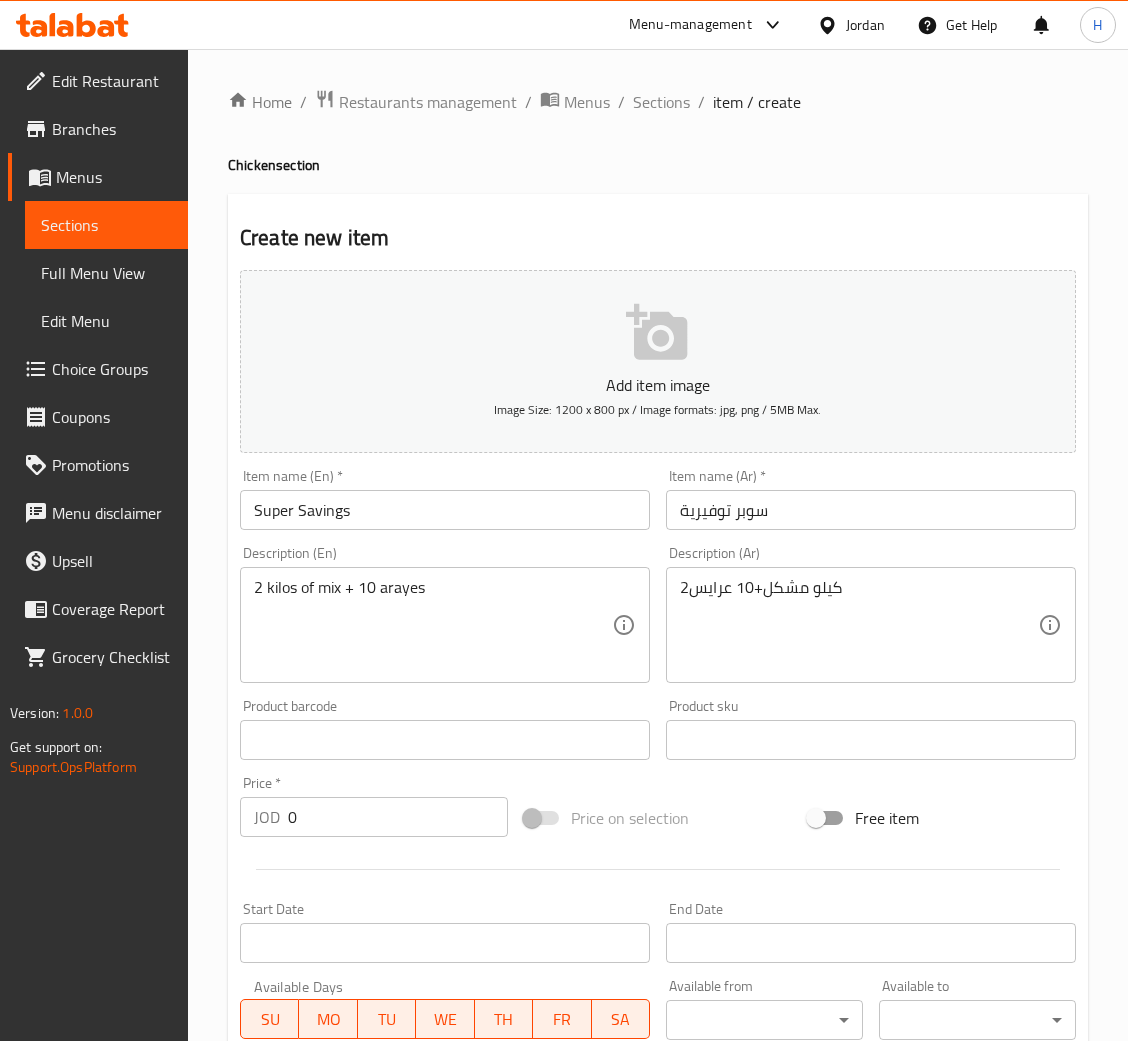 click on "Price   * JOD 0 Price  *" at bounding box center (374, 806) 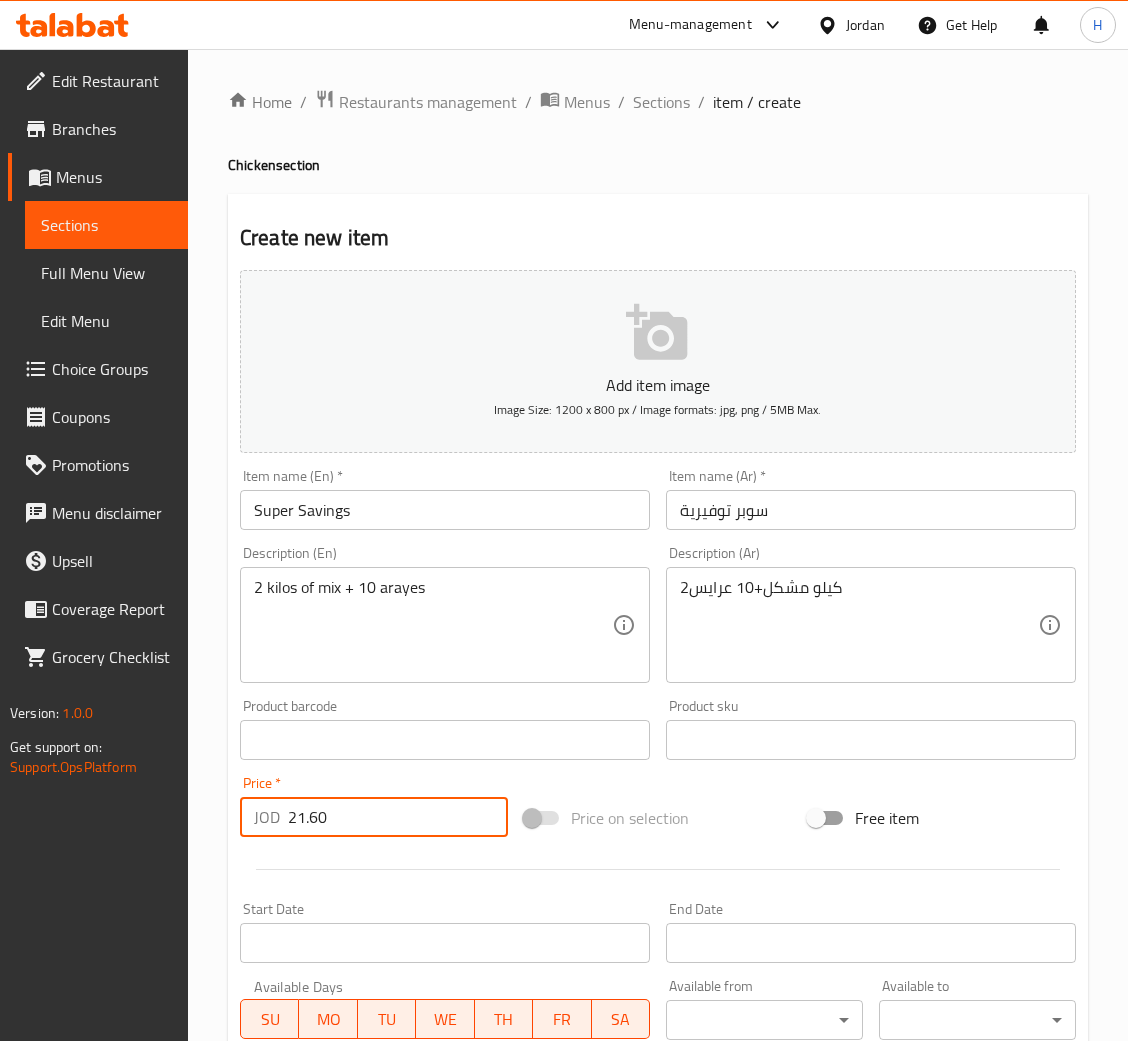 type on "21.60" 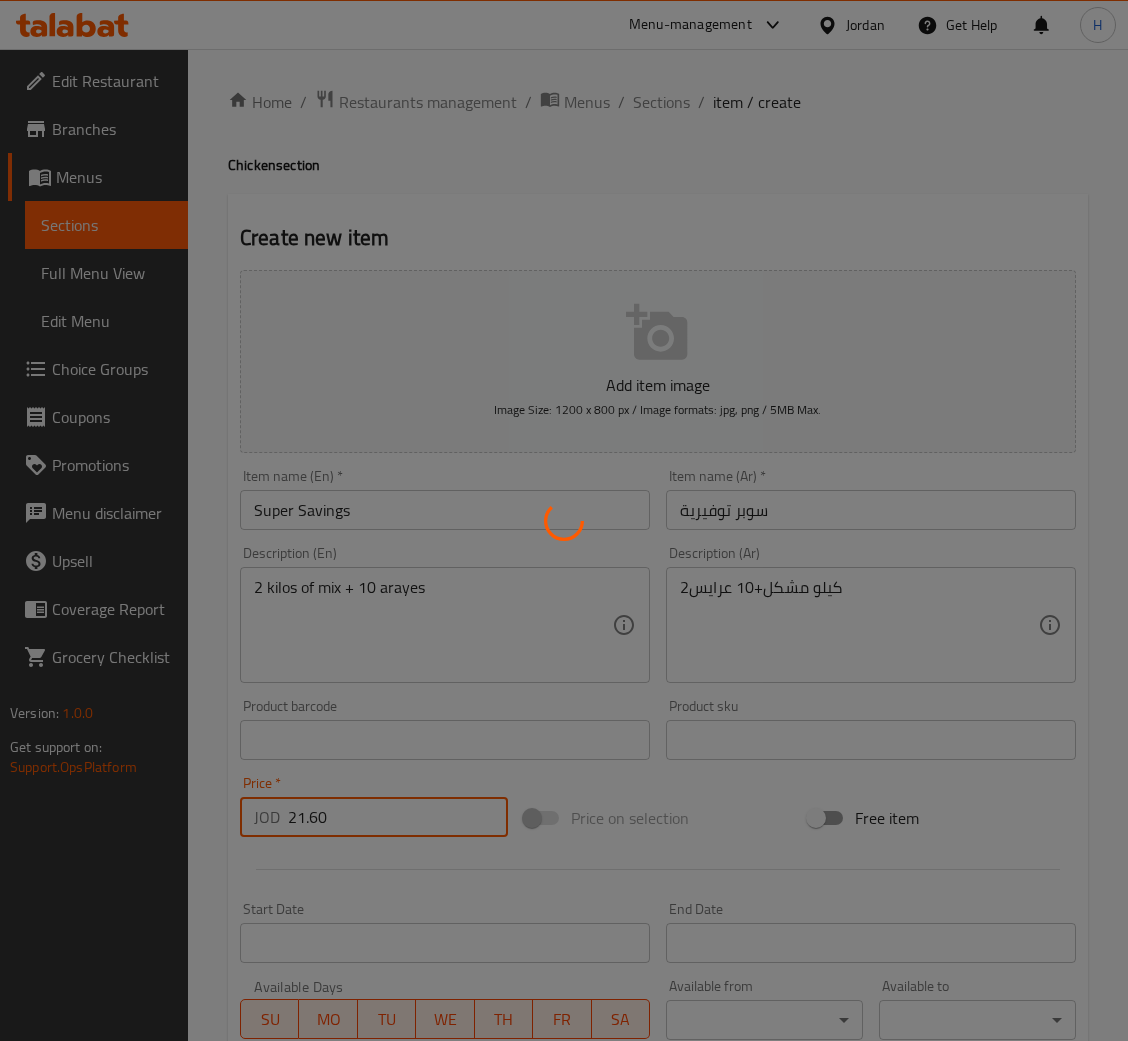 type 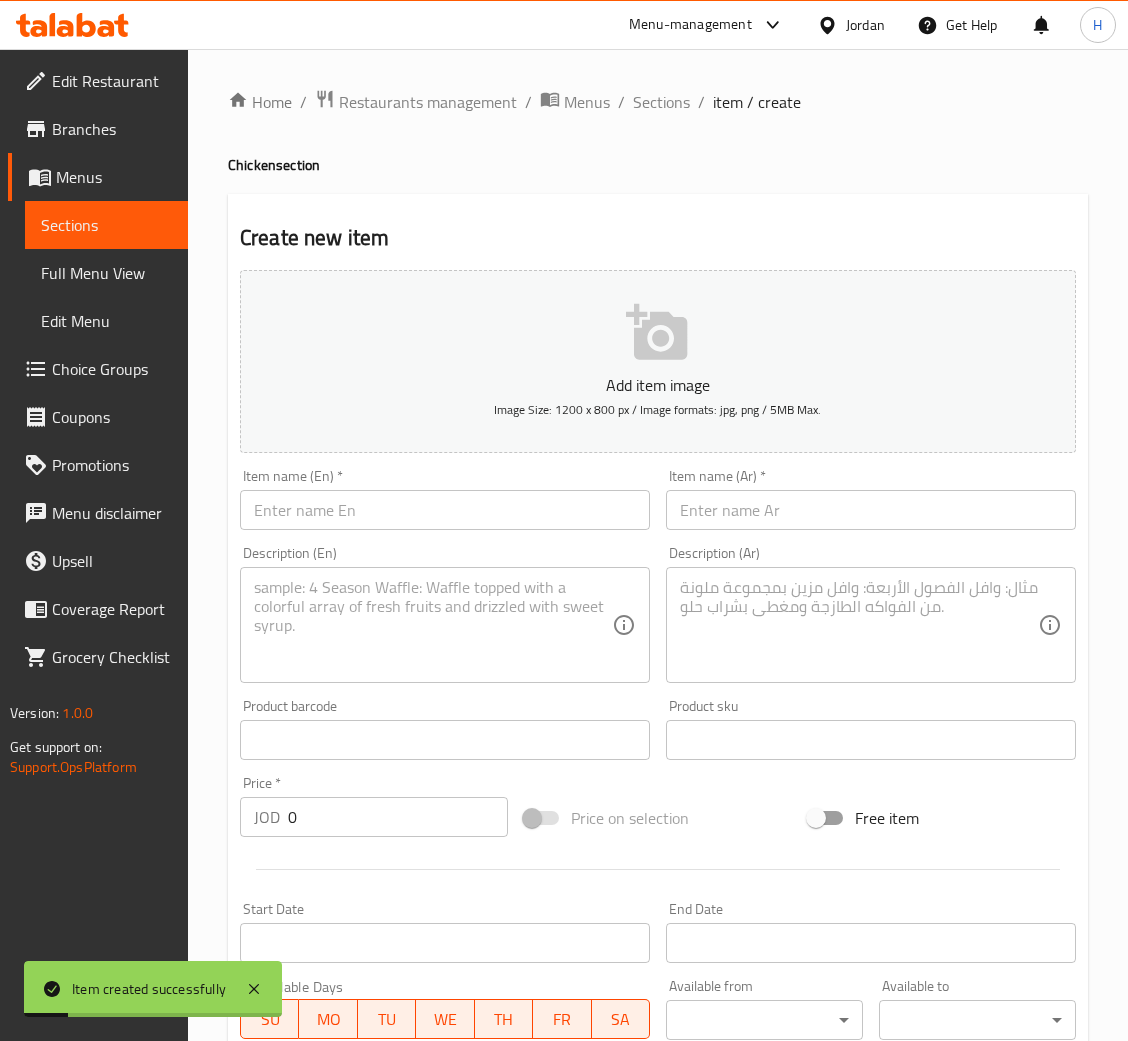 drag, startPoint x: 877, startPoint y: 516, endPoint x: 622, endPoint y: 524, distance: 255.12546 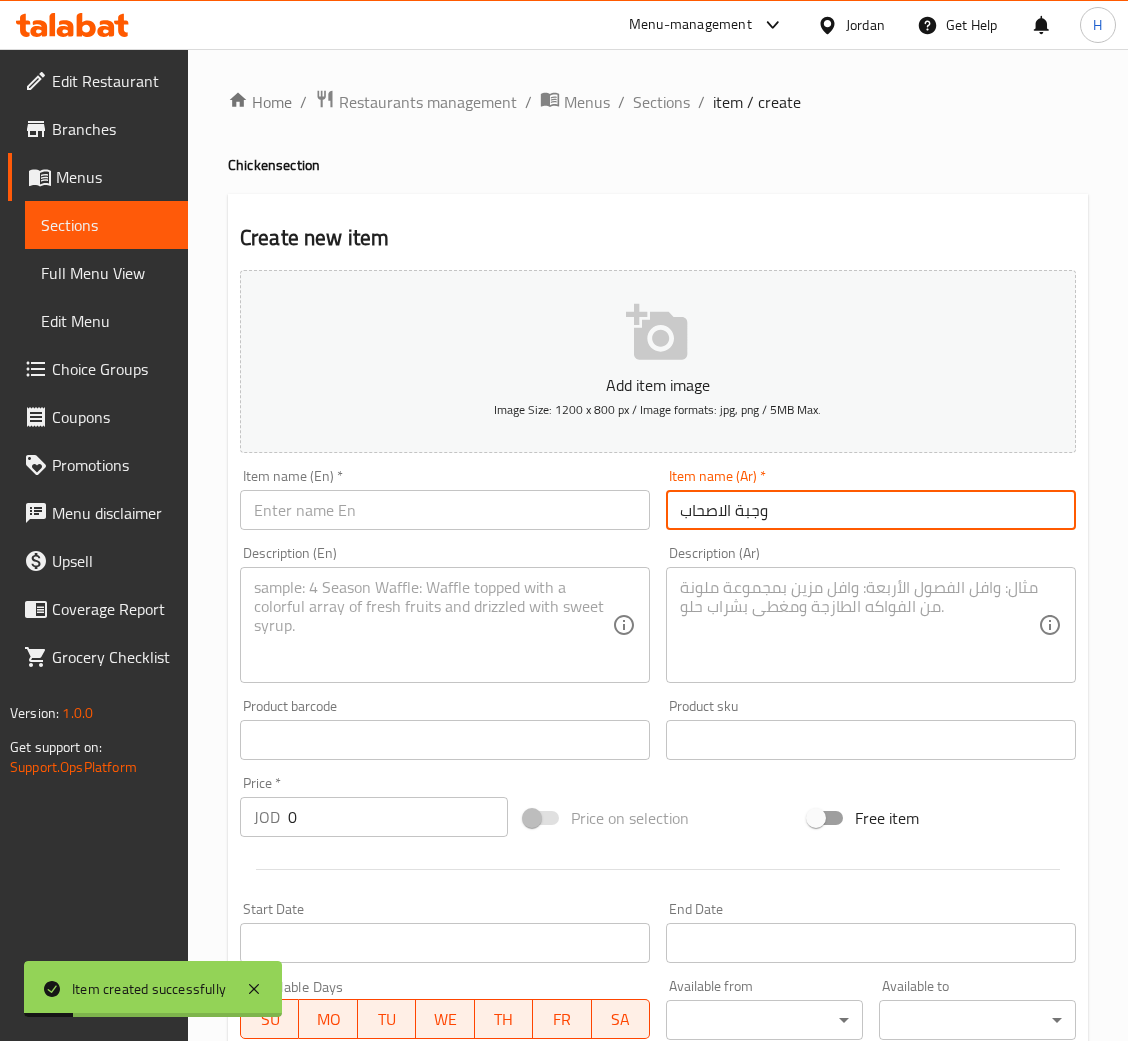 type on "وجبة الاصحاب" 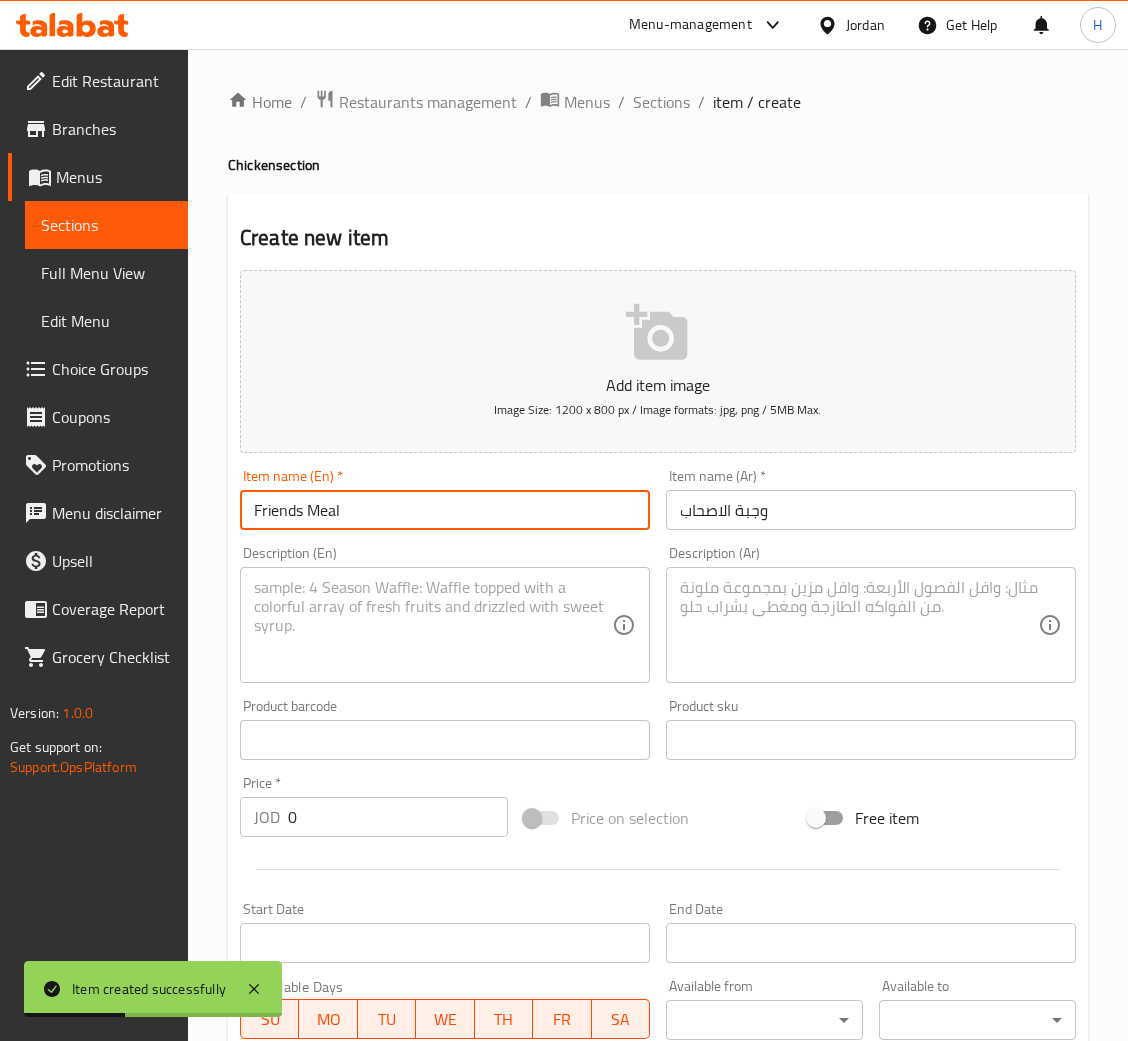 type on "Friends Meal" 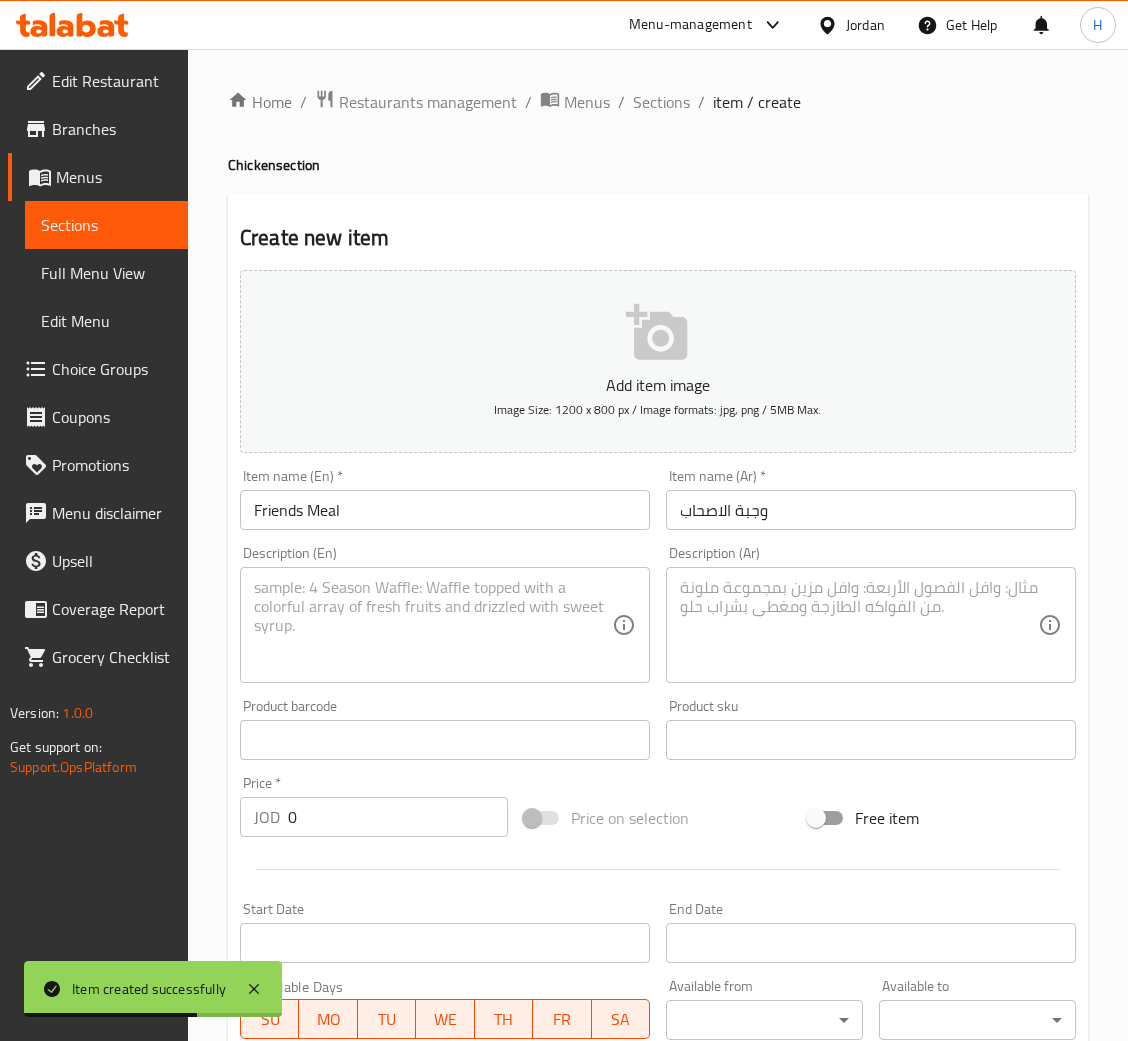 click at bounding box center (859, 625) 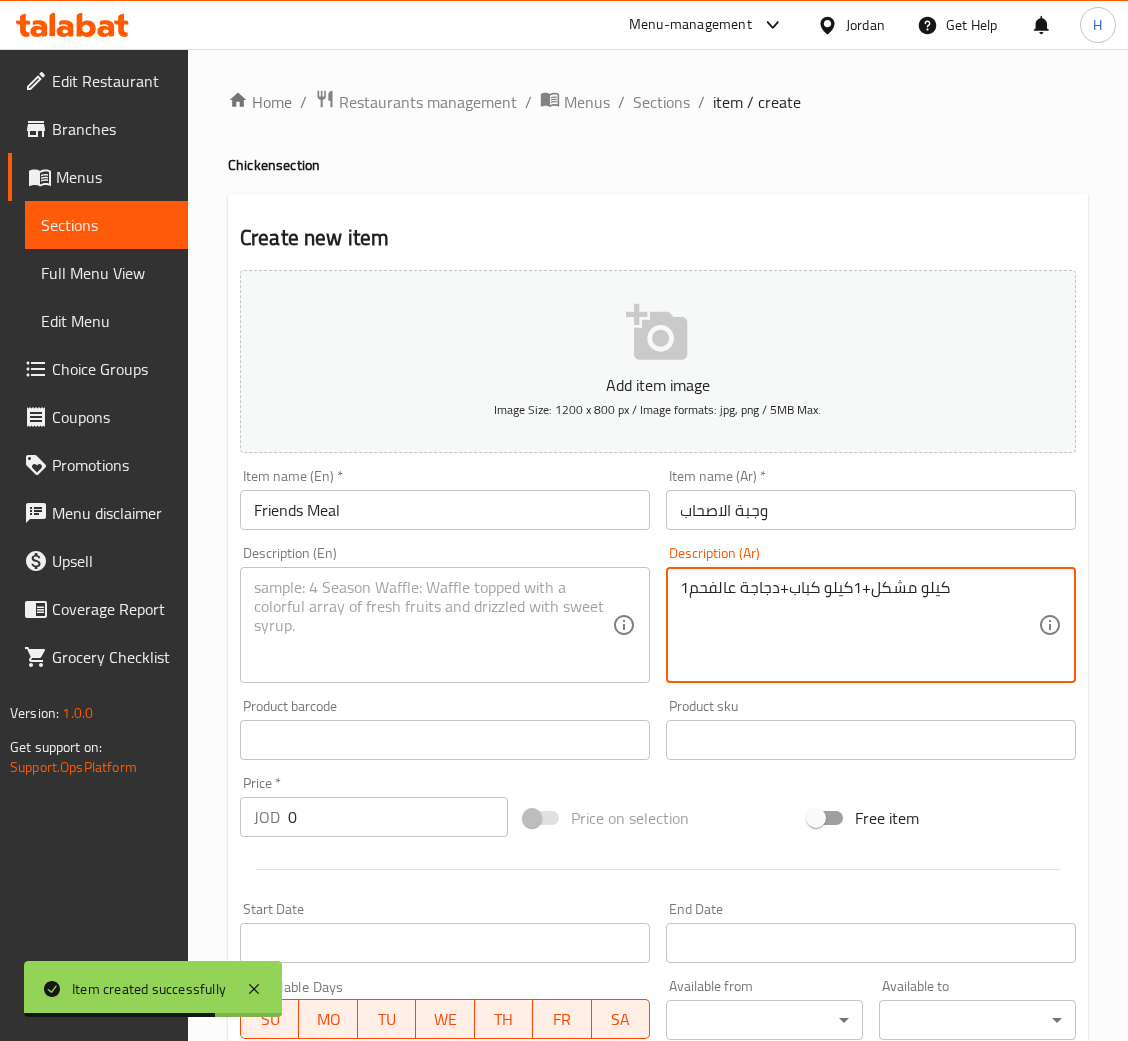 type on "1كيلو مشكل+1كيلو كباب+دجاجة عالفحم" 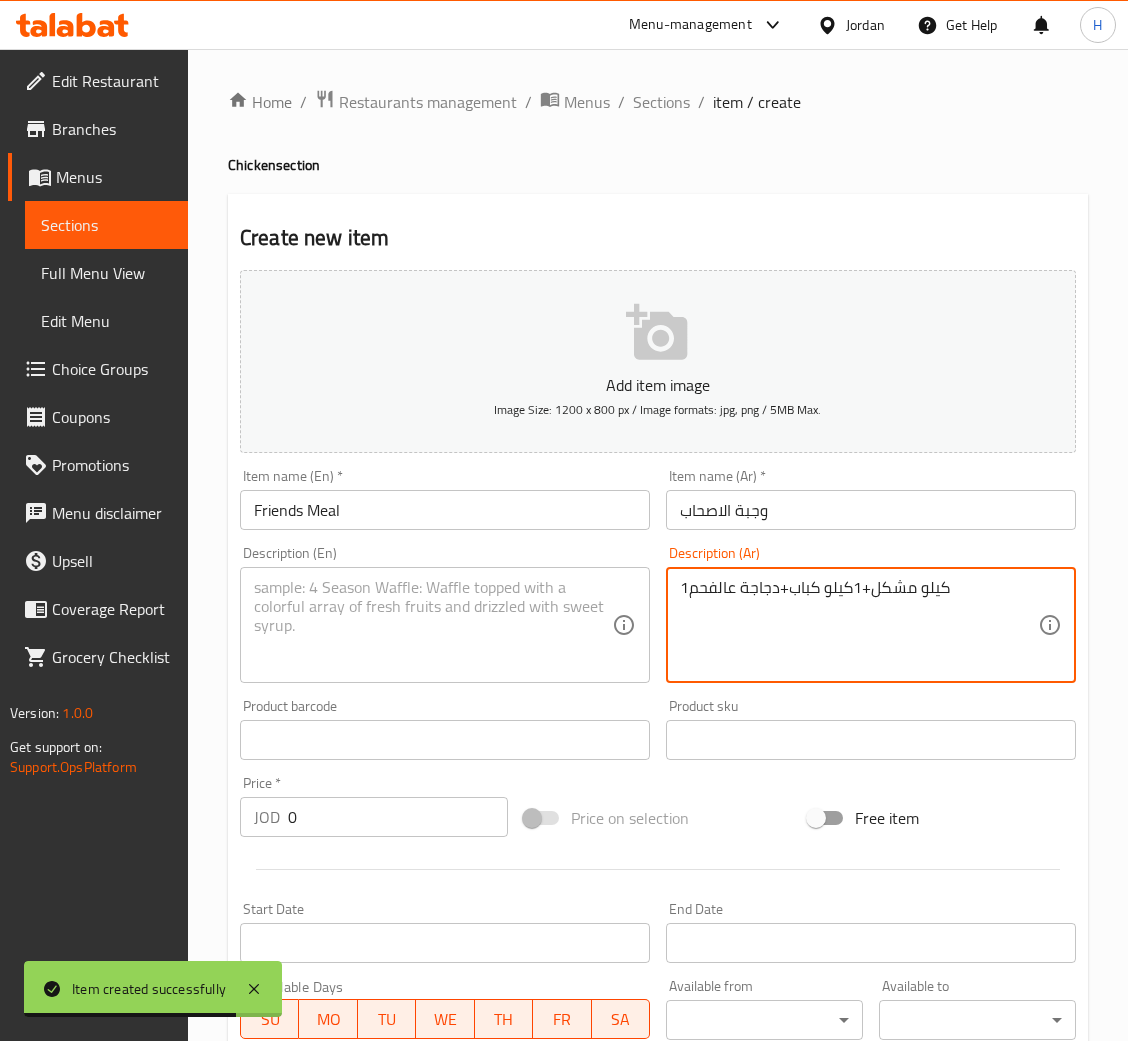 click at bounding box center (433, 625) 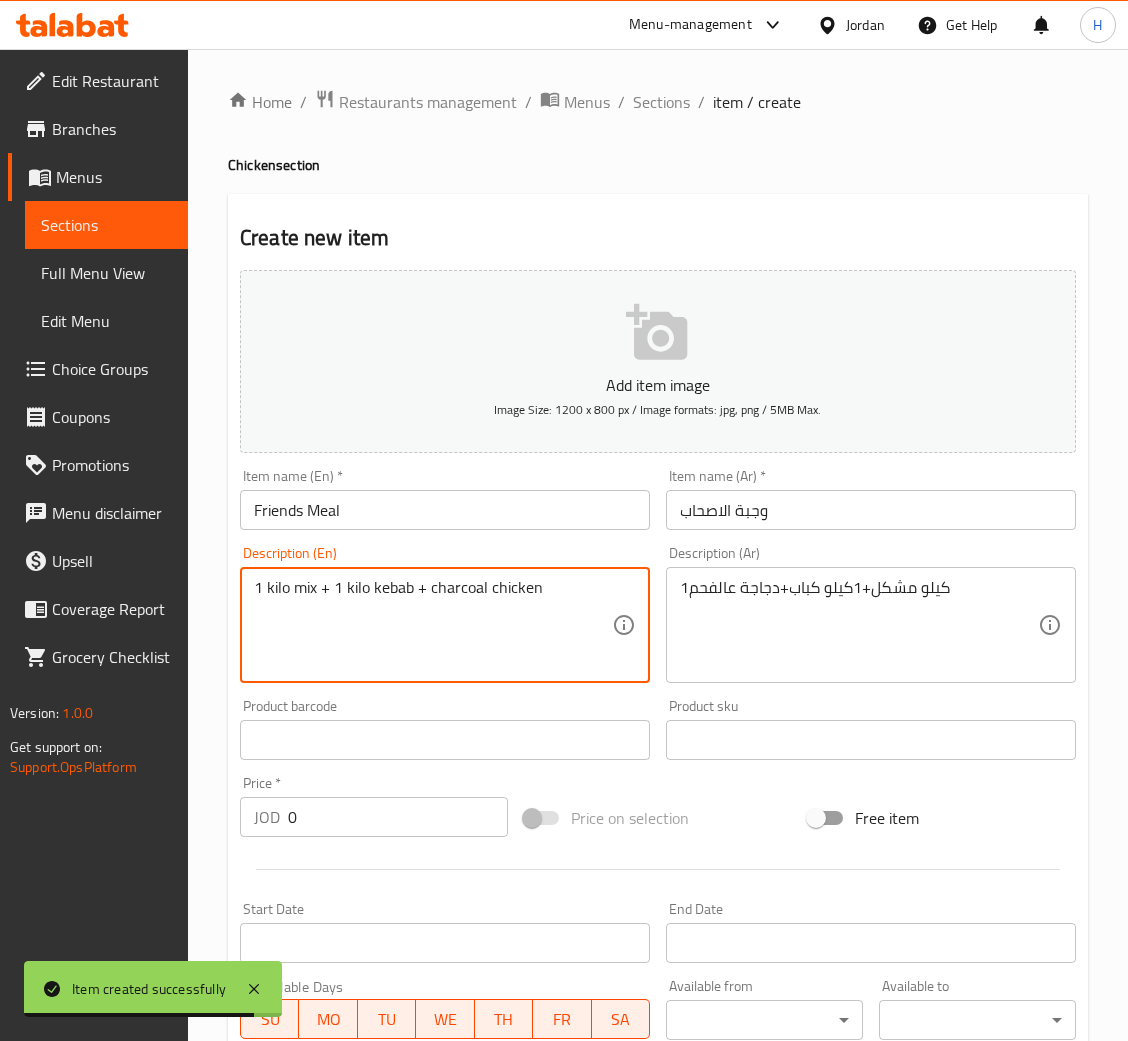 type on "1 kilo mix + 1 kilo kebab + charcoal chicken" 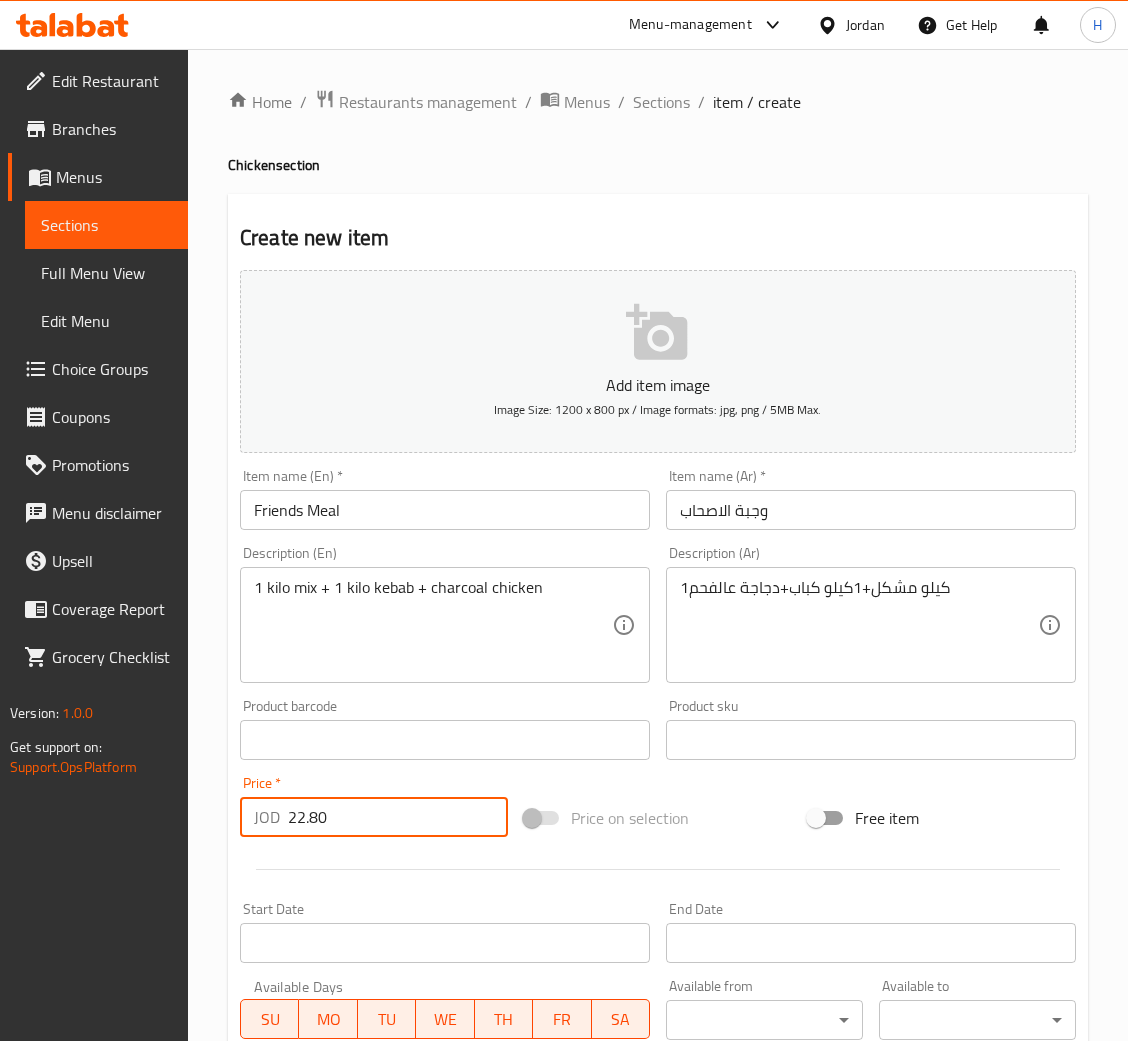 type on "22.80" 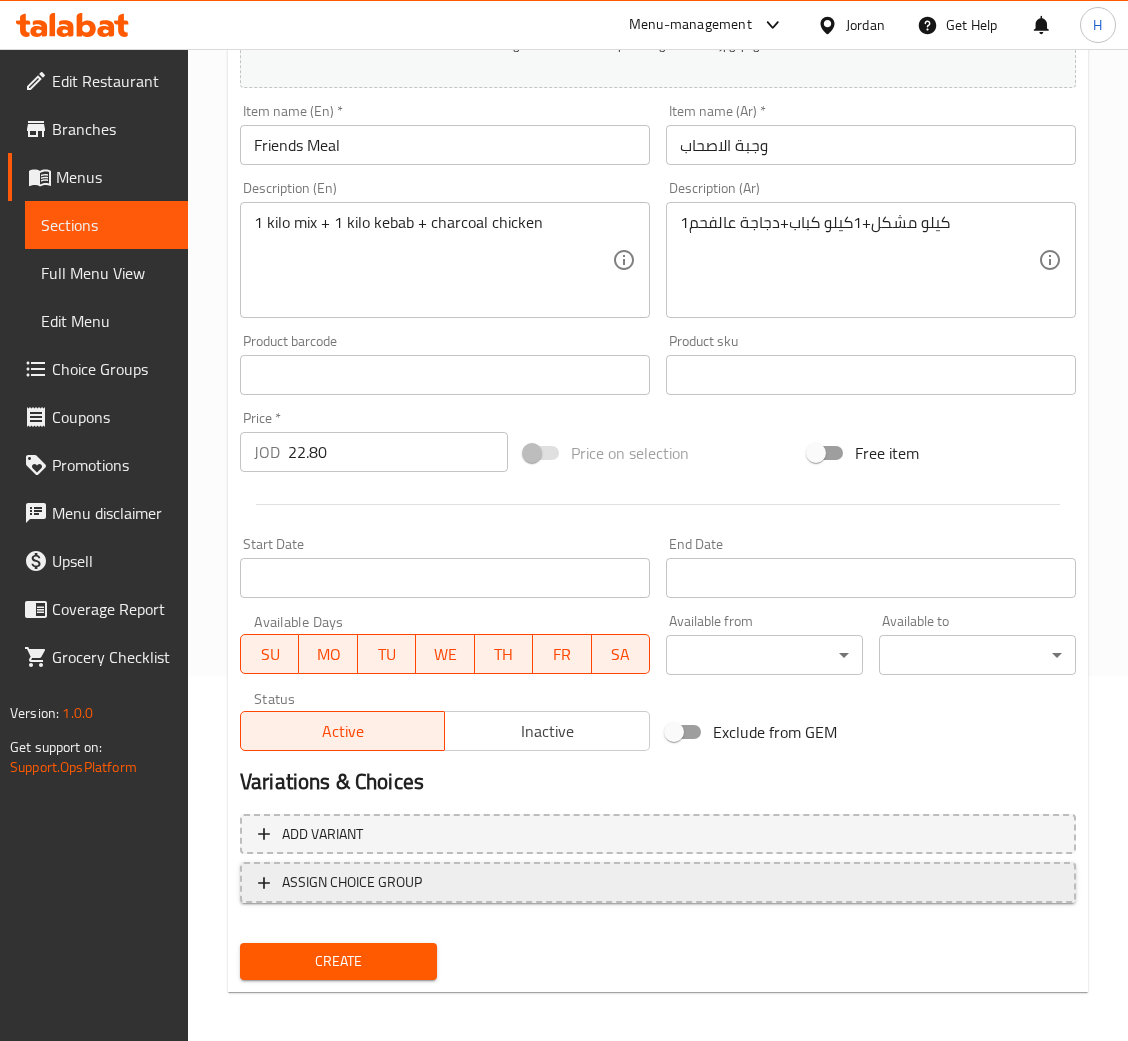 scroll, scrollTop: 368, scrollLeft: 0, axis: vertical 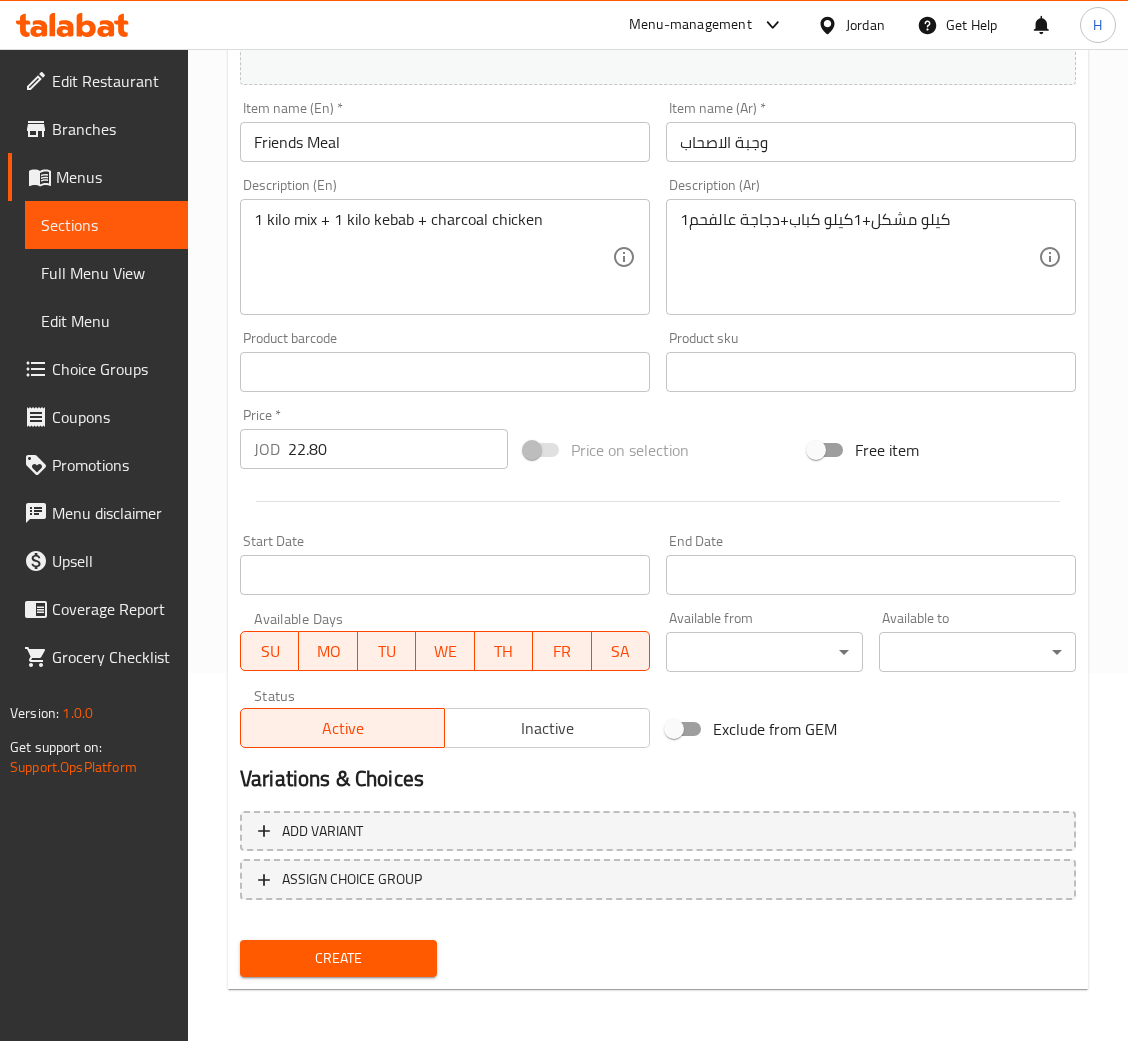 drag, startPoint x: 399, startPoint y: 948, endPoint x: 1139, endPoint y: 657, distance: 795.161 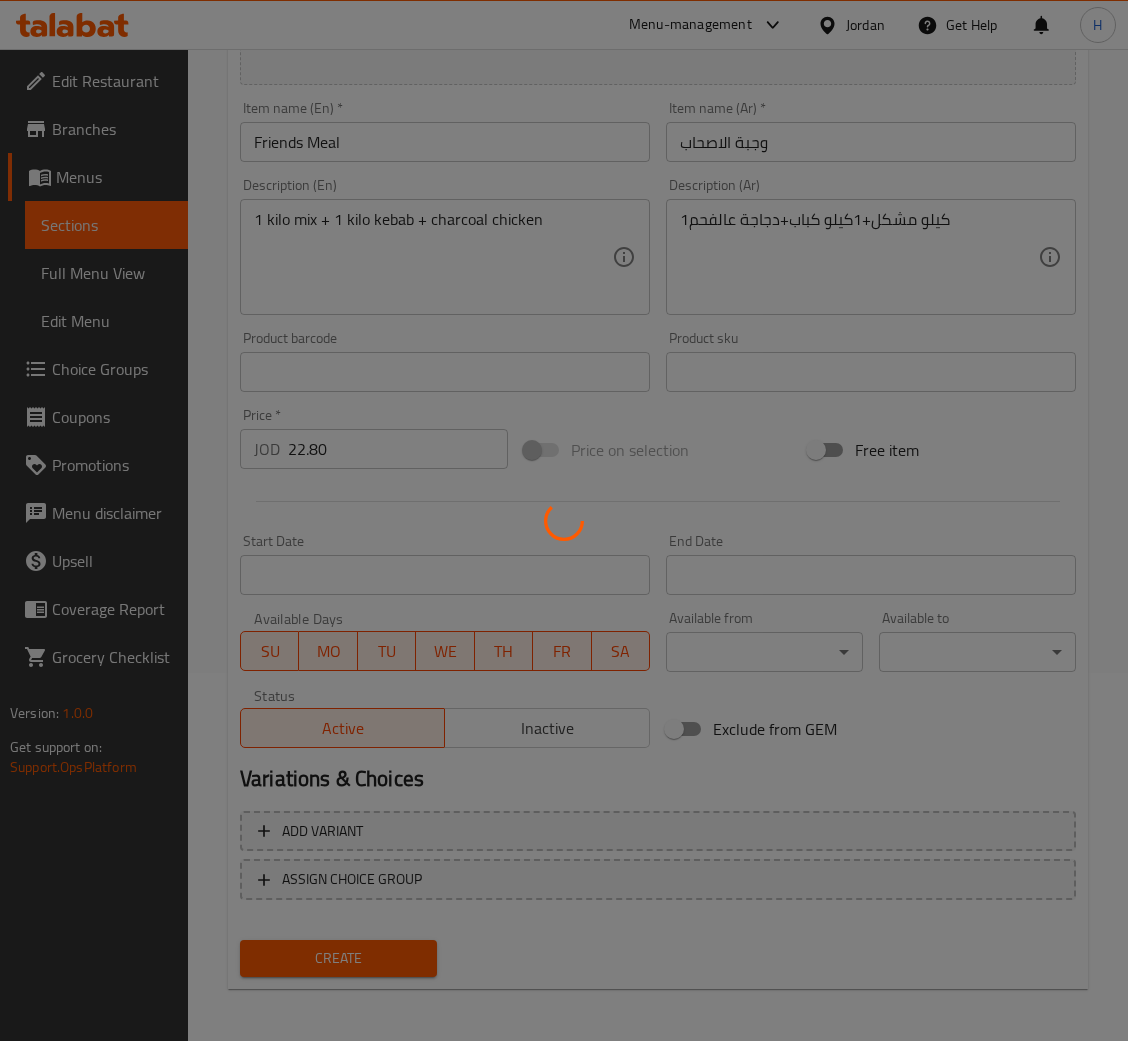 type 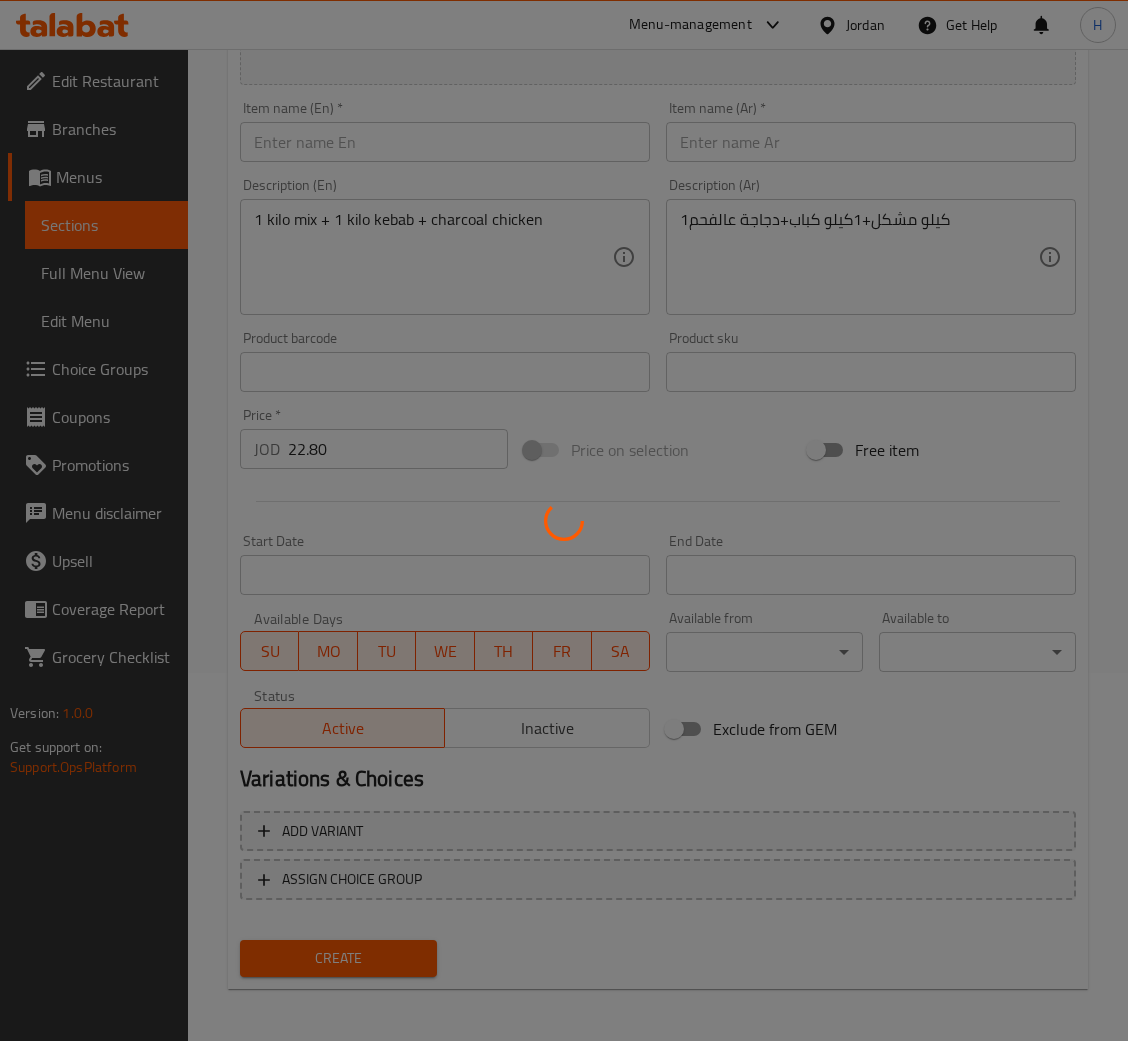 type 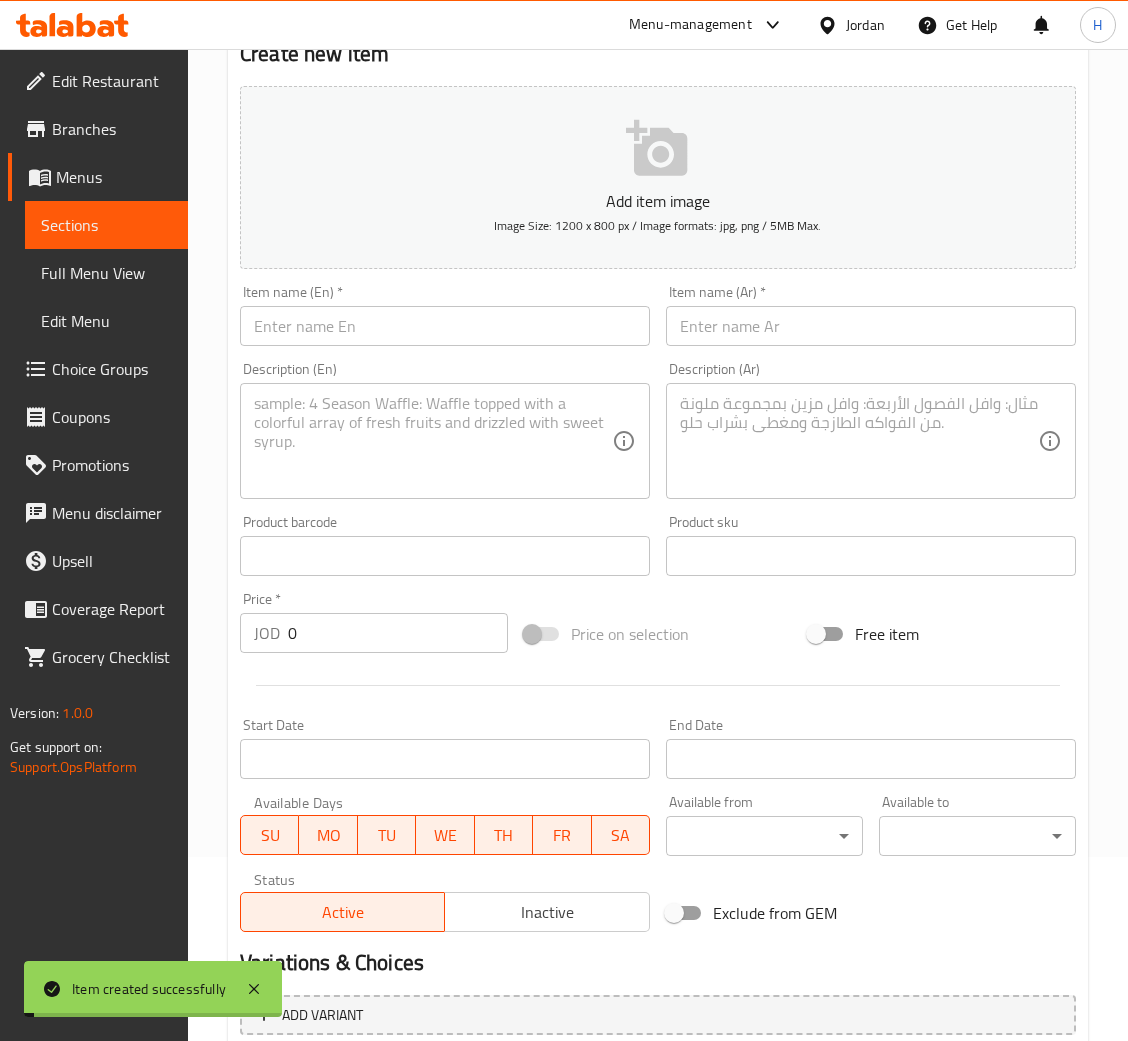 scroll, scrollTop: 0, scrollLeft: 0, axis: both 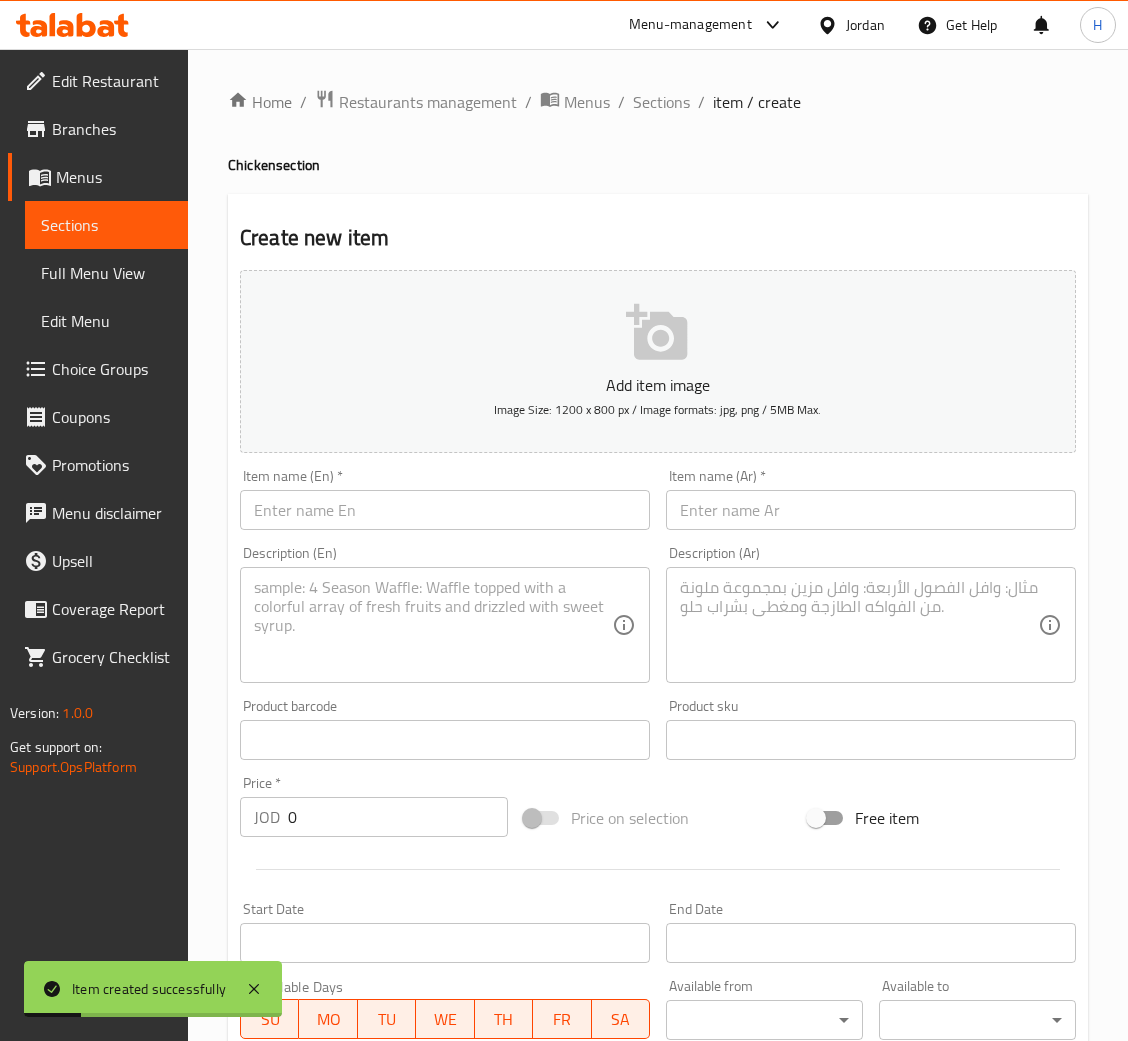 click at bounding box center [871, 510] 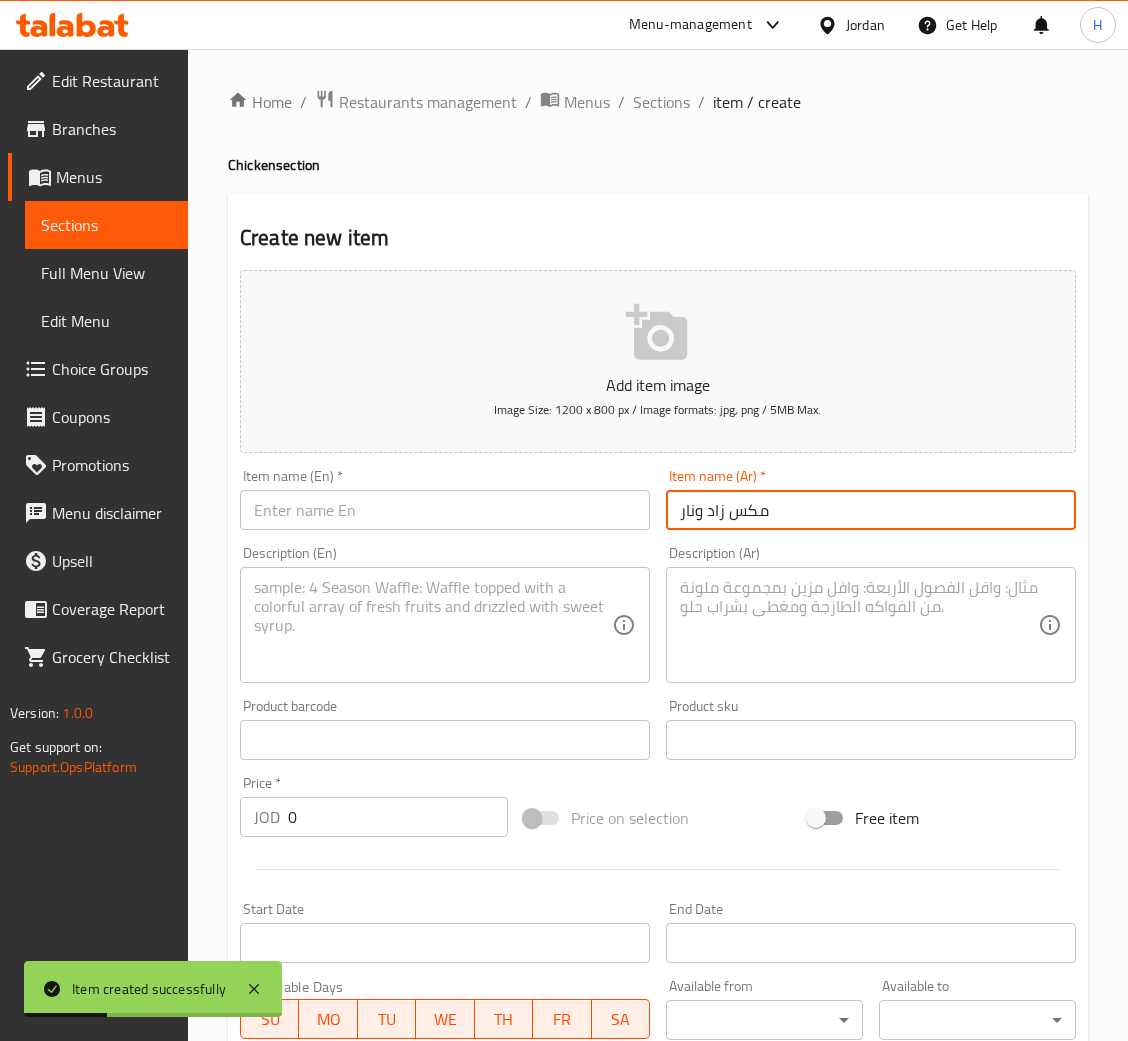 type on "مكس زاد ونار" 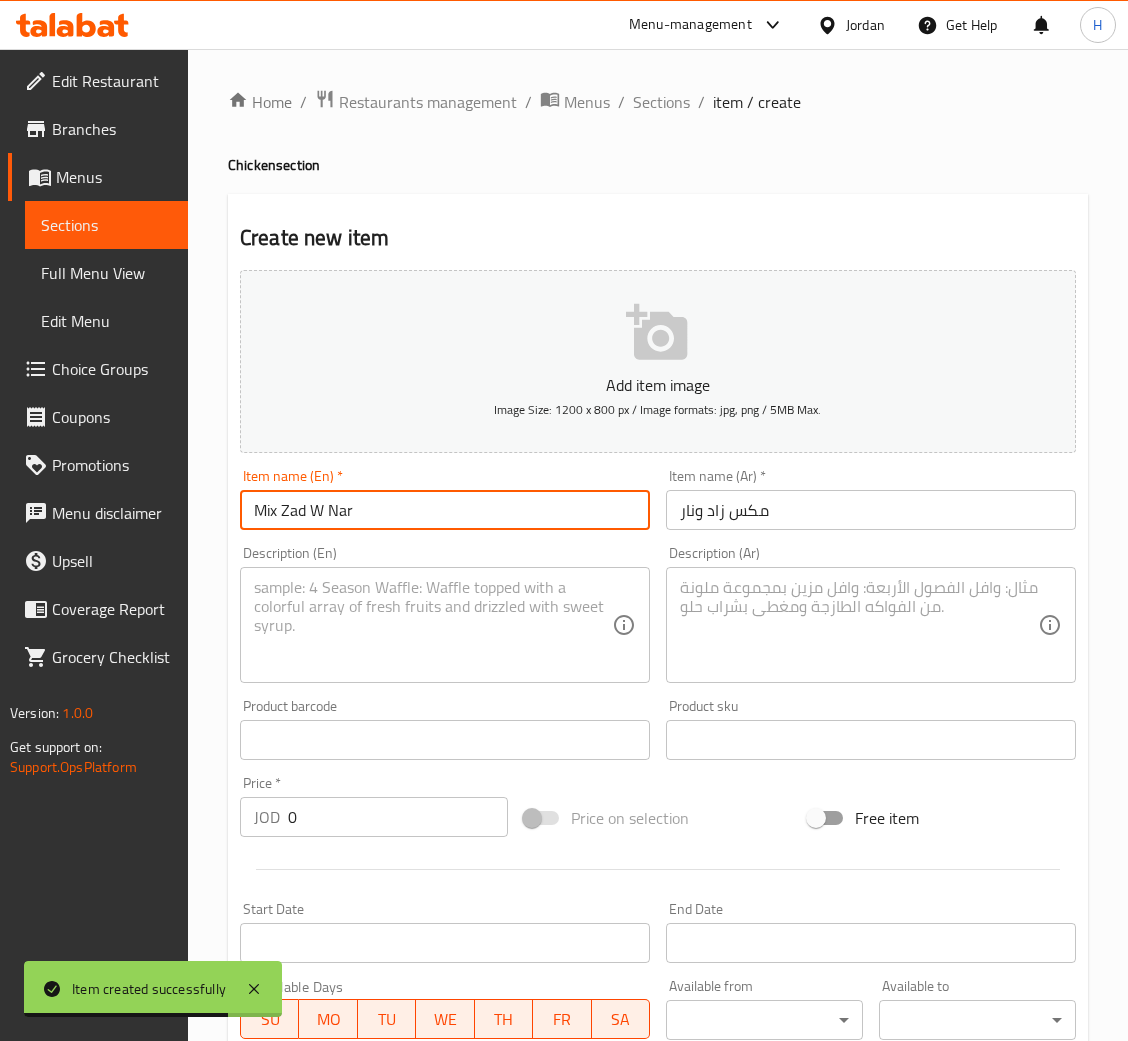 type on "Mix Zad W Nar" 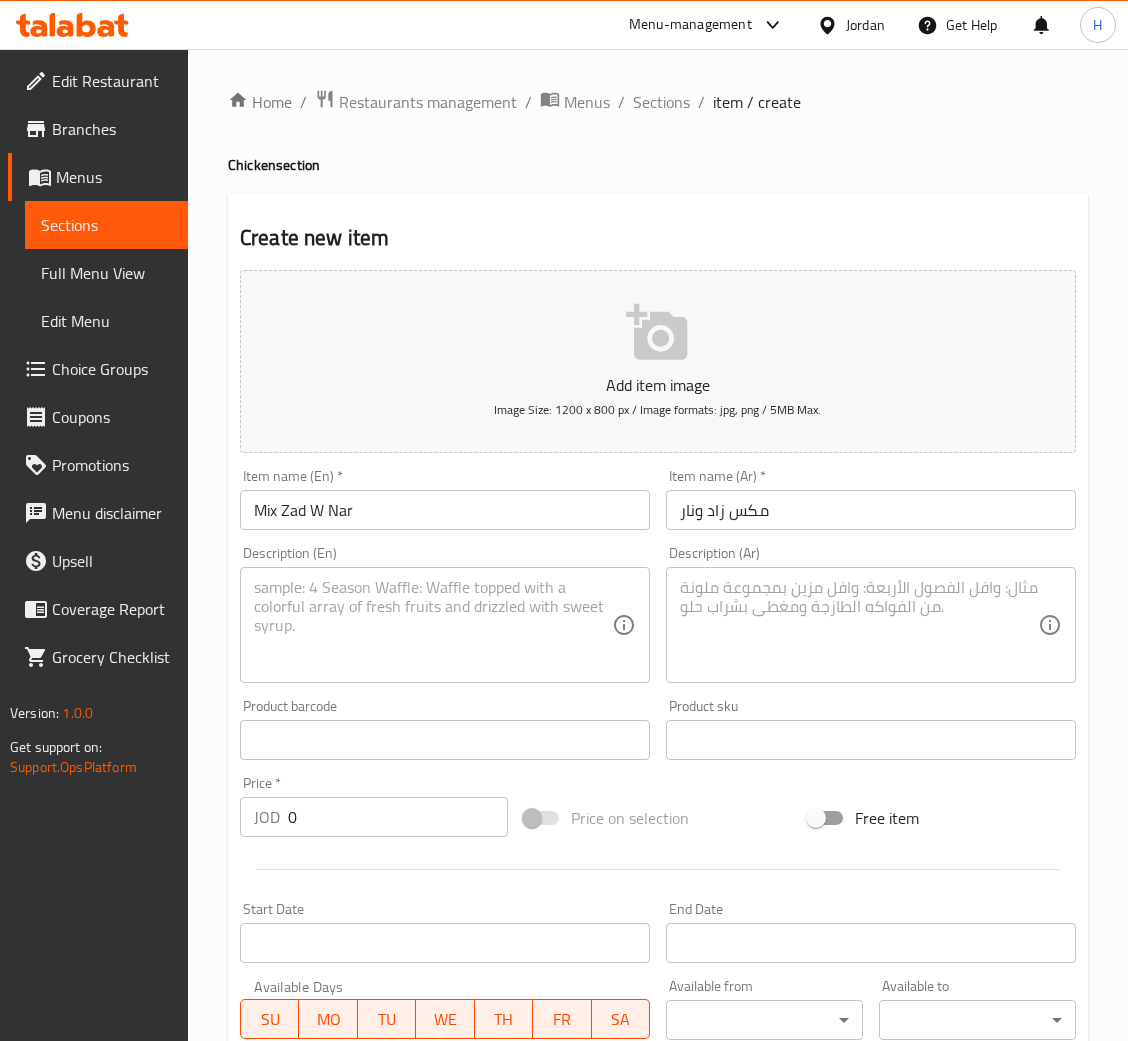 click on "Description (Ar)" at bounding box center (871, 625) 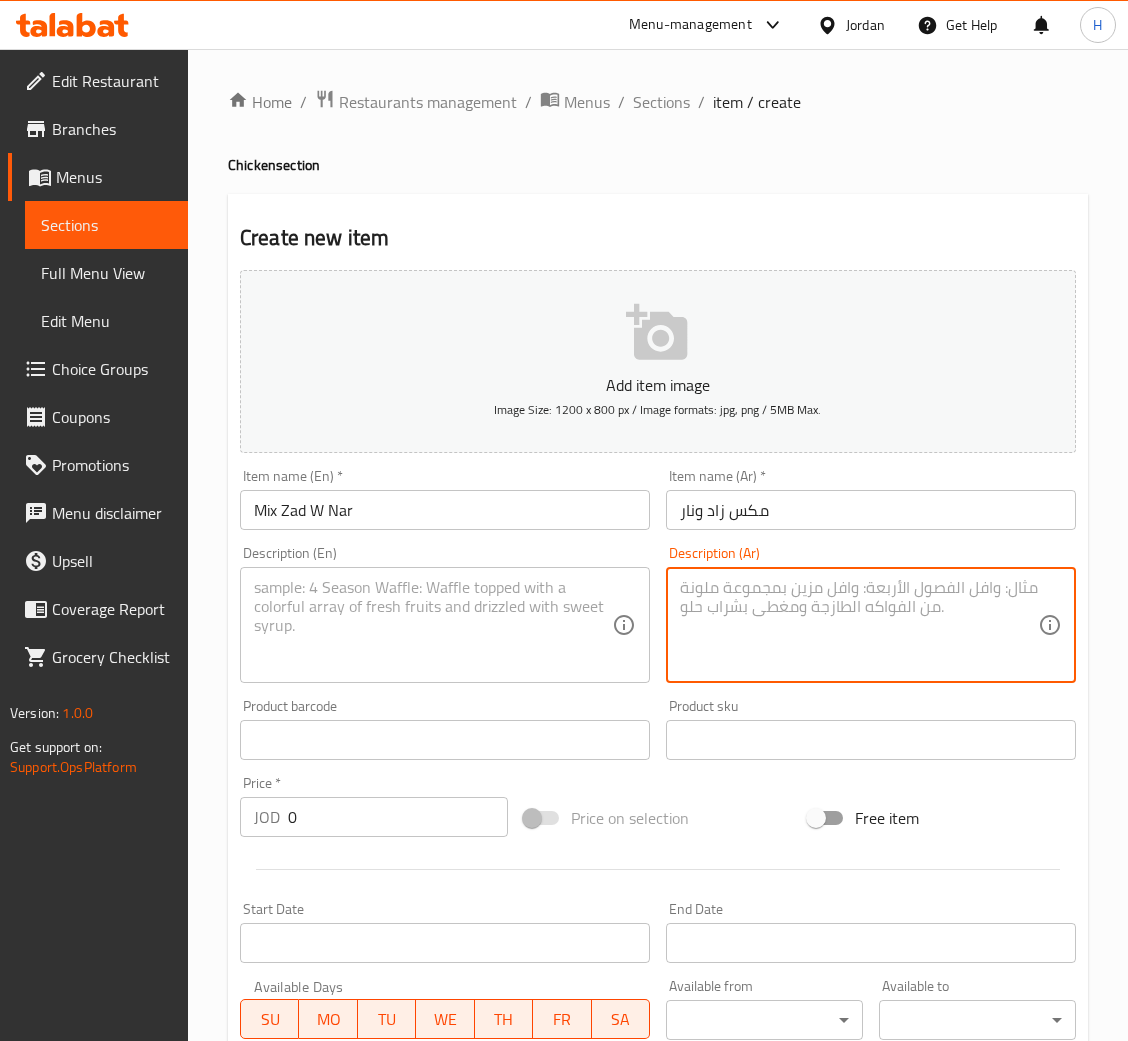 paste on "1كيلو كباب +نص كيلو شقف+نص كيلو شيش+4 عرايس+دجاجة" 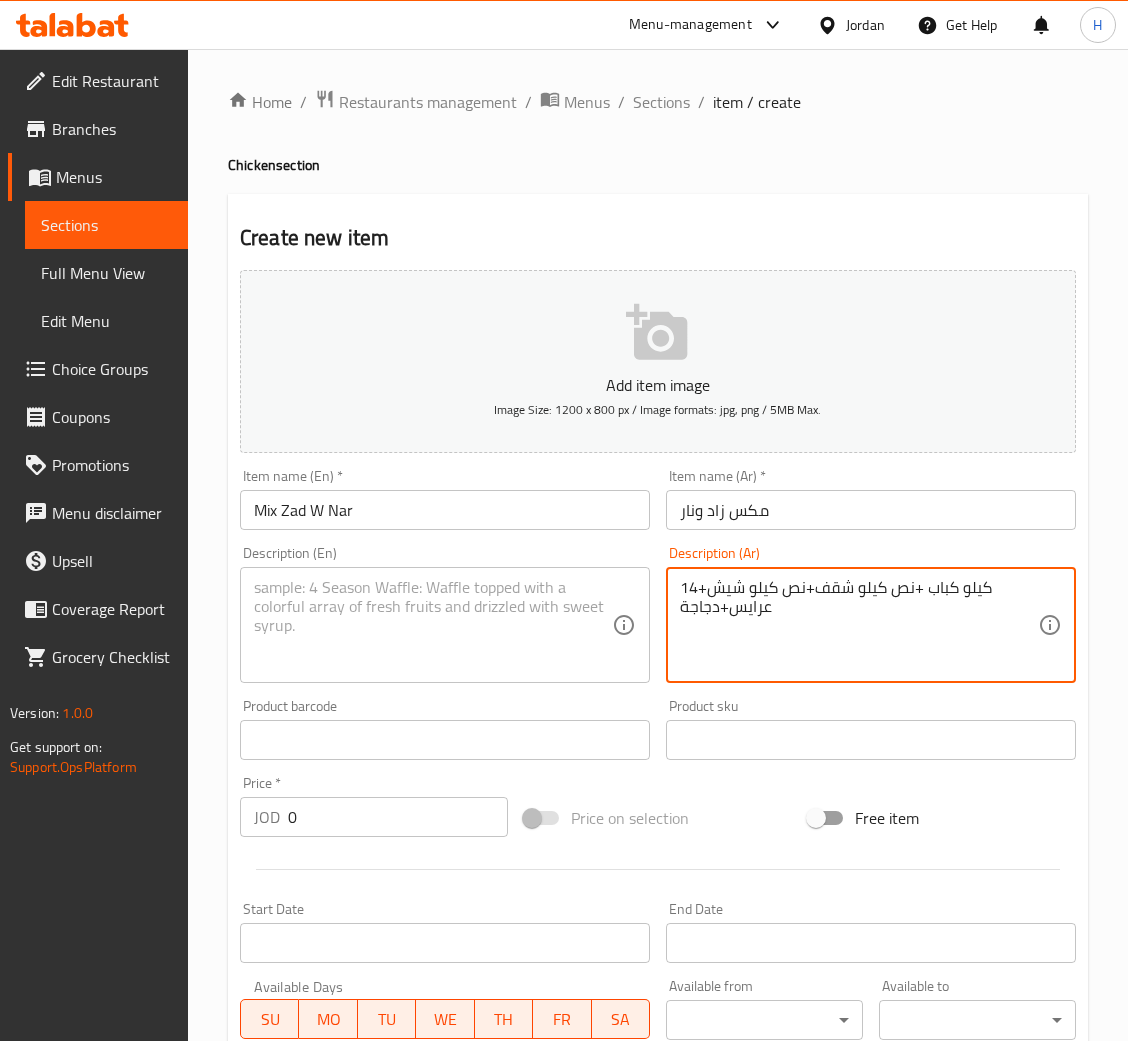 type on "1كيلو كباب +نص كيلو شقف+نص كيلو شيش+4 عرايس+دجاجة" 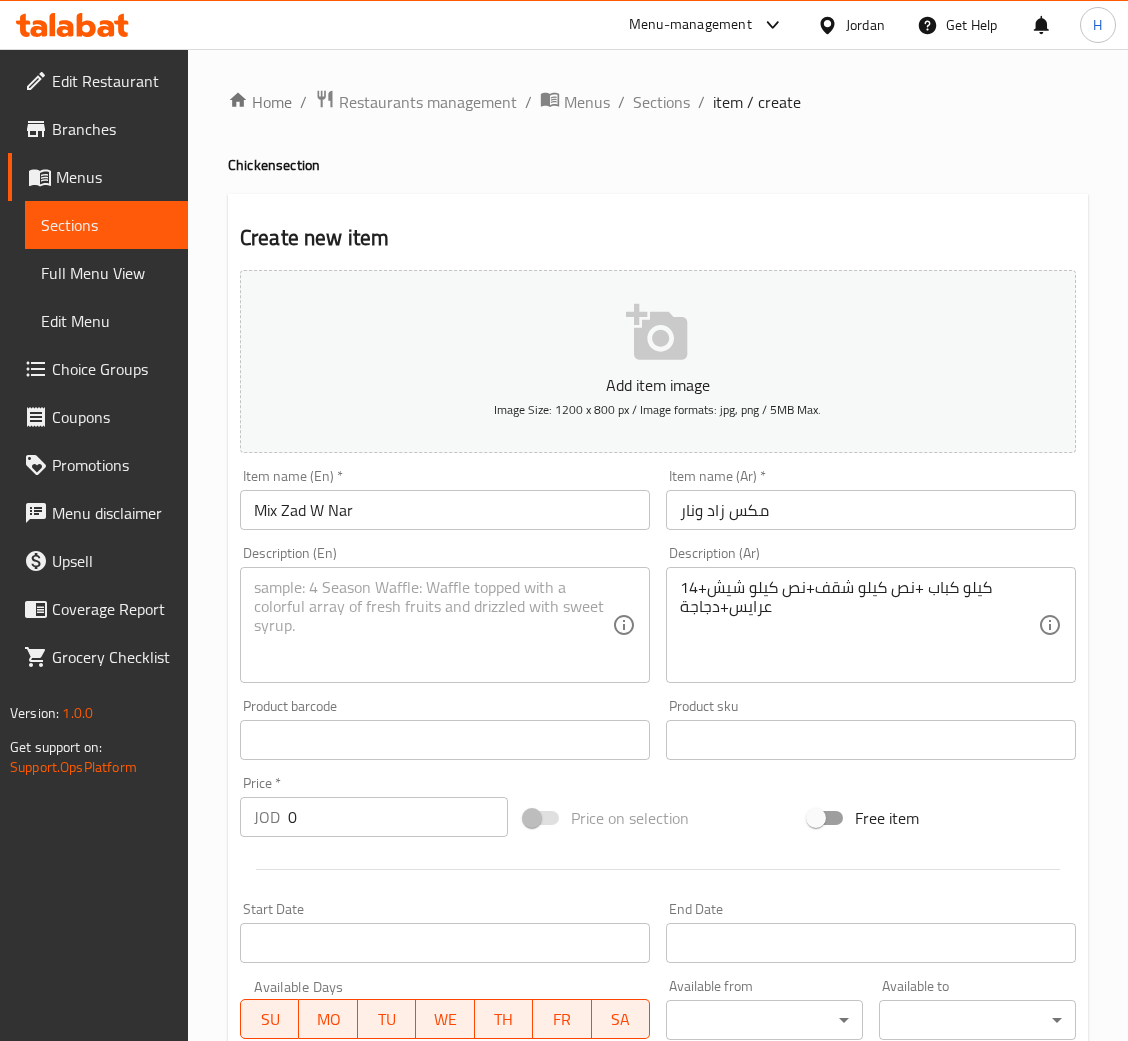 click on "Description (En) Description (En)" at bounding box center [445, 614] 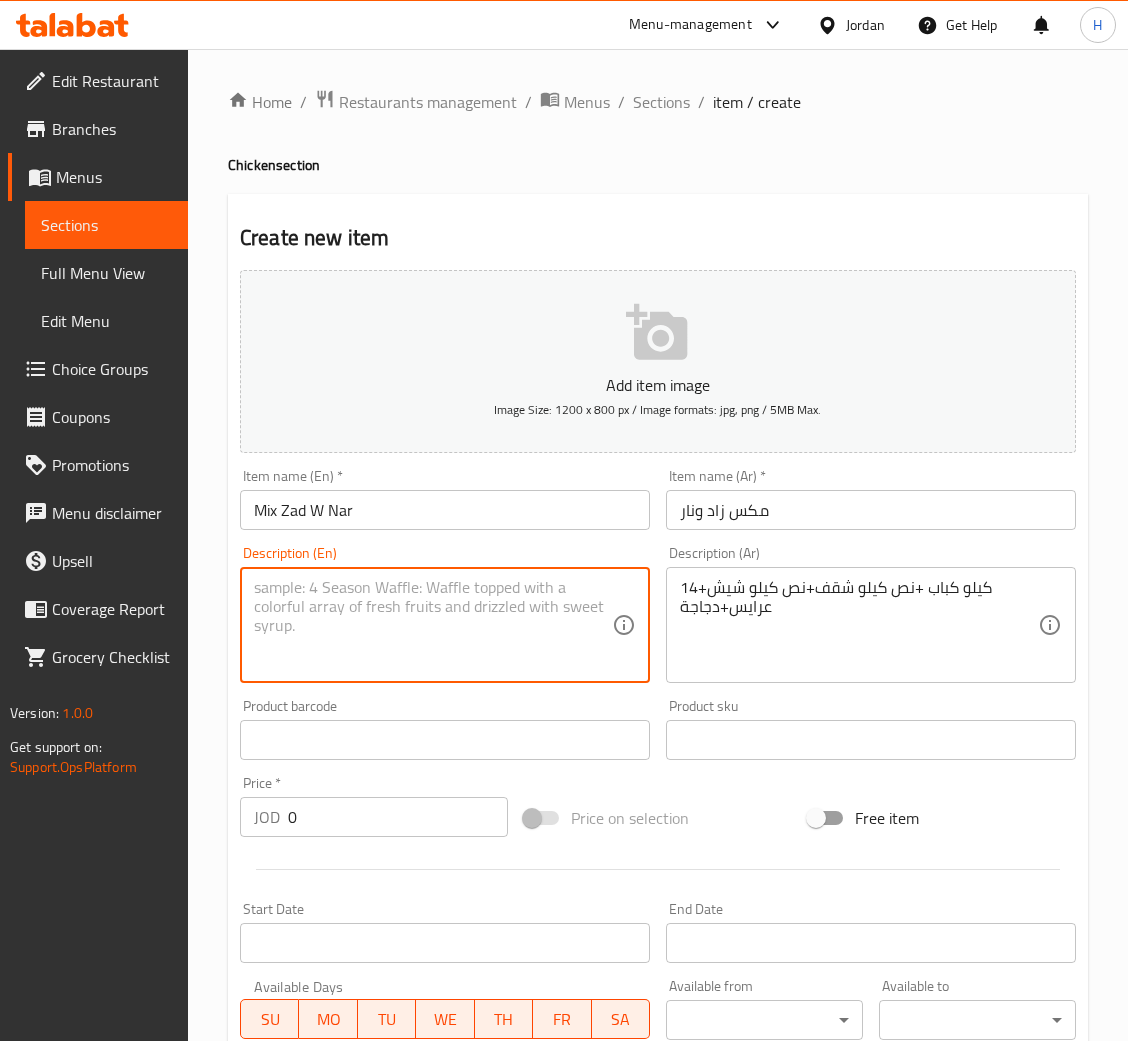 click at bounding box center [433, 625] 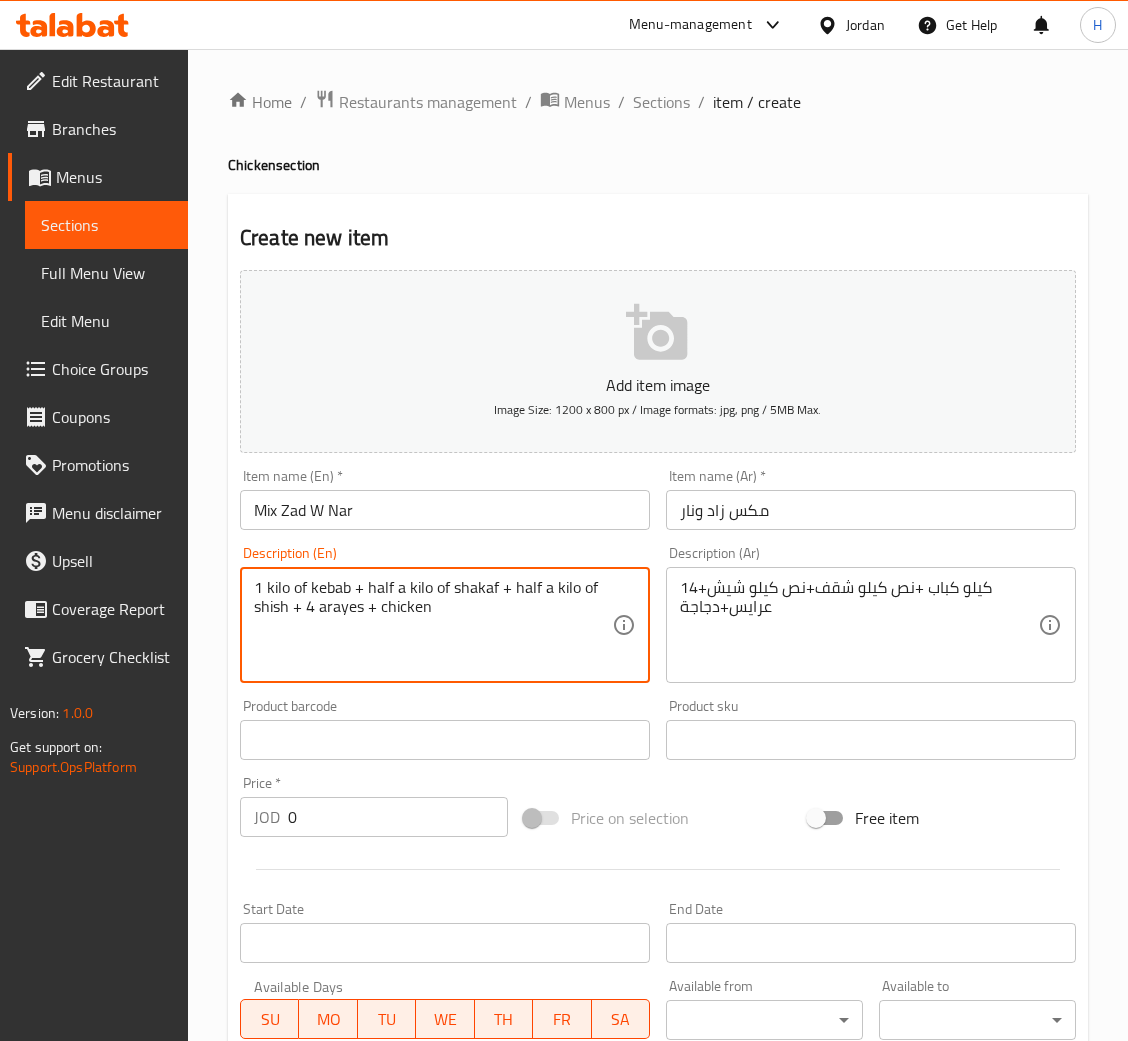 type on "1 kilo of kebab + half a kilo of shakaf + half a kilo of shish + 4 arayes + chicken" 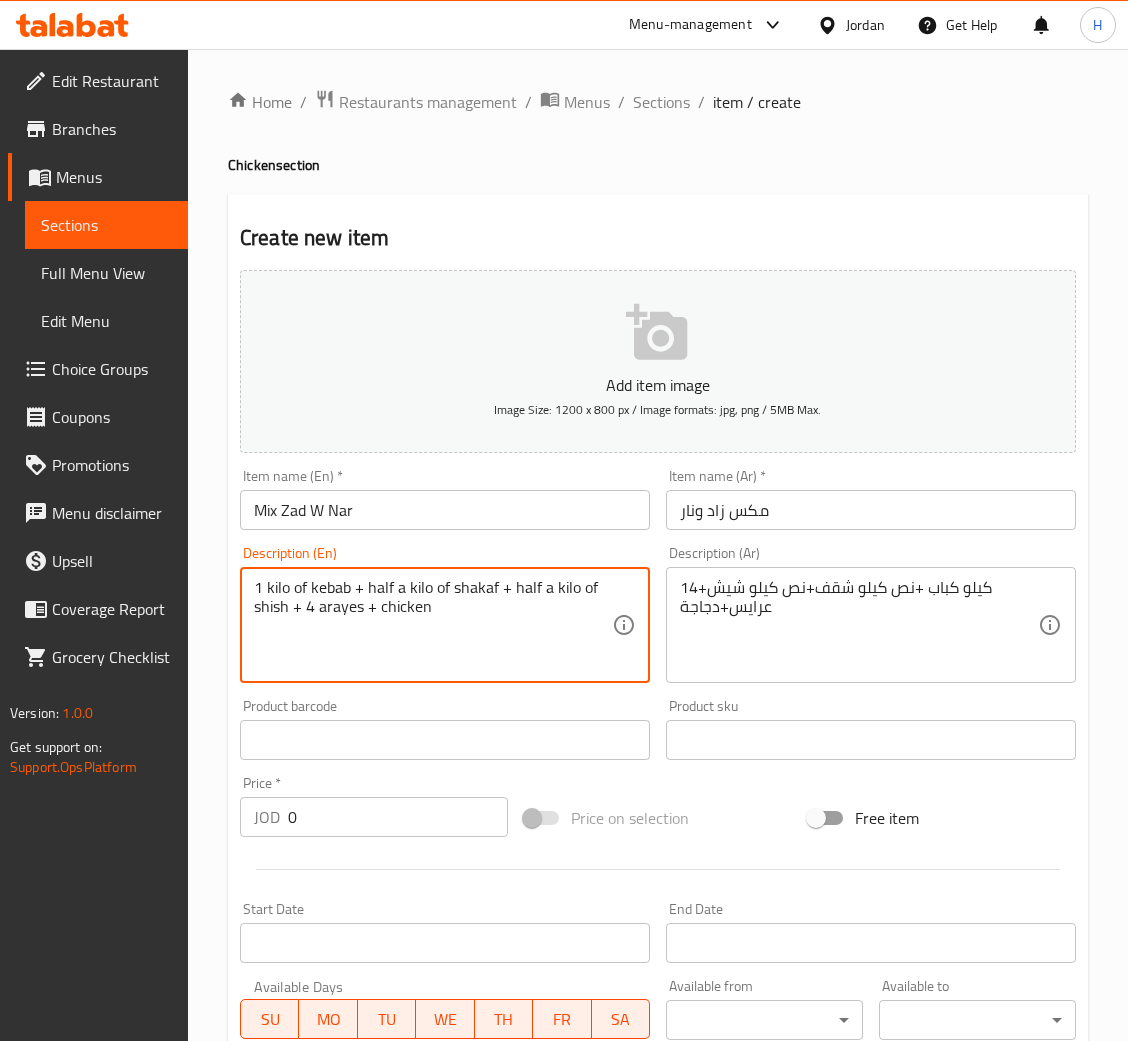 click on "0" at bounding box center (398, 817) 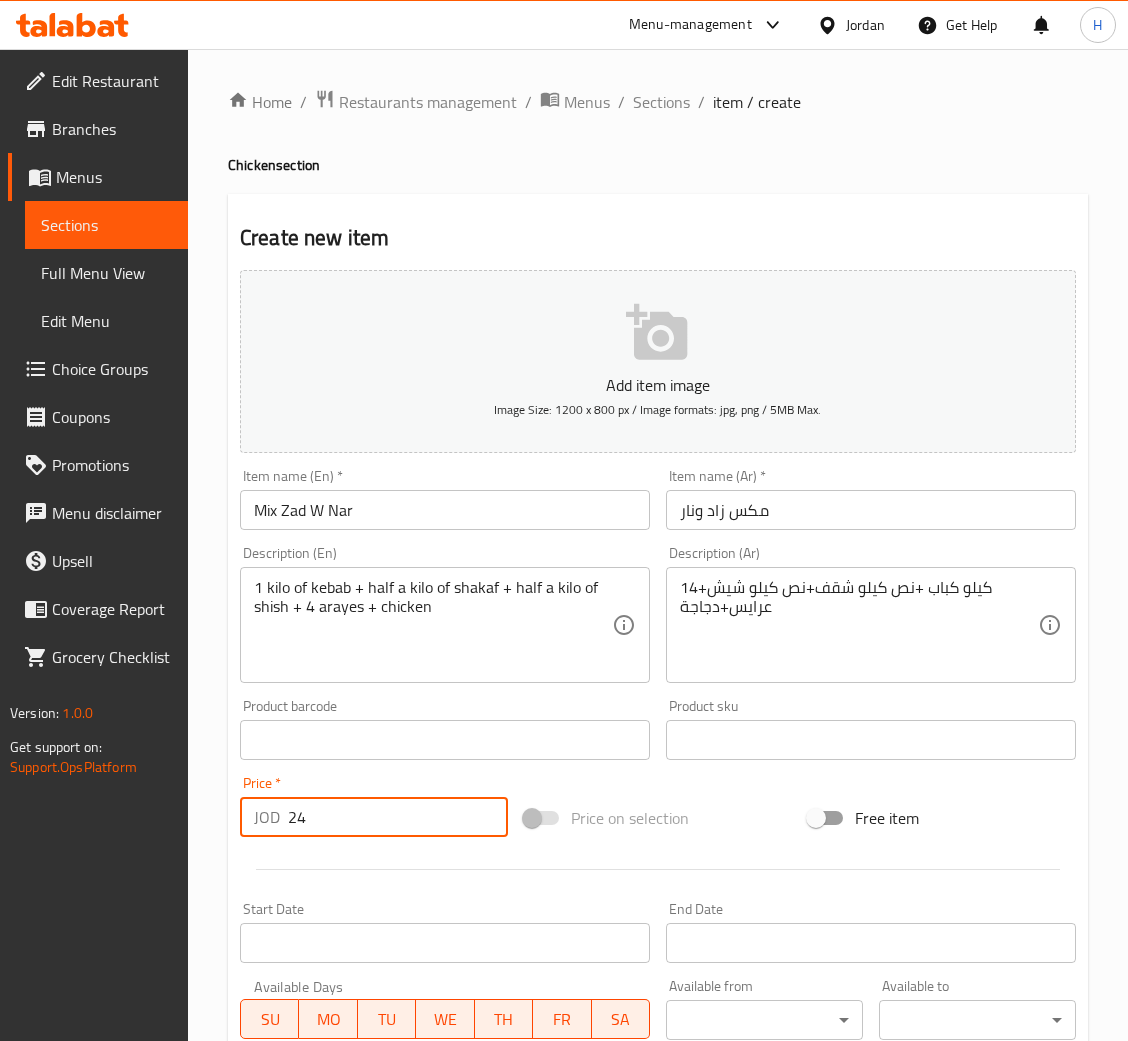 type on "24" 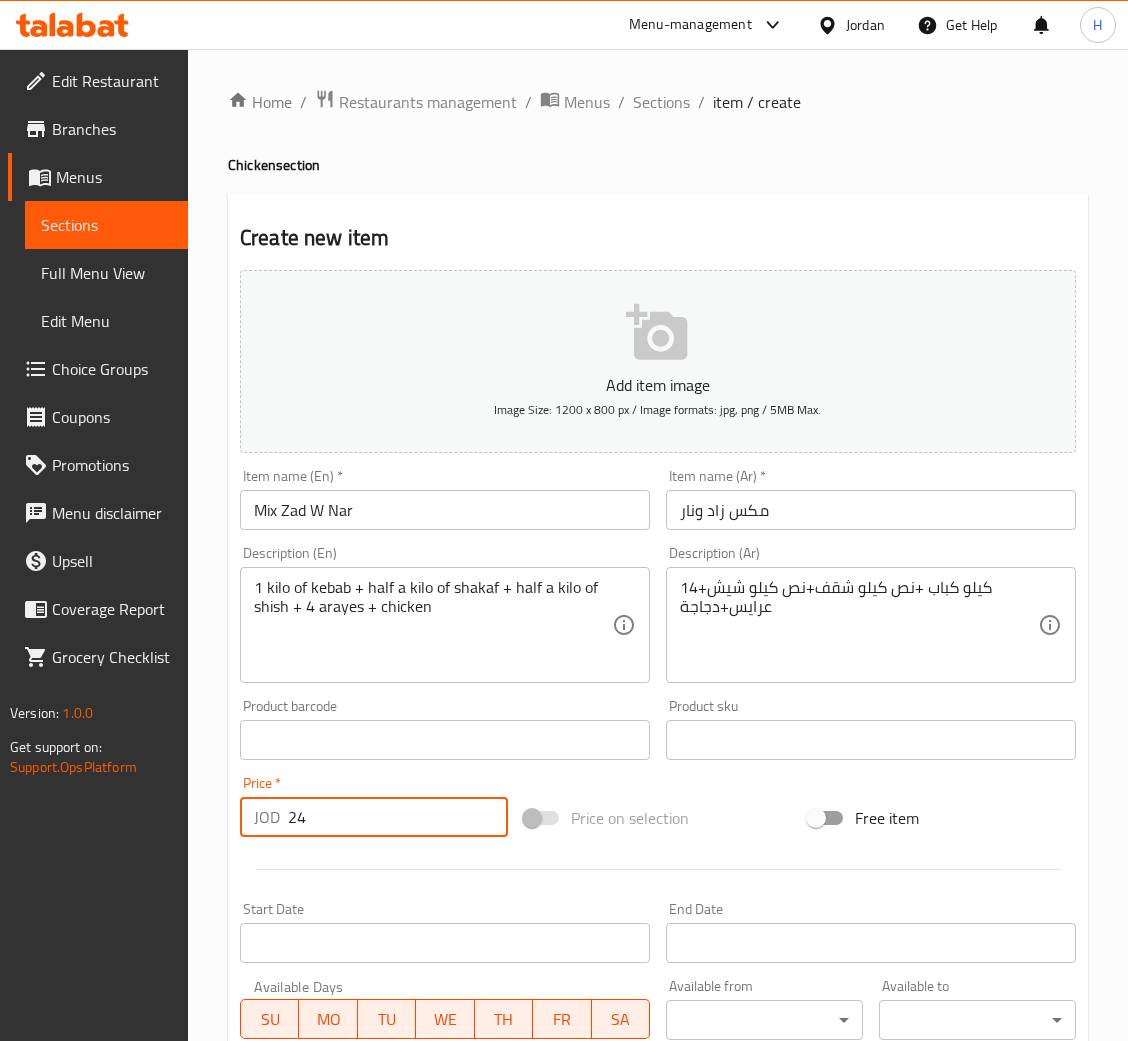 click on "Create" at bounding box center (338, 1326) 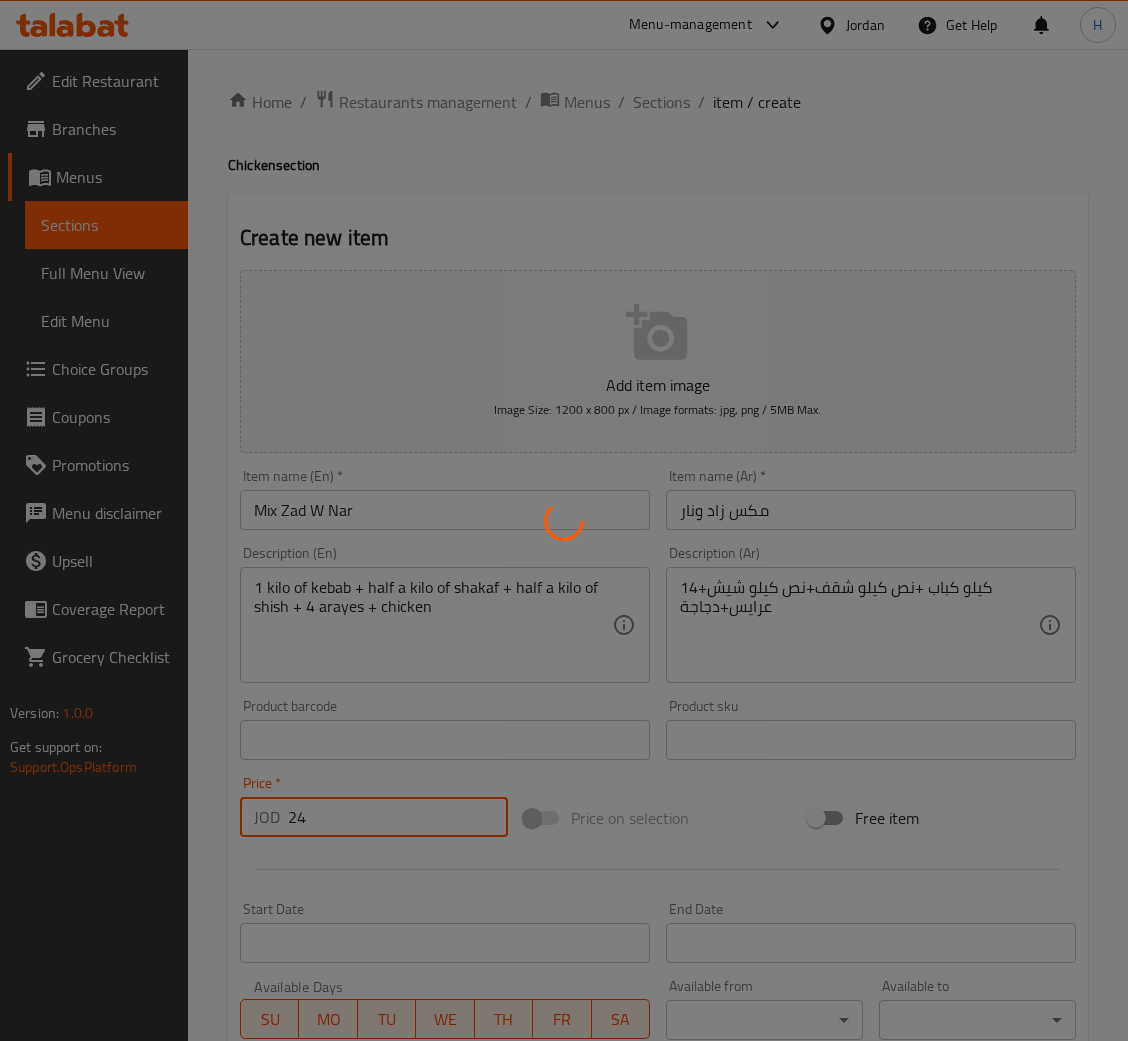 type 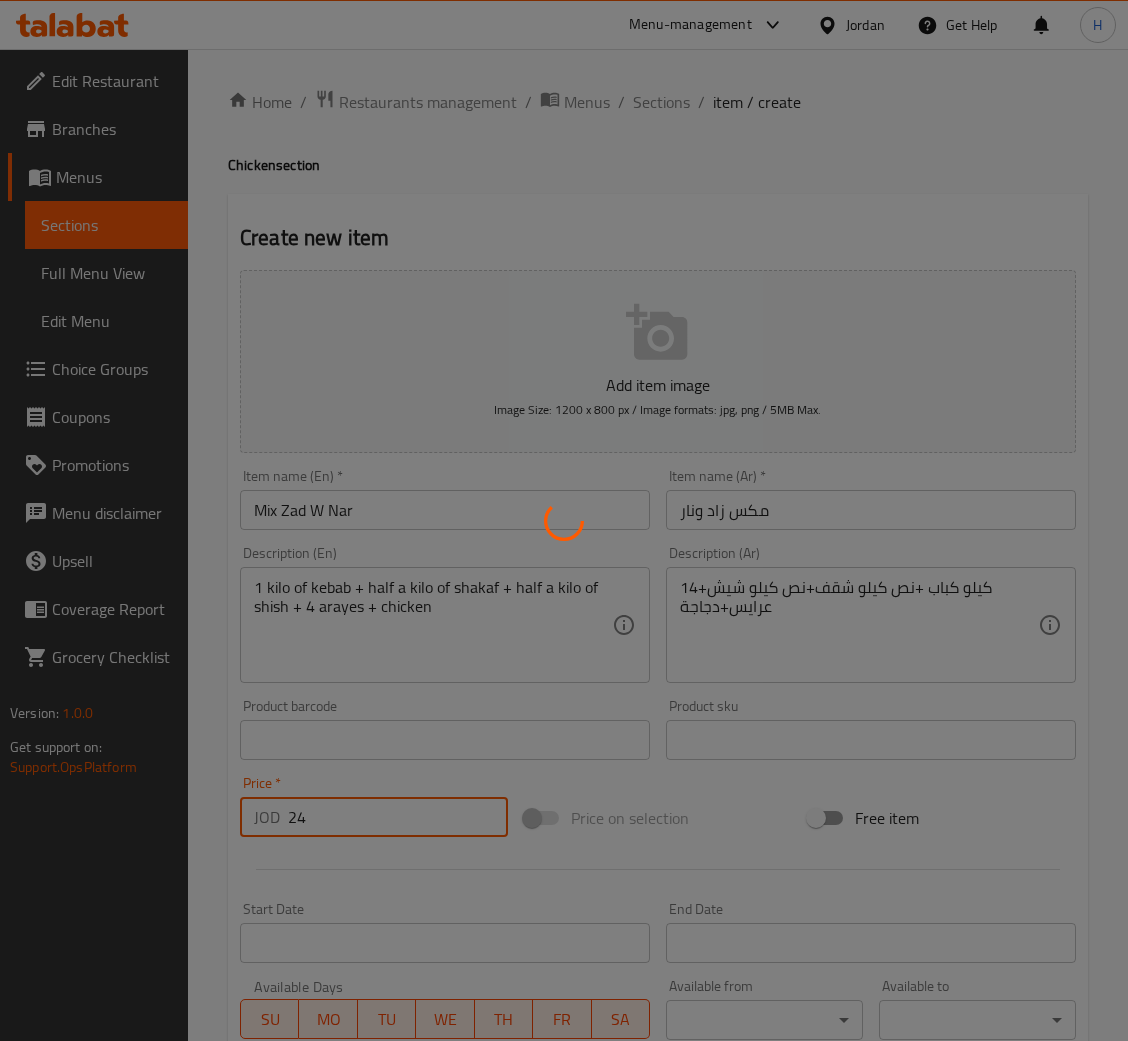 type 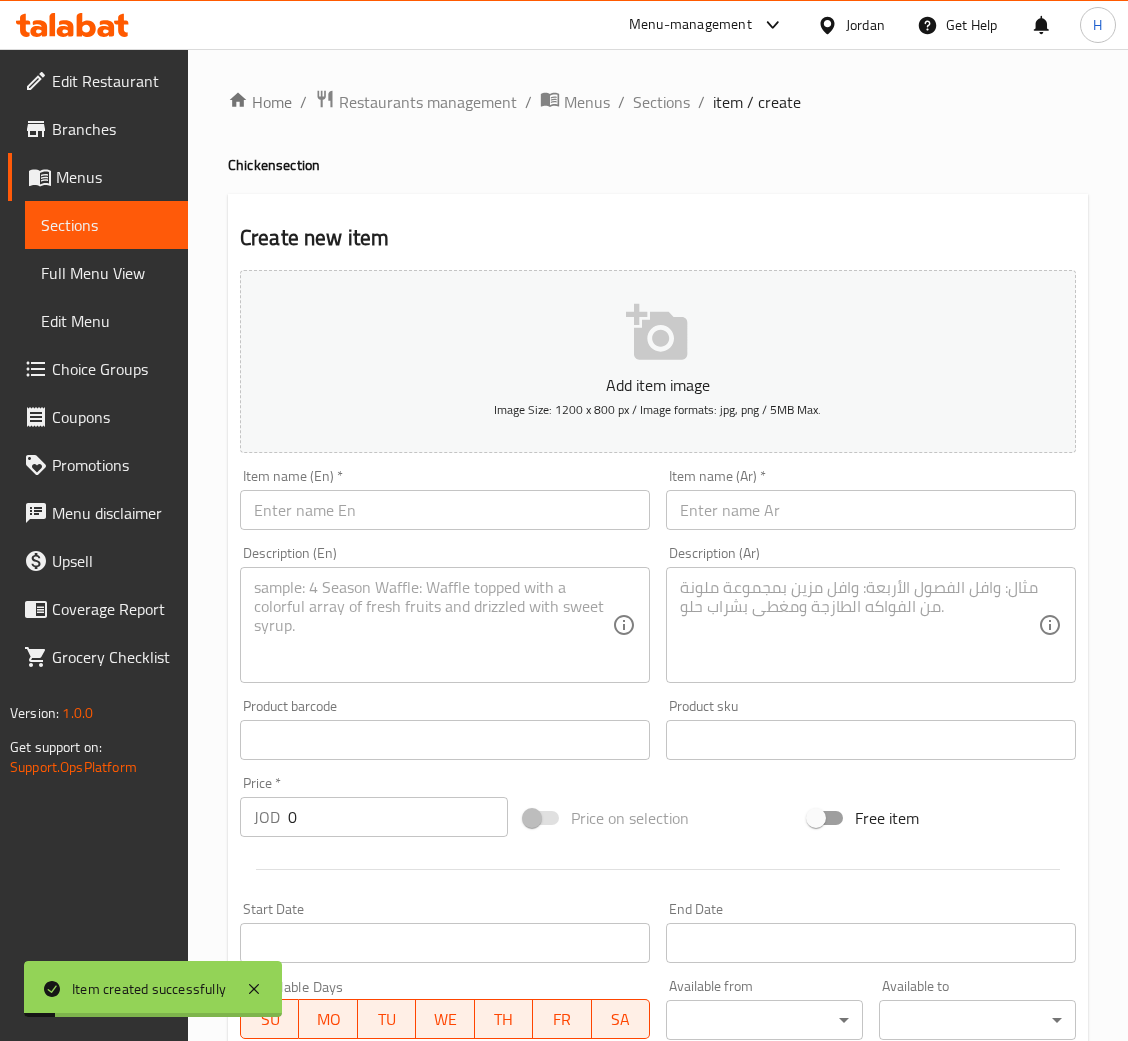 click at bounding box center (445, 510) 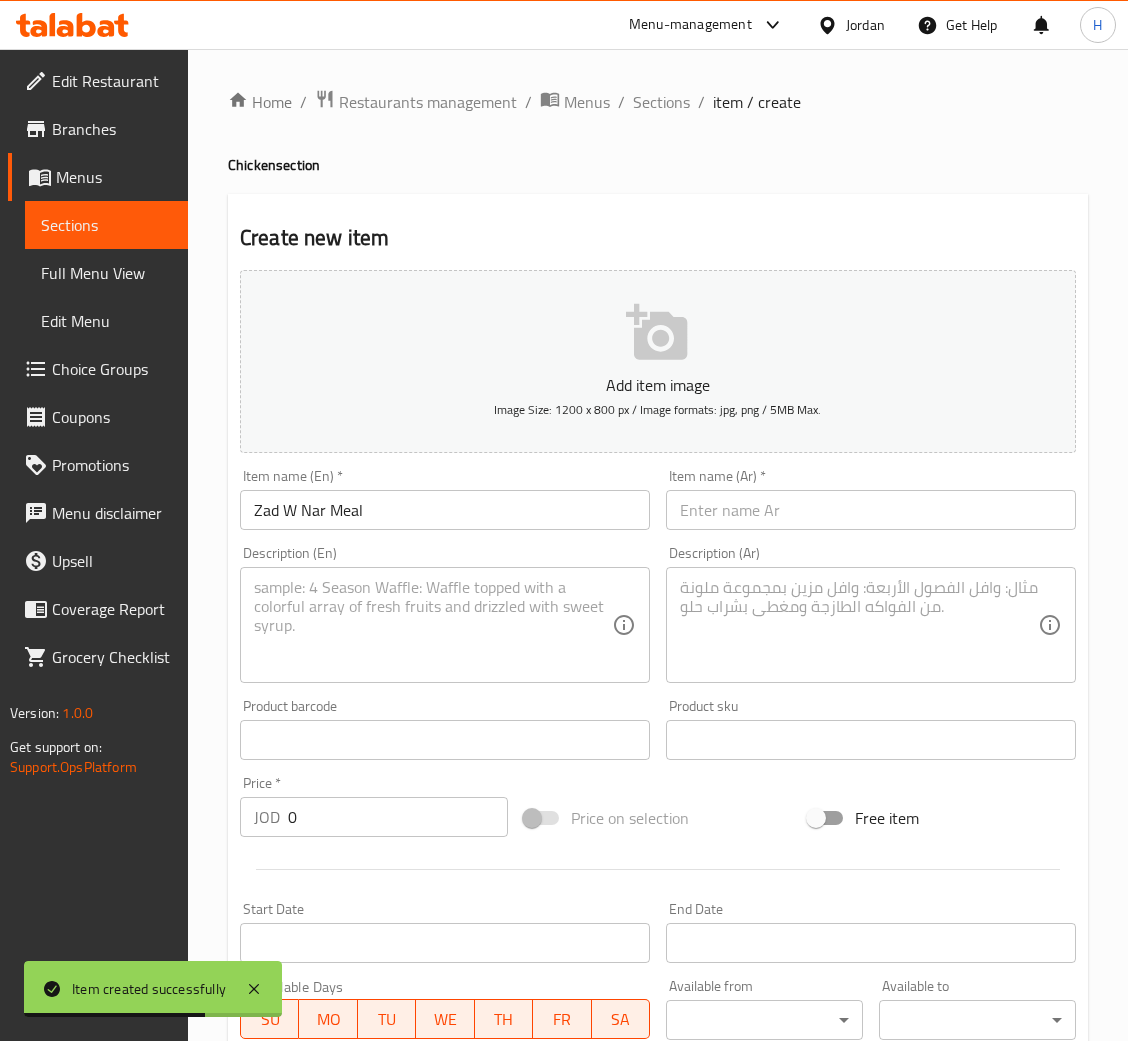 click on "Item name (Ar)   * Item name (Ar)  *" at bounding box center [871, 499] 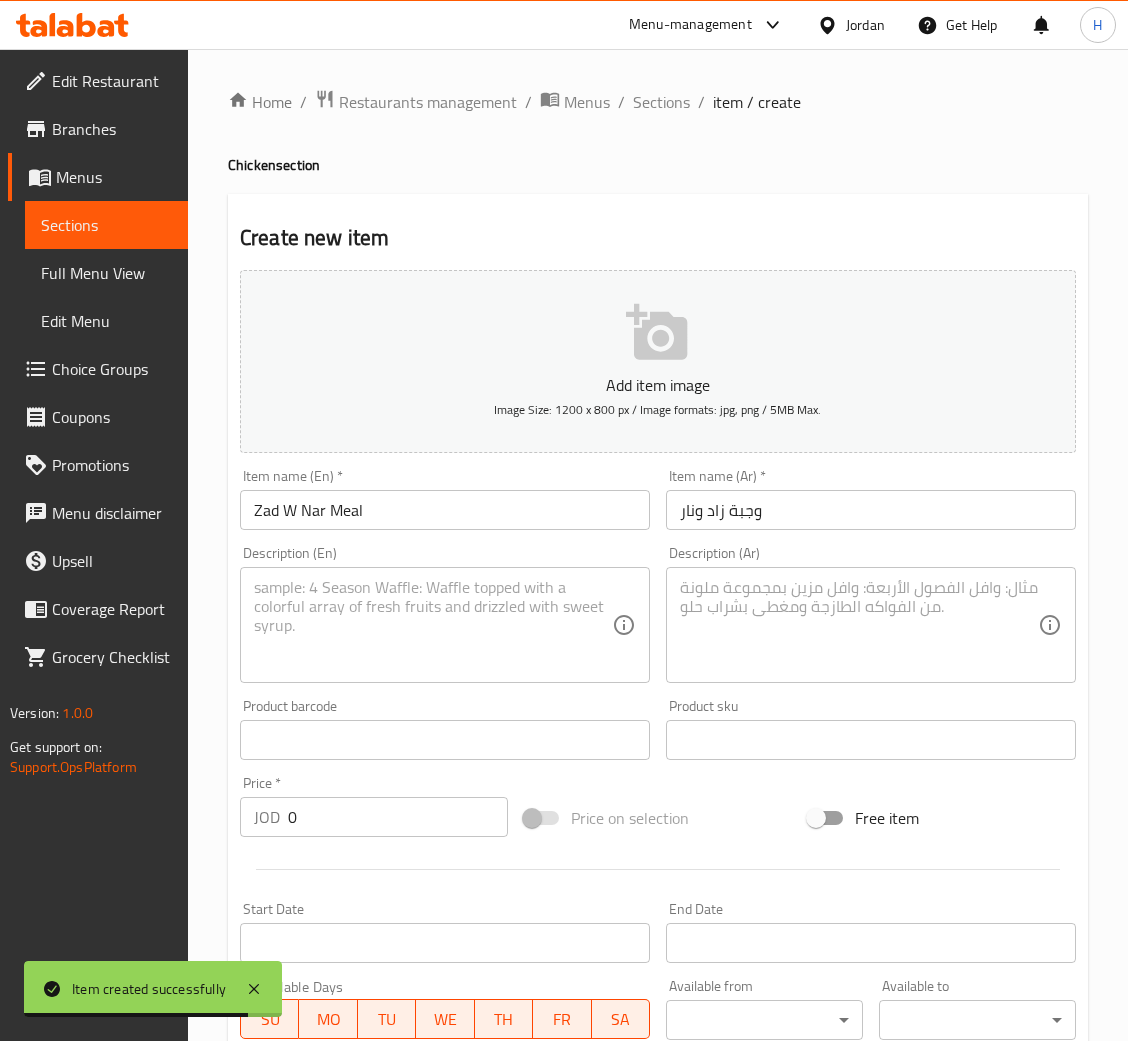 drag, startPoint x: 773, startPoint y: 610, endPoint x: 799, endPoint y: 471, distance: 141.41075 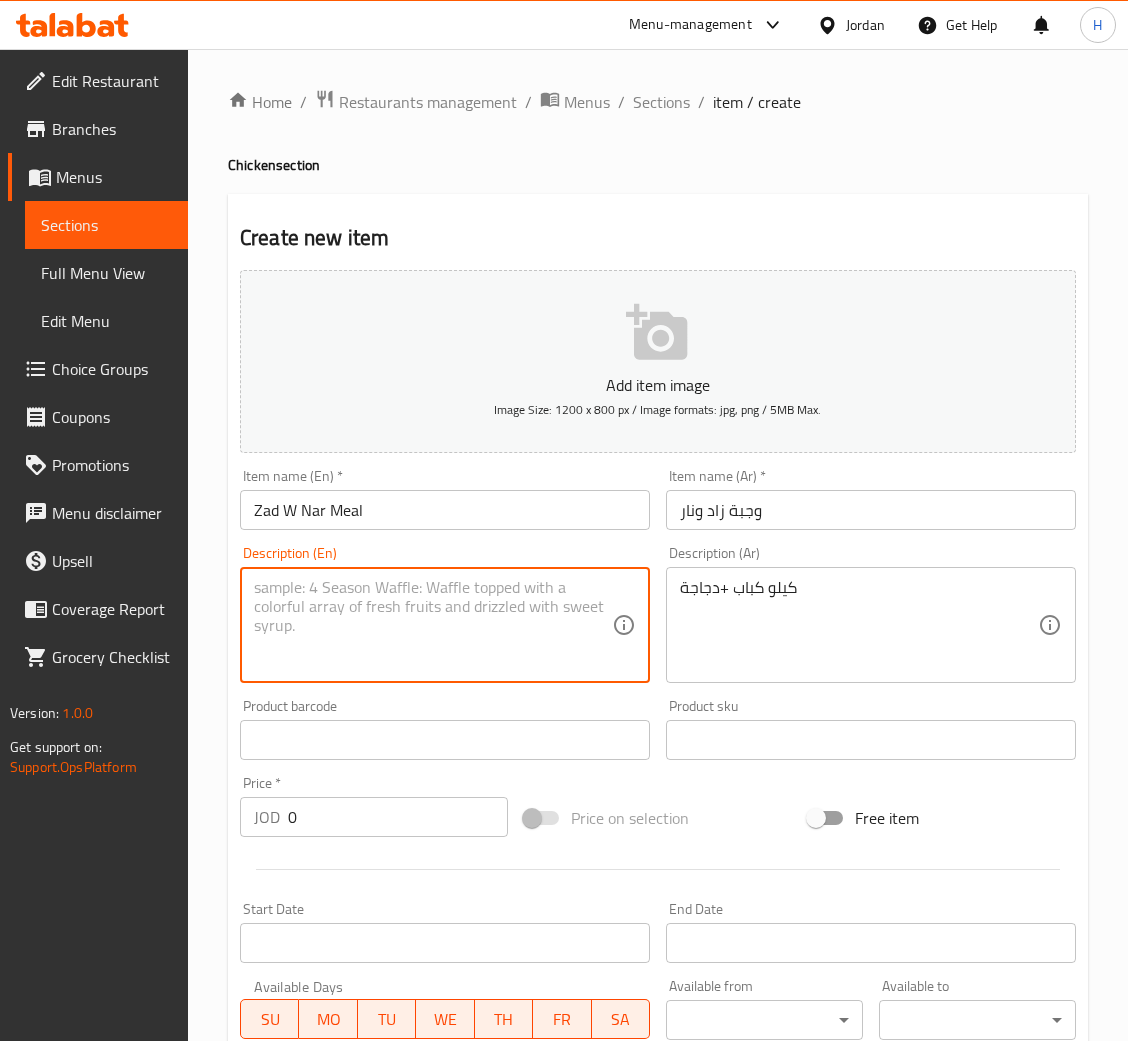 click at bounding box center [433, 625] 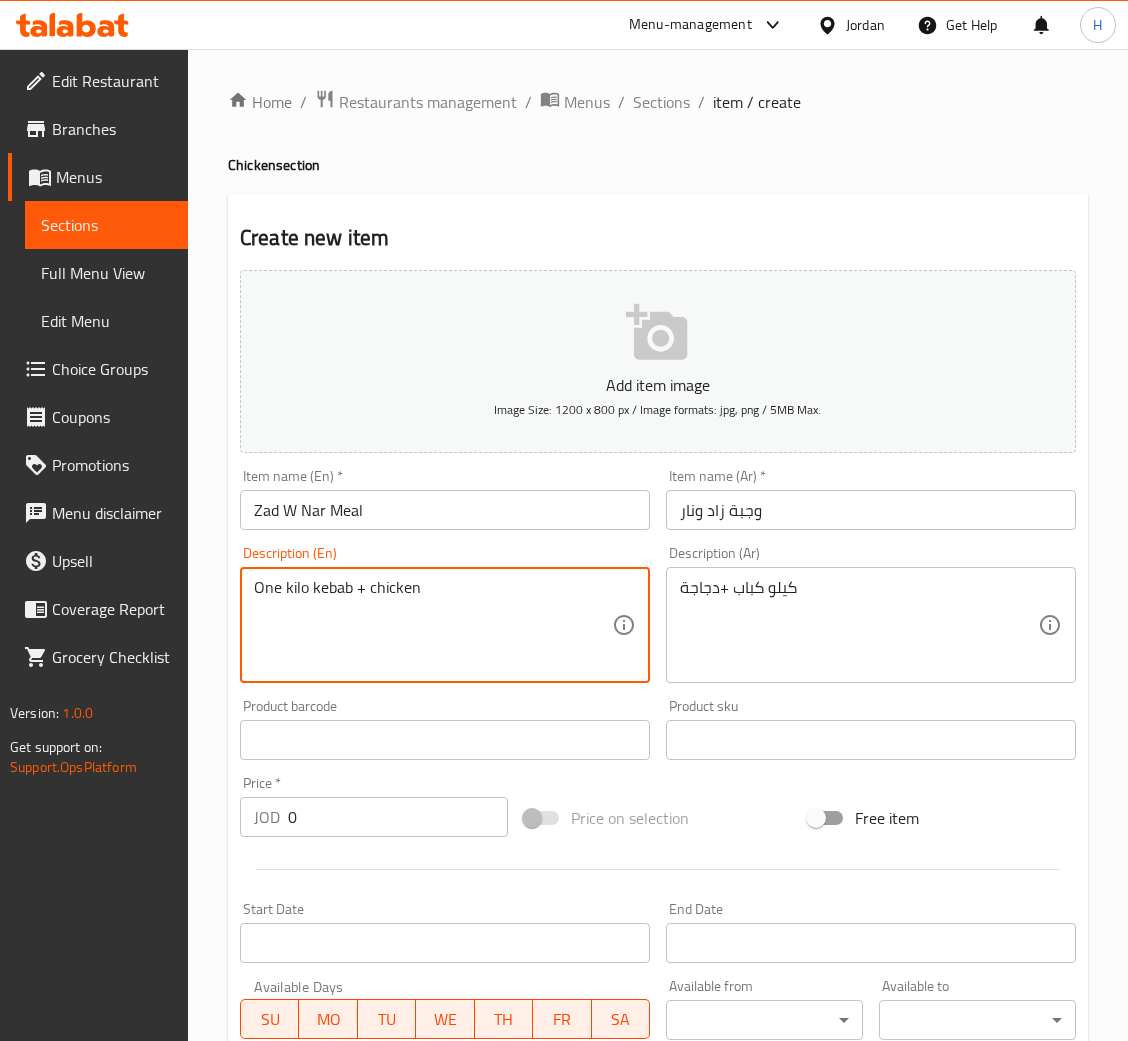click on "0" at bounding box center [398, 817] 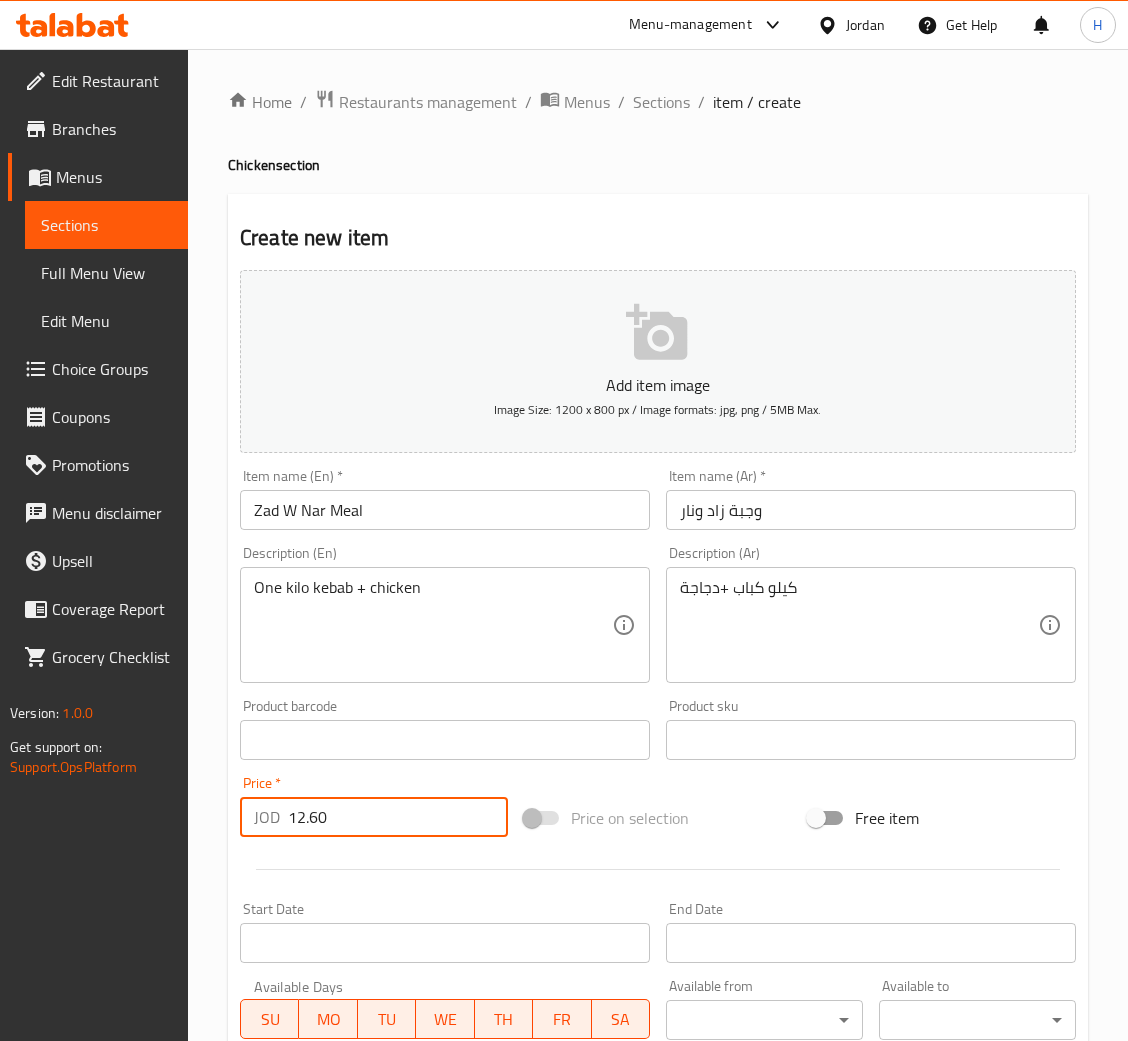 click on "Create" at bounding box center (338, 1326) 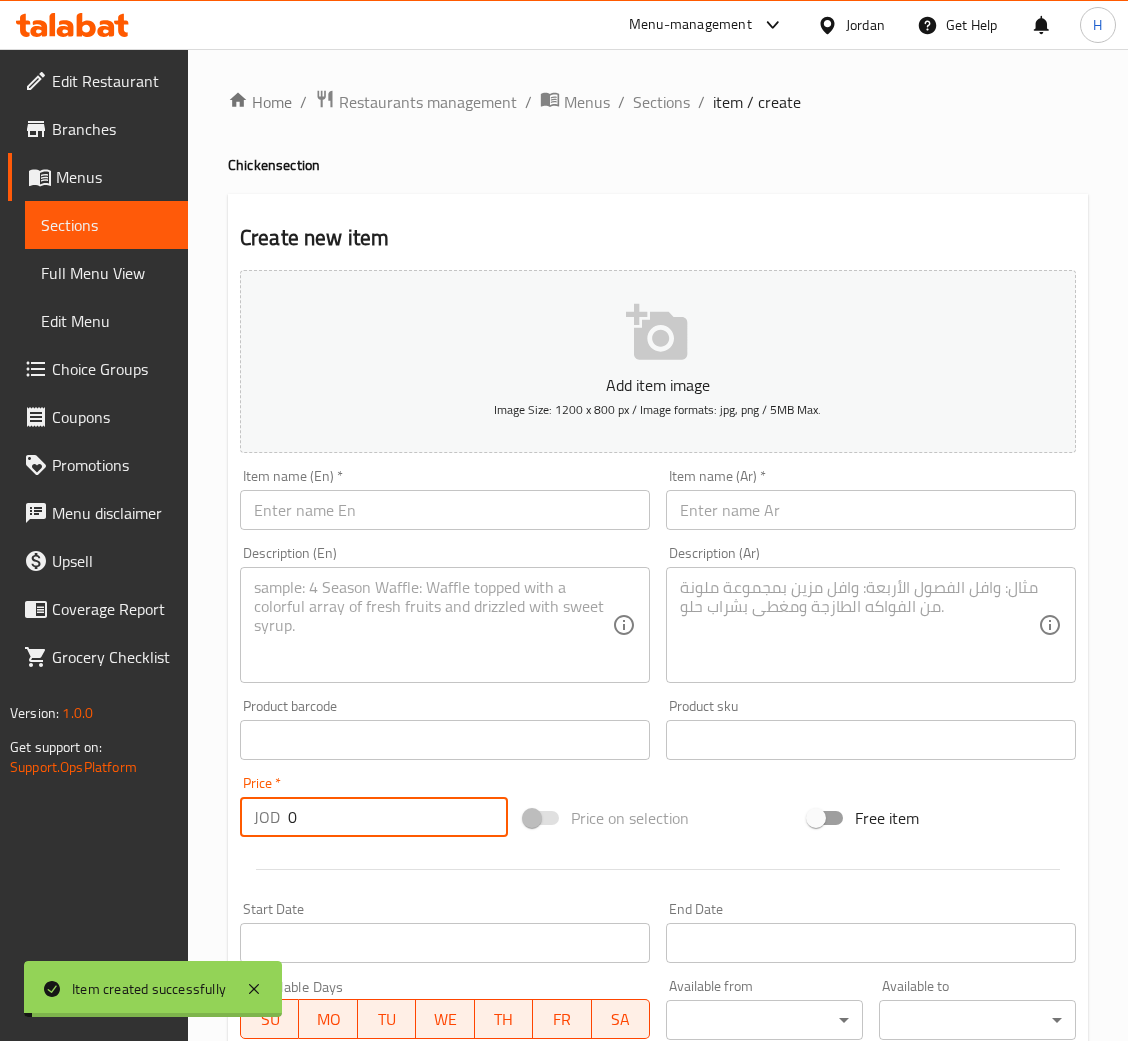 click at bounding box center (445, 510) 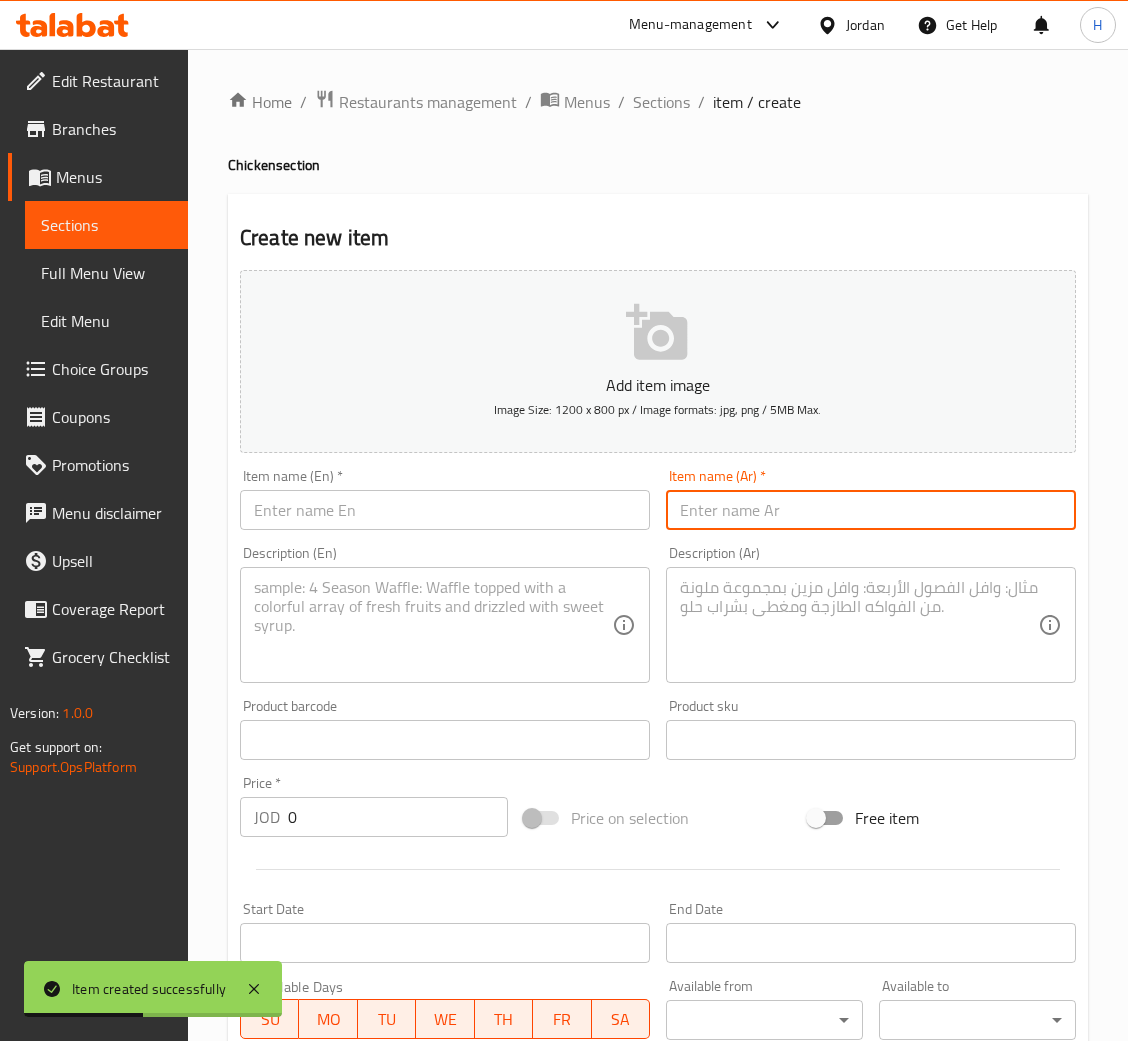 click at bounding box center [871, 510] 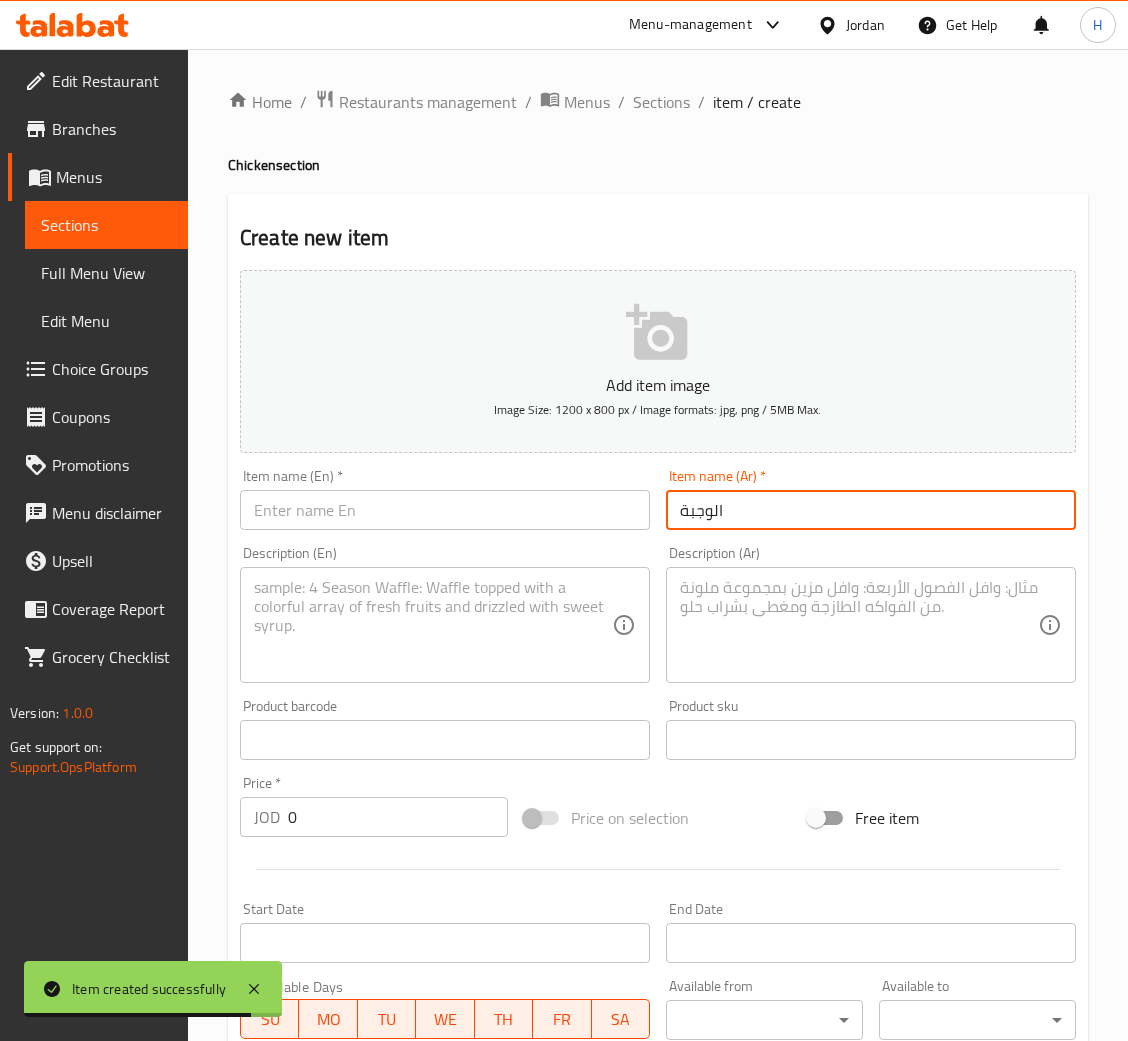 paste on "عملاقة" 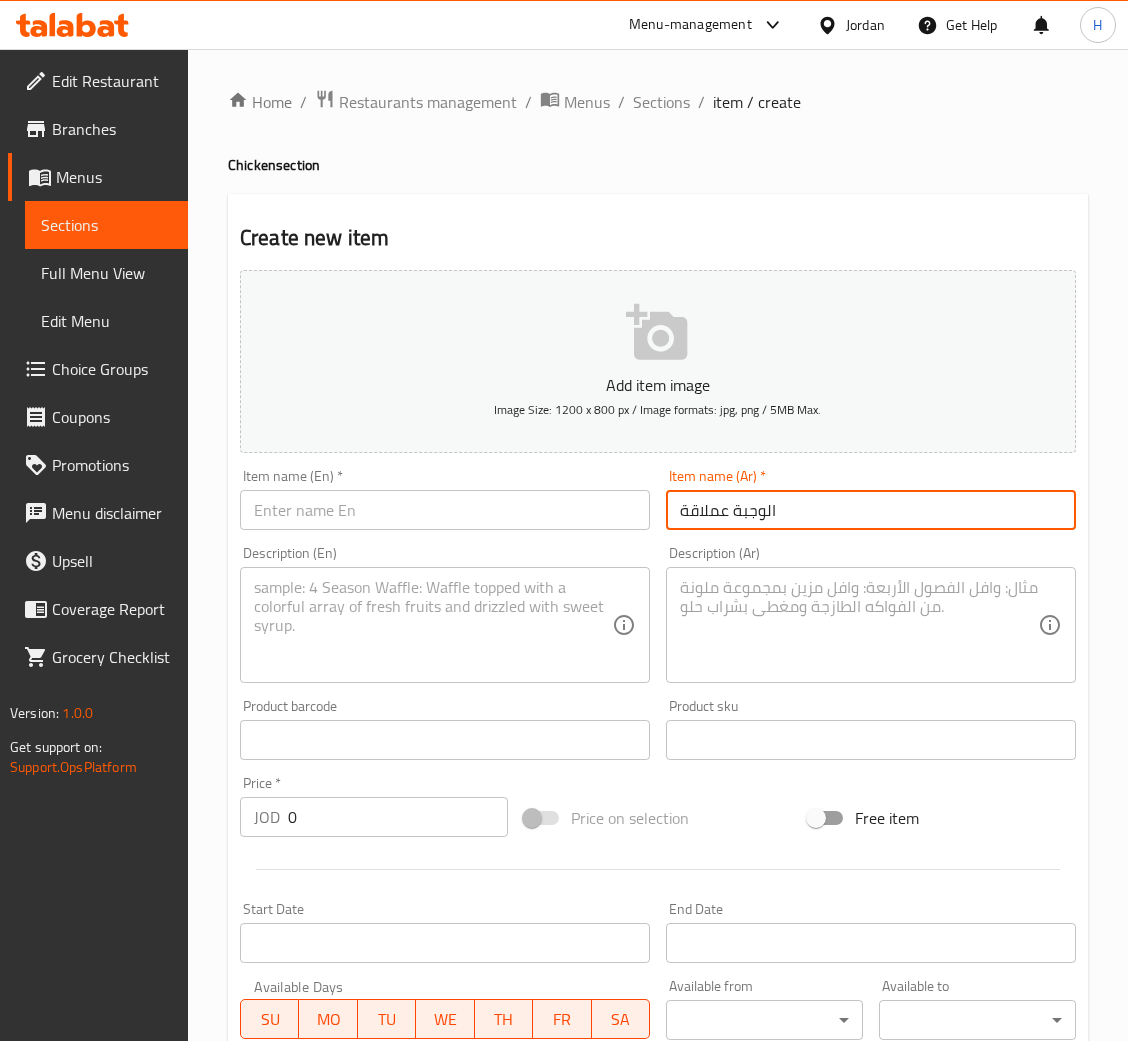 click on "الوجبة عملاقة" at bounding box center (871, 510) 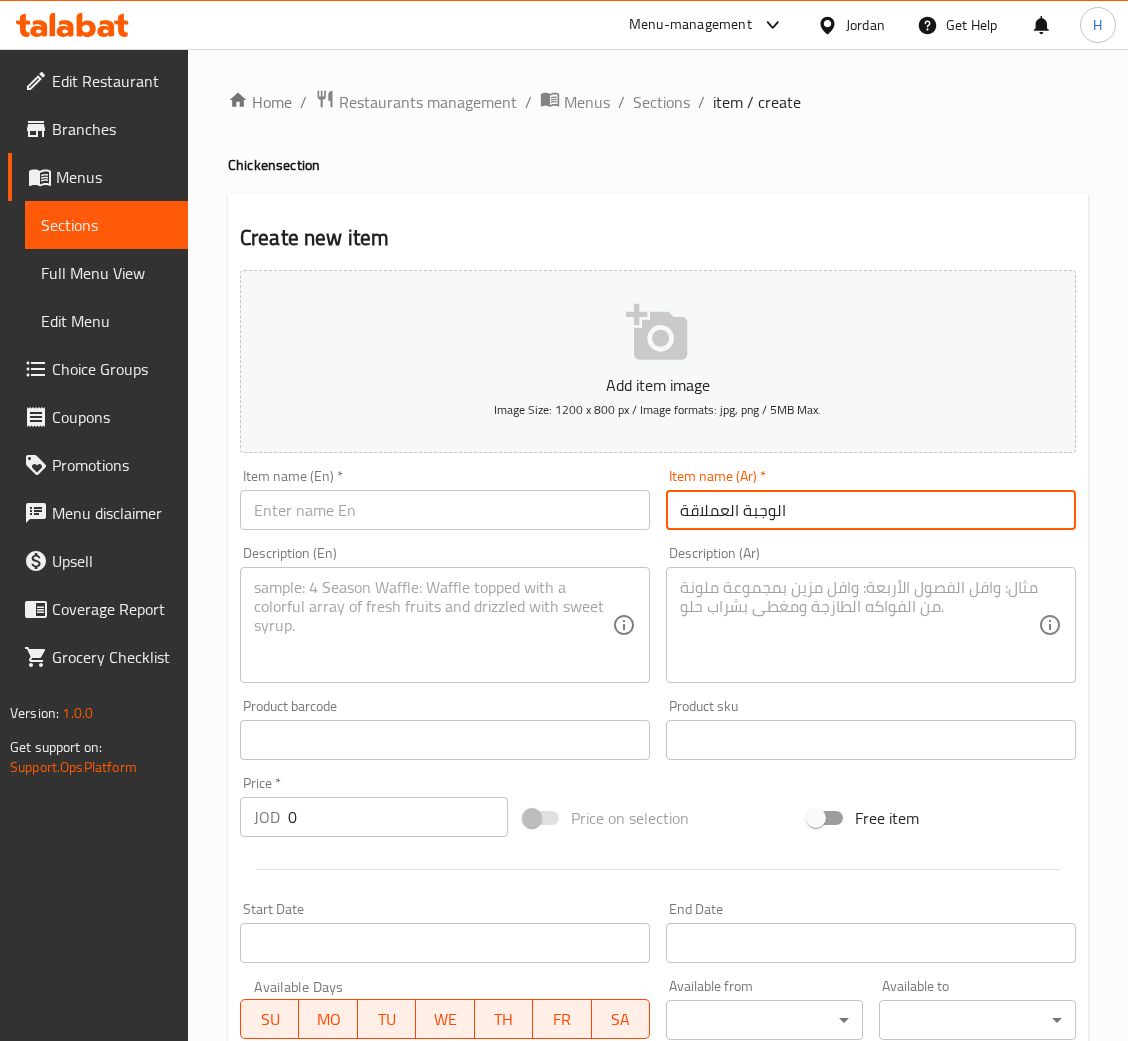 click at bounding box center [445, 510] 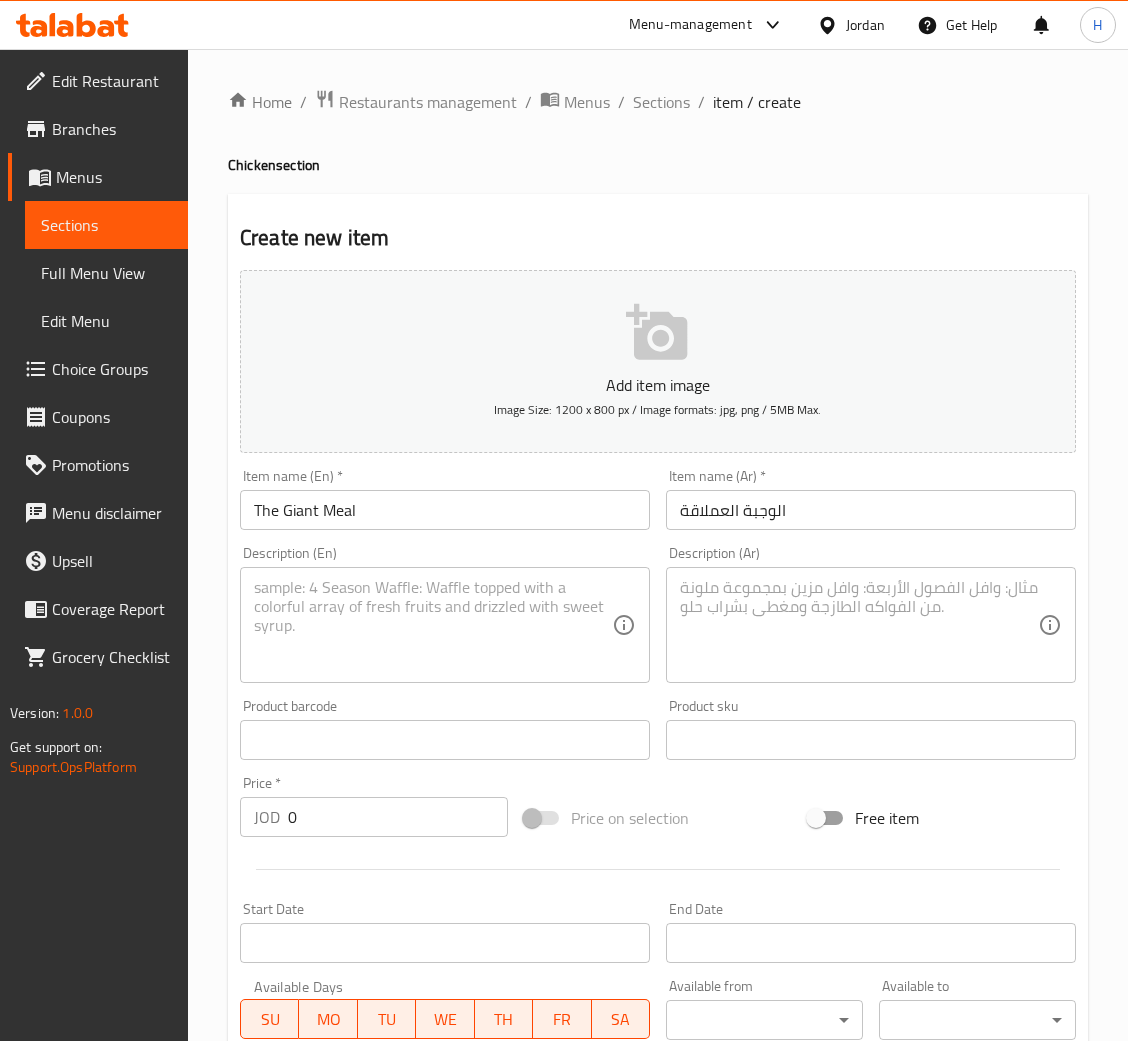click at bounding box center [859, 625] 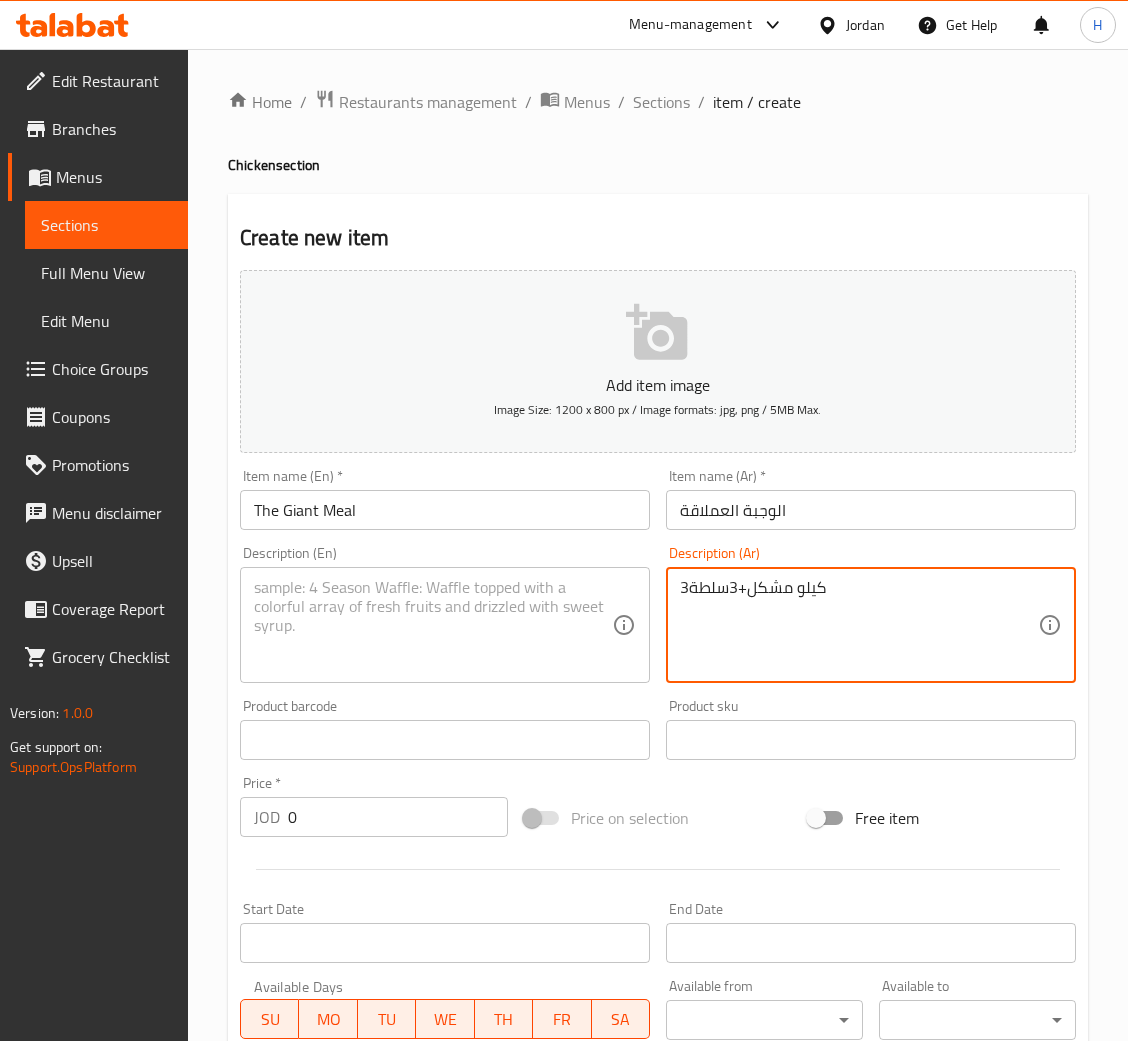 click at bounding box center [433, 625] 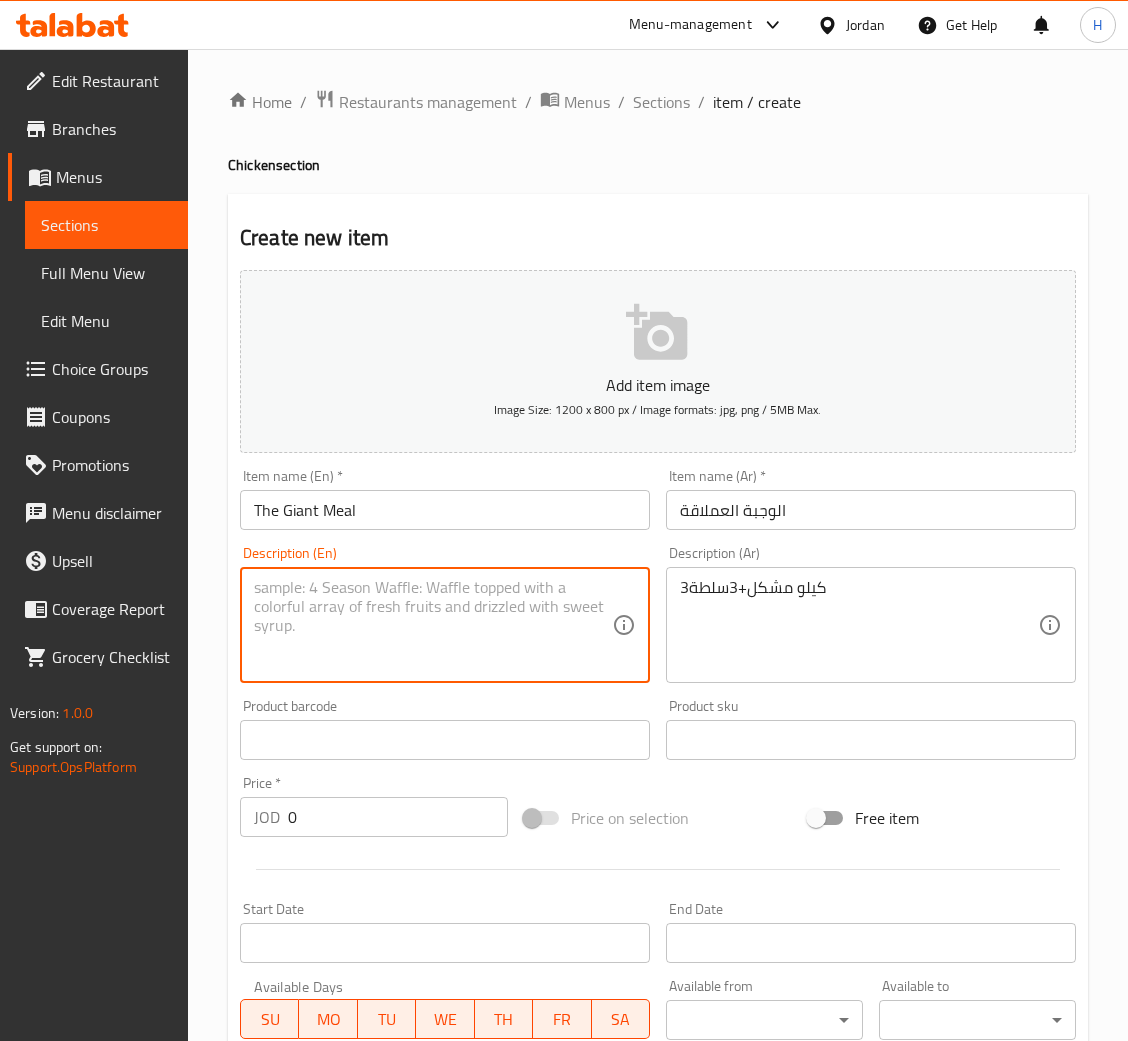 paste on "3 kilo mix + 3 salad" 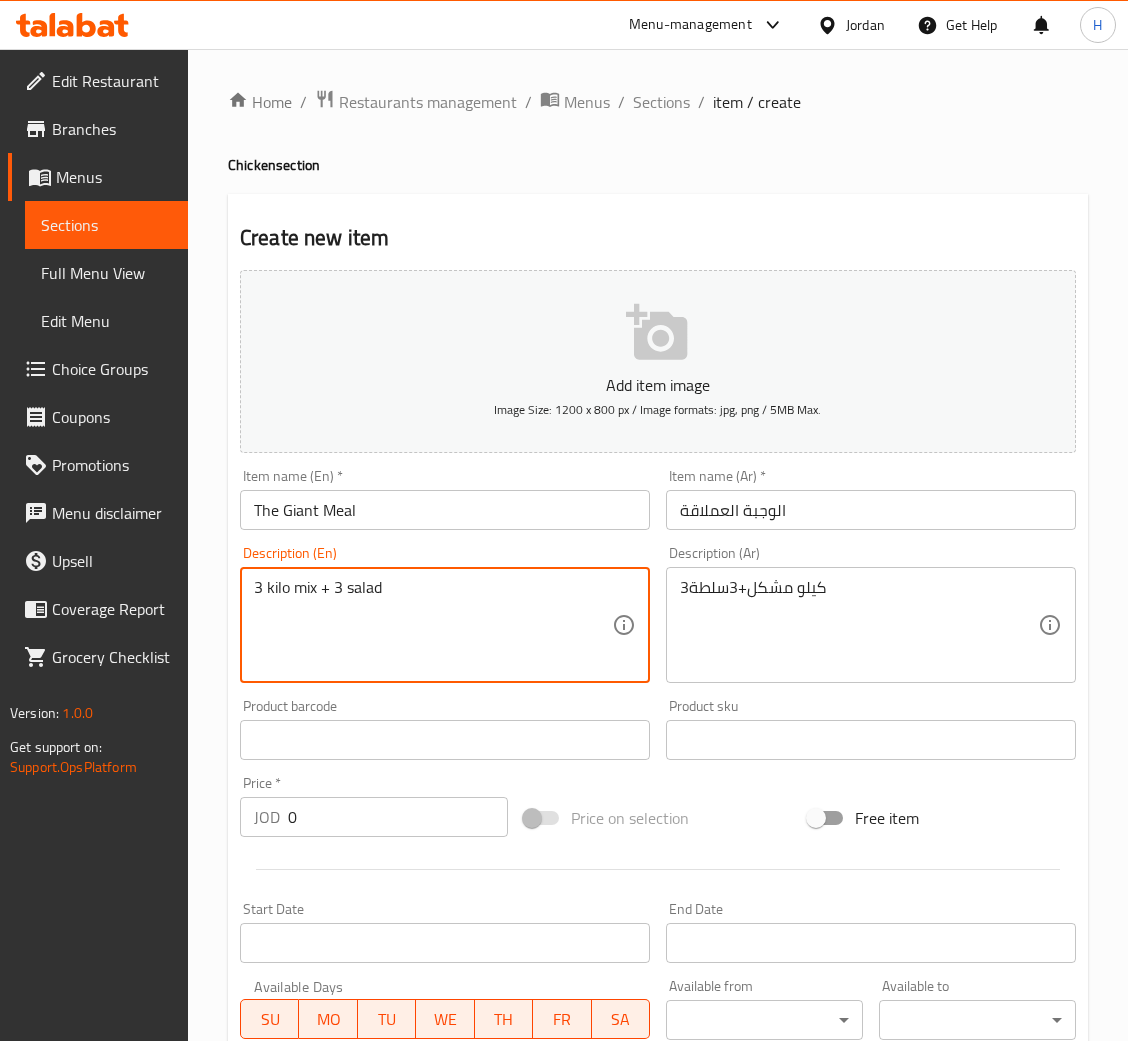 click on "0" at bounding box center [398, 817] 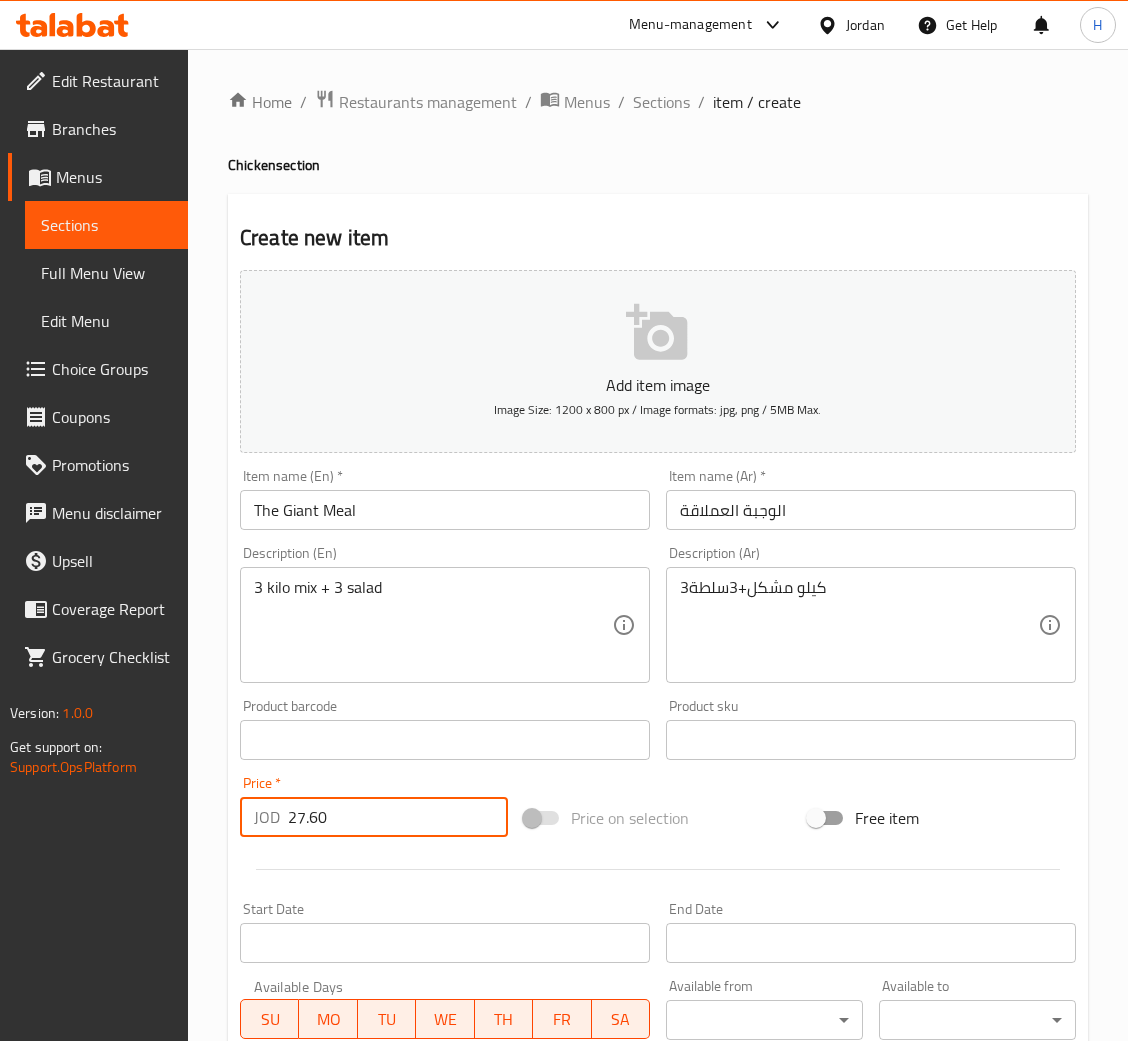 click on "Create" at bounding box center (338, 1326) 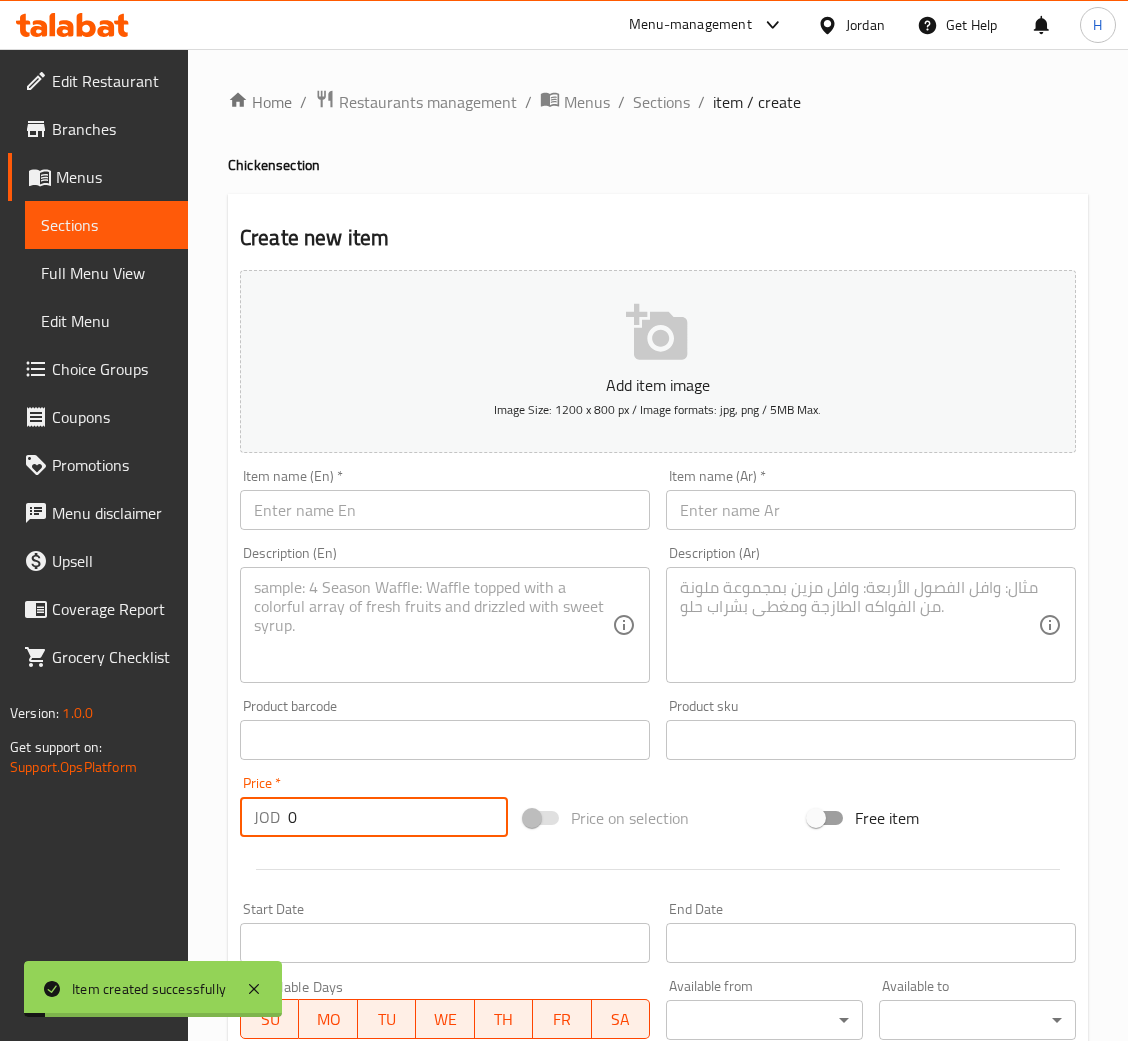 click at bounding box center (445, 510) 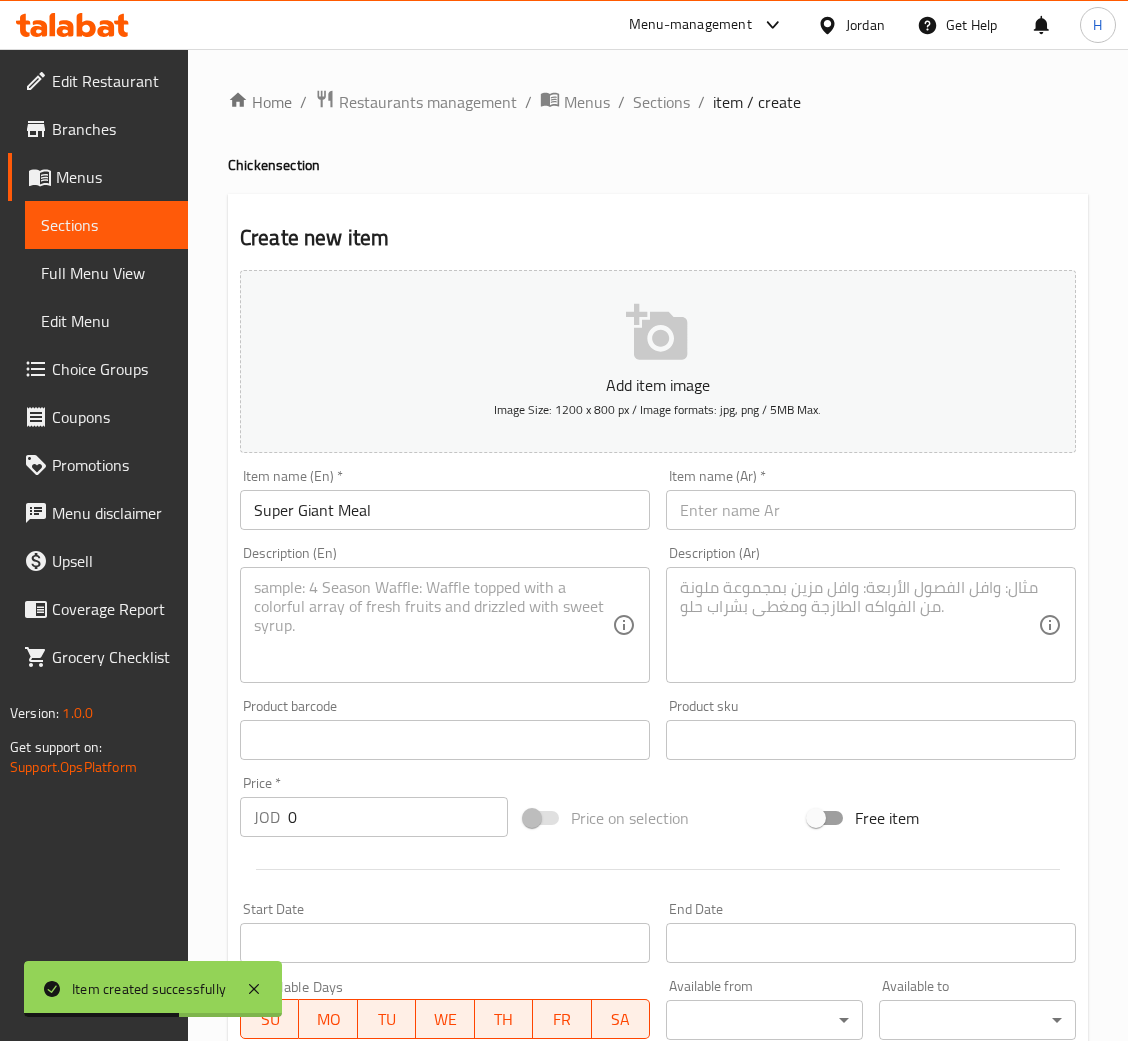 click at bounding box center (871, 510) 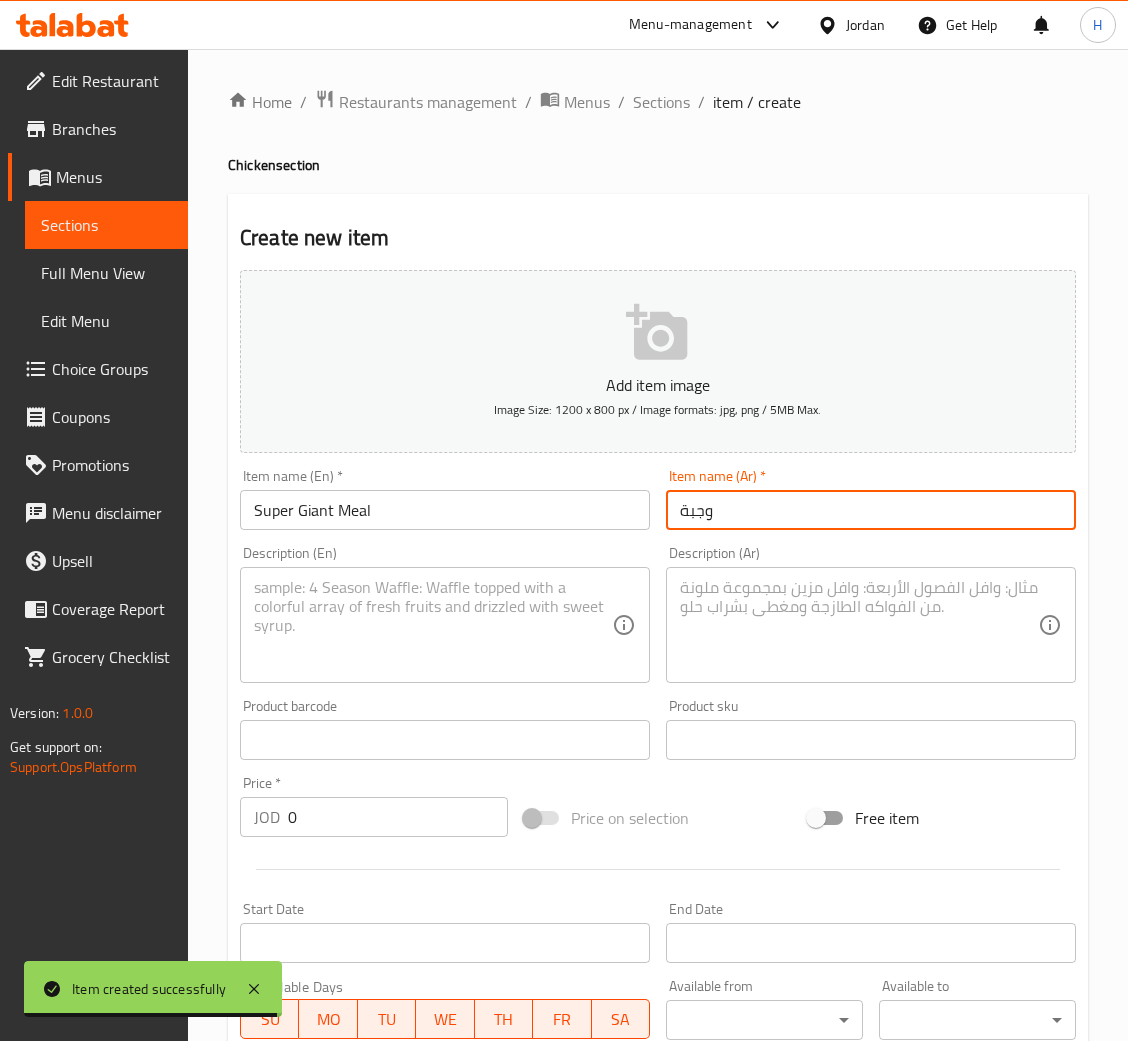 paste on "سوبر عملاقة" 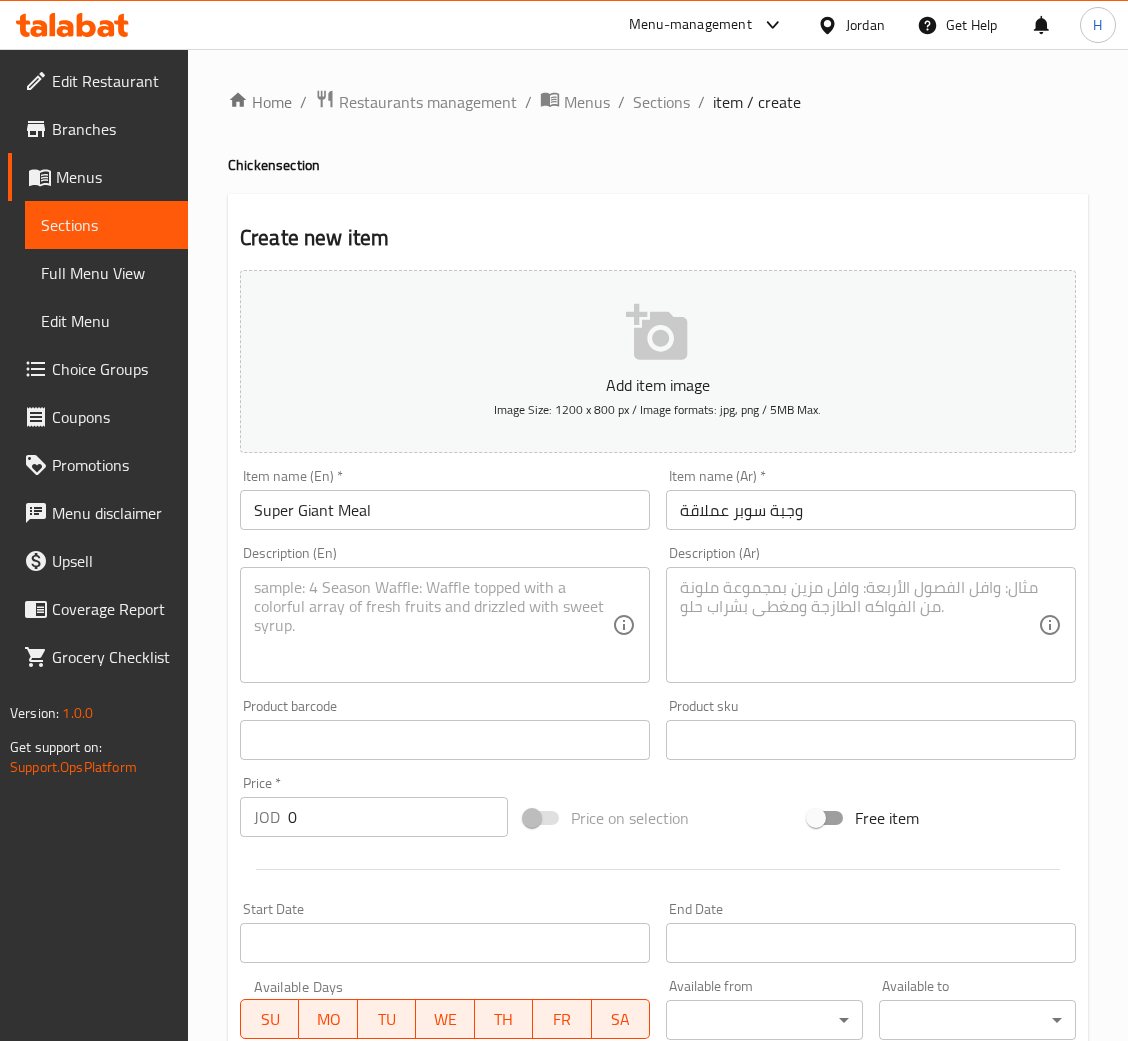 drag, startPoint x: 817, startPoint y: 593, endPoint x: 820, endPoint y: 480, distance: 113.03982 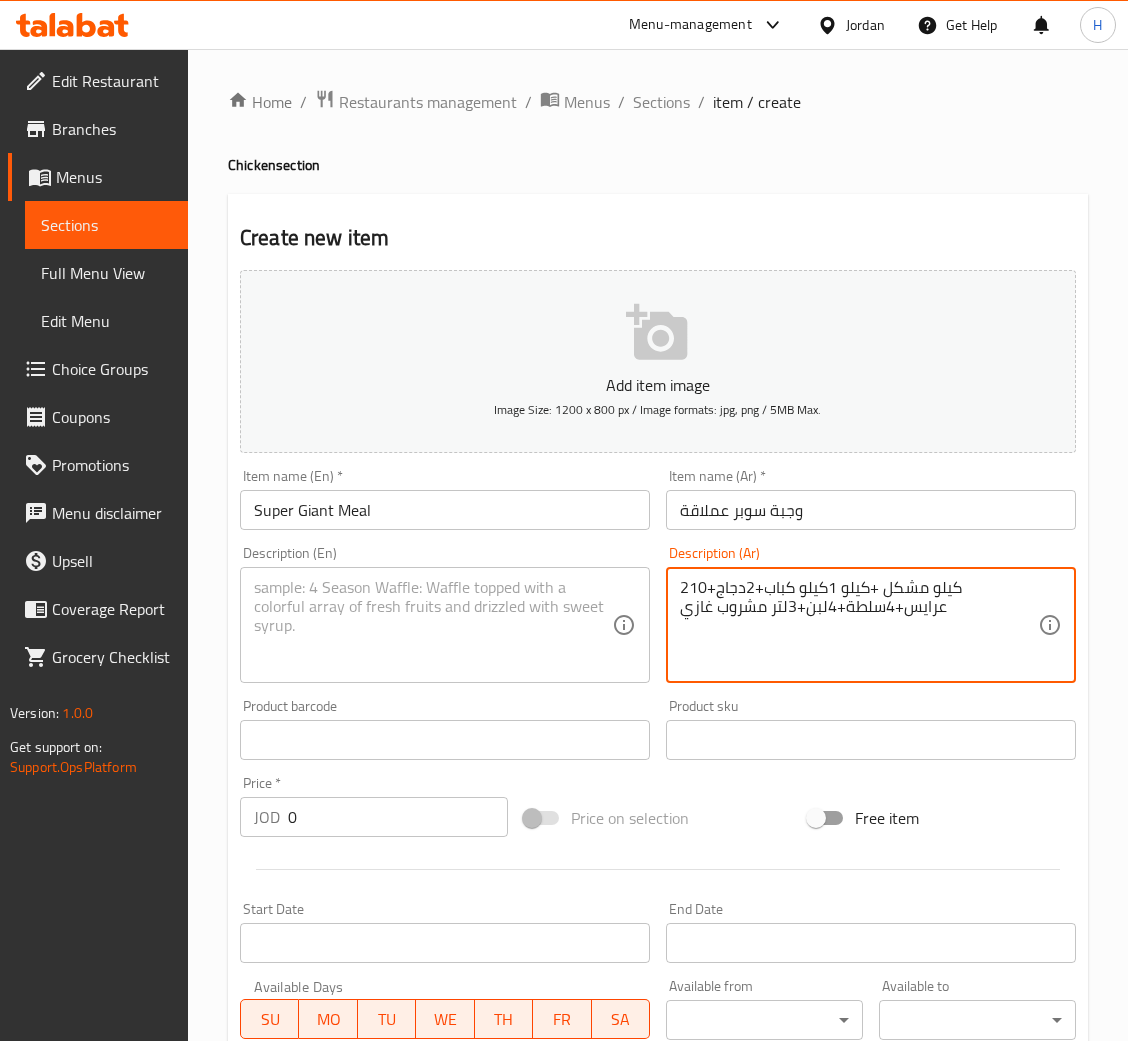 click at bounding box center (433, 625) 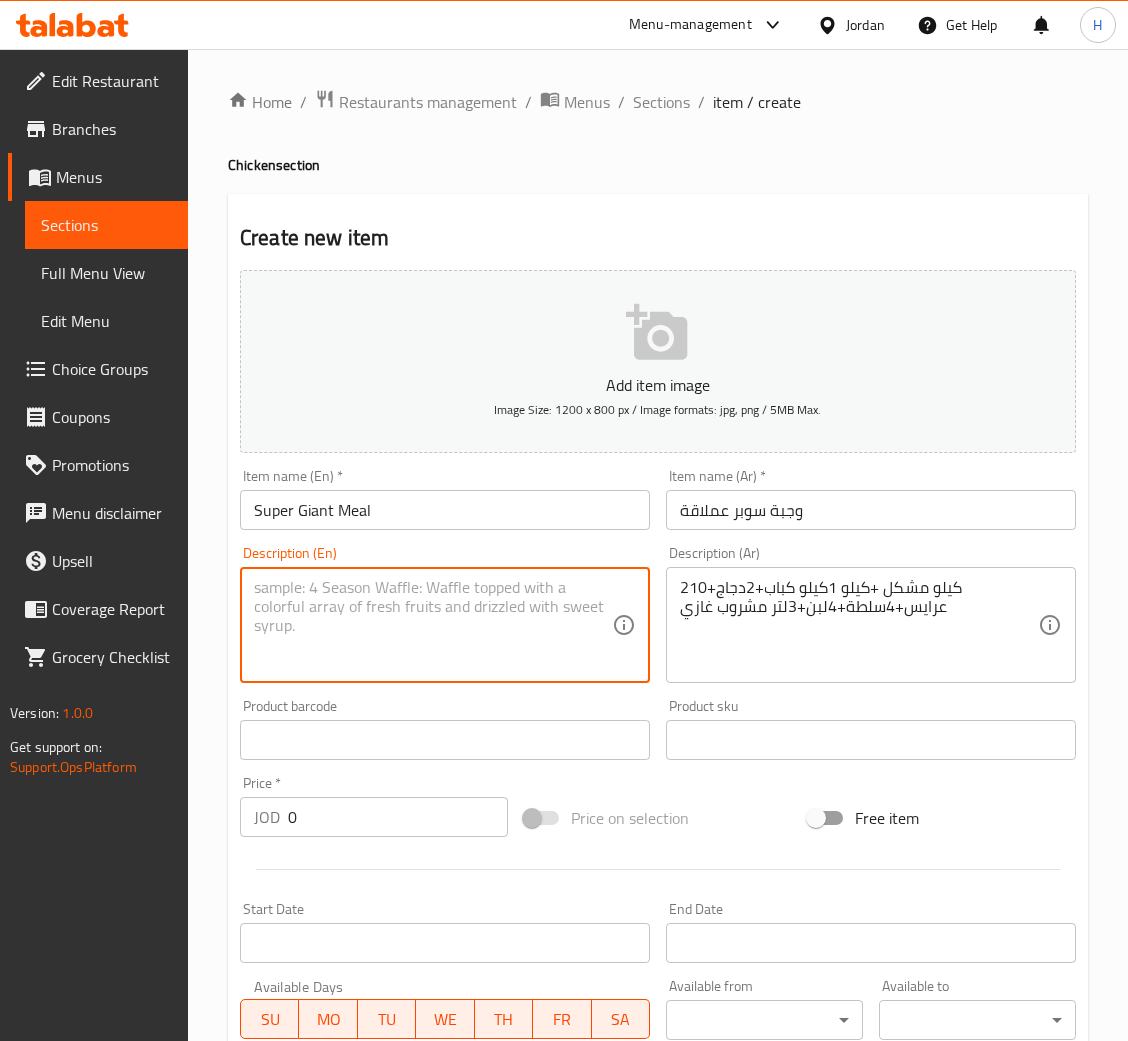 paste on "2 kilo mix + 1 kilo kebab + 2 chicken + 10 arayes + 4 salad + 4 yoghurt + 3 liter soft drink" 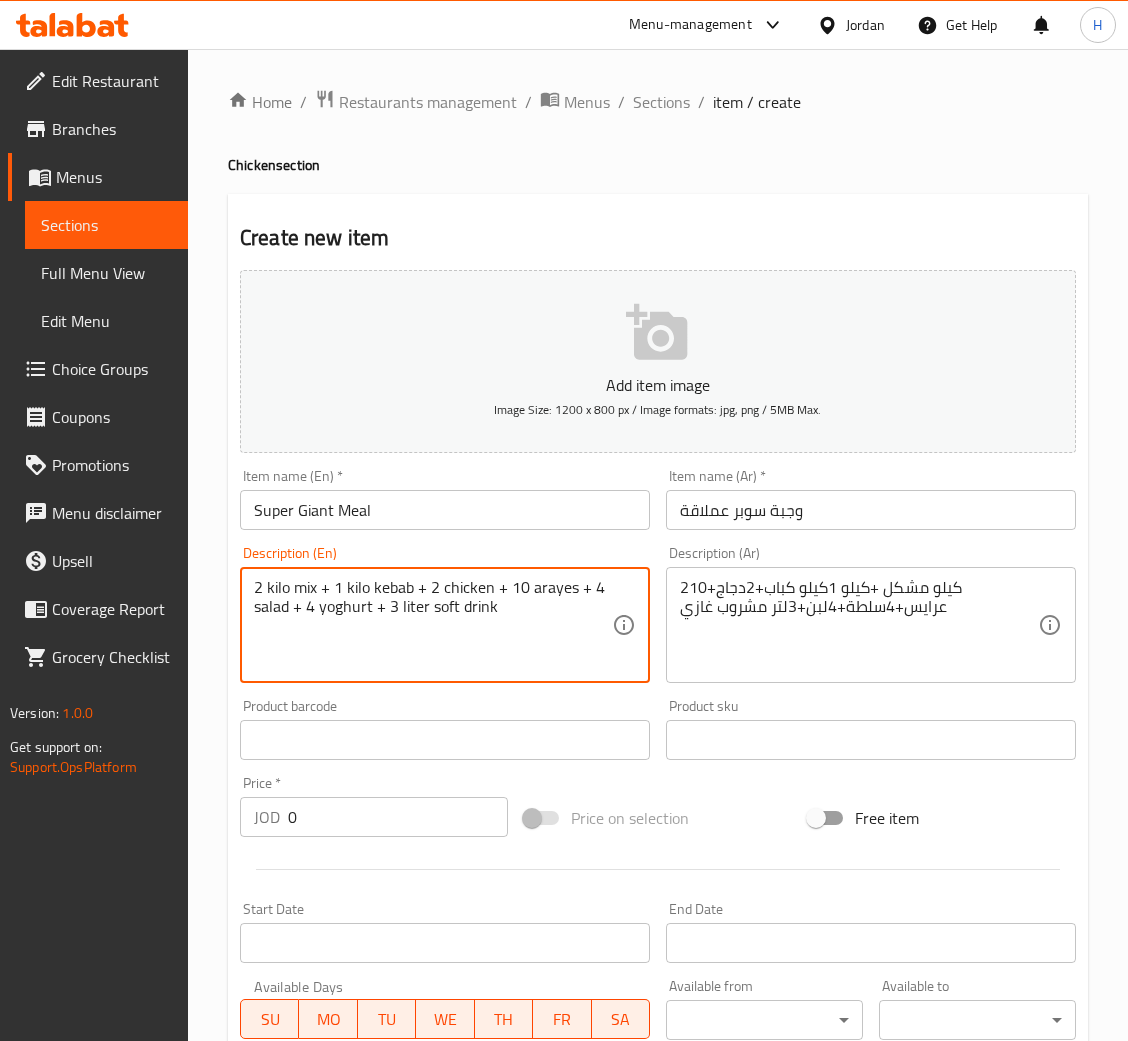 click on "0" at bounding box center (398, 817) 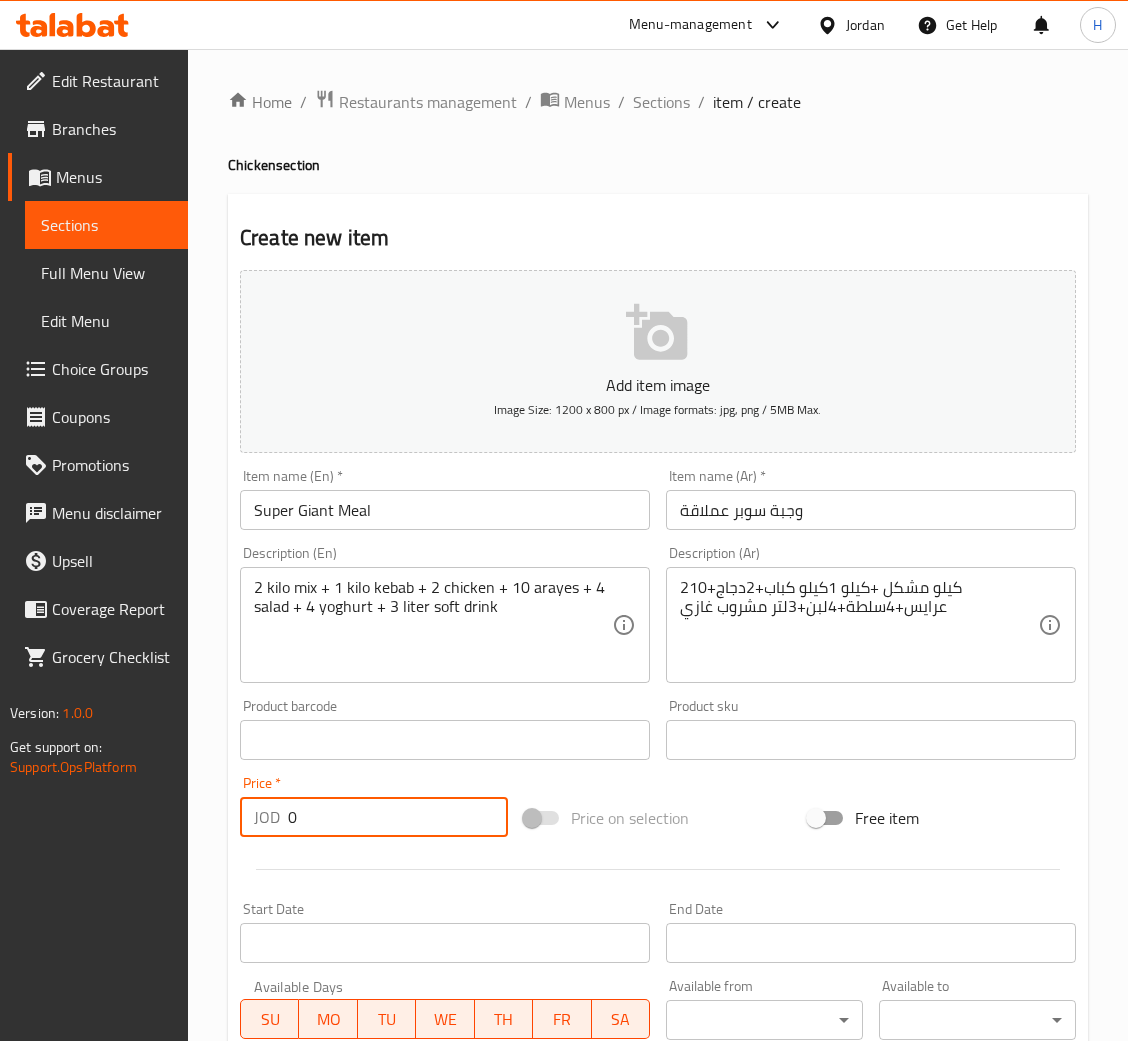 click on "0" at bounding box center (398, 817) 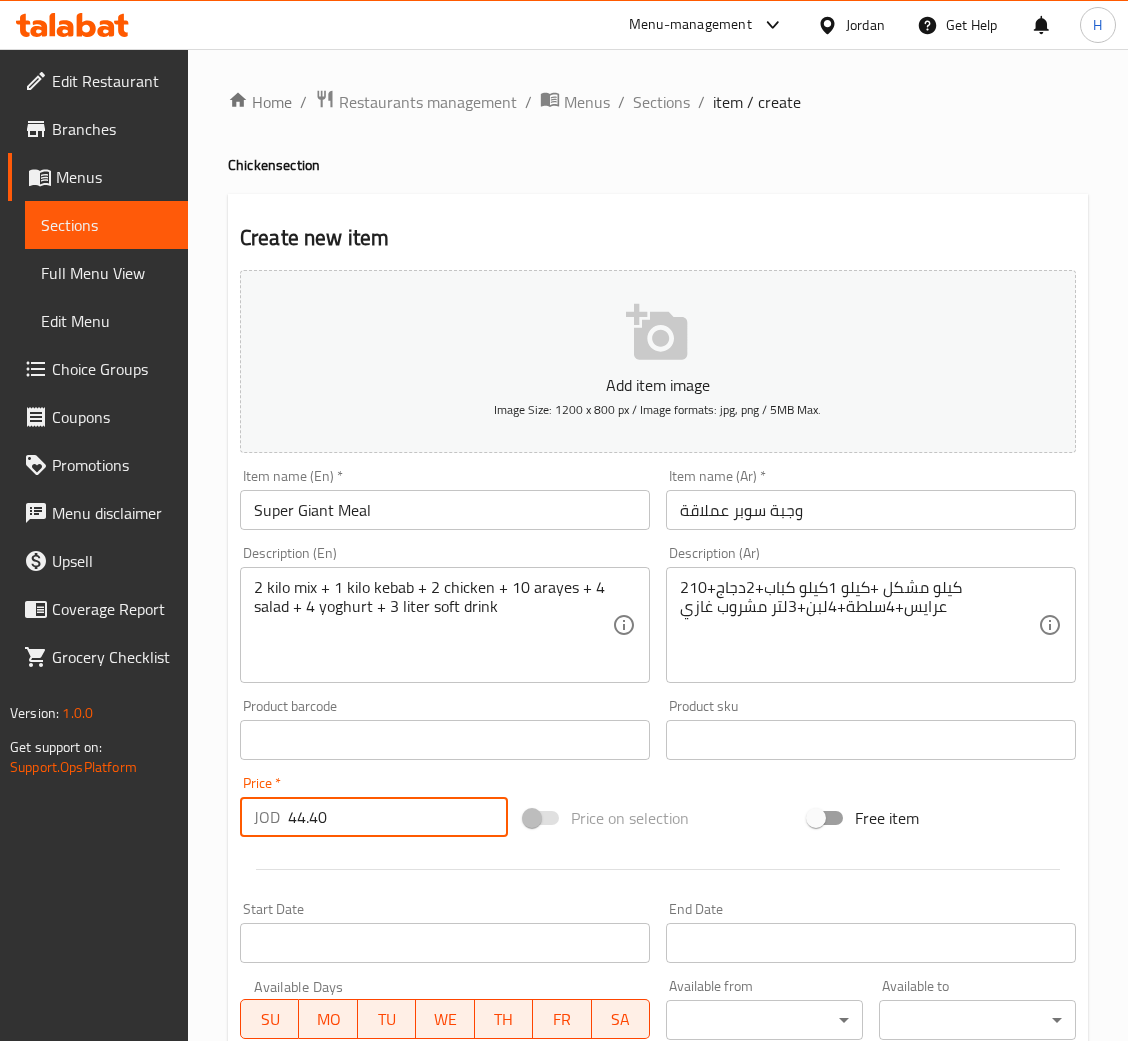 click on "Create" at bounding box center (338, 1326) 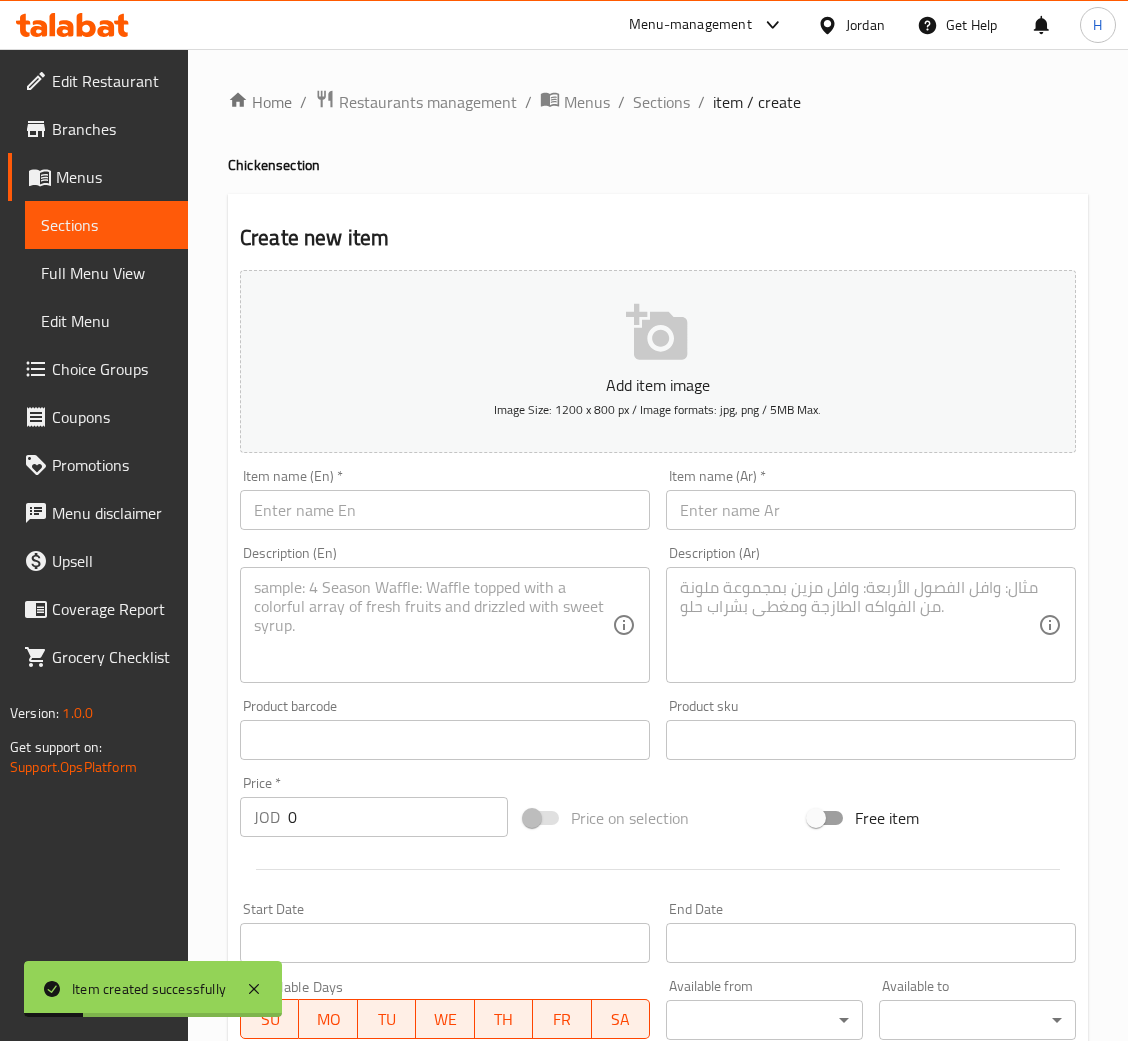 click at bounding box center (871, 510) 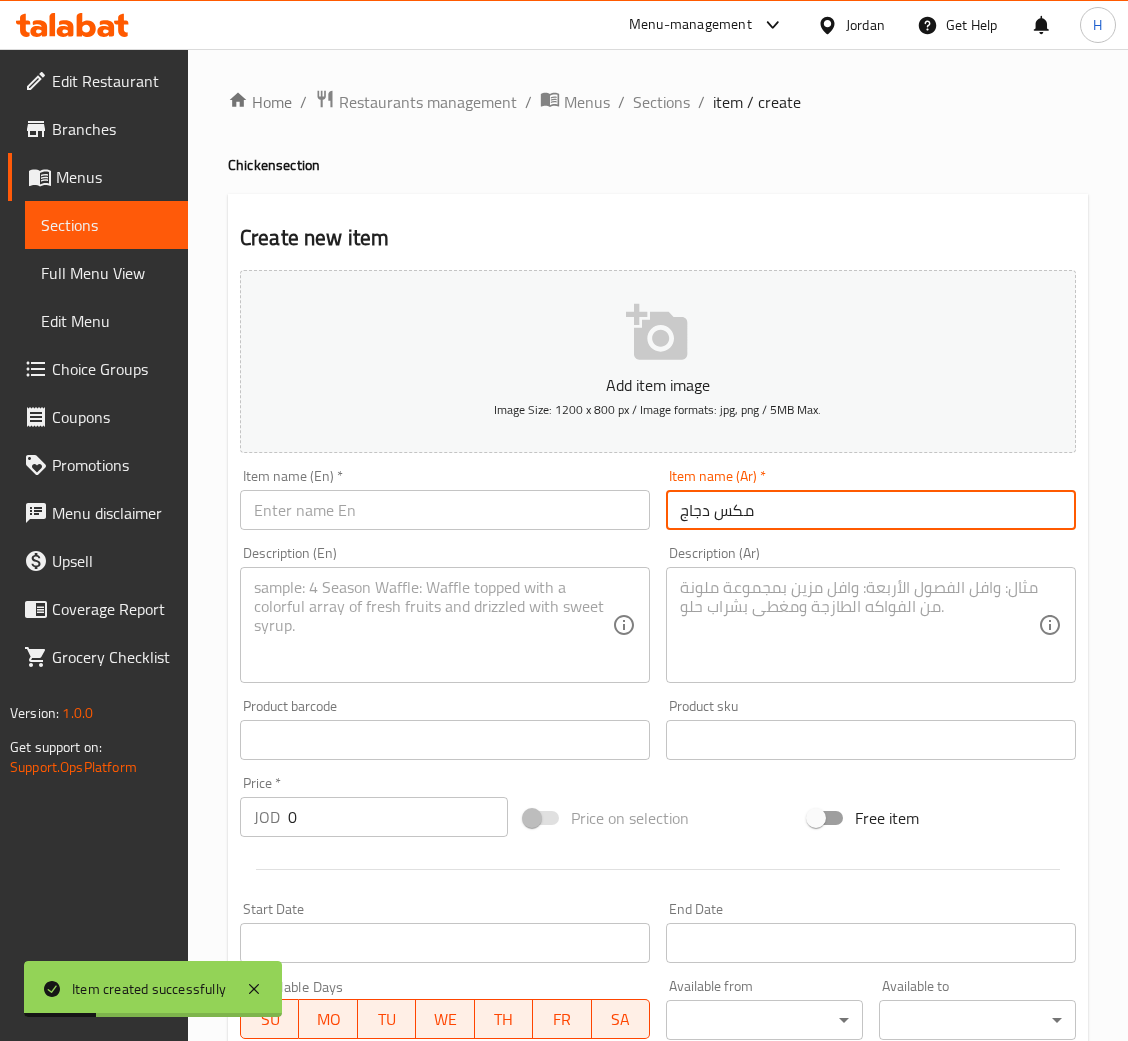 drag, startPoint x: 465, startPoint y: 509, endPoint x: 484, endPoint y: 519, distance: 21.470911 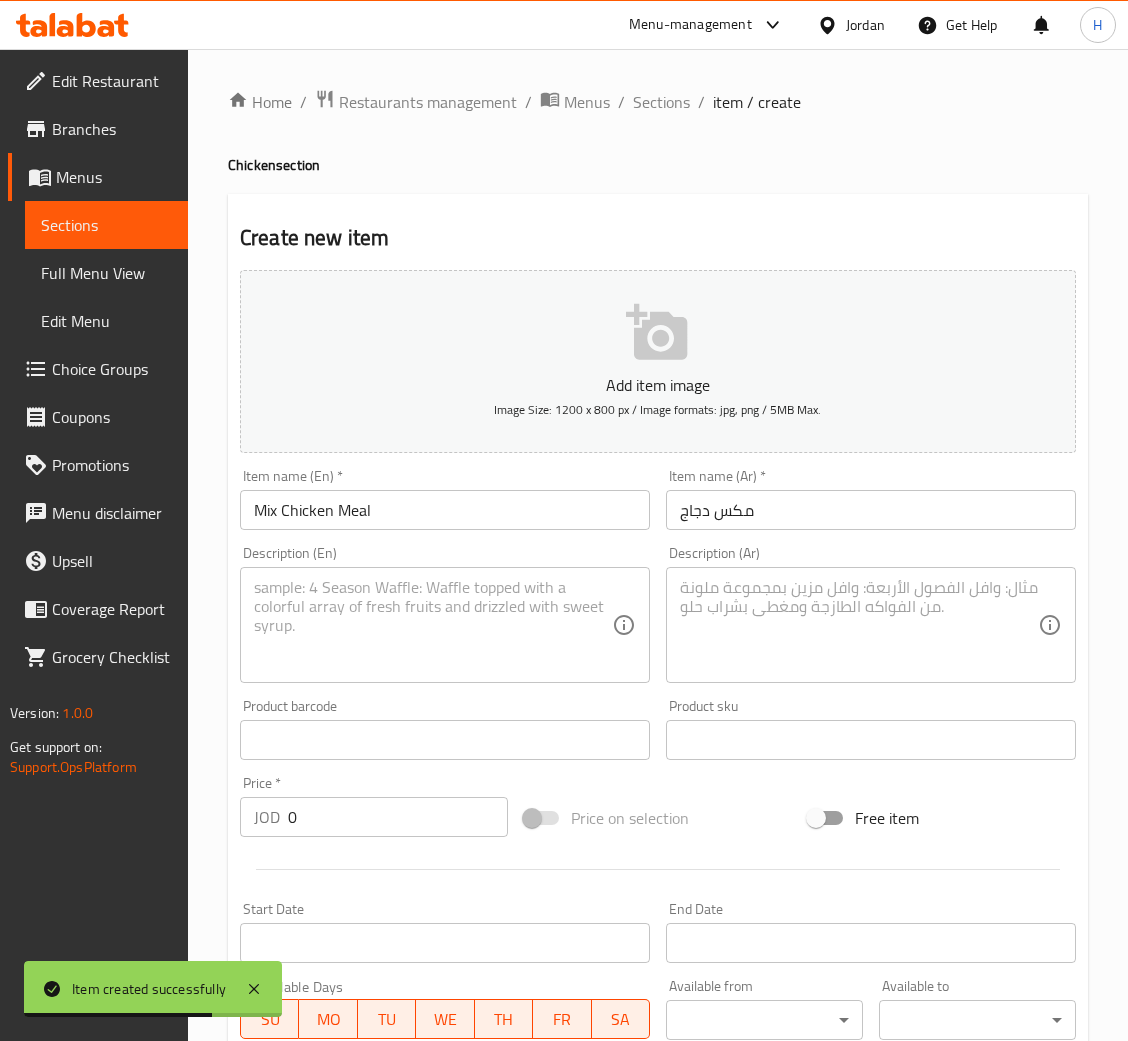 click at bounding box center (859, 625) 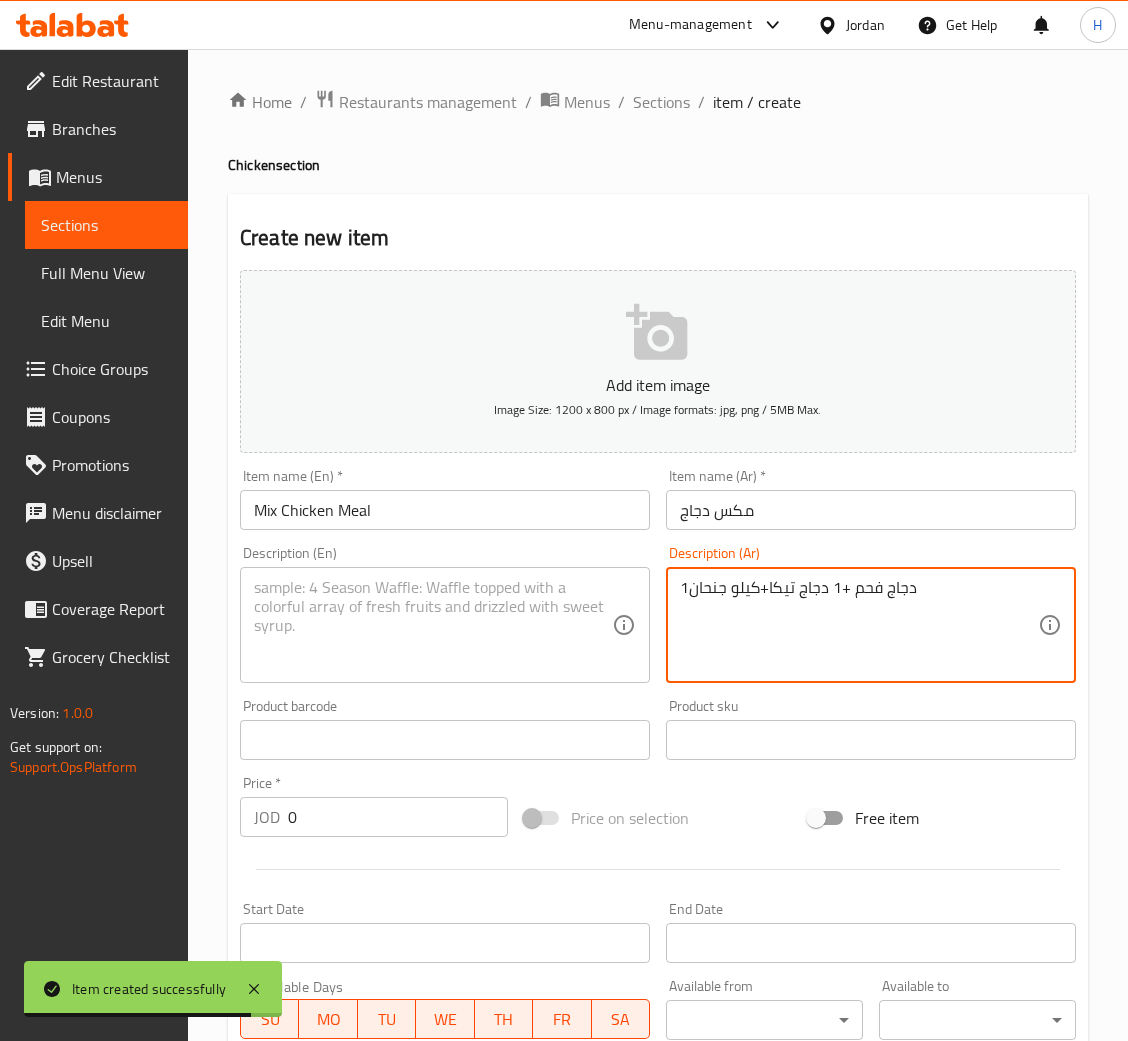 click at bounding box center (433, 625) 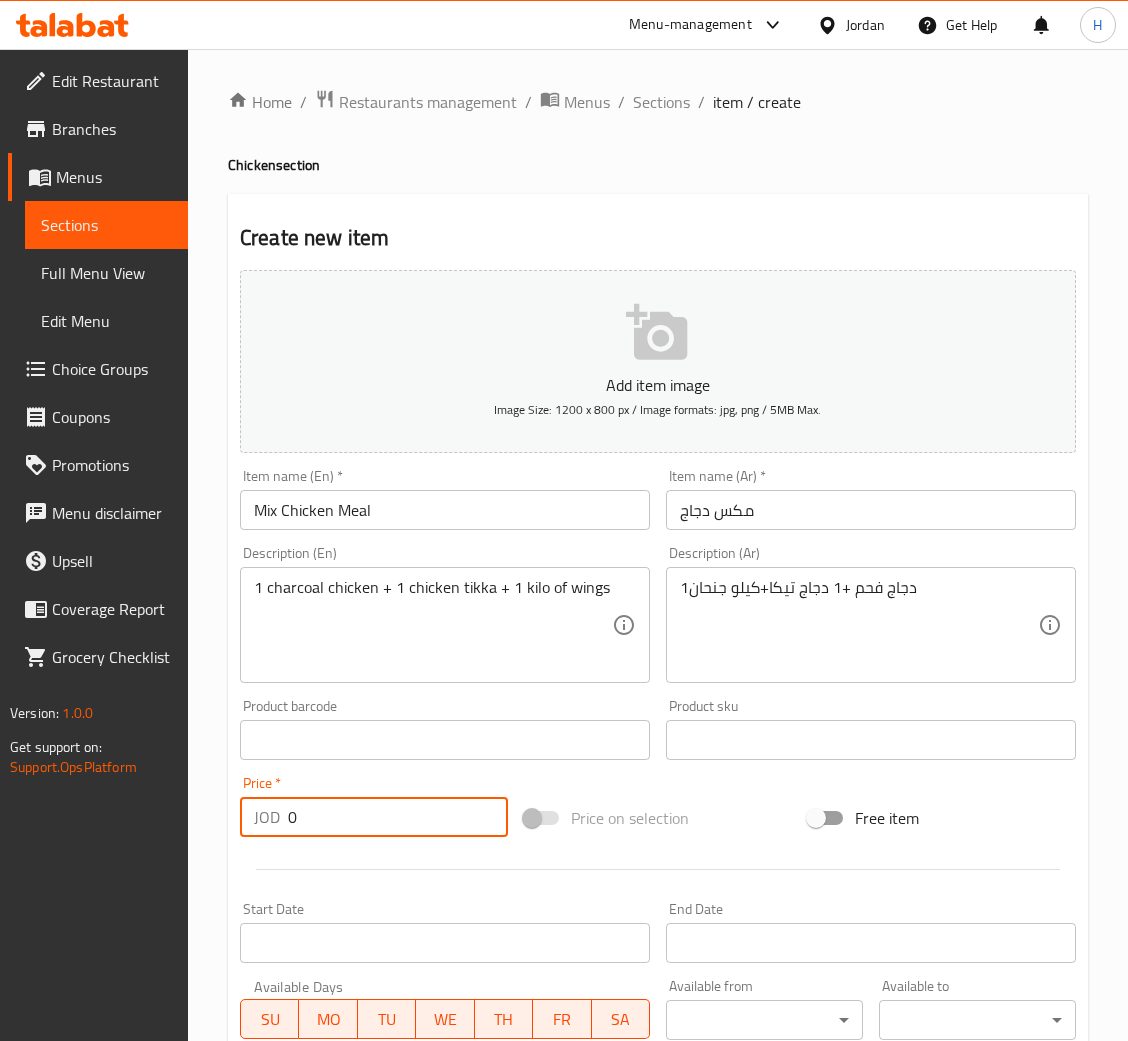 click on "0" at bounding box center (398, 817) 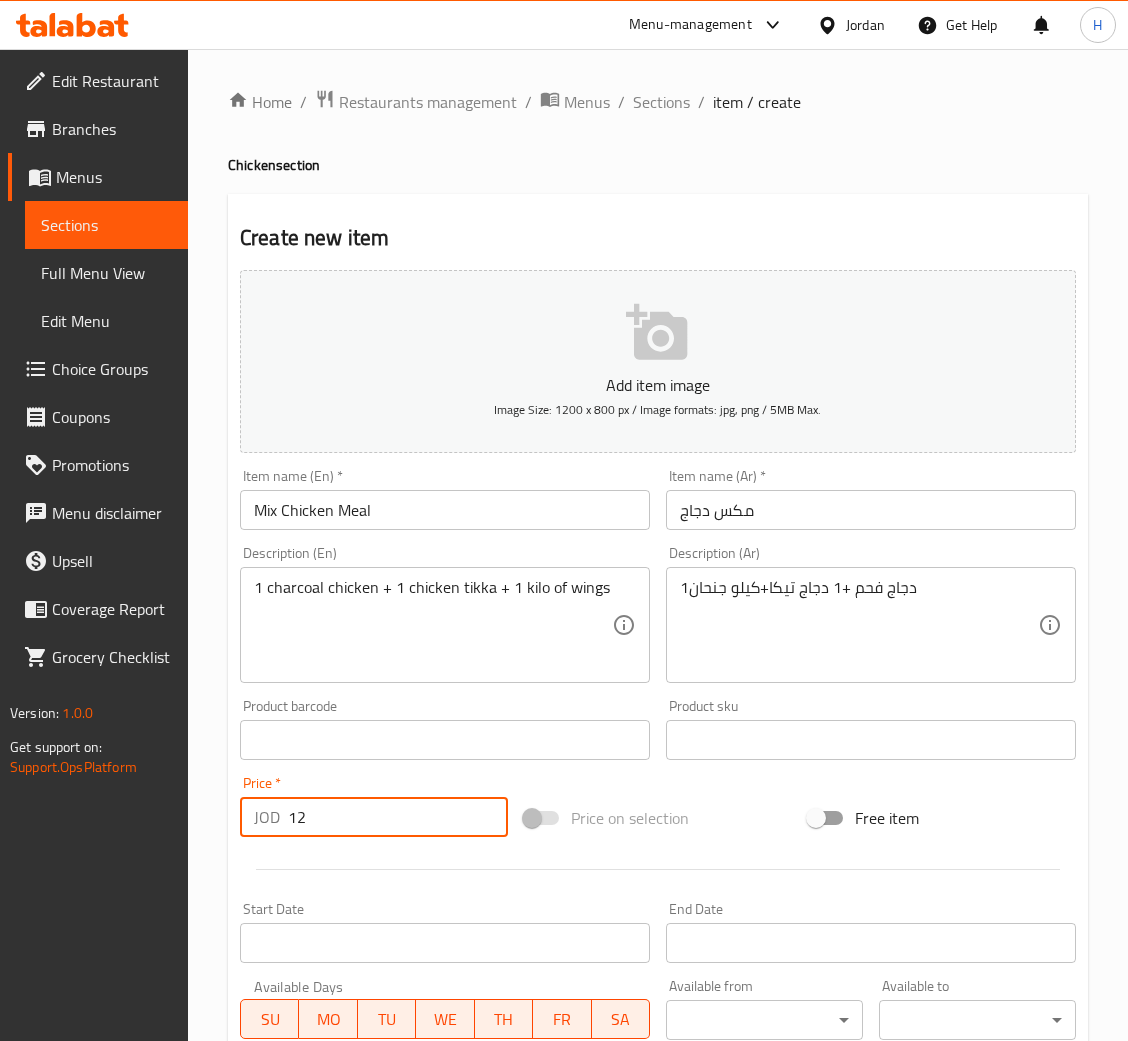 click on "Create" at bounding box center (338, 1326) 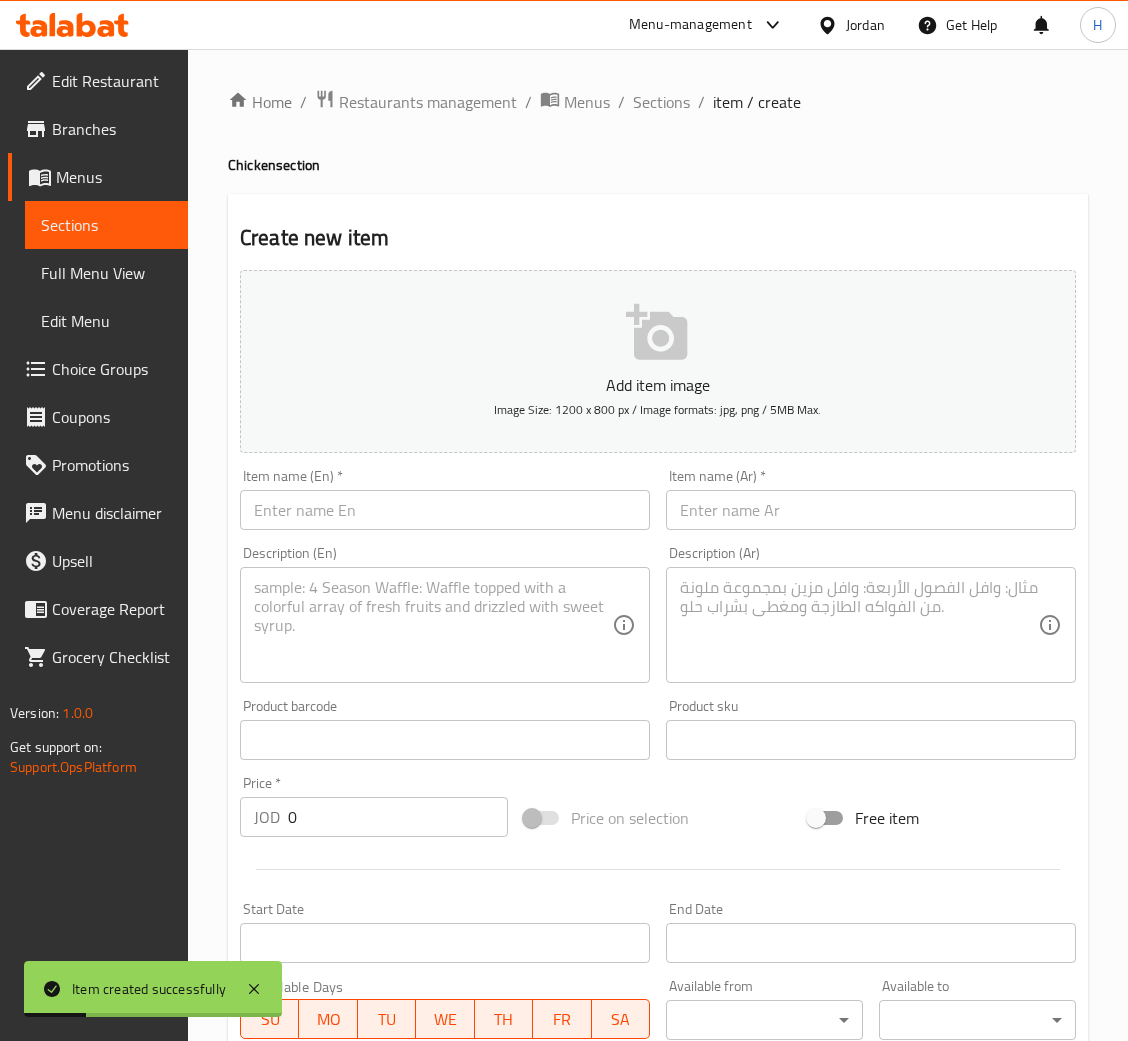 drag, startPoint x: 855, startPoint y: 515, endPoint x: 700, endPoint y: 525, distance: 155.32225 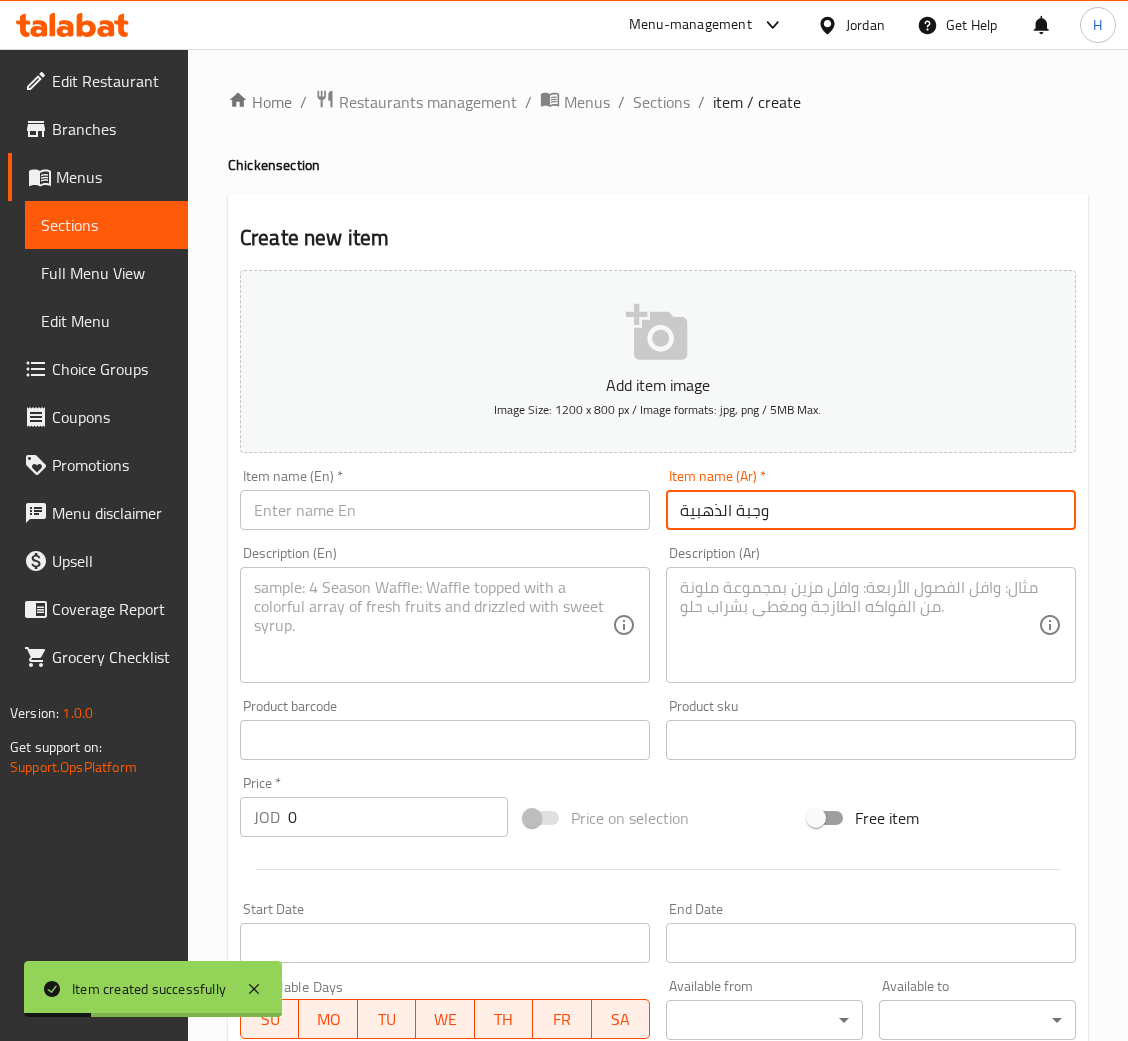 click at bounding box center [445, 510] 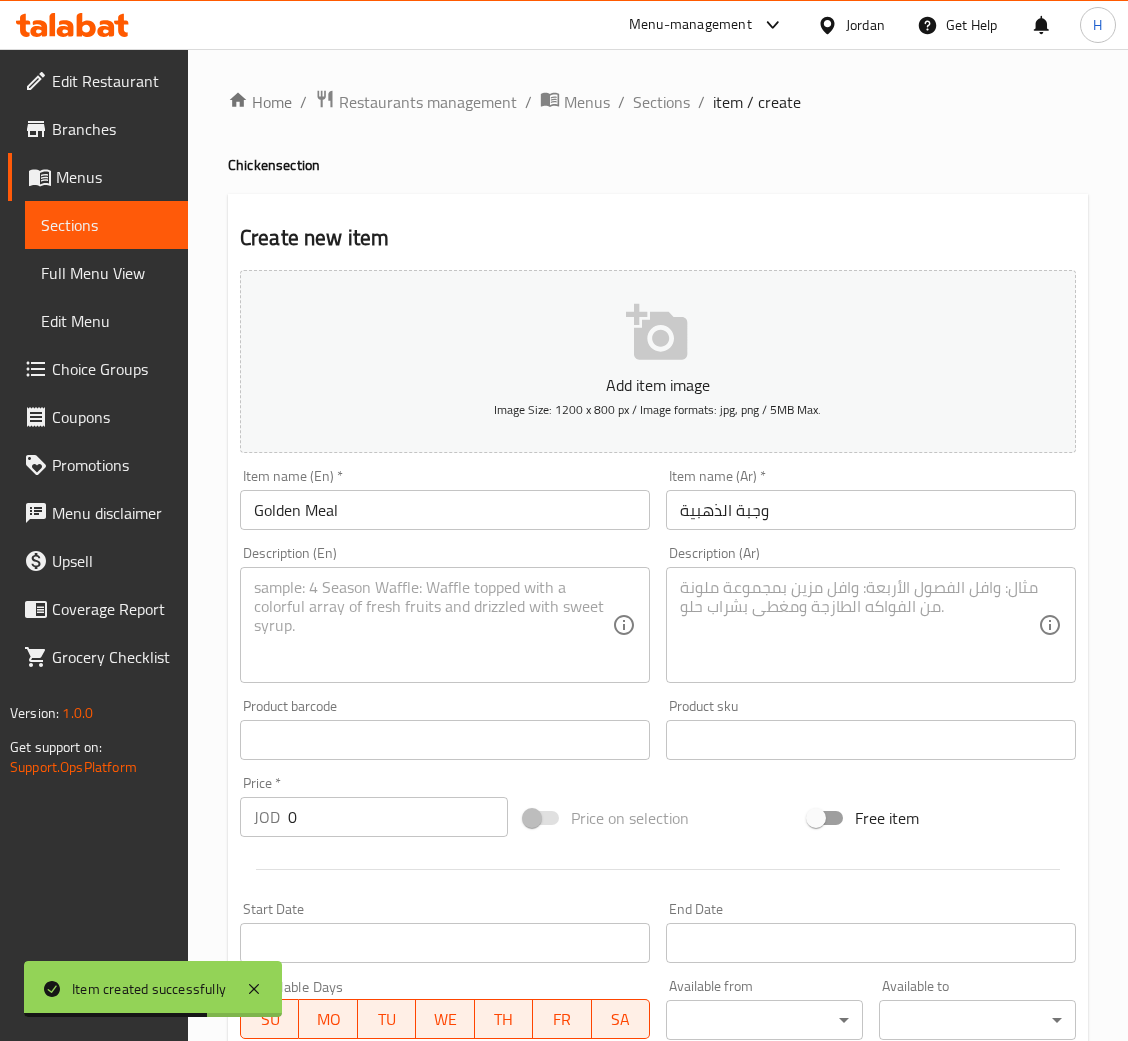 click at bounding box center (859, 625) 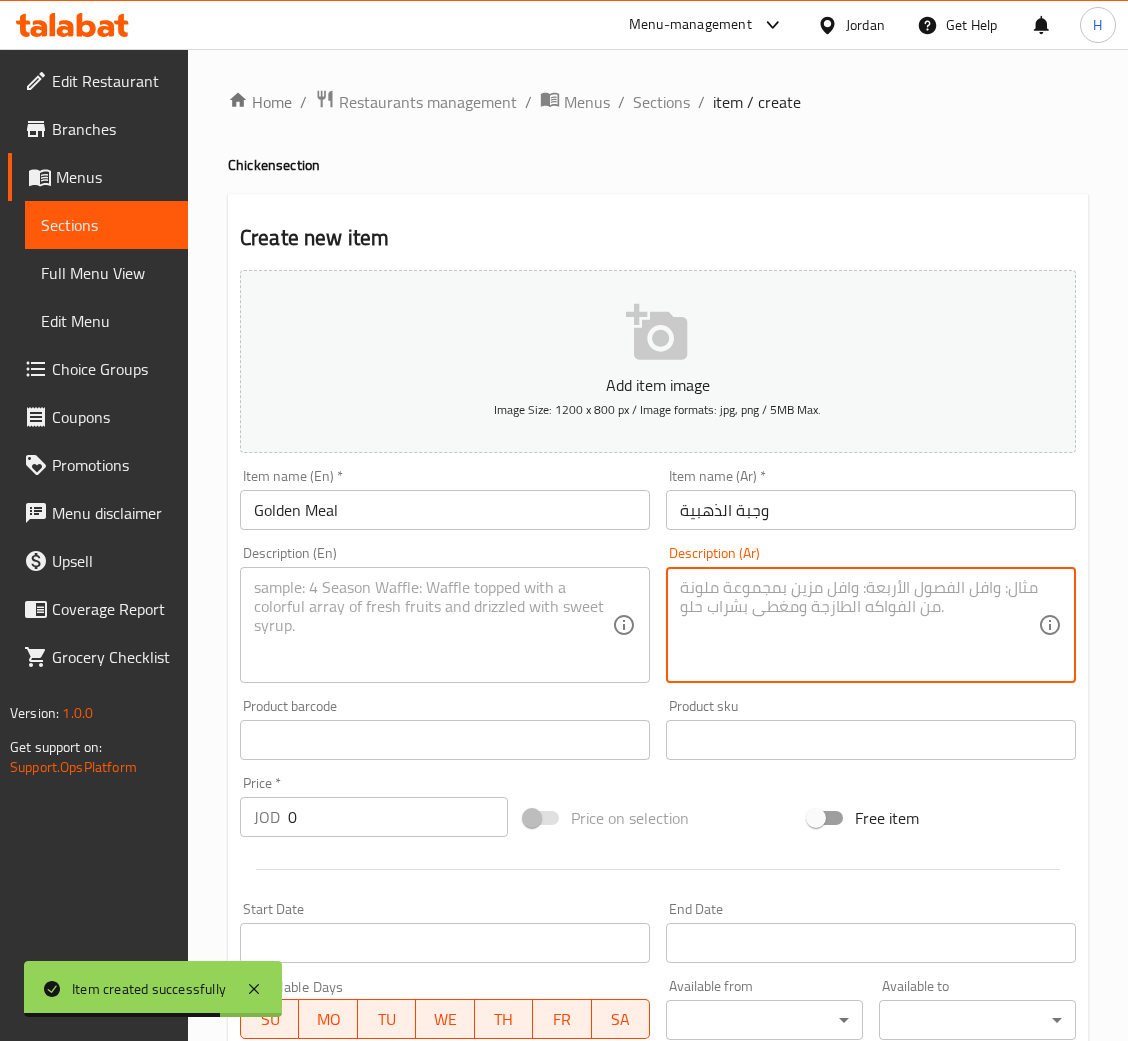 paste on "كيلو مشكل +دجاجة +2عرايس" 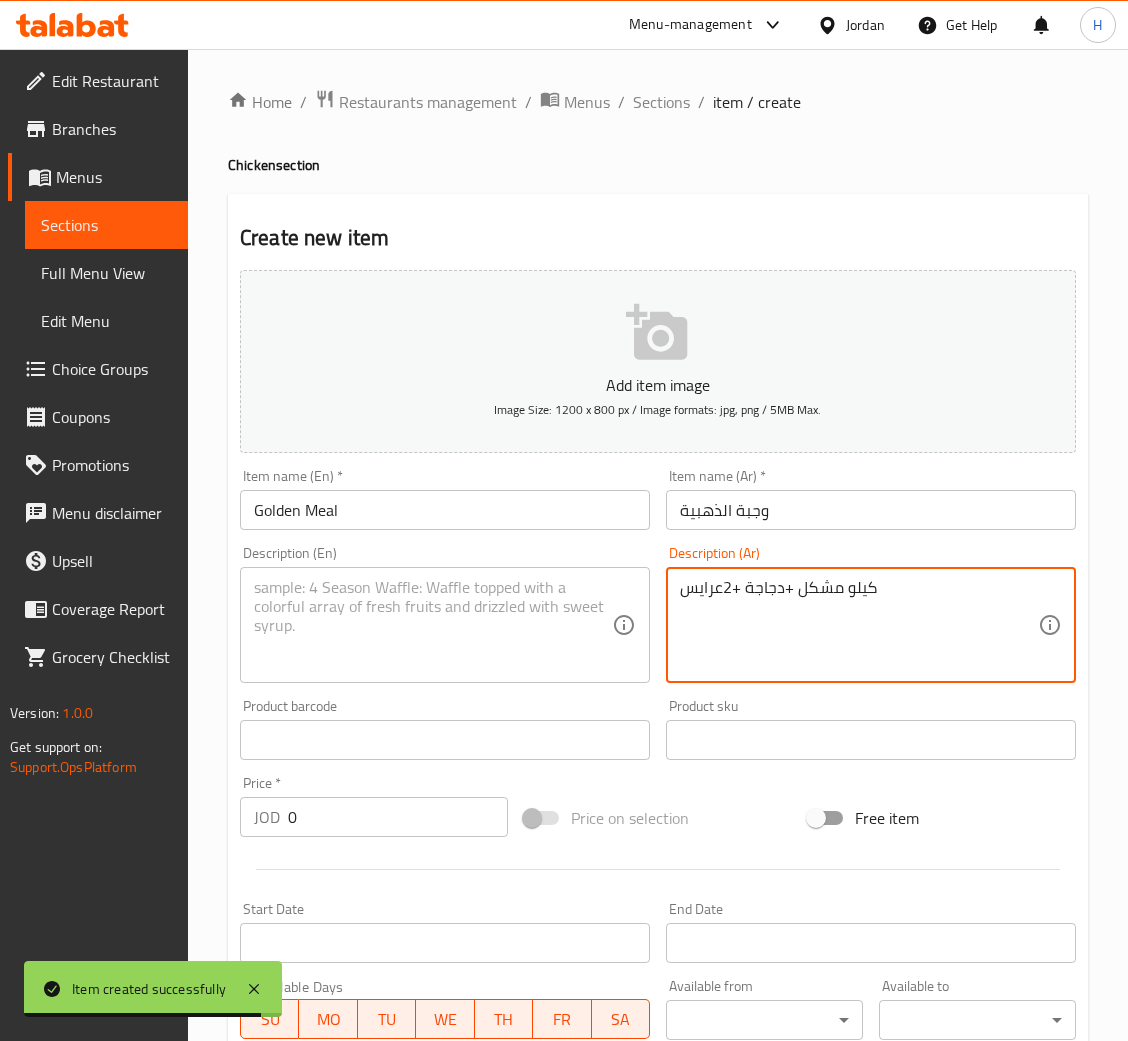 click at bounding box center (433, 625) 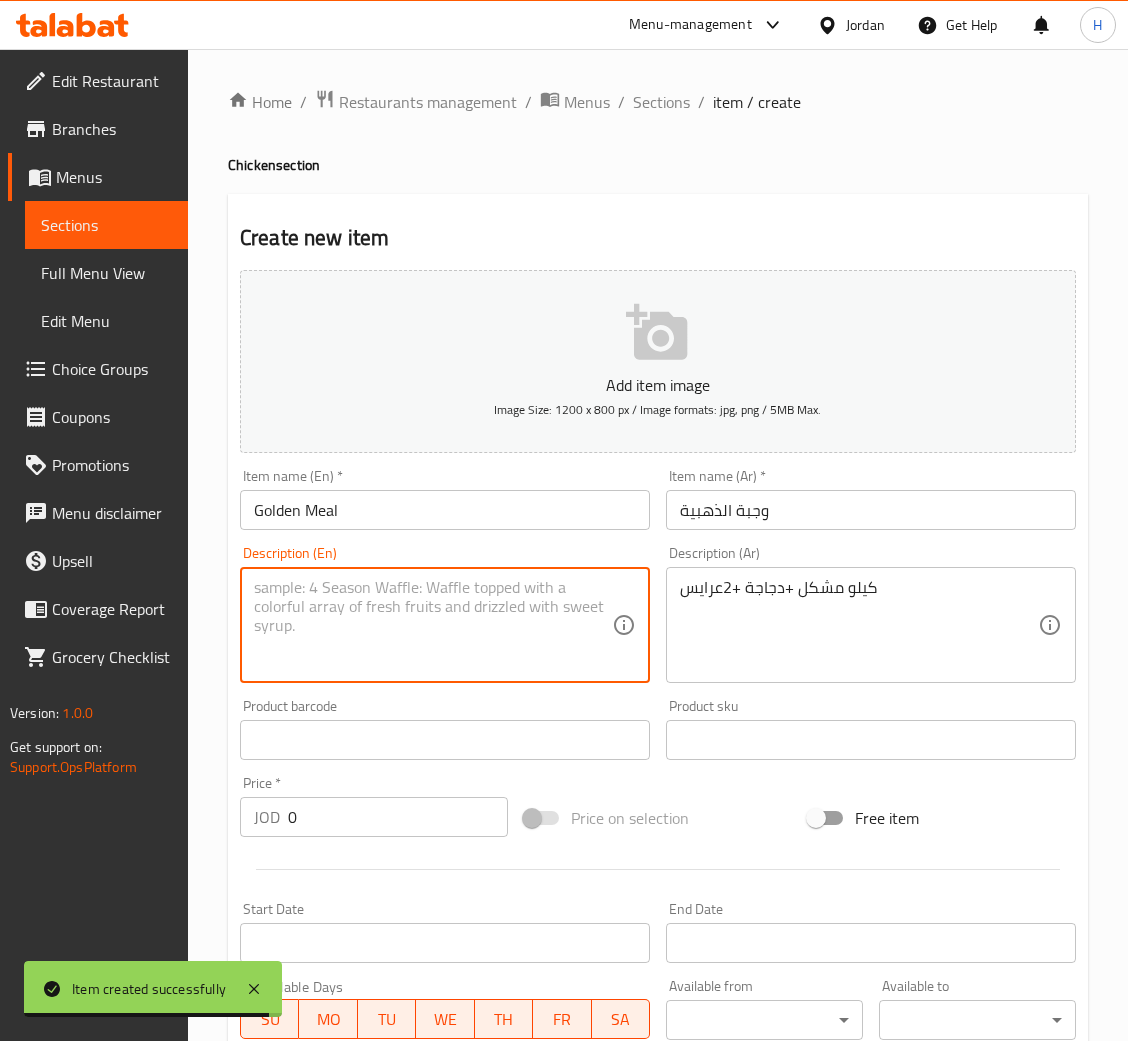paste on "1 kilo of mix + chicken + 2 arayes" 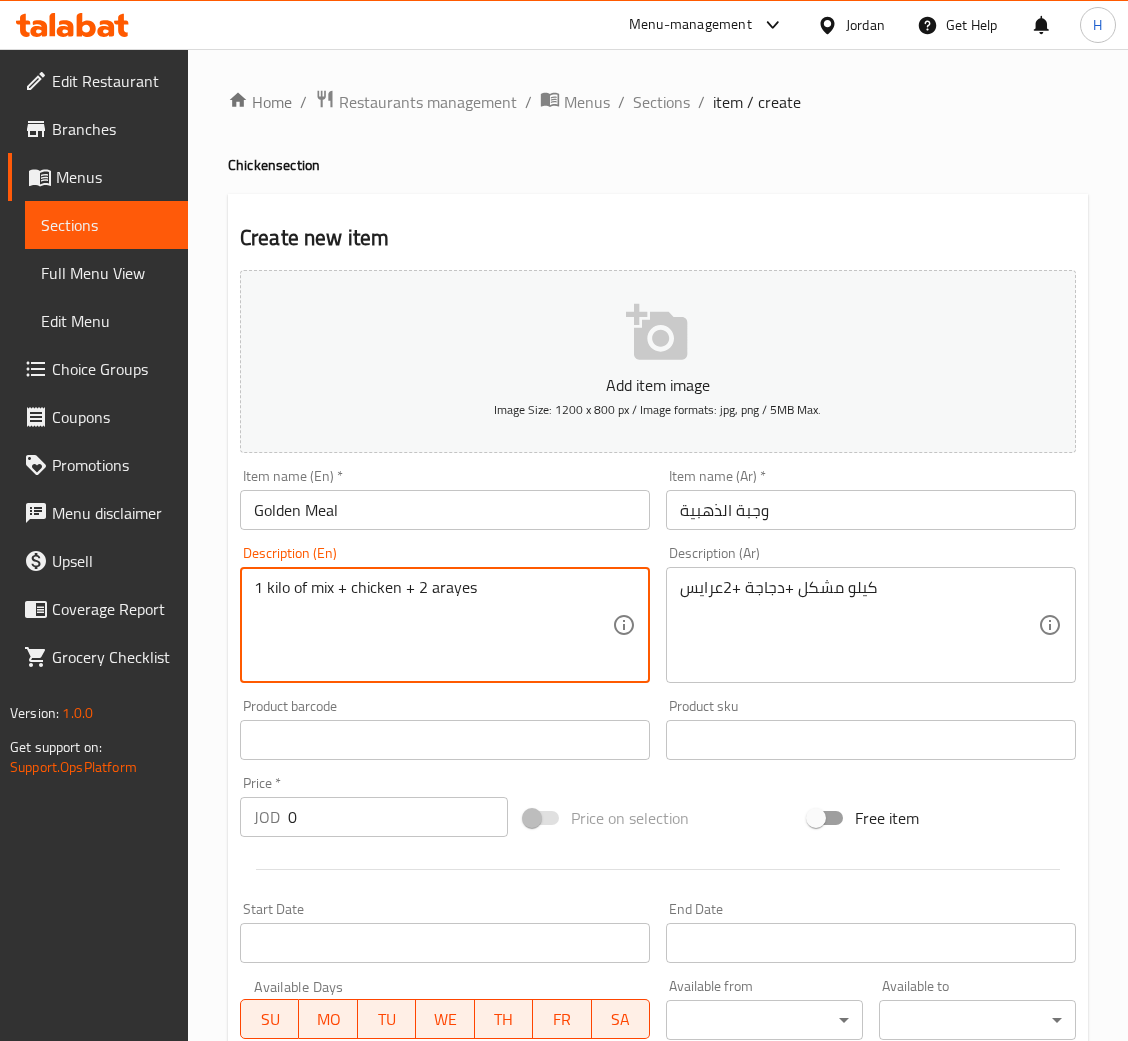 click on "0" at bounding box center [398, 817] 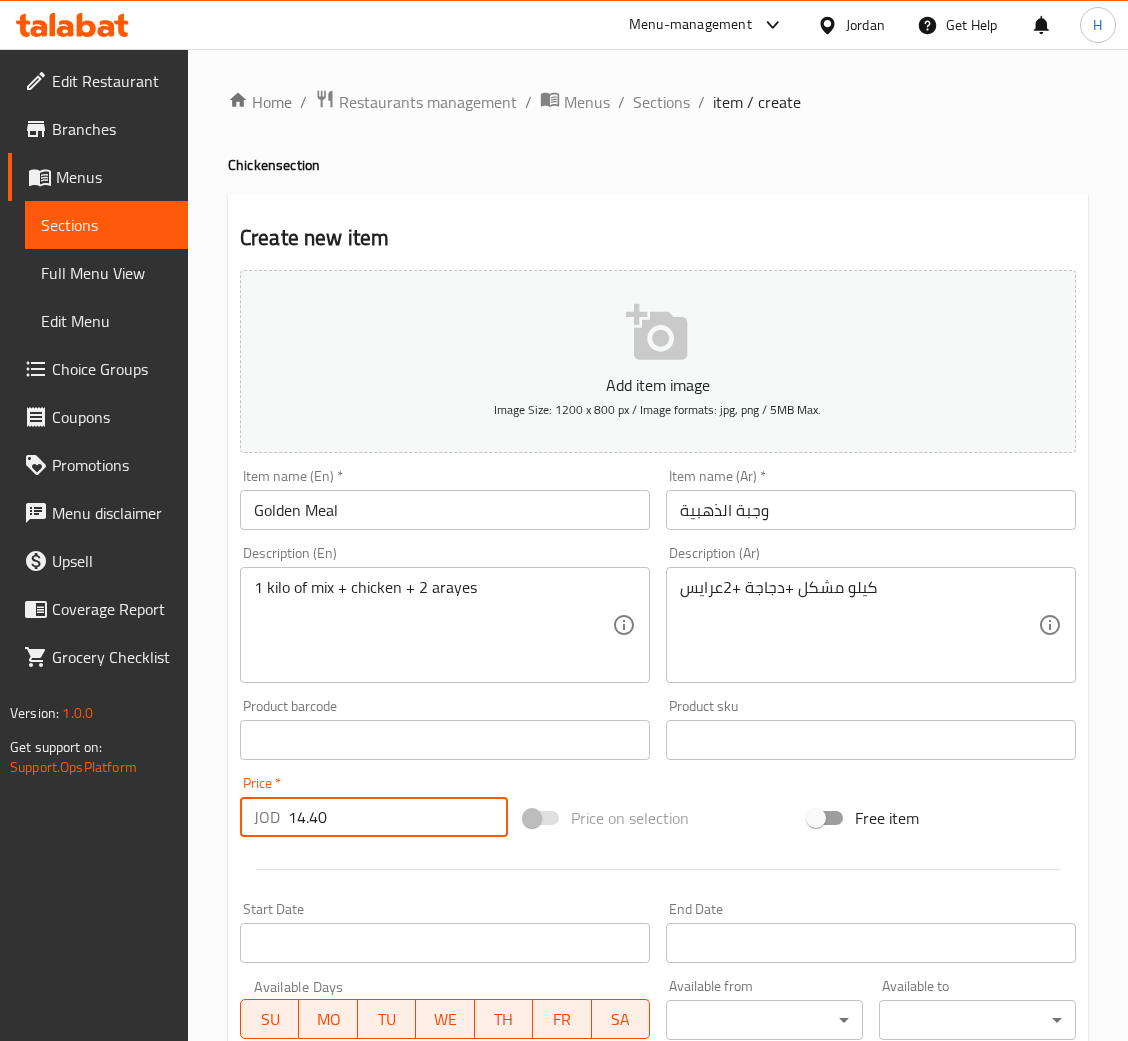 click on "Create" at bounding box center (338, 1326) 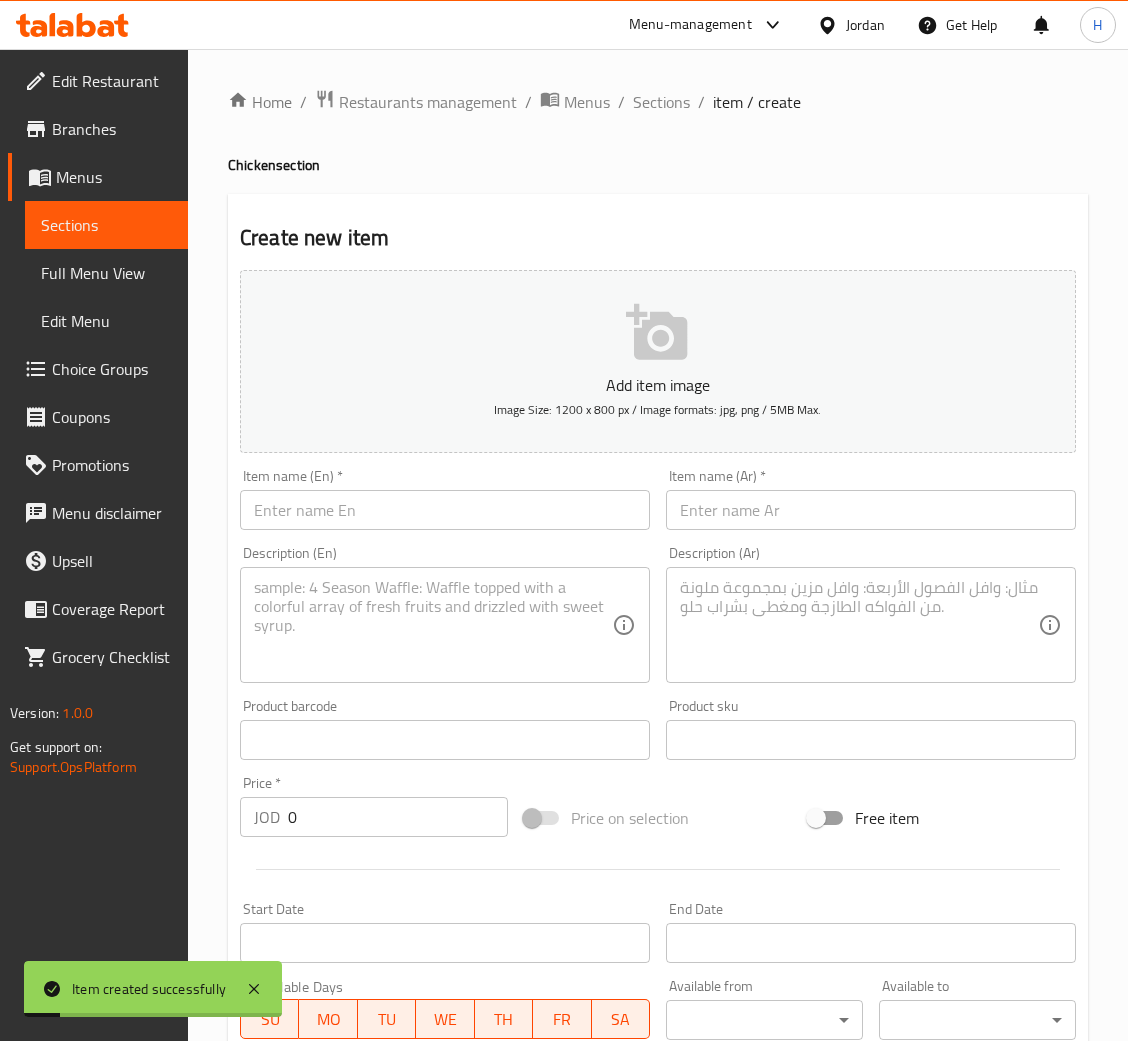click at bounding box center [871, 510] 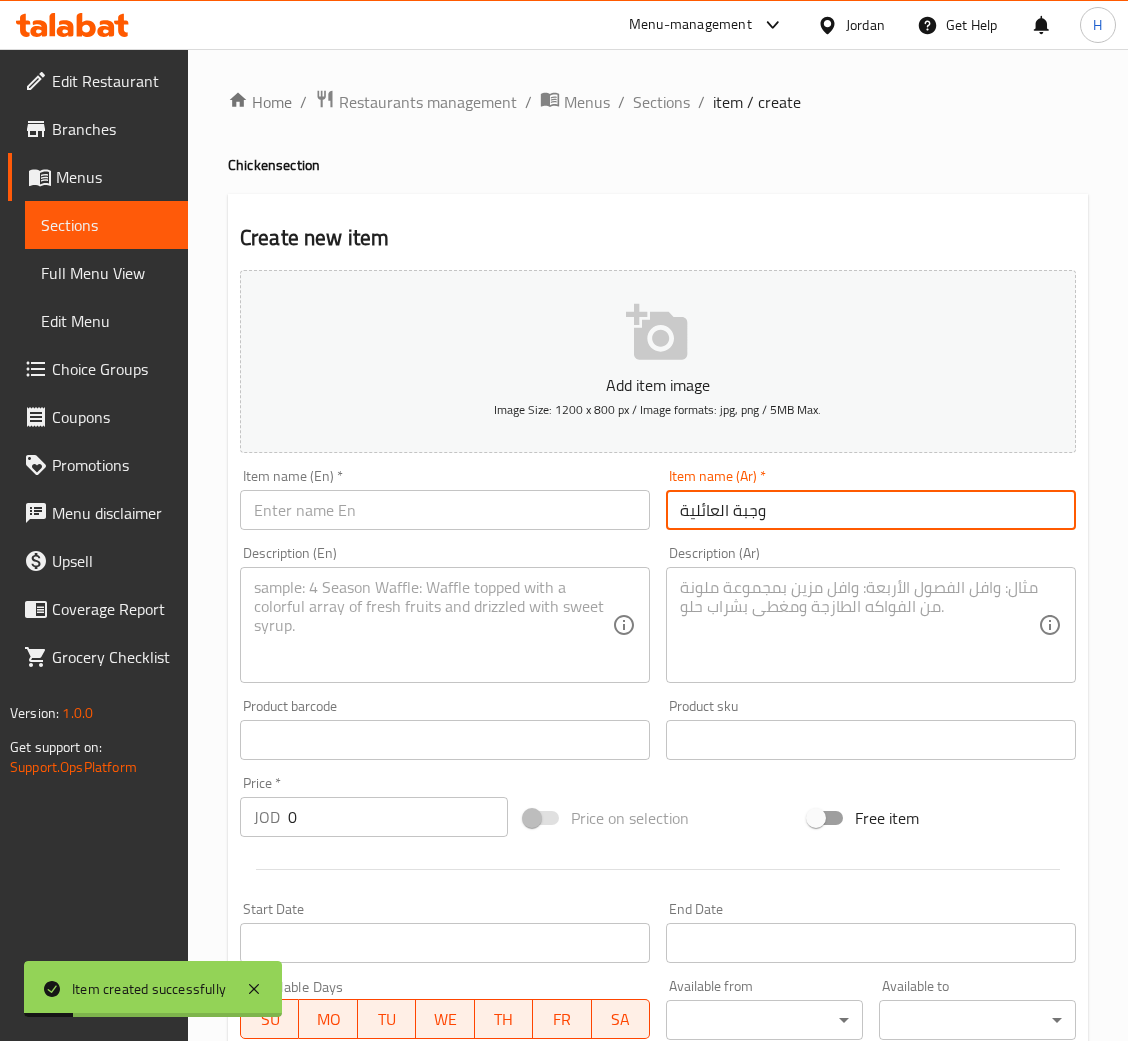 drag, startPoint x: 458, startPoint y: 525, endPoint x: 473, endPoint y: 521, distance: 15.524175 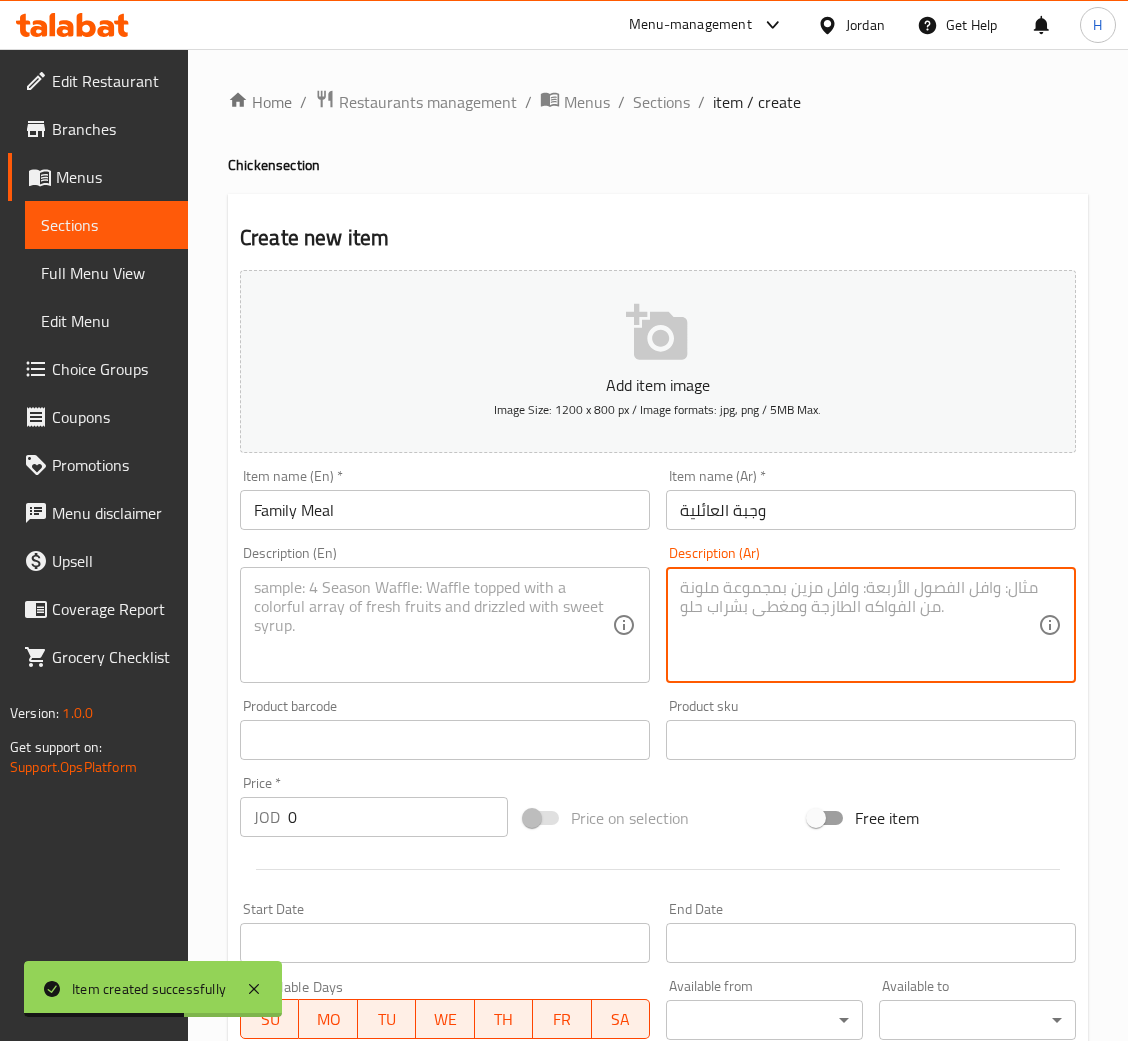 click at bounding box center (859, 625) 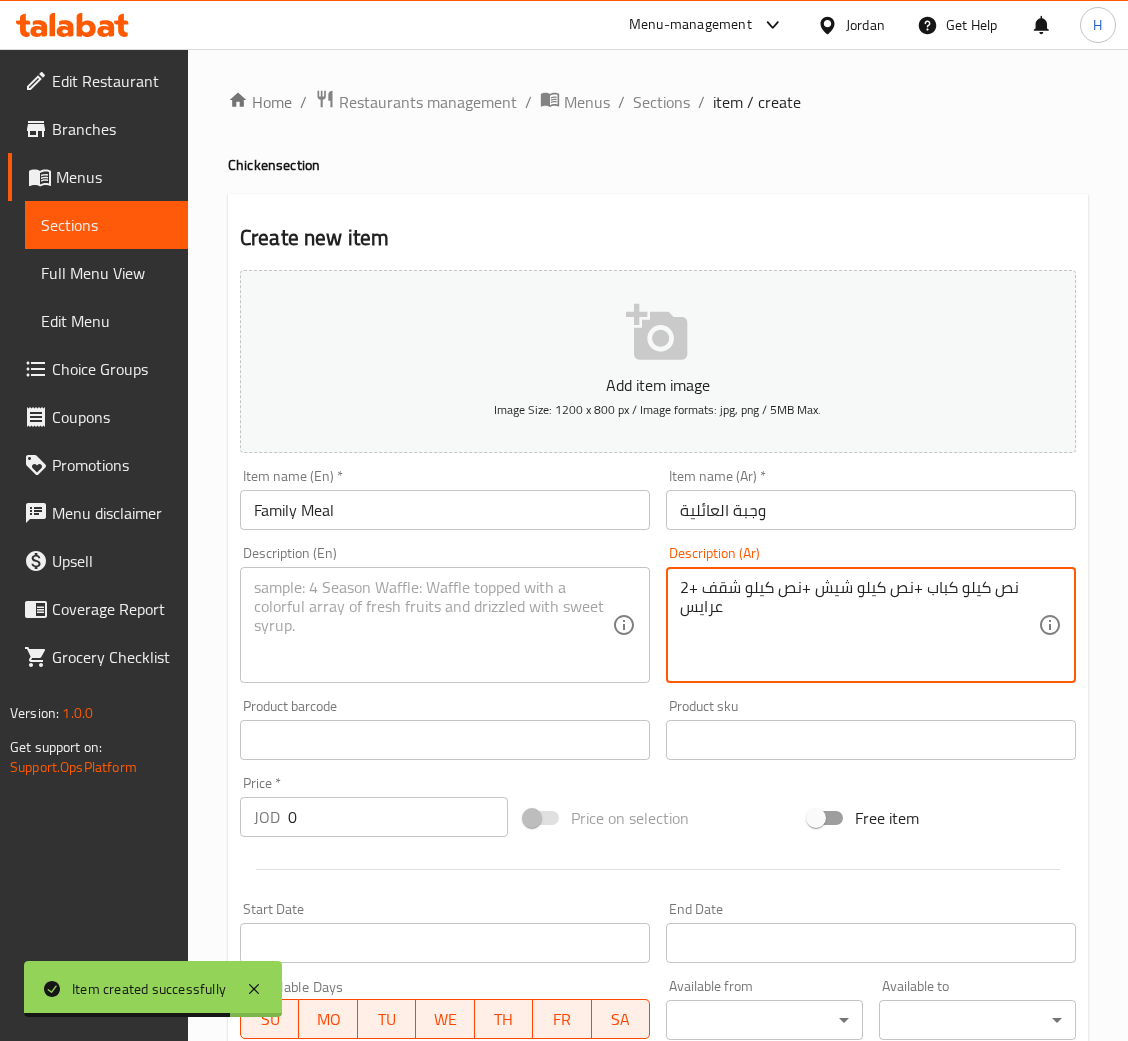 click at bounding box center (433, 625) 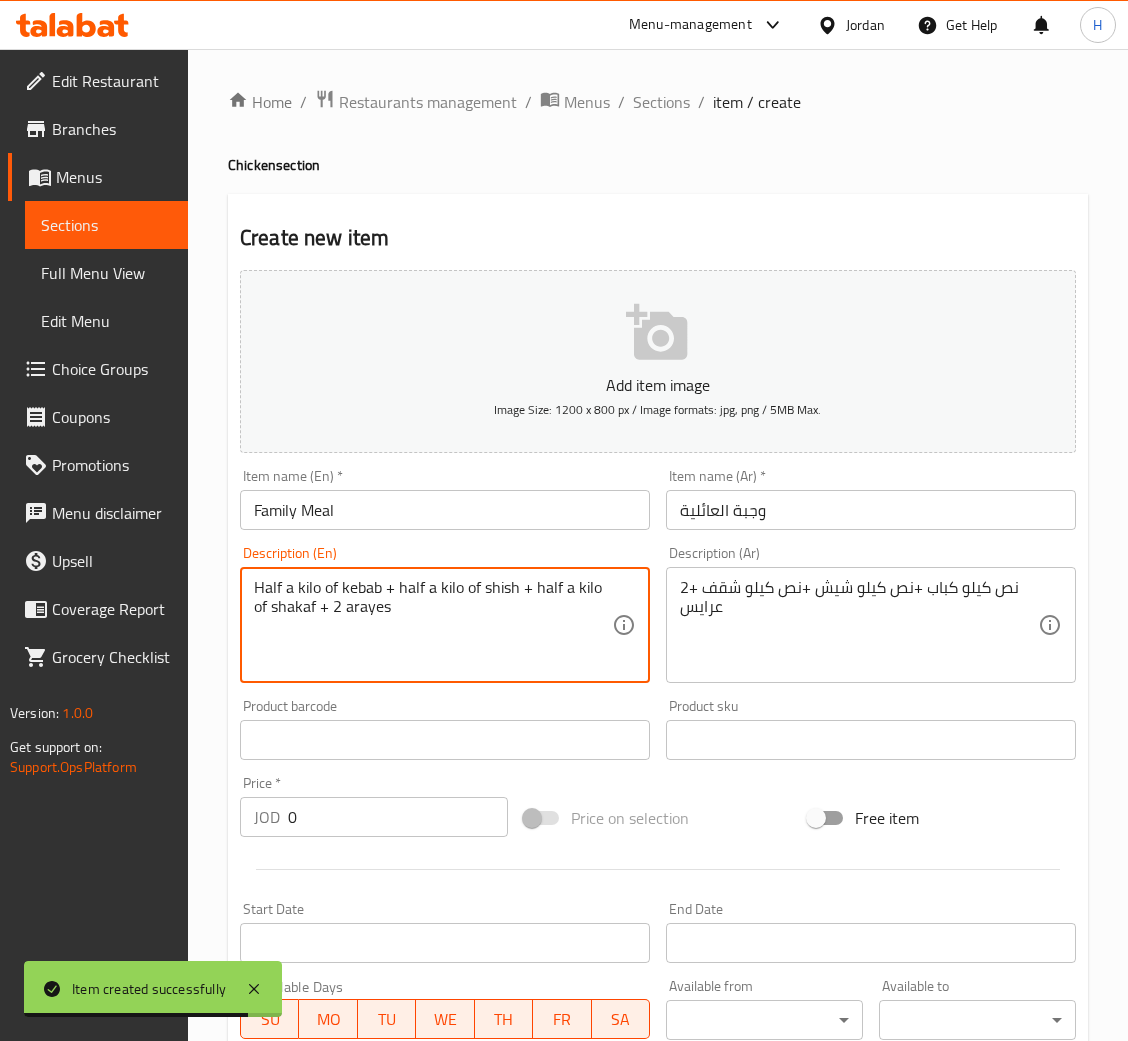 click on "0" at bounding box center (398, 817) 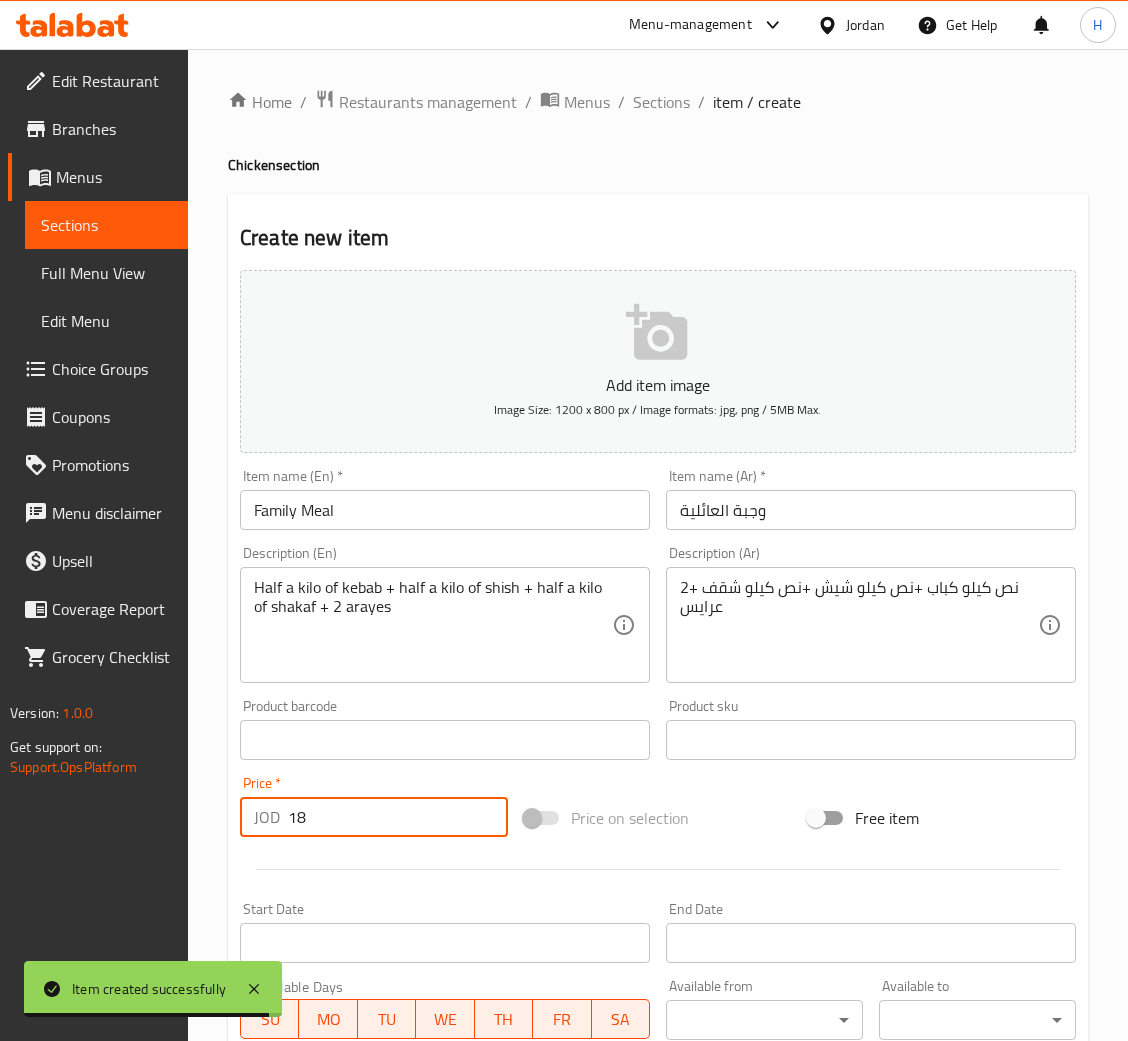 click on "Create" at bounding box center (338, 1326) 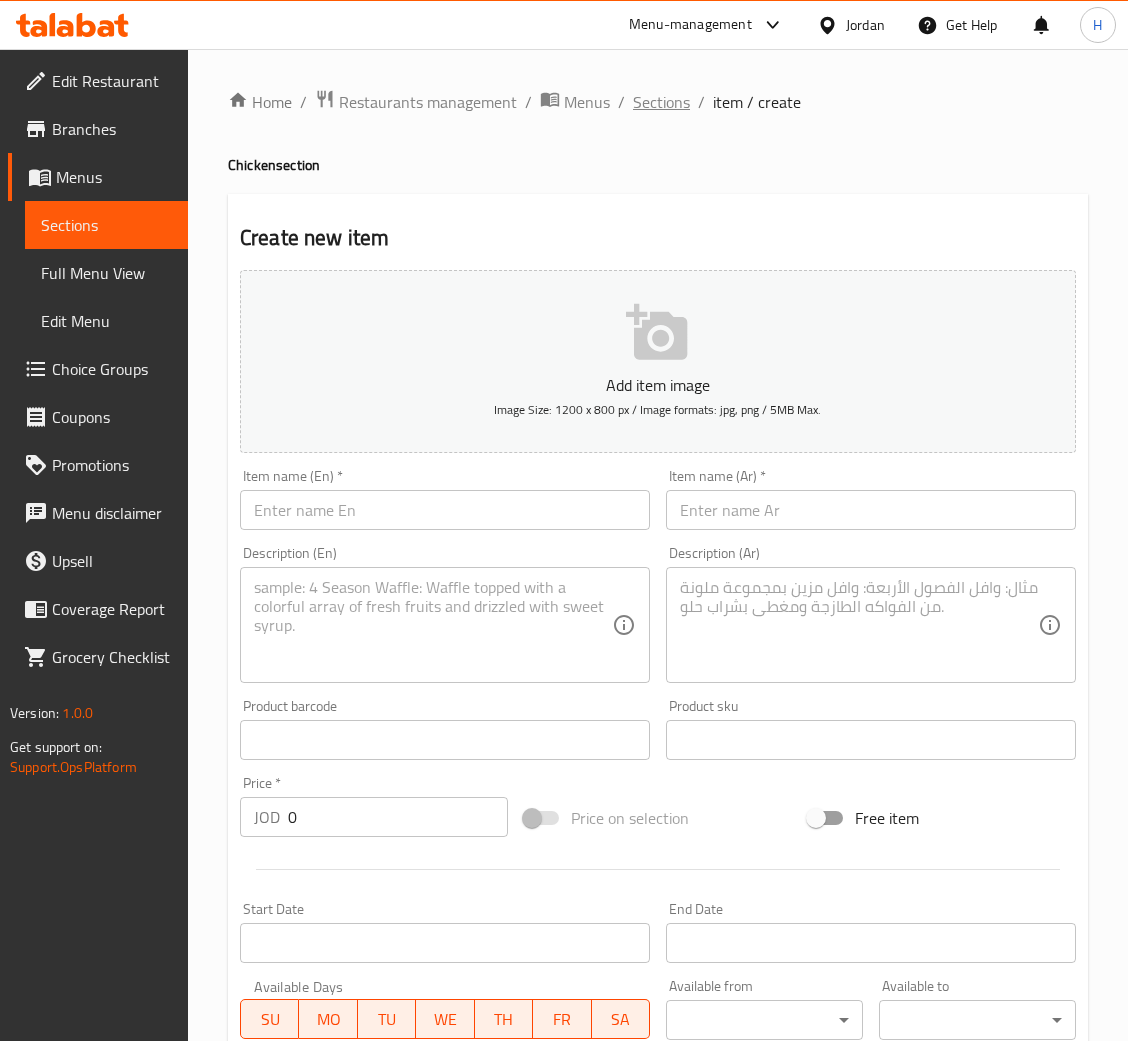 click on "Sections" at bounding box center (661, 102) 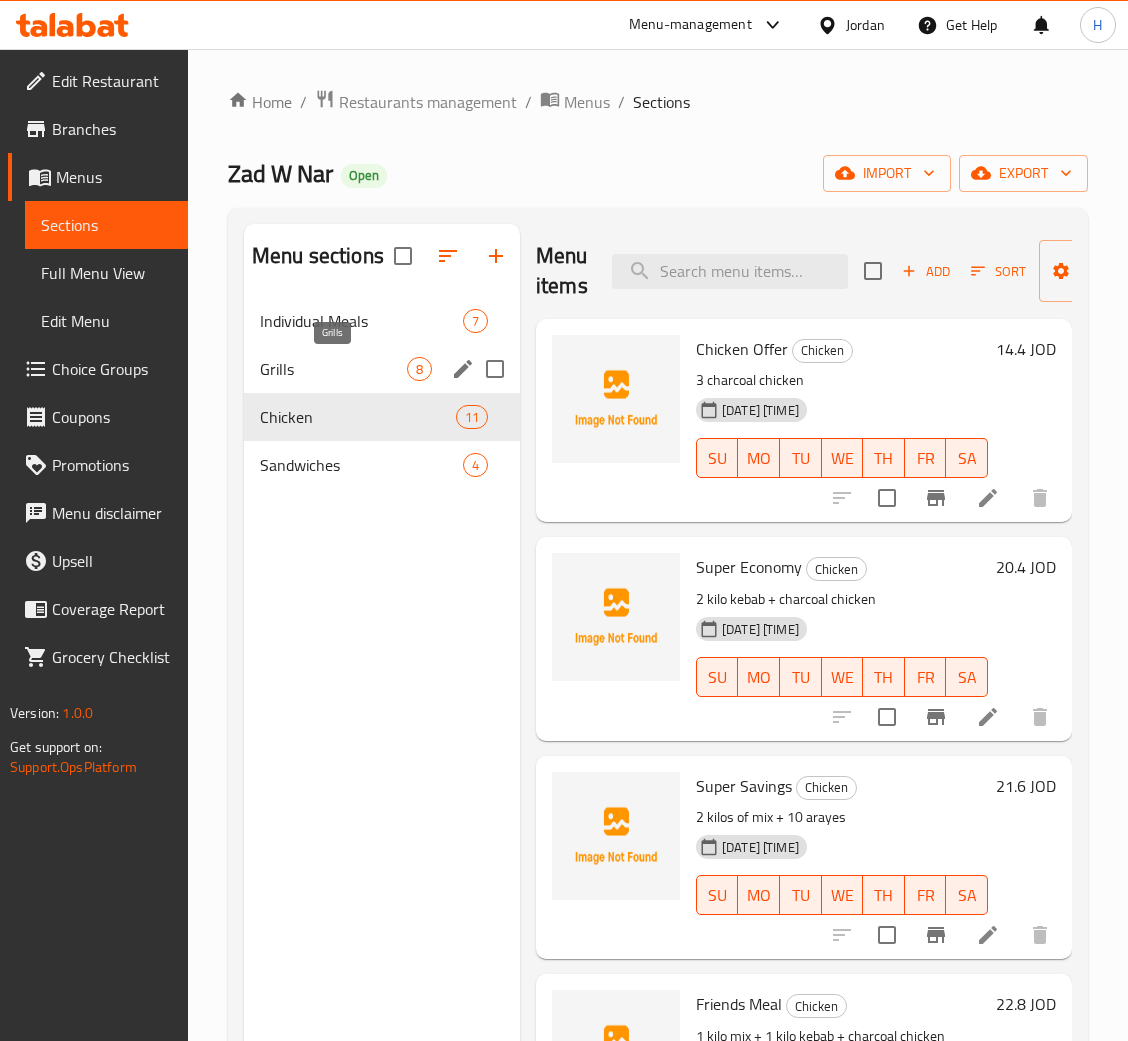 click on "Grills  8" at bounding box center (382, 369) 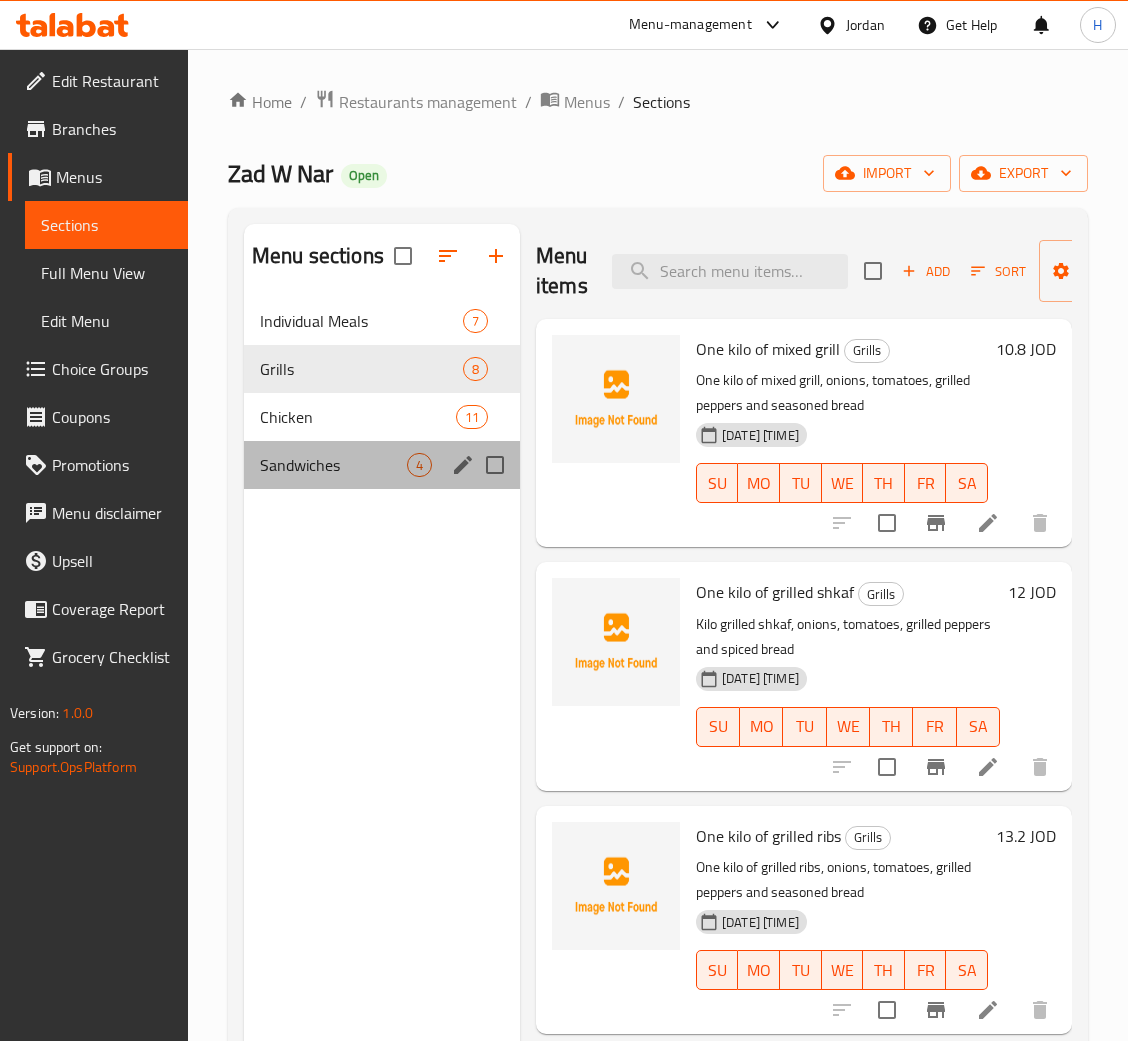 click on "Sandwiches 4" at bounding box center [382, 465] 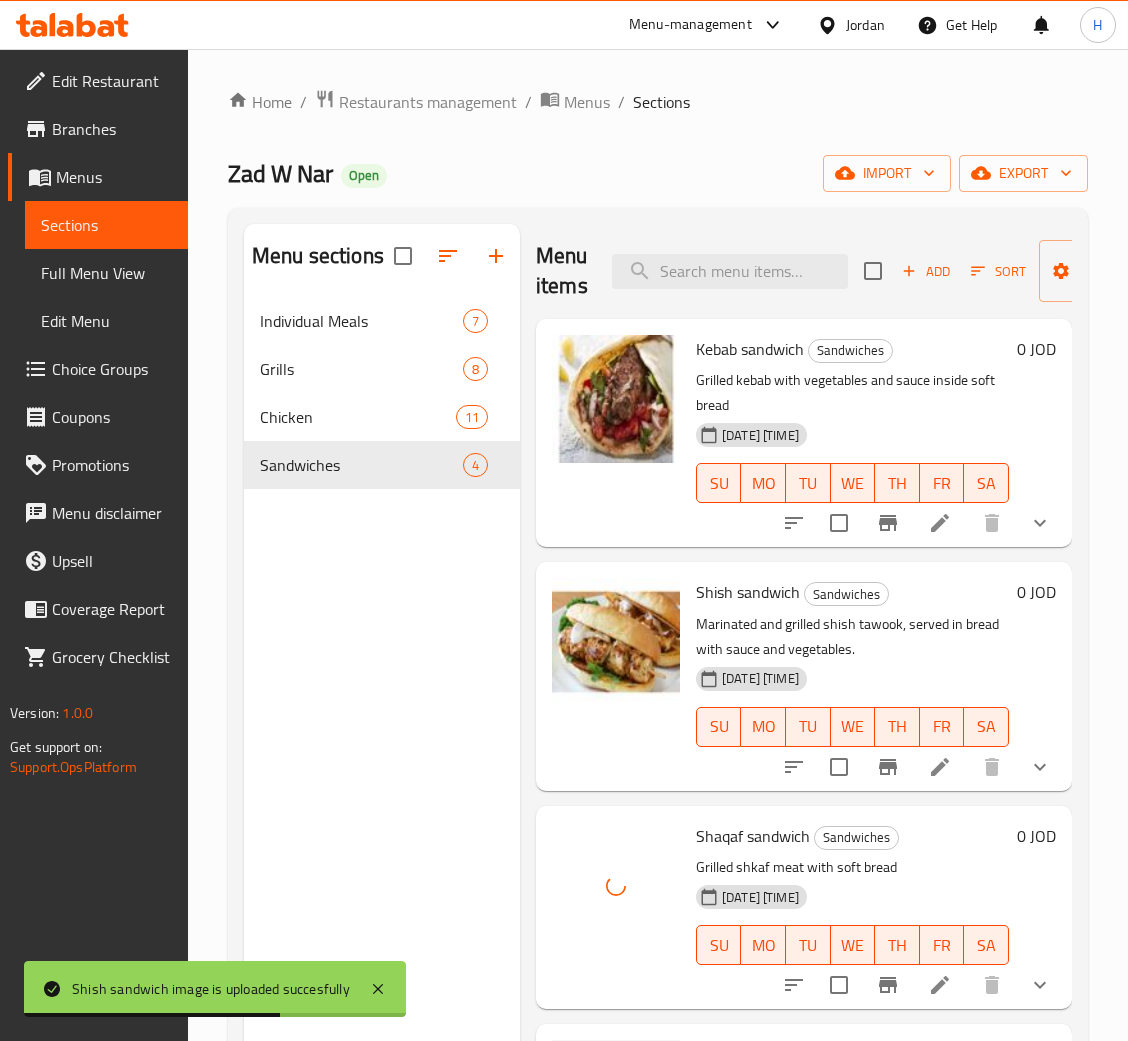 scroll, scrollTop: 9, scrollLeft: 0, axis: vertical 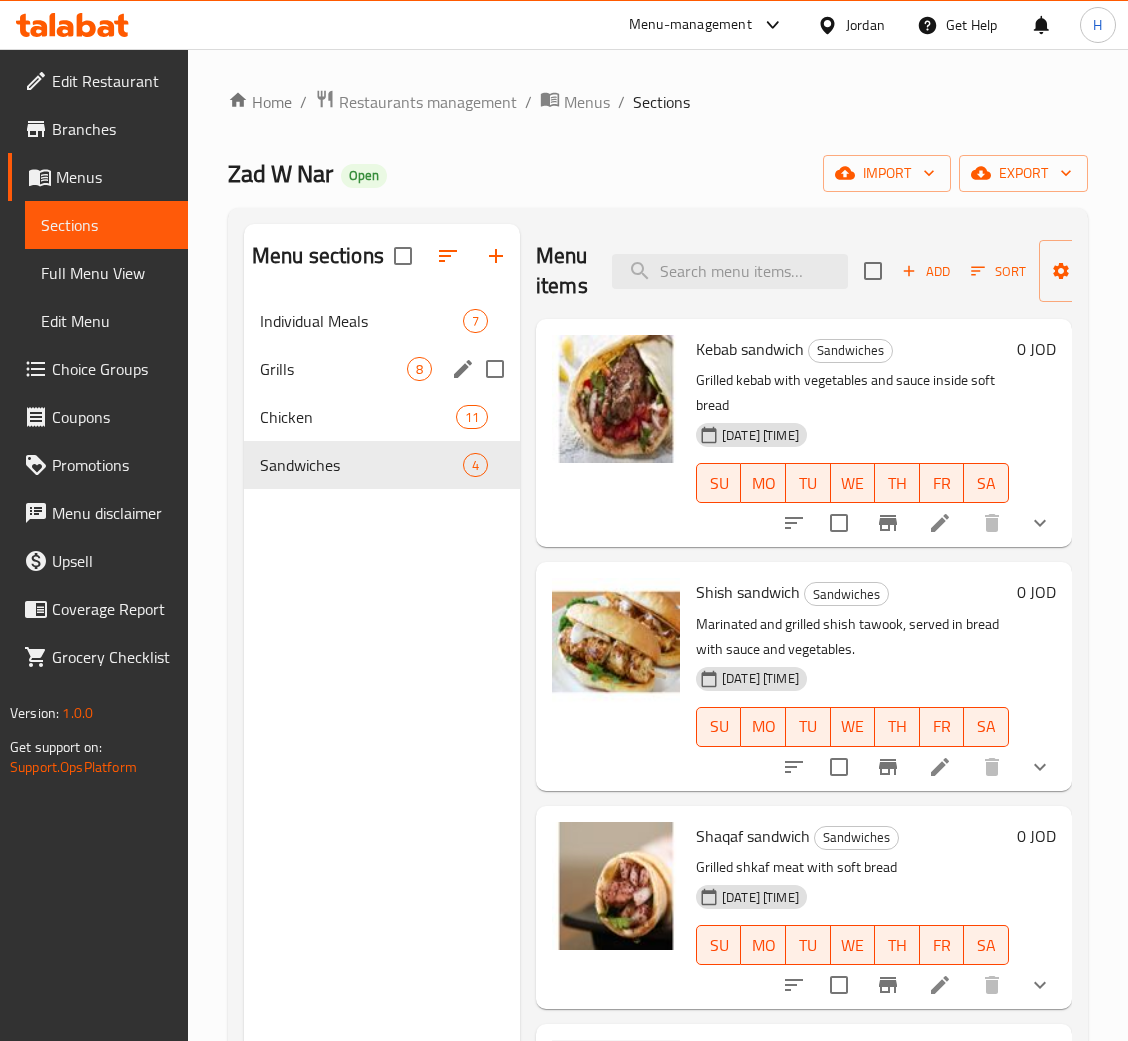 click on "Grills  8" at bounding box center [382, 369] 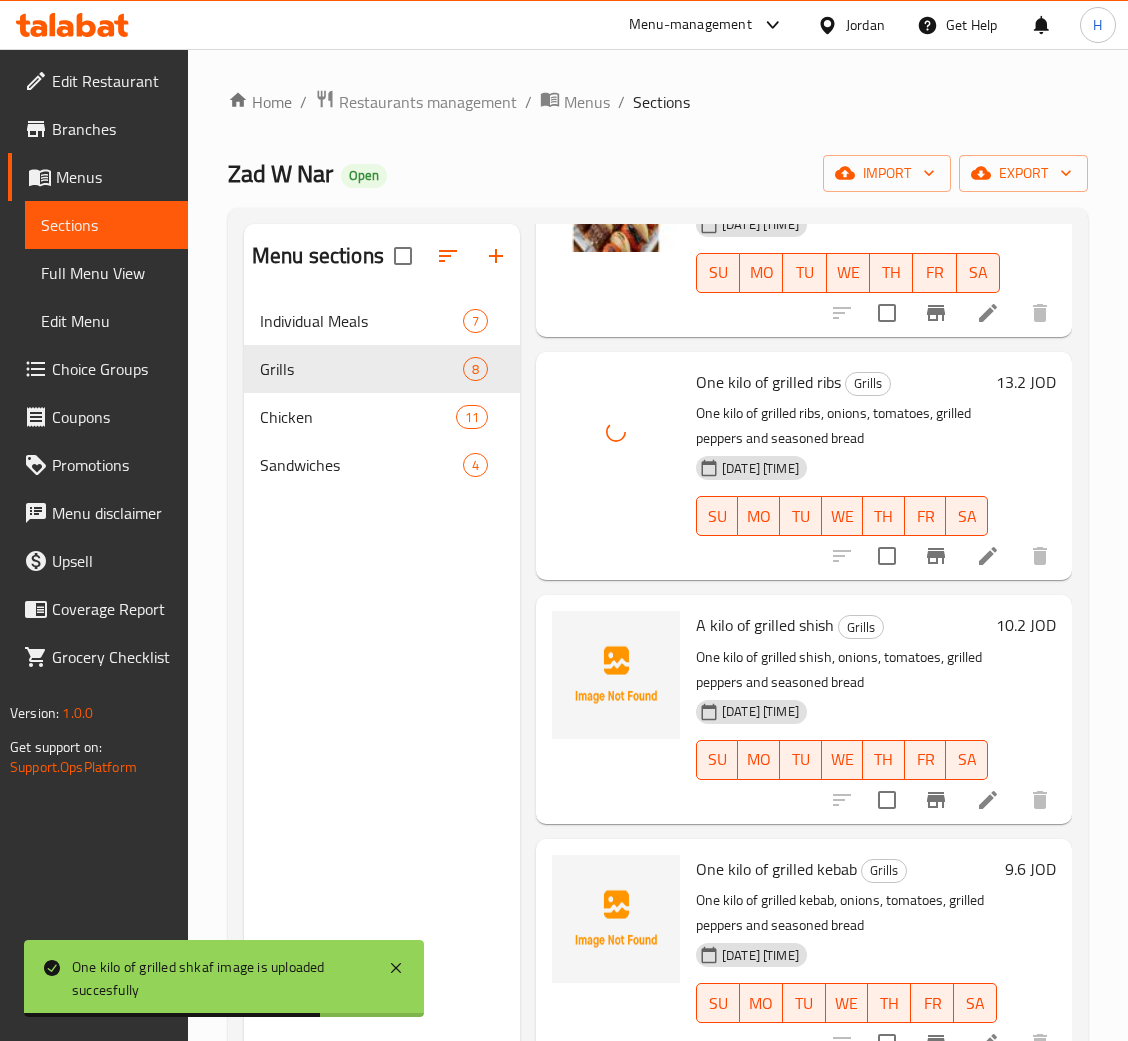 scroll, scrollTop: 459, scrollLeft: 0, axis: vertical 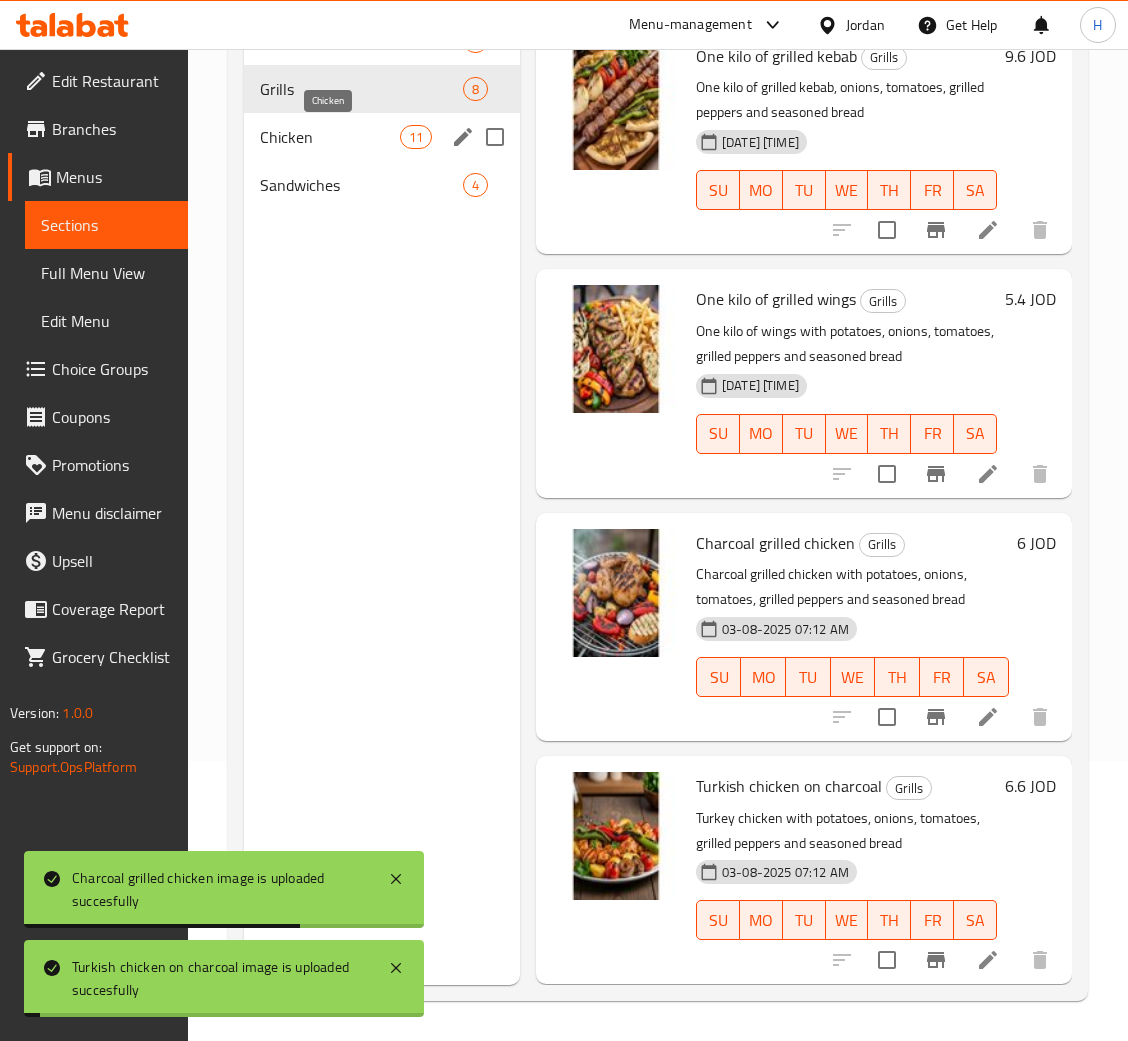 click on "Chicken" at bounding box center [330, 137] 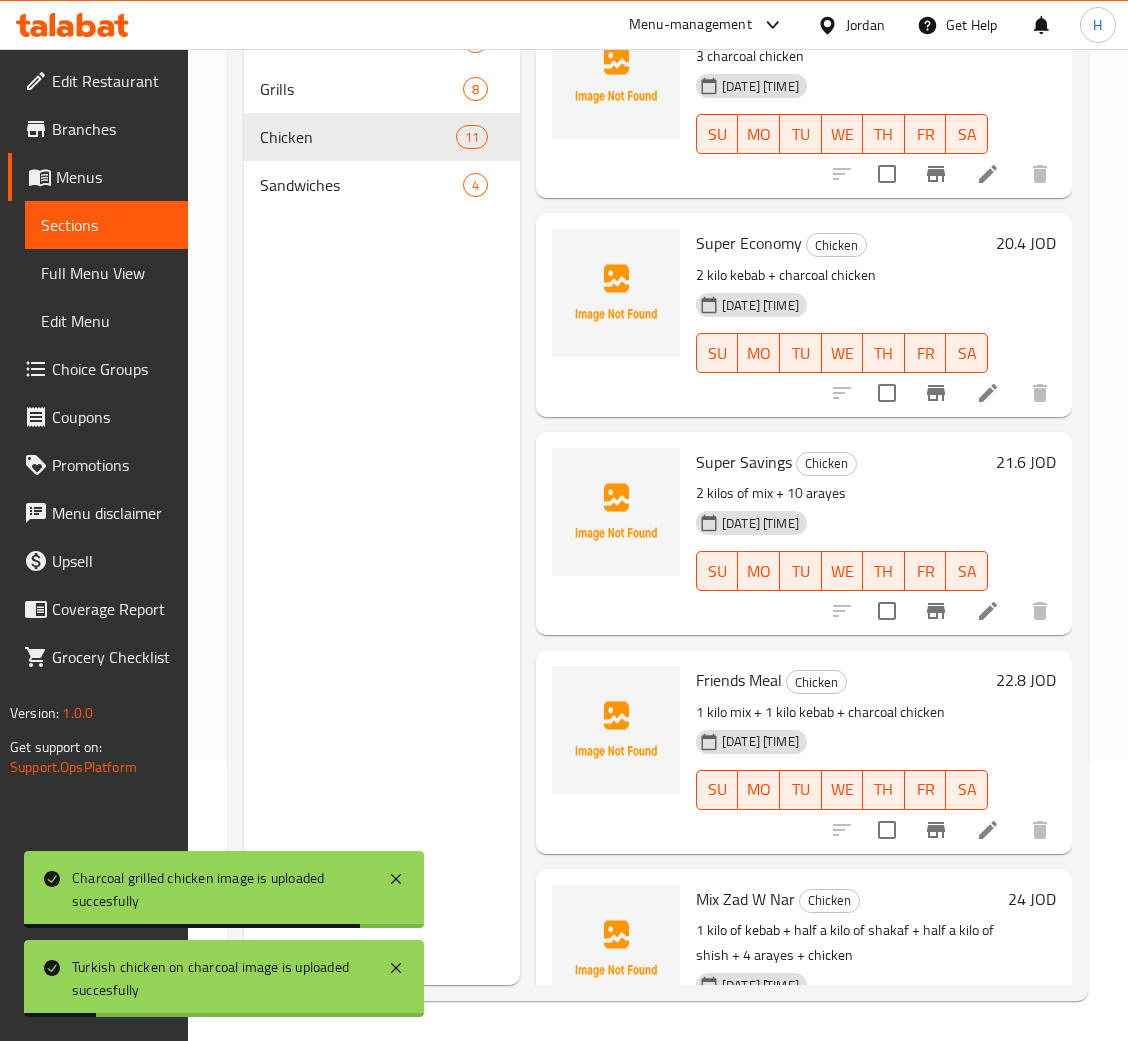 scroll, scrollTop: 0, scrollLeft: 0, axis: both 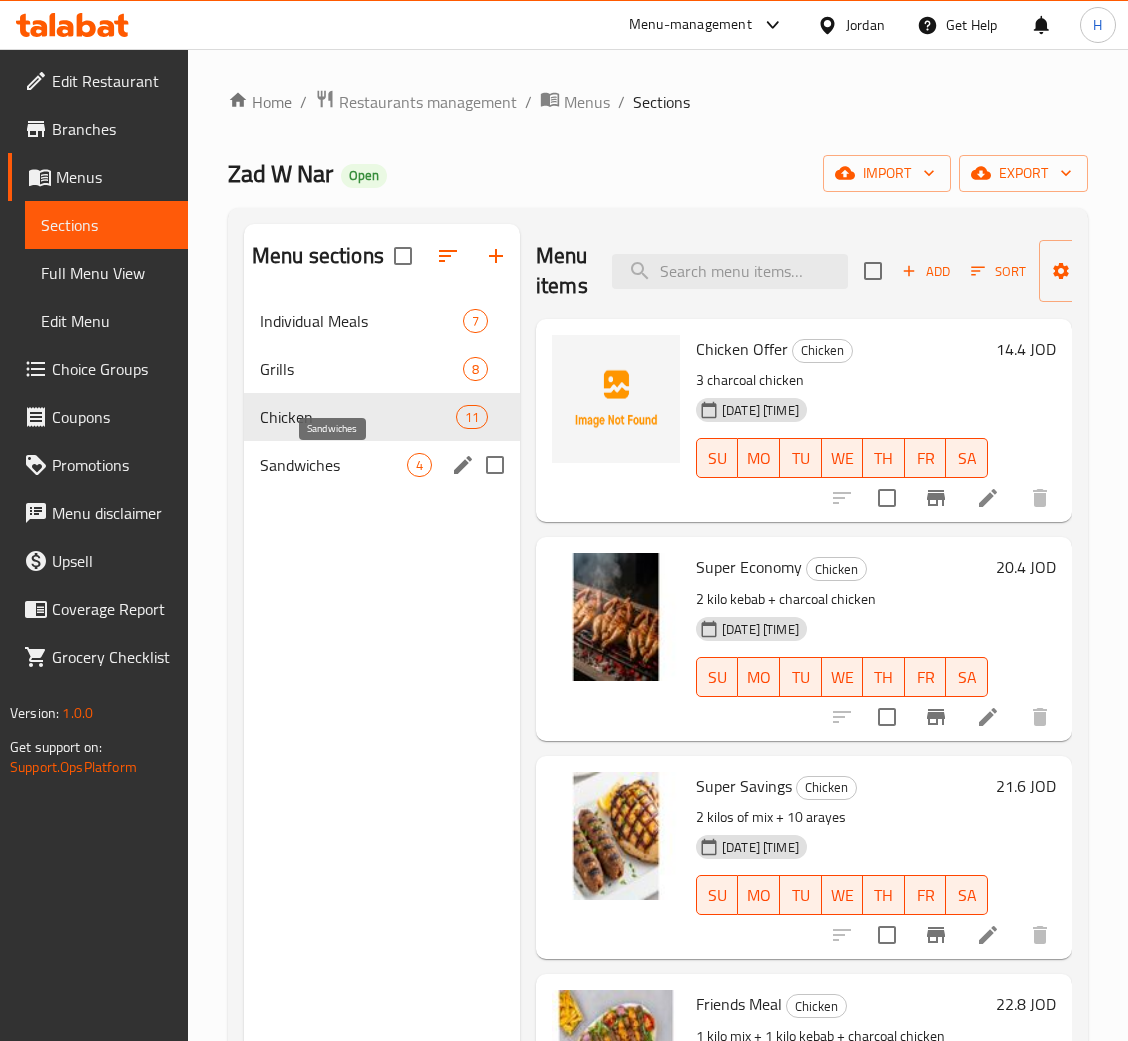click on "Sandwiches" at bounding box center (333, 465) 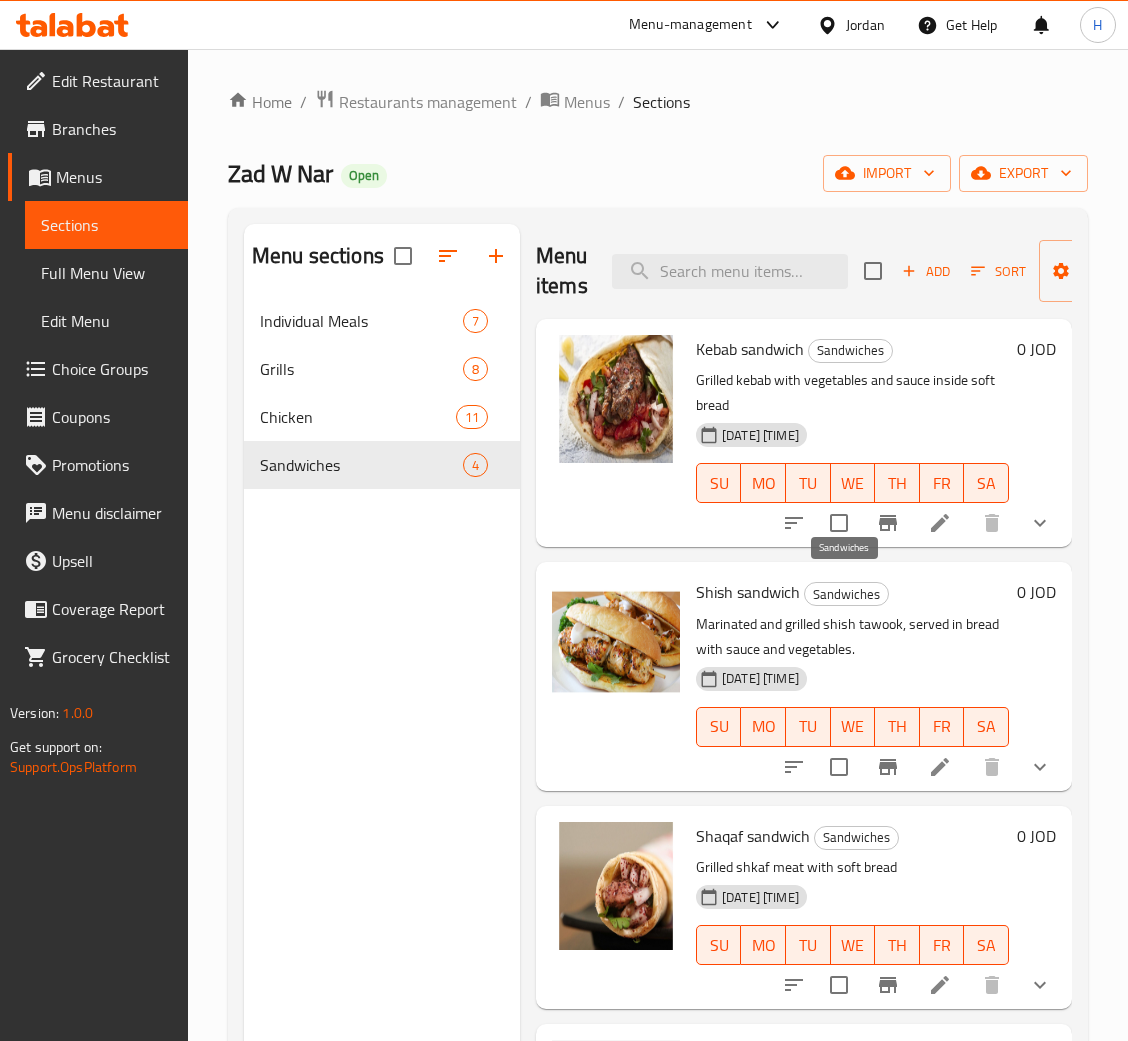 scroll, scrollTop: 9, scrollLeft: 0, axis: vertical 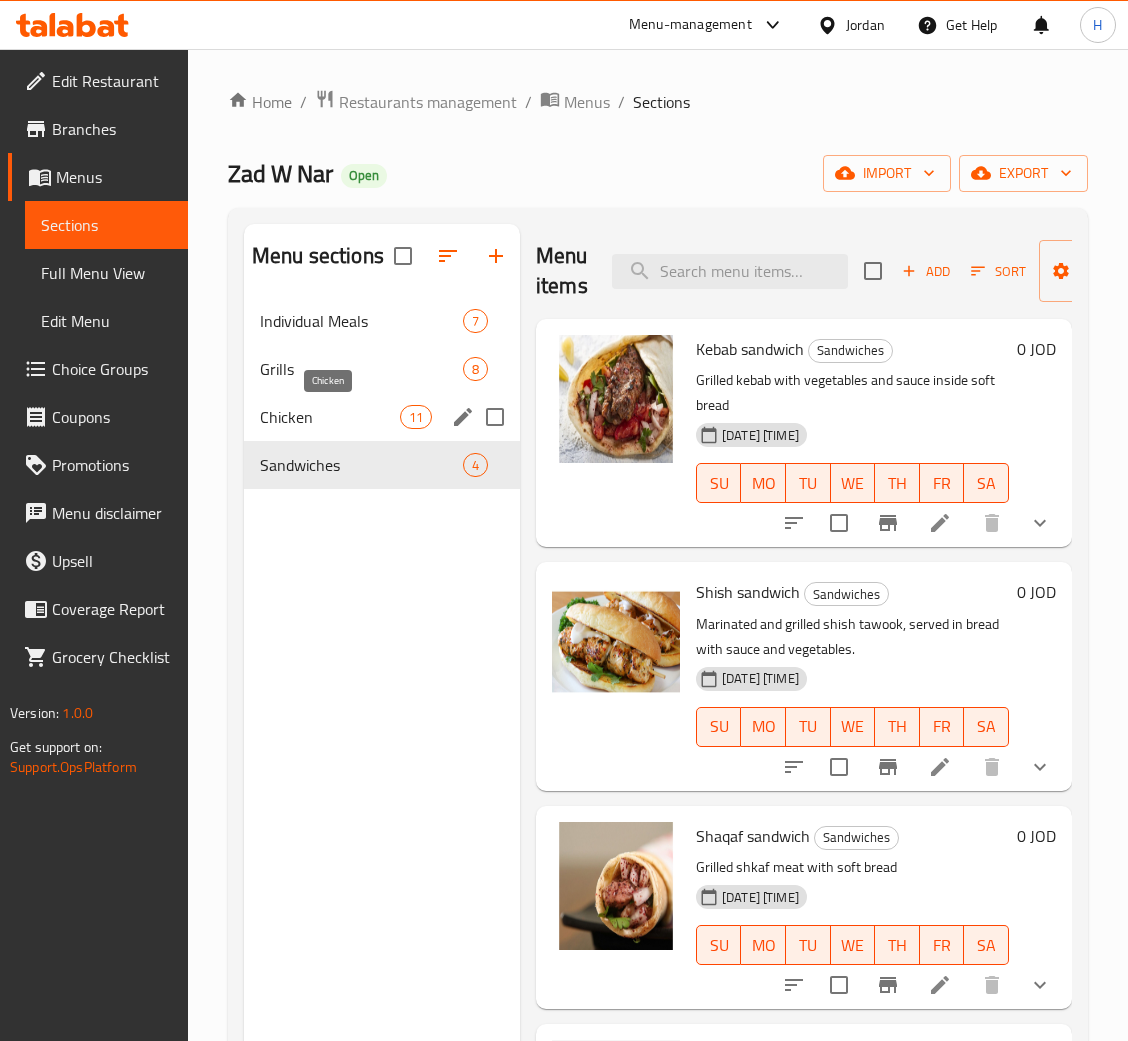 click on "Chicken" at bounding box center [330, 417] 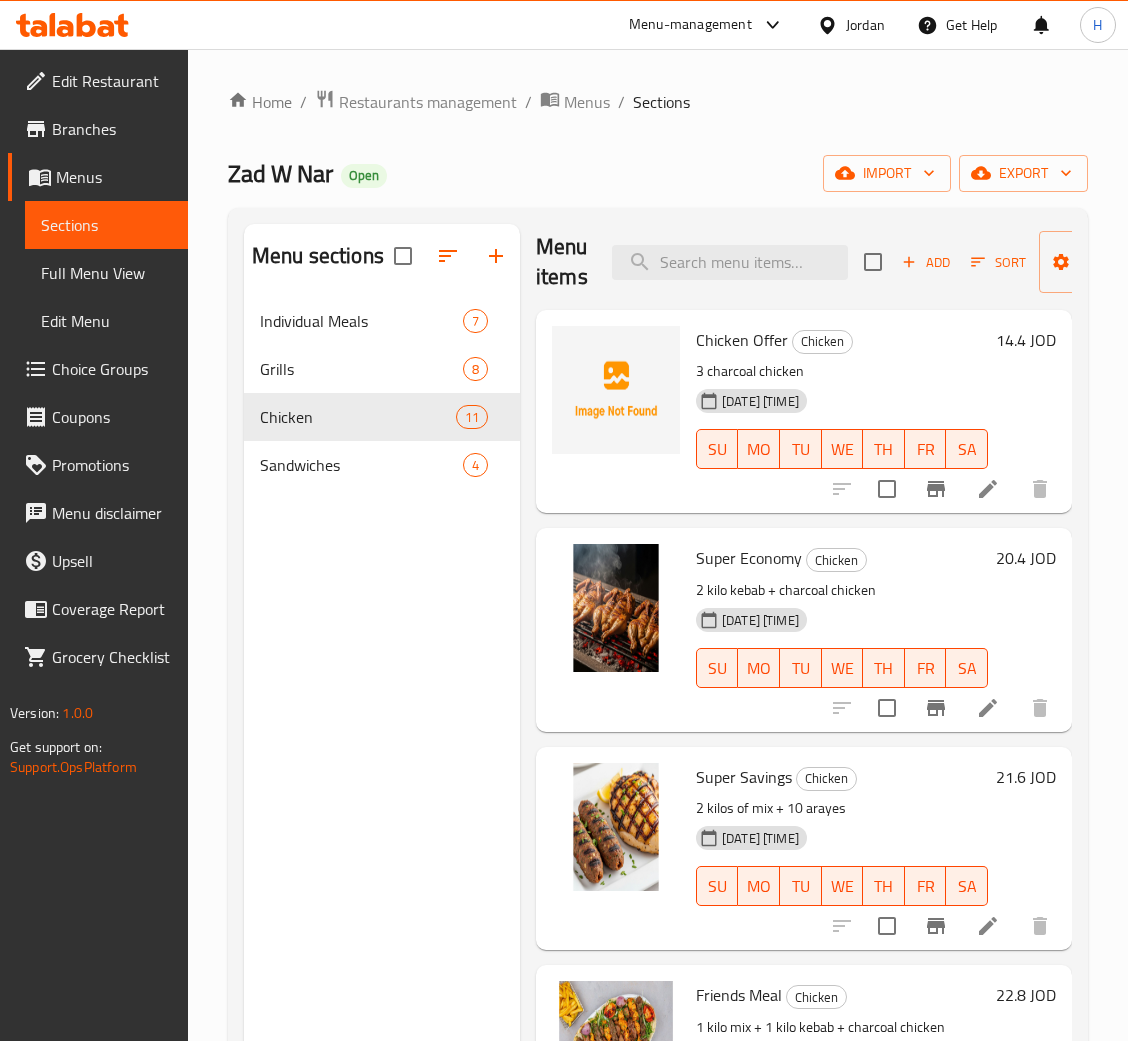 scroll, scrollTop: 759, scrollLeft: 0, axis: vertical 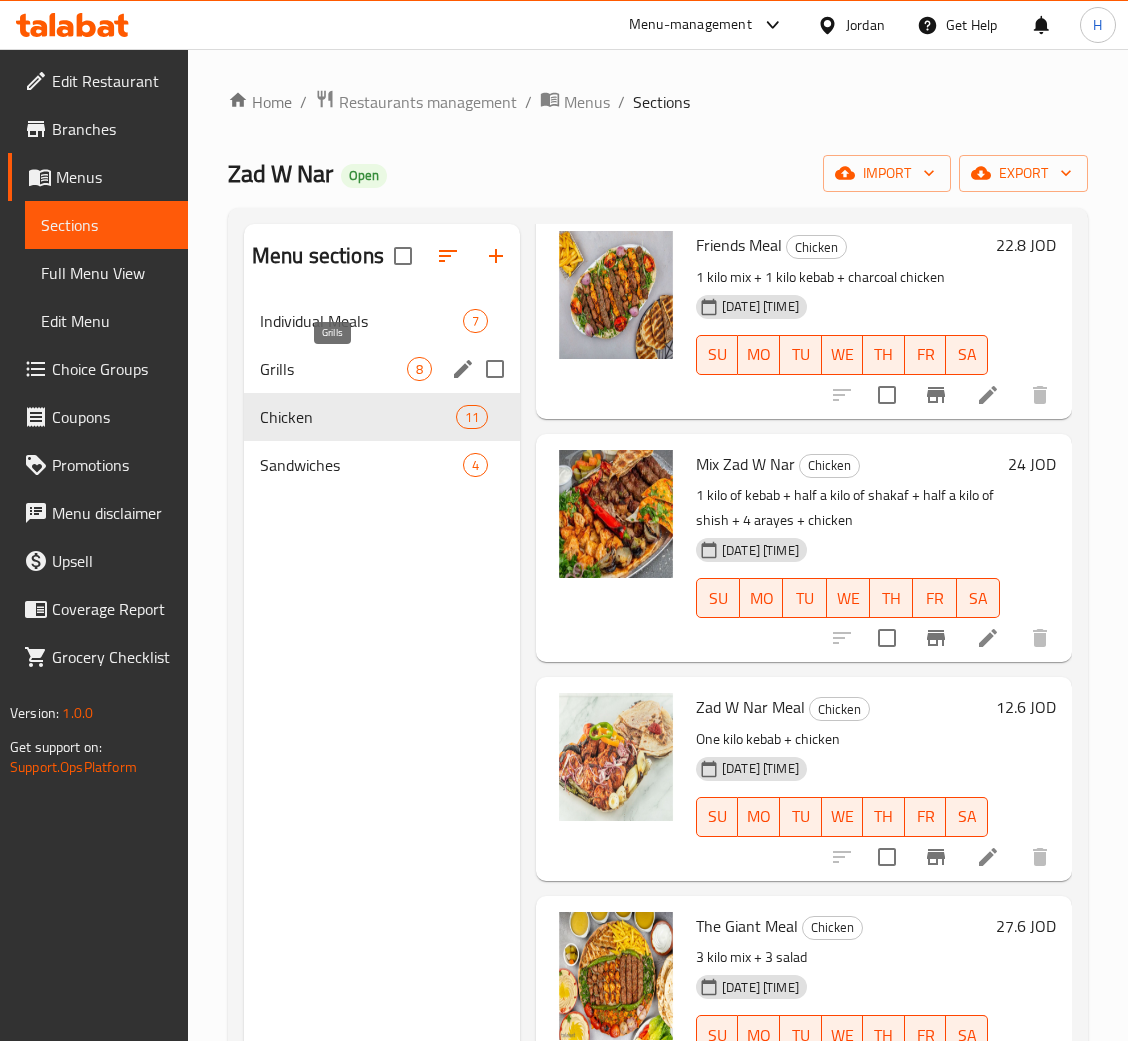 click on "Grills" at bounding box center (333, 369) 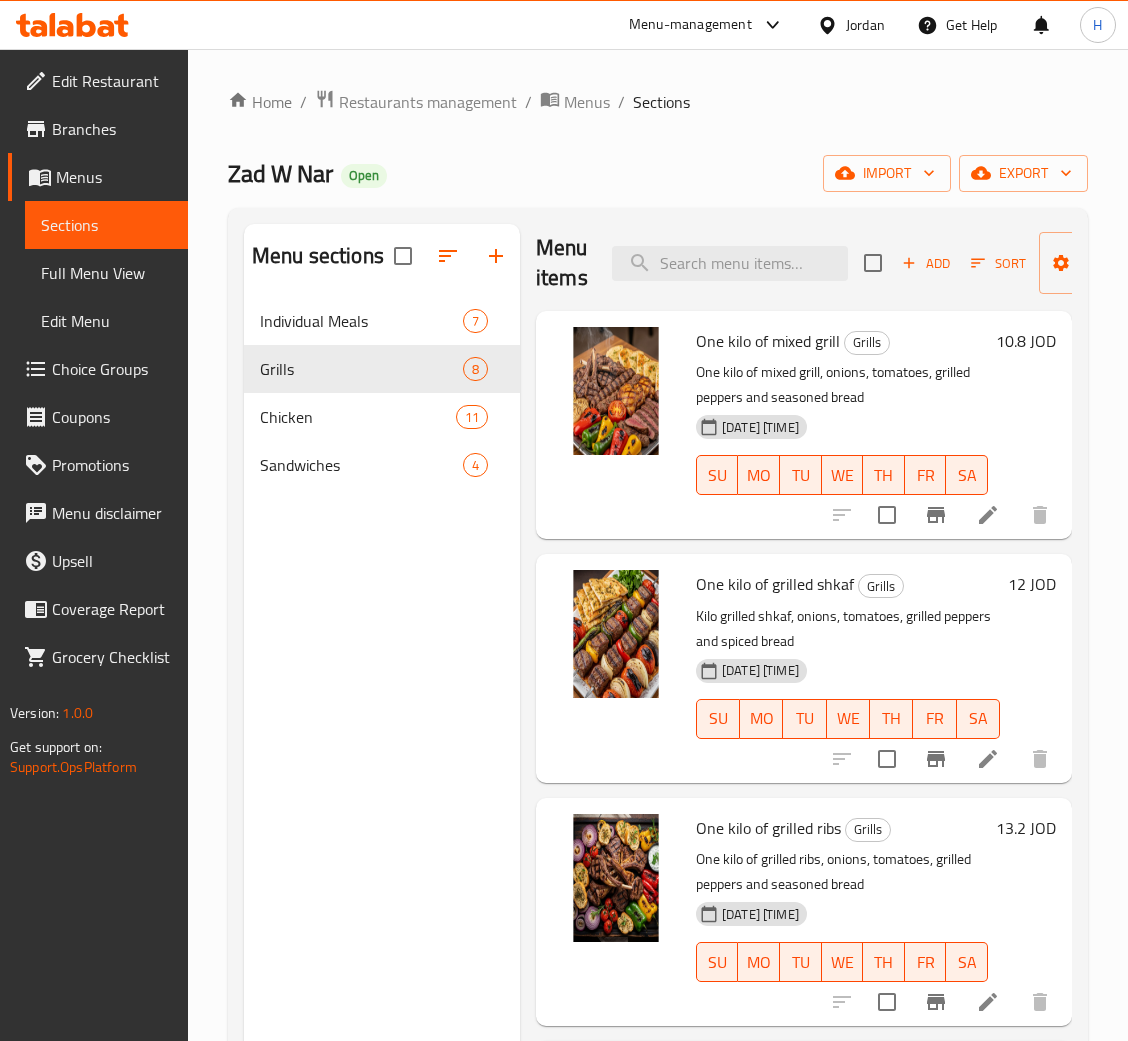 scroll, scrollTop: 0, scrollLeft: 0, axis: both 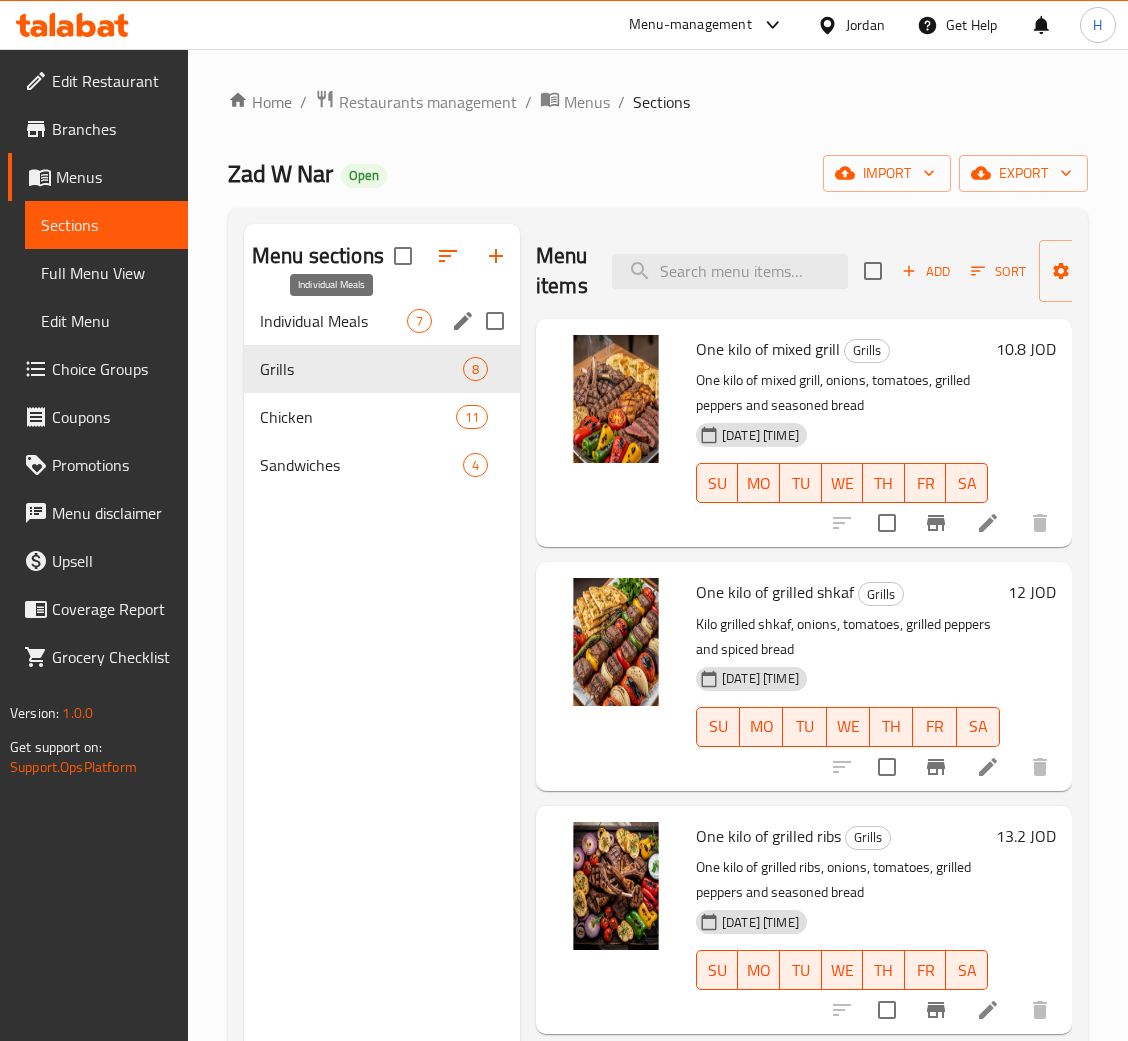 click on "Individual Meals" at bounding box center (333, 321) 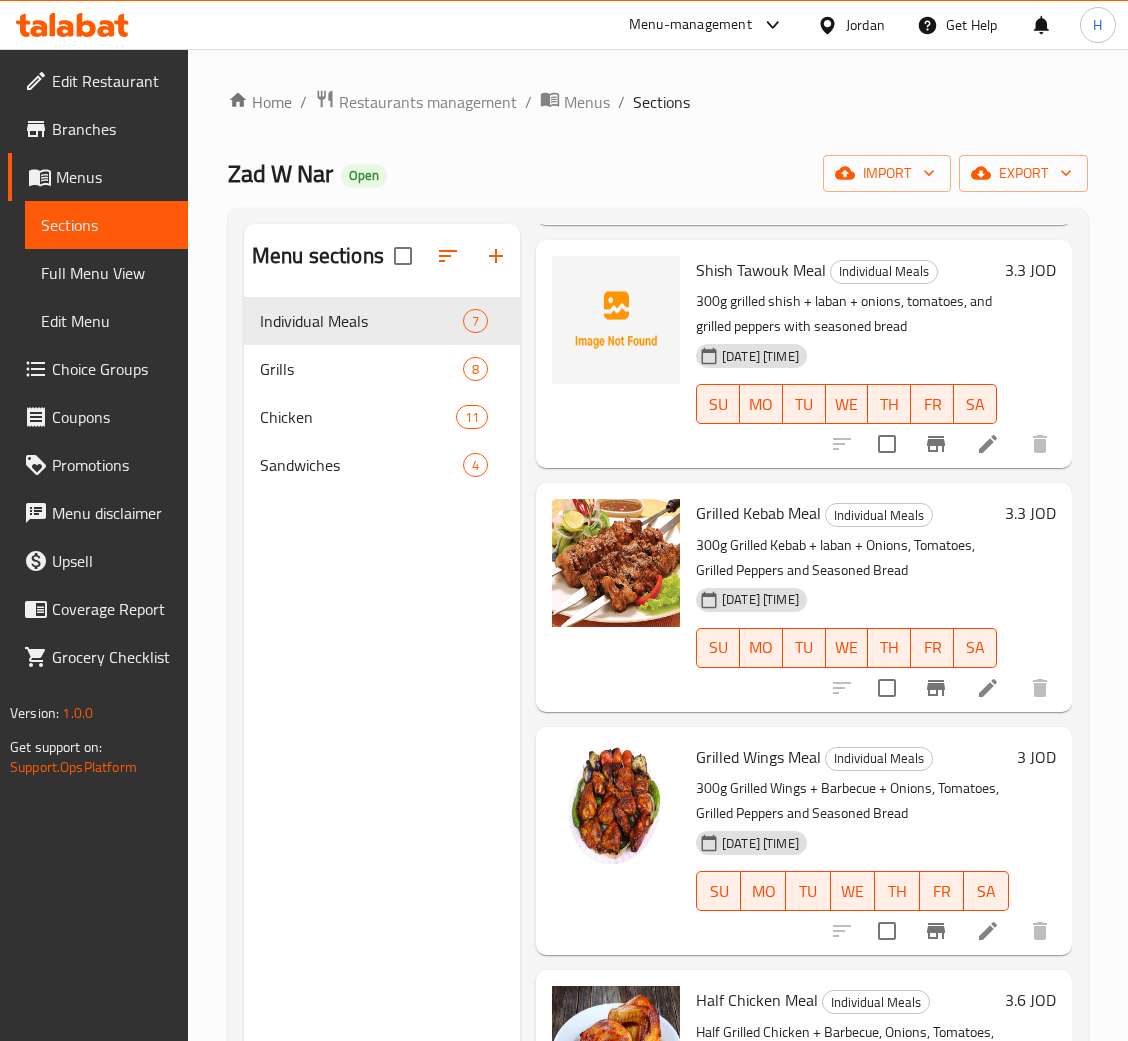 scroll, scrollTop: 814, scrollLeft: 0, axis: vertical 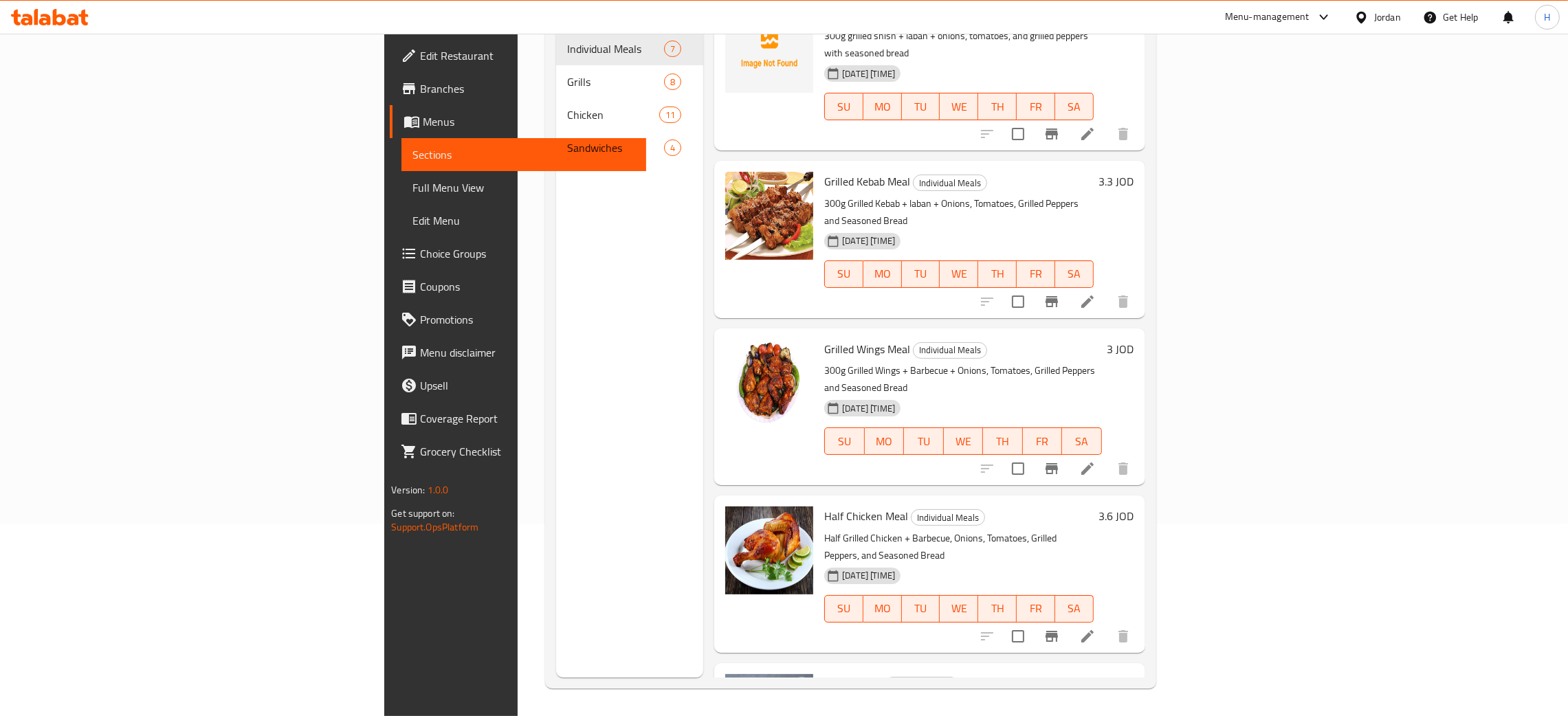click 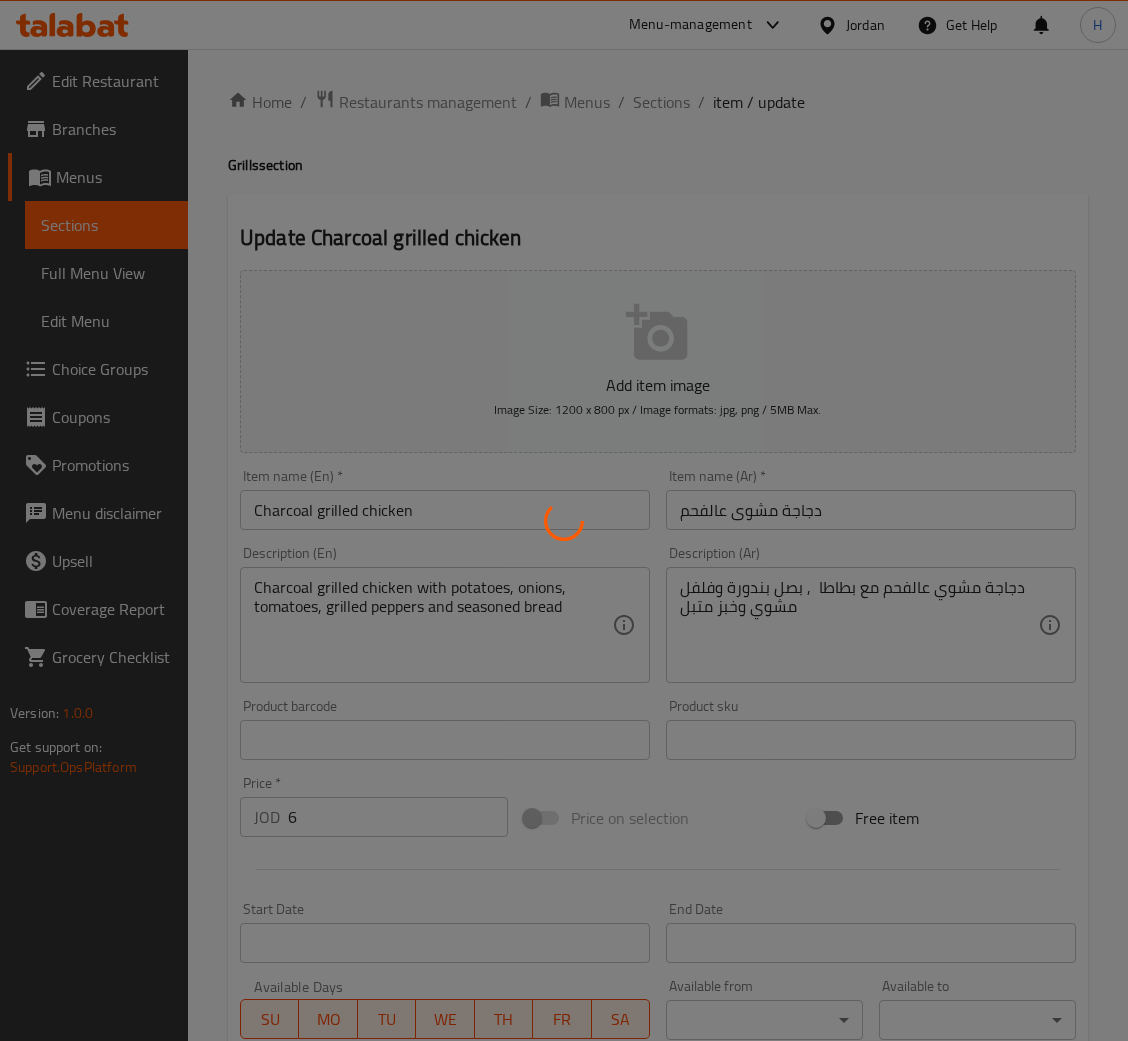 scroll, scrollTop: 0, scrollLeft: 0, axis: both 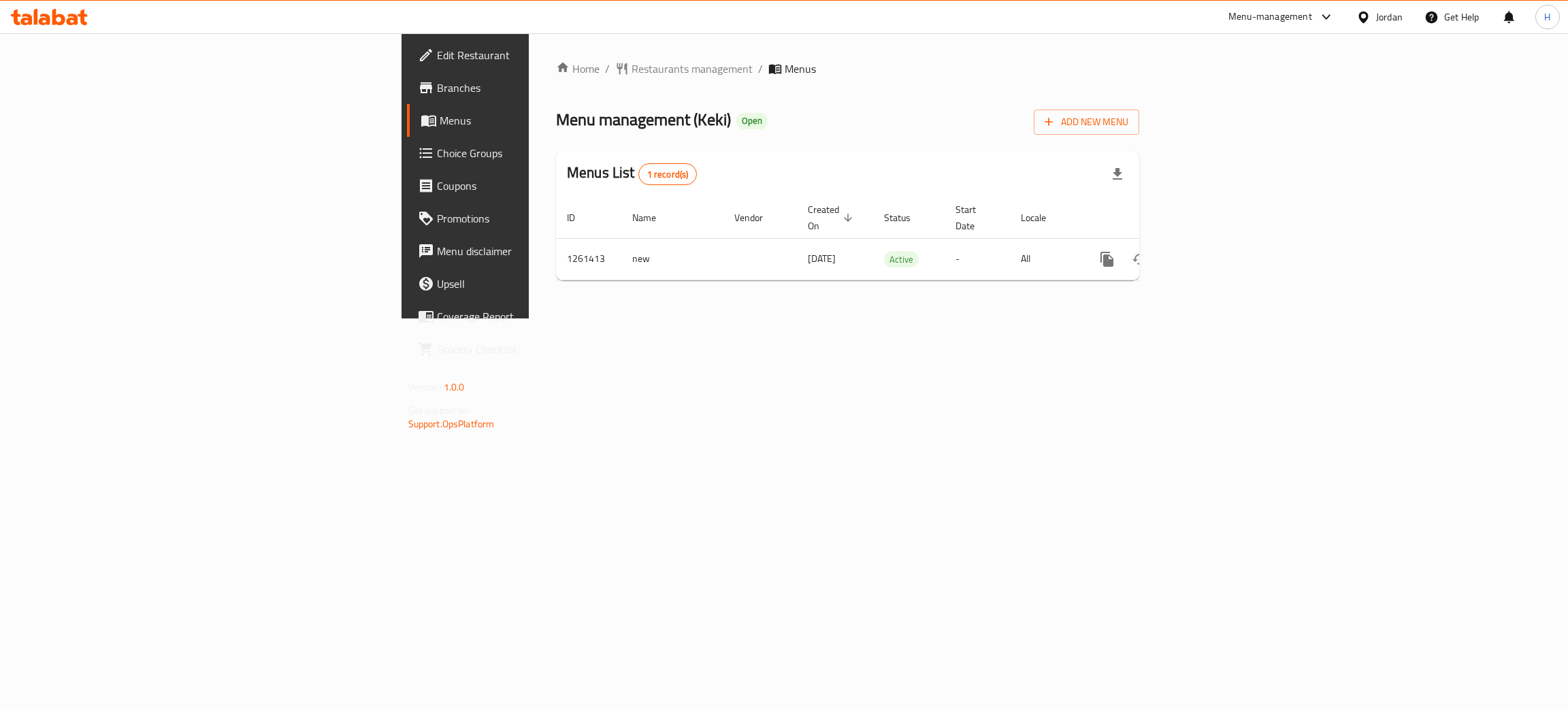 click on "Home / Restaurants management / Menus Menu management ( Keki ) Open Add New Menu Menus List 1 record(s) ID Name Vendor Created On sorted descending Status Start Date Locale Actions 1261413 new [DATE] Active - All" at bounding box center (847, 176) 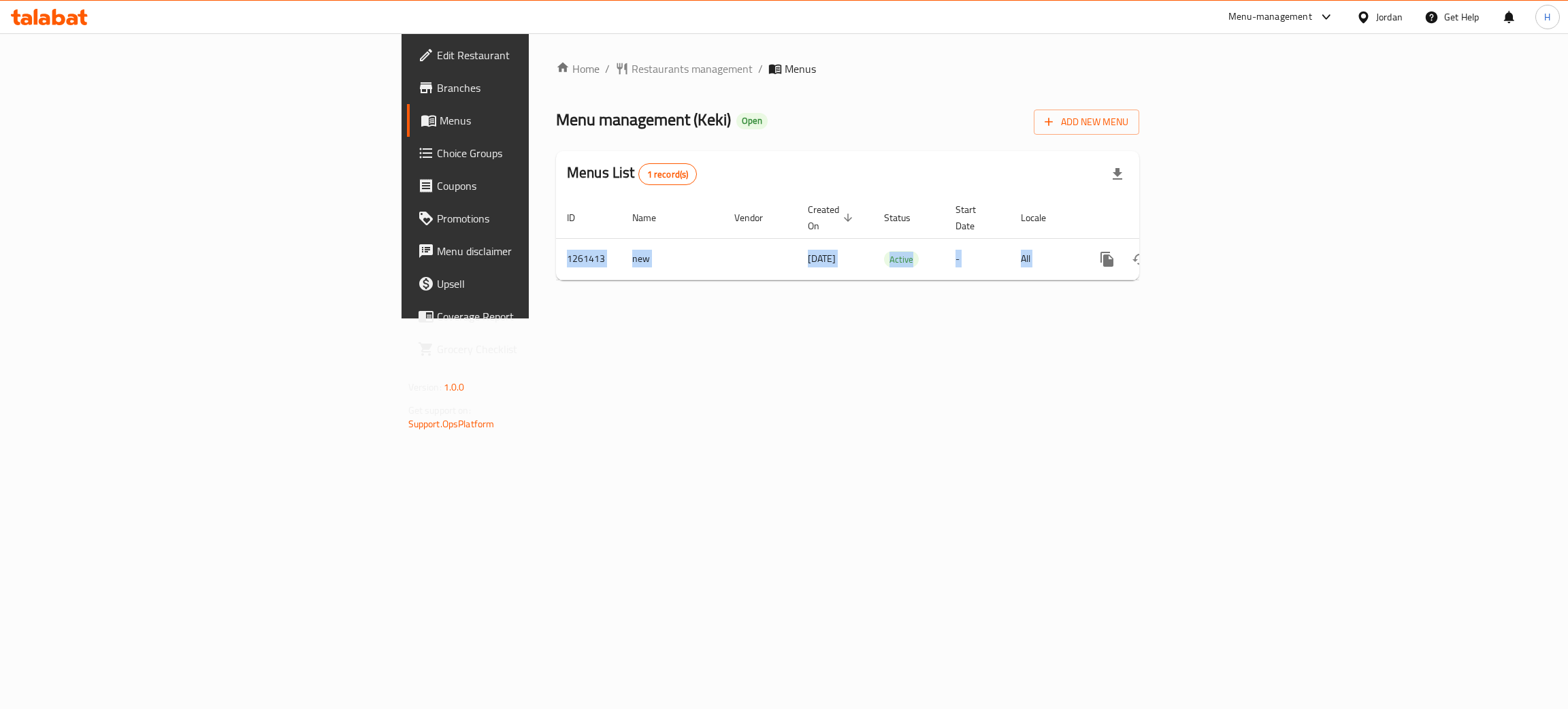 click on "Home / Restaurants management / Menus Menu management ( Keki ) Open Add New Menu Menus List 1 record(s) ID Name Vendor Created On sorted descending Status Start Date Locale Actions 1261413 new [DATE] Active - All" at bounding box center [847, 176] 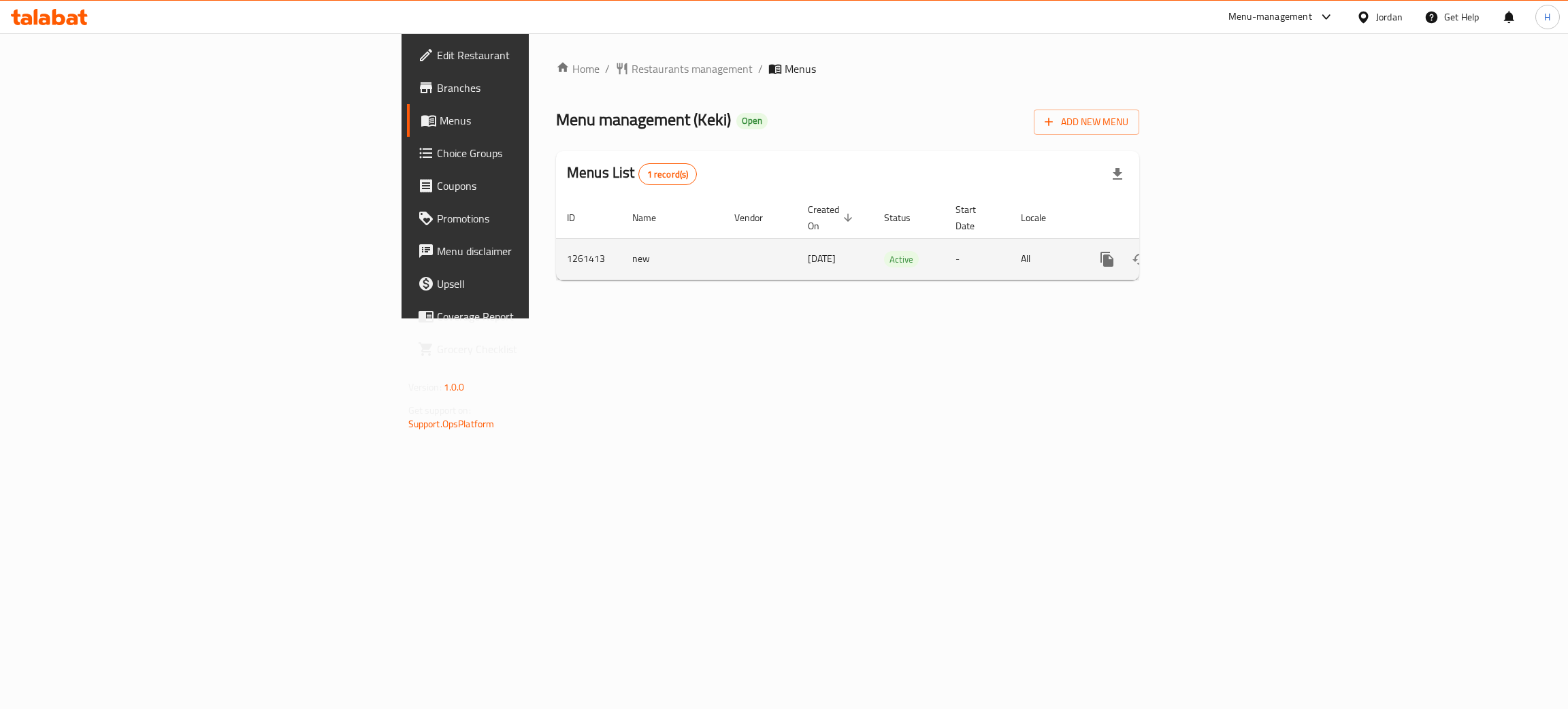 click 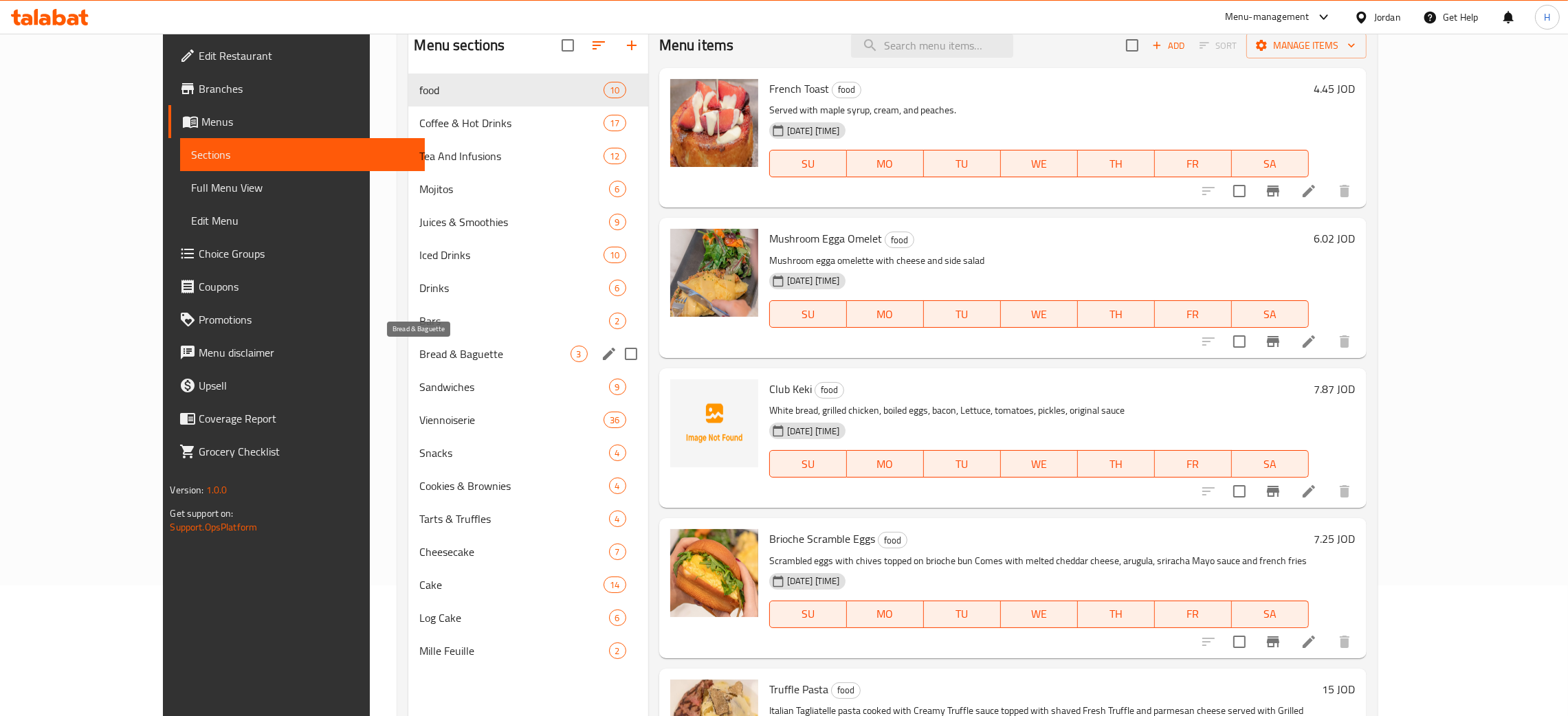 scroll, scrollTop: 0, scrollLeft: 0, axis: both 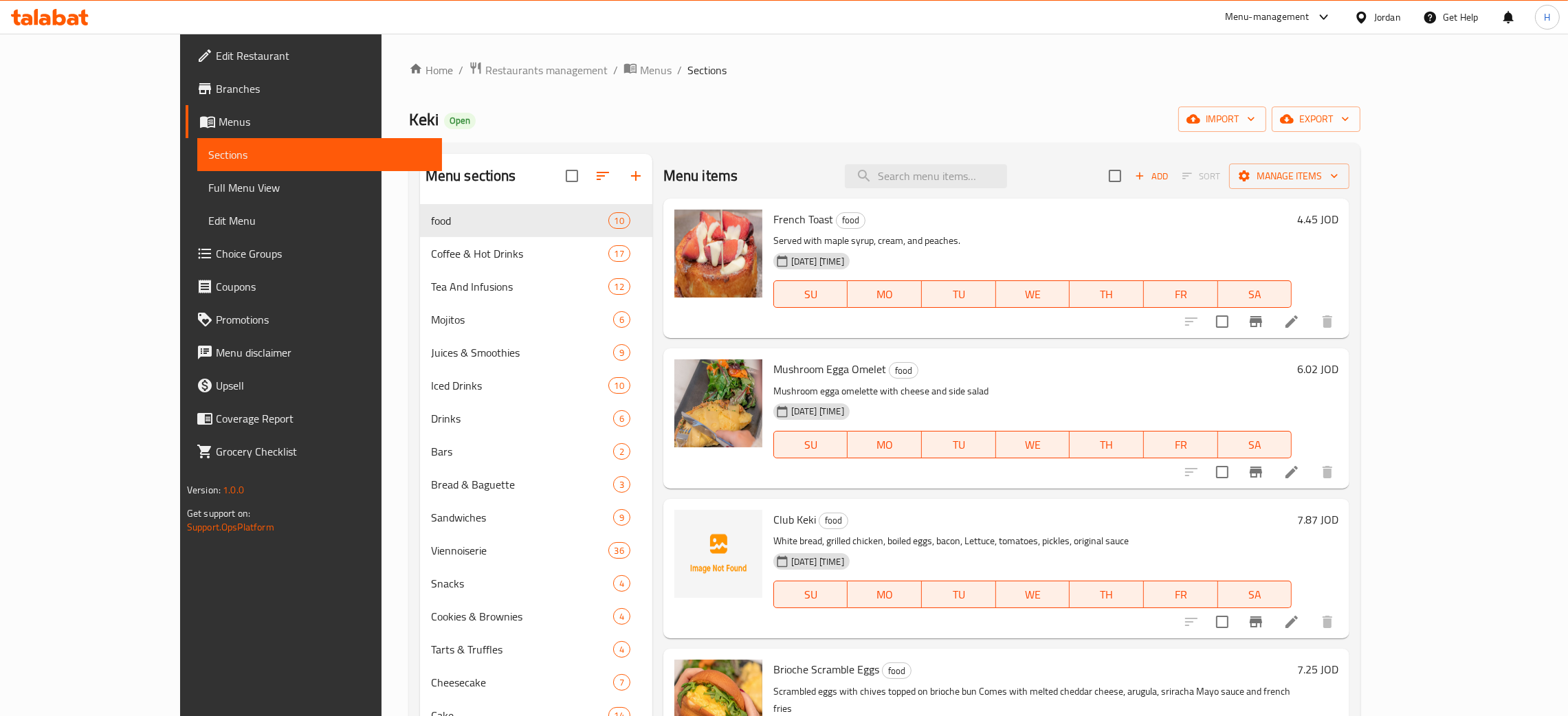 click on "Branches" at bounding box center [313, 89] 